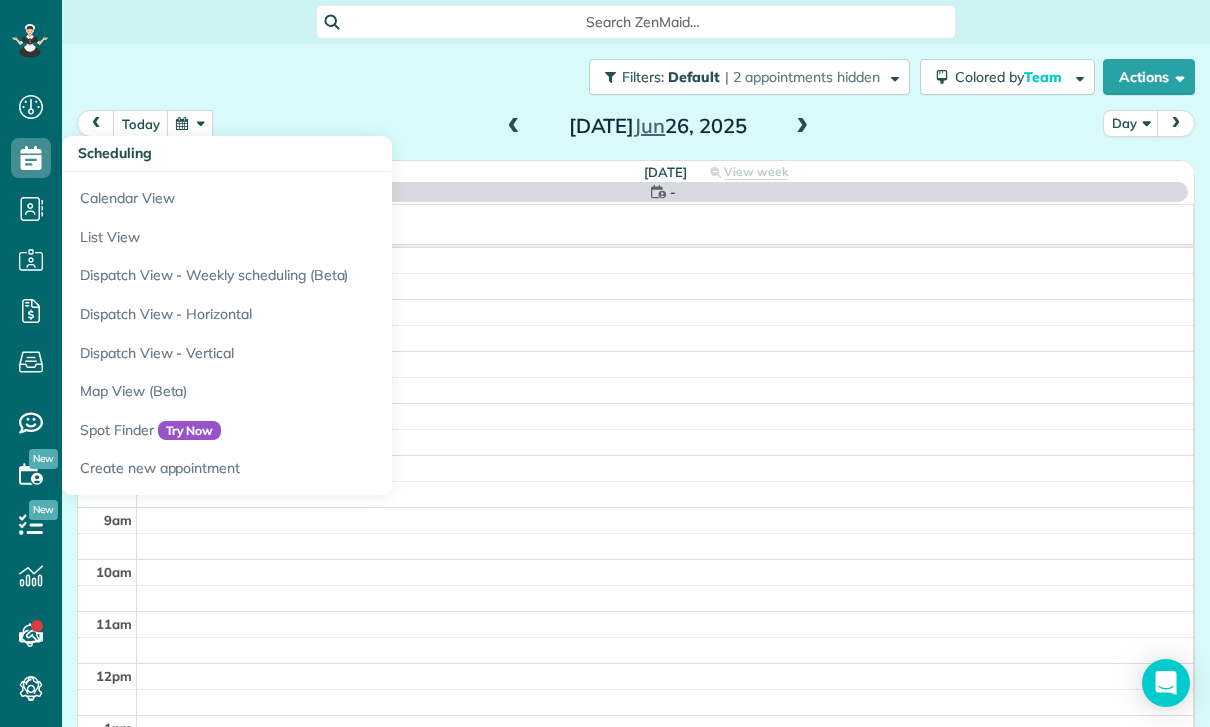 scroll, scrollTop: 0, scrollLeft: 0, axis: both 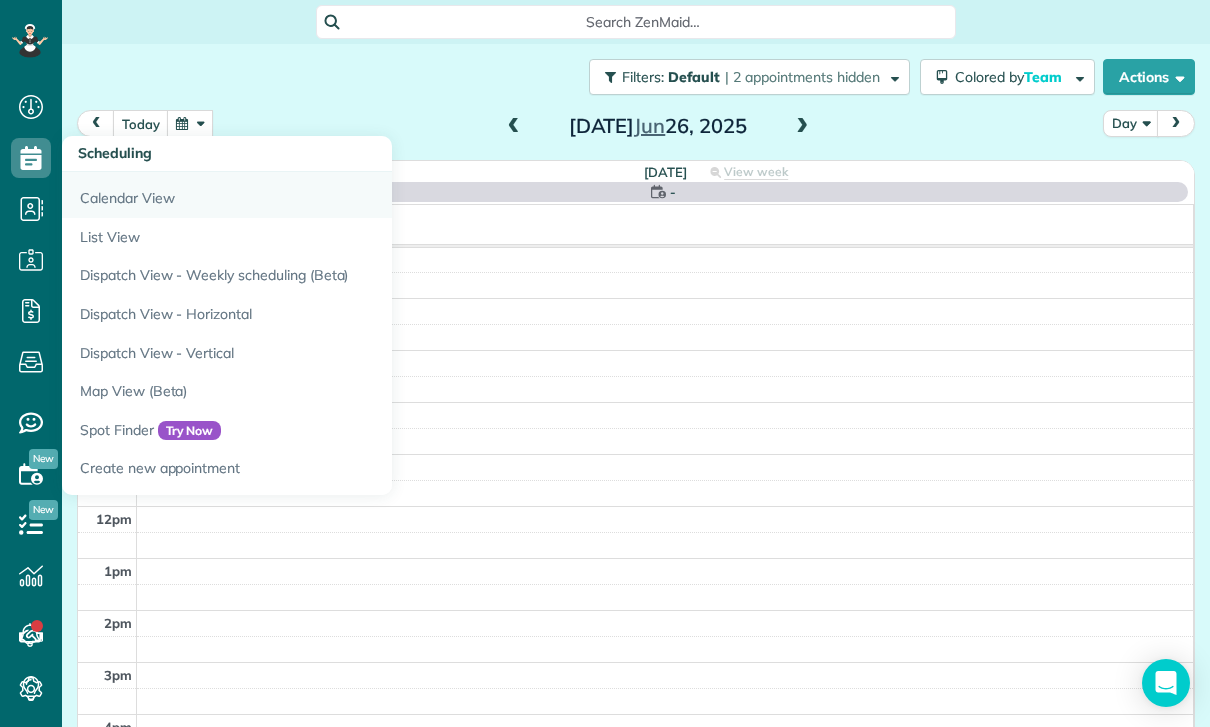 click on "Calendar View" at bounding box center [312, 195] 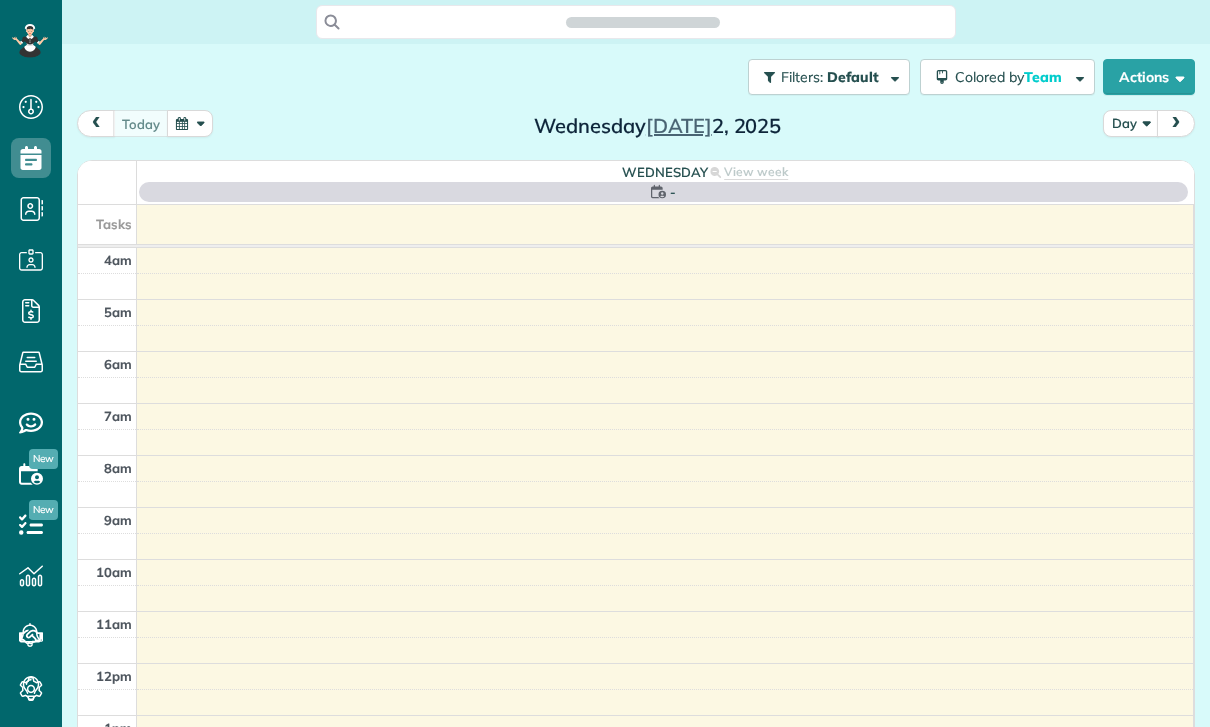 scroll, scrollTop: 0, scrollLeft: 0, axis: both 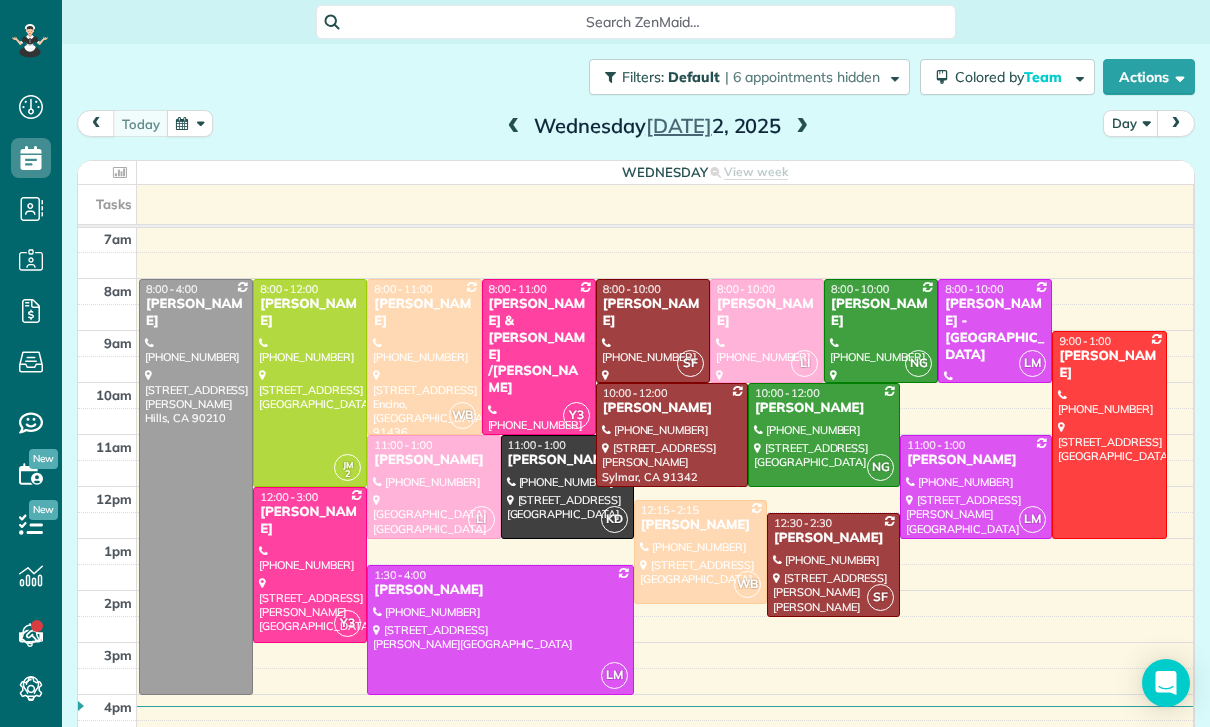 click at bounding box center (190, 123) 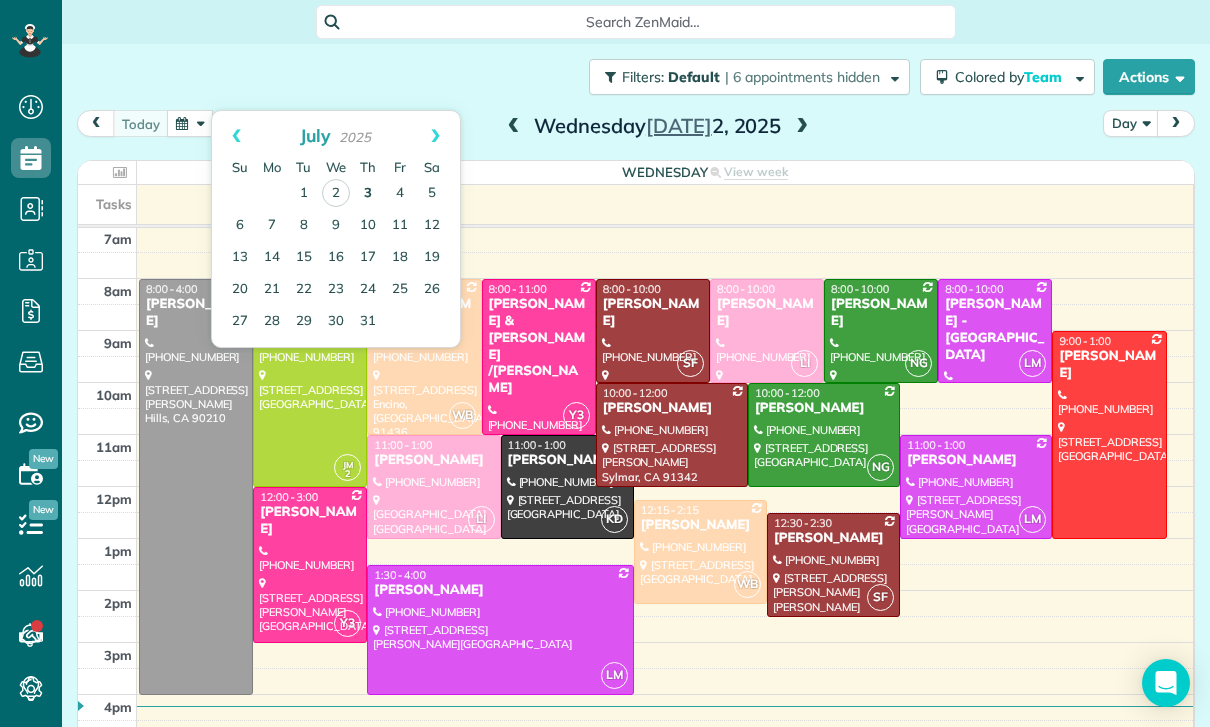 click on "3" at bounding box center (368, 194) 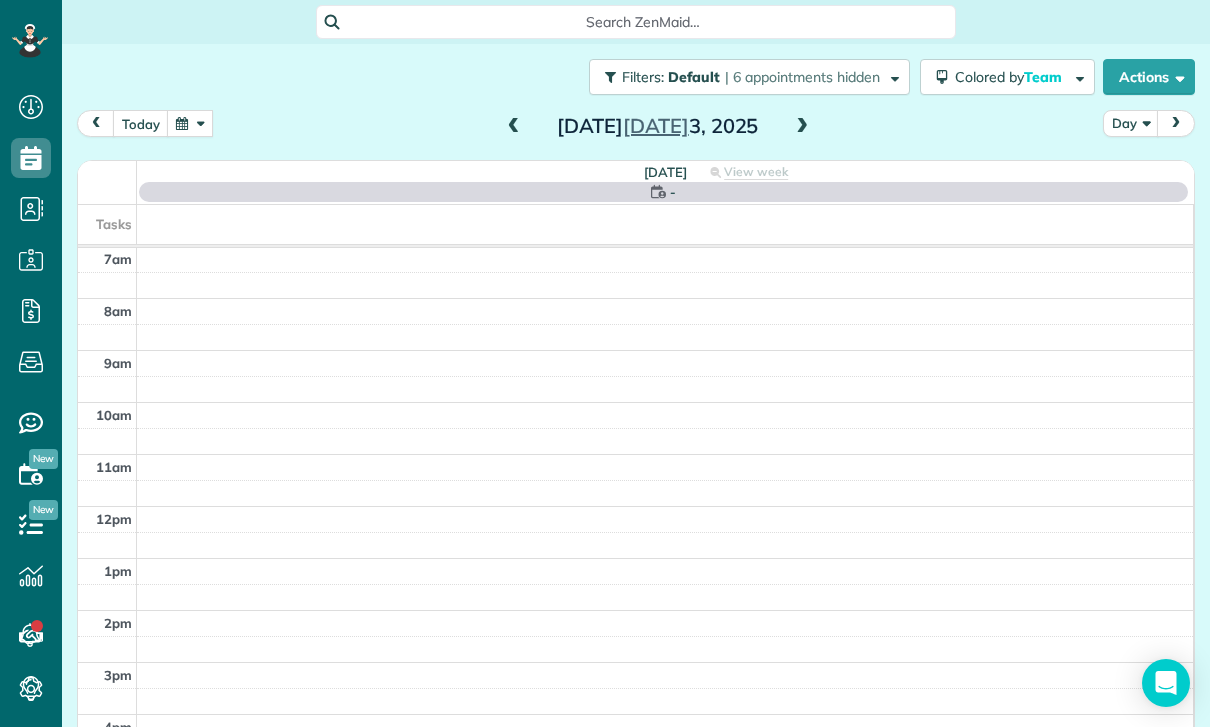 scroll, scrollTop: 157, scrollLeft: 0, axis: vertical 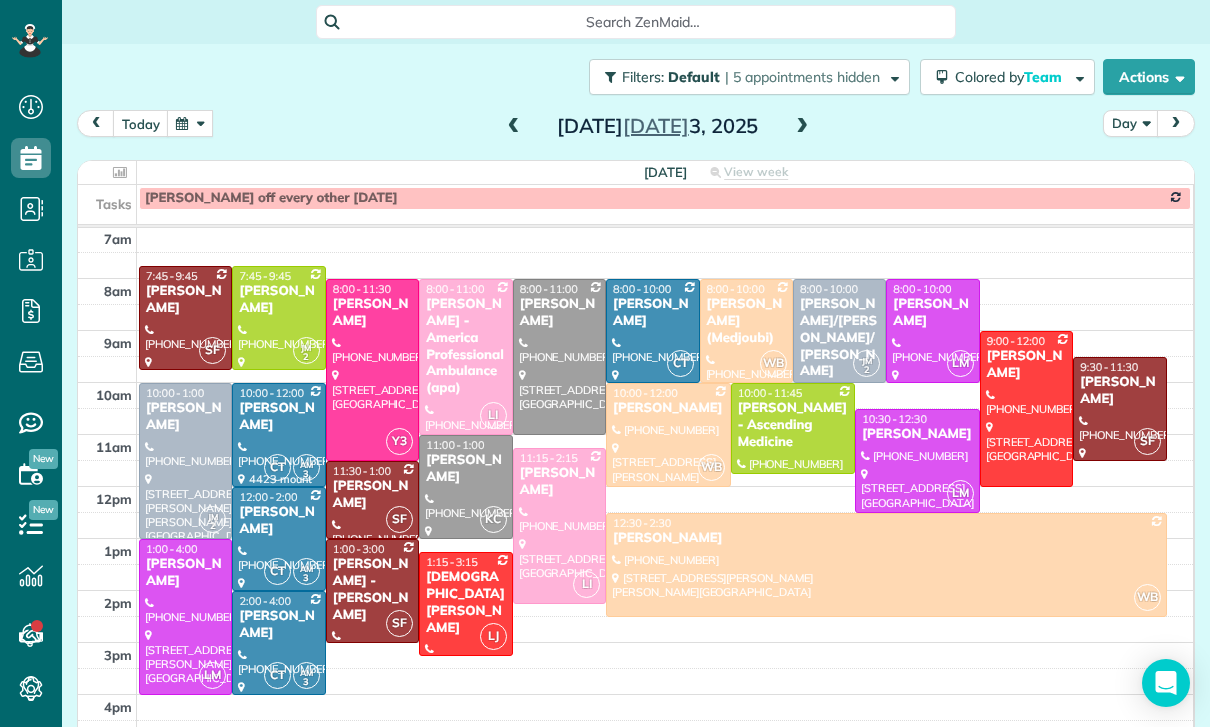 click at bounding box center [514, 127] 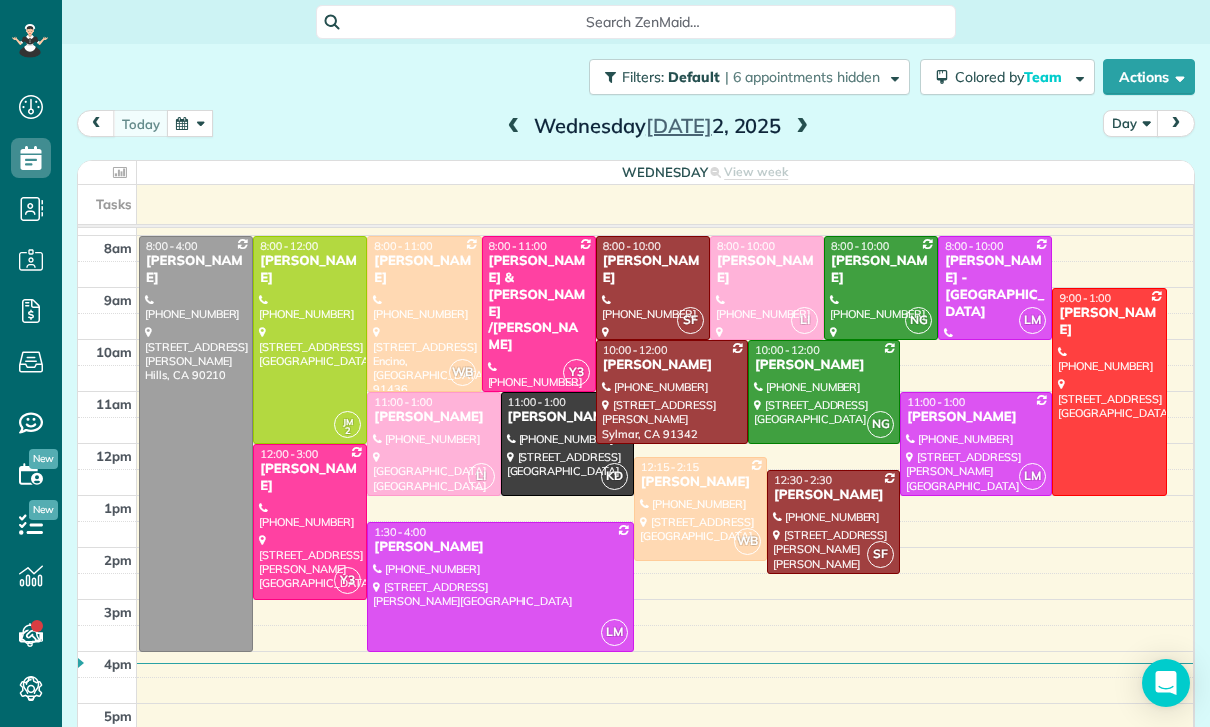 scroll, scrollTop: 195, scrollLeft: 0, axis: vertical 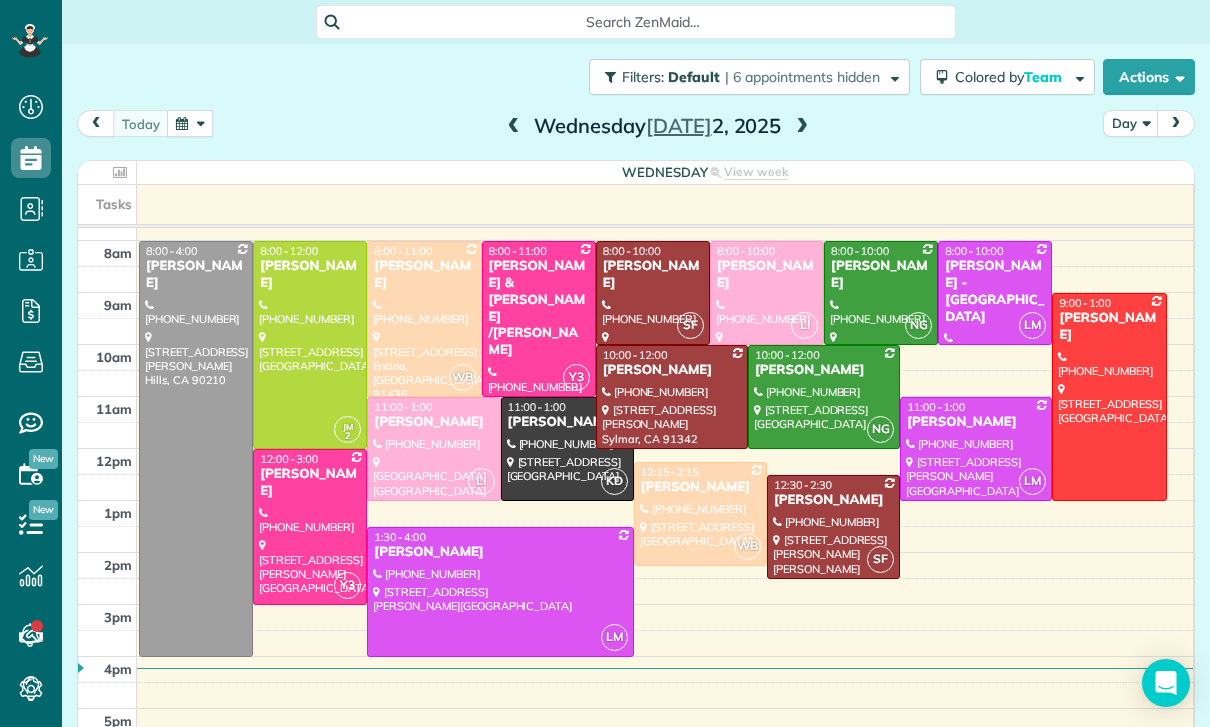 click at bounding box center [190, 123] 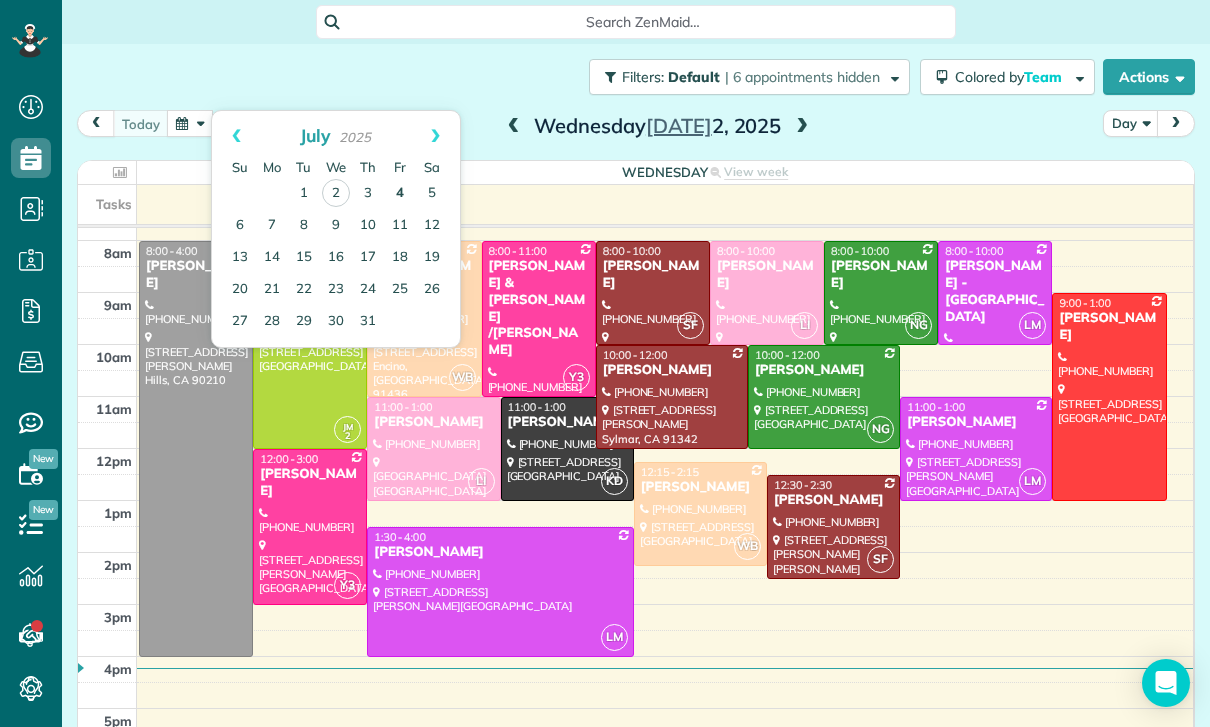 click on "4" at bounding box center (400, 194) 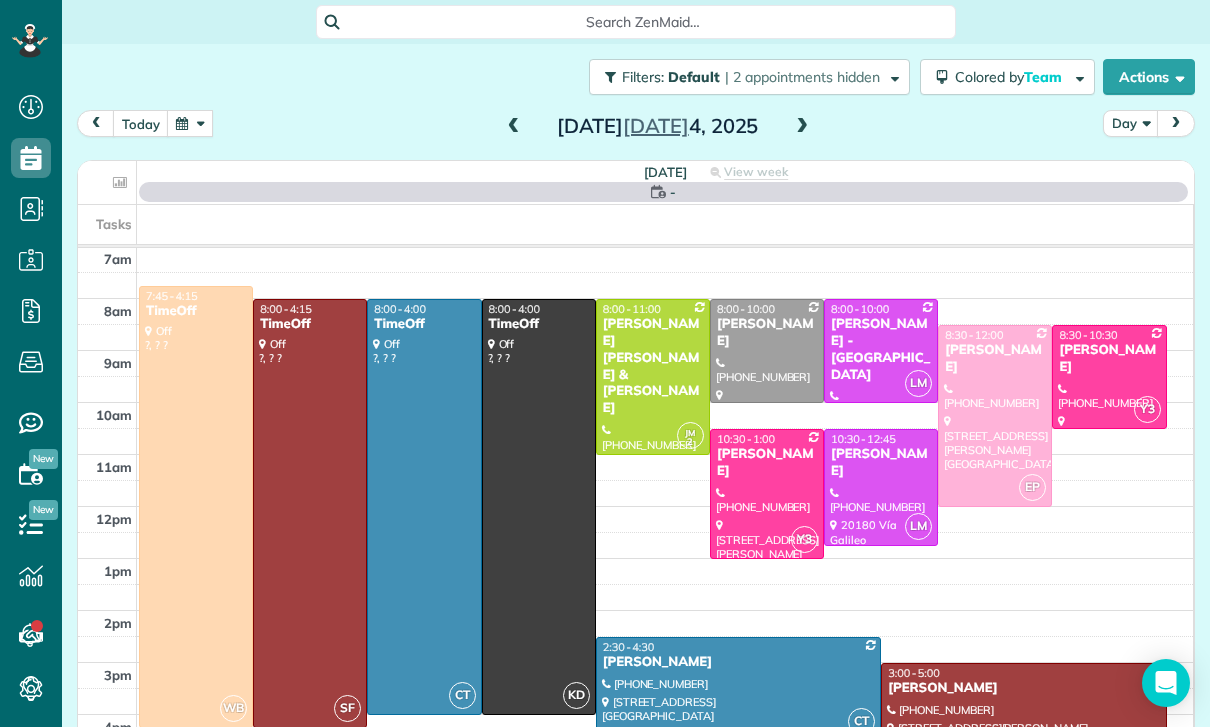 scroll, scrollTop: 157, scrollLeft: 0, axis: vertical 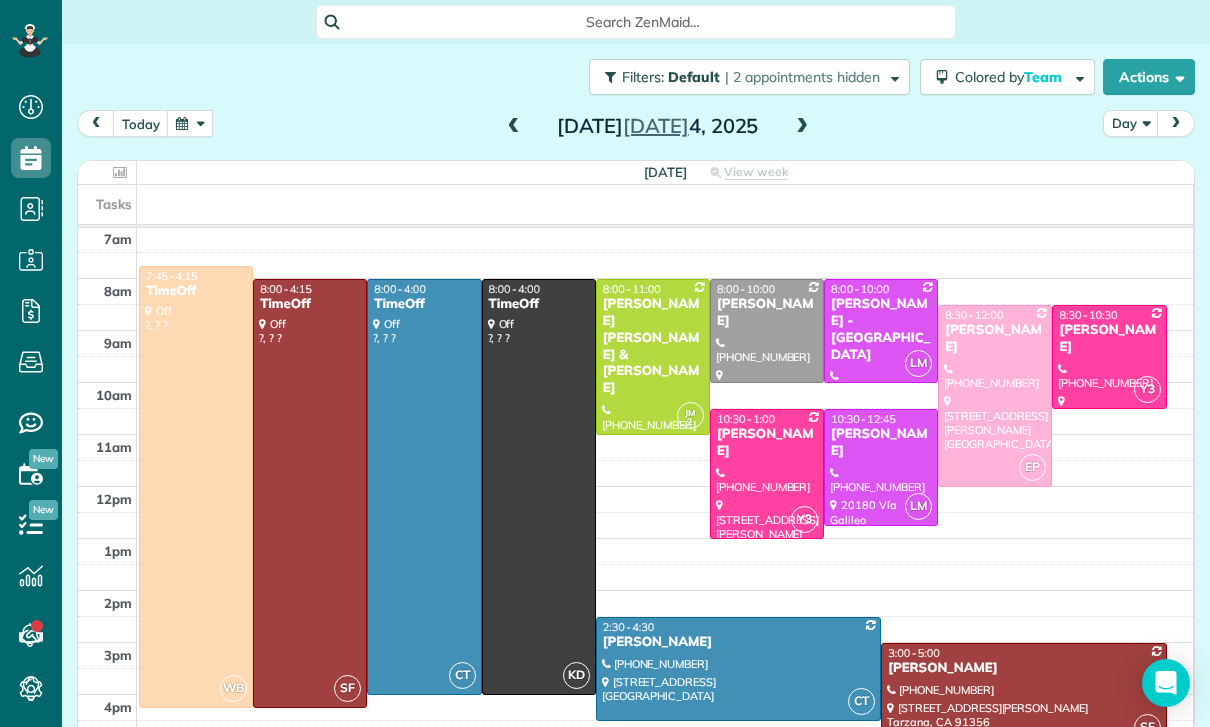 click at bounding box center (190, 123) 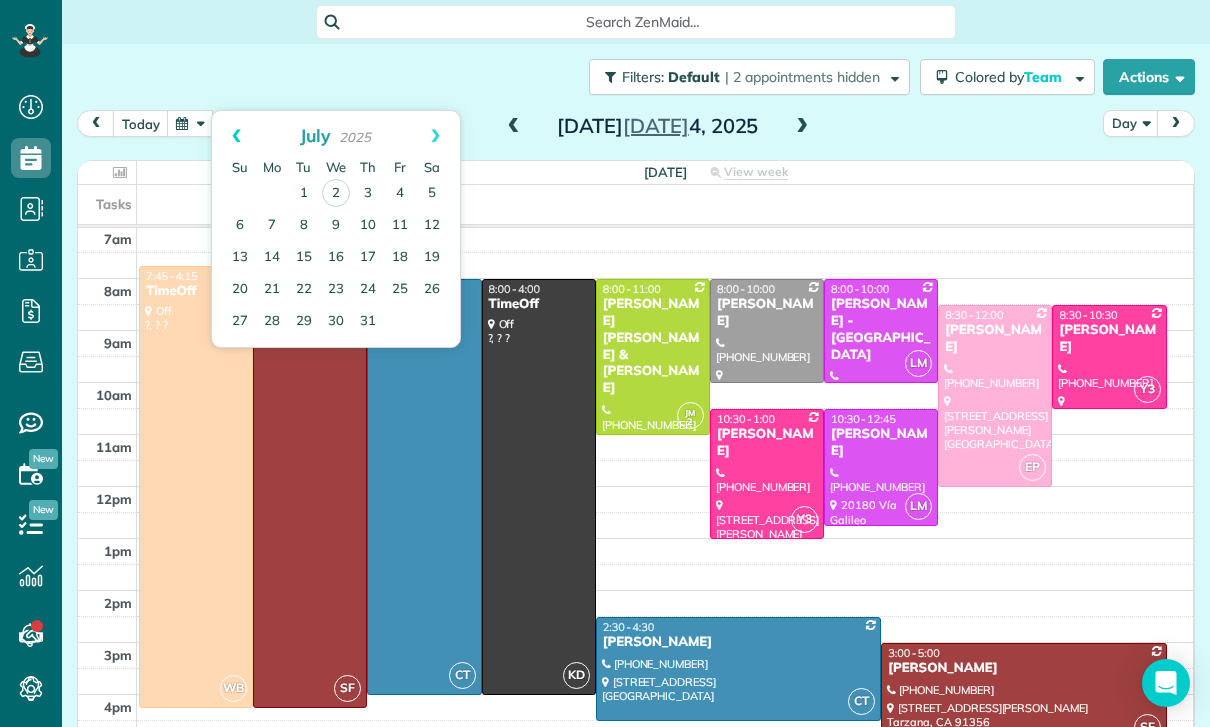 click on "Prev" at bounding box center (236, 136) 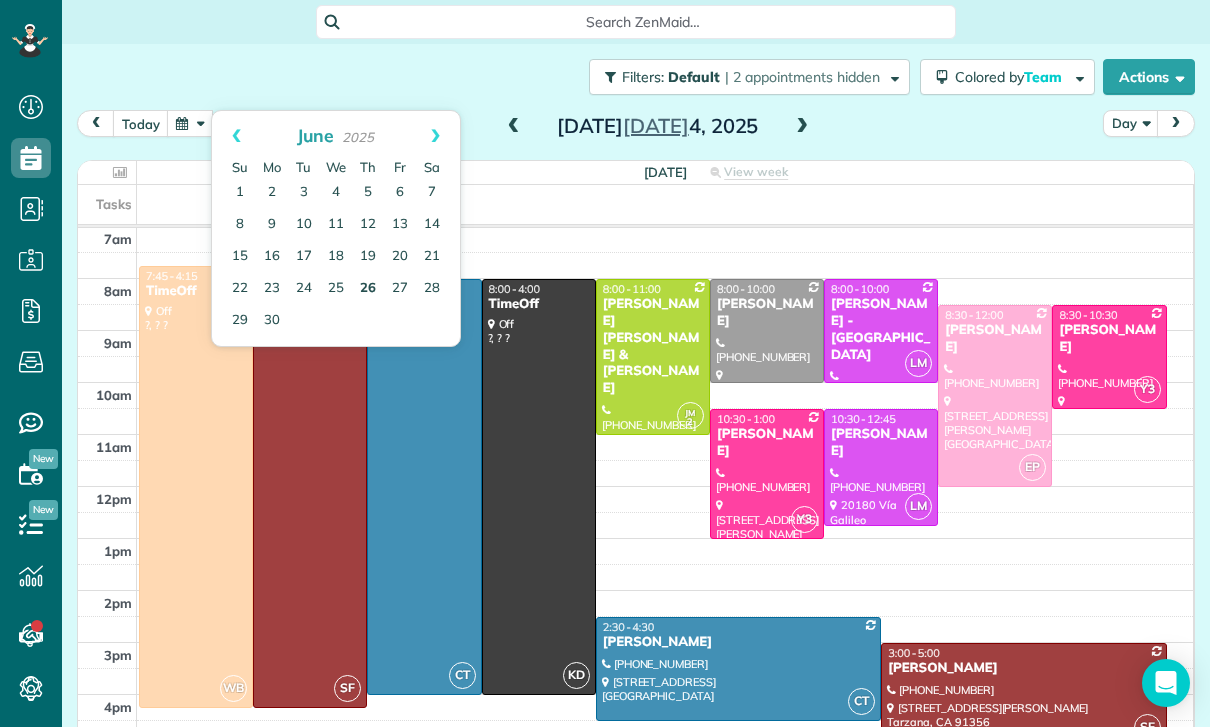 click on "26" at bounding box center [368, 289] 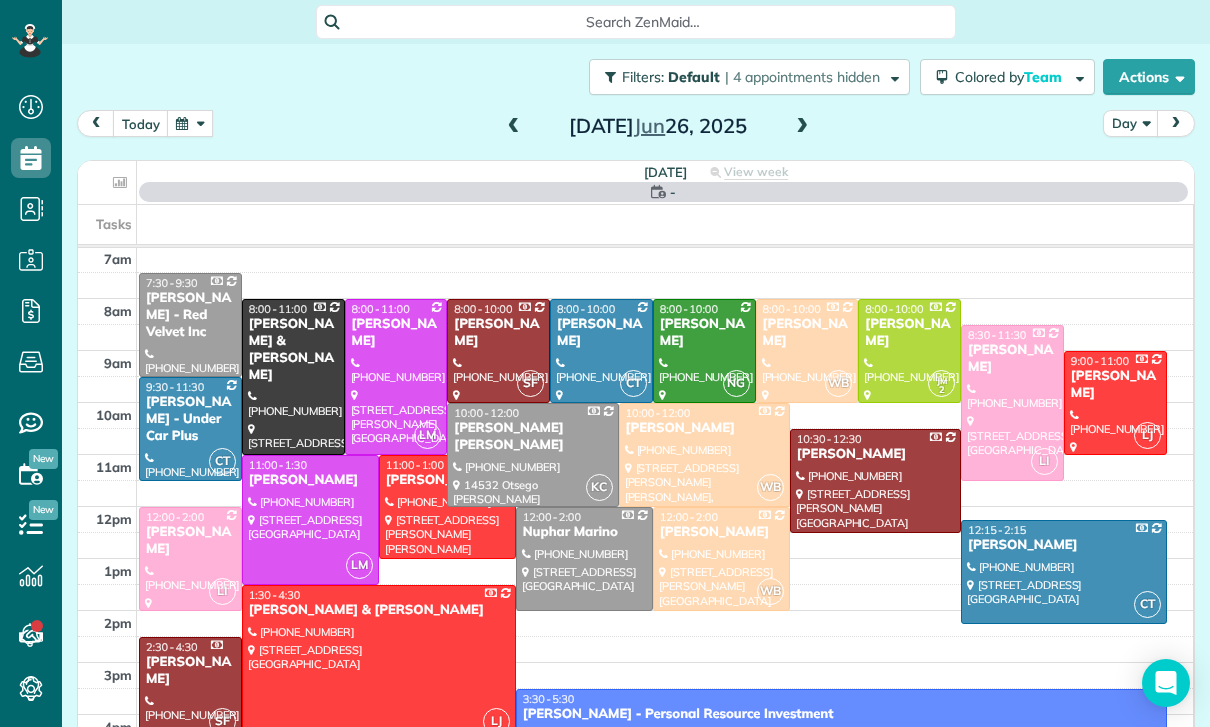 scroll, scrollTop: 157, scrollLeft: 0, axis: vertical 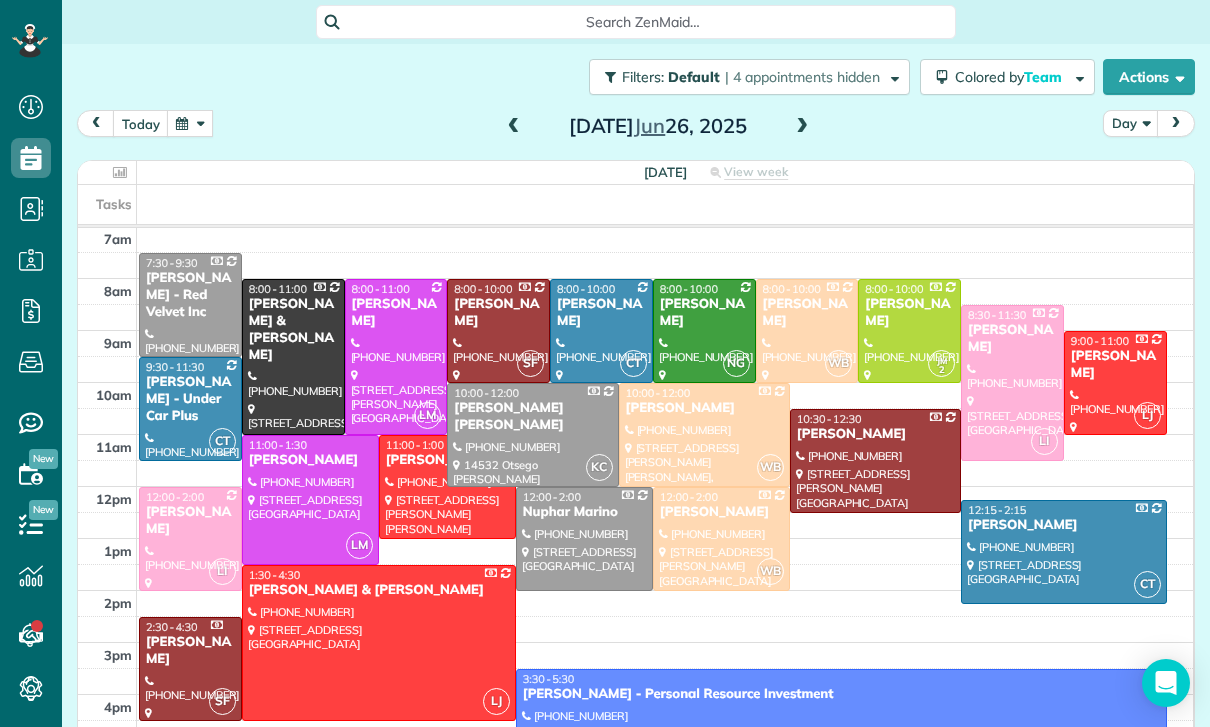 click at bounding box center [514, 127] 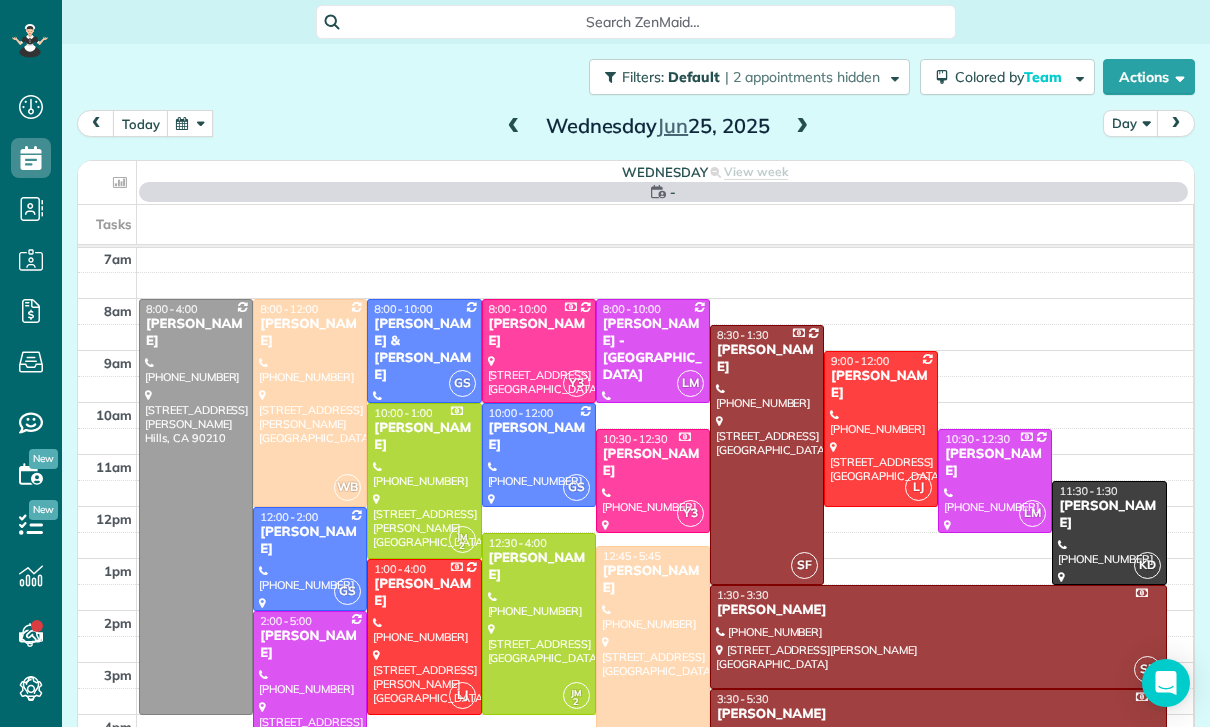 scroll, scrollTop: 157, scrollLeft: 0, axis: vertical 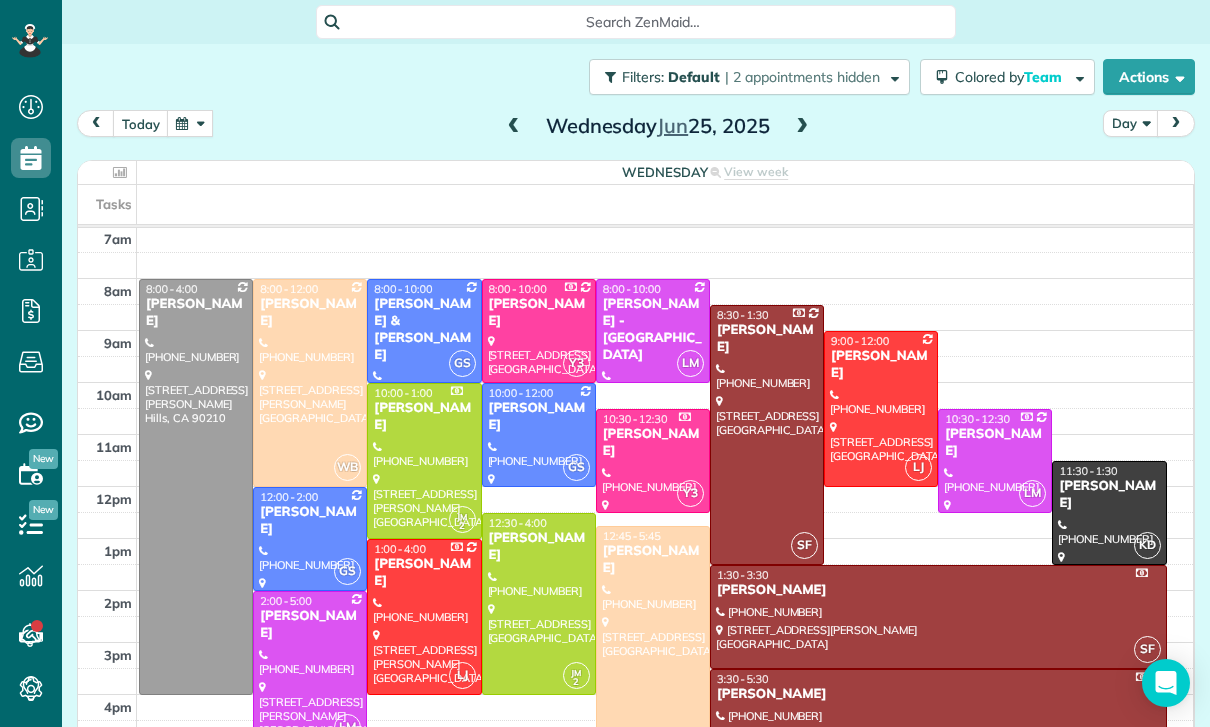 click at bounding box center [190, 123] 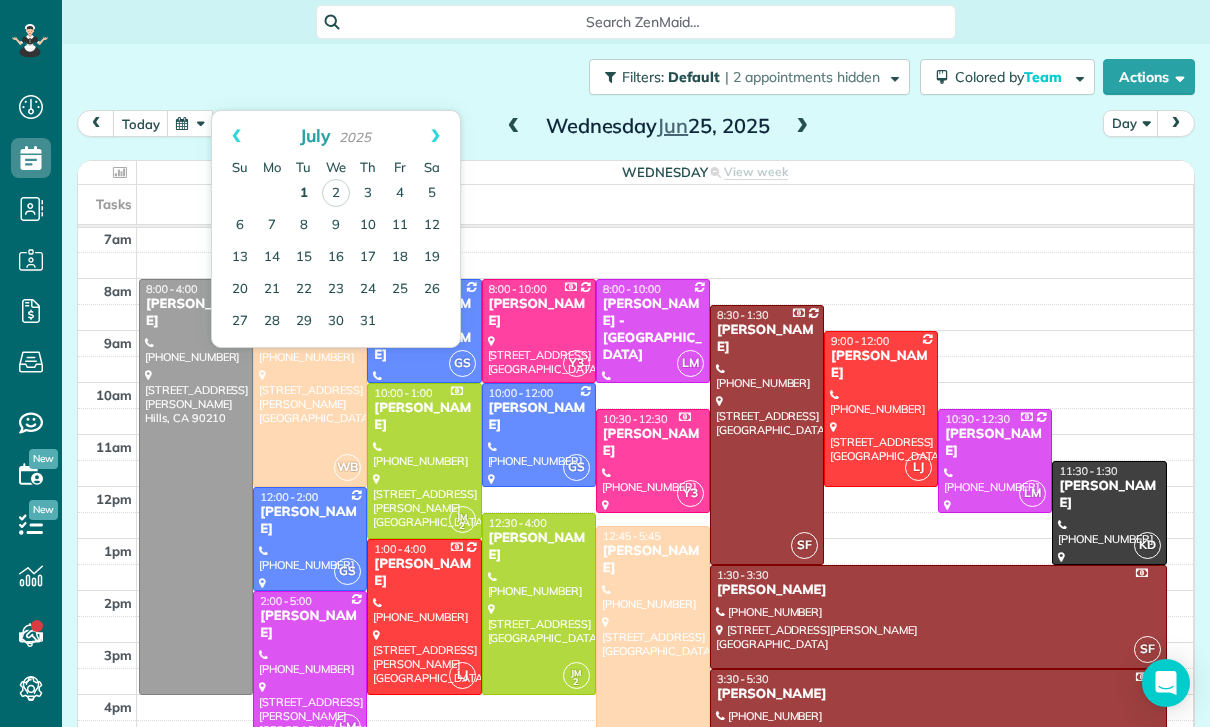 click on "1" at bounding box center [304, 194] 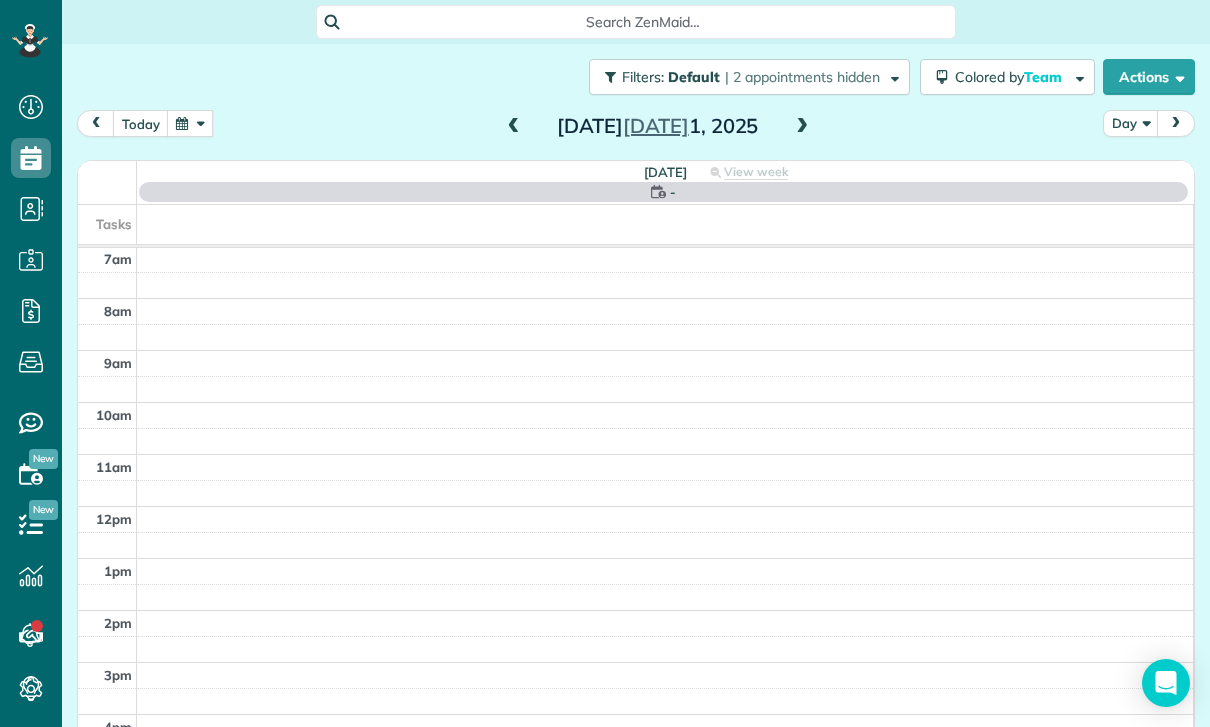 scroll, scrollTop: 157, scrollLeft: 0, axis: vertical 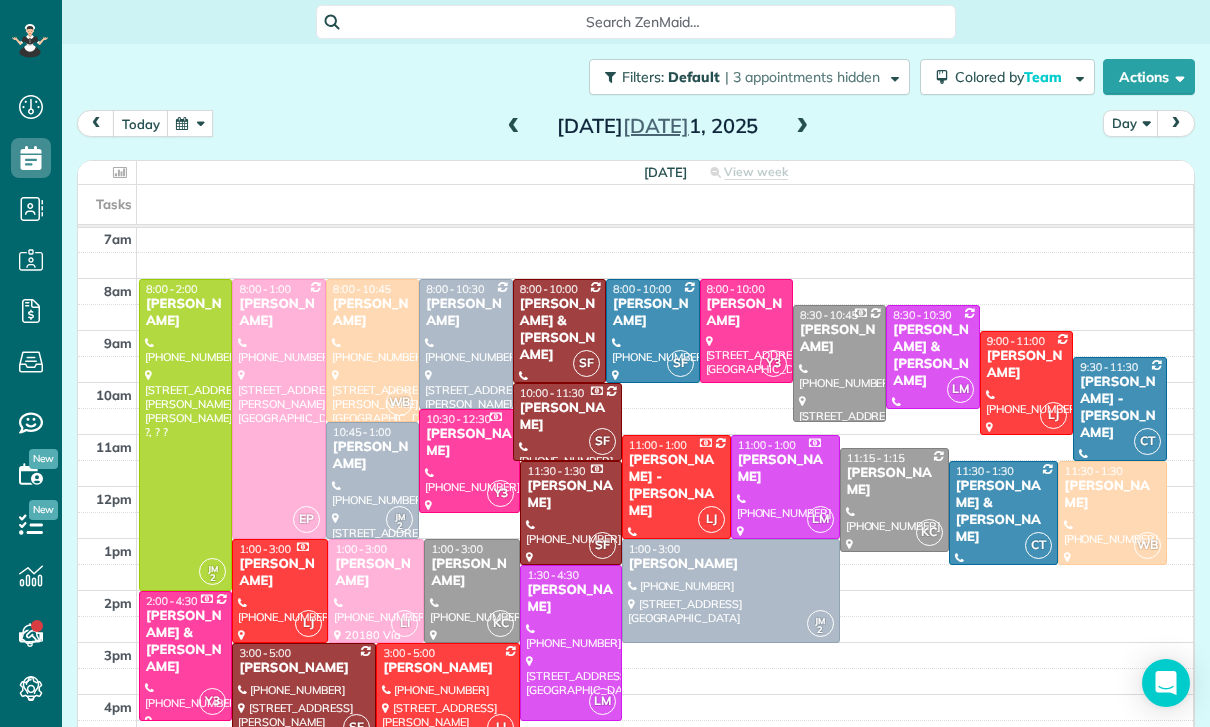 click on "[PERSON_NAME] & [PERSON_NAME]" at bounding box center [559, 330] 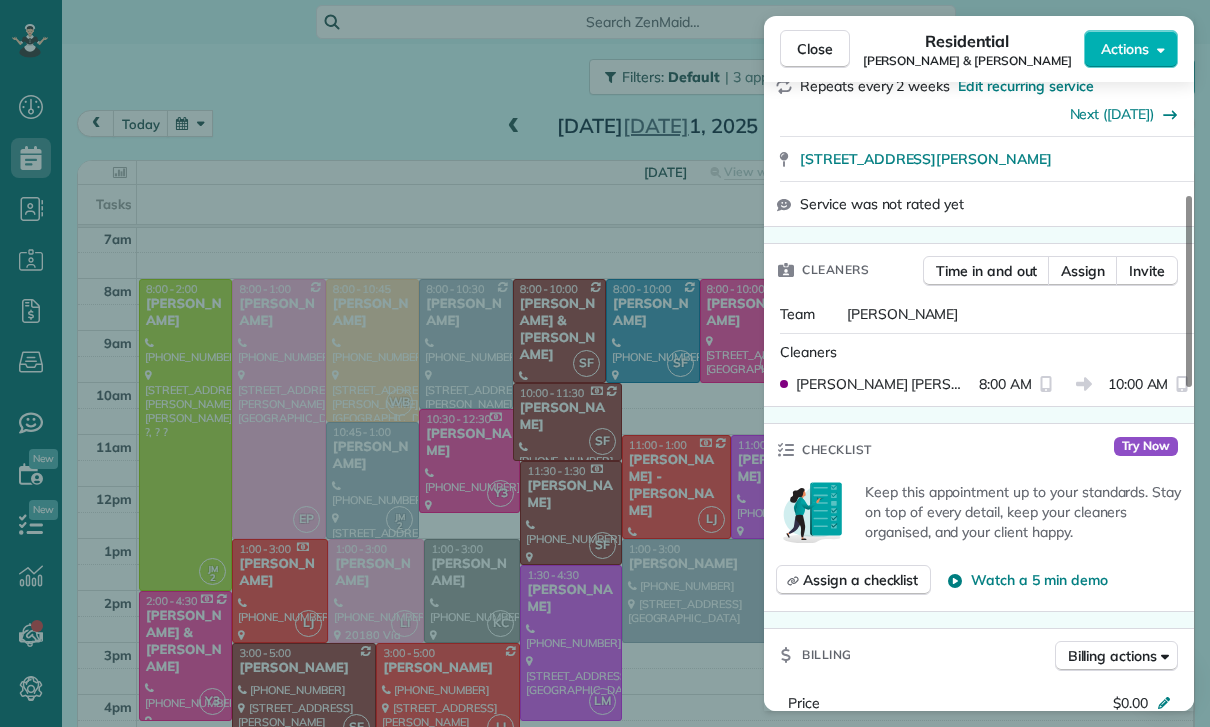scroll, scrollTop: 326, scrollLeft: 0, axis: vertical 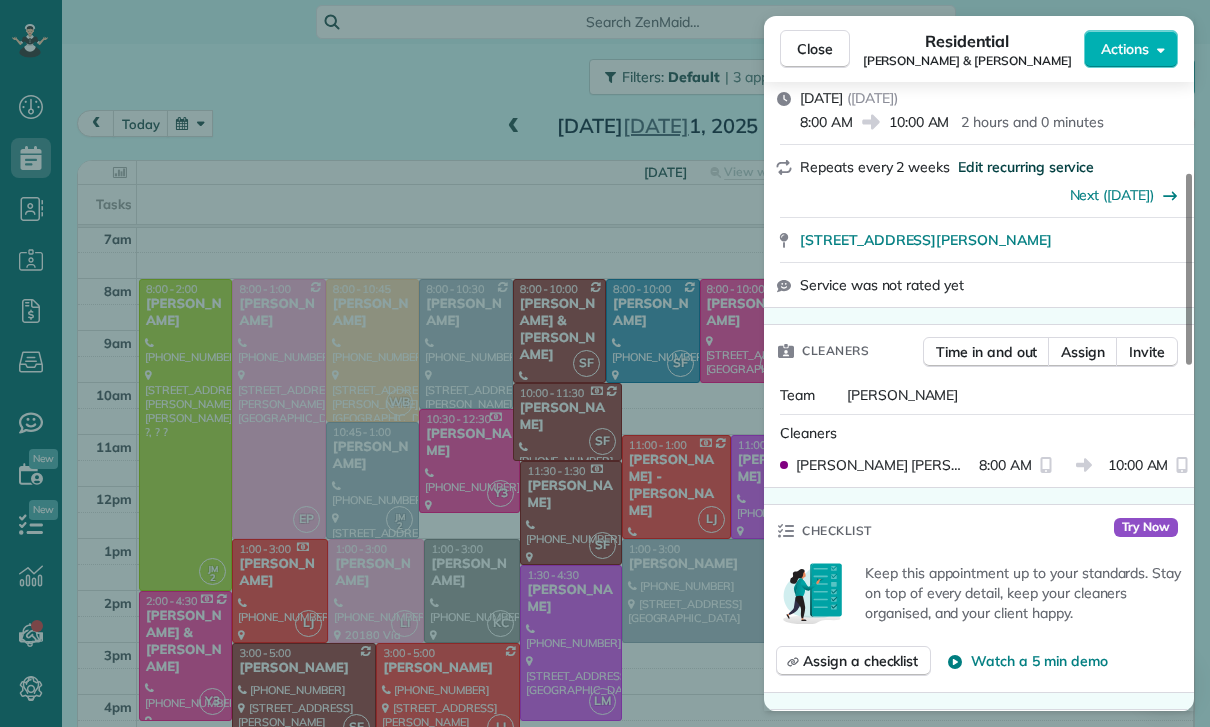 click on "Edit recurring service" at bounding box center (1026, 167) 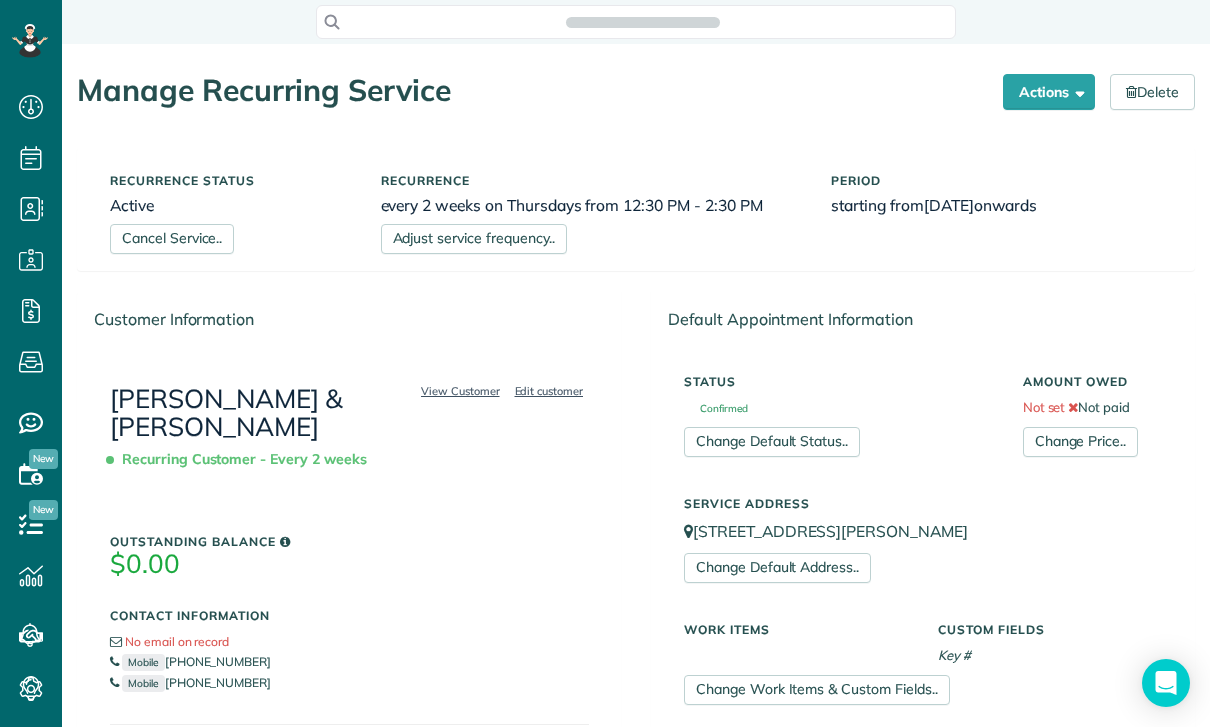 scroll, scrollTop: 0, scrollLeft: 0, axis: both 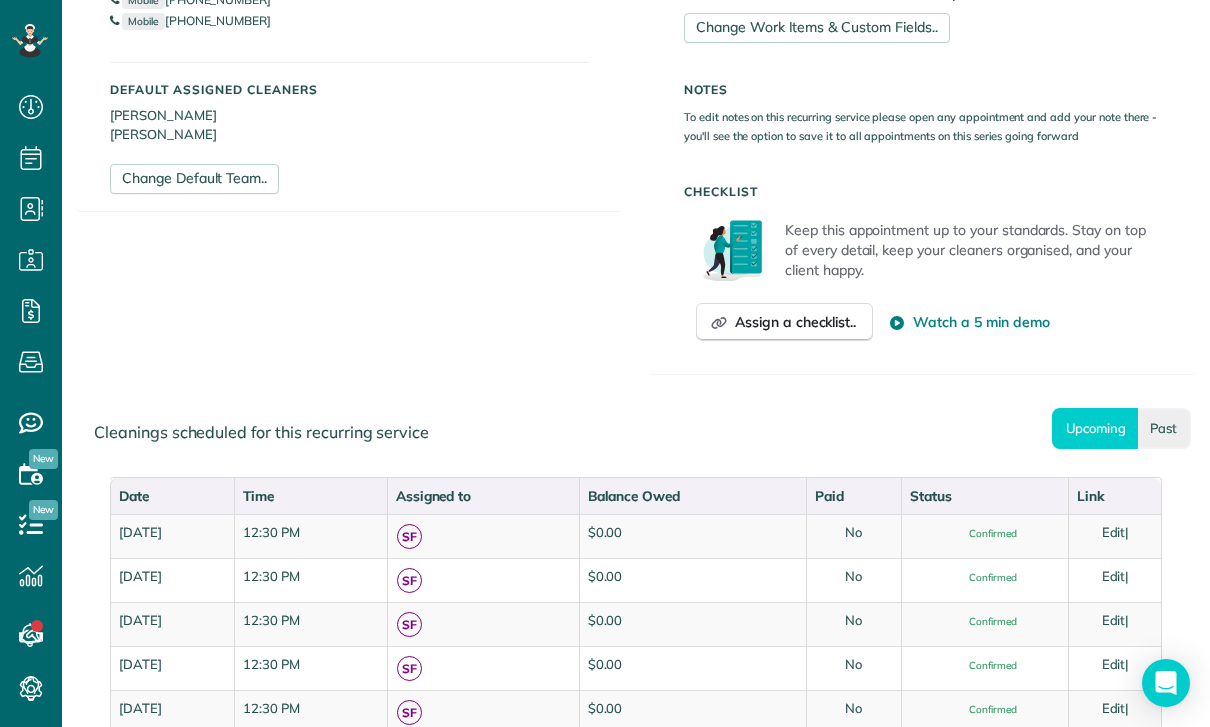 click on "Past" at bounding box center [1164, 428] 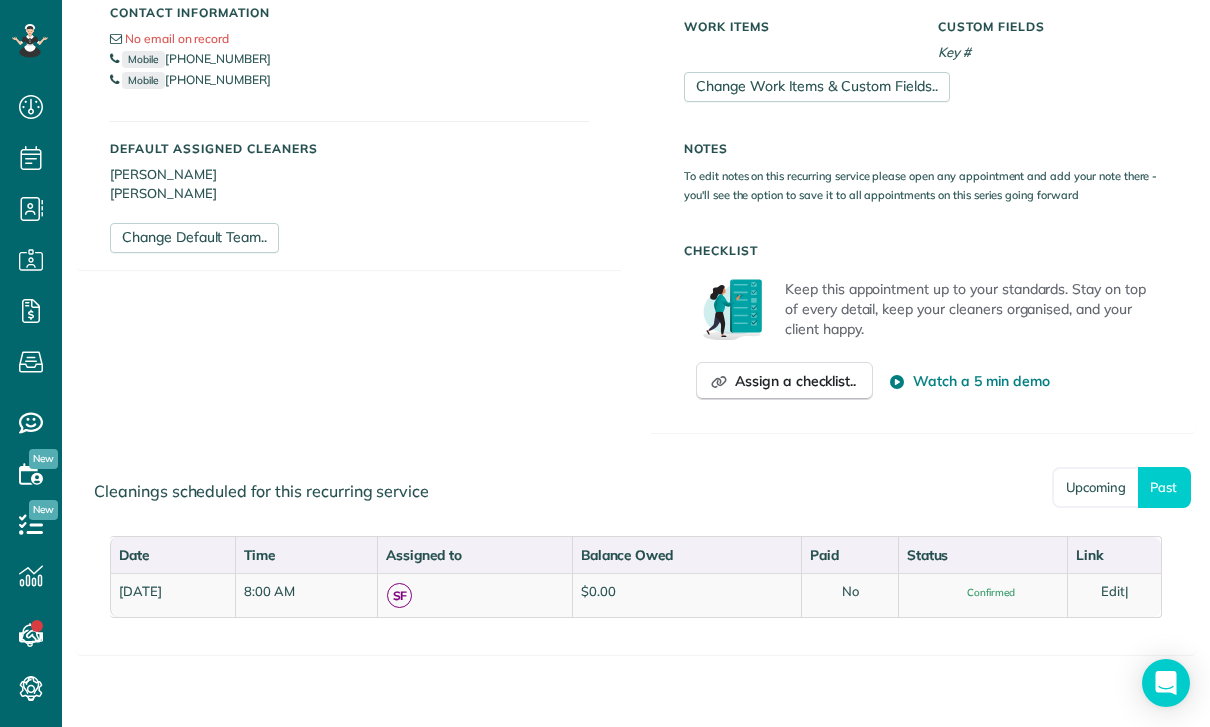 scroll, scrollTop: 64, scrollLeft: 0, axis: vertical 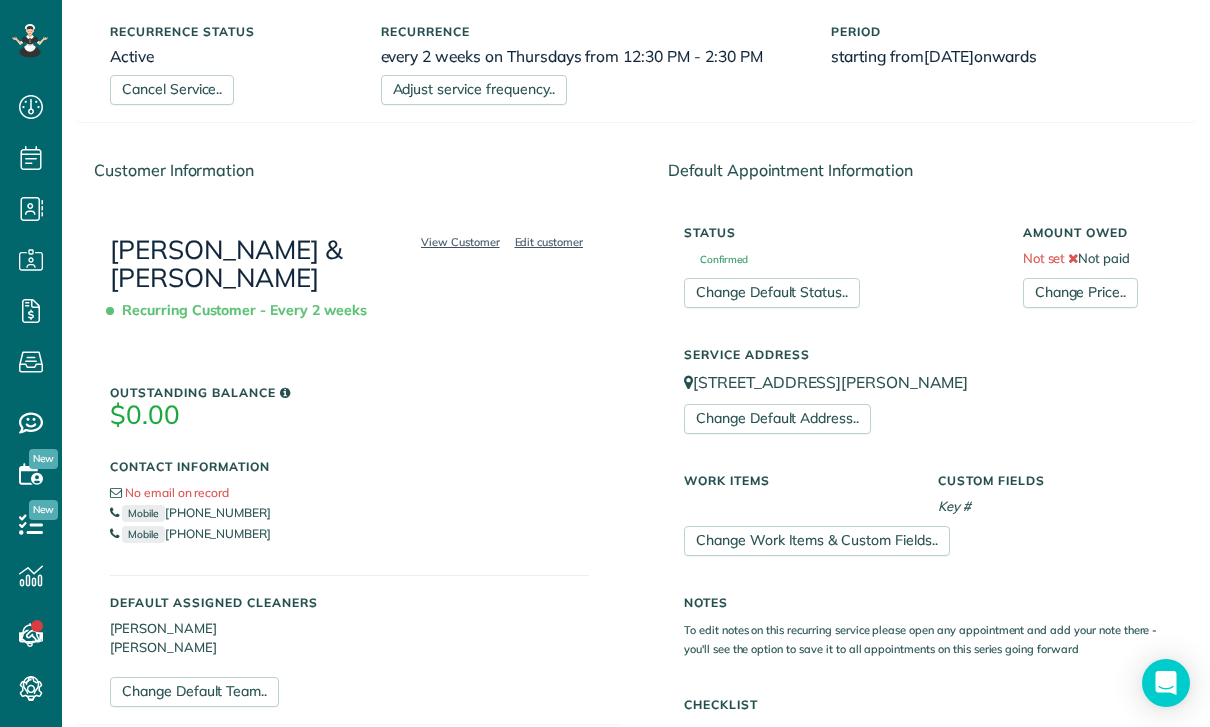 click on "Brian & Valerie Albert" at bounding box center (226, 264) 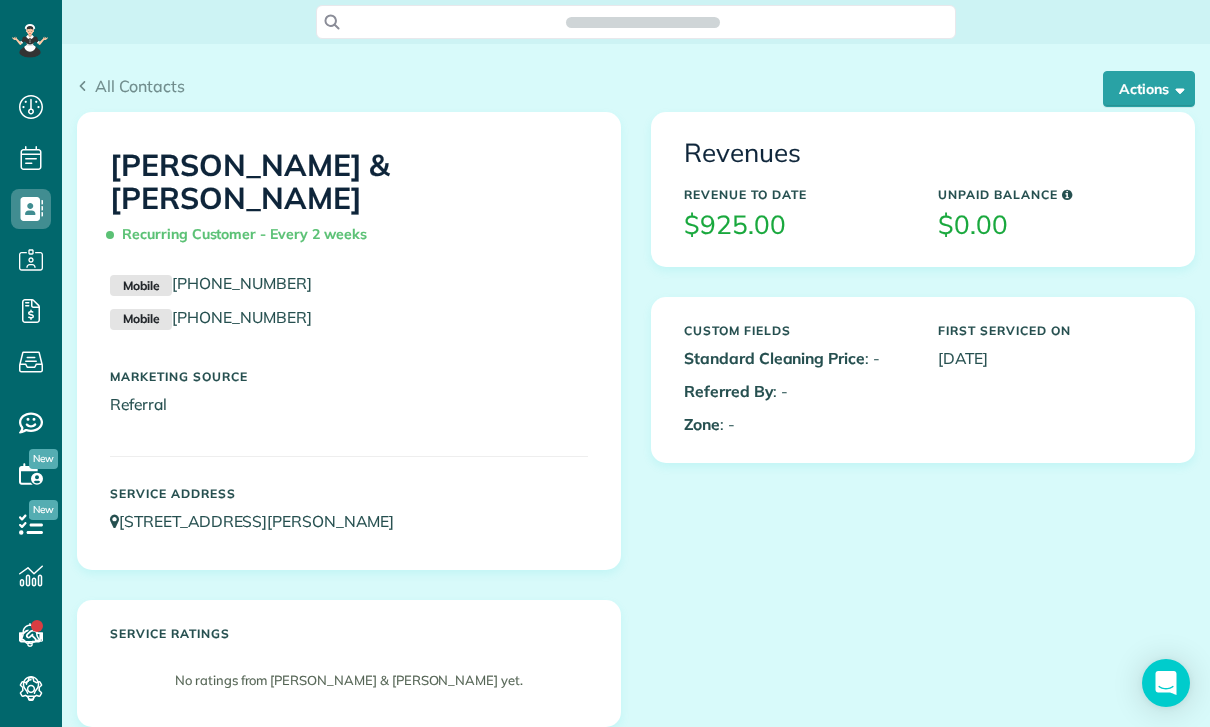 scroll, scrollTop: 0, scrollLeft: 0, axis: both 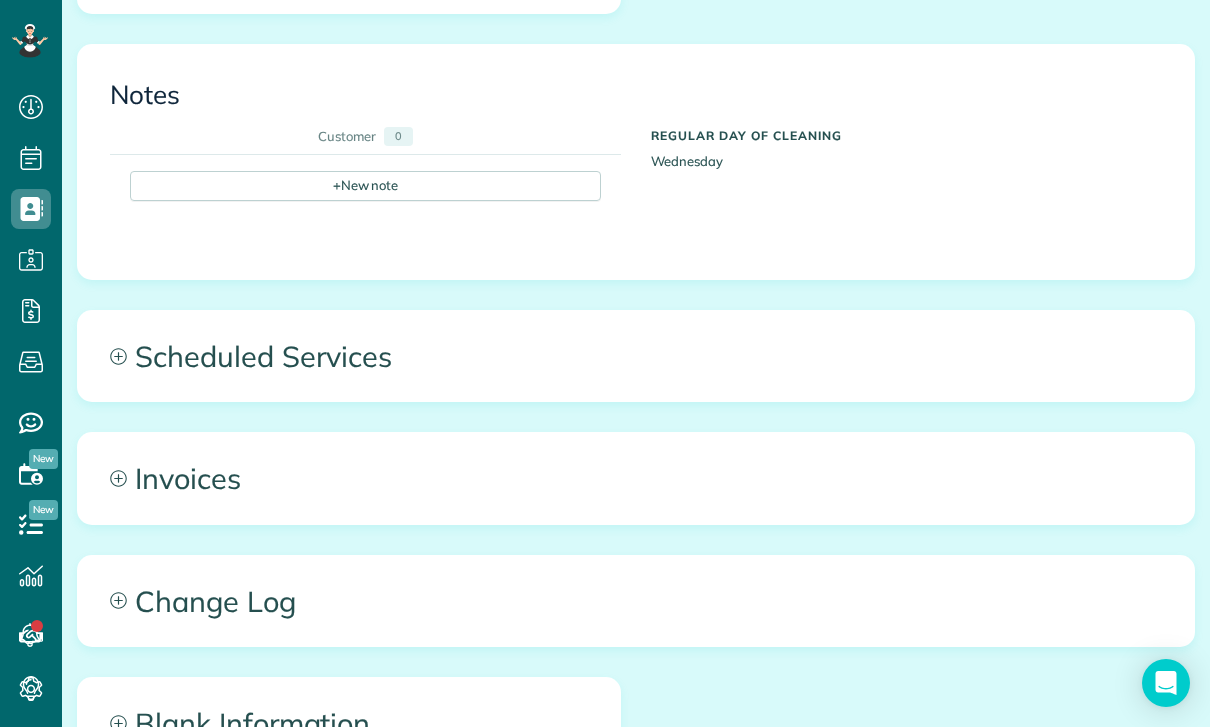 click on "Scheduled Services" at bounding box center (636, 356) 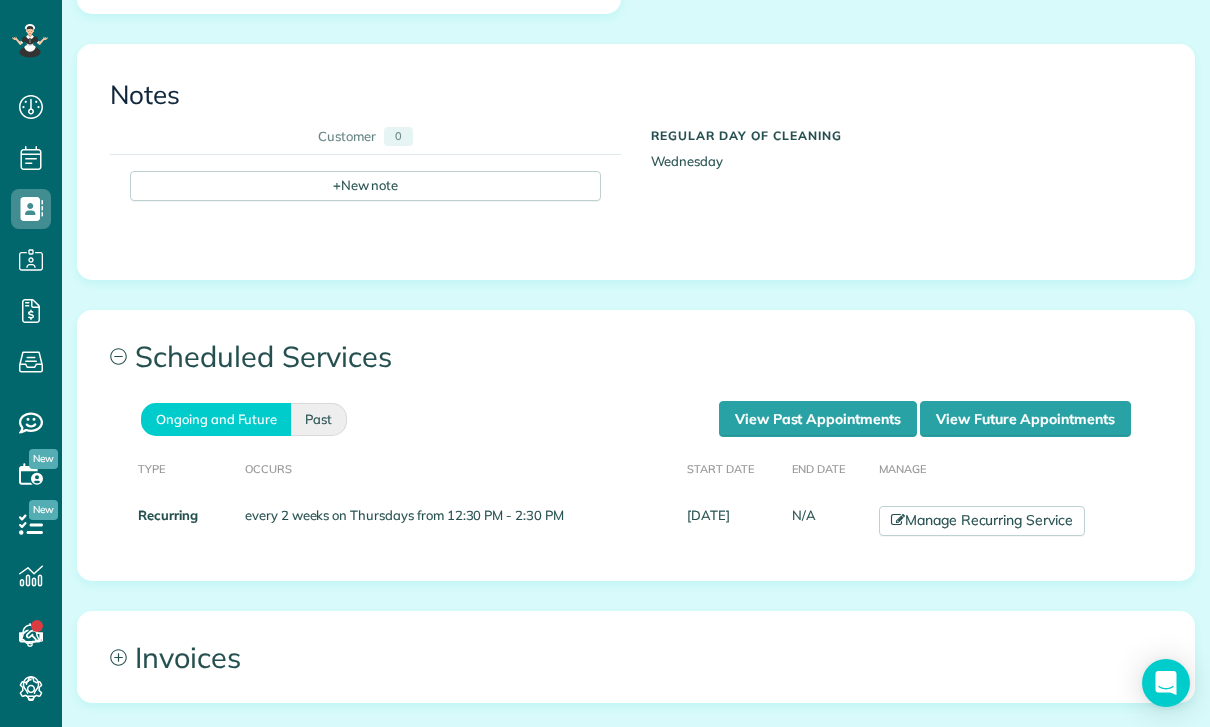 click on "Past" at bounding box center [319, 419] 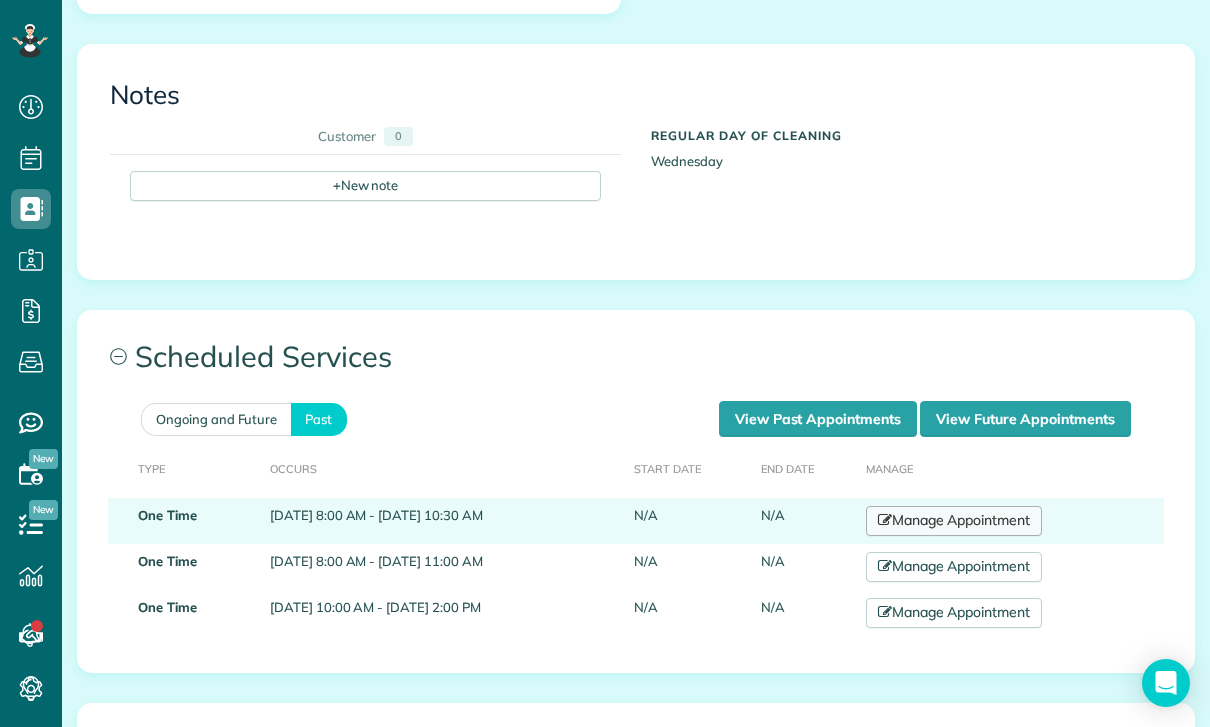 click on "Manage Appointment" at bounding box center [954, 521] 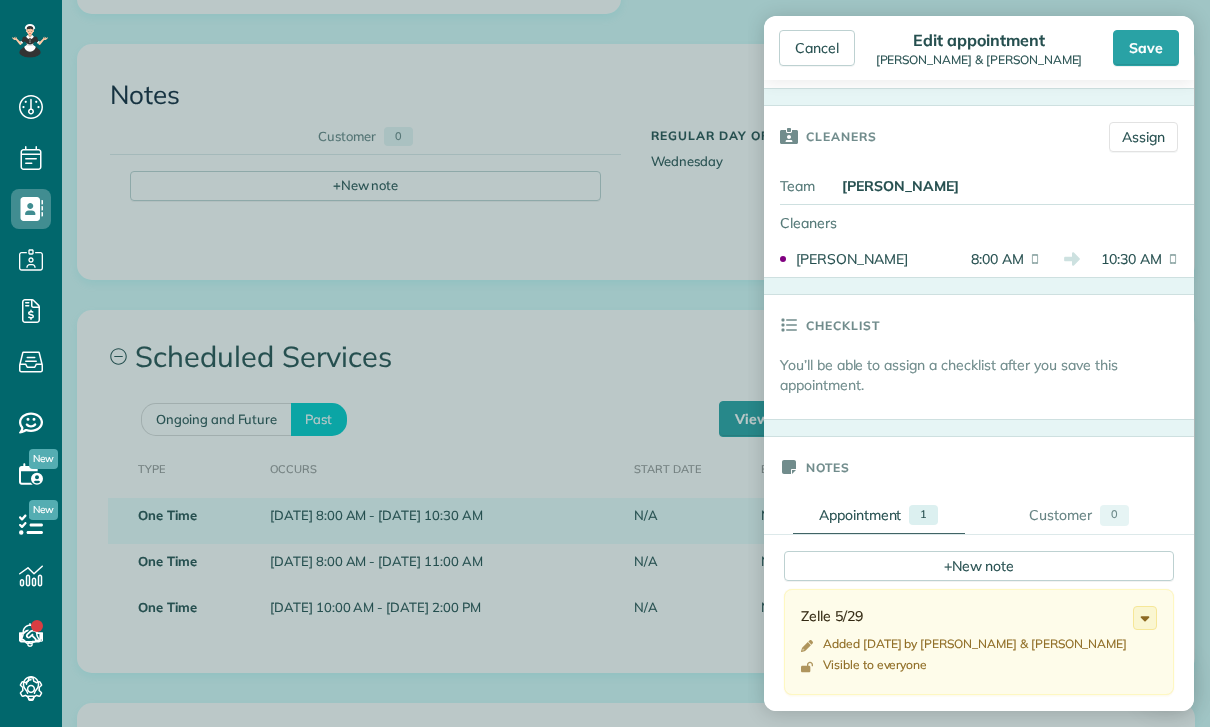scroll, scrollTop: 317, scrollLeft: 0, axis: vertical 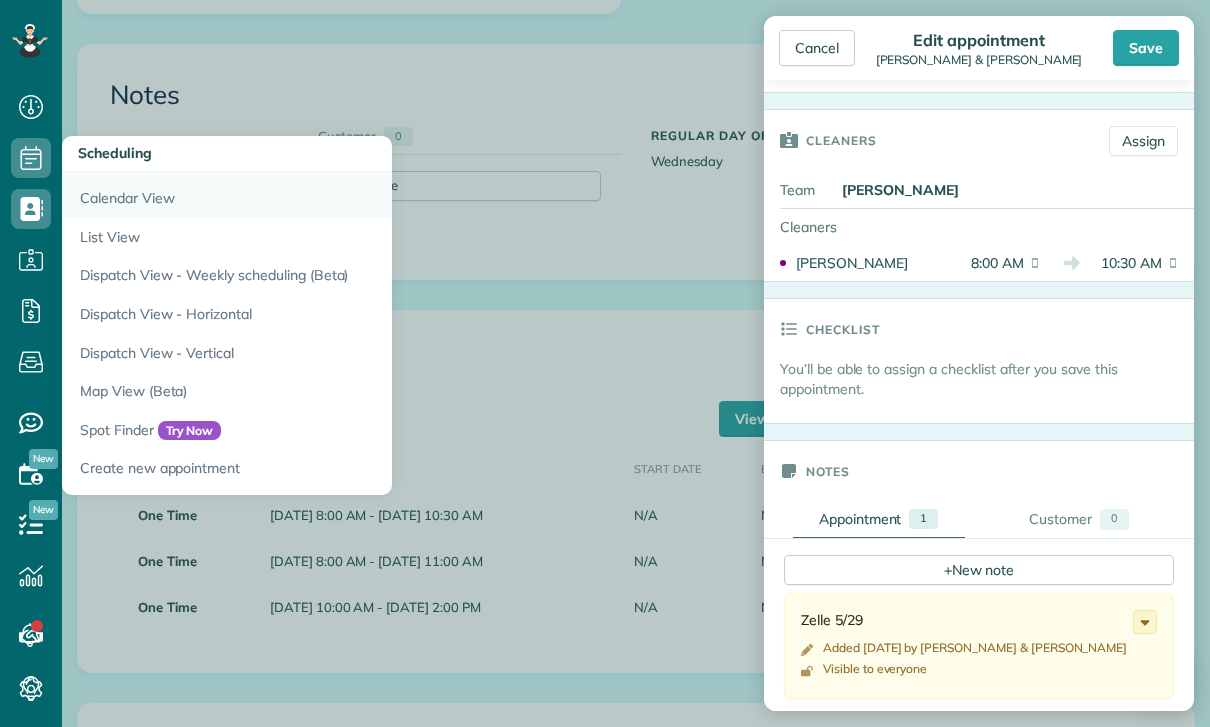 click on "Calendar View" at bounding box center (312, 195) 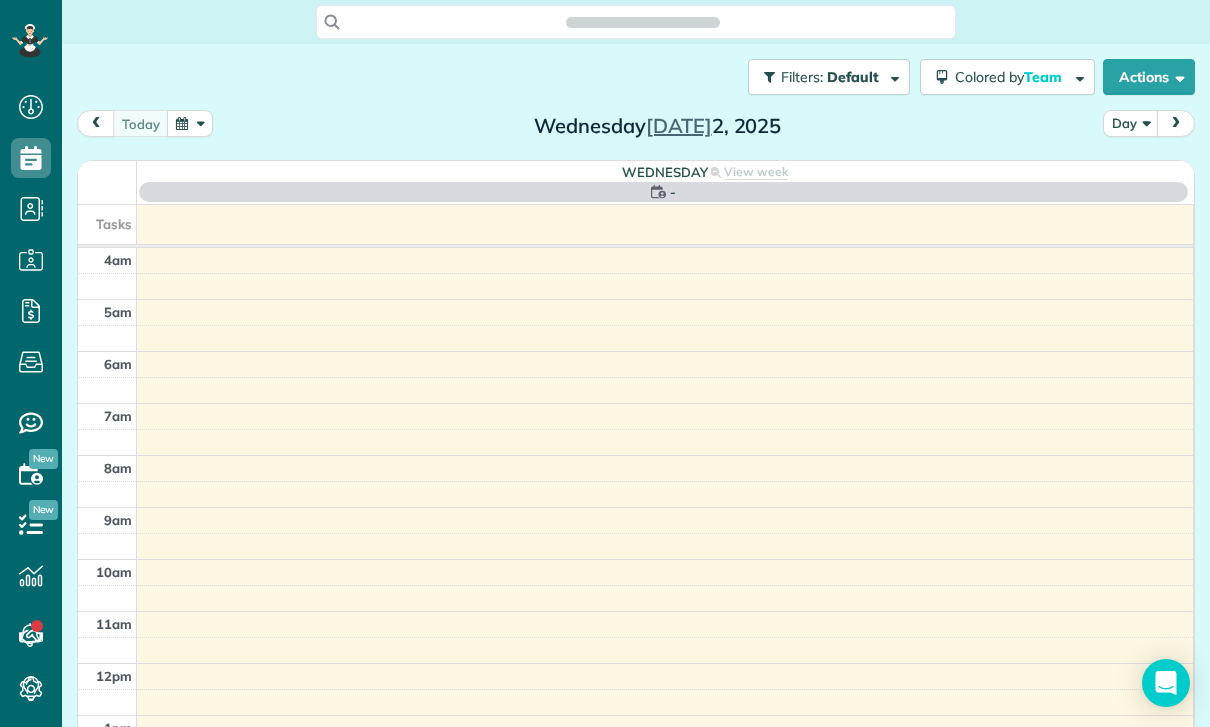 scroll, scrollTop: 0, scrollLeft: 0, axis: both 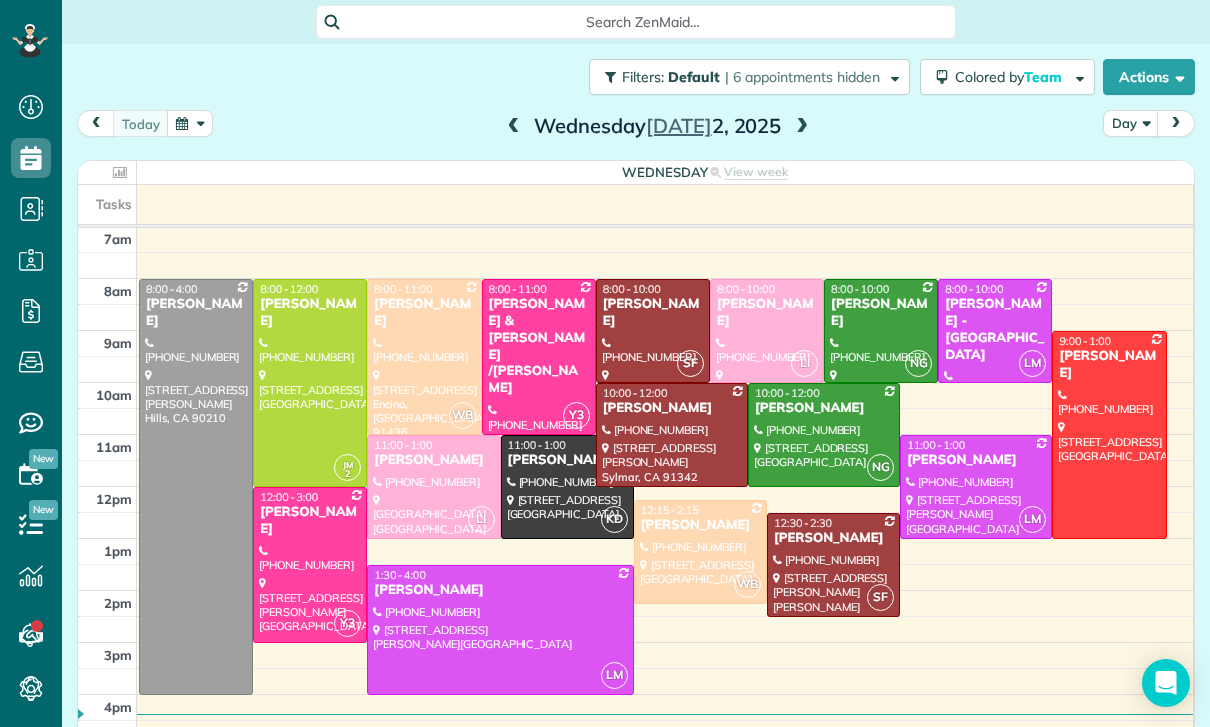 click at bounding box center [190, 123] 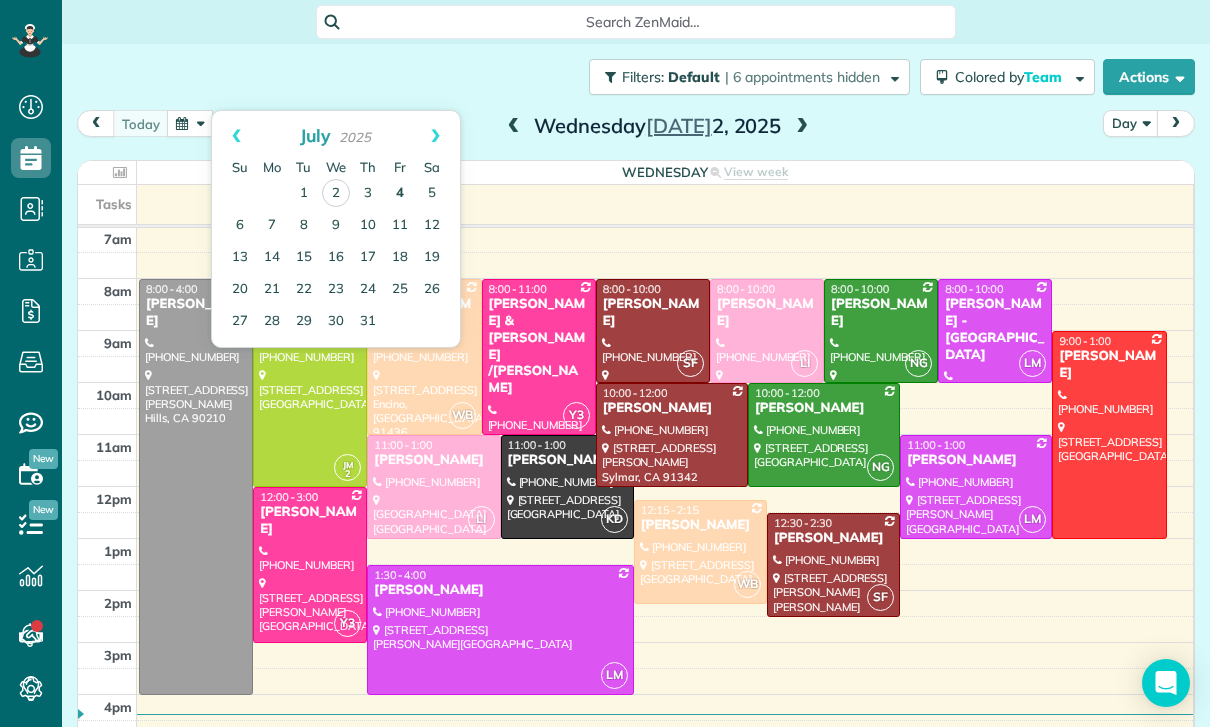 click on "4" at bounding box center [400, 194] 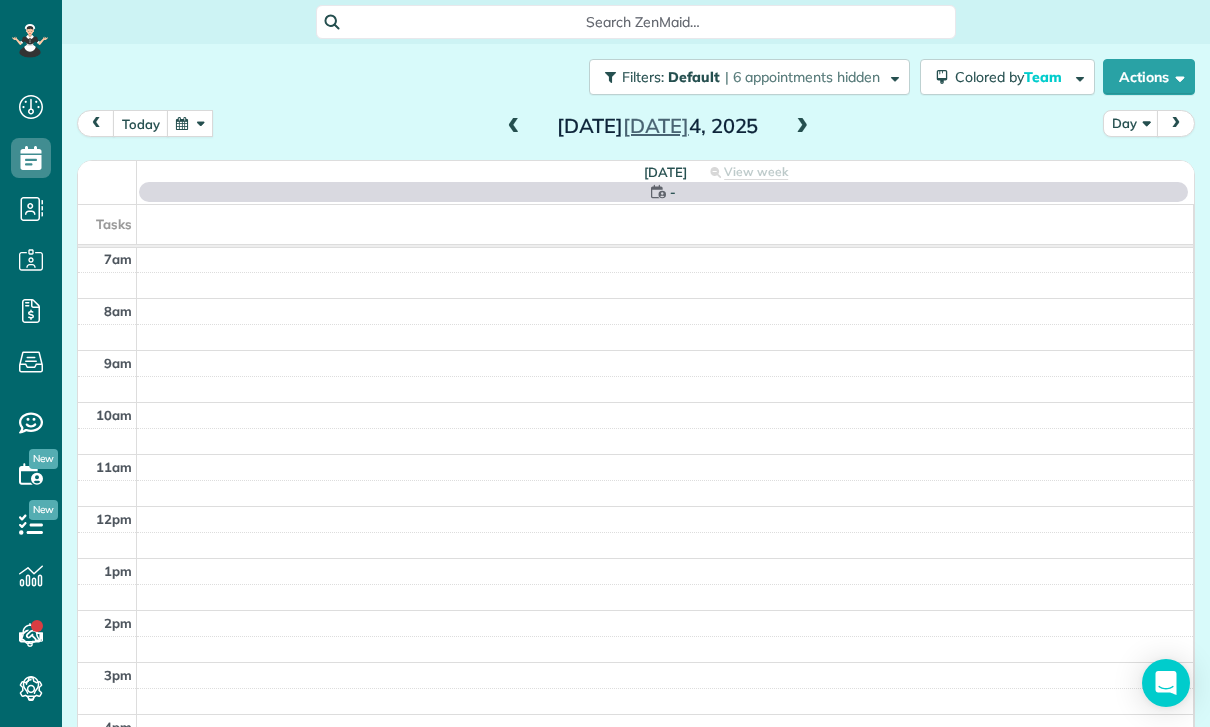 scroll, scrollTop: 157, scrollLeft: 0, axis: vertical 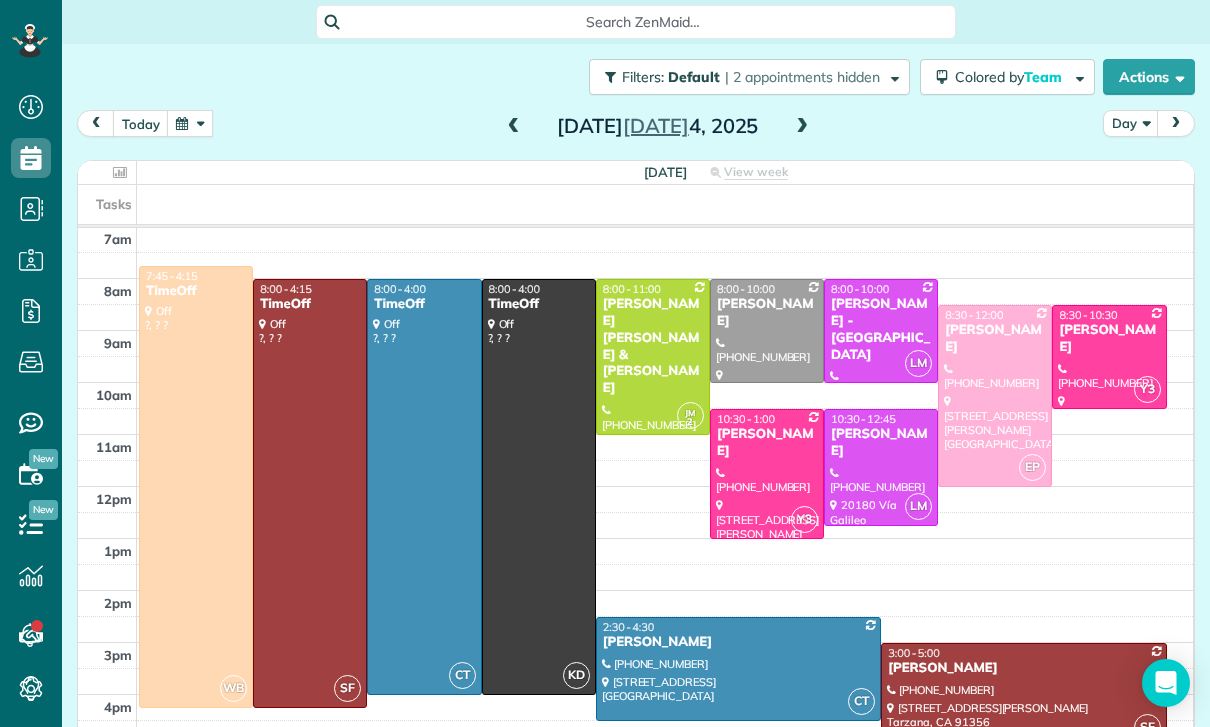 click at bounding box center (802, 127) 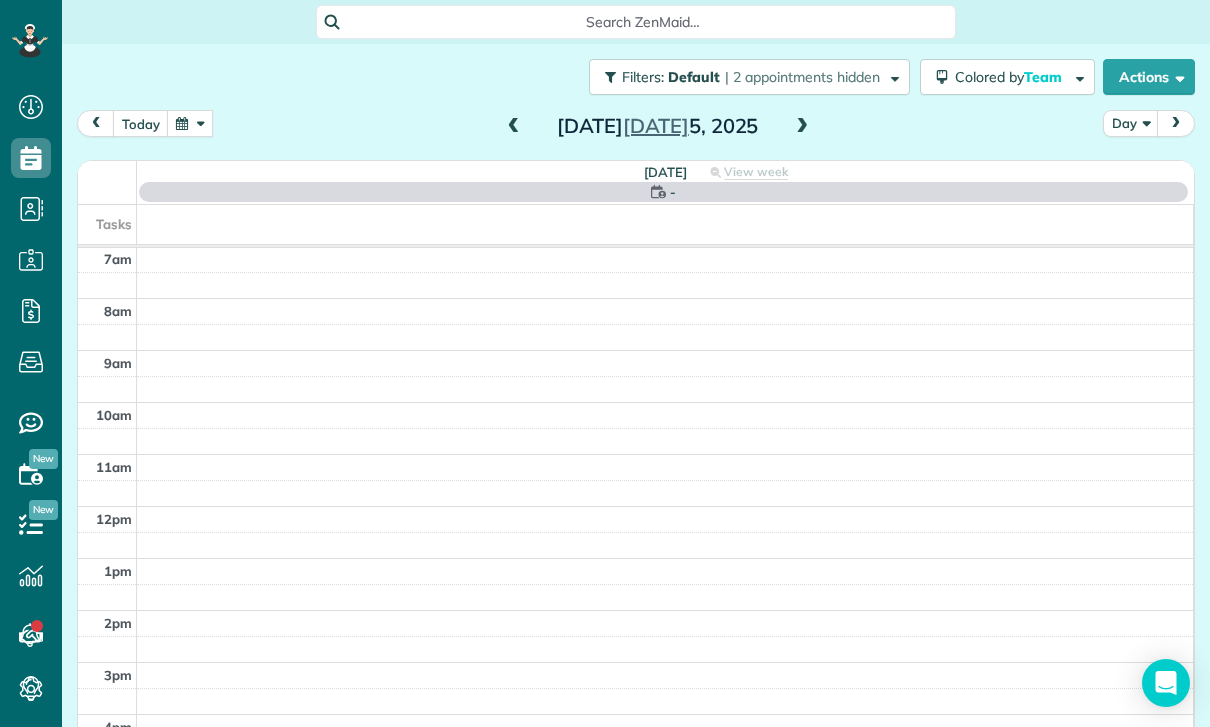 scroll, scrollTop: 157, scrollLeft: 0, axis: vertical 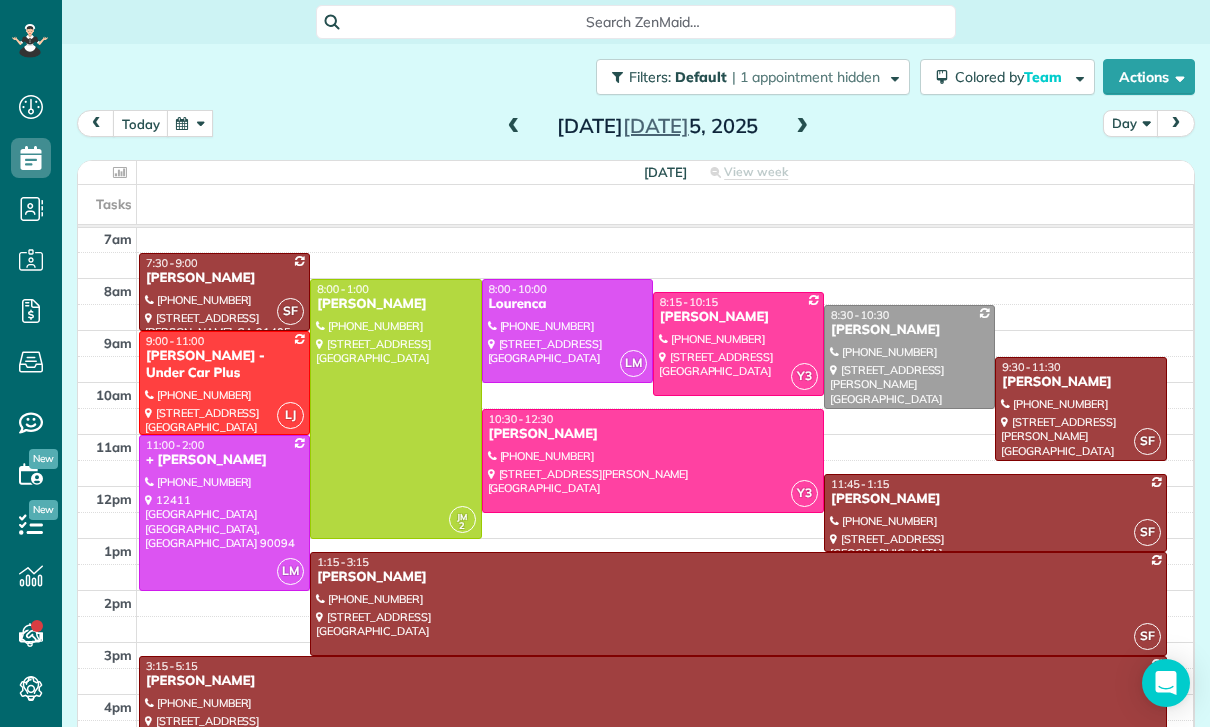 click at bounding box center [514, 127] 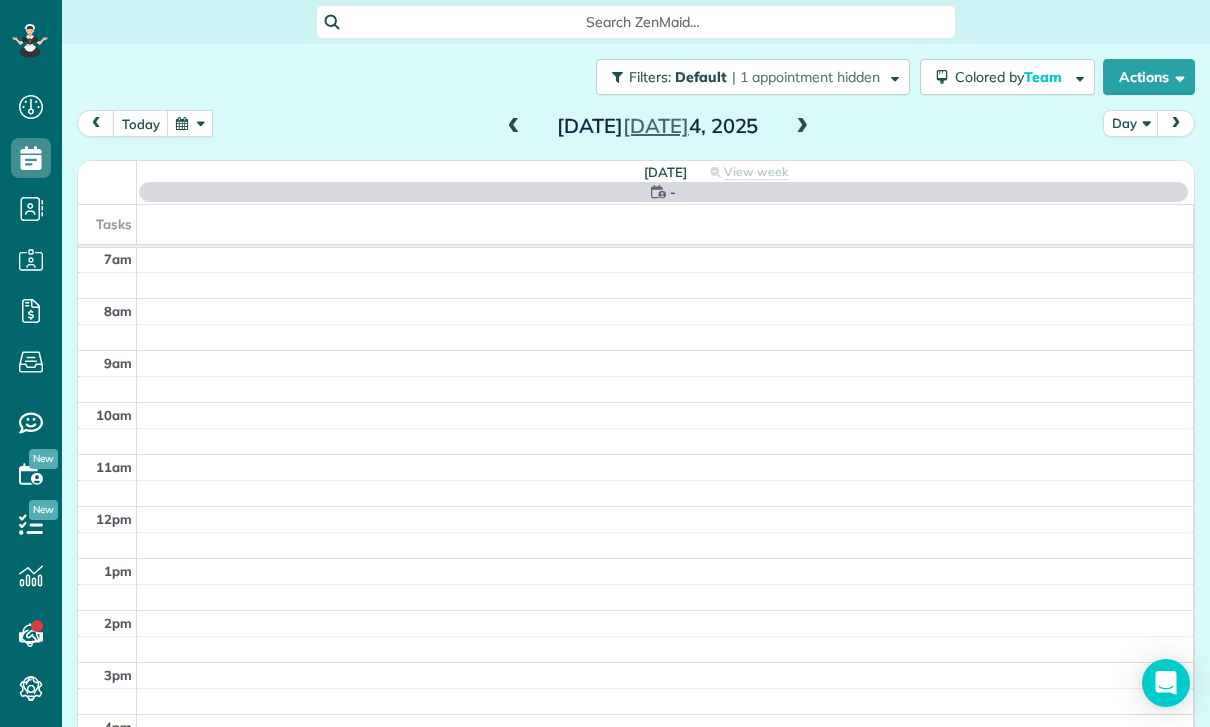 scroll, scrollTop: 157, scrollLeft: 0, axis: vertical 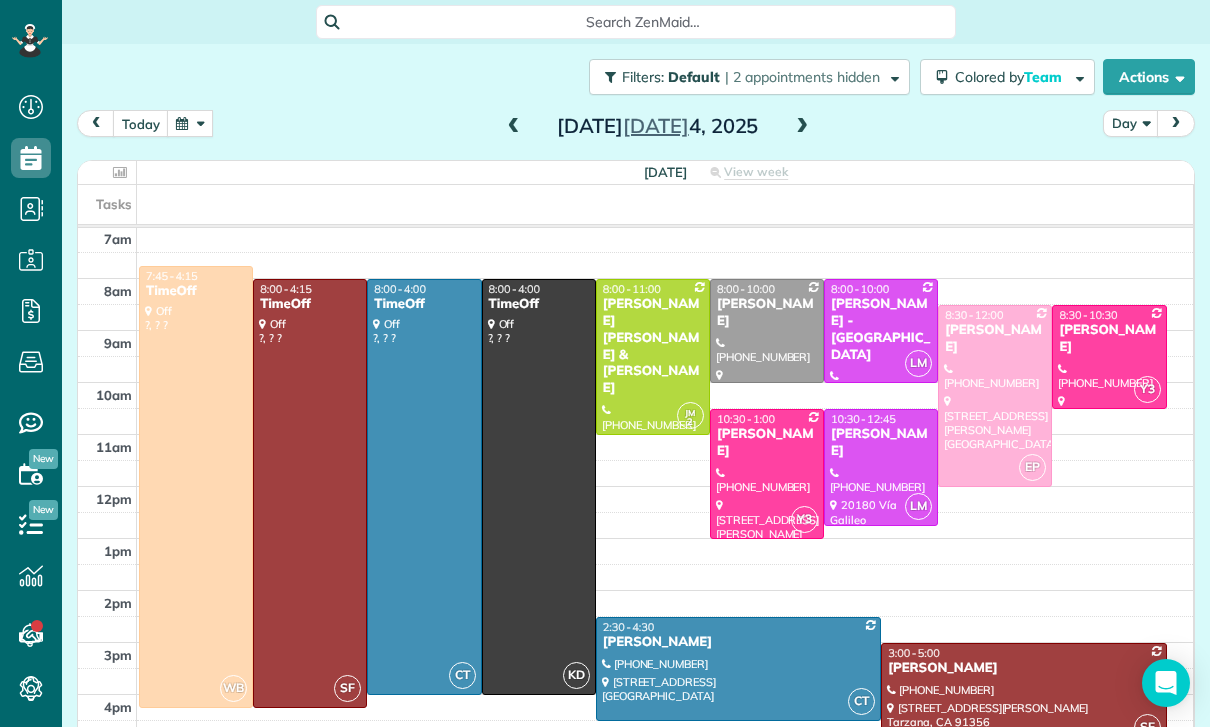 click at bounding box center (514, 127) 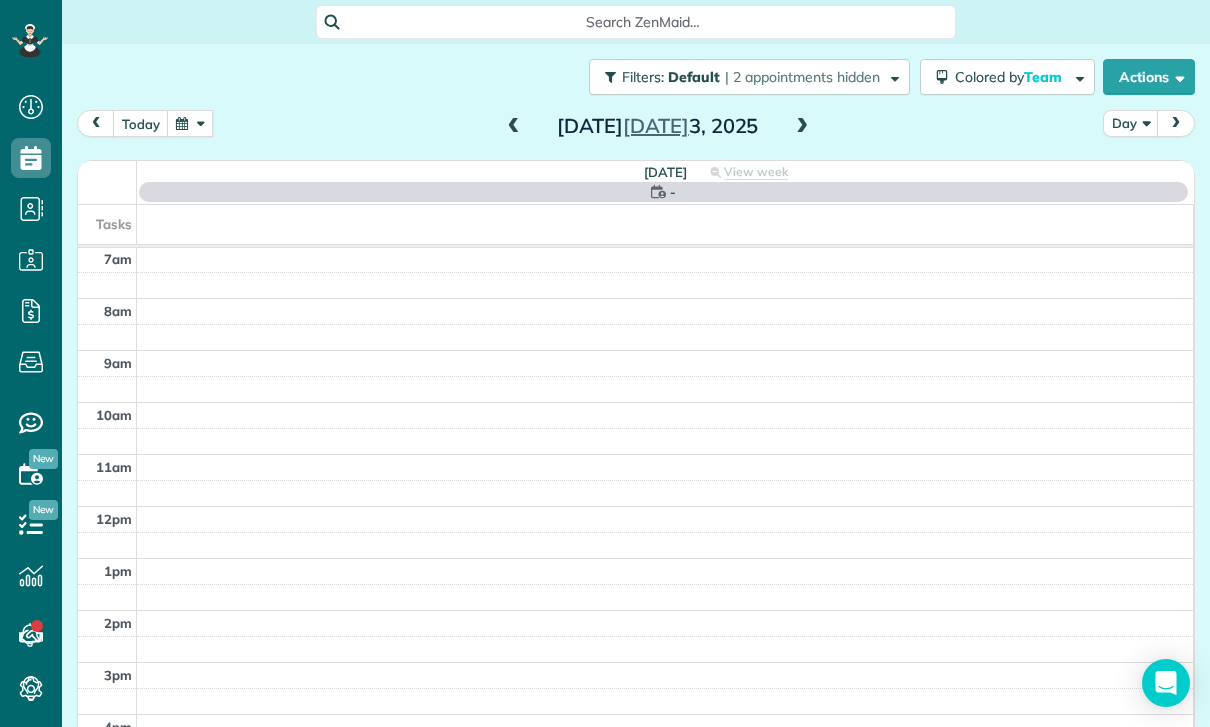 scroll, scrollTop: 157, scrollLeft: 0, axis: vertical 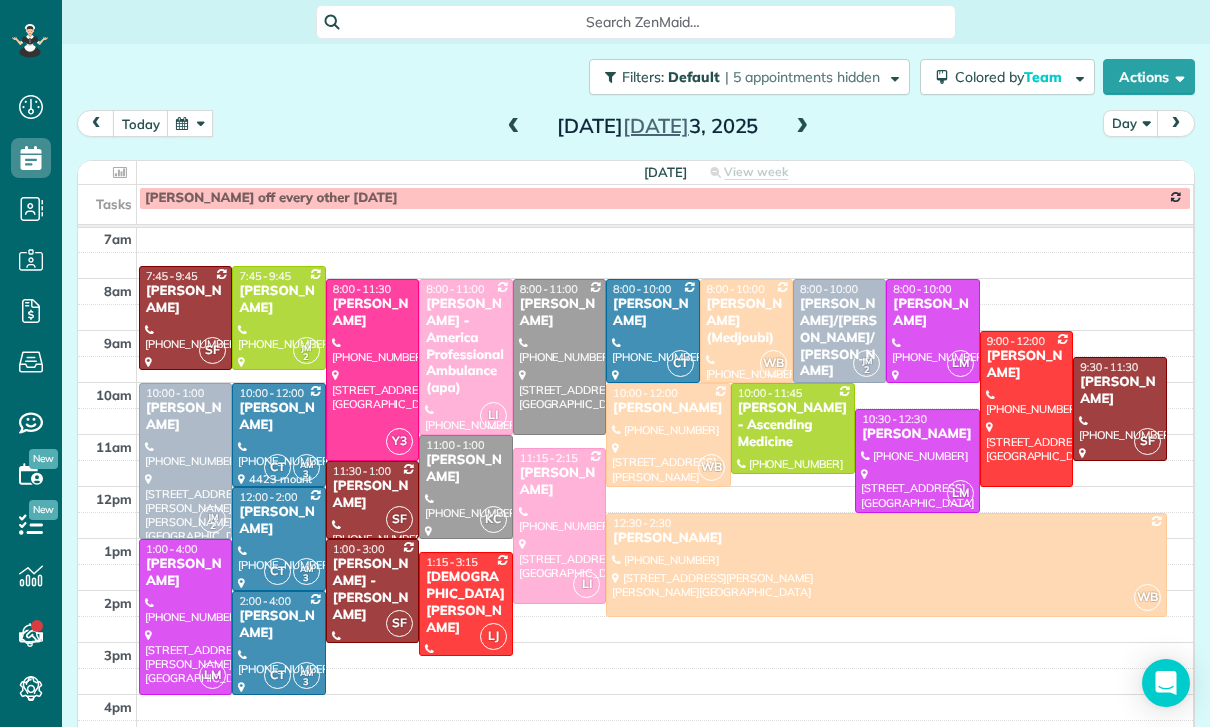 click at bounding box center (514, 127) 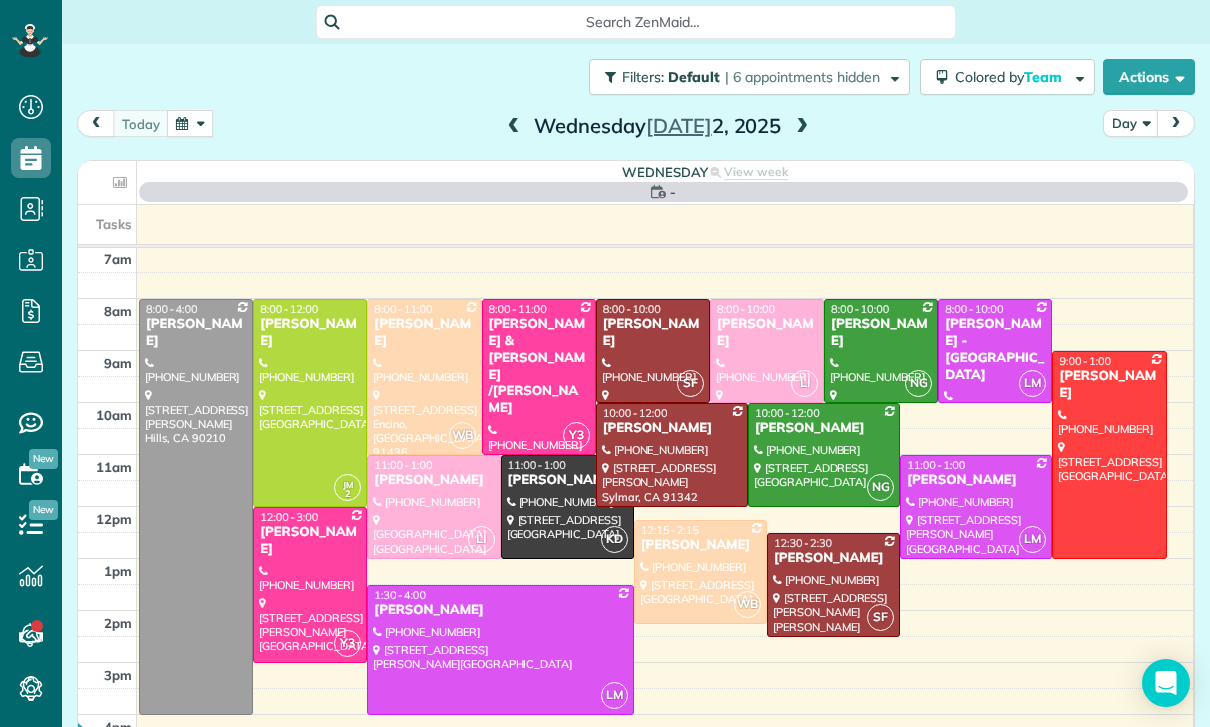 scroll, scrollTop: 157, scrollLeft: 0, axis: vertical 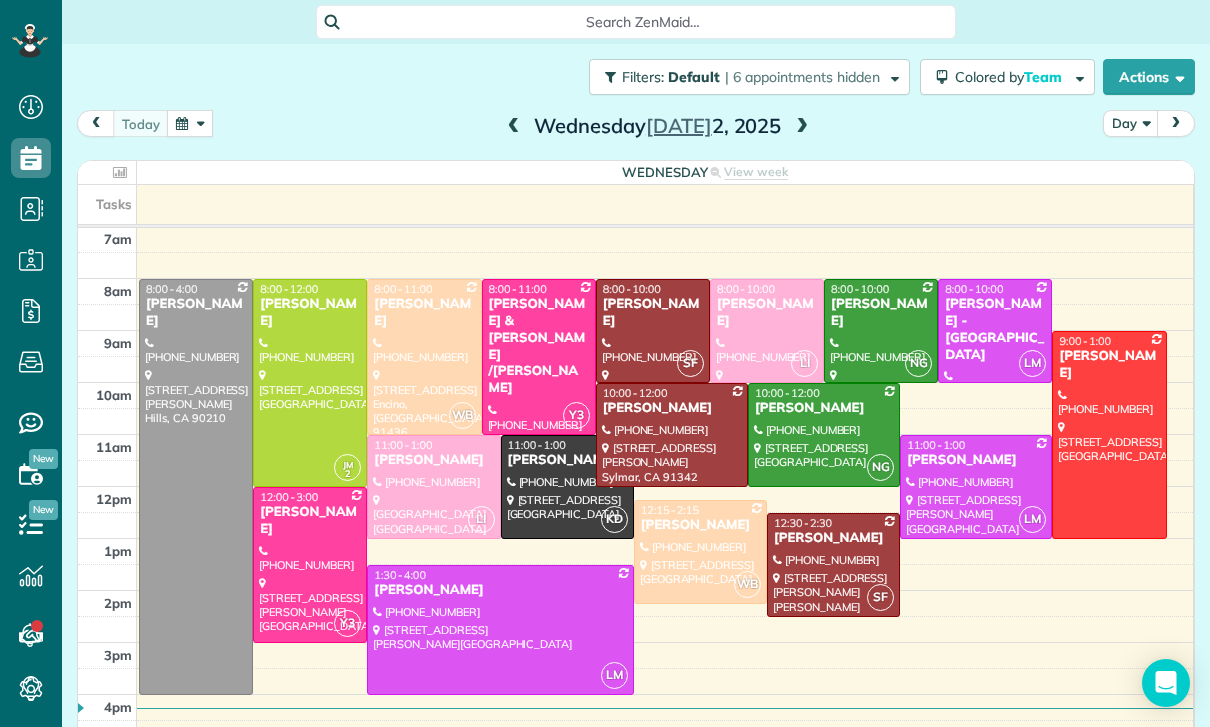 click at bounding box center [514, 127] 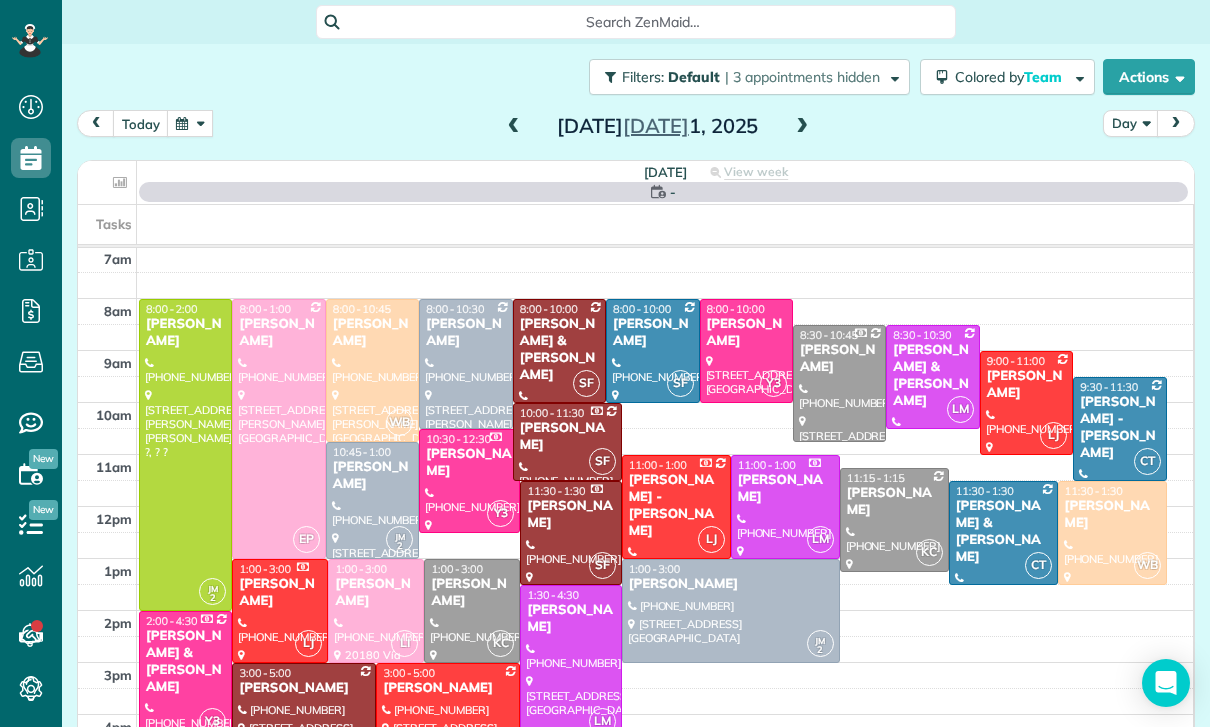 scroll, scrollTop: 157, scrollLeft: 0, axis: vertical 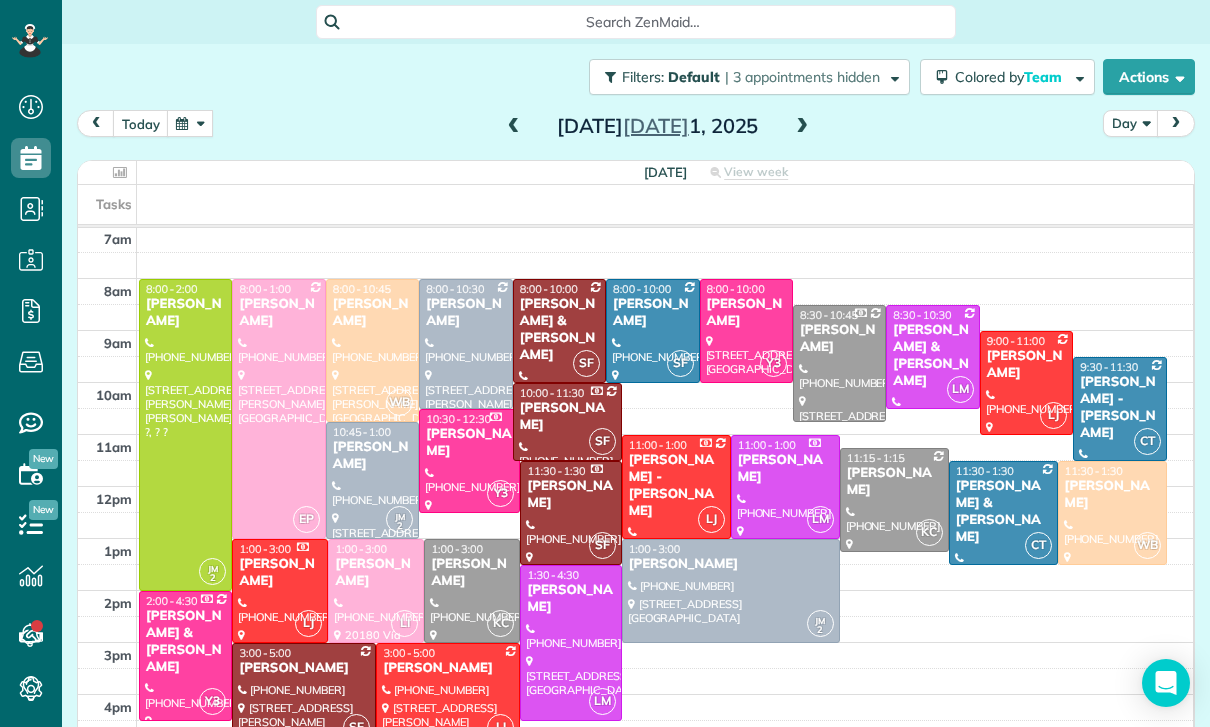 click at bounding box center (376, 591) 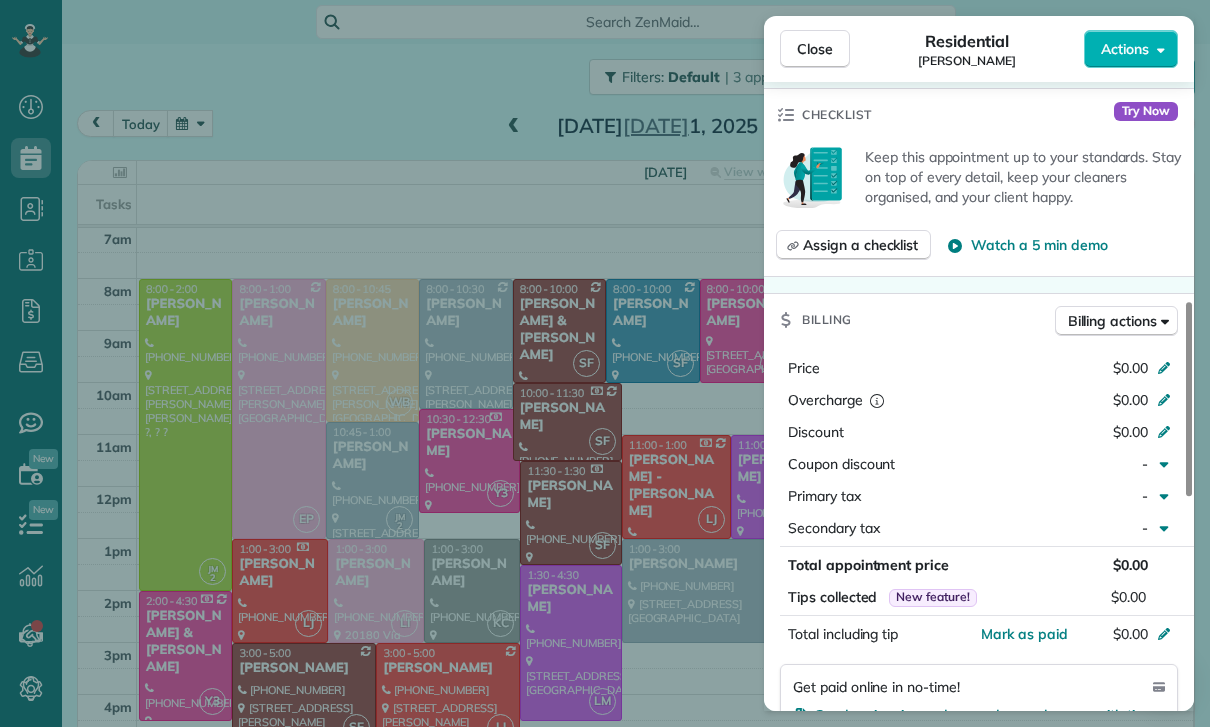 scroll, scrollTop: 808, scrollLeft: 0, axis: vertical 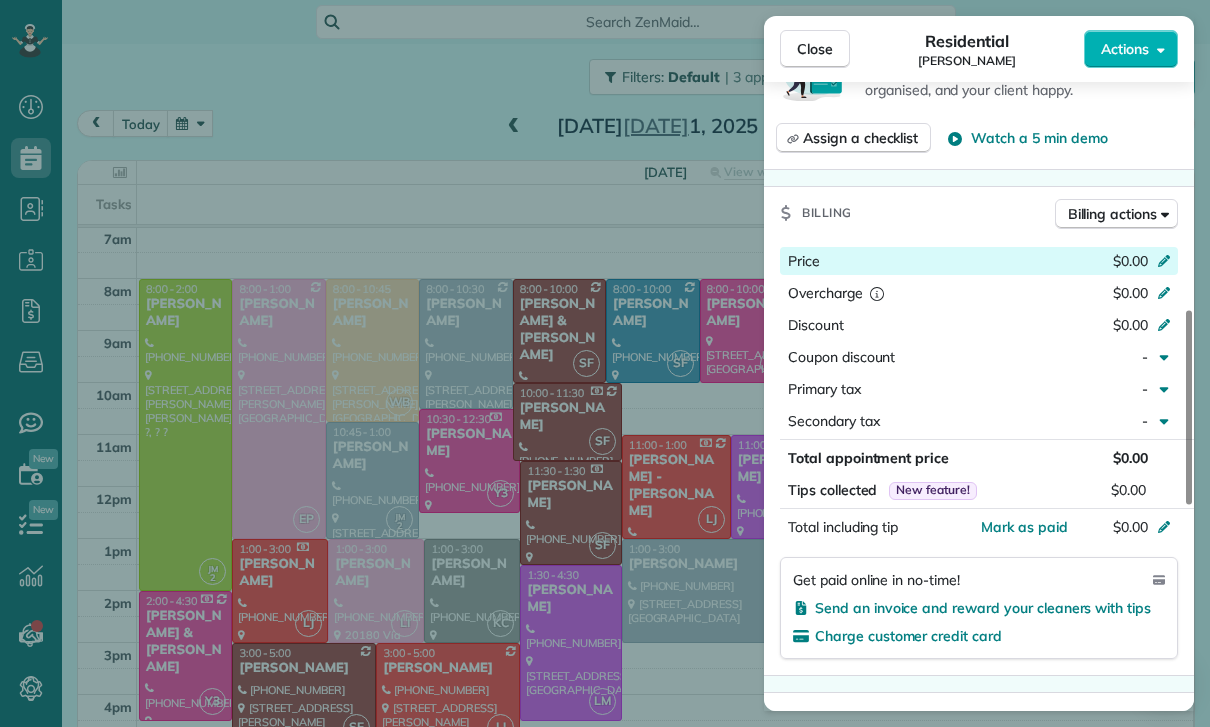 click 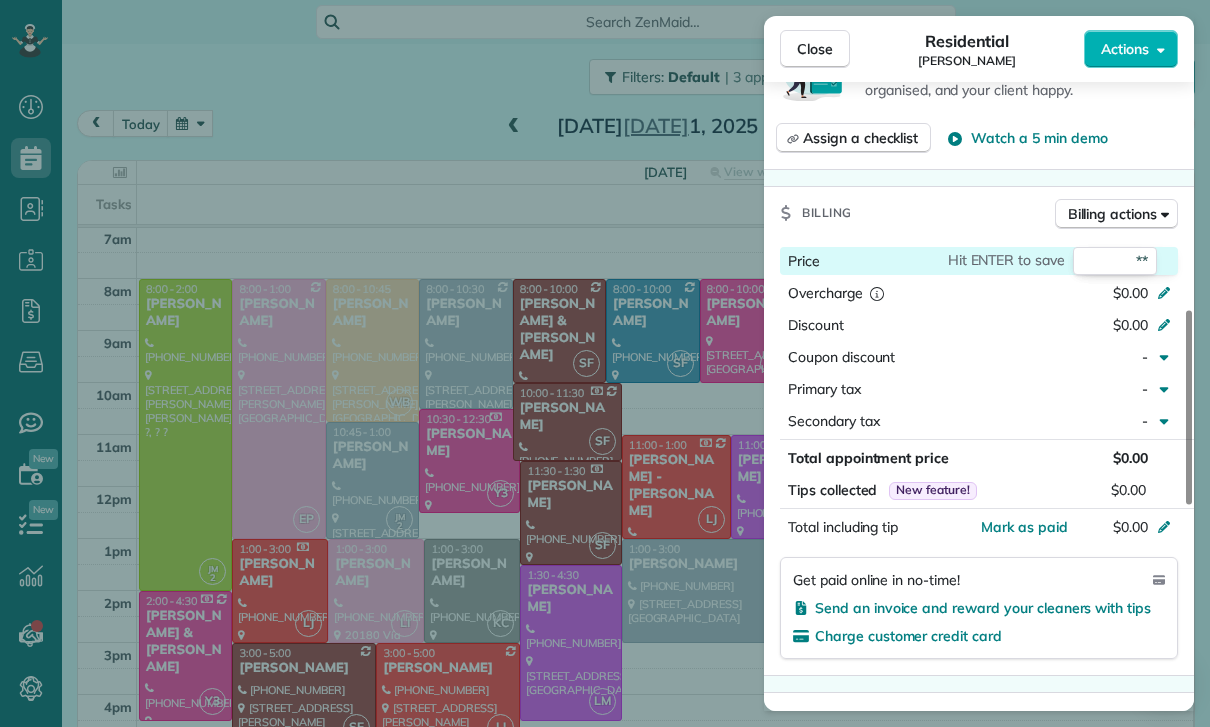type on "***" 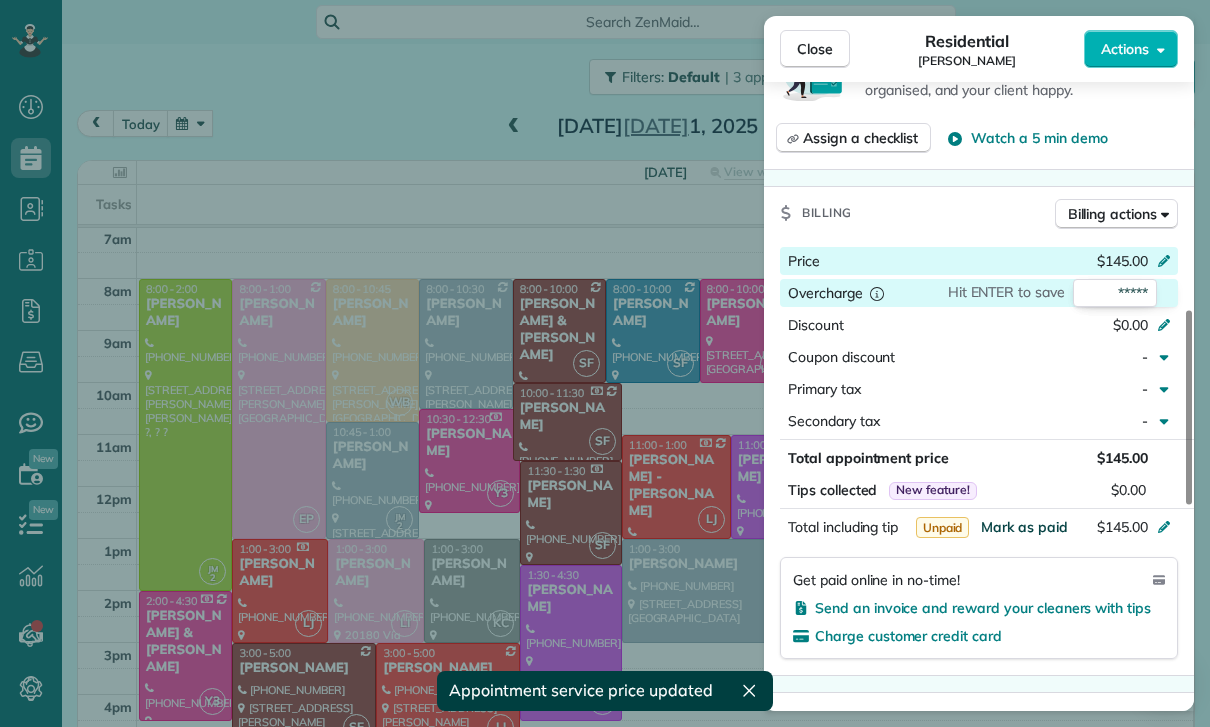 click on "Mark as paid" at bounding box center [1024, 527] 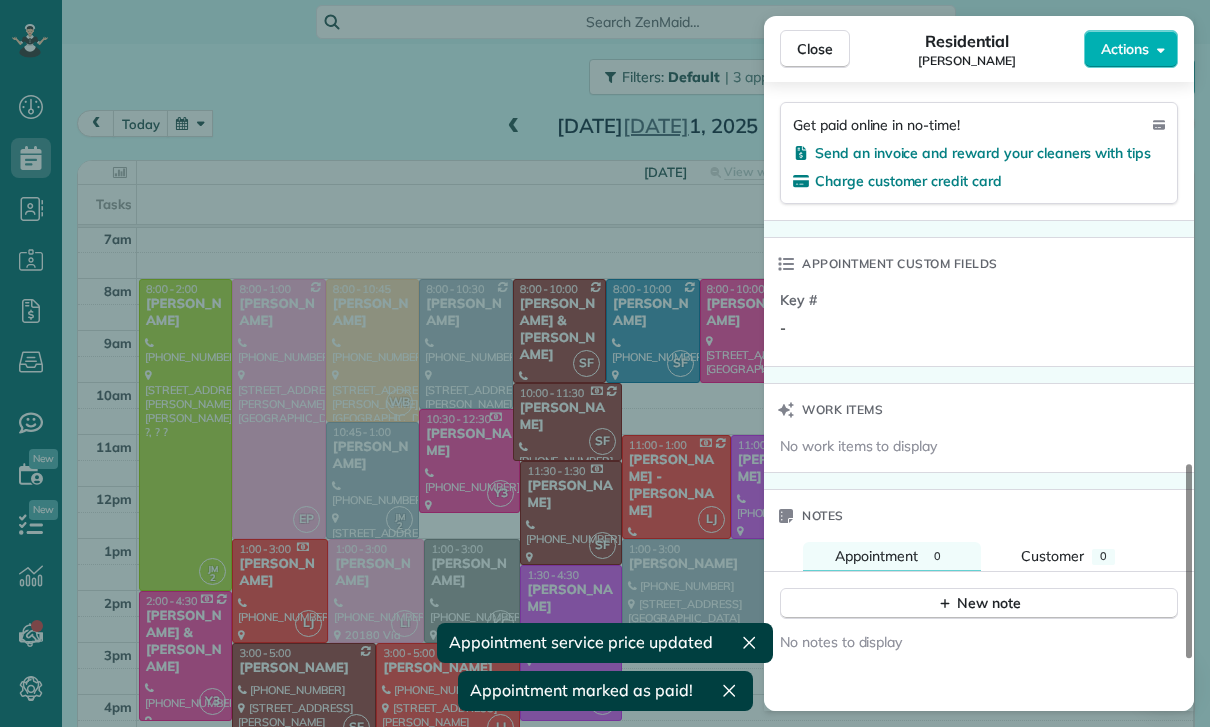 scroll, scrollTop: 1402, scrollLeft: 0, axis: vertical 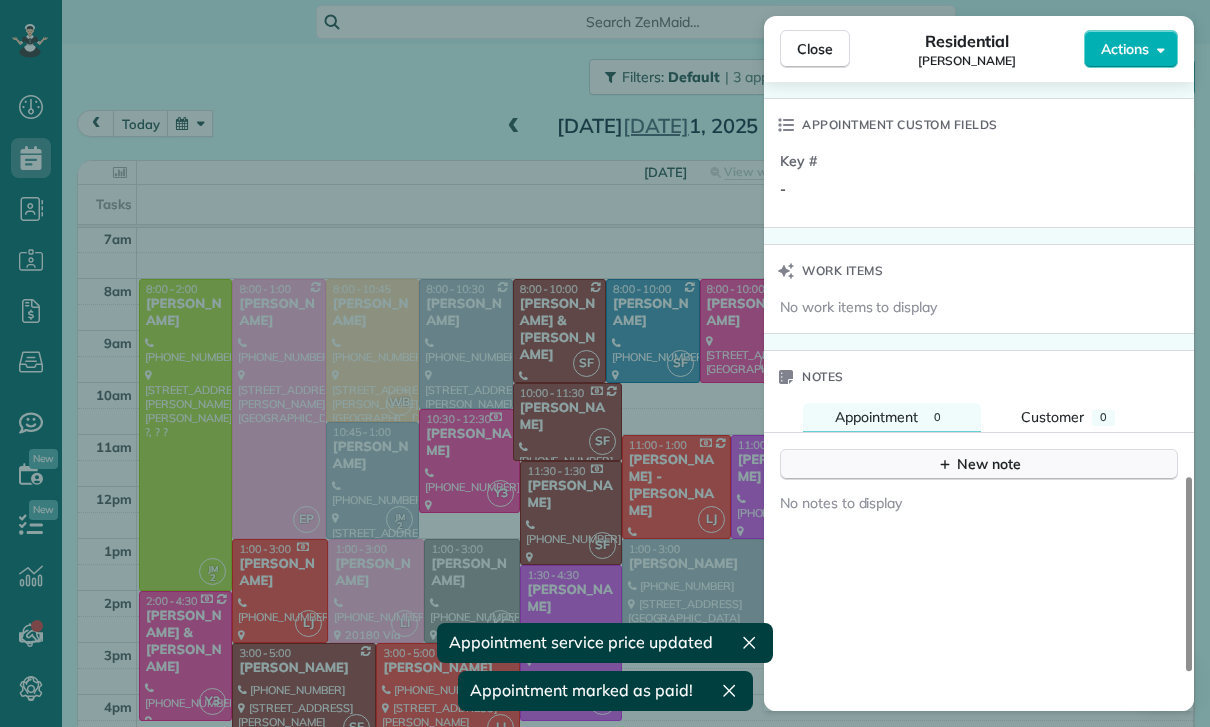 click on "New note" at bounding box center [979, 464] 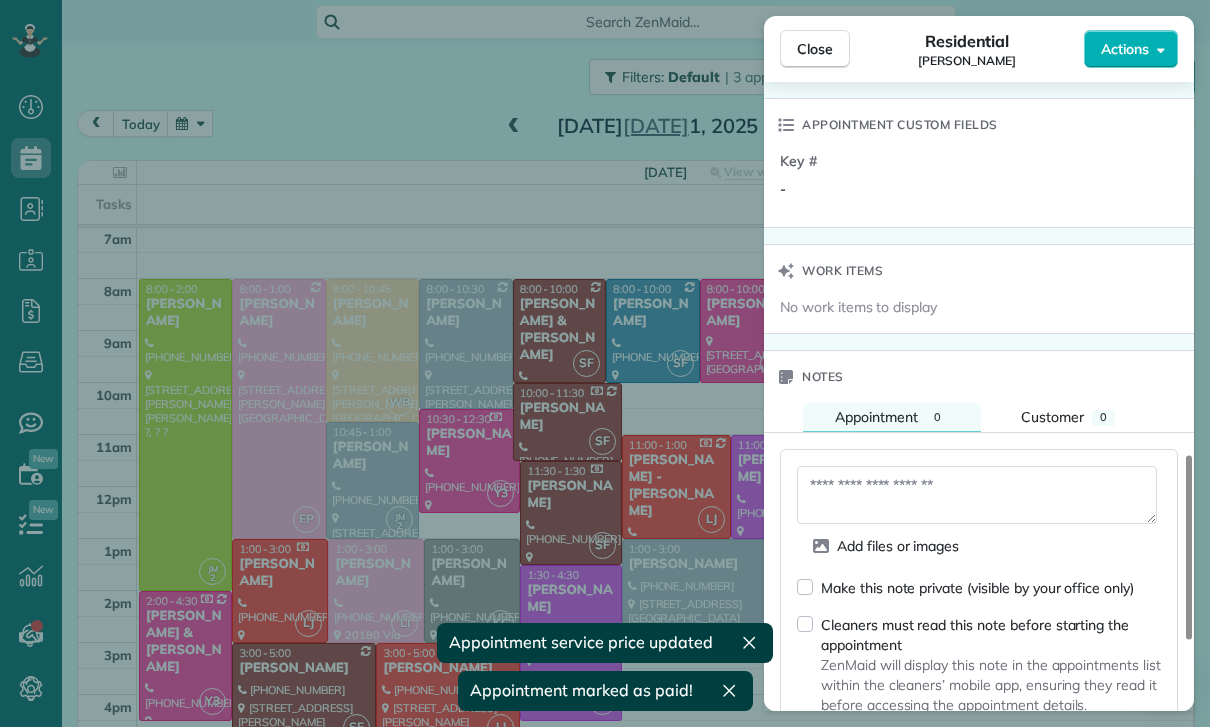 click at bounding box center (977, 495) 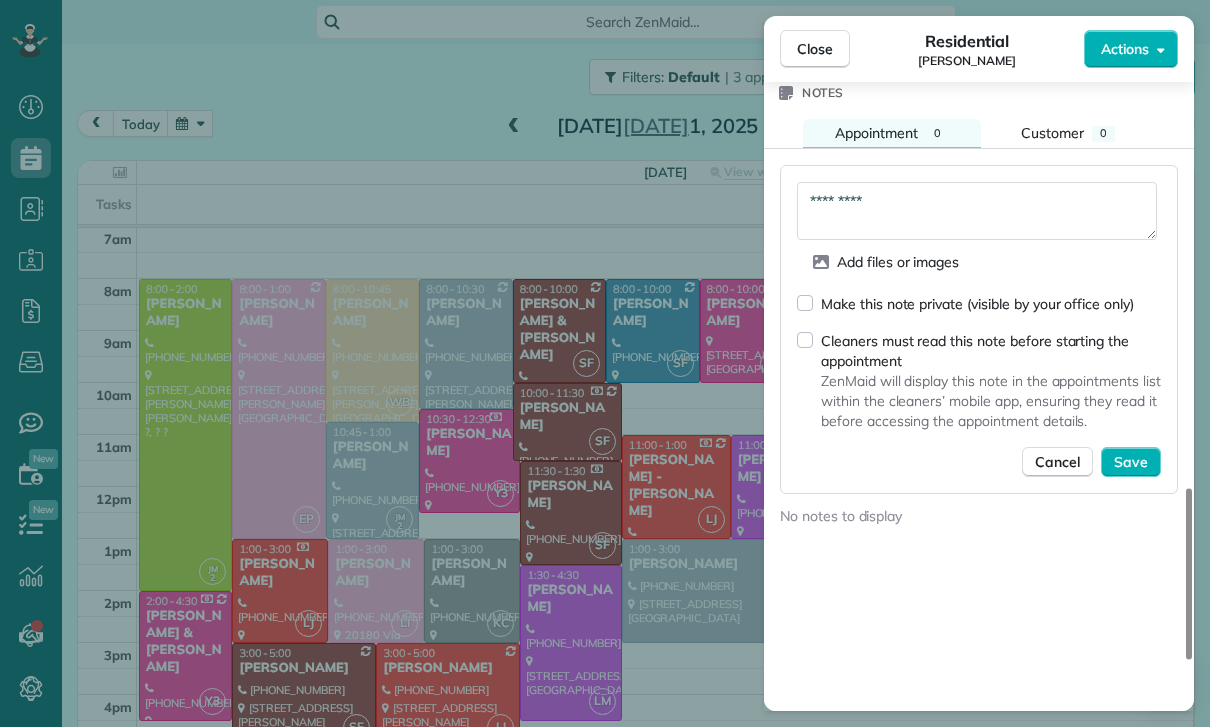 scroll, scrollTop: 1729, scrollLeft: 0, axis: vertical 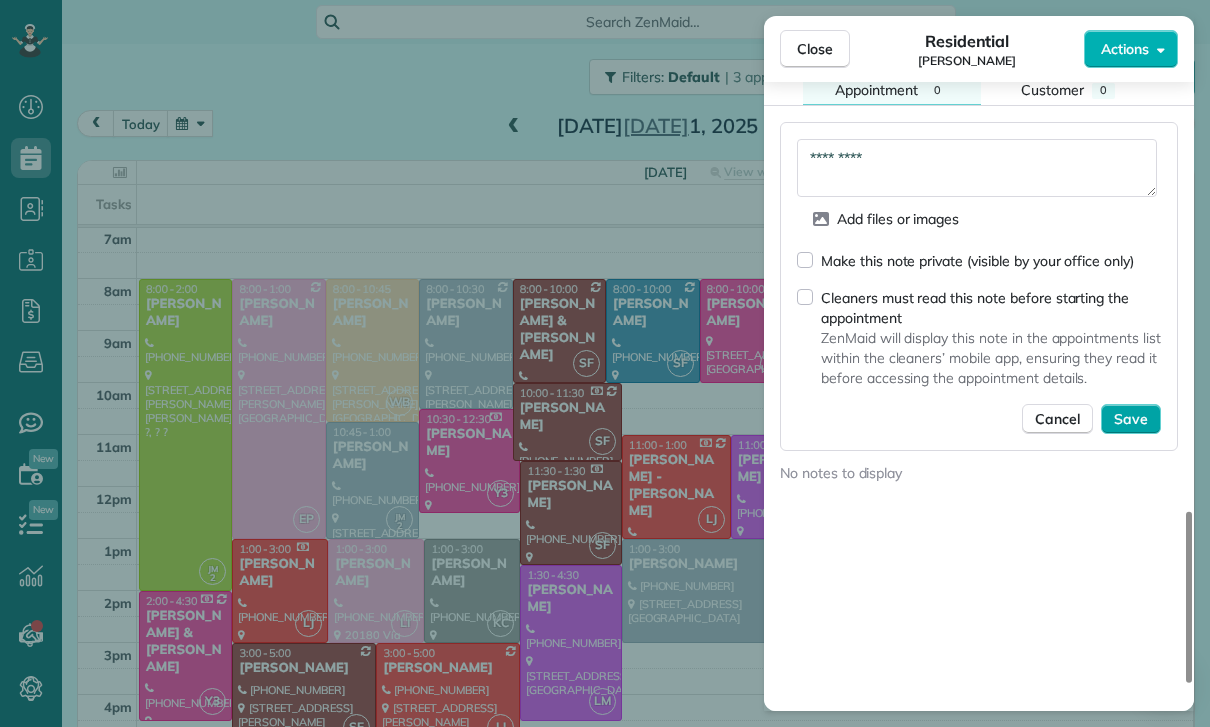 type on "*********" 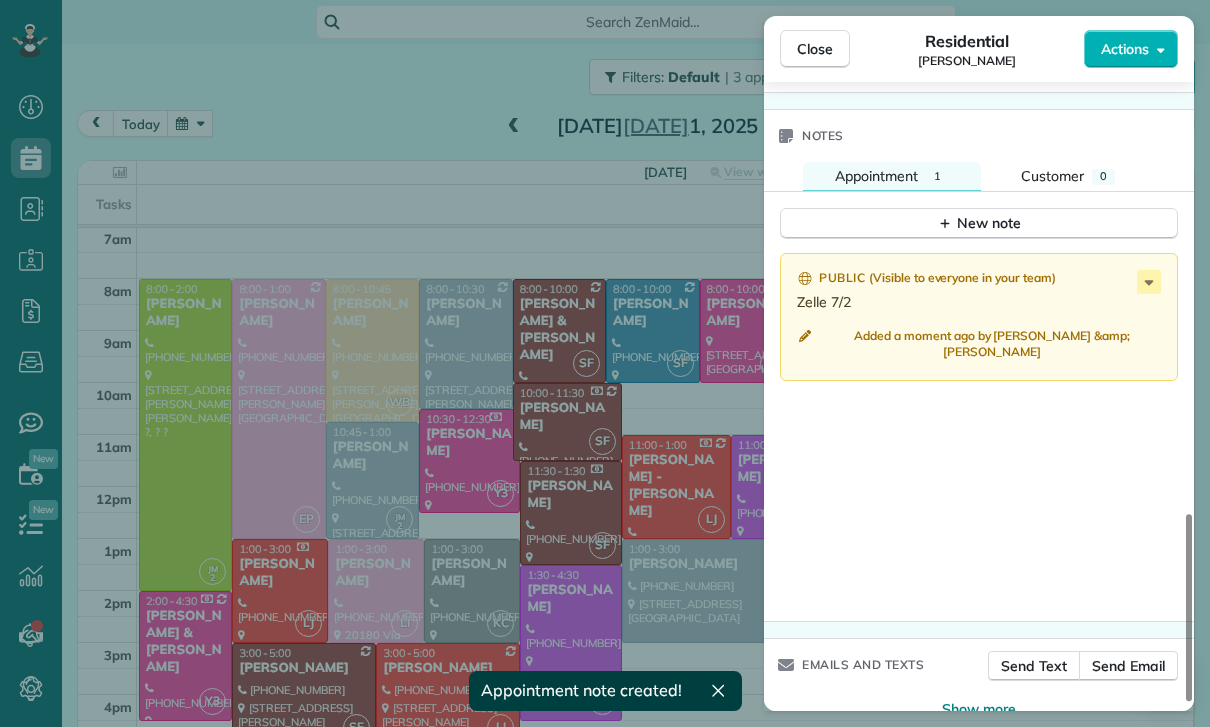 scroll, scrollTop: 1593, scrollLeft: 0, axis: vertical 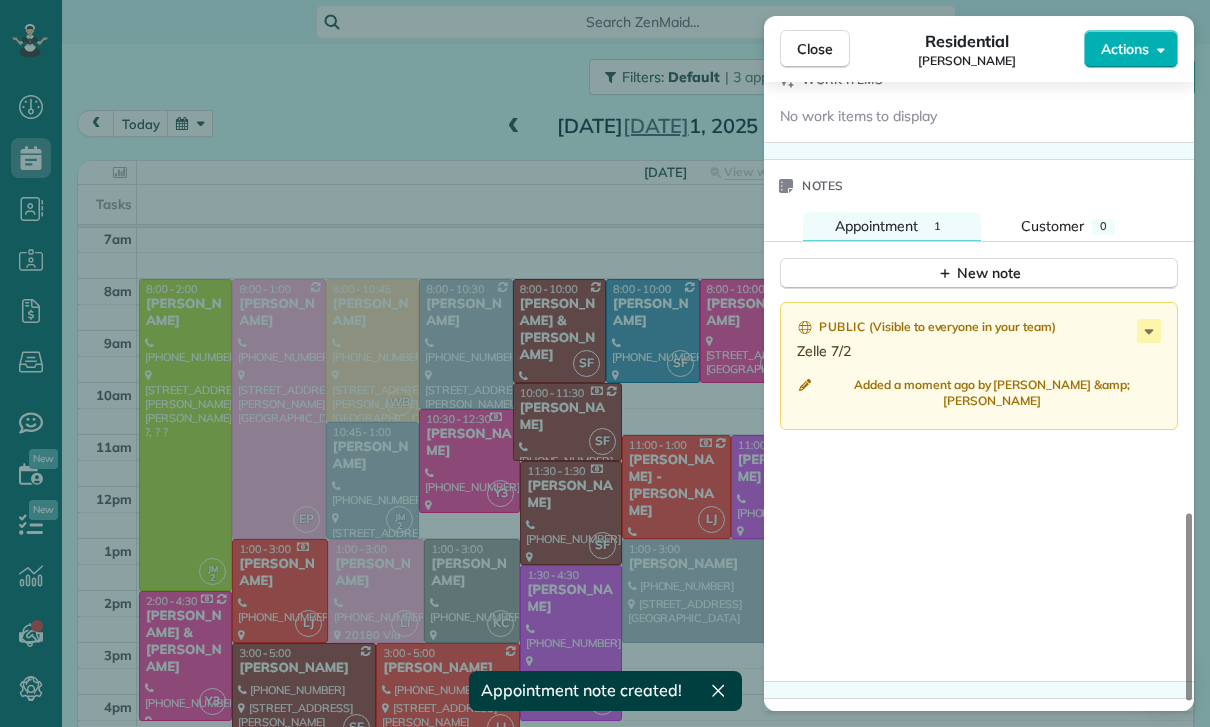 click on "Close Residential Asher Yousif Actions Status Confirmed Asher Yousif · Open profile Mobile (818) 620-2510 Copy No email on record Add email View Details Residential Tuesday, July 01, 2025 ( yesterday ) 1:00 PM 3:00 PM 2 hours and 0 minutes One time 20180 Vía Galileo Rona Sarkis (mom) Porter Ranch CA 91326 Service was not rated yet Cleaners Time in and out Assign Invite Team Laritza Cleaners Lariza   Isabel 1:00 PM 3:00 PM Checklist Try Now Keep this appointment up to your standards. Stay on top of every detail, keep your cleaners organised, and your client happy. Assign a checklist Watch a 5 min demo Billing Billing actions Price $145.00 Overcharge $0.00 Discount $0.00 Coupon discount - Primary tax - Secondary tax - Total appointment price $145.00 Tips collected New feature! $0.00 Paid Total including tip $145.00 Get paid online in no-time! Send an invoice and reward your cleaners with tips Charge customer credit card Appointment custom fields Key # - Work items No work items to display Notes Appointment 1" at bounding box center (605, 363) 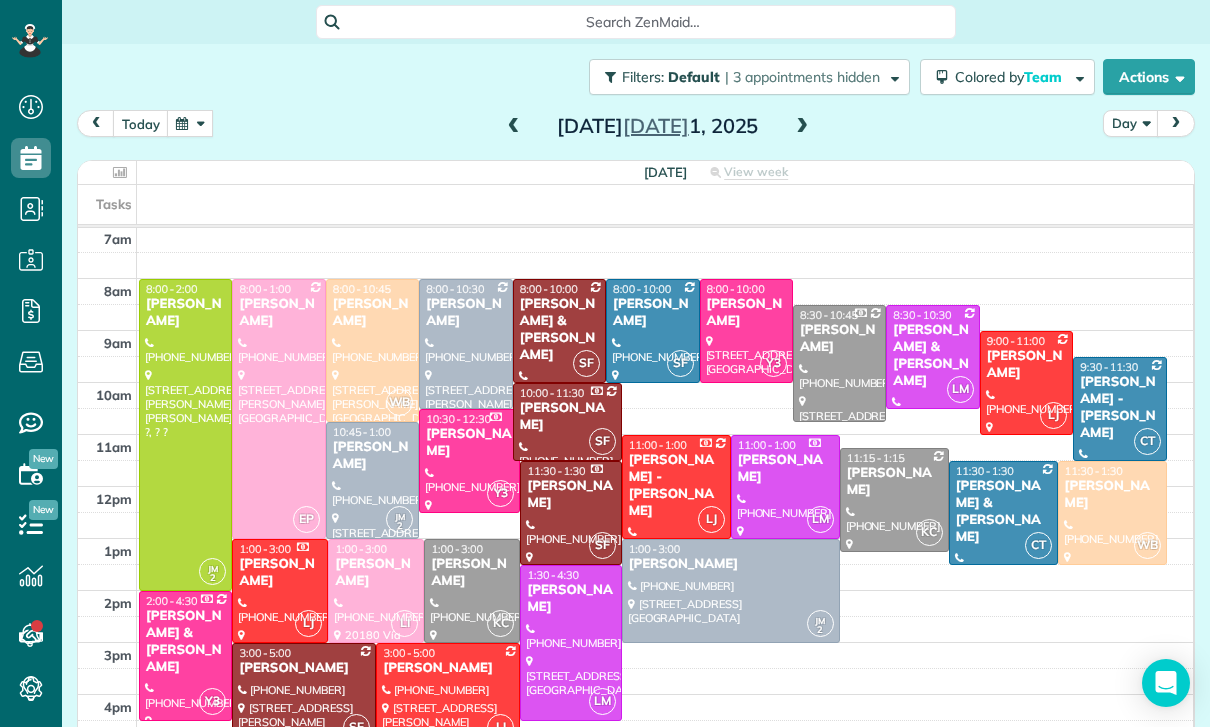 click at bounding box center [802, 127] 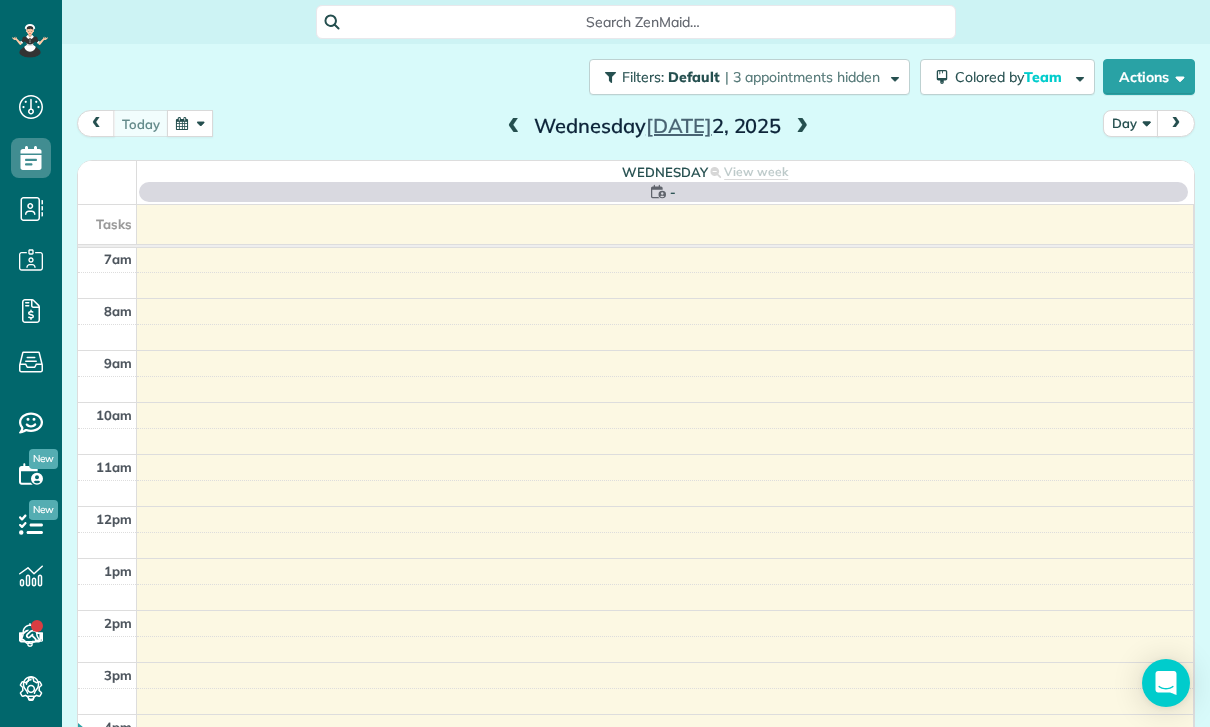 scroll, scrollTop: 157, scrollLeft: 0, axis: vertical 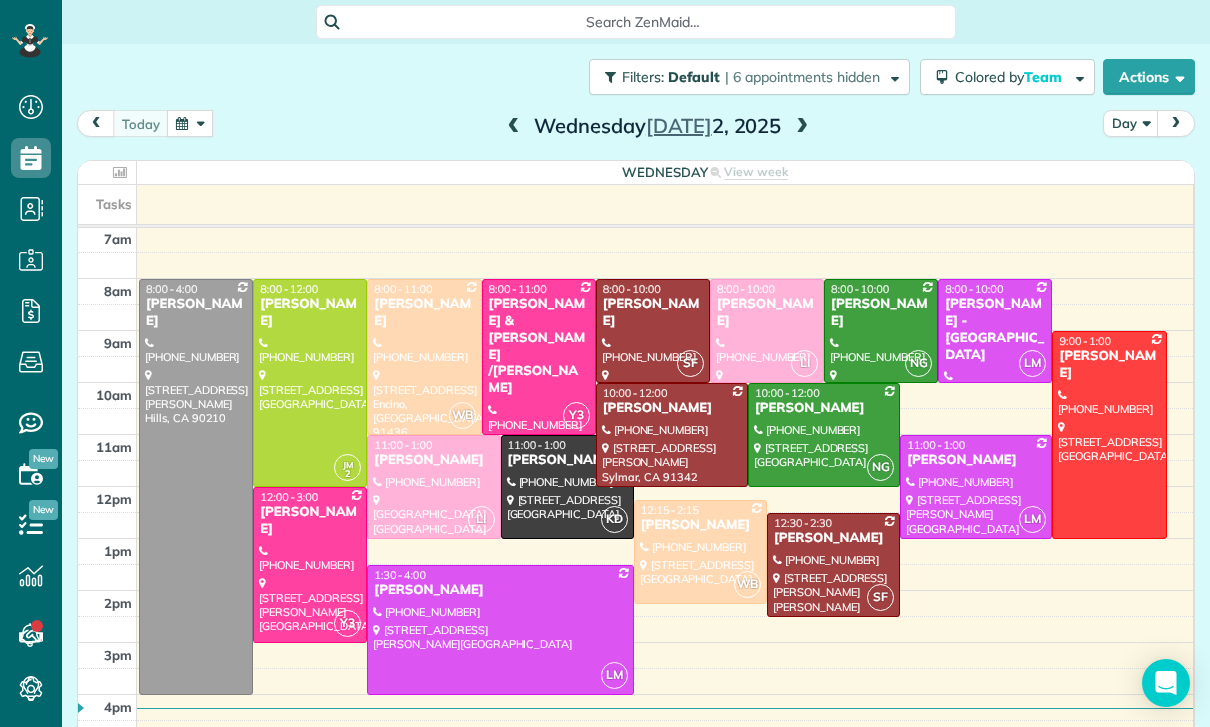 click at bounding box center [976, 487] 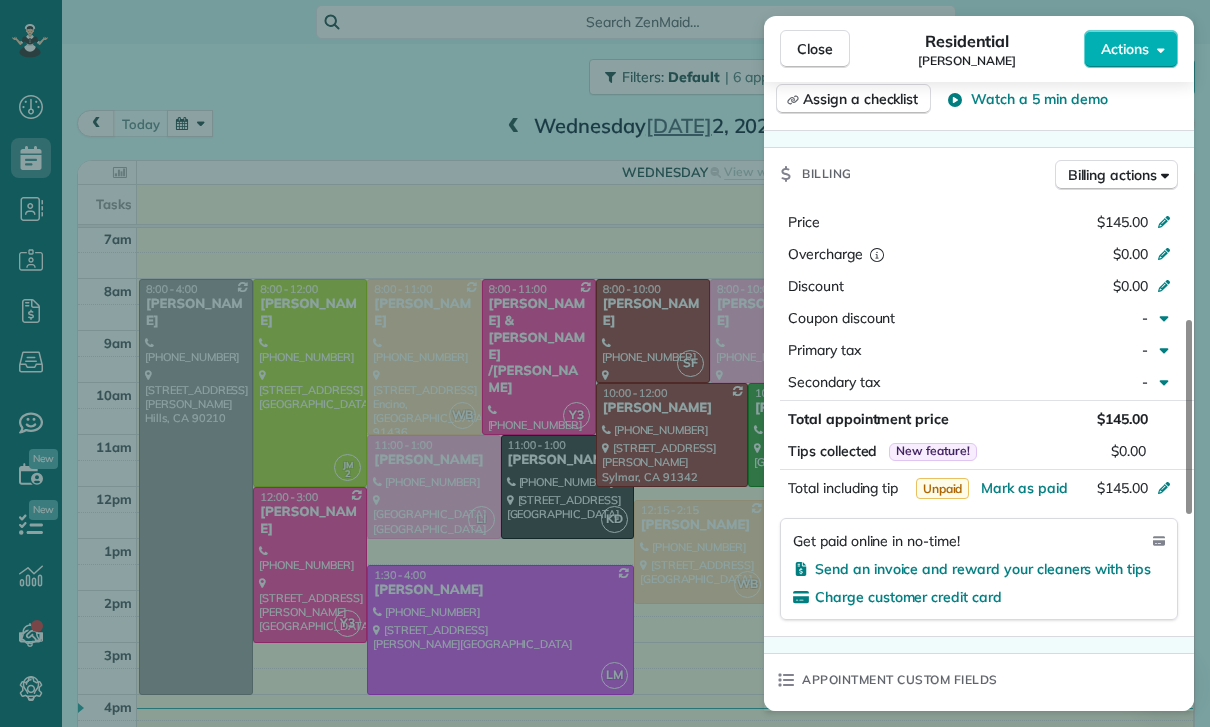 scroll, scrollTop: 860, scrollLeft: 0, axis: vertical 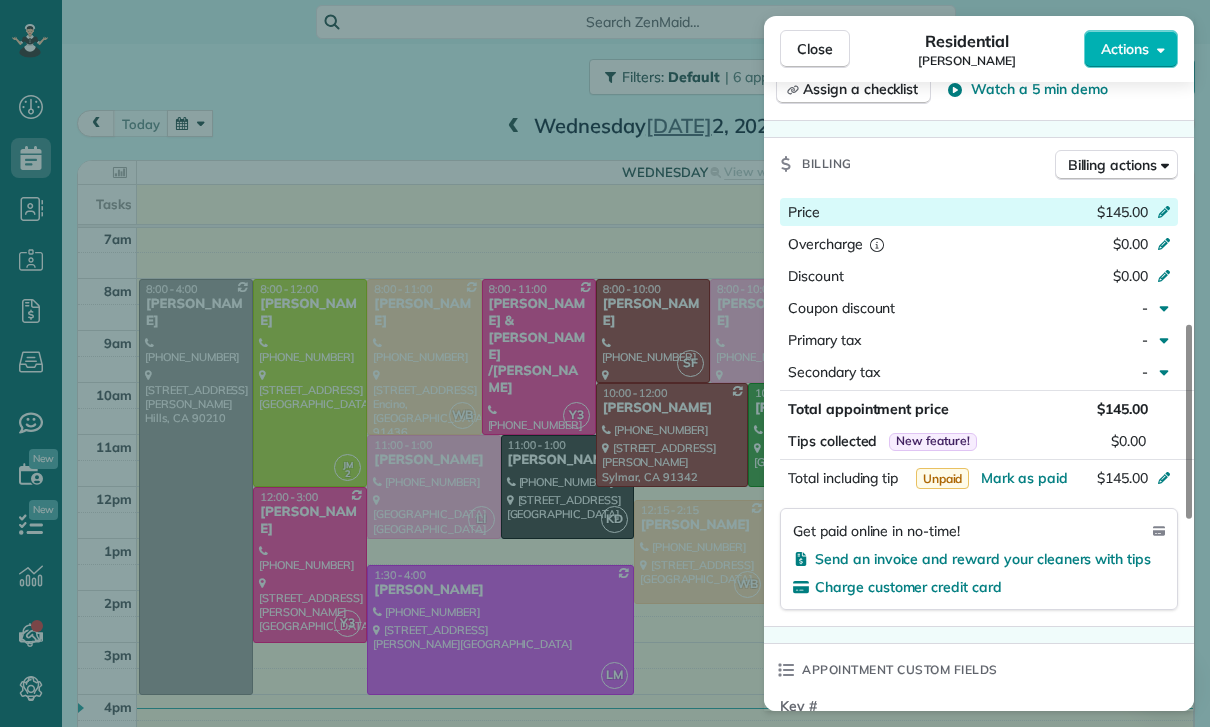 click 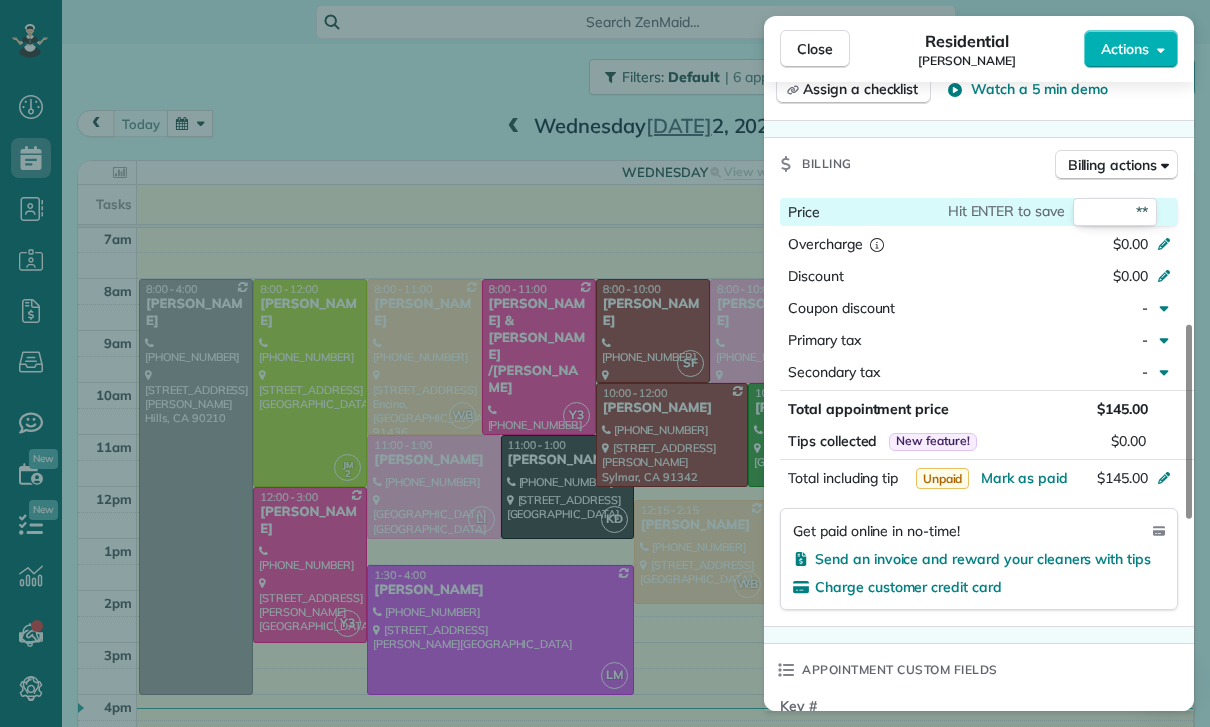 type on "***" 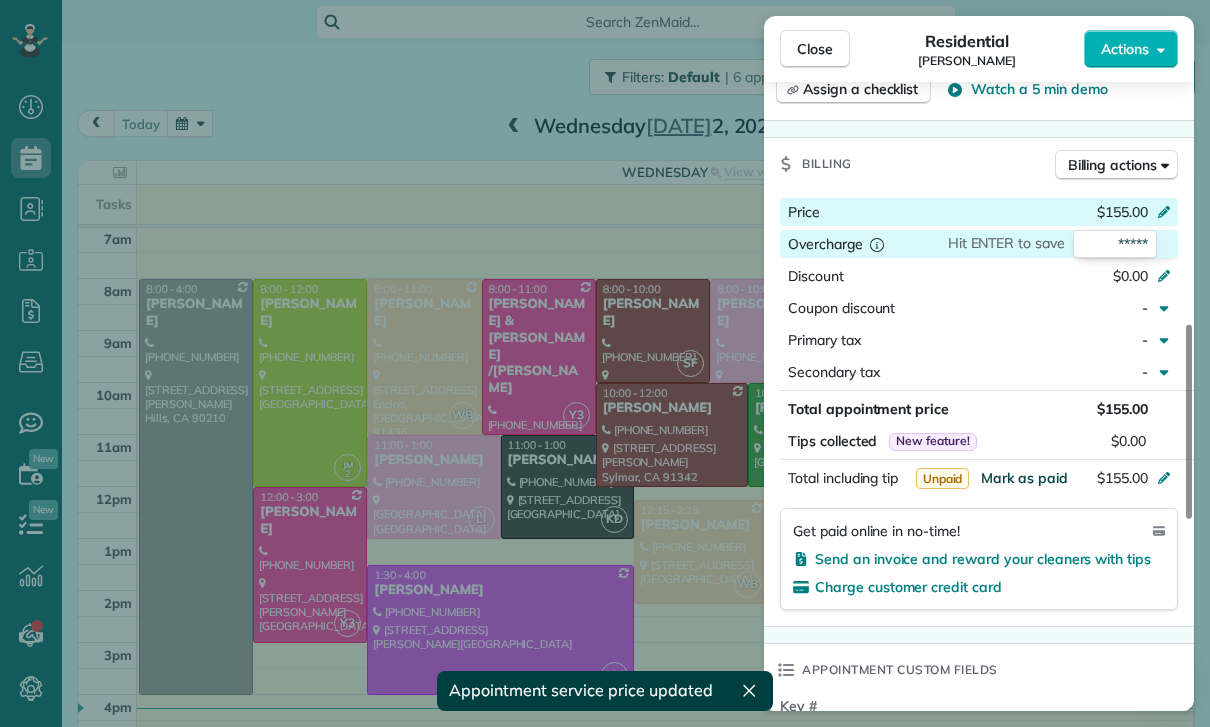 click on "Mark as paid" at bounding box center (1024, 478) 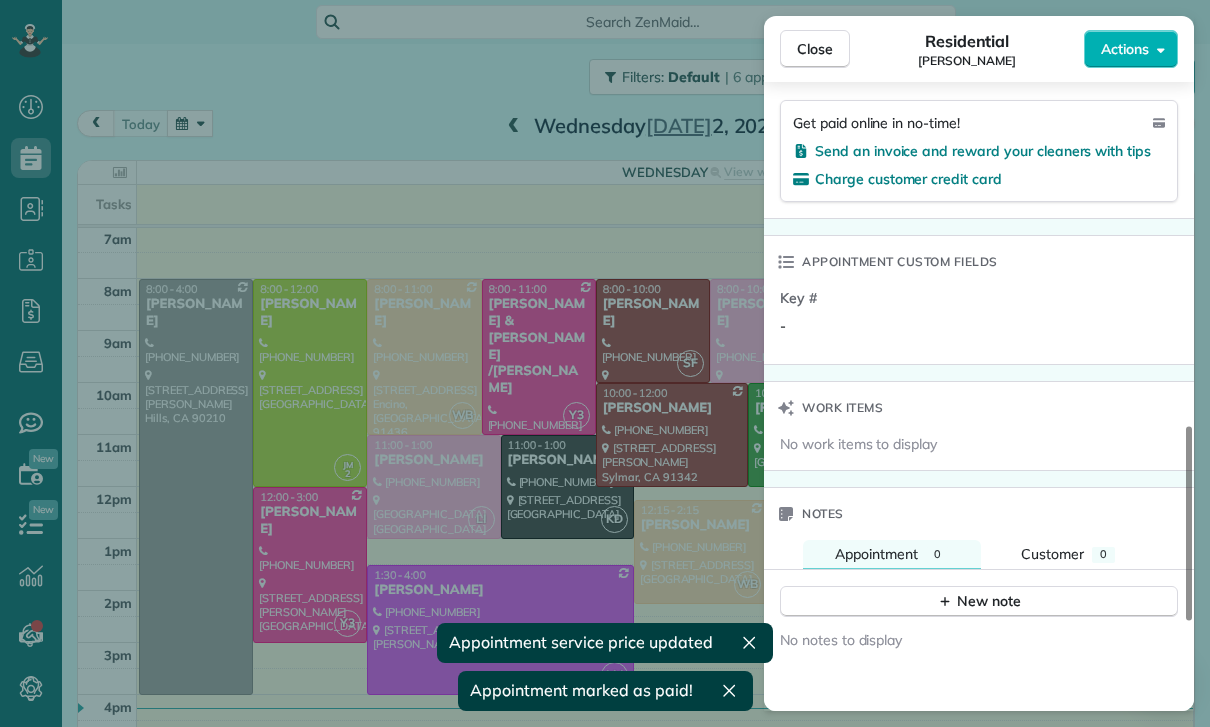 scroll, scrollTop: 1530, scrollLeft: 0, axis: vertical 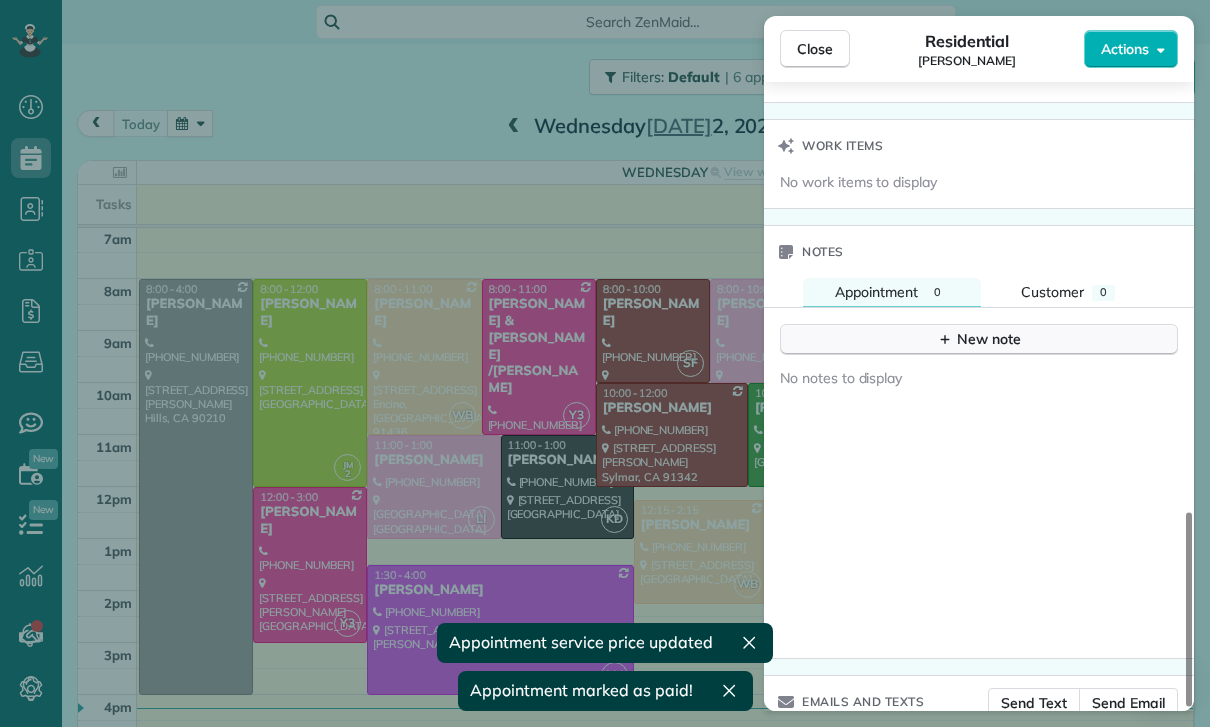 click on "New note" at bounding box center [979, 339] 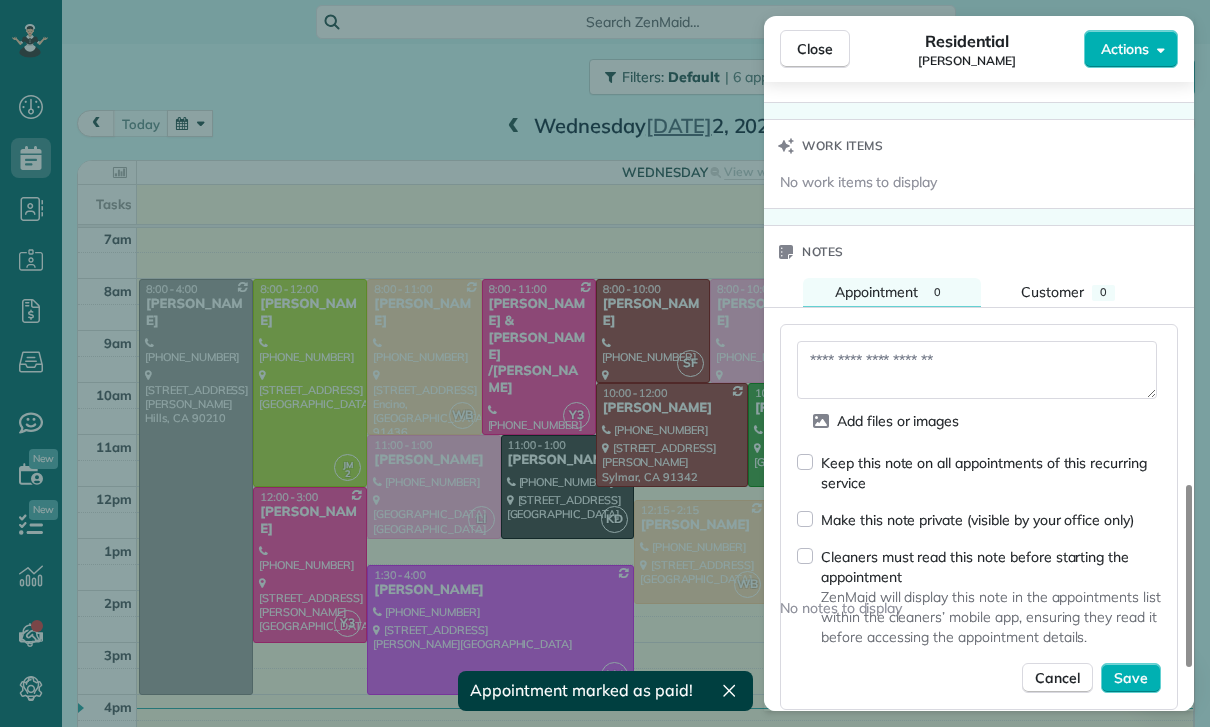 click at bounding box center (977, 370) 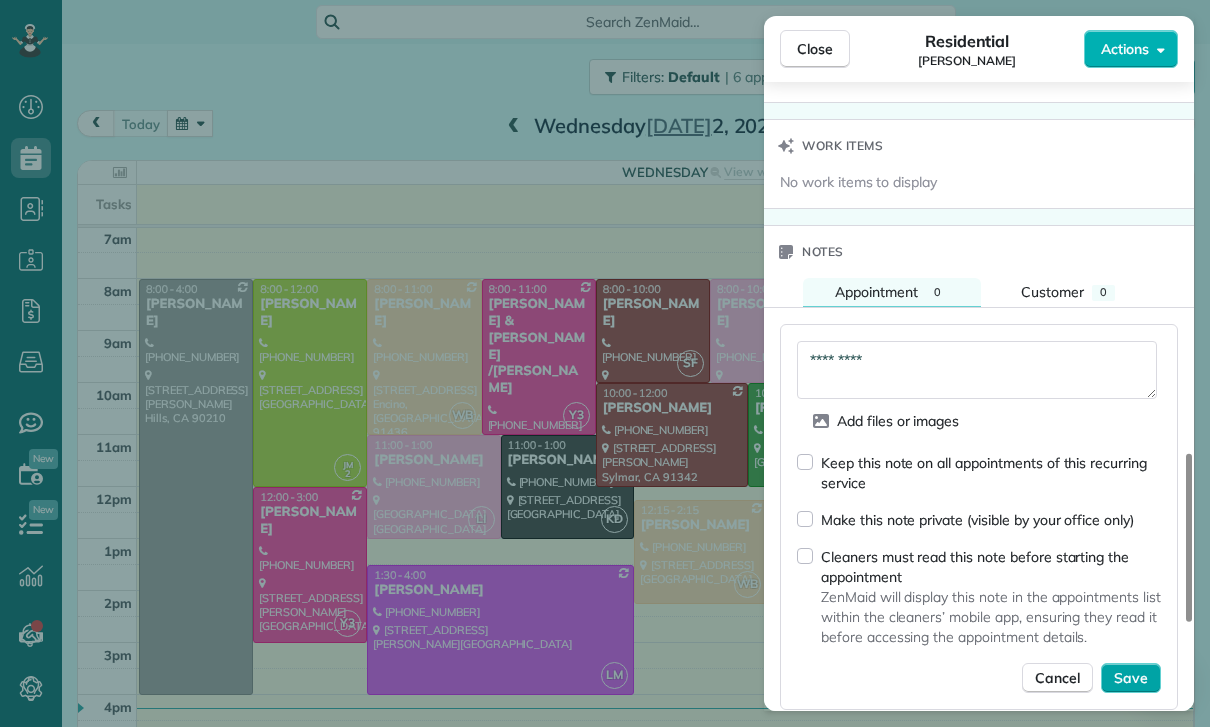 type on "*********" 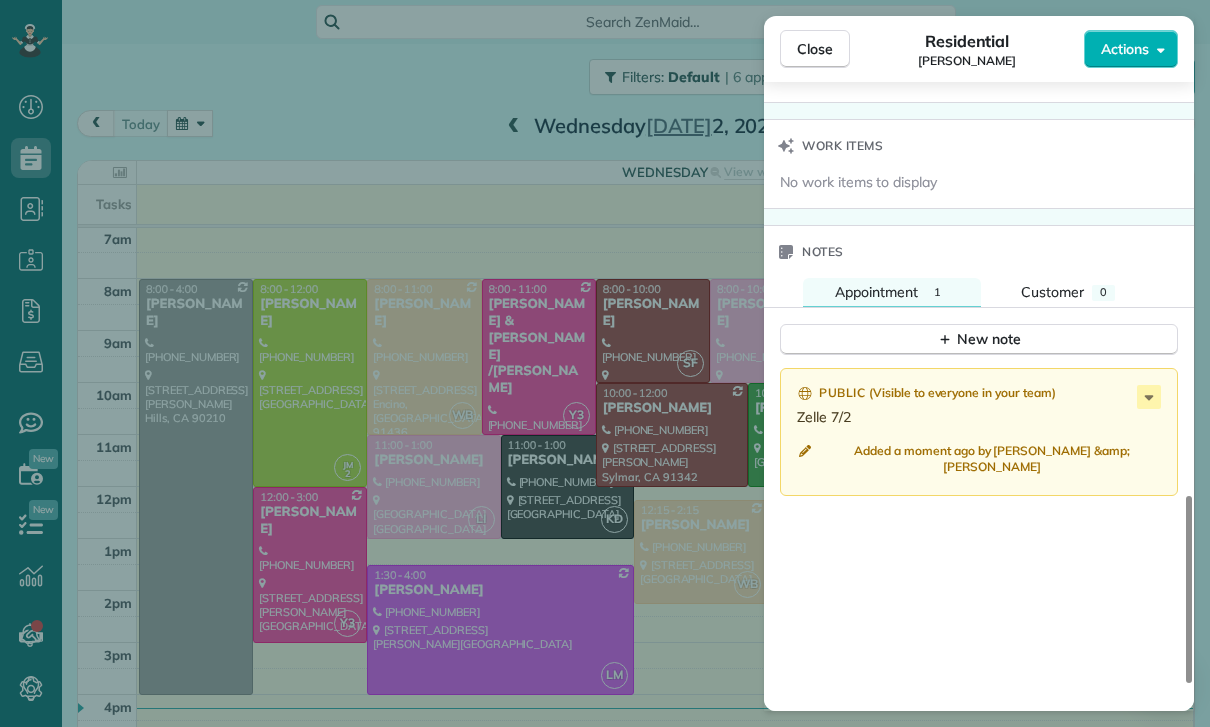 click on "Close Residential Mike Consiglio Actions Status Confirmed Mike Consiglio · Open profile Mobile (310) 926-1979 Copy No email on record Add email View Details Residential Wednesday, July 02, 2025 ( today ) 11:00 AM 1:00 PM 2 hours and 0 minutes Repeats every 4 weeks Edit recurring service Previous (Jun 04) Next (Jul 30) 13356 Margate Street Sherman oaks CA 91401 Service was not rated yet Cleaners Time in and out Assign Invite Team Leslie Miranda Cleaners Leslie Mirnada   11:00 AM 1:00 PM Checklist Try Now Keep this appointment up to your standards. Stay on top of every detail, keep your cleaners organised, and your client happy. Assign a checklist Watch a 5 min demo Billing Billing actions Price $155.00 Overcharge $0.00 Discount $0.00 Coupon discount - Primary tax - Secondary tax - Total appointment price $155.00 Tips collected New feature! $0.00 Paid Total including tip $155.00 Get paid online in no-time! Send an invoice and reward your cleaners with tips Charge customer credit card Appointment custom fields" at bounding box center (605, 363) 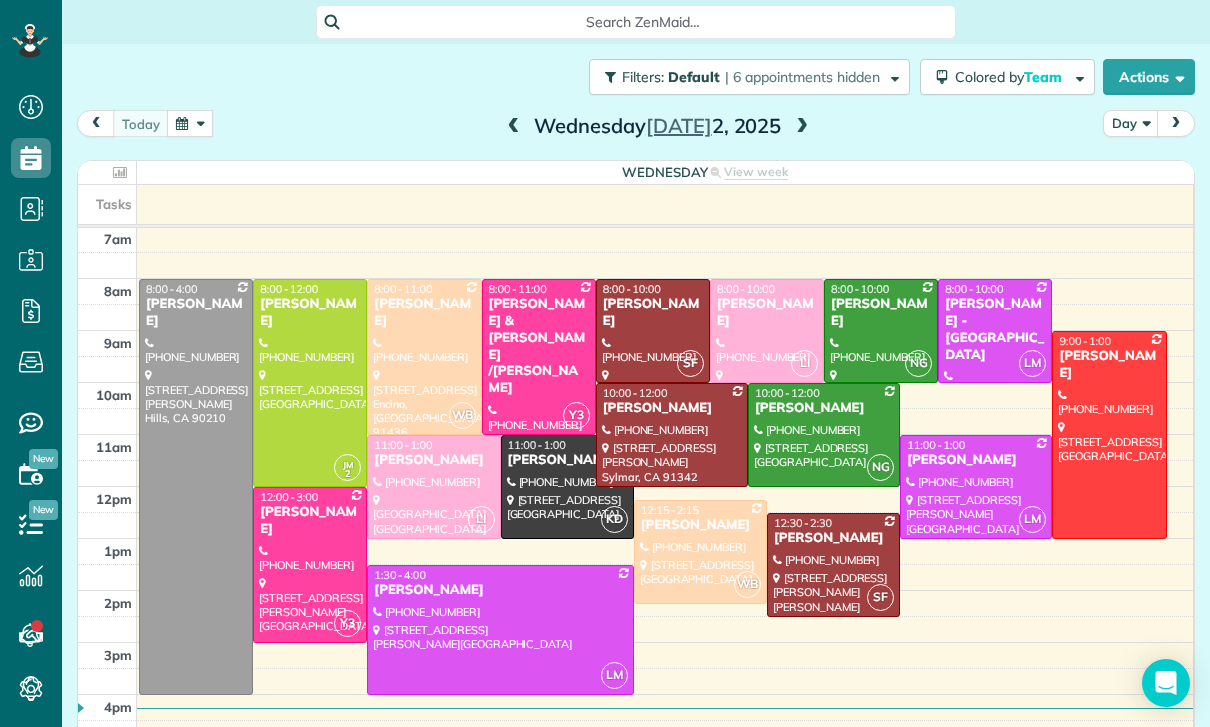 click at bounding box center [514, 127] 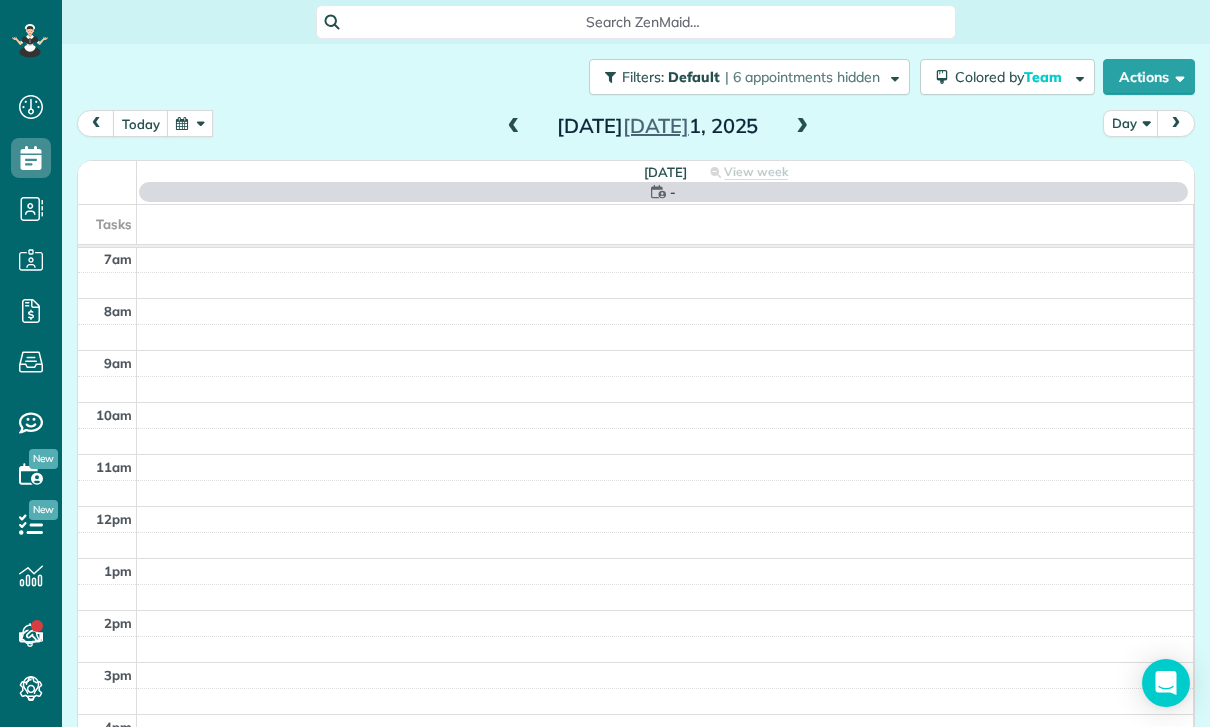 scroll, scrollTop: 157, scrollLeft: 0, axis: vertical 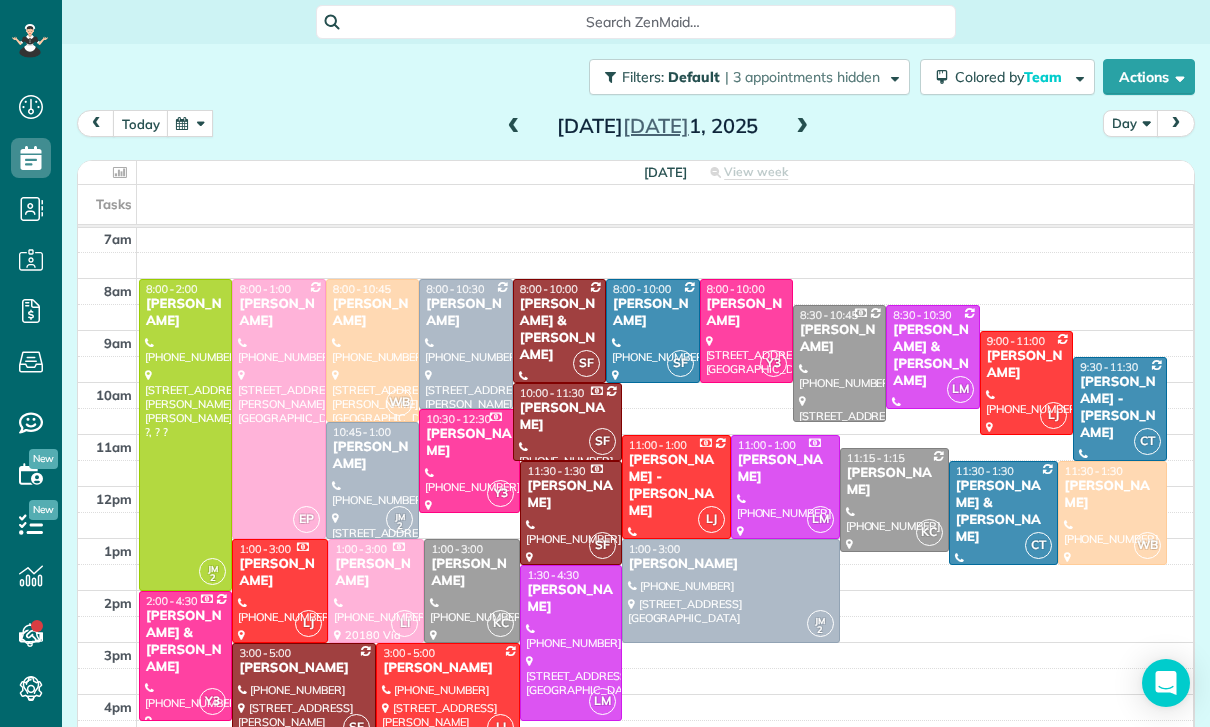 click at bounding box center (185, 435) 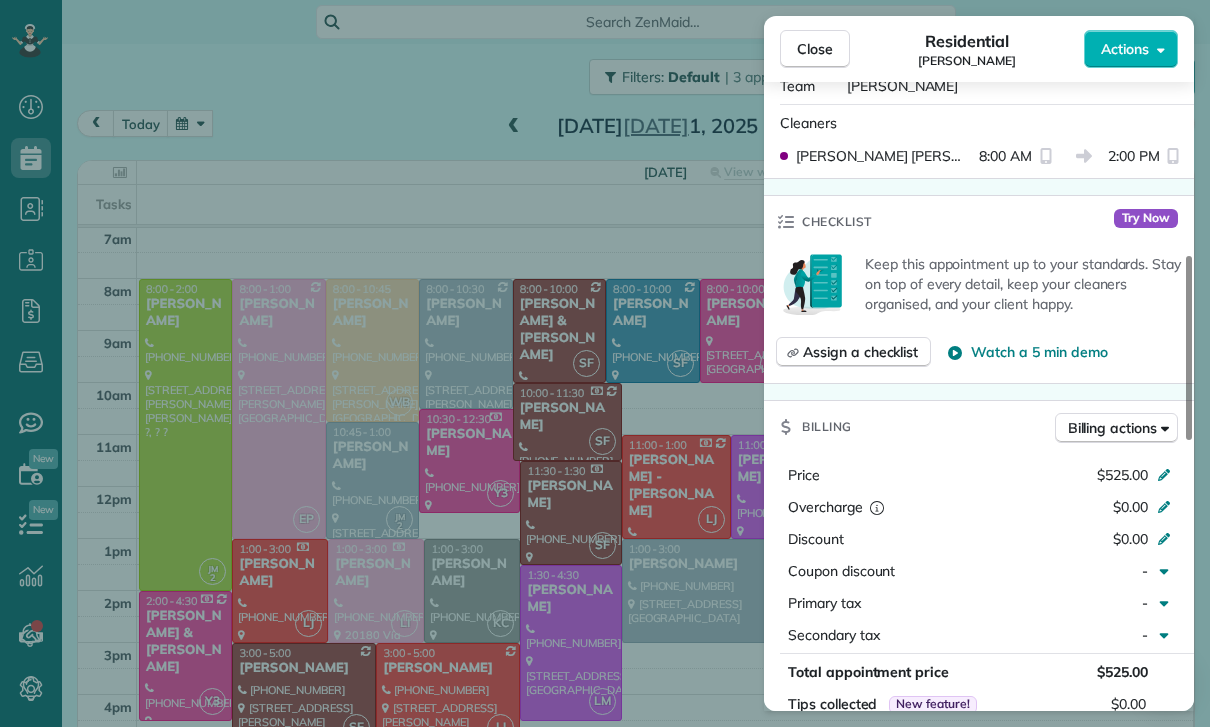 scroll, scrollTop: 647, scrollLeft: 0, axis: vertical 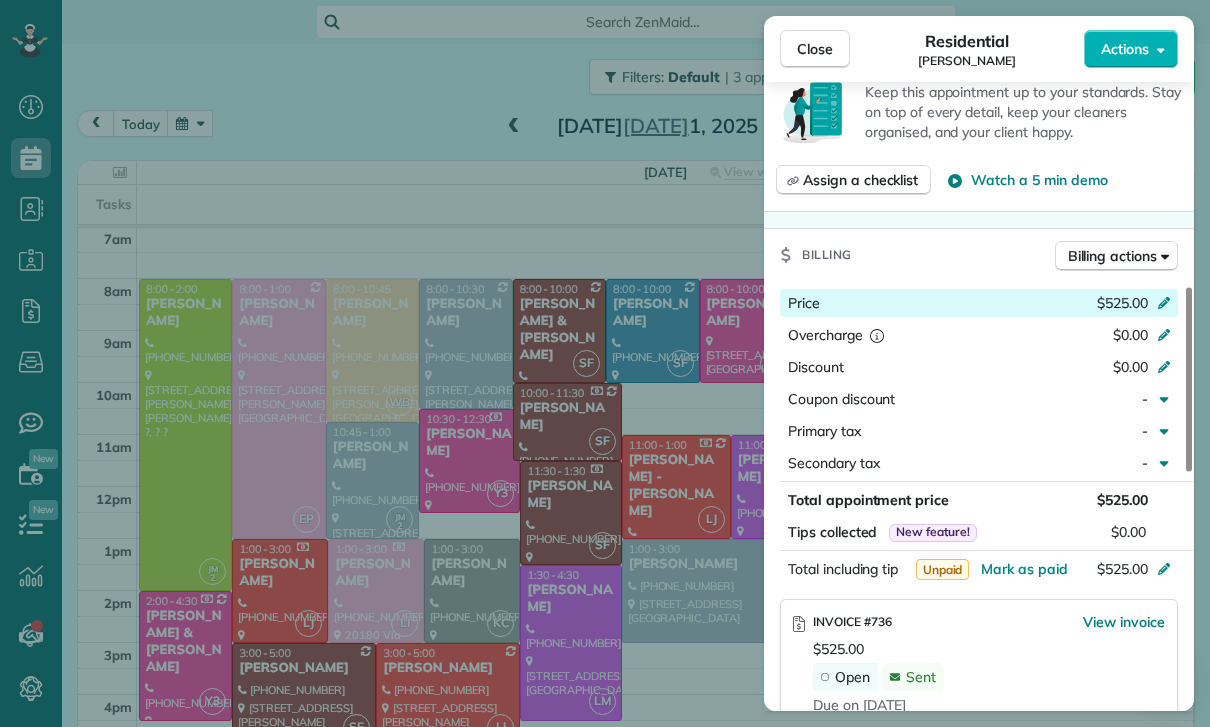 click 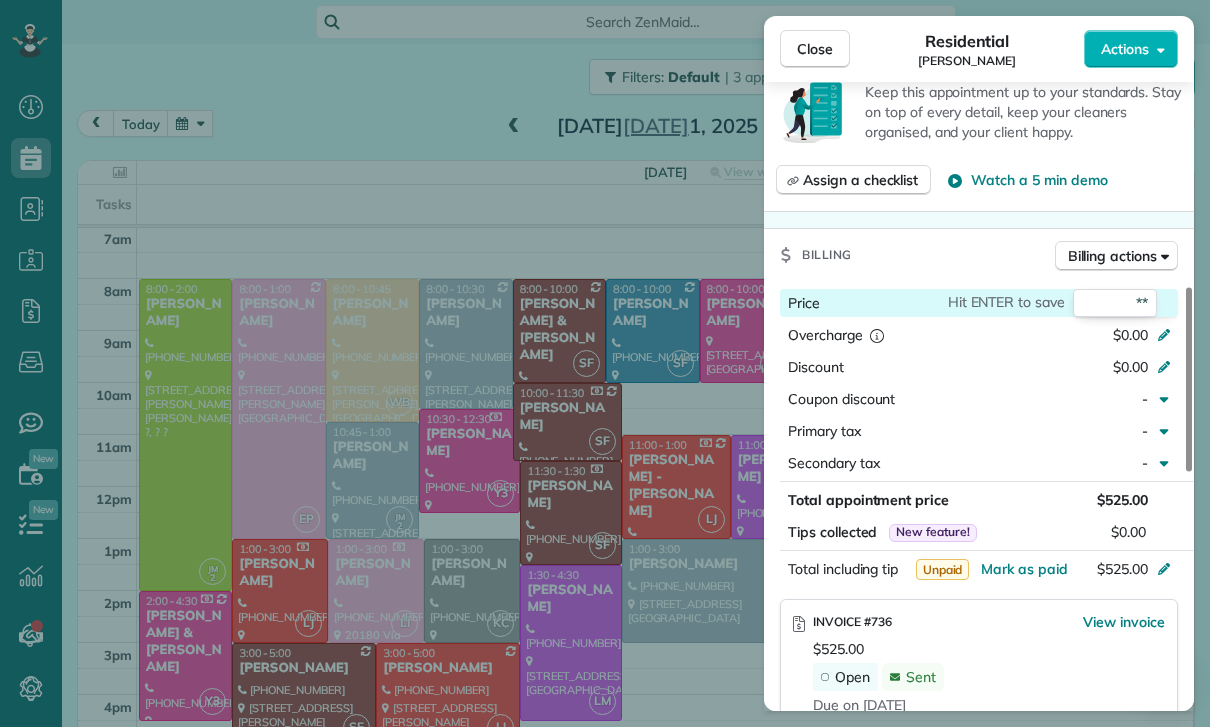 type on "***" 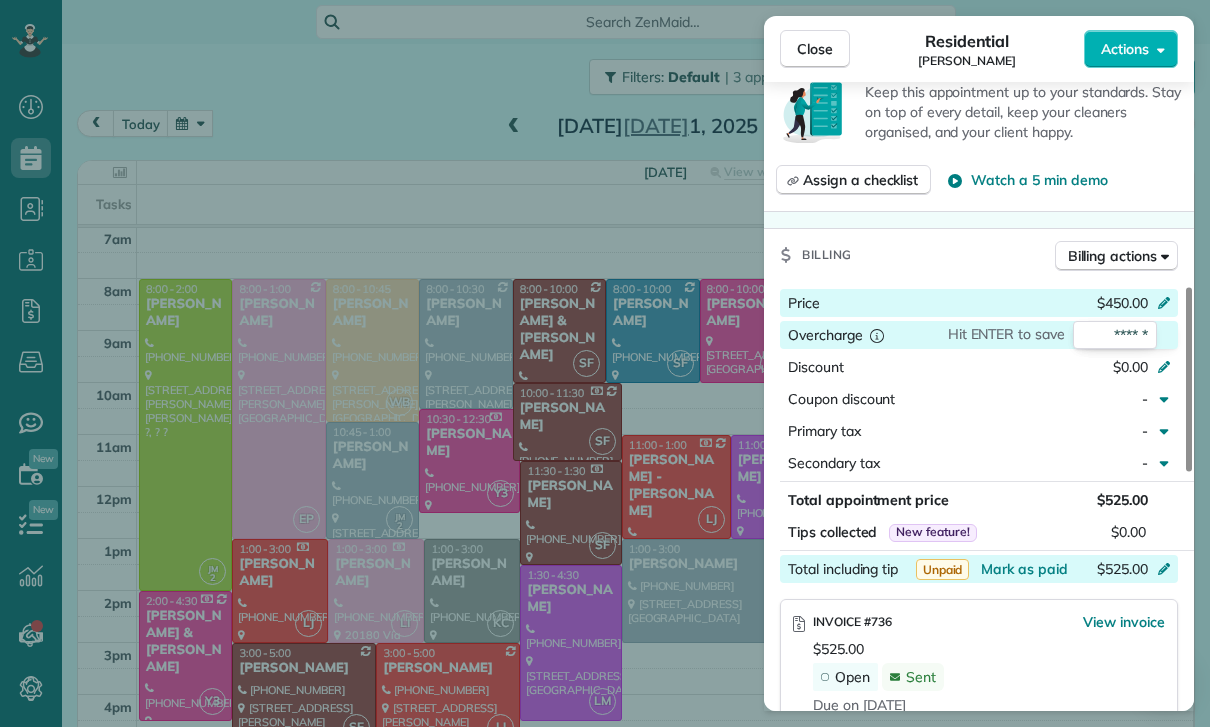 click on "$525.00" at bounding box center [1058, 571] 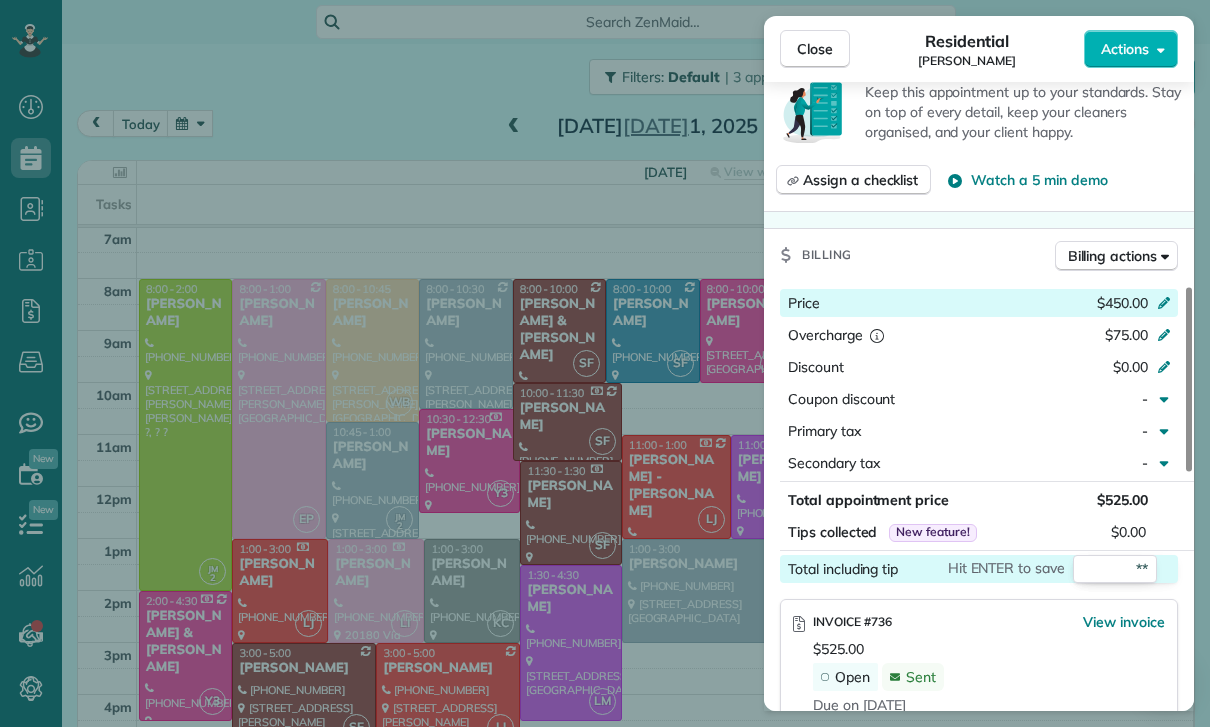 type on "***" 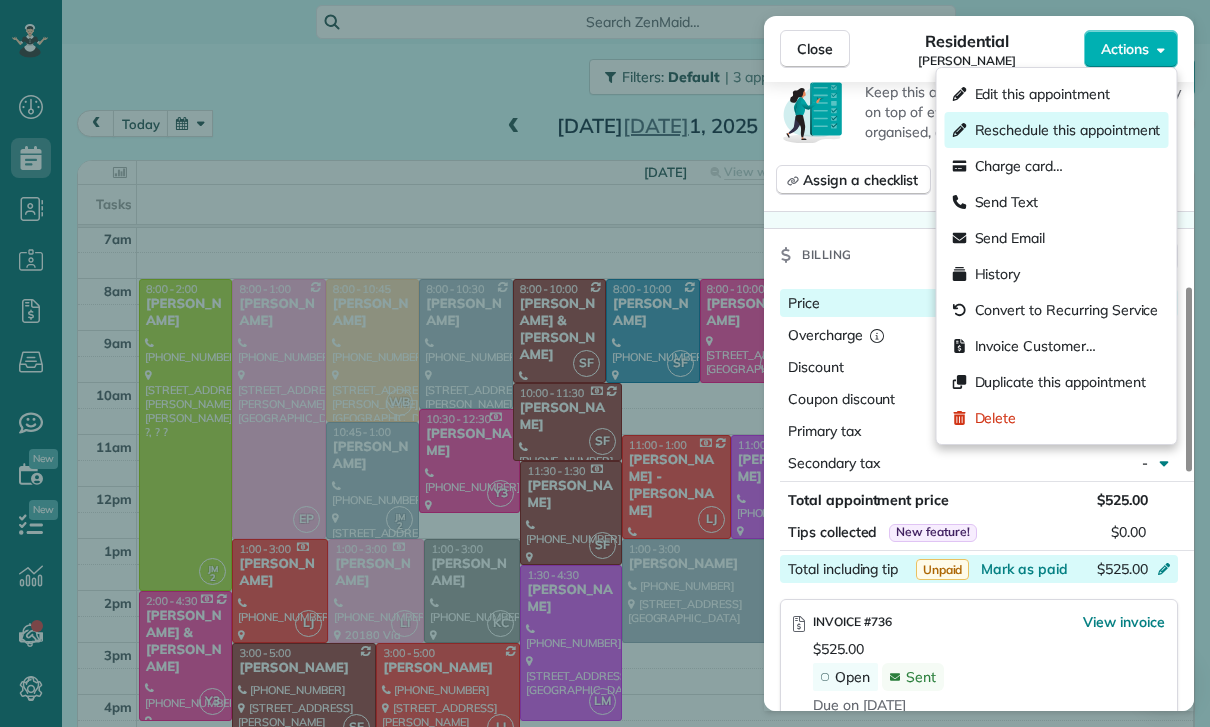 click on "Reschedule this appointment" at bounding box center [1068, 130] 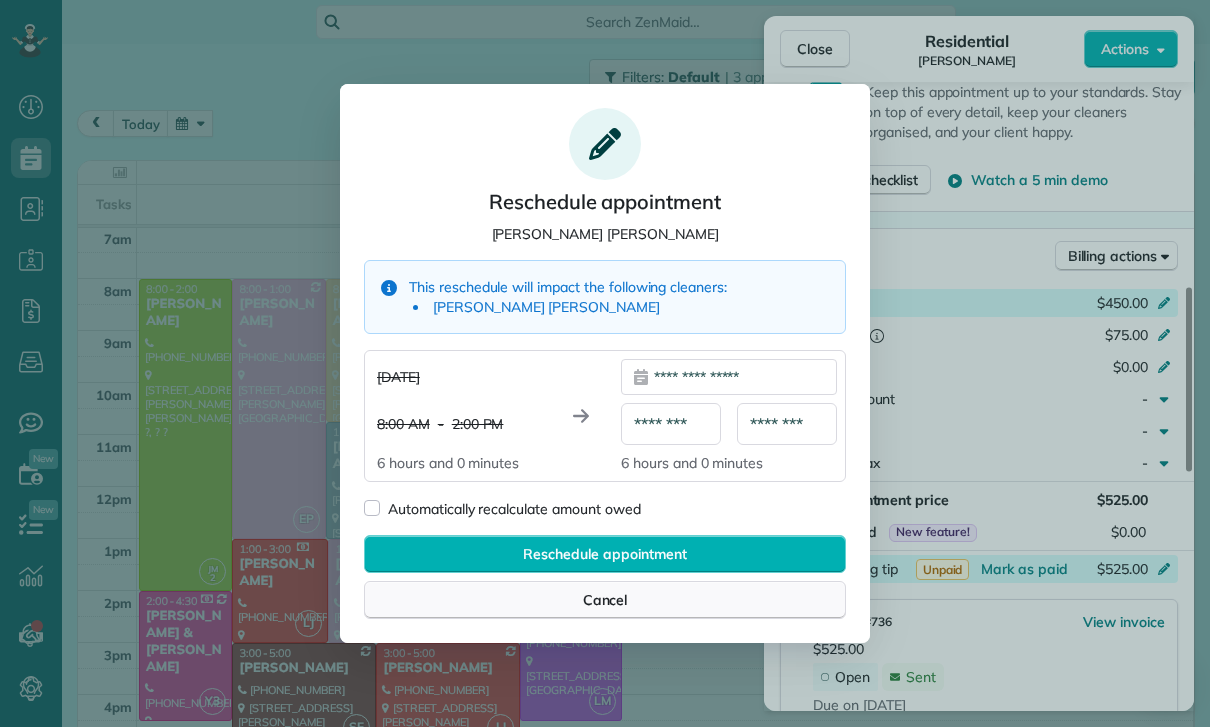 click on "Cancel" at bounding box center [605, 600] 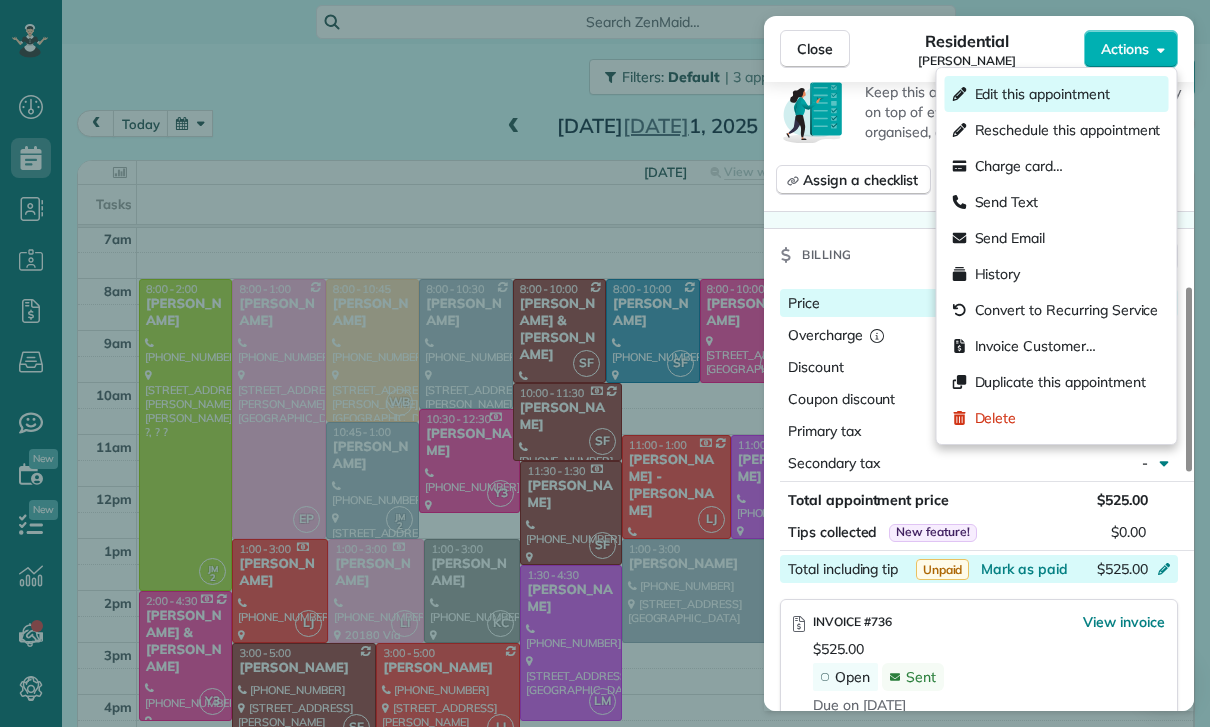 click on "Edit this appointment" at bounding box center [1042, 94] 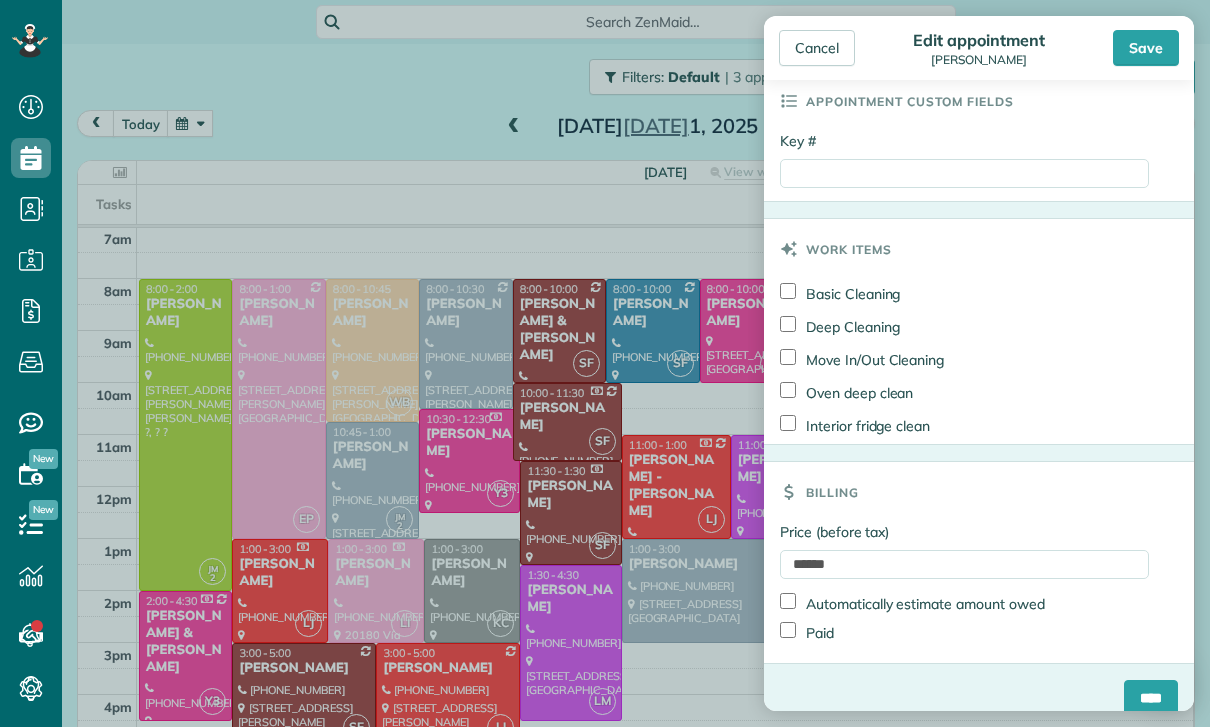 scroll, scrollTop: 933, scrollLeft: 0, axis: vertical 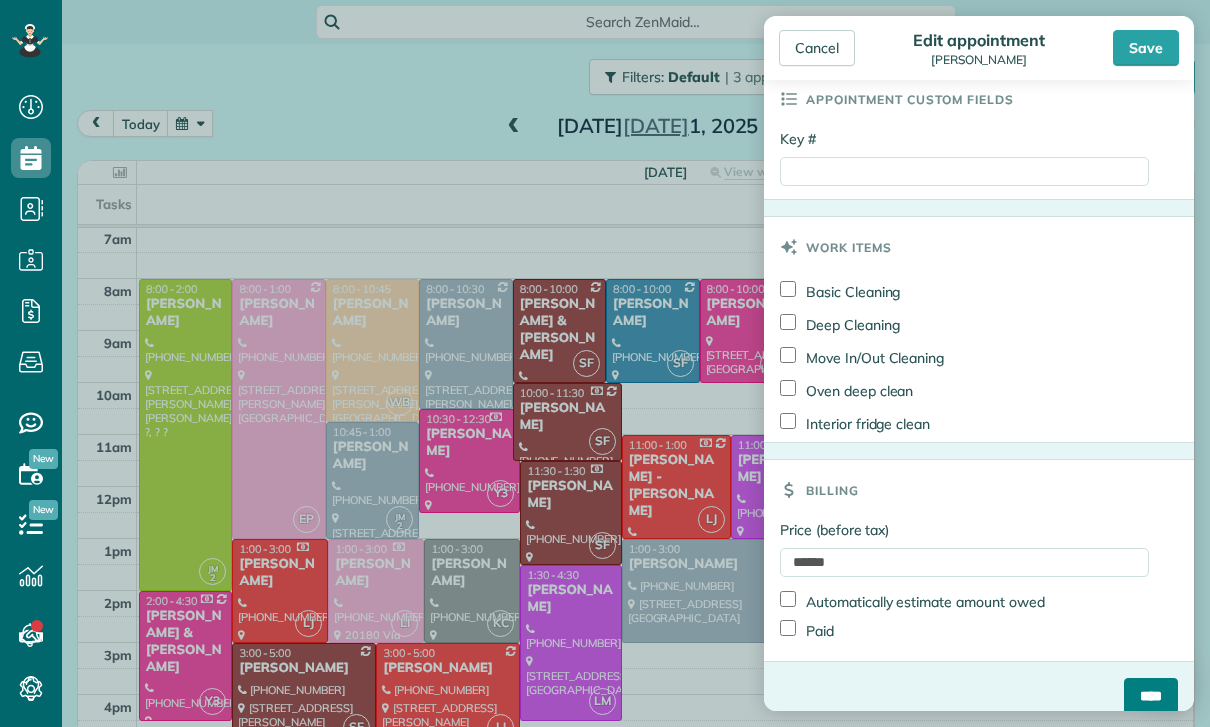 click on "****" at bounding box center [1151, 696] 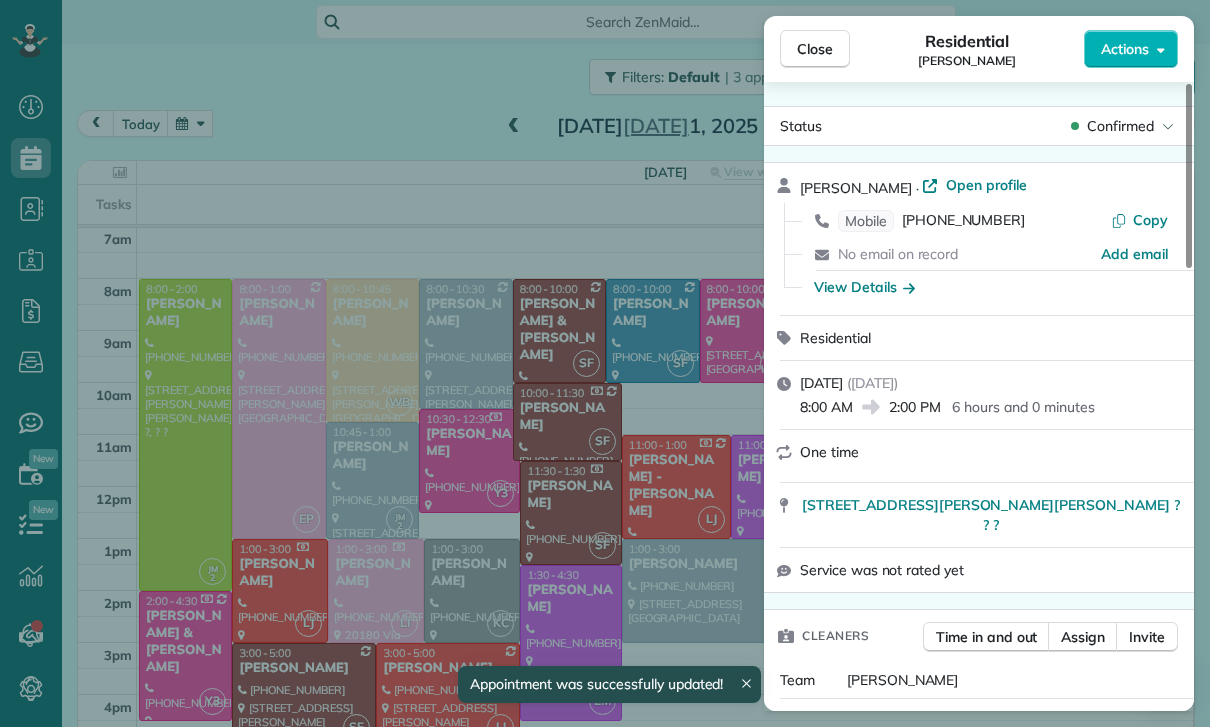 scroll, scrollTop: 157, scrollLeft: 0, axis: vertical 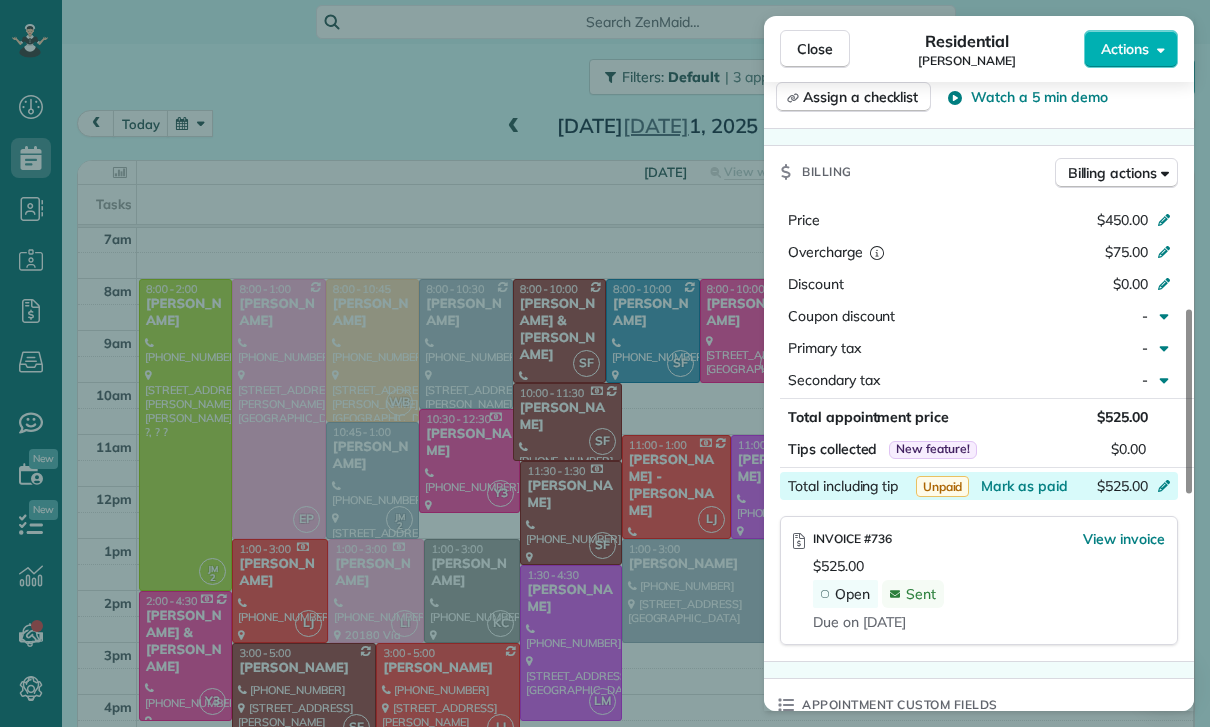 click 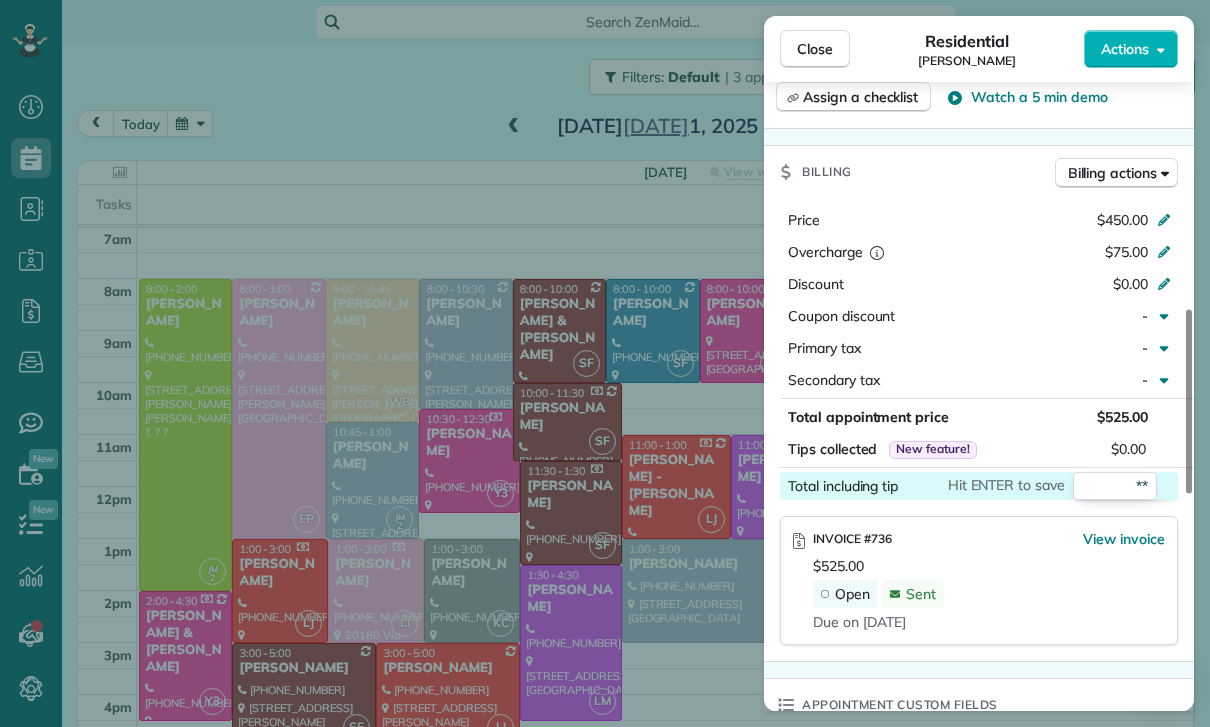 type on "***" 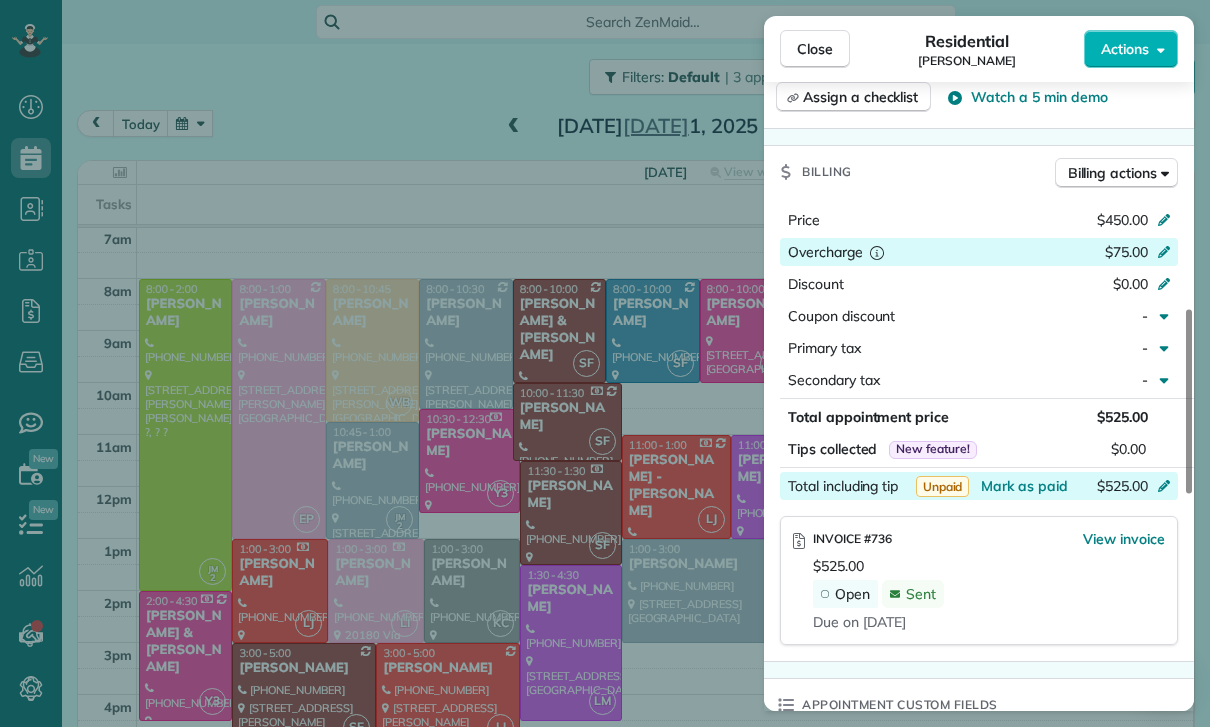click at bounding box center (1167, 254) 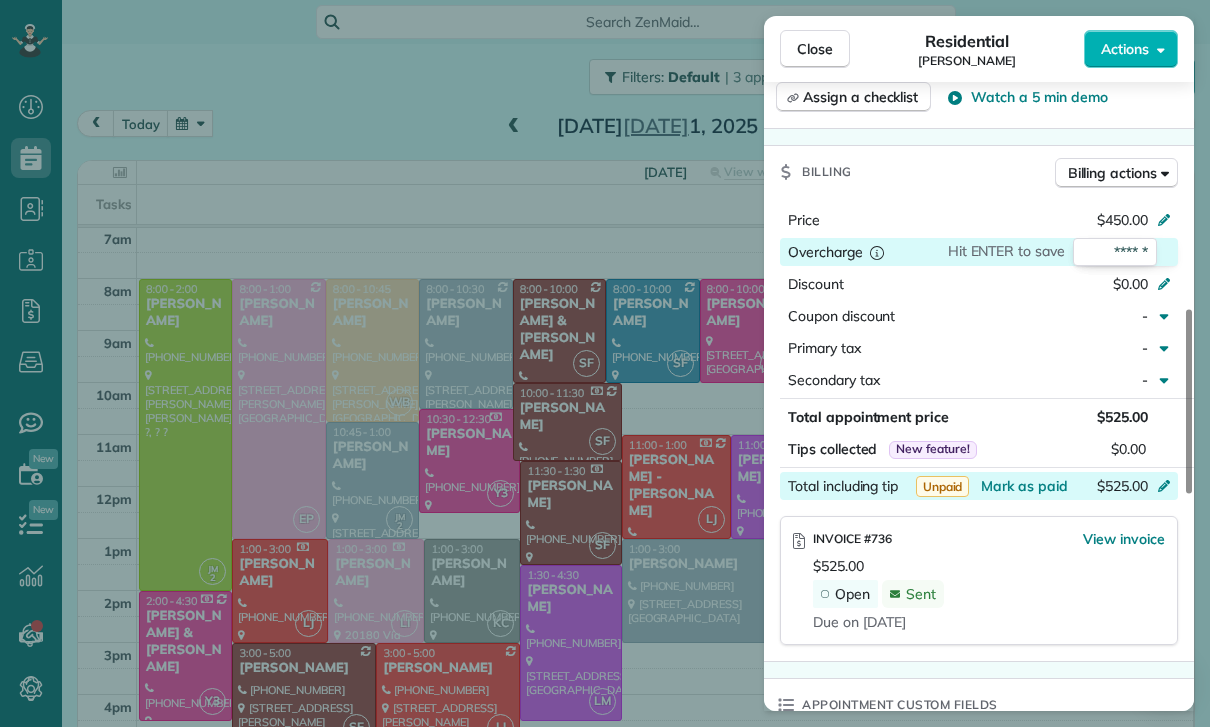 type on "*" 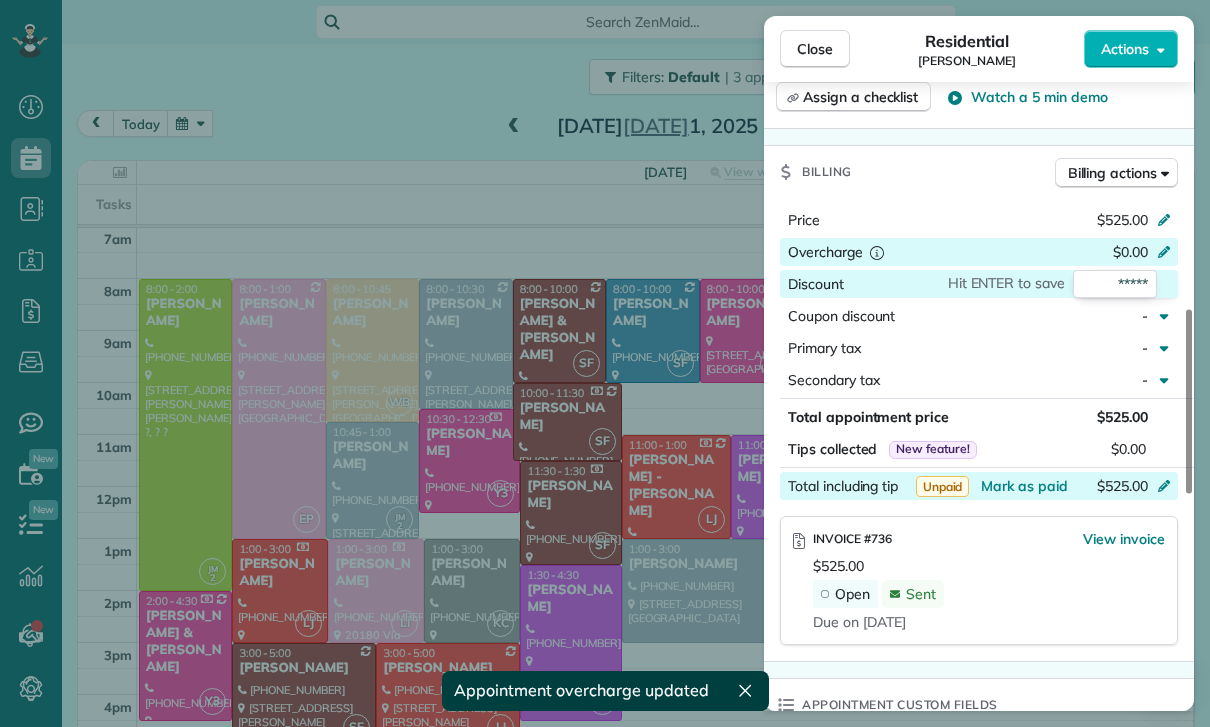 click on "$525.00" at bounding box center (1122, 486) 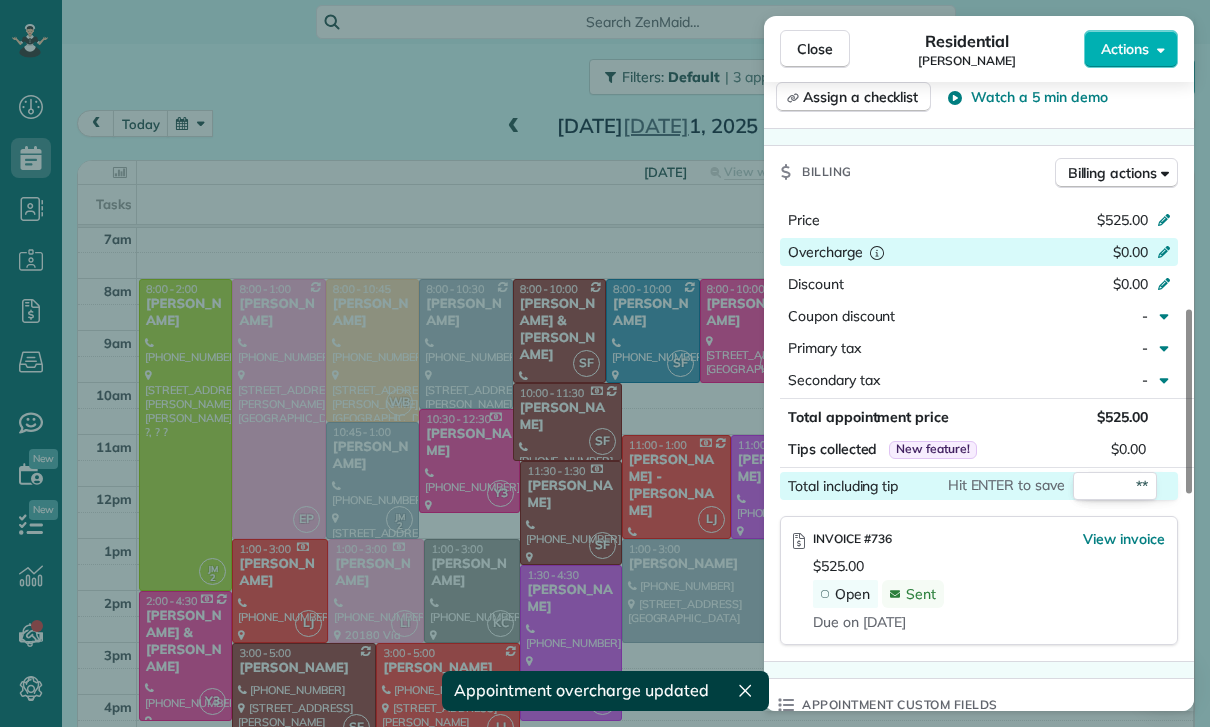 type on "***" 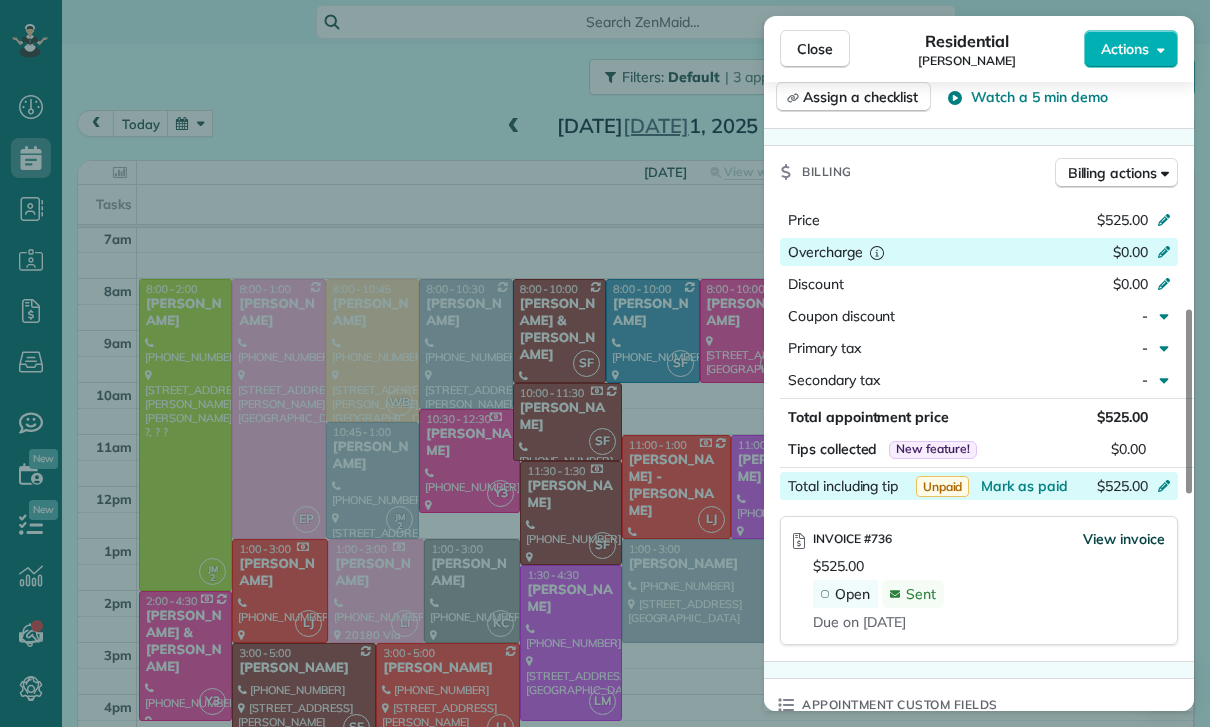 click on "View invoice" at bounding box center (1124, 539) 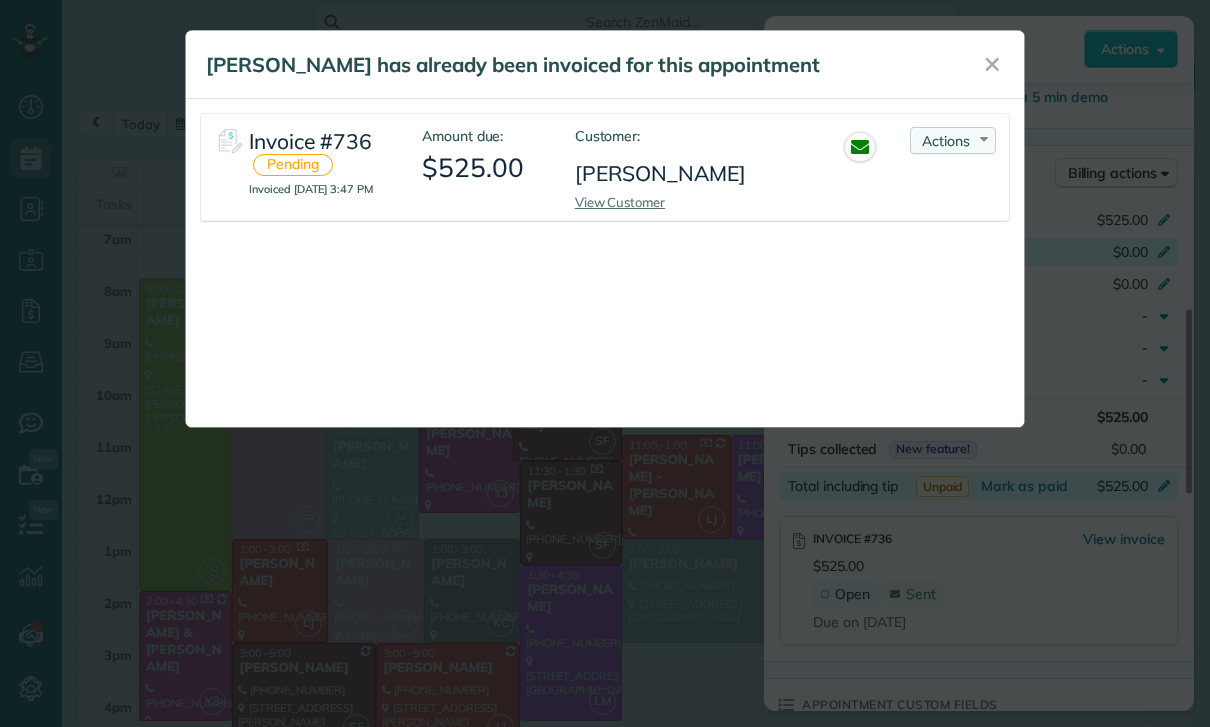 click on "Actions" at bounding box center [946, 141] 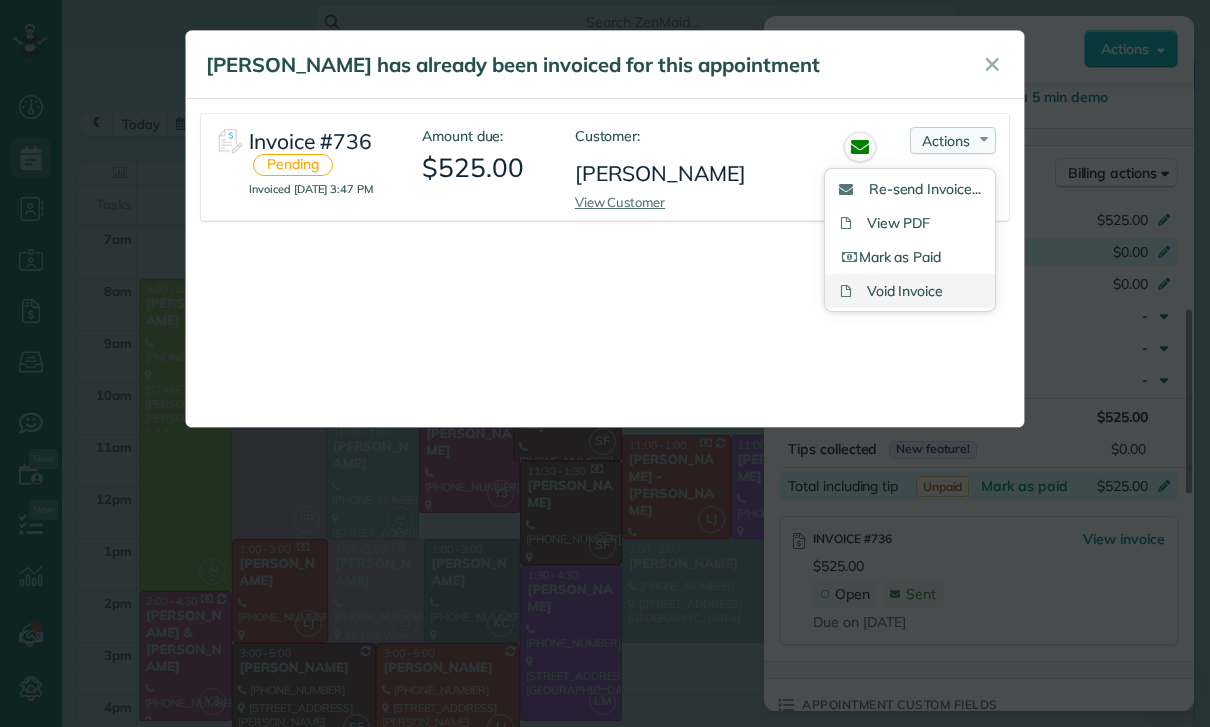 click on "Void Invoice" at bounding box center [910, 291] 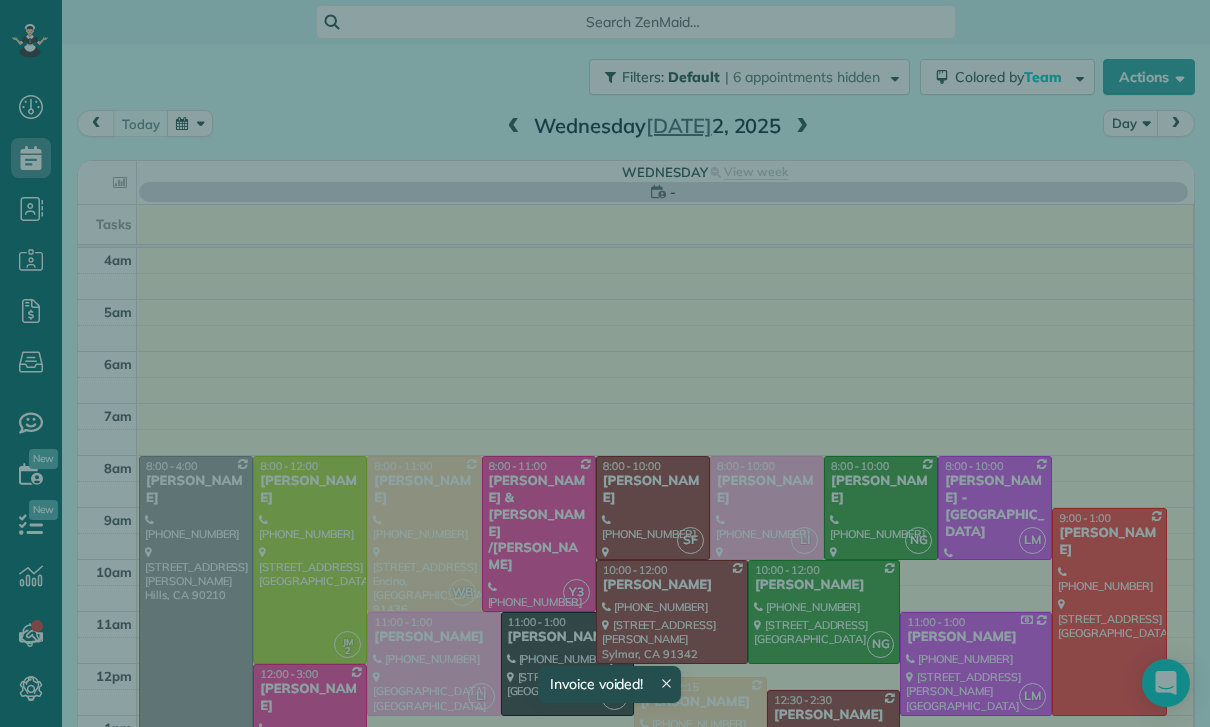scroll, scrollTop: 0, scrollLeft: 0, axis: both 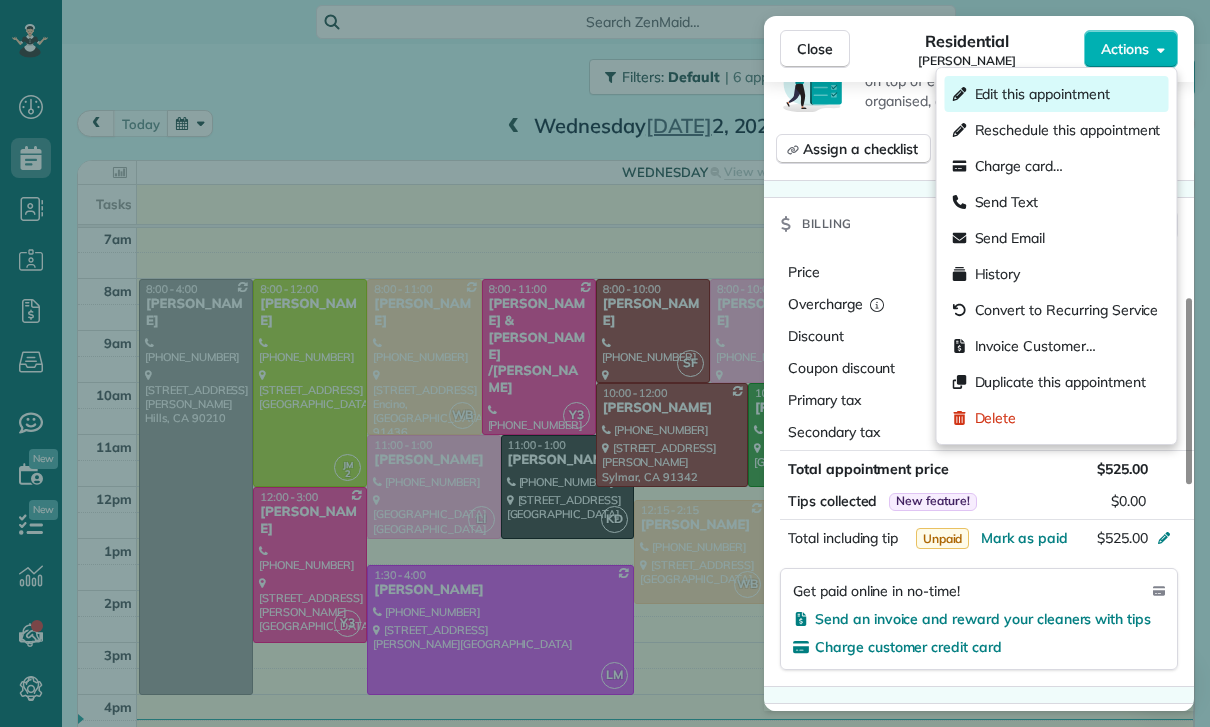 click on "Edit this appointment" at bounding box center [1042, 94] 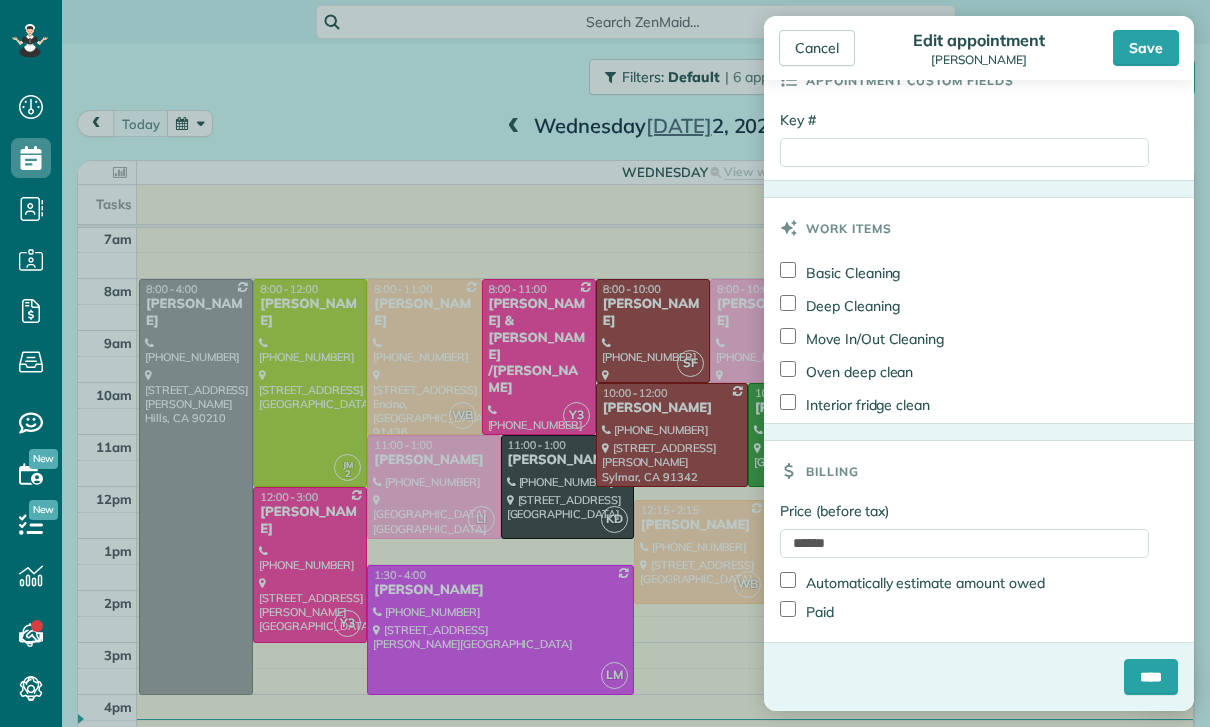 scroll, scrollTop: 868, scrollLeft: 0, axis: vertical 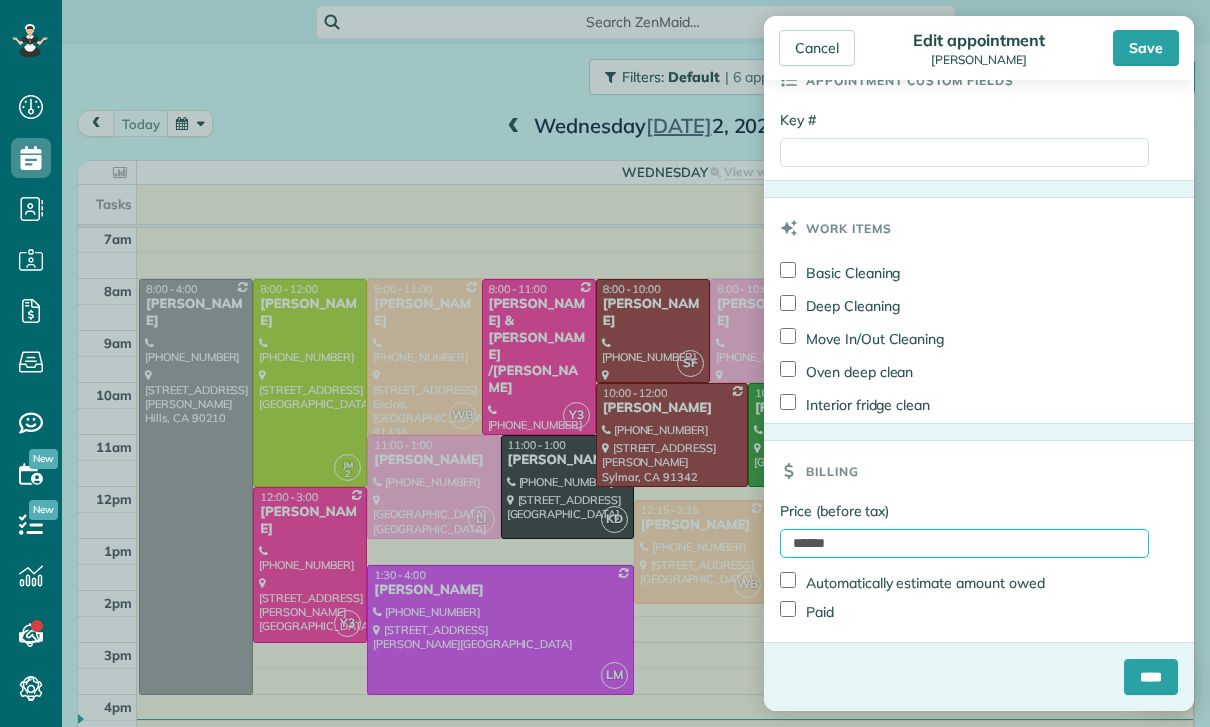 click on "******" at bounding box center [964, 543] 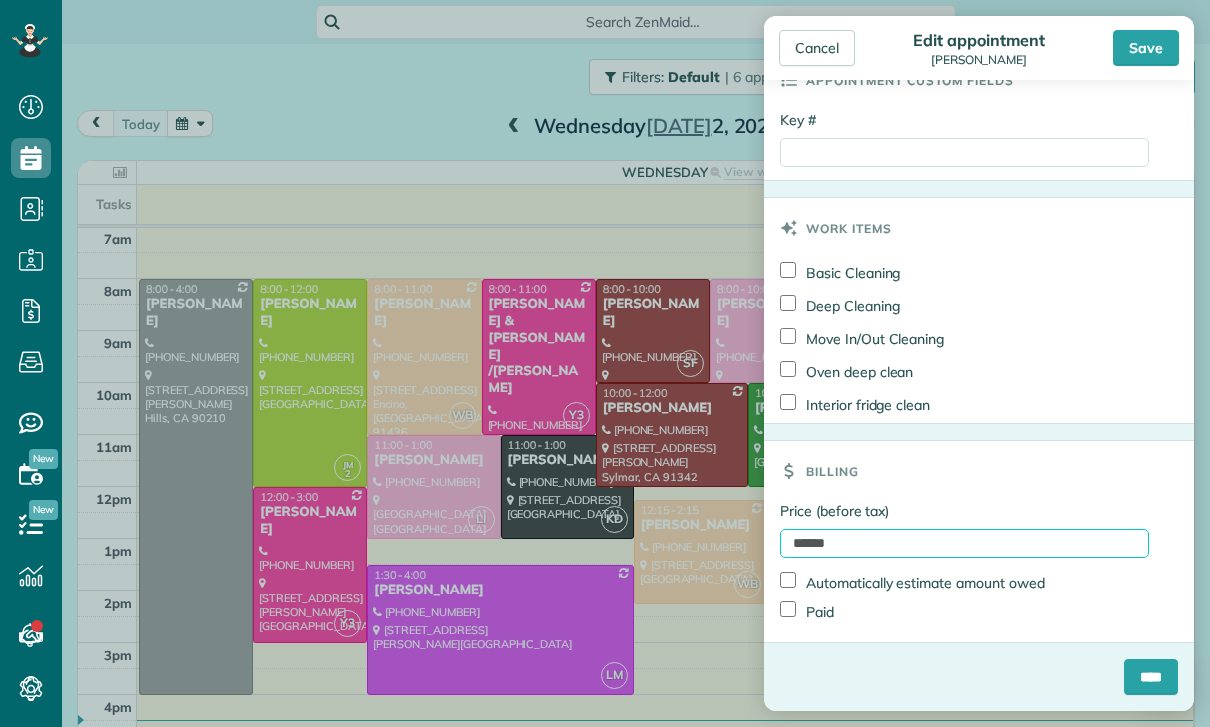 scroll, scrollTop: 954, scrollLeft: 0, axis: vertical 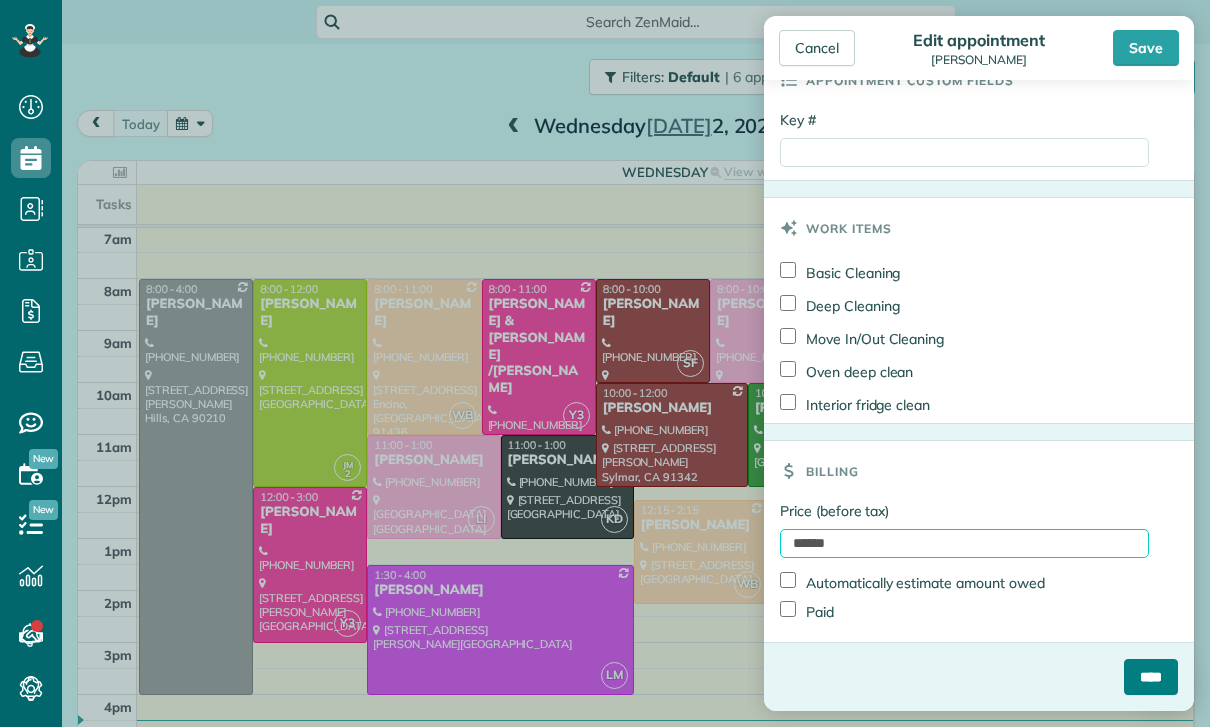 type on "******" 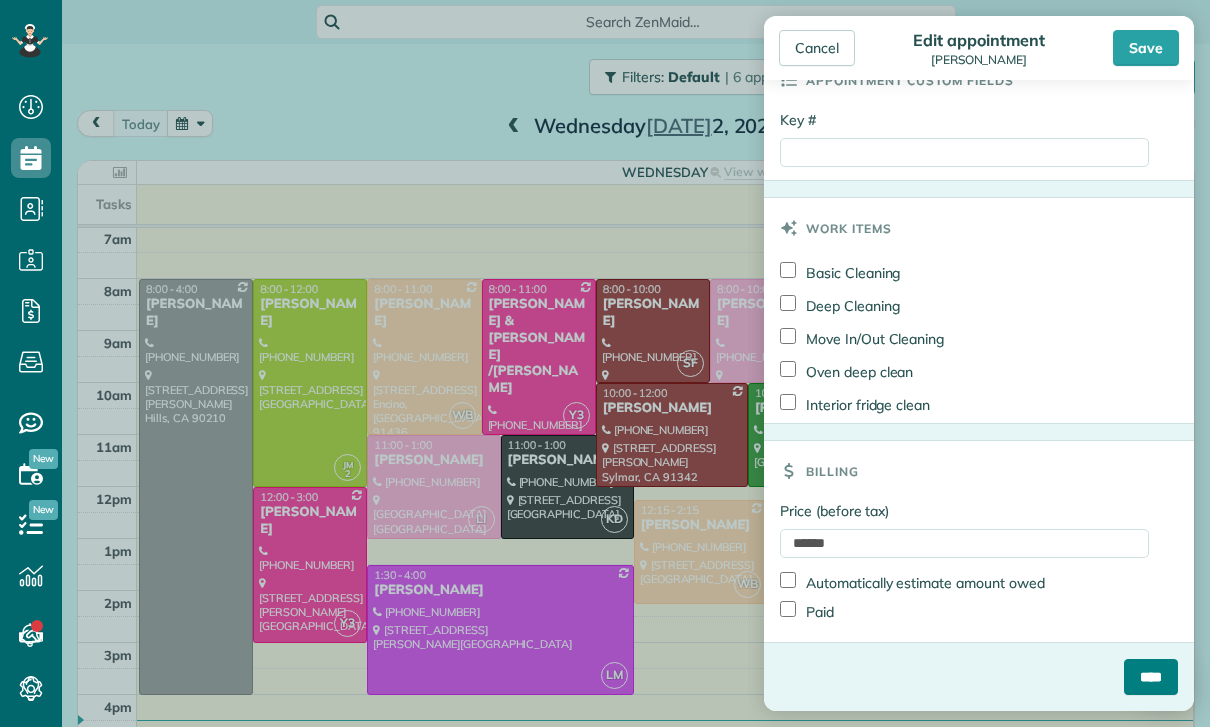 click on "****" at bounding box center [1151, 677] 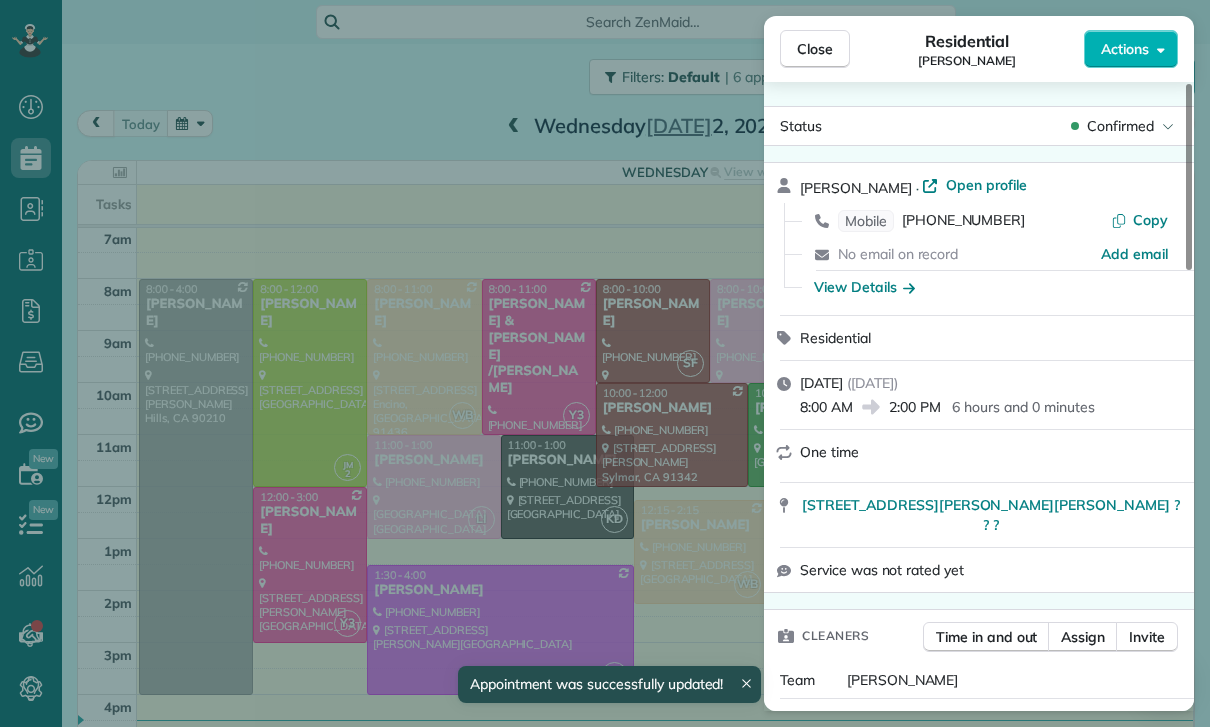 scroll, scrollTop: 157, scrollLeft: 0, axis: vertical 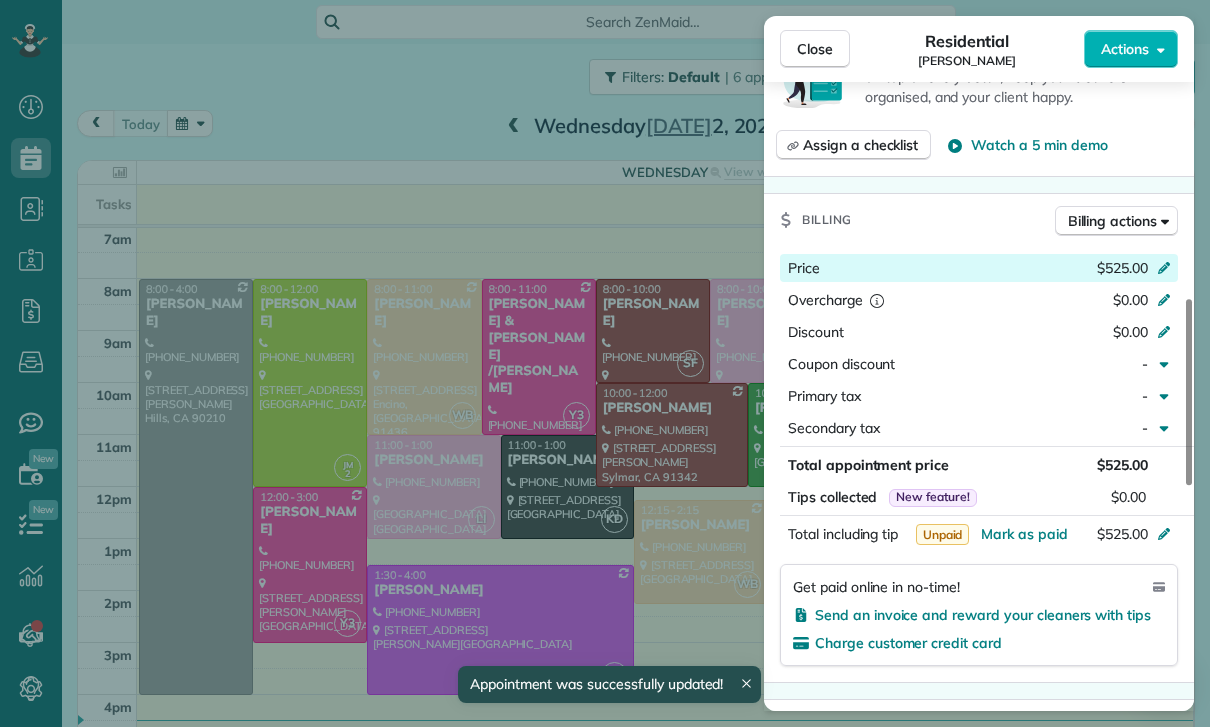 click on "Price $525.00" at bounding box center (979, 268) 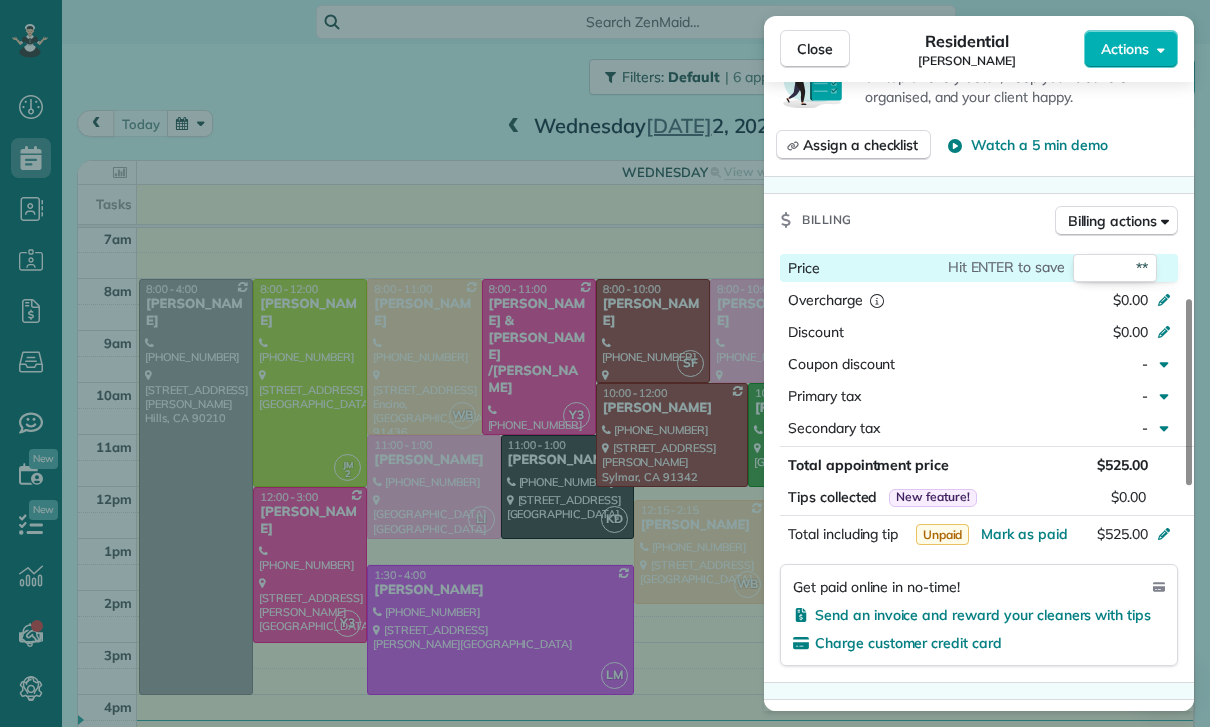 type on "***" 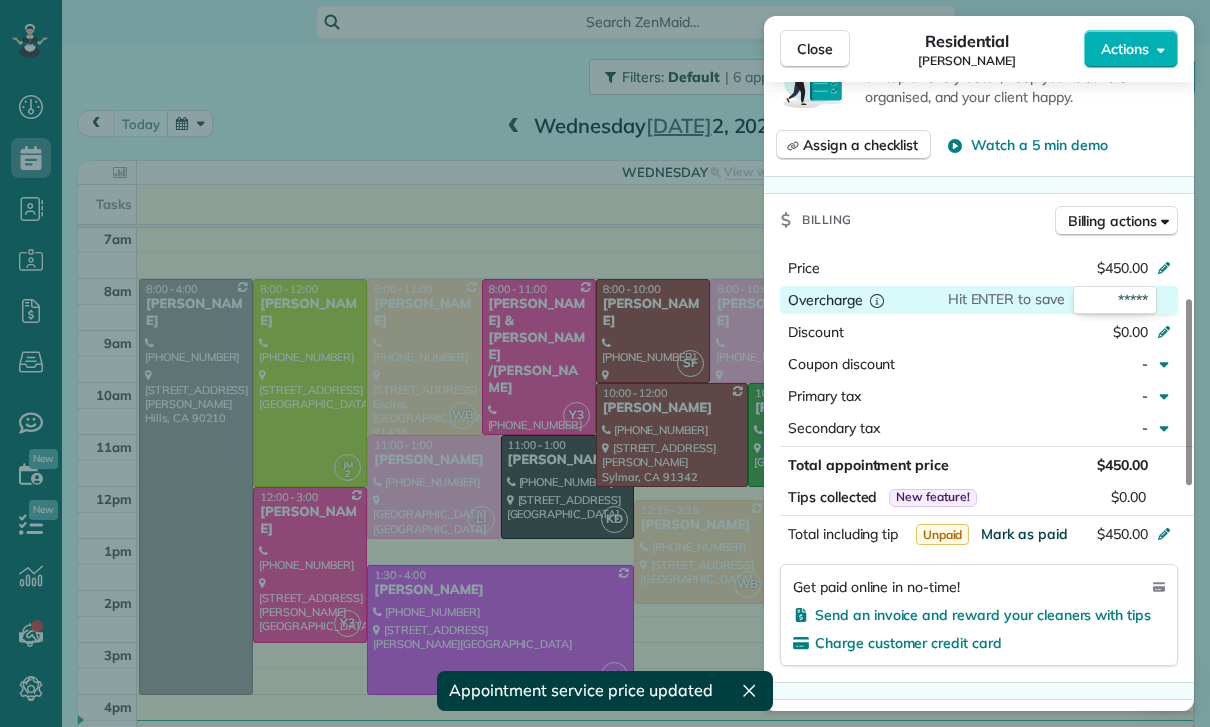 click on "Mark as paid" at bounding box center [1024, 534] 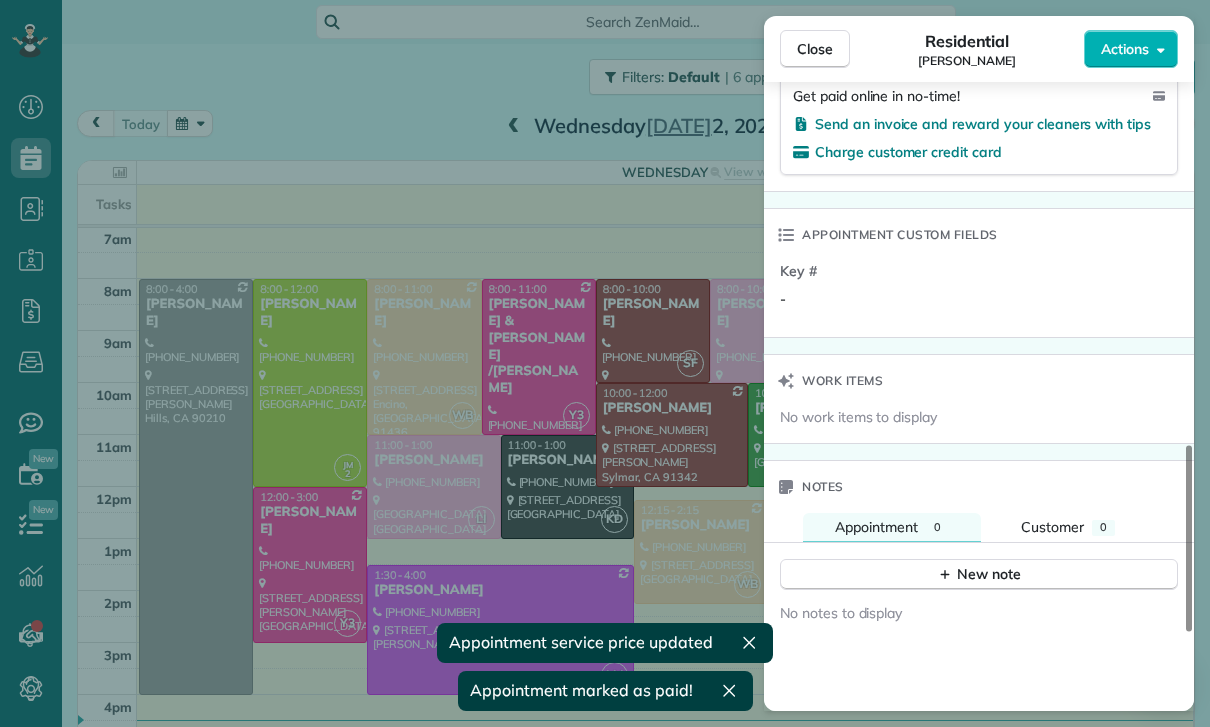 scroll, scrollTop: 1345, scrollLeft: 0, axis: vertical 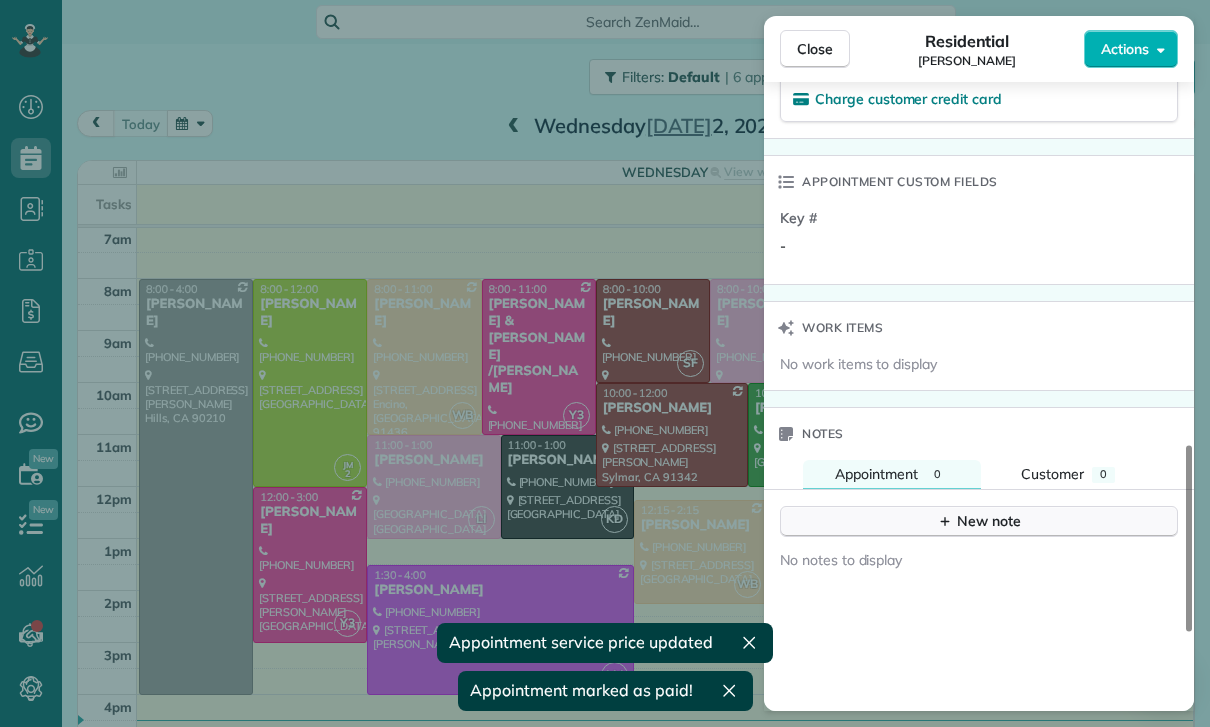 click on "New note" at bounding box center (979, 521) 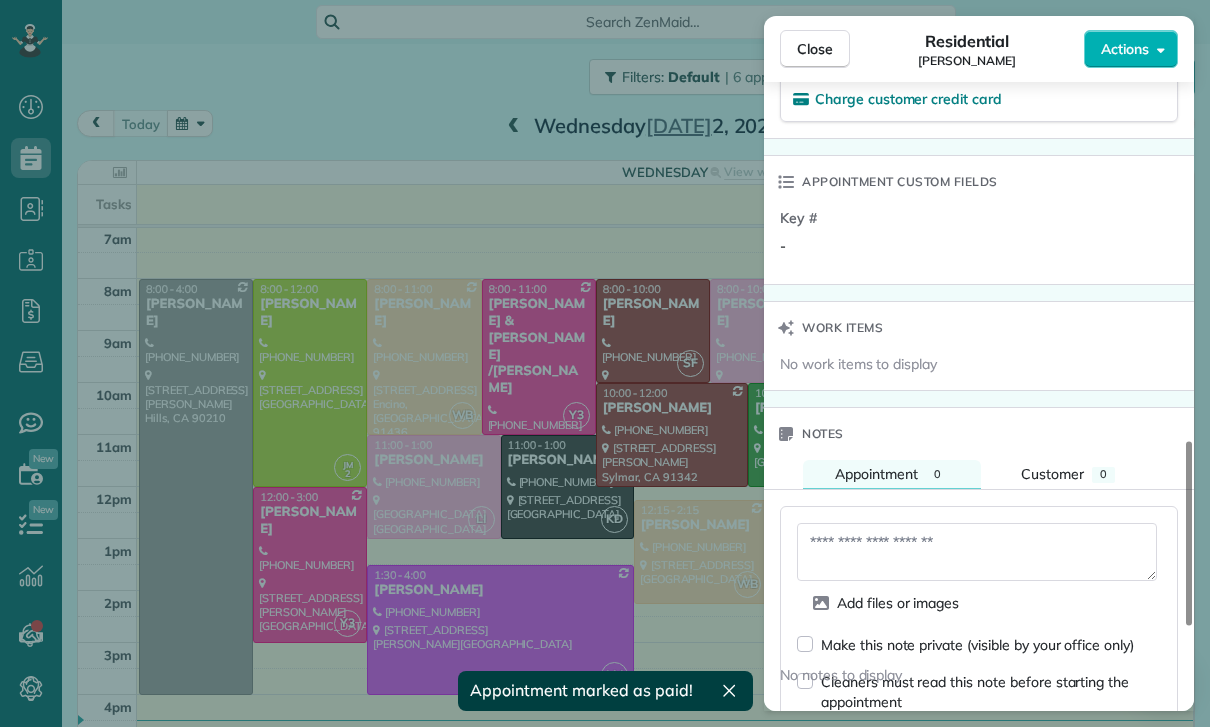 click on "Add files or images Make this note private (visible by your office only) Cleaners must read this note before starting the appointment ZenMaid will display this note in the appointments list within the cleaners’ mobile app, ensuring they read it before accessing the appointment details. Cancel Save" at bounding box center (979, 571) 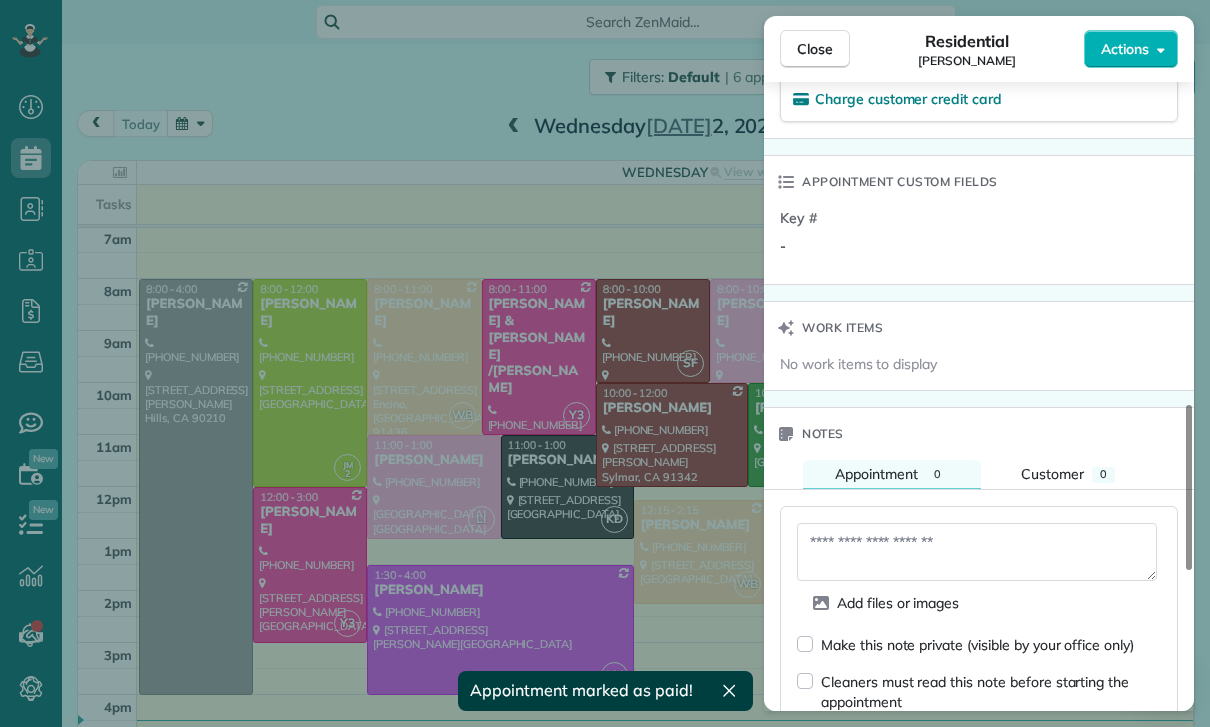 click at bounding box center [977, 552] 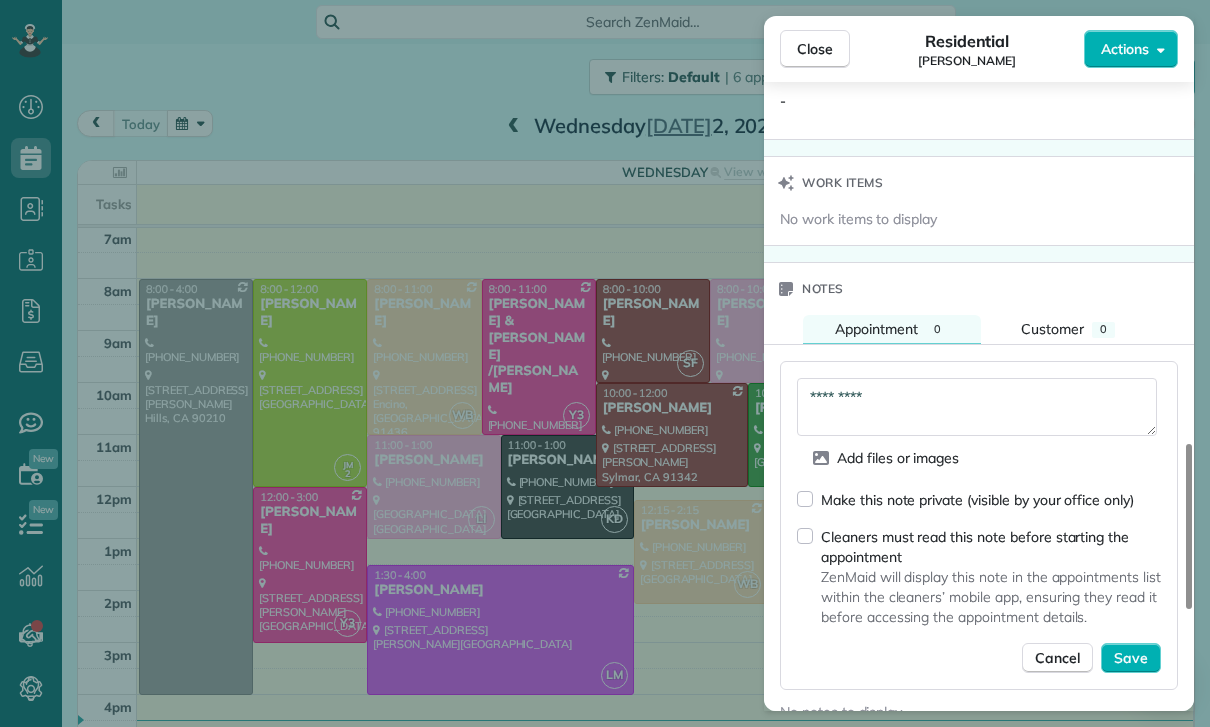 scroll, scrollTop: 1511, scrollLeft: 0, axis: vertical 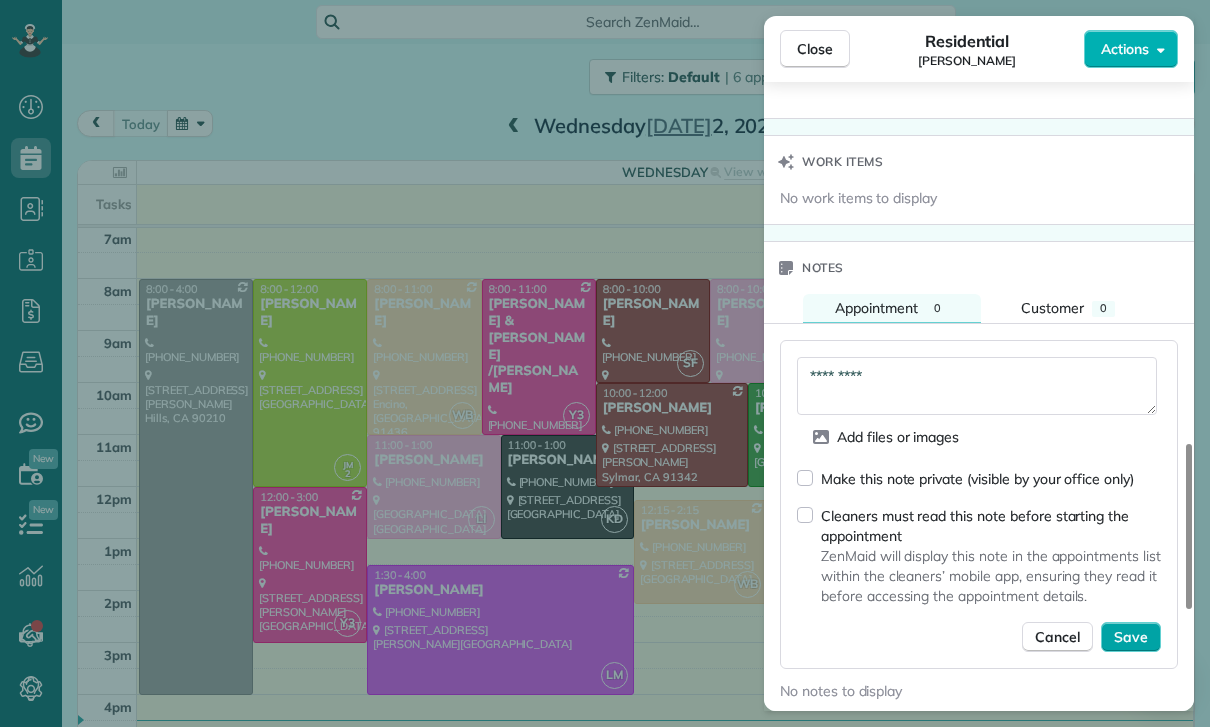 type on "*********" 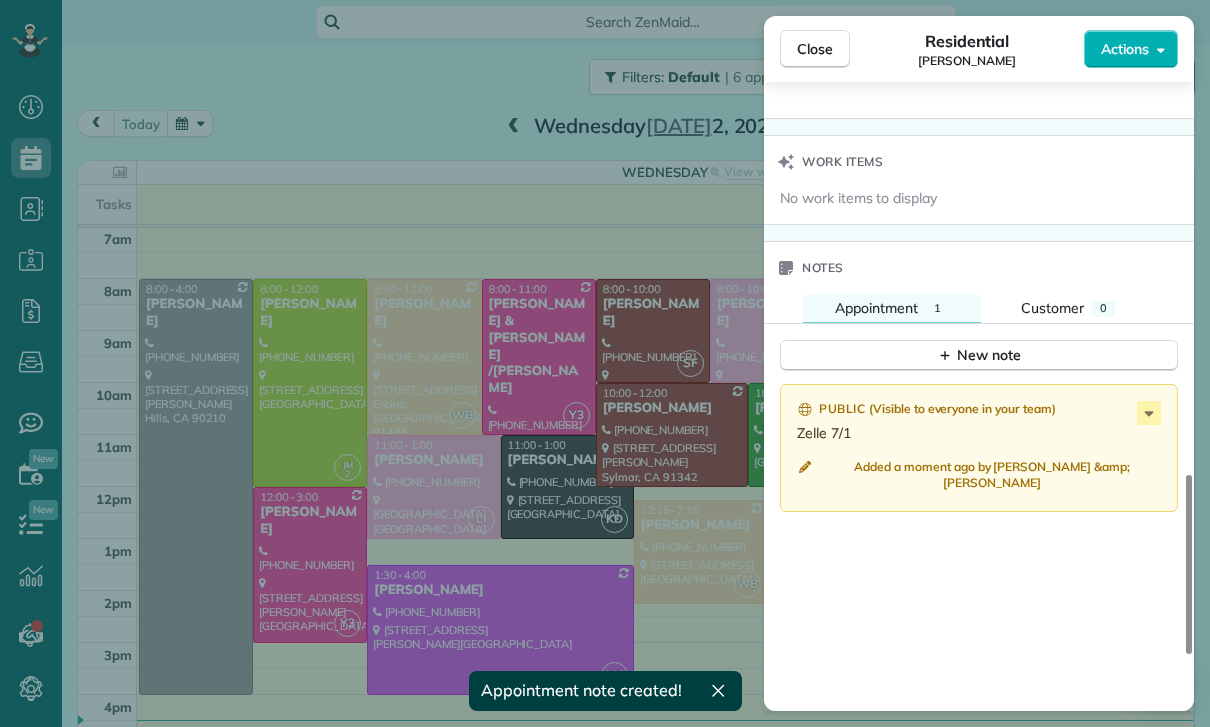 click on "Close Residential [PERSON_NAME] Actions Status Confirmed [PERSON_NAME] · Open profile Mobile [PHONE_NUMBER] Copy No email on record Add email View Details Residential [DATE] ( [DATE] ) 8:00 AM 2:00 PM 6 hours and 0 minutes One time [STREET_ADDRESS][PERSON_NAME][PERSON_NAME] ? ? ? Service was not rated yet Cleaners Time in and out Assign Invite Team [PERSON_NAME] Cleaners [PERSON_NAME] 8:00 AM 2:00 PM Checklist Try Now Keep this appointment up to your standards. Stay on top of every detail, keep your cleaners organised, and your client happy. Assign a checklist Watch a 5 min demo Billing Billing actions Price $450.00 Overcharge $0.00 Discount $0.00 Coupon discount - Primary tax - Secondary tax - Total appointment price $450.00 Tips collected New feature! $0.00 Paid Total including tip $450.00 Get paid online in no-time! Send an invoice and reward your cleaners with tips Charge customer credit card Appointment custom fields Key # - Work items No work items to display Notes 1 0 (" at bounding box center (605, 363) 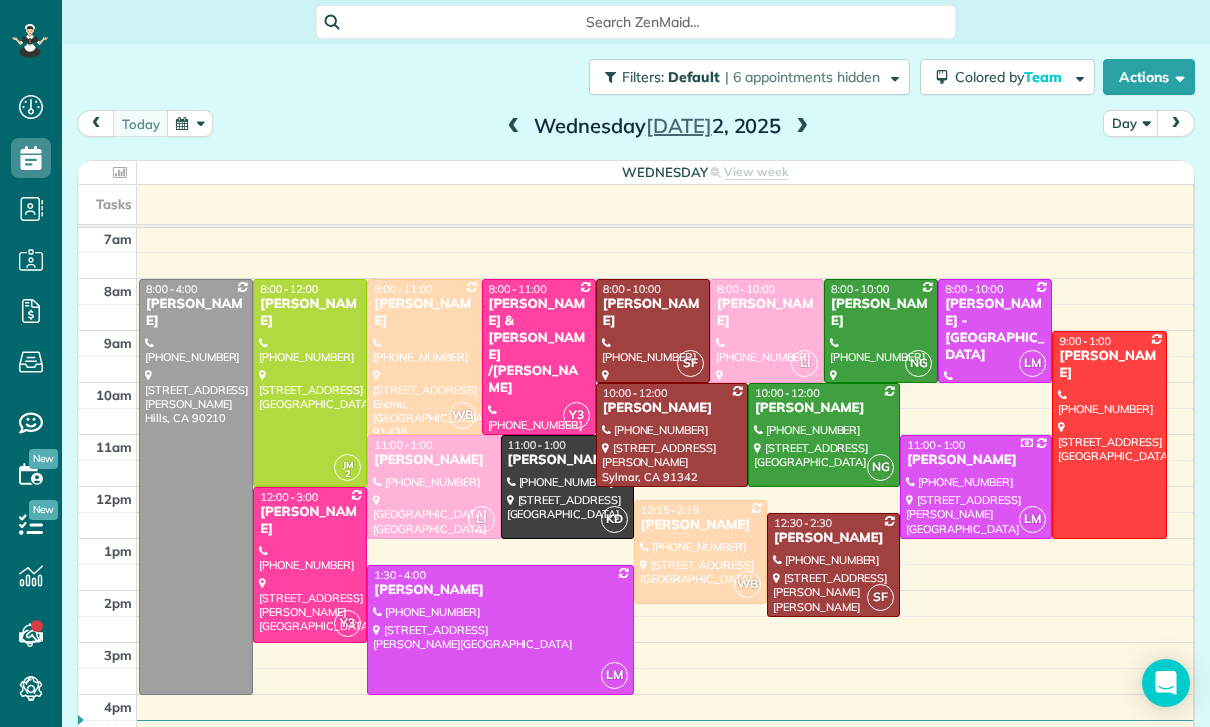 click at bounding box center (190, 123) 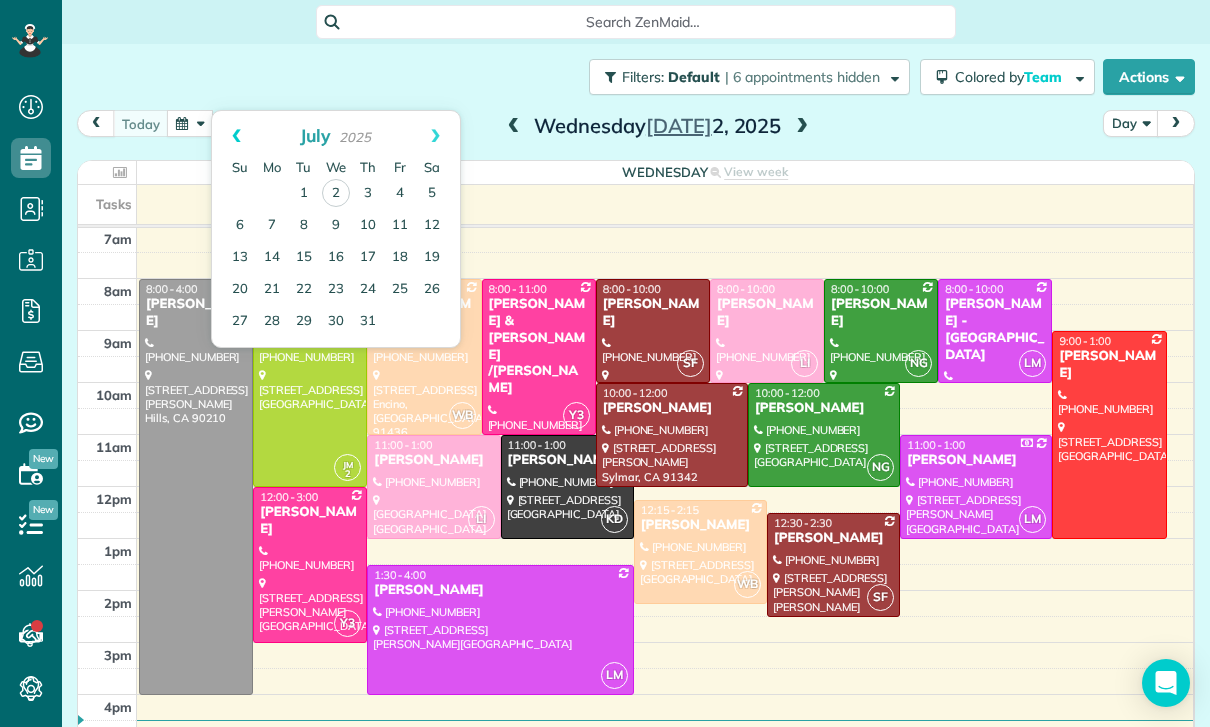 click on "Prev" at bounding box center [236, 136] 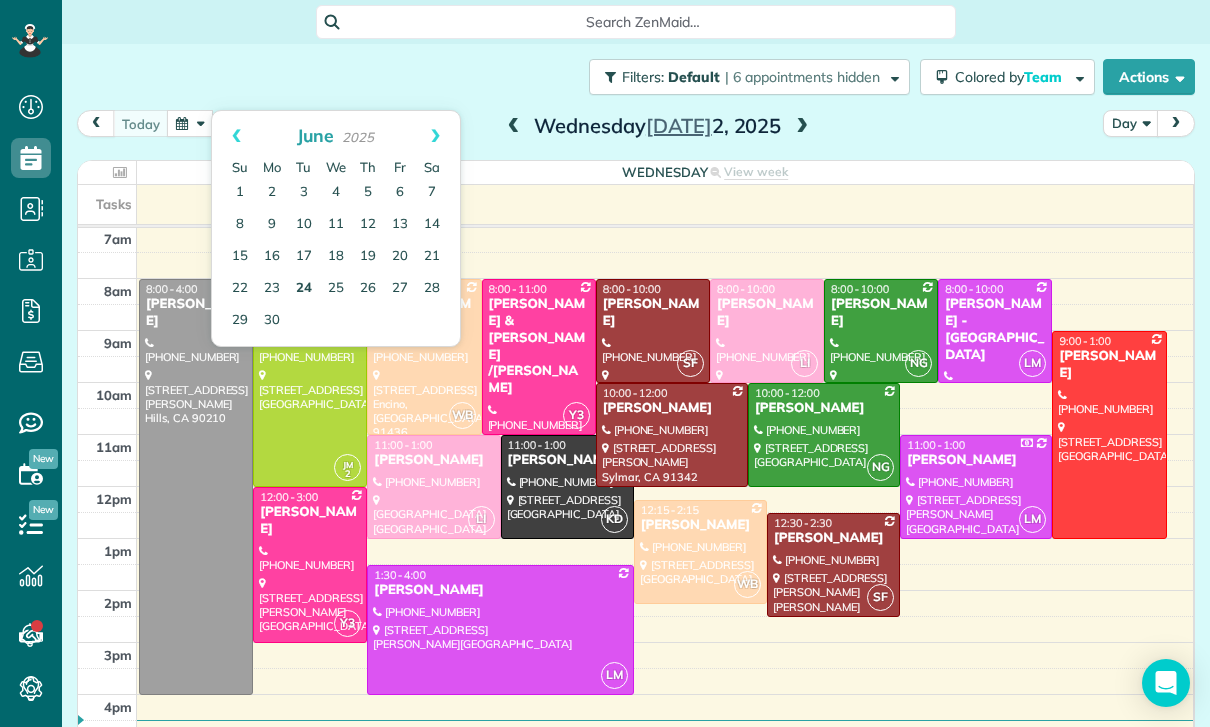 click on "24" at bounding box center [304, 289] 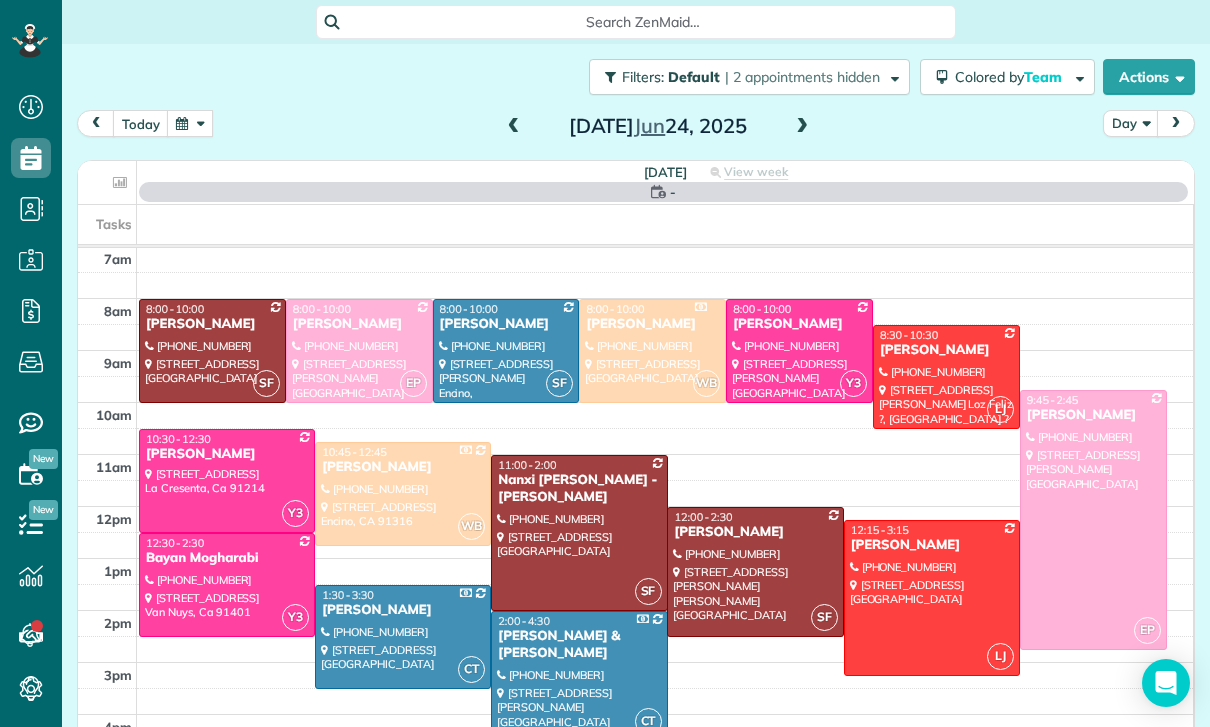 scroll, scrollTop: 157, scrollLeft: 0, axis: vertical 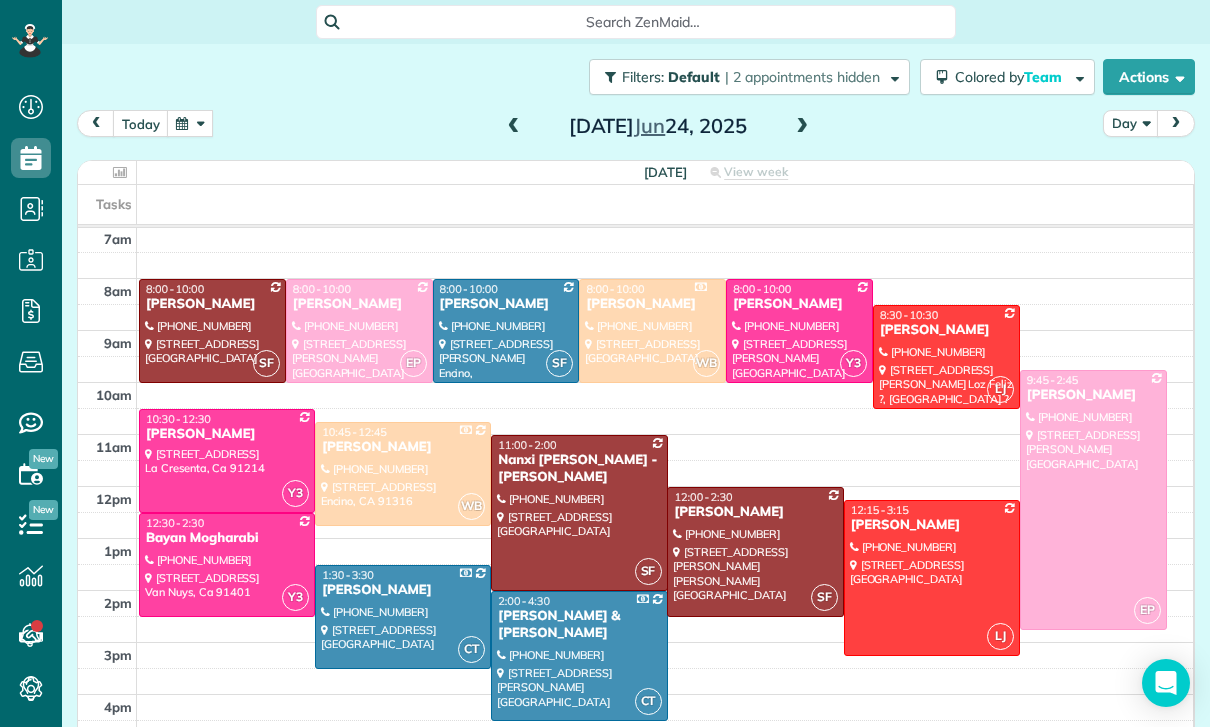 click at bounding box center (1093, 500) 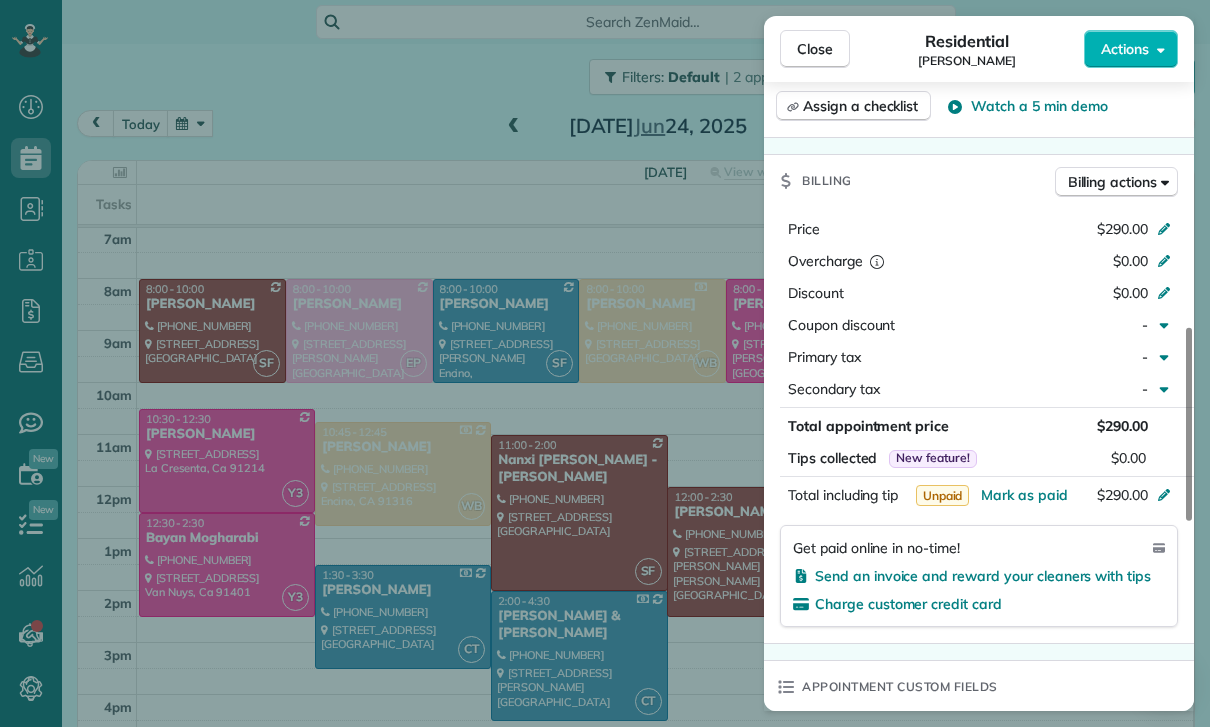 scroll, scrollTop: 874, scrollLeft: 0, axis: vertical 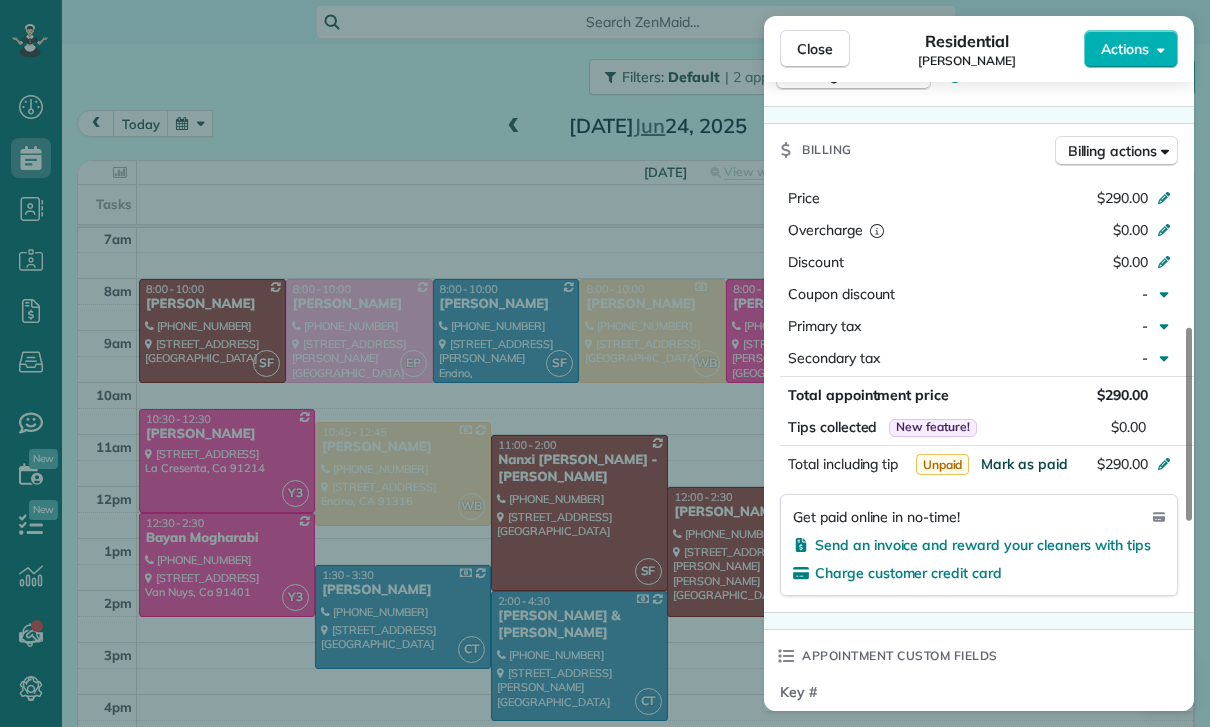 click on "Mark as paid" at bounding box center [1024, 464] 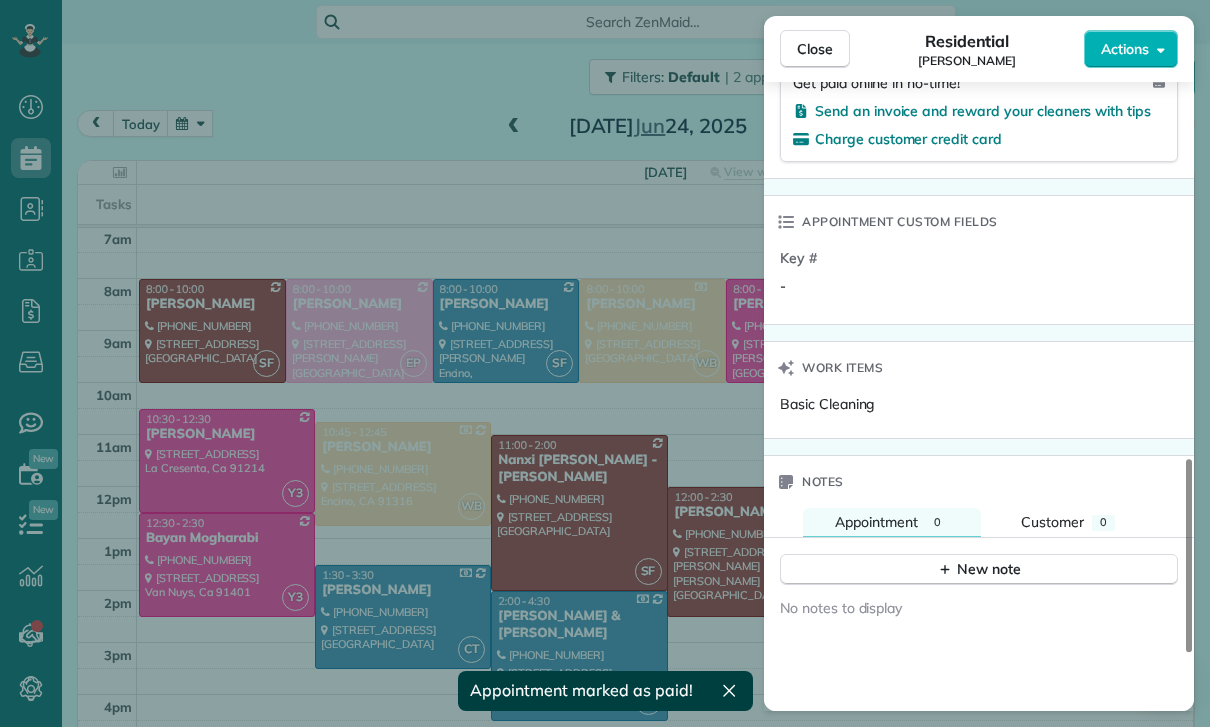 scroll, scrollTop: 1345, scrollLeft: 0, axis: vertical 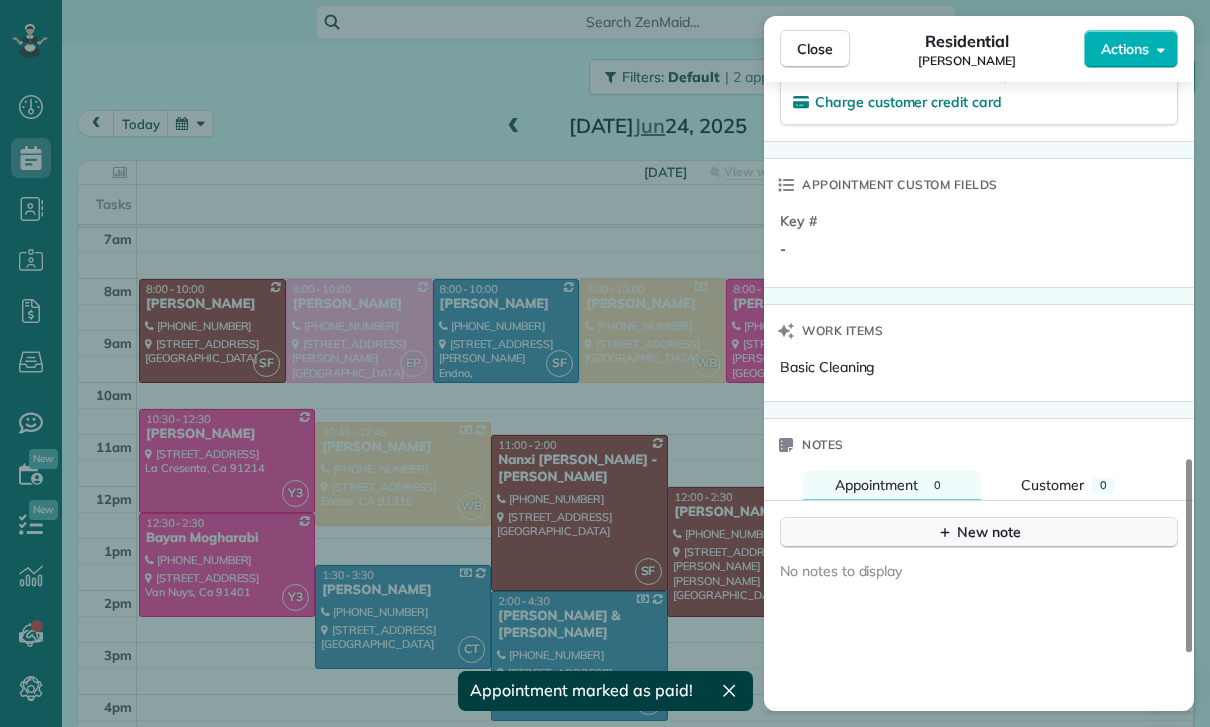 click on "New note" at bounding box center [979, 532] 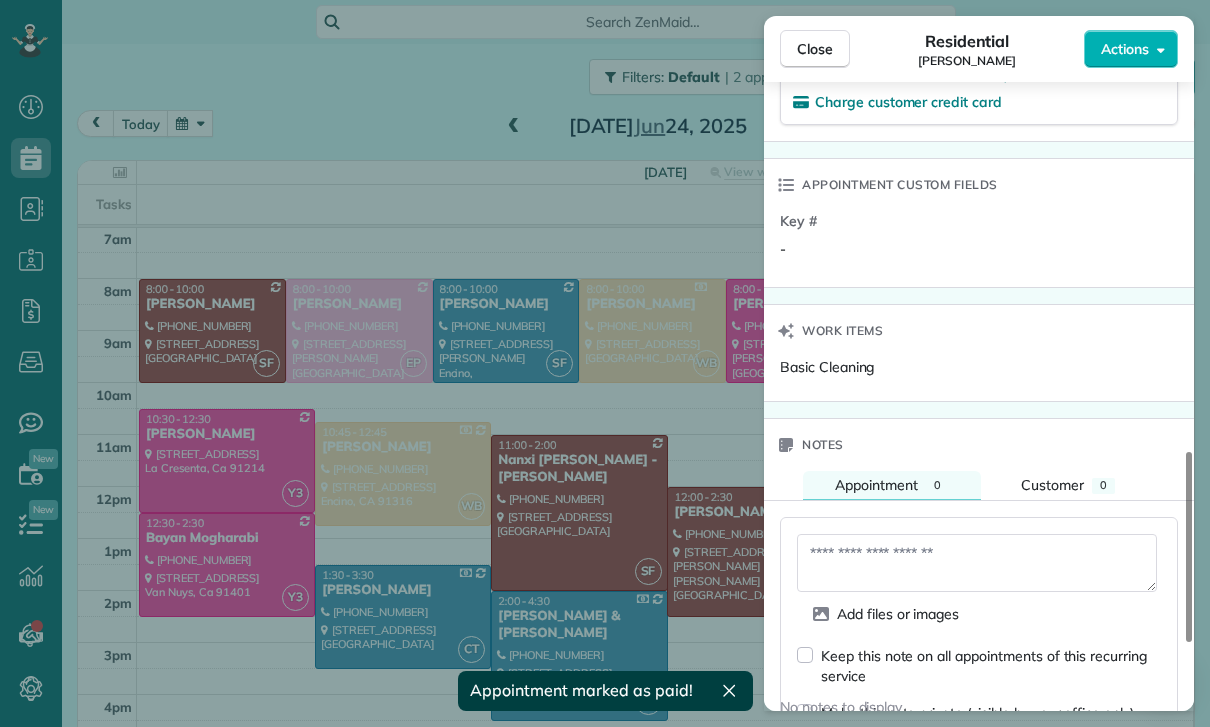click at bounding box center [977, 563] 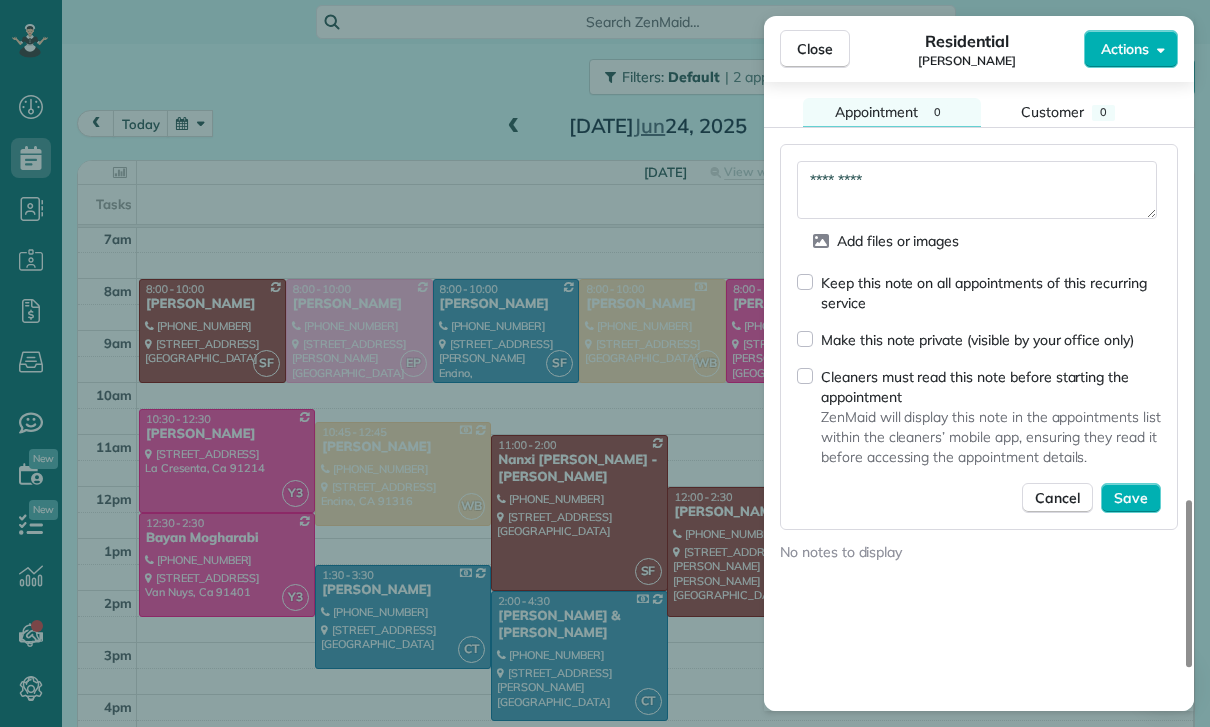 scroll, scrollTop: 1744, scrollLeft: 0, axis: vertical 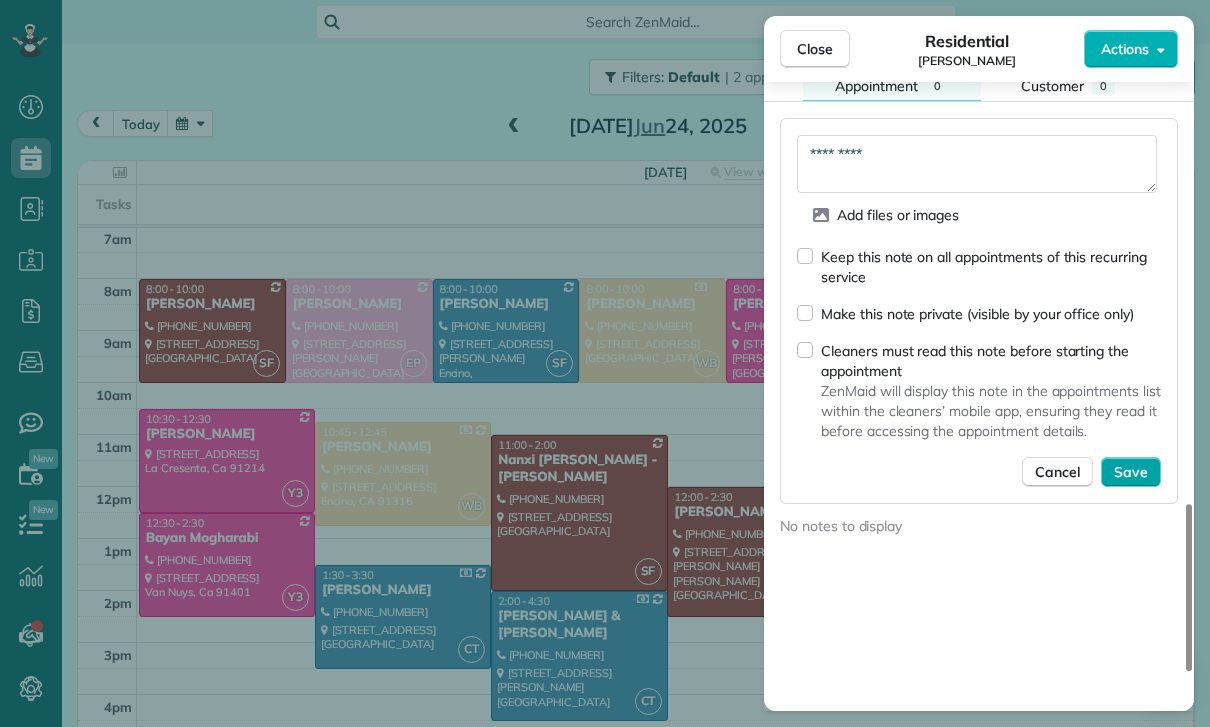 type on "*********" 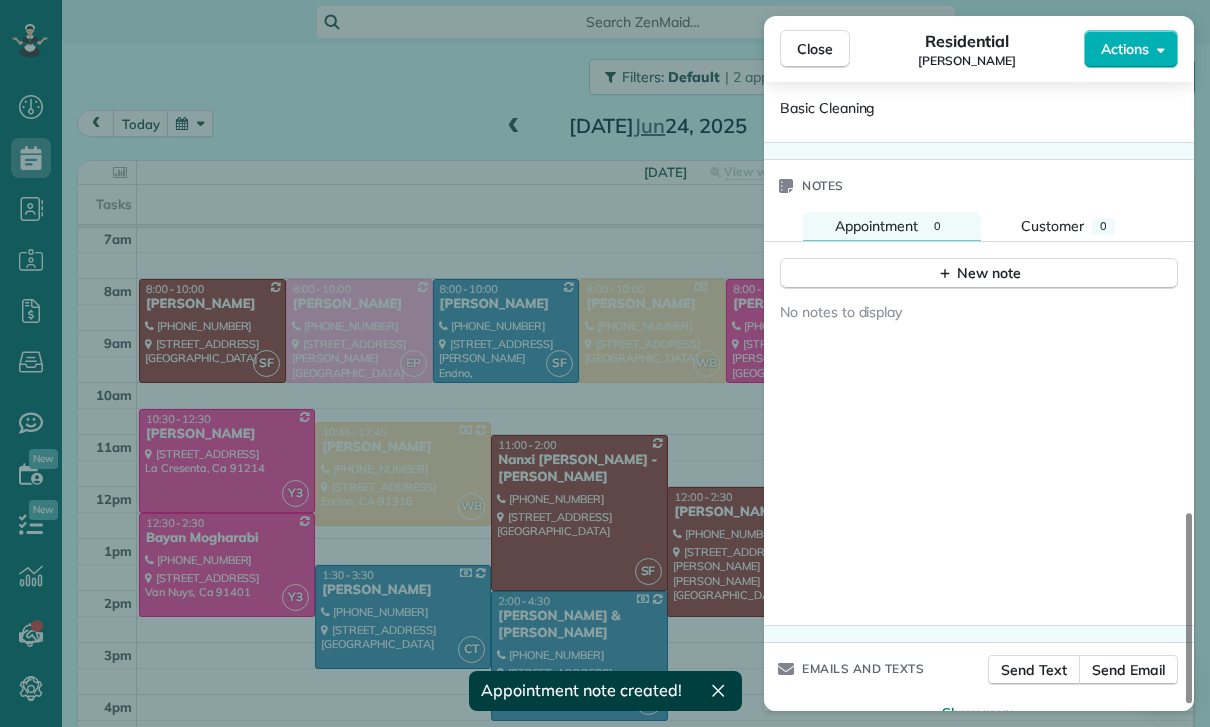 scroll, scrollTop: 1547, scrollLeft: 0, axis: vertical 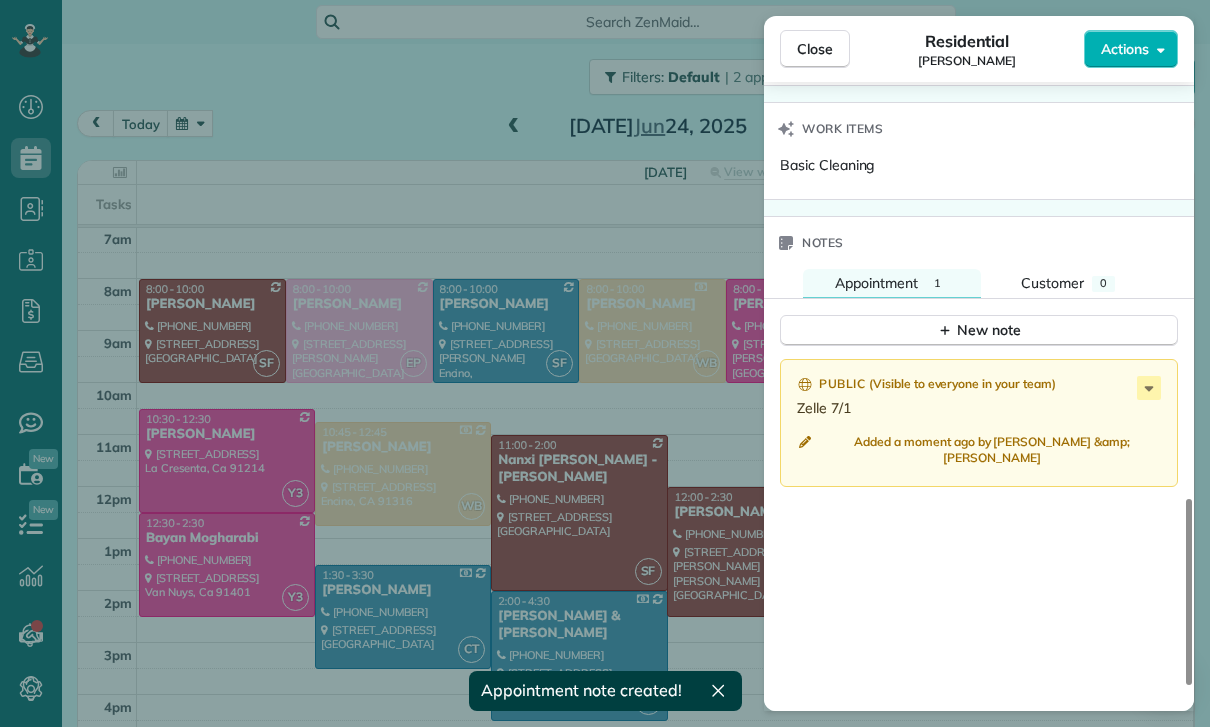 click on "Close Residential [PERSON_NAME] Actions Status Confirmed [PERSON_NAME] · Open profile Mobile [PHONE_NUMBER] Copy No email on record Add email View Details Residential [DATE] ( last week ) 9:45 AM 2:45 PM 5 hours and 0 minutes Repeats weekly Edit recurring service Previous ([DATE]) Next ([DATE]) [STREET_ADDRESS][PERSON_NAME] Service was not rated yet Cleaners Time in and out Assign Invite Team Laritza Cleaners [PERSON_NAME] 9:45 AM 2:45 PM Checklist Try Now Keep this appointment up to your standards. Stay on top of every detail, keep your cleaners organised, and your client happy. Assign a checklist Watch a 5 min demo Billing Billing actions Price $290.00 Overcharge $0.00 Discount $0.00 Coupon discount - Primary tax - Secondary tax - Total appointment price $290.00 Tips collected New feature! $0.00 Paid Total including tip $290.00 Get paid online in no-time! Send an invoice and reward your cleaners with tips Charge customer credit card Appointment custom fields Key # - Work items" at bounding box center (605, 363) 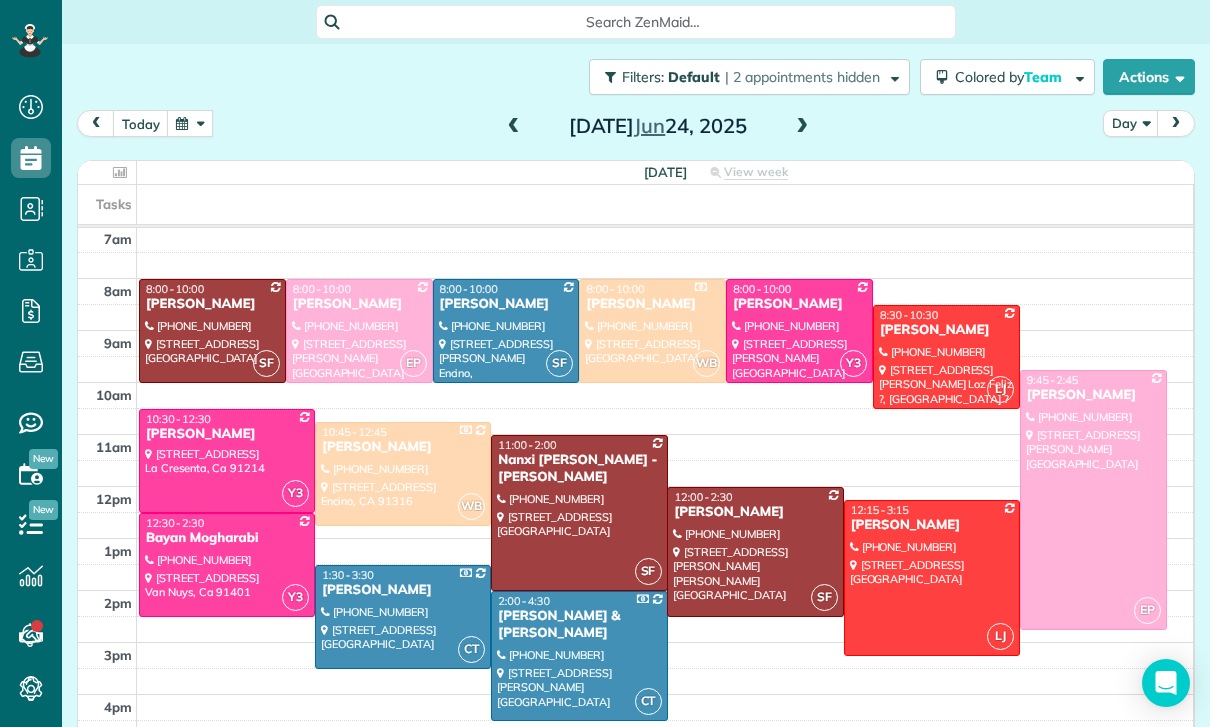 click at bounding box center (190, 123) 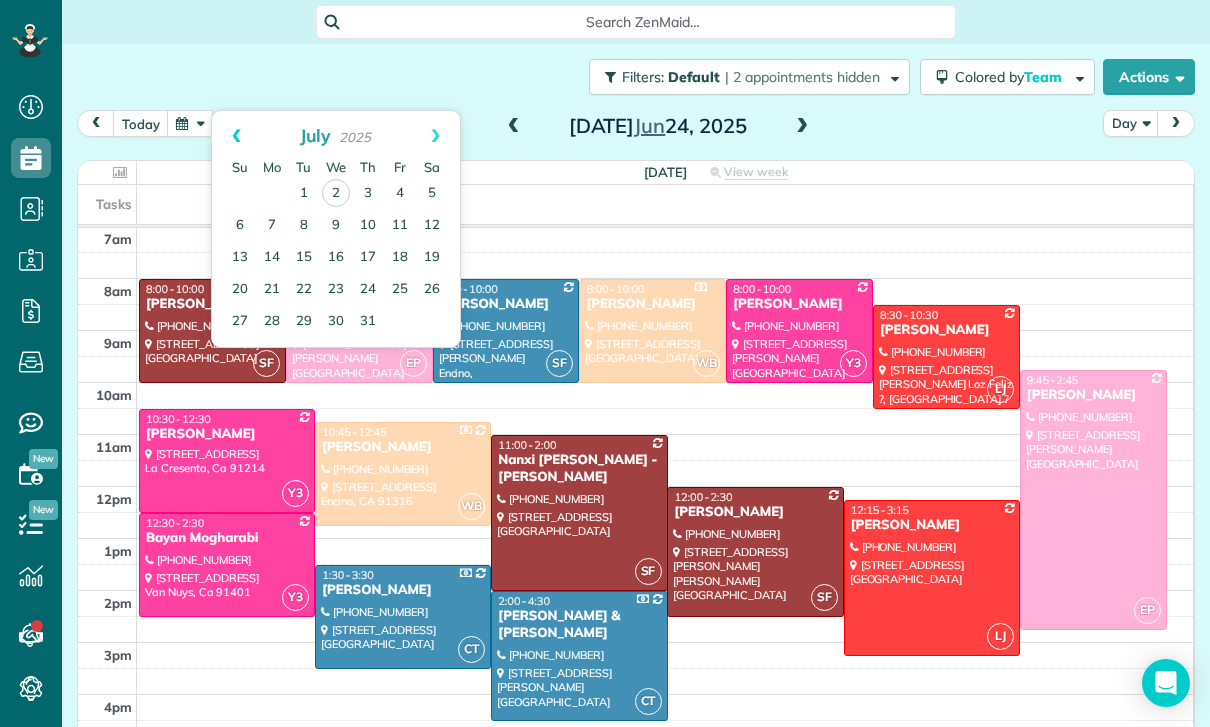 click on "Prev" at bounding box center [236, 136] 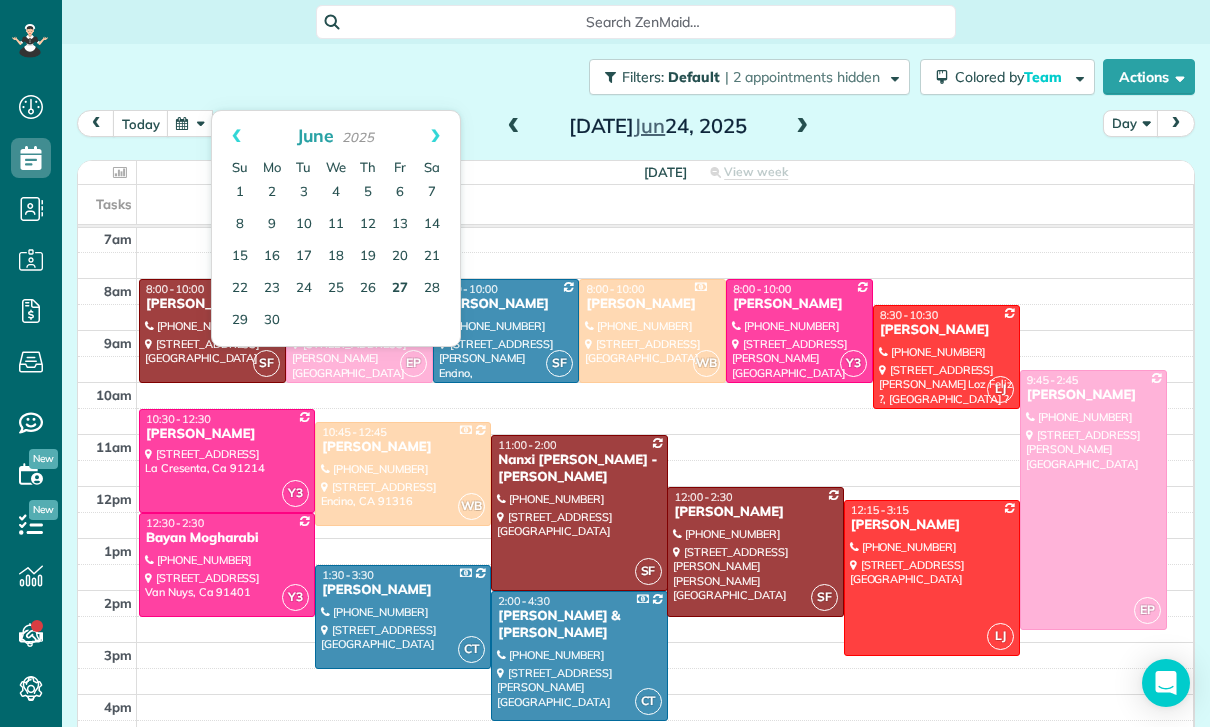 click on "27" at bounding box center [400, 289] 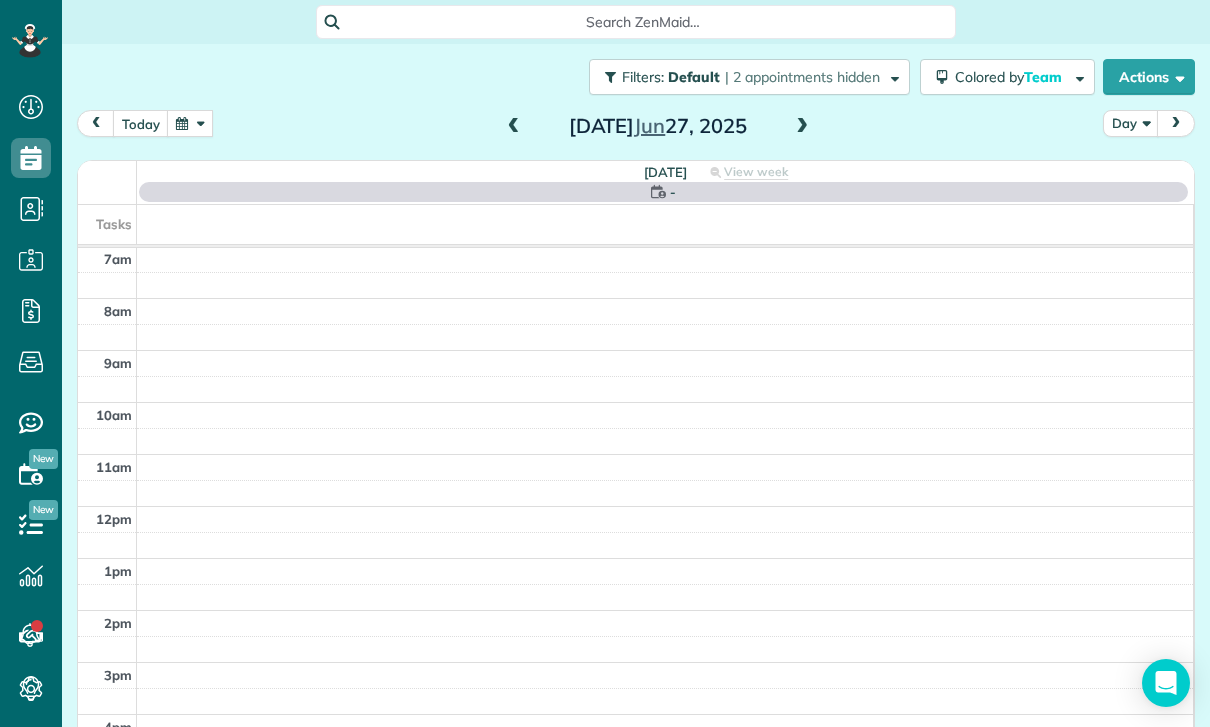 scroll, scrollTop: 157, scrollLeft: 0, axis: vertical 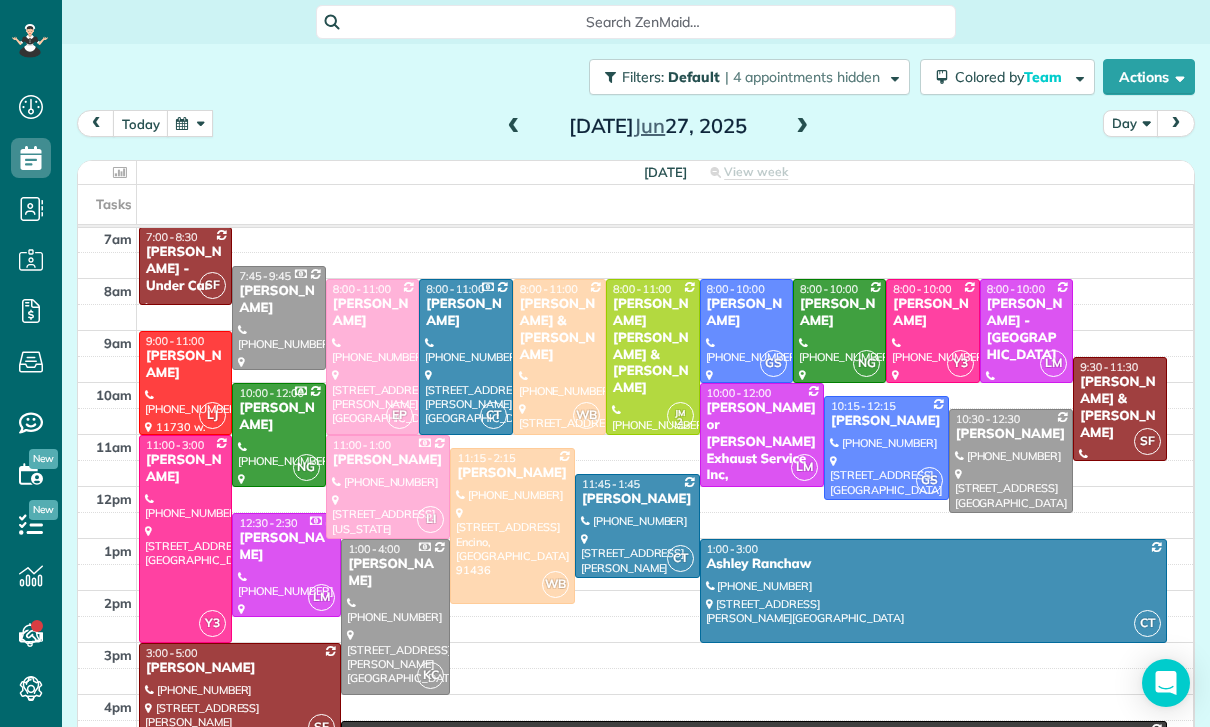 click at bounding box center [372, 357] 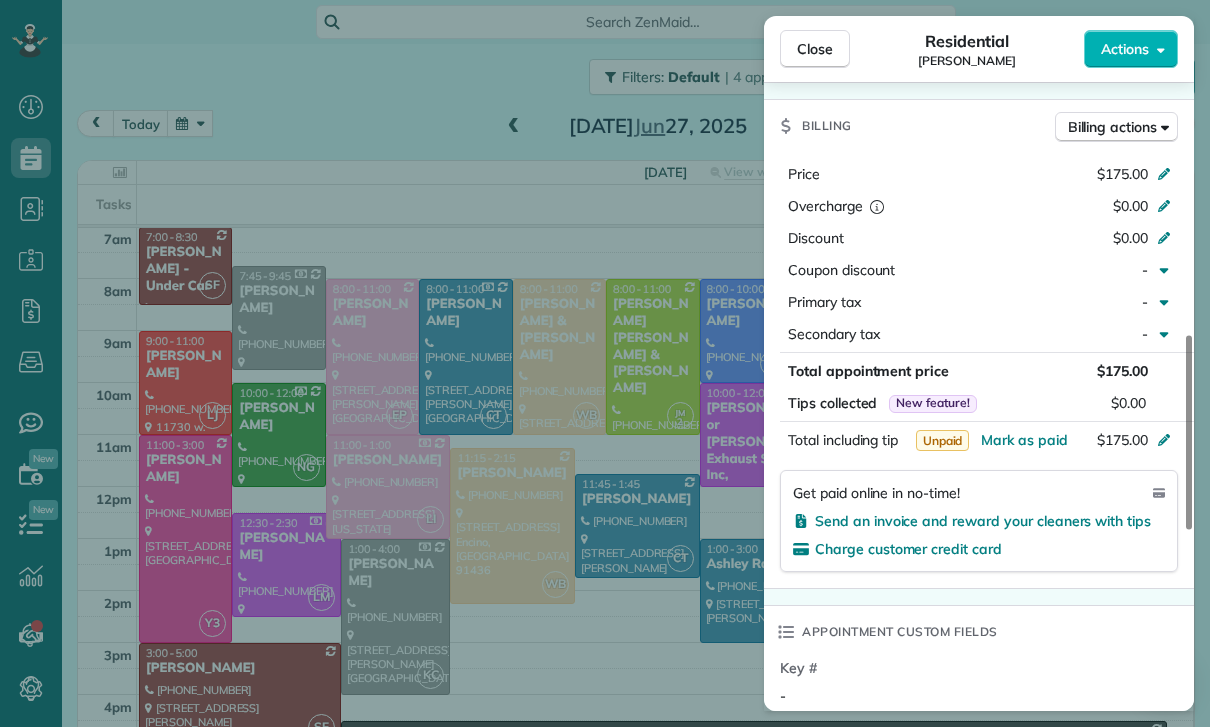scroll, scrollTop: 898, scrollLeft: 0, axis: vertical 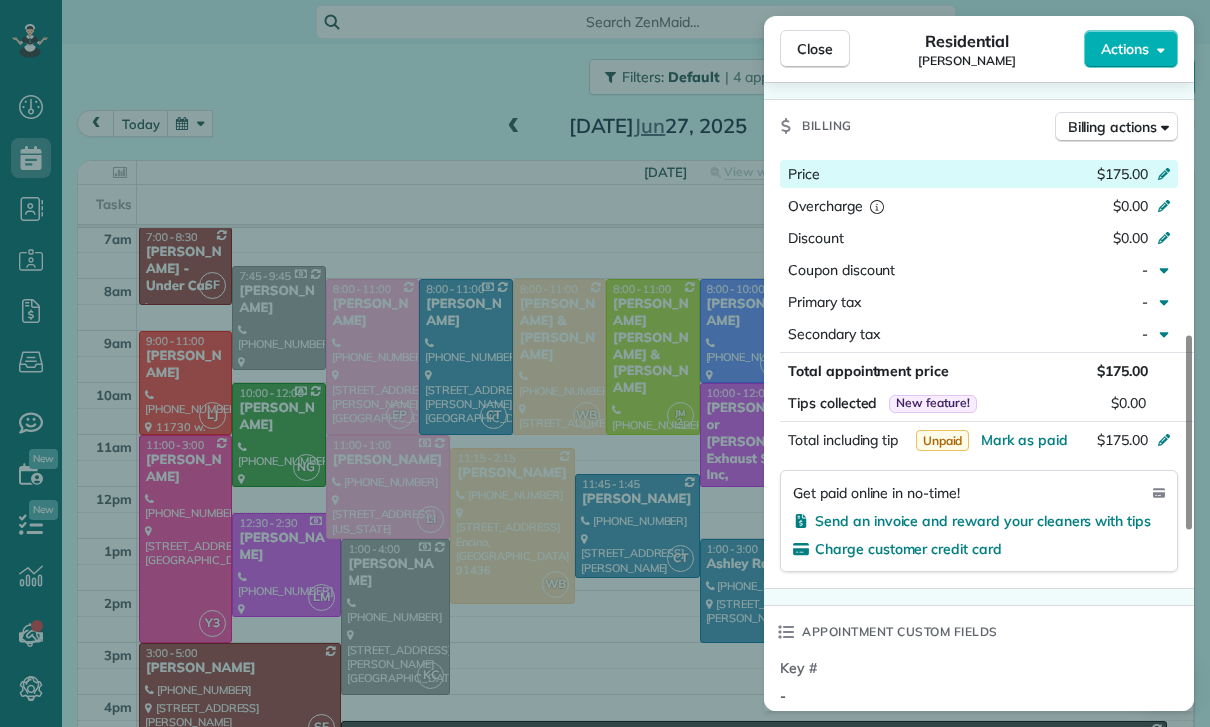 click 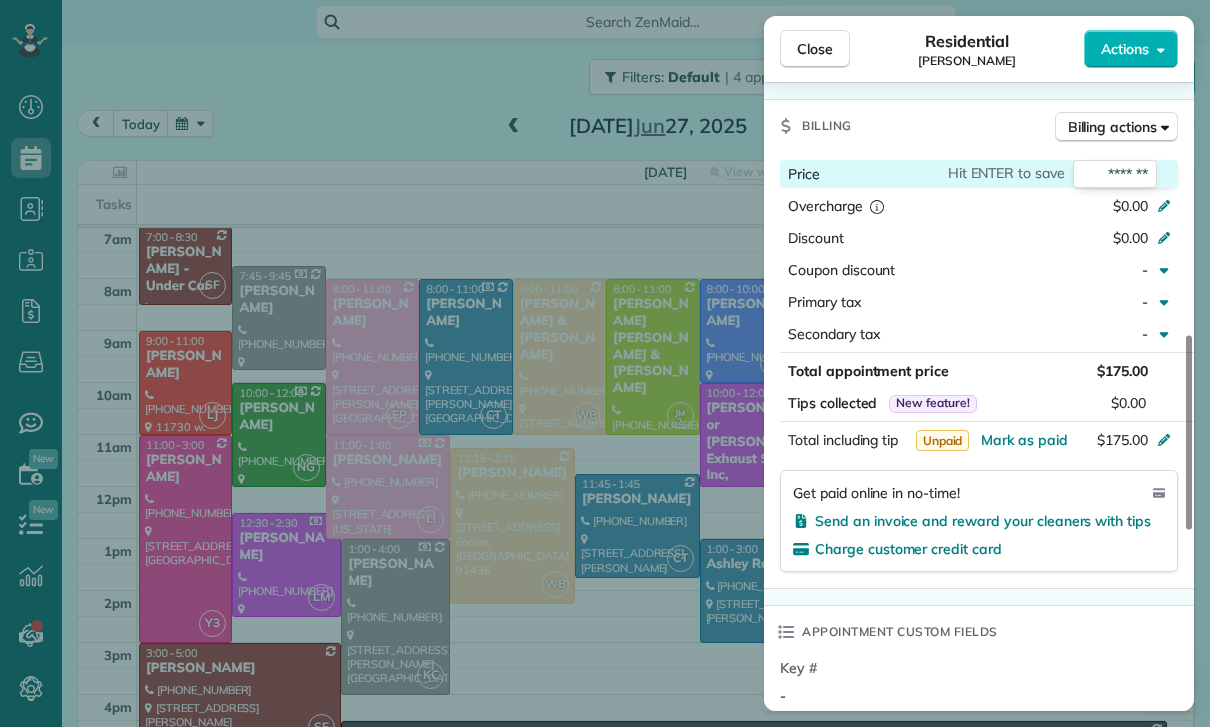click on "*******" at bounding box center (1115, 174) 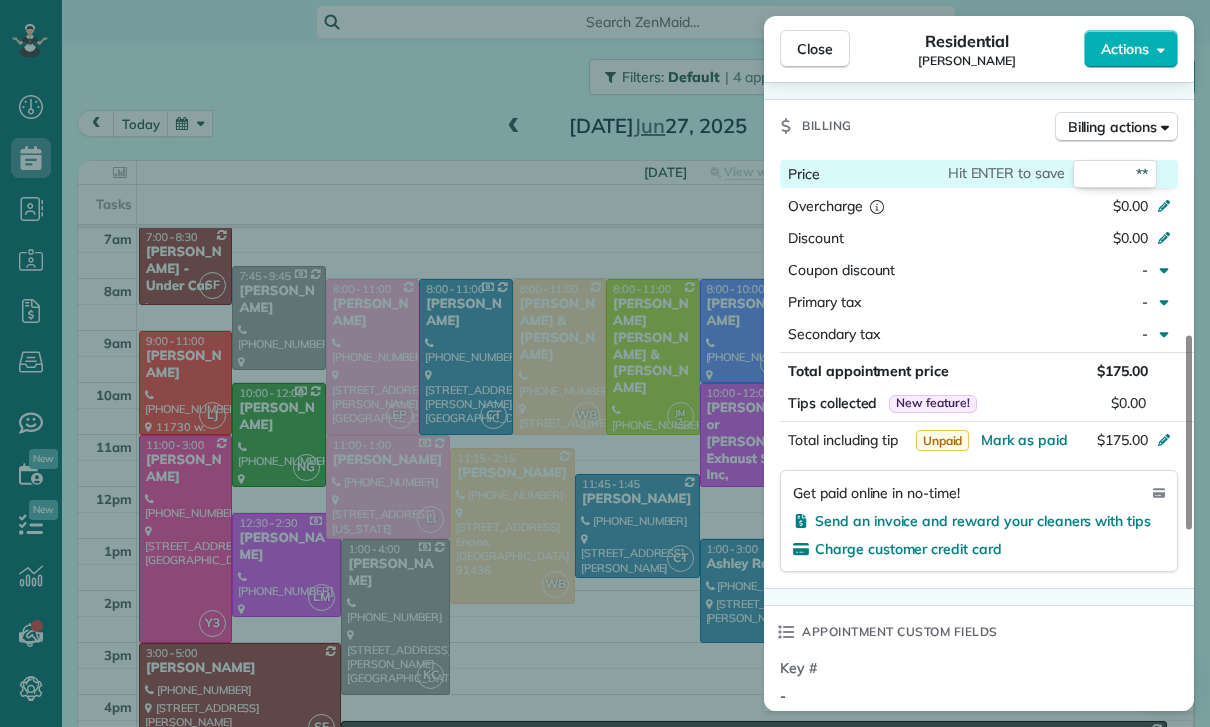 type on "***" 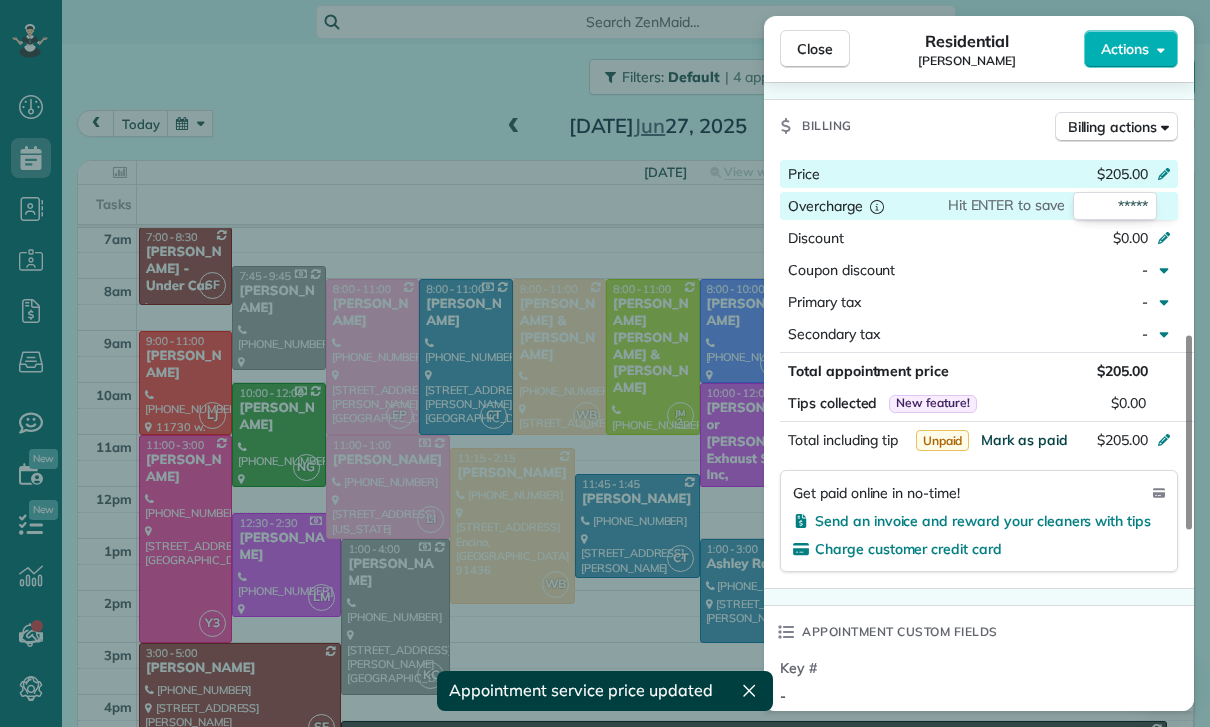 click on "Mark as paid" at bounding box center [1024, 440] 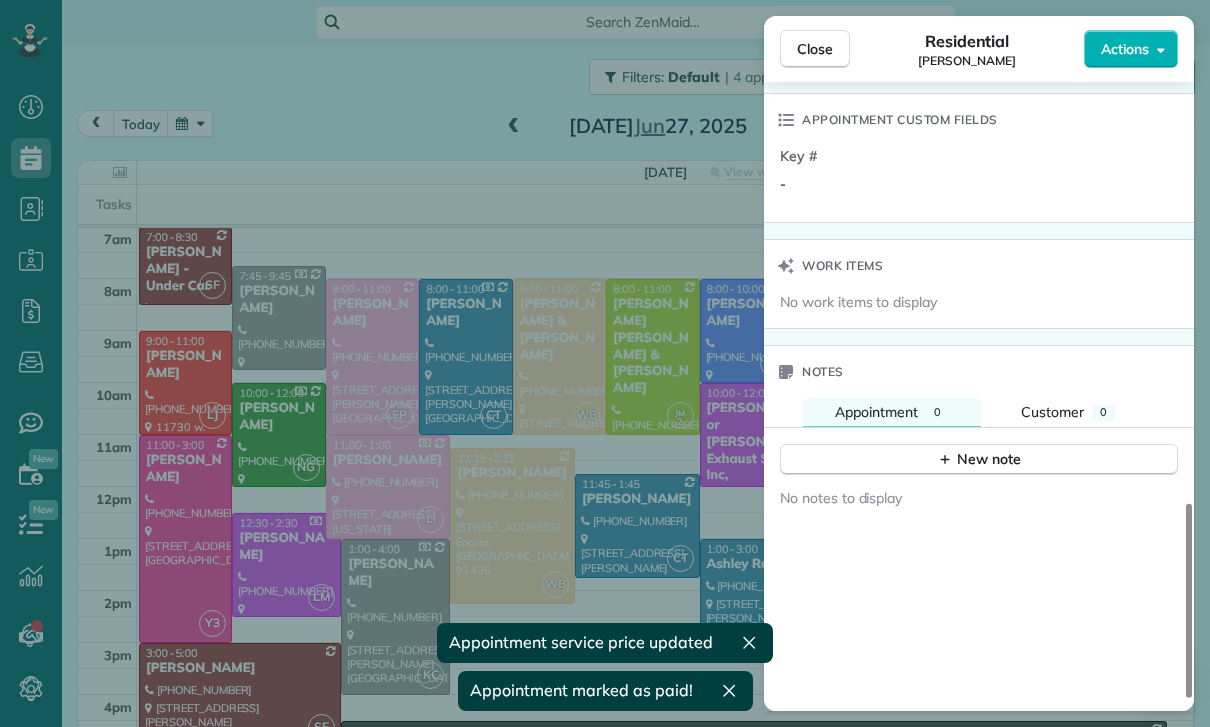 scroll, scrollTop: 1517, scrollLeft: 0, axis: vertical 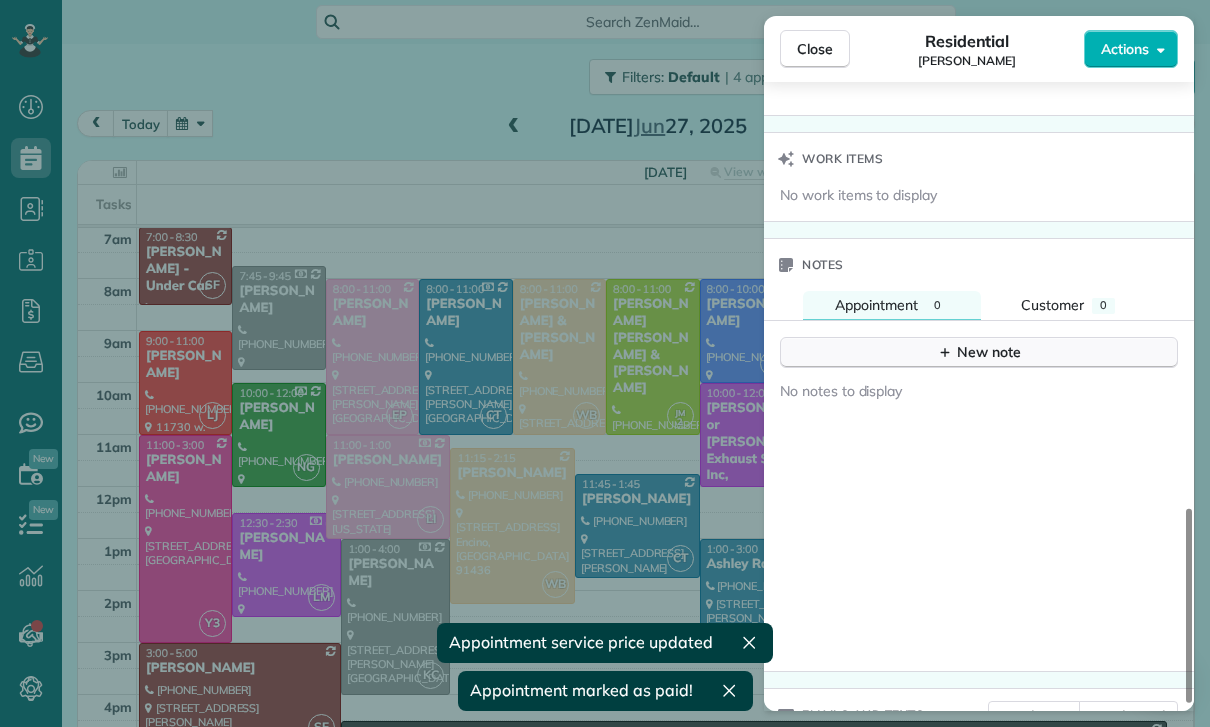 click on "New note" at bounding box center [979, 352] 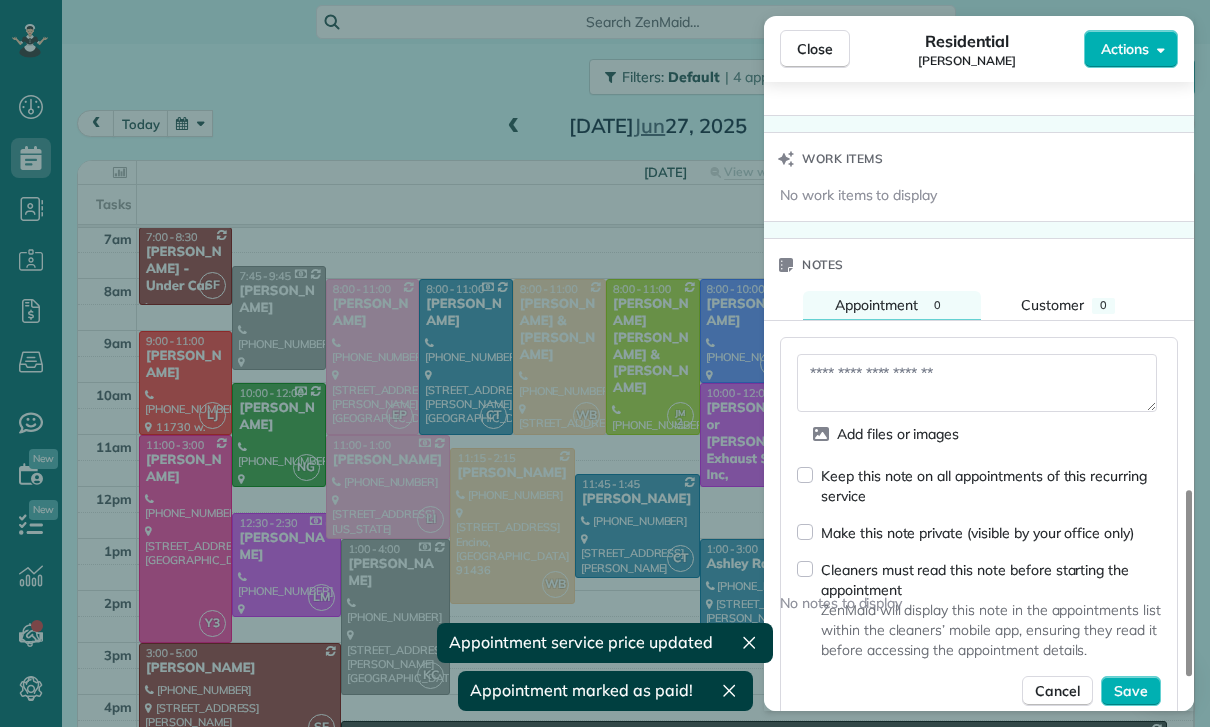 click at bounding box center (977, 383) 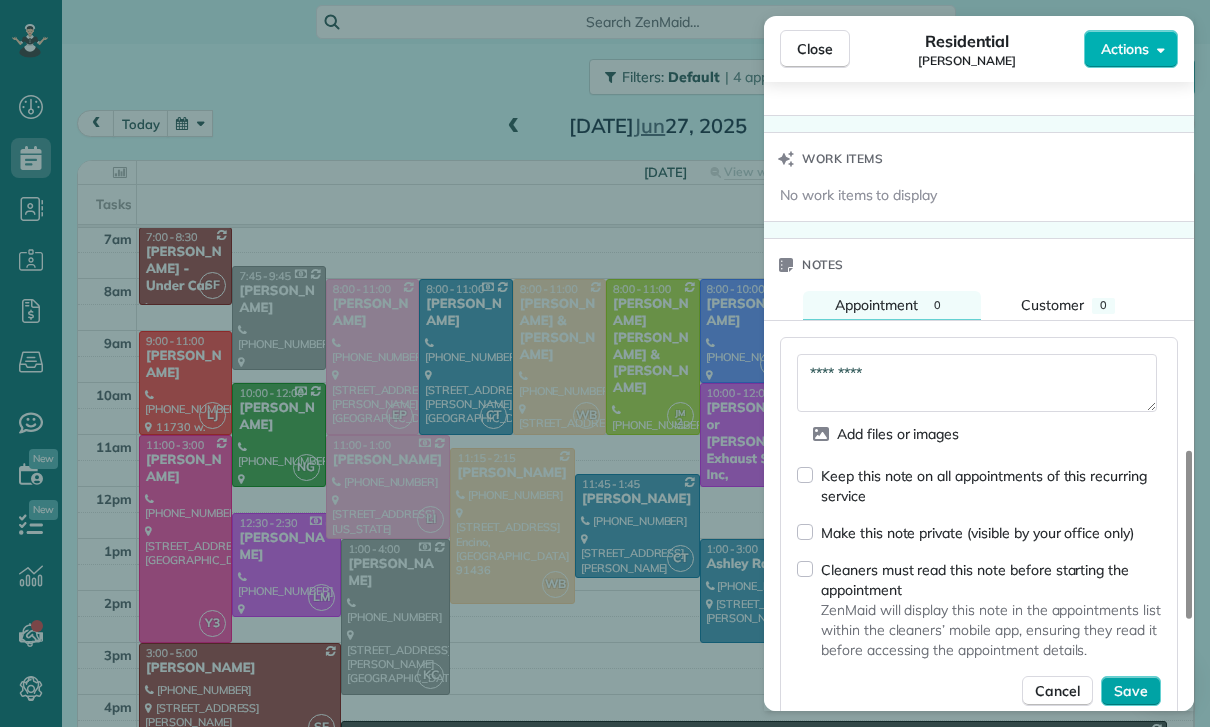 type on "*********" 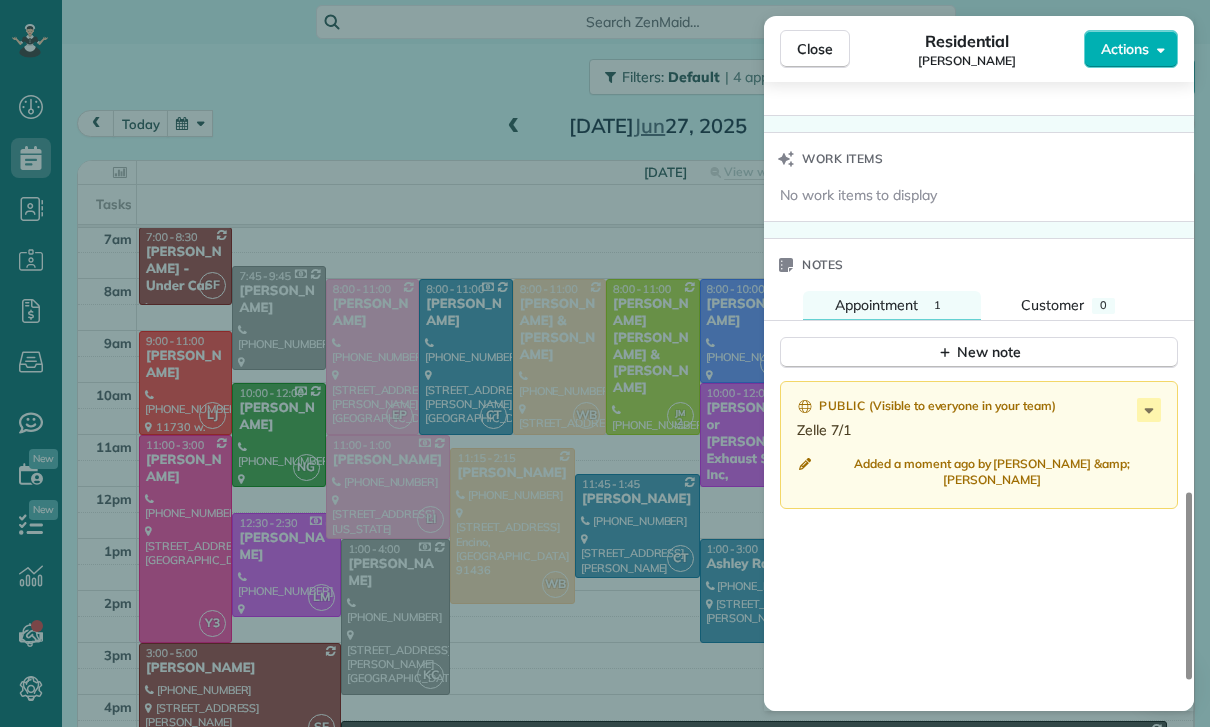 click on "Close Residential [PERSON_NAME] Actions Status Confirmed [PERSON_NAME] · Open profile Mobile [PHONE_NUMBER] Copy No email on record Add email View Details Residential [DATE] ( [DATE] ) 8:00 AM 11:00 AM 3 hours and 0 minutes Repeats weekly Edit recurring service Previous ([DATE]) Next ([DATE]) [STREET_ADDRESS][PERSON_NAME] Service was not rated yet Cleaners Time in and out Assign Invite Team Laritza Cleaners [PERSON_NAME] 8:00 AM 11:00 AM Checklist Try Now Keep this appointment up to your standards. Stay on top of every detail, keep your cleaners organised, and your client happy. Assign a checklist Watch a 5 min demo Billing Billing actions Price $205.00 Overcharge $0.00 Discount $0.00 Coupon discount - Primary tax - Secondary tax - Total appointment price $205.00 Tips collected New feature! $0.00 Paid Total including tip $205.00 Get paid online in no-time! Send an invoice and reward your cleaners with tips Charge customer credit card Appointment custom fields Key # - Work items" at bounding box center (605, 363) 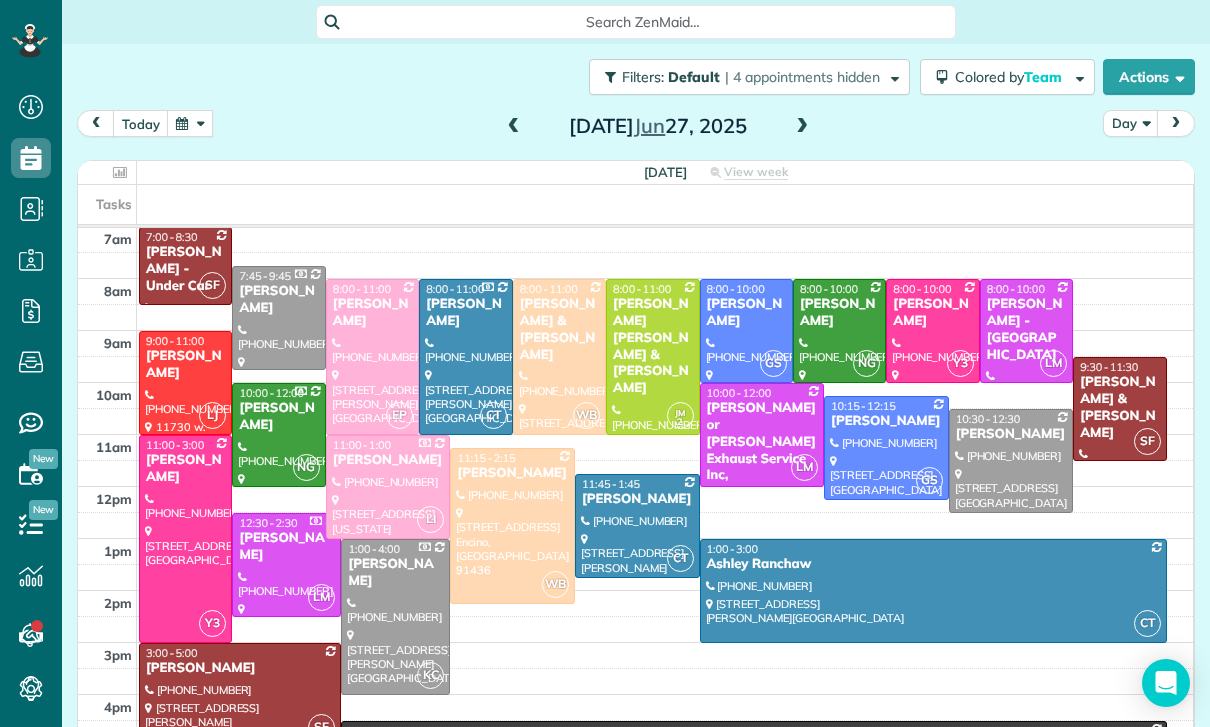 click at bounding box center (190, 123) 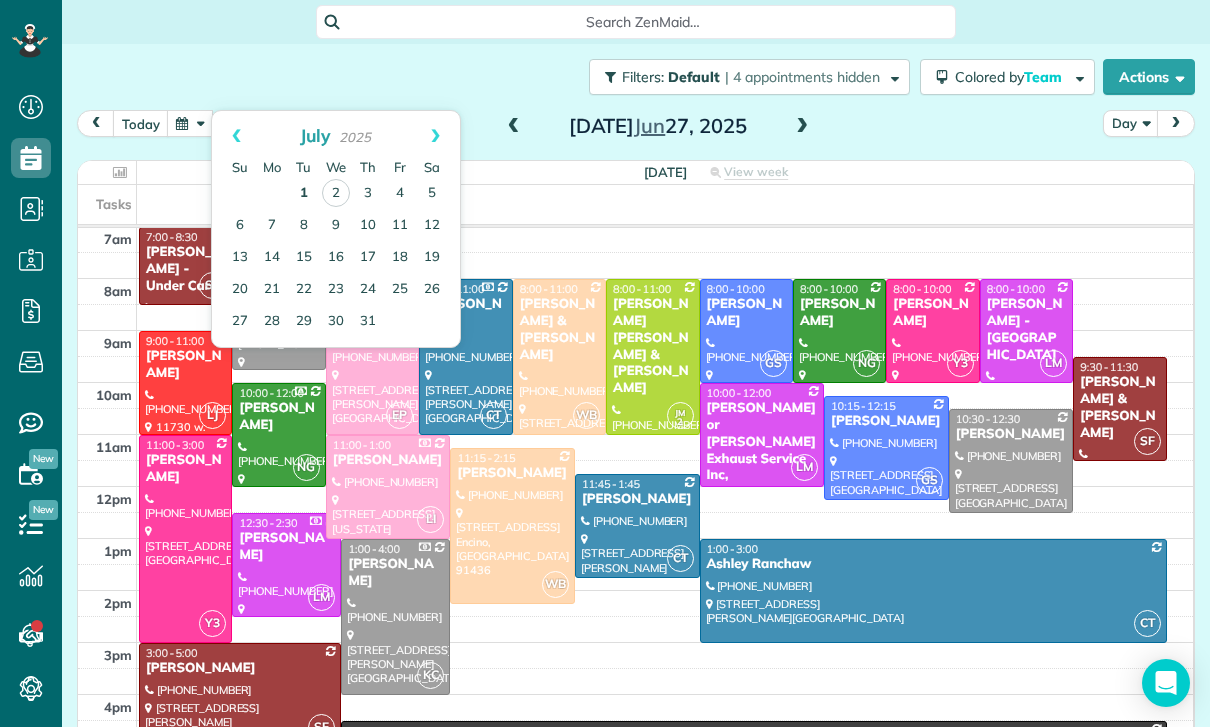 click on "1" at bounding box center [304, 194] 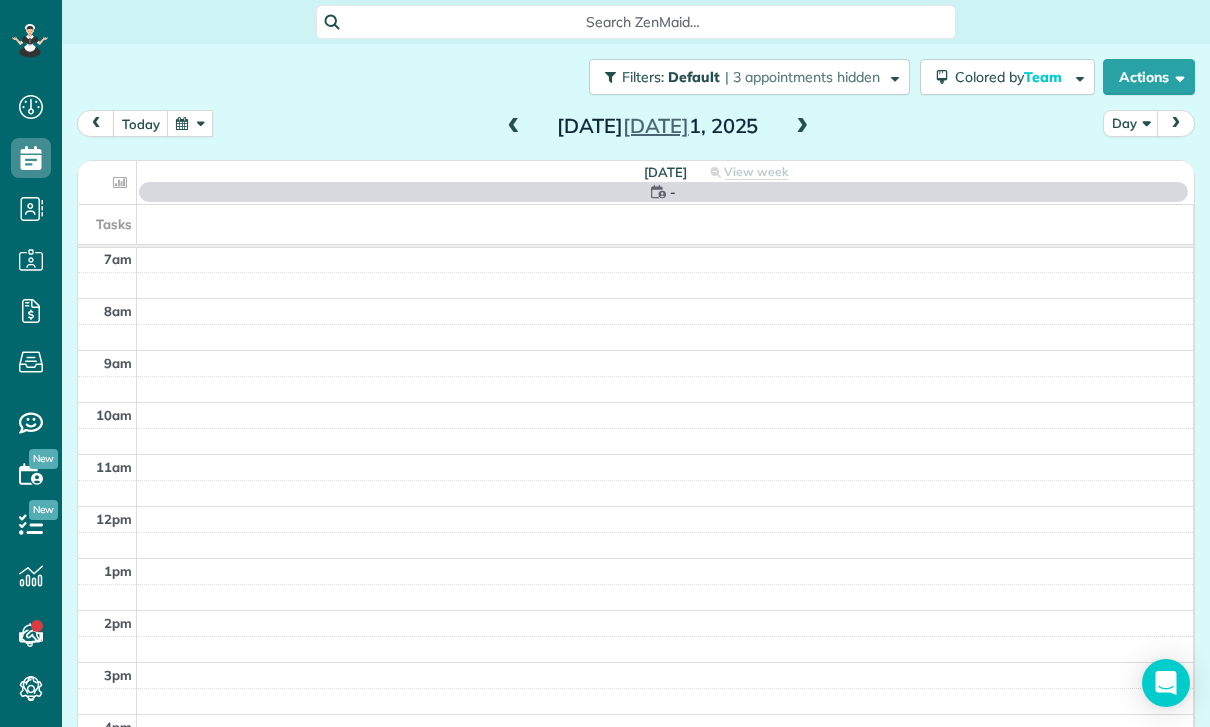 scroll, scrollTop: 157, scrollLeft: 0, axis: vertical 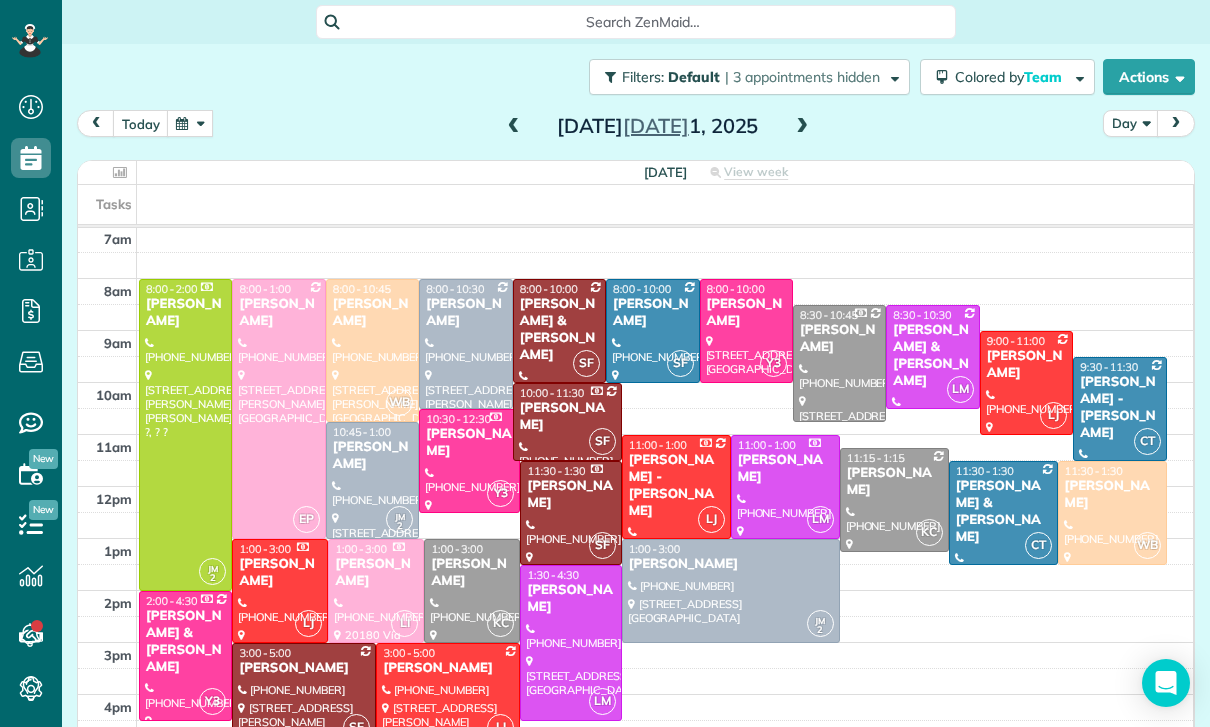 click at bounding box center (894, 500) 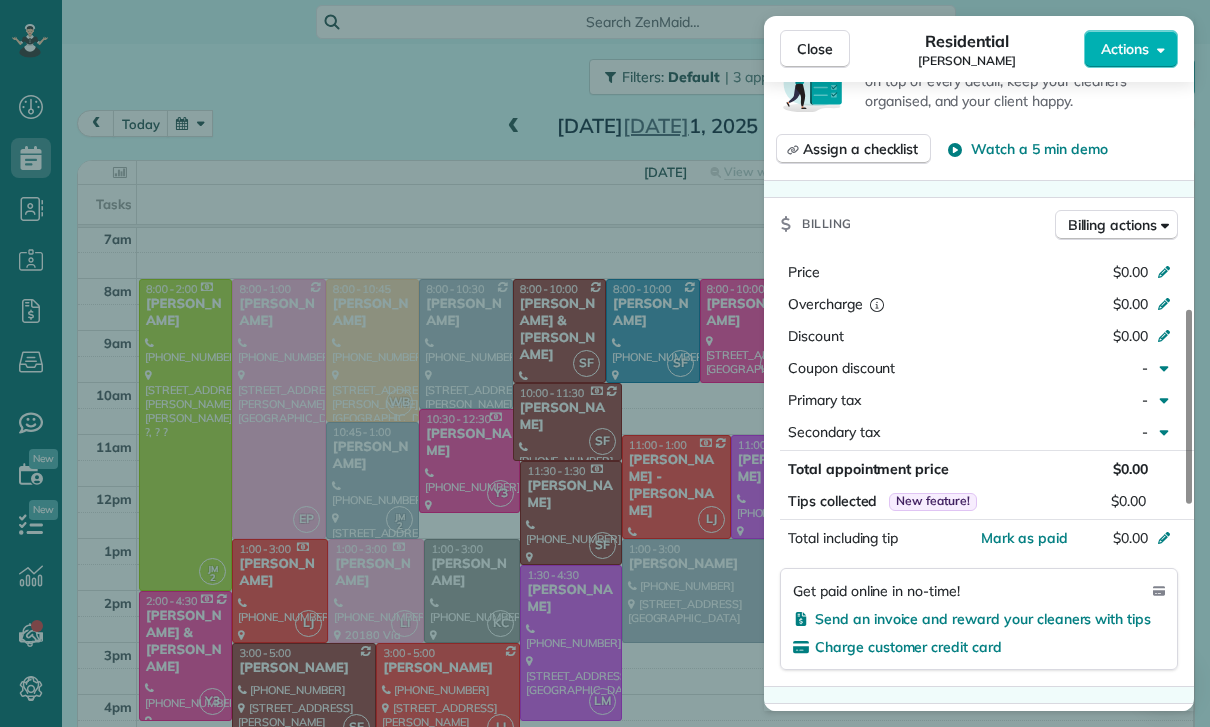 scroll, scrollTop: 806, scrollLeft: 0, axis: vertical 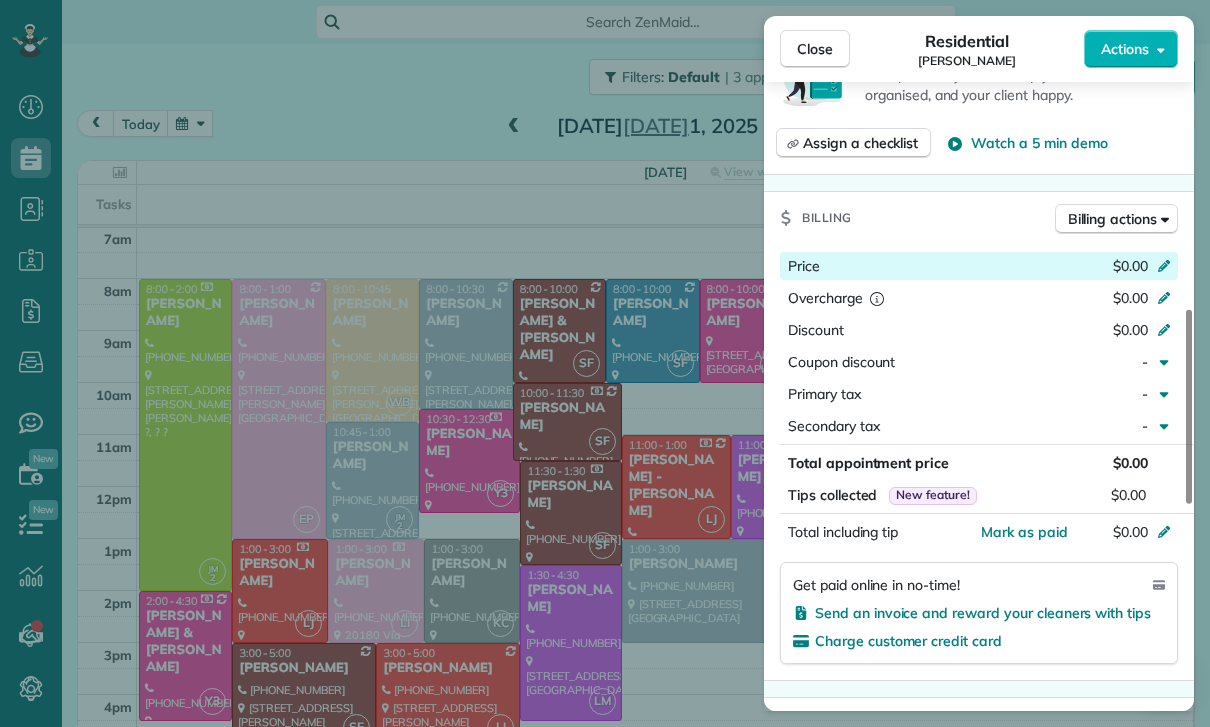 click at bounding box center [1167, 268] 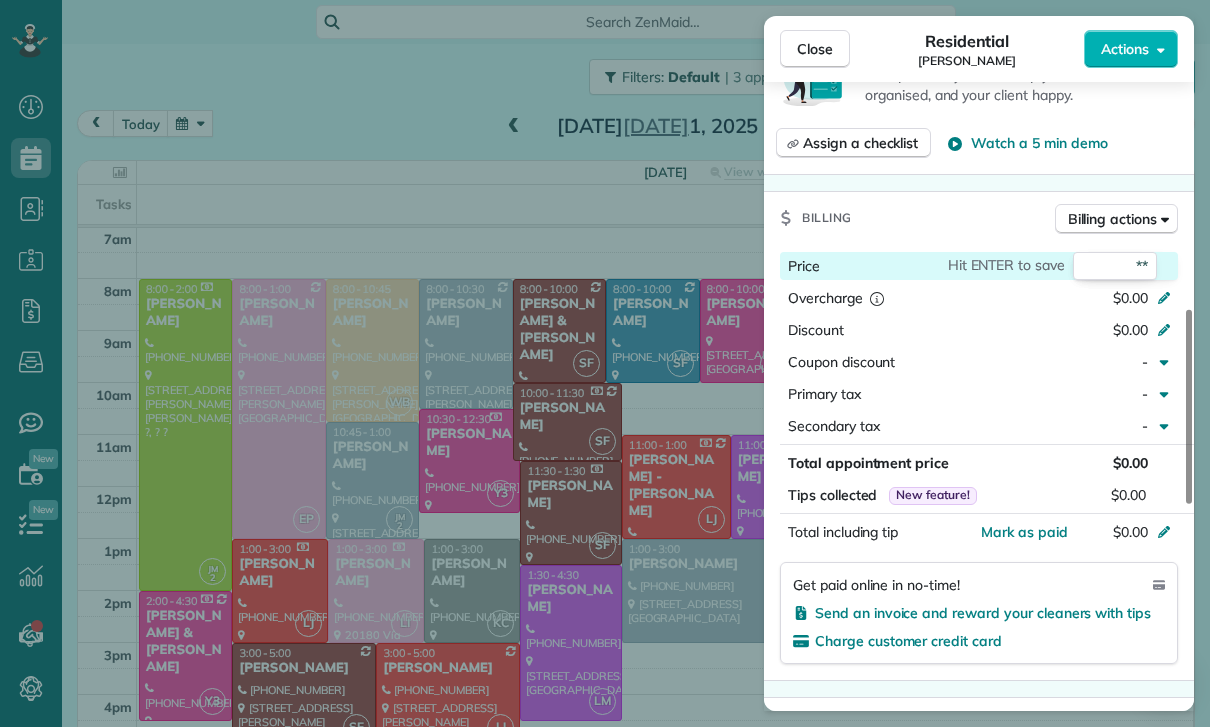type on "***" 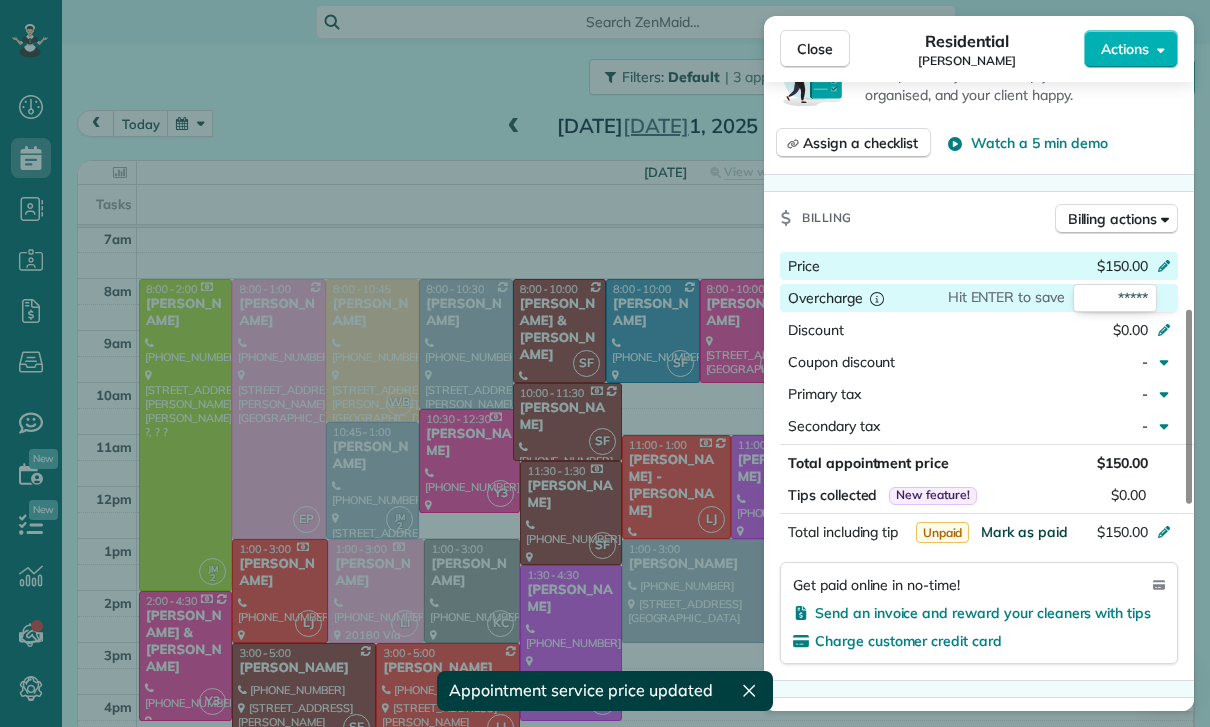 click on "Mark as paid" at bounding box center [1024, 532] 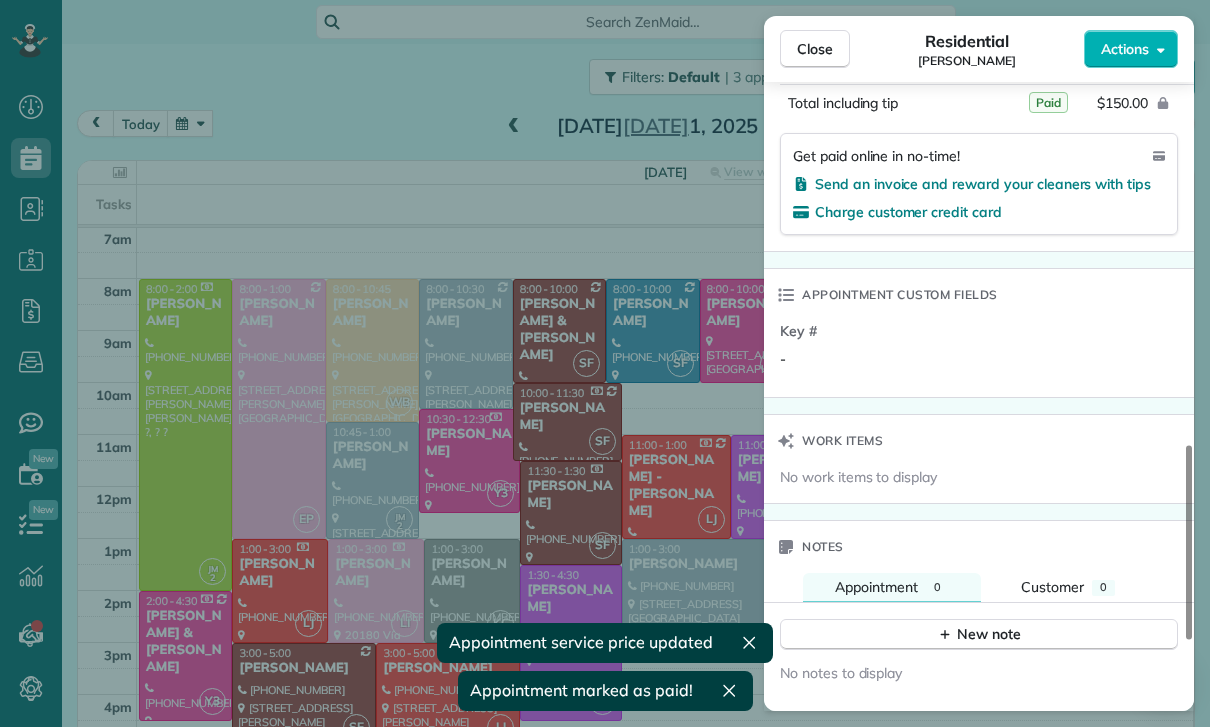 scroll, scrollTop: 1427, scrollLeft: 0, axis: vertical 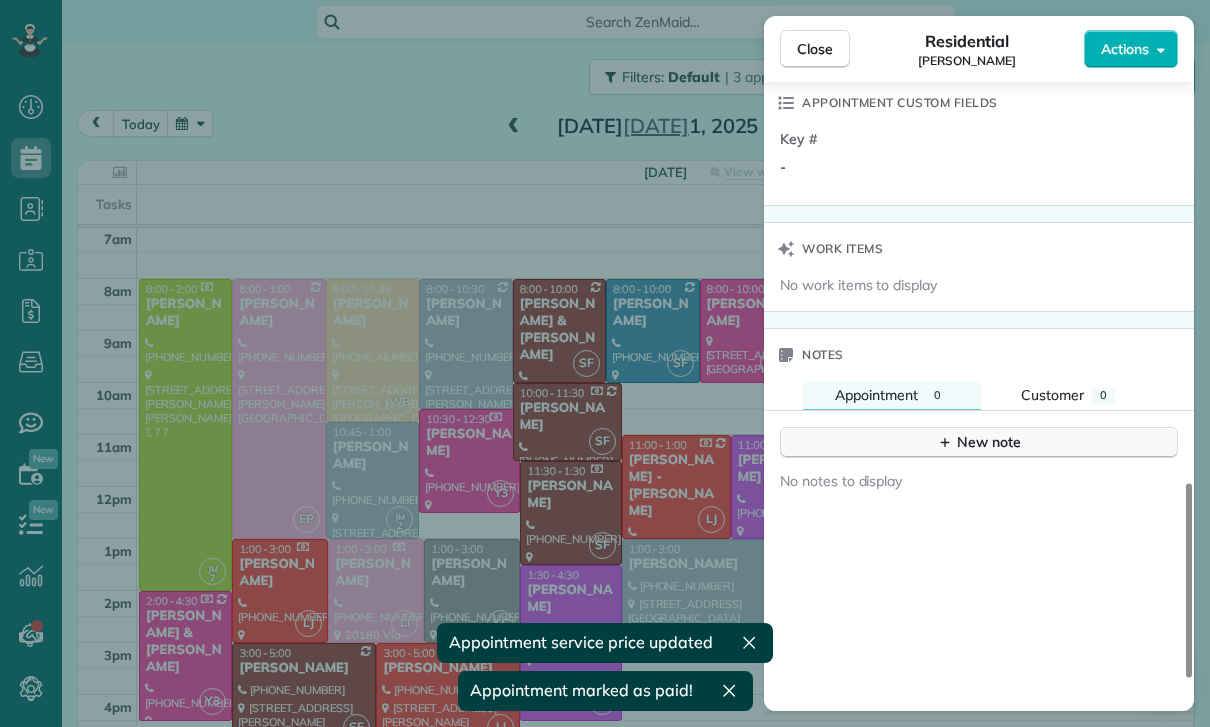 click on "New note" at bounding box center (979, 442) 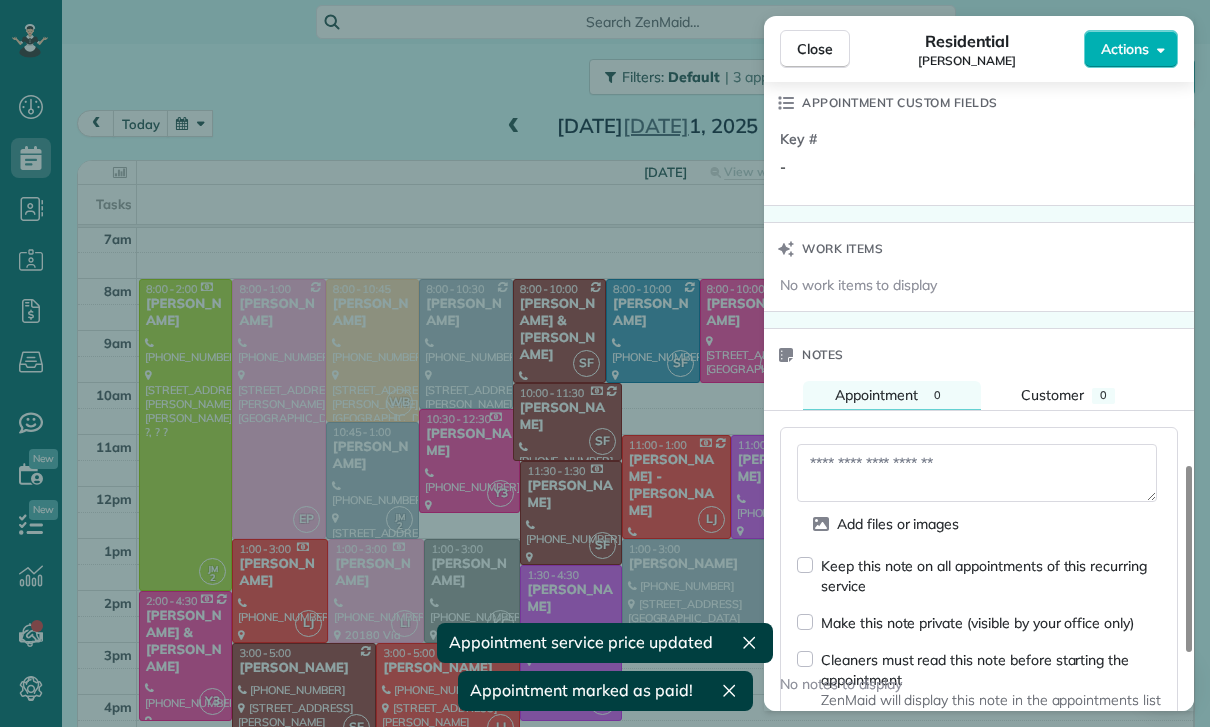 click at bounding box center (977, 473) 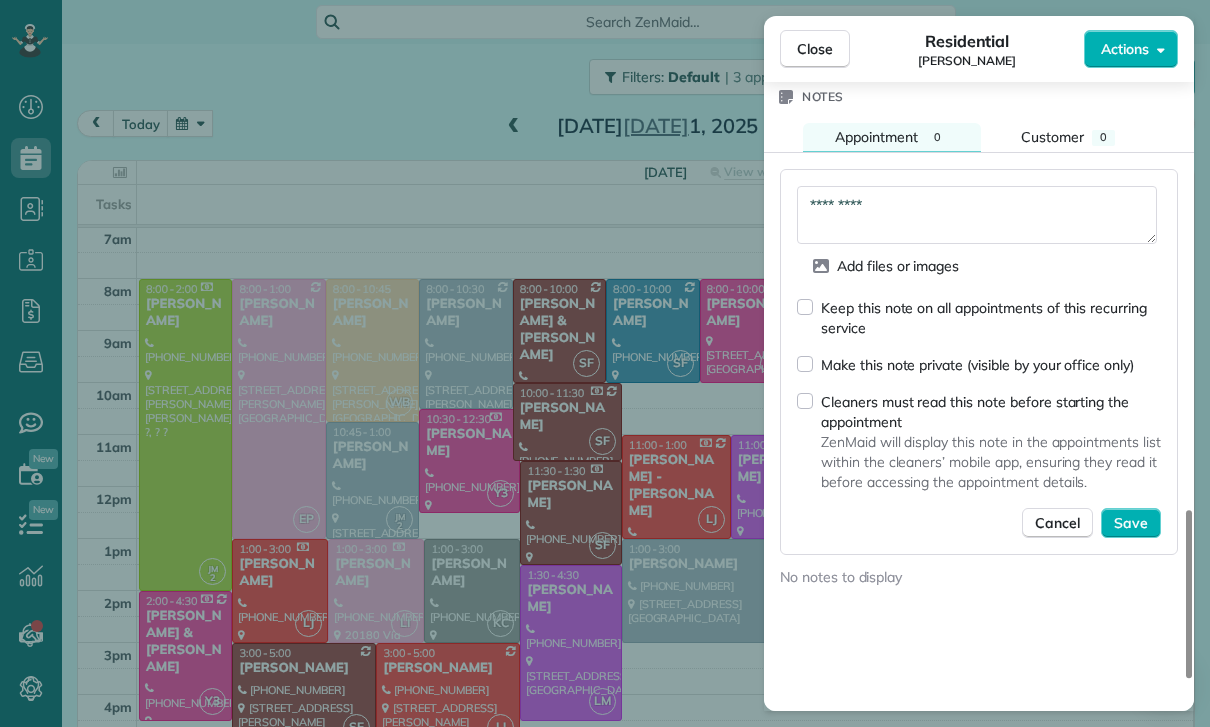 scroll, scrollTop: 1825, scrollLeft: 0, axis: vertical 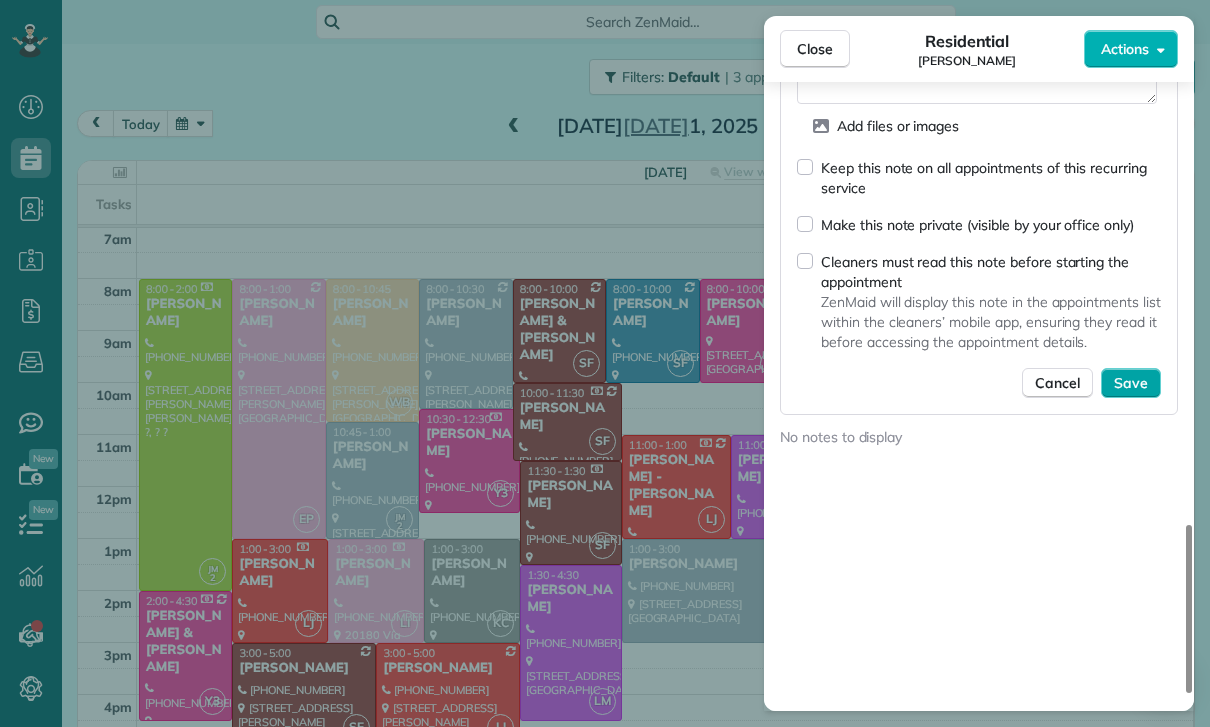 type on "*********" 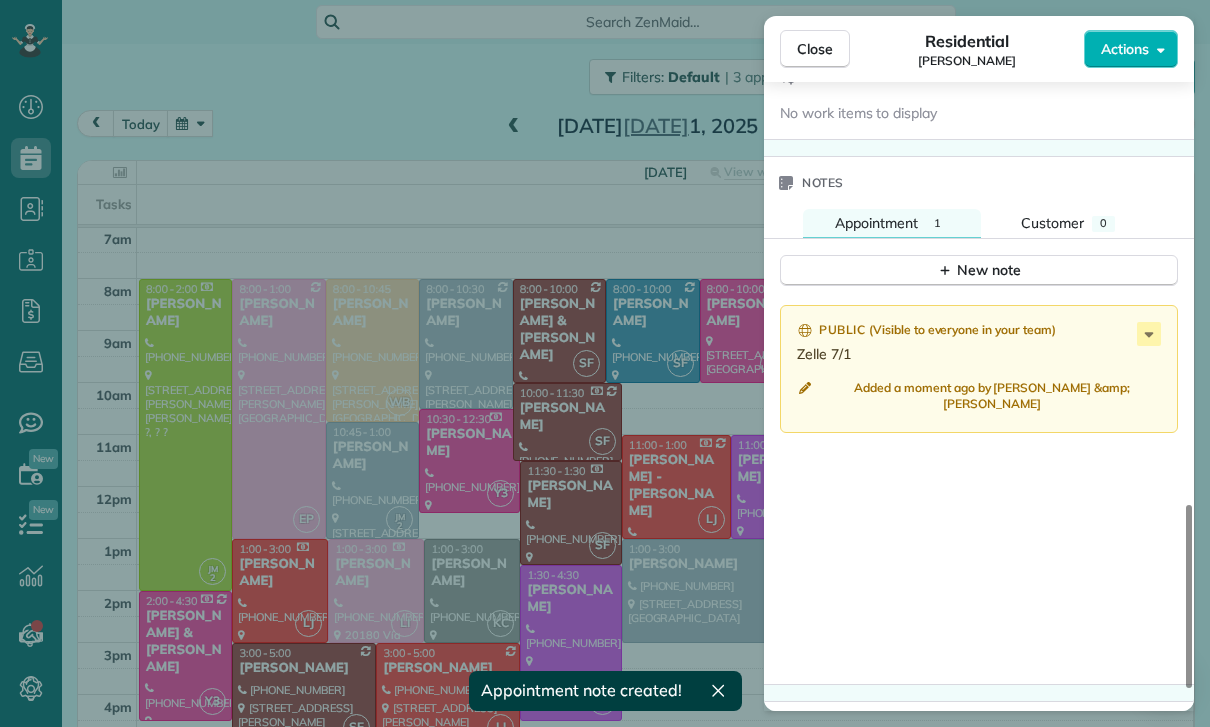 scroll, scrollTop: 1599, scrollLeft: 0, axis: vertical 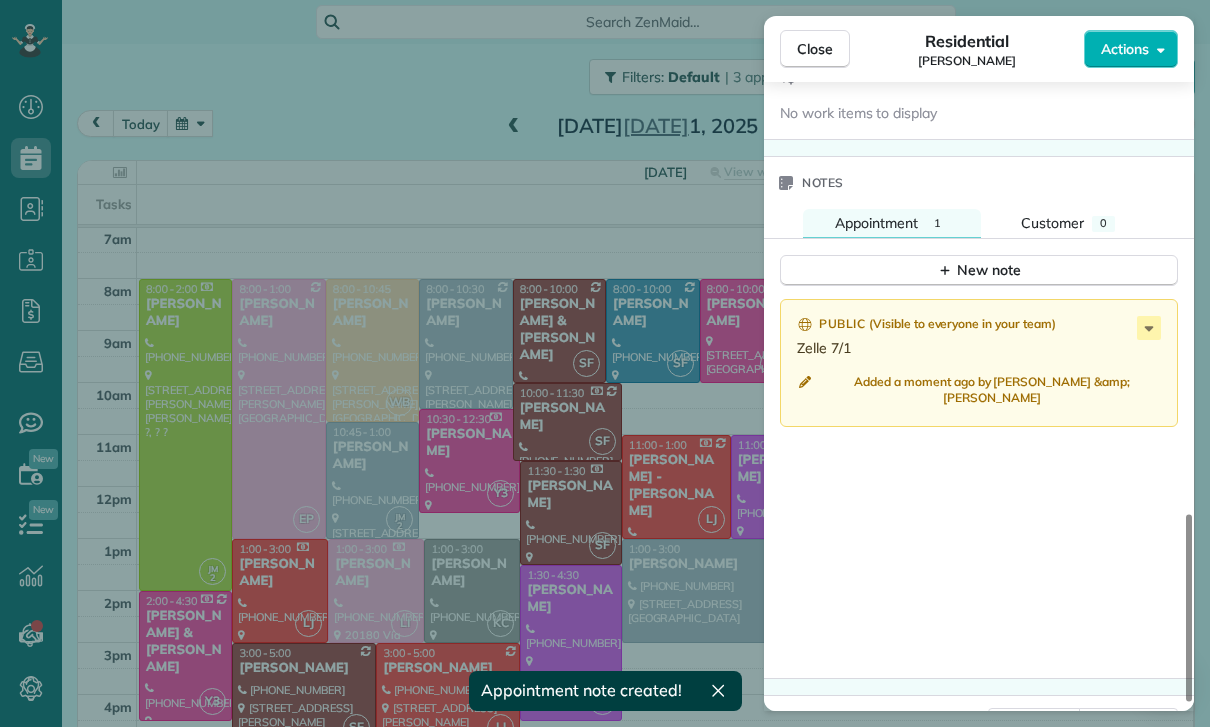 click on "Close Residential [PERSON_NAME] Actions Status Confirmed [PERSON_NAME] · Open profile Mobile [PHONE_NUMBER] Copy No email on record Add email View Details Residential [DATE] ( [DATE] ) 11:15 AM 1:15 PM 2 hours and 0 minutes Repeats every 4 weeks Edit recurring service Previous ([DATE]) Next ([DATE]) [STREET_ADDRESS] Service was not rated yet Cleaners Time in and out Assign Invite Team [PERSON_NAME]/[PERSON_NAME] Cleaners [PERSON_NAME] 11:15 AM 1:15 PM Checklist Try Now Keep this appointment up to your standards. Stay on top of every detail, keep your cleaners organised, and your client happy. Assign a checklist Watch a 5 min demo Billing Billing actions Price $150.00 Overcharge $0.00 Discount $0.00 Coupon discount - Primary tax - Secondary tax - Total appointment price $150.00 Tips collected New feature! $0.00 Paid Total including tip $150.00 Get paid online in no-time! Send an invoice and reward your cleaners with tips Charge customer credit card Appointment custom fields Key # -" at bounding box center (605, 363) 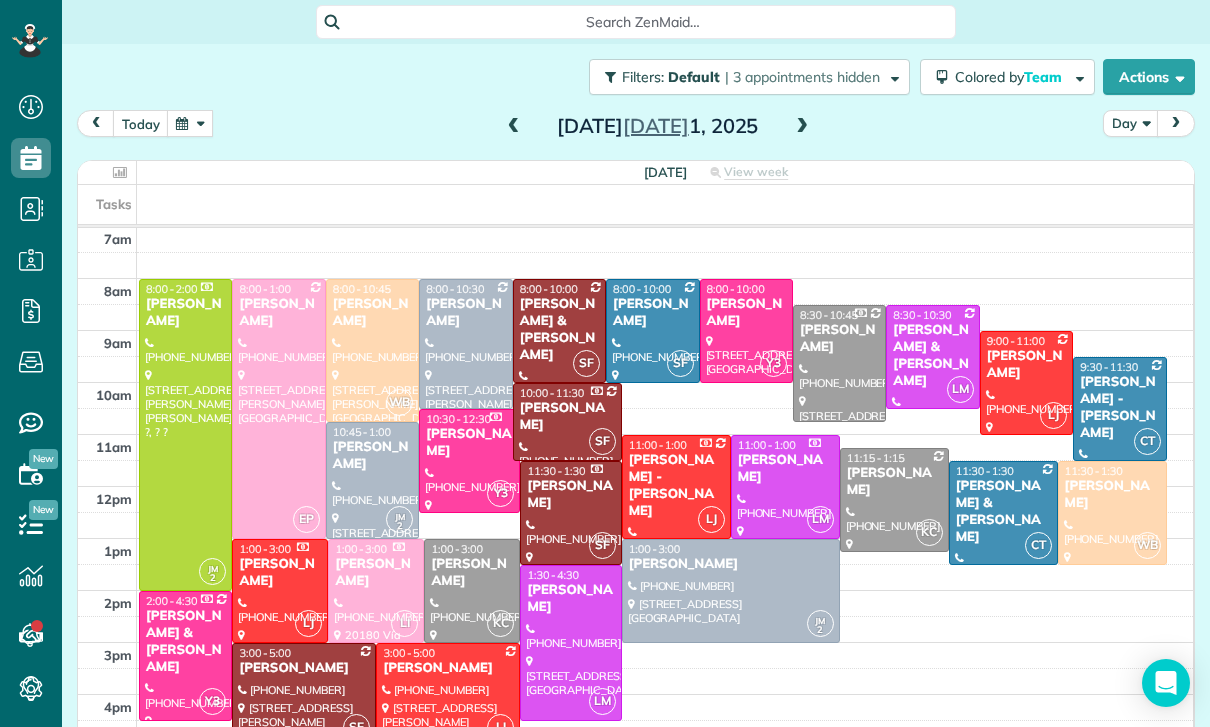 click at bounding box center [514, 127] 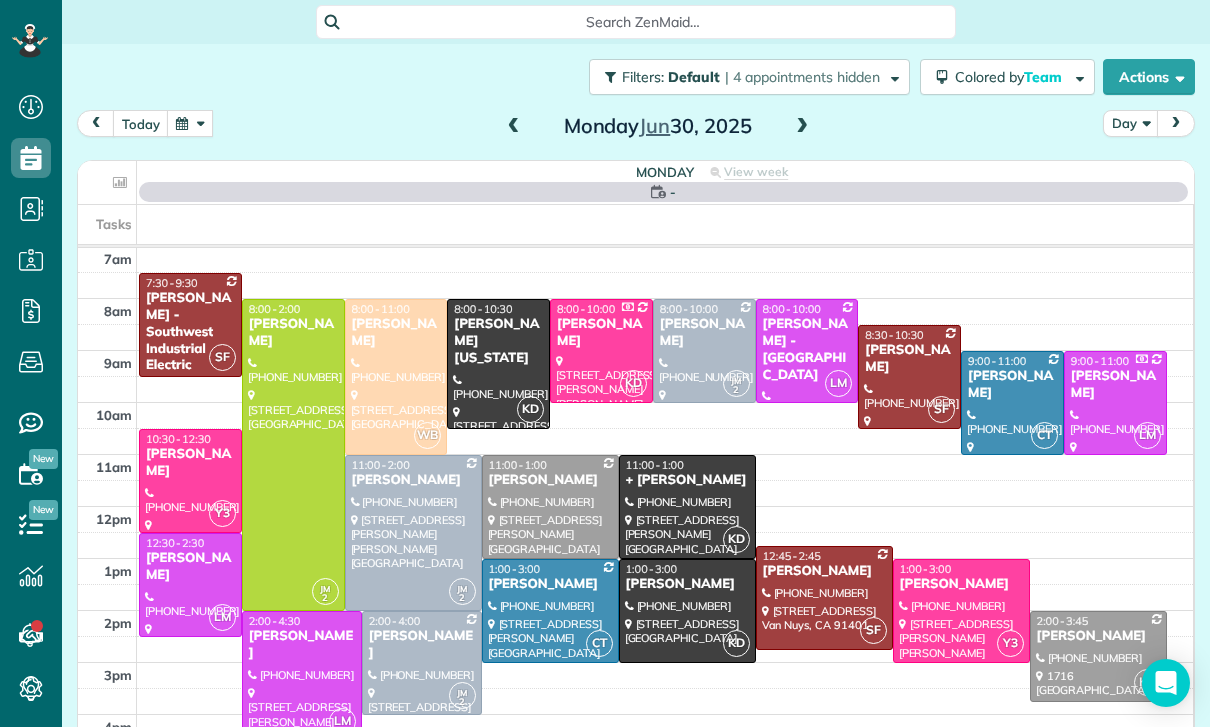 scroll, scrollTop: 157, scrollLeft: 0, axis: vertical 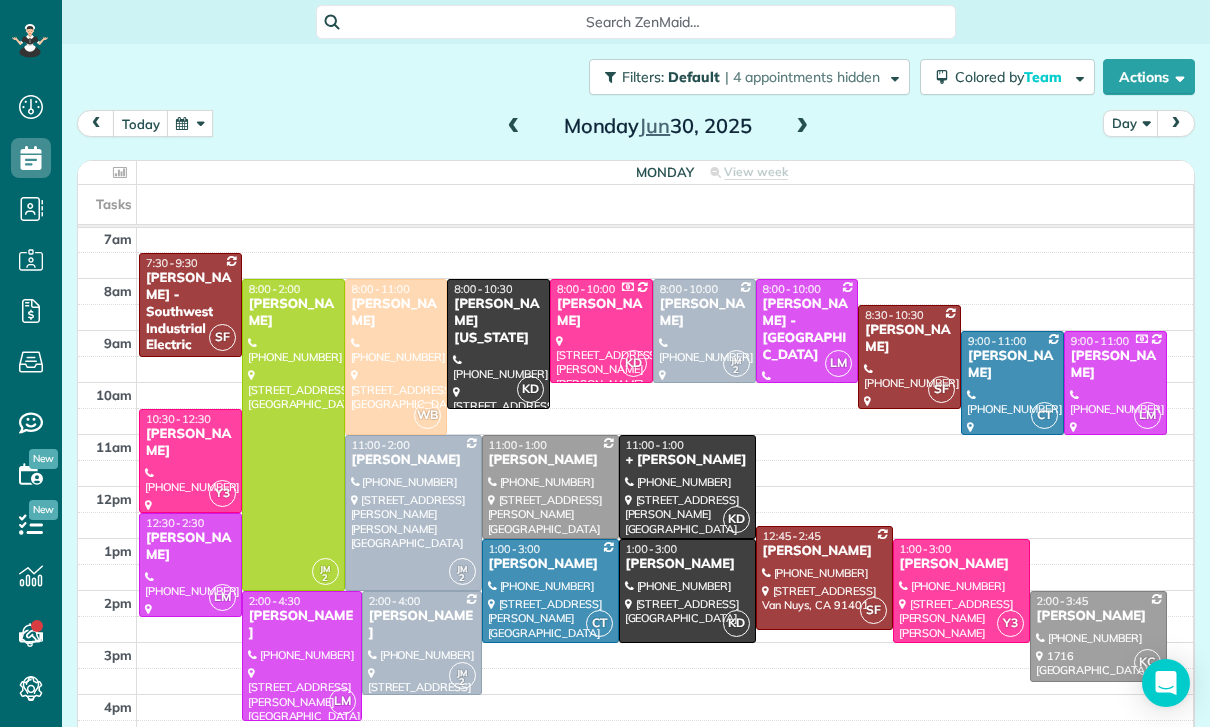 click at bounding box center (687, 591) 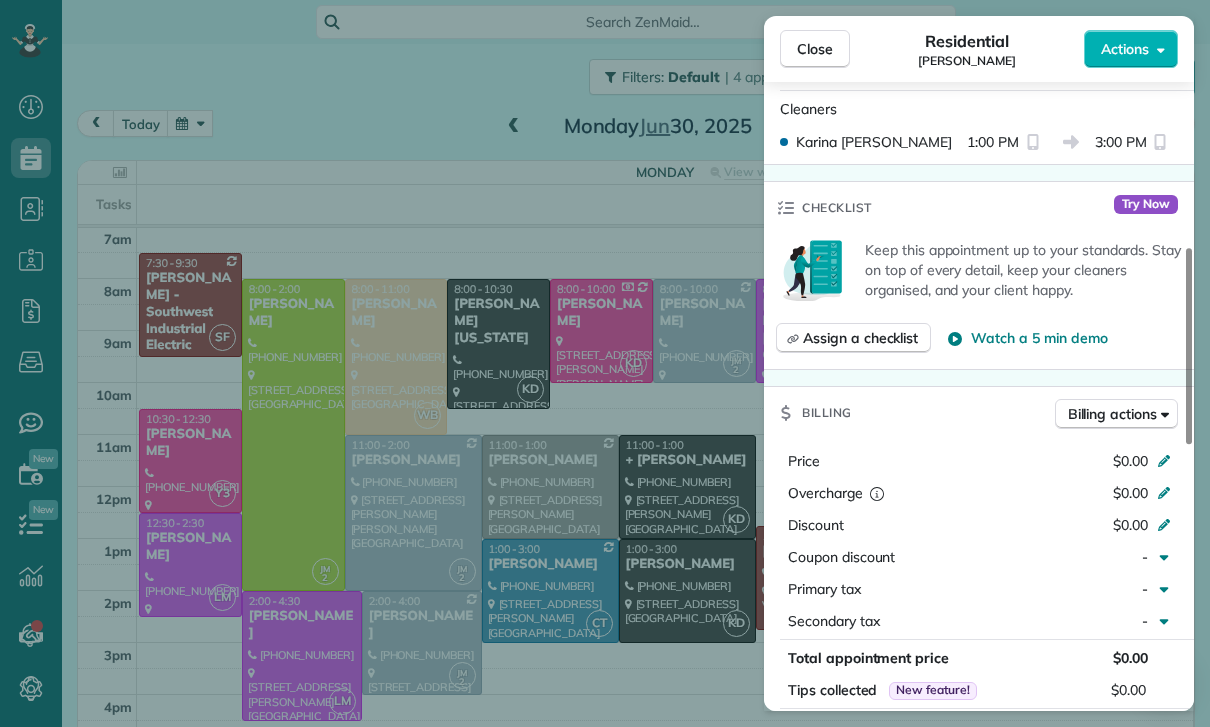 scroll, scrollTop: 610, scrollLeft: 0, axis: vertical 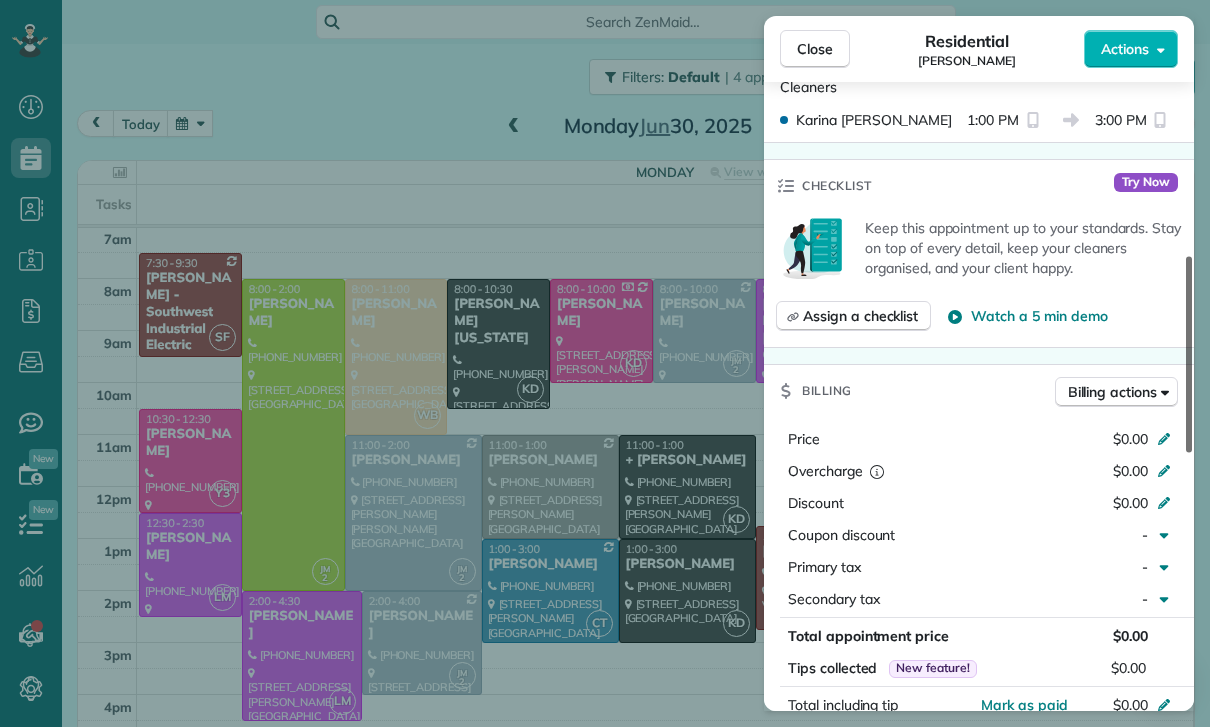 click at bounding box center [1189, 355] 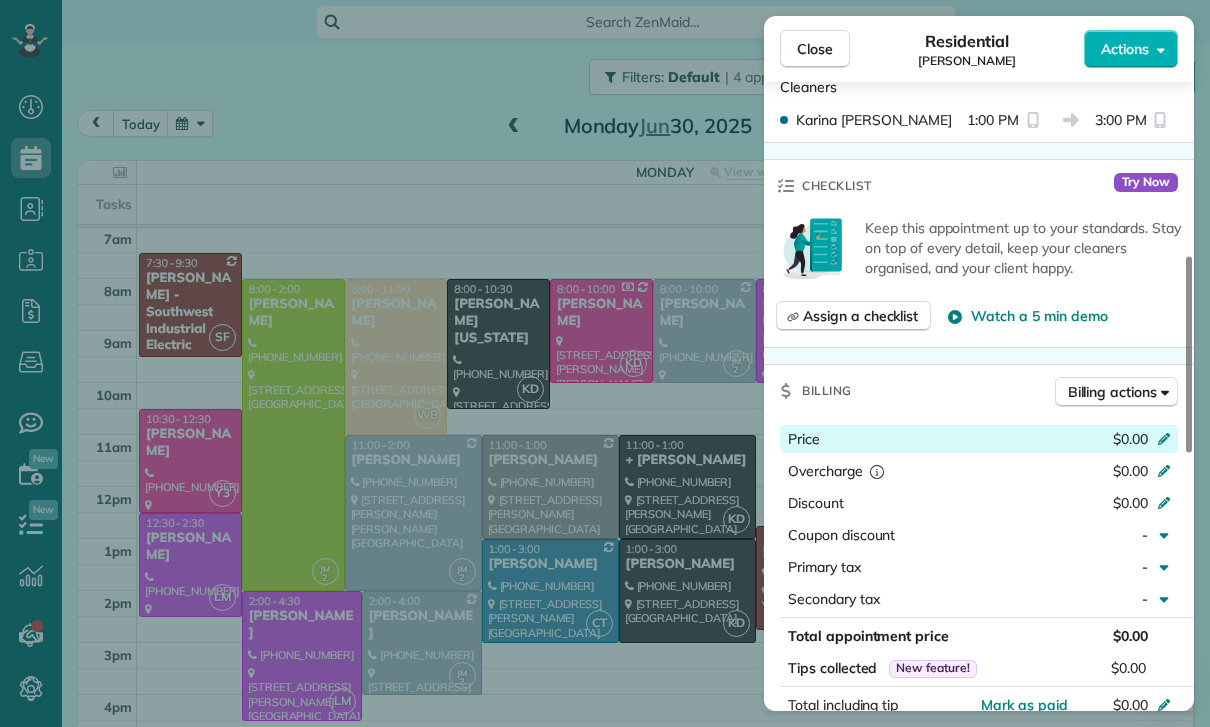 click at bounding box center (1167, 441) 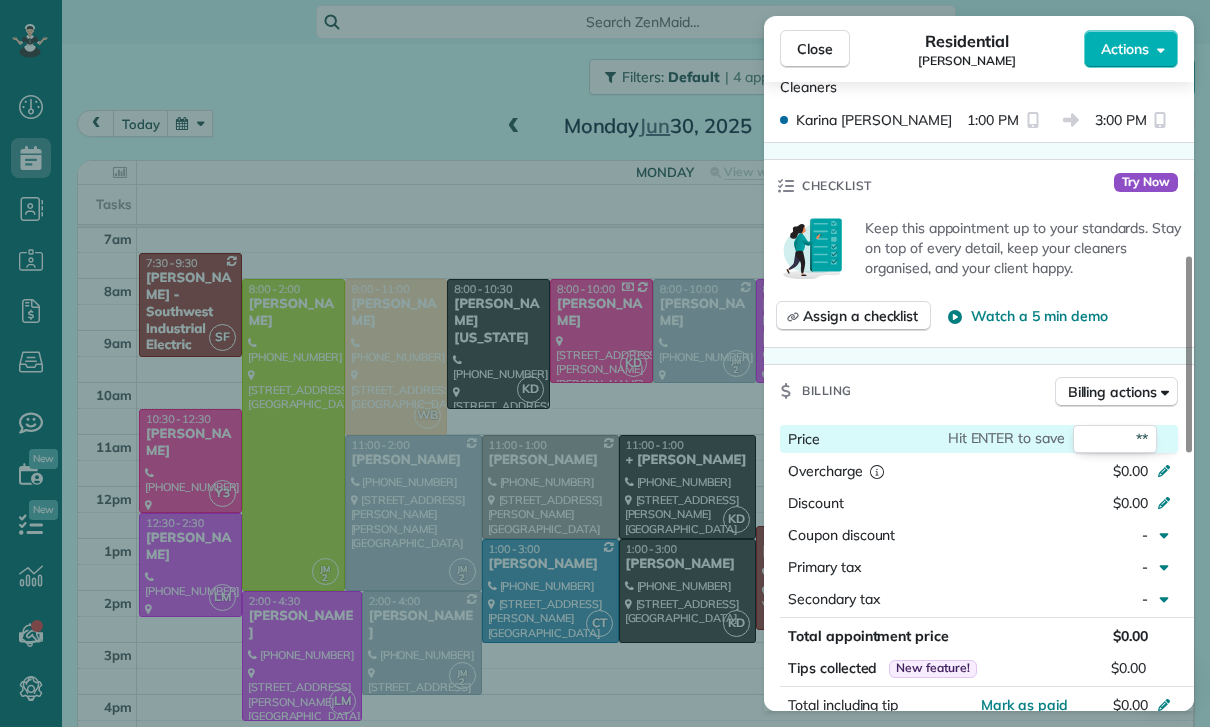 type on "***" 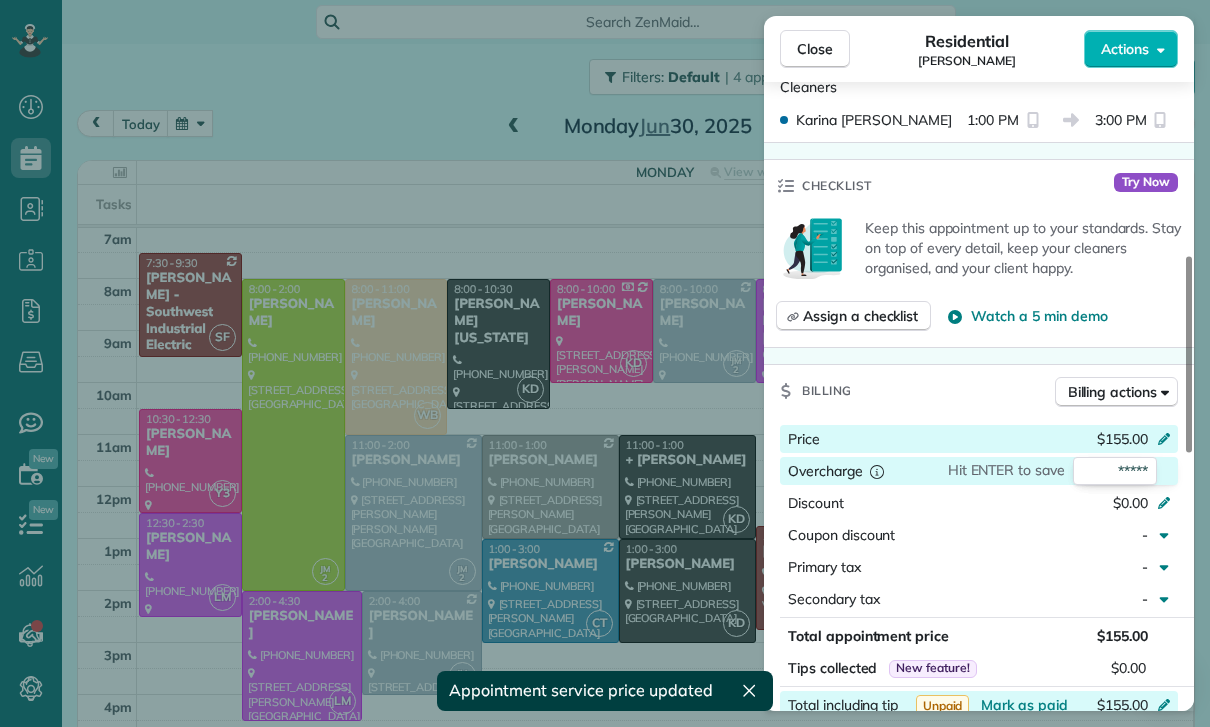 click on "$155.00" at bounding box center [1058, 707] 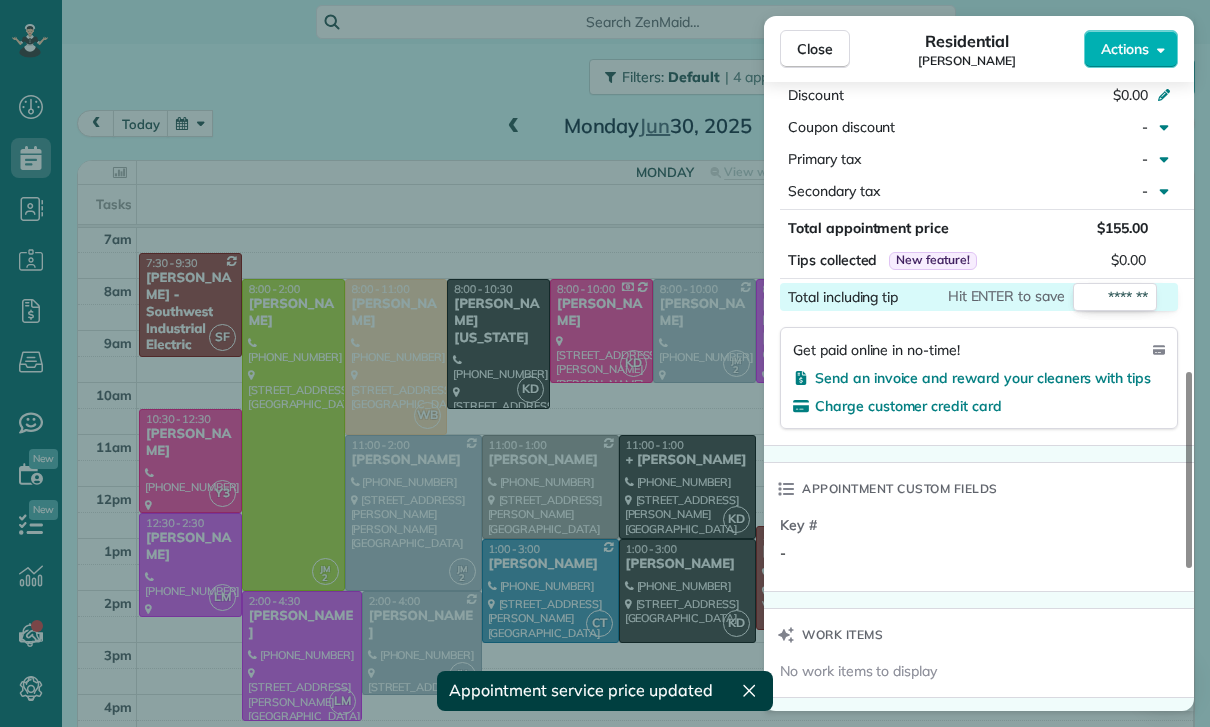 scroll, scrollTop: 1026, scrollLeft: 0, axis: vertical 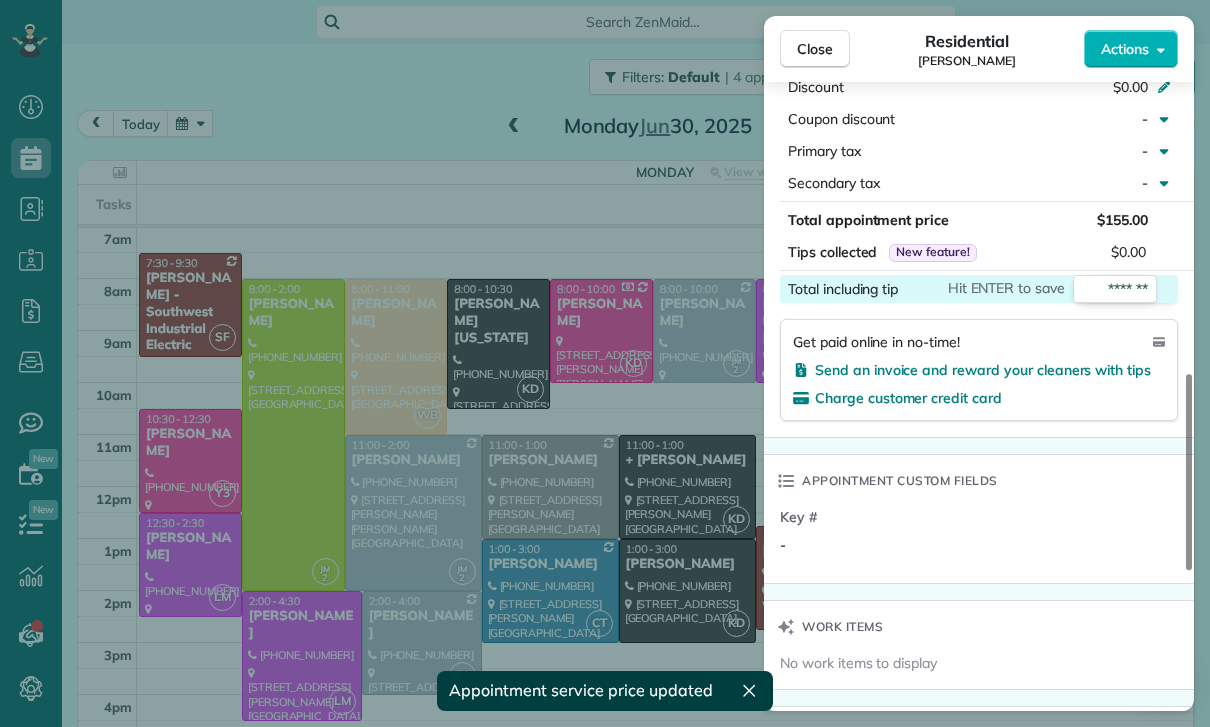click on "Key # -" at bounding box center (981, 539) 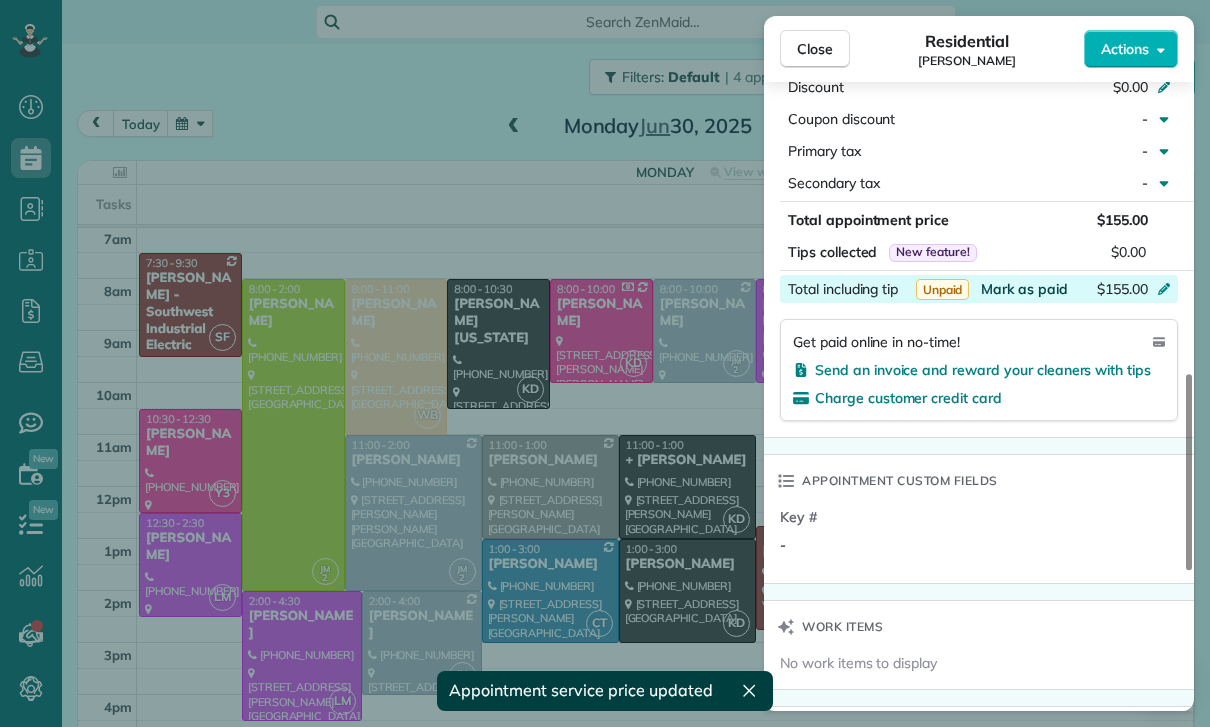 click on "Mark as paid" at bounding box center (1024, 289) 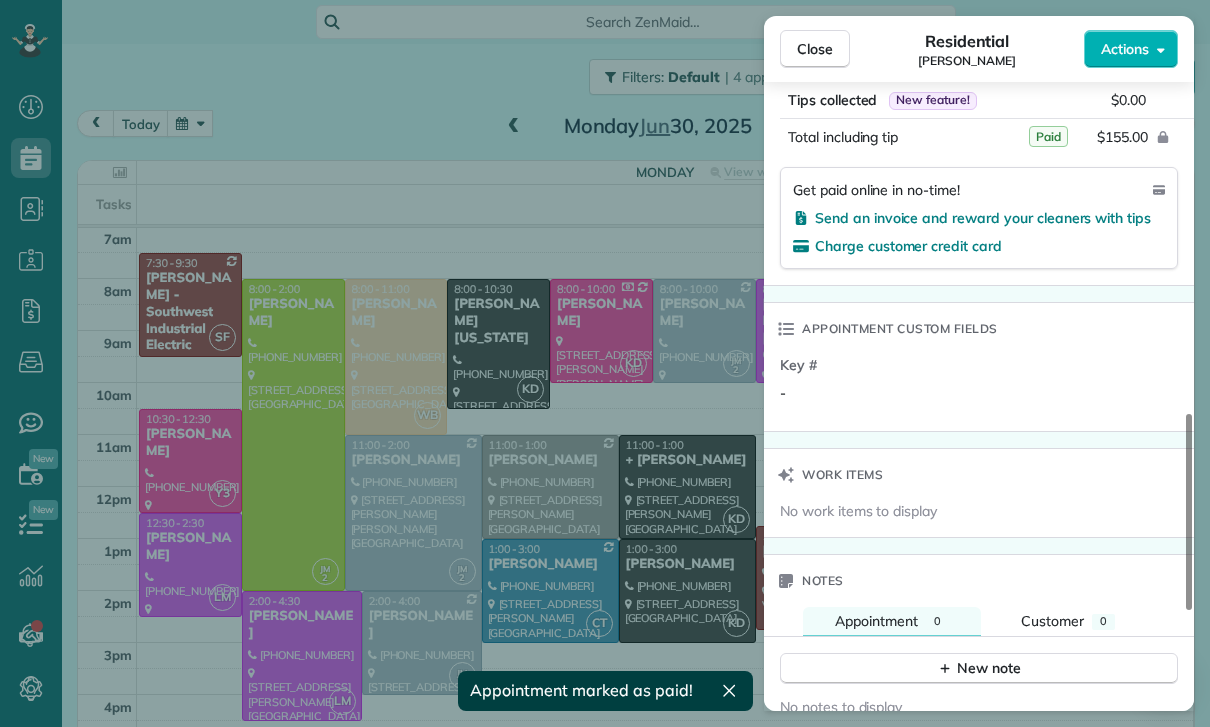 scroll, scrollTop: 1419, scrollLeft: 0, axis: vertical 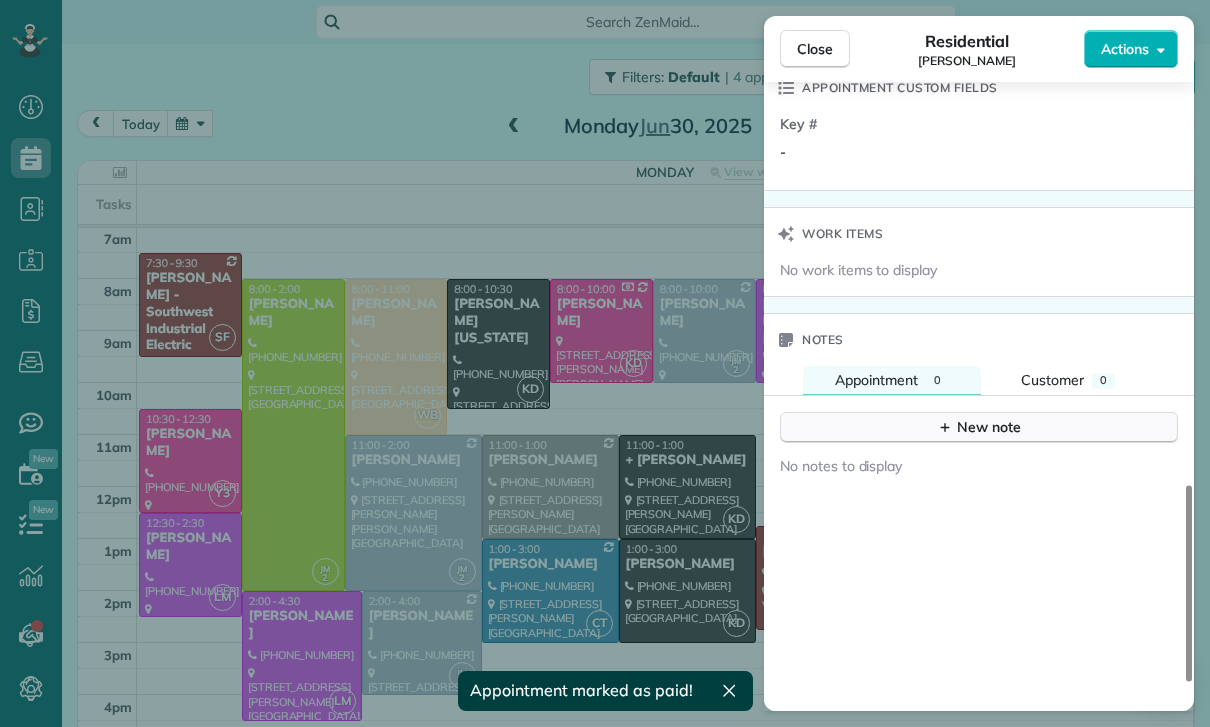 click on "New note" at bounding box center [979, 427] 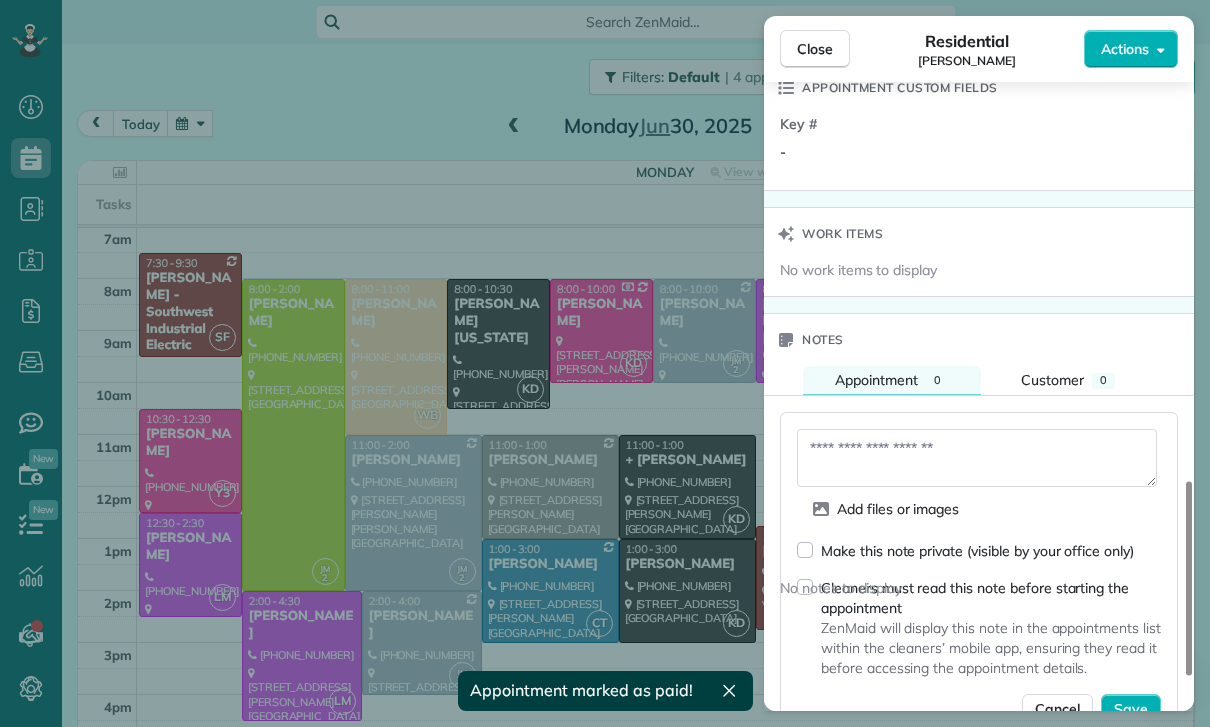 click at bounding box center [977, 458] 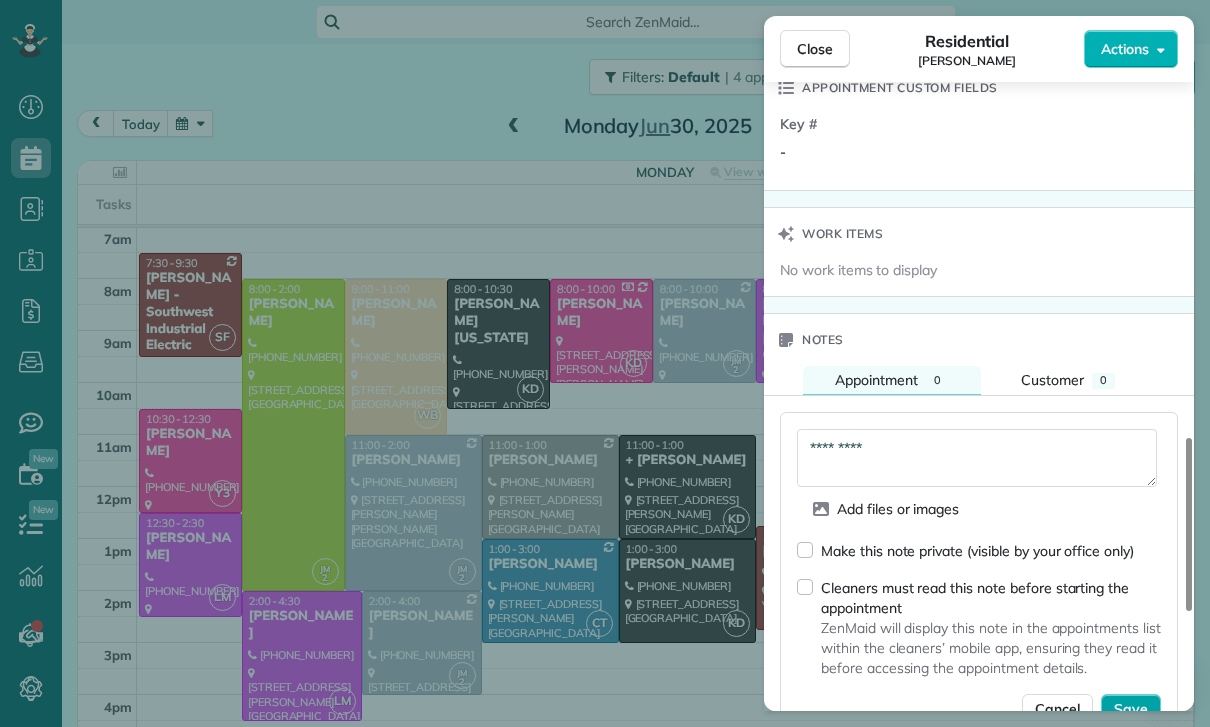 type on "*********" 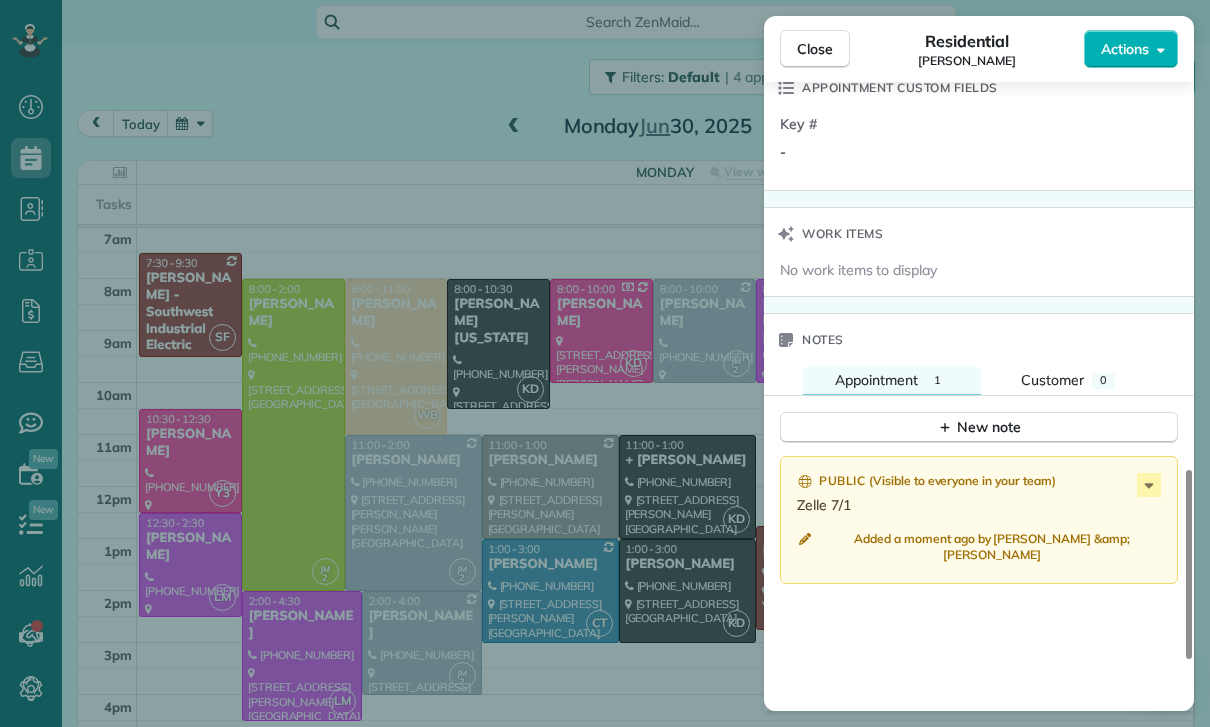 click on "Close Residential [PERSON_NAME] Actions Status Confirmed [PERSON_NAME] · Open profile Mobile [PHONE_NUMBER] Copy No email on record Add email View Details Residential [DATE] ( [DATE] ) 1:00 PM 3:00 PM 2 hours and 0 minutes One time [STREET_ADDRESS] Service was not rated yet Cleaners Time in and out Assign Invite Team Karina Cleaners [PERSON_NAME] 1:00 PM 3:00 PM Checklist Try Now Keep this appointment up to your standards. Stay on top of every detail, keep your cleaners organised, and your client happy. Assign a checklist Watch a 5 min demo Billing Billing actions Price $155.00 Overcharge $0.00 Discount $0.00 Coupon discount - Primary tax - Secondary tax - Total appointment price $155.00 Tips collected New feature! $0.00 Paid Total including tip $155.00 Get paid online in no-time! Send an invoice and reward your cleaners with tips Charge customer credit card Appointment custom fields Key # - Work items No work items to display Notes Appointment 1 0 (" at bounding box center (605, 363) 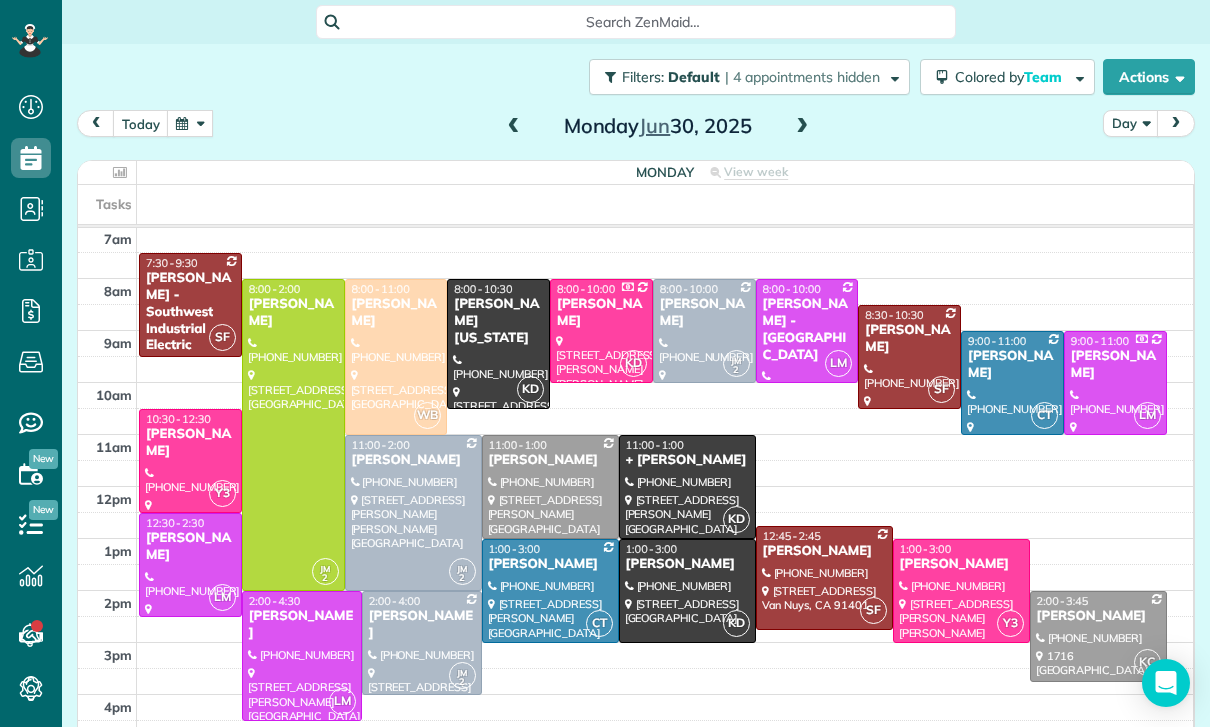 click at bounding box center [190, 123] 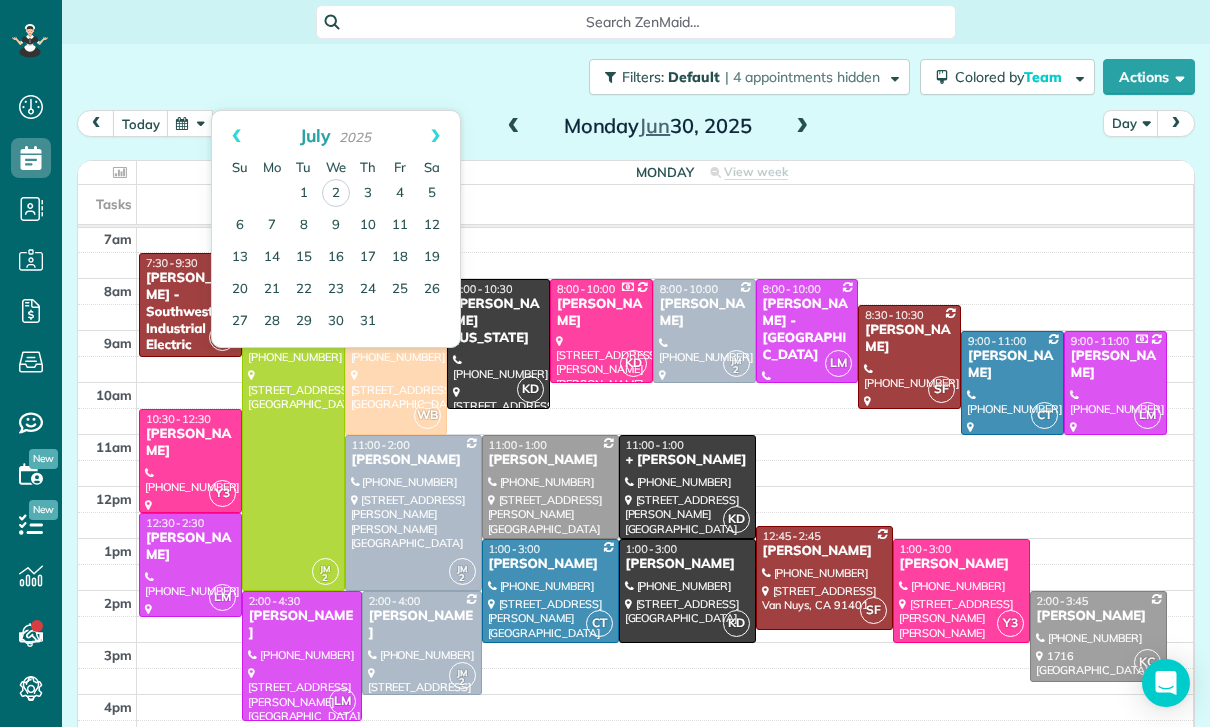 click on "Filters:   Default
|  4 appointments hidden
Colored by  Team
Color by Cleaner
Color by Team
Color by Status
Color by Recurrence
Color by Paid/Unpaid
Filters  Default
Schedule Changes
Actions
Create Appointment
Create Task
Clock In/Out
Send Work Orders
Print Route Sheets
[DATE] Emails/Texts
View Metrics" at bounding box center (636, 77) 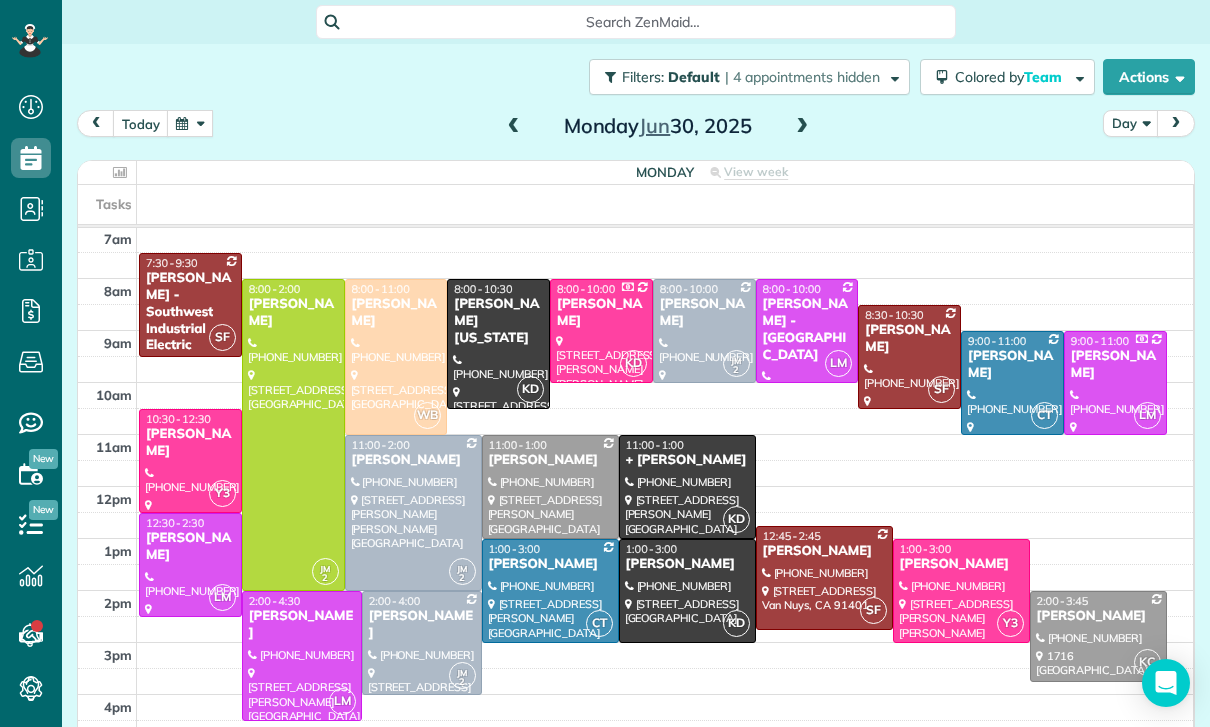 click at bounding box center [190, 123] 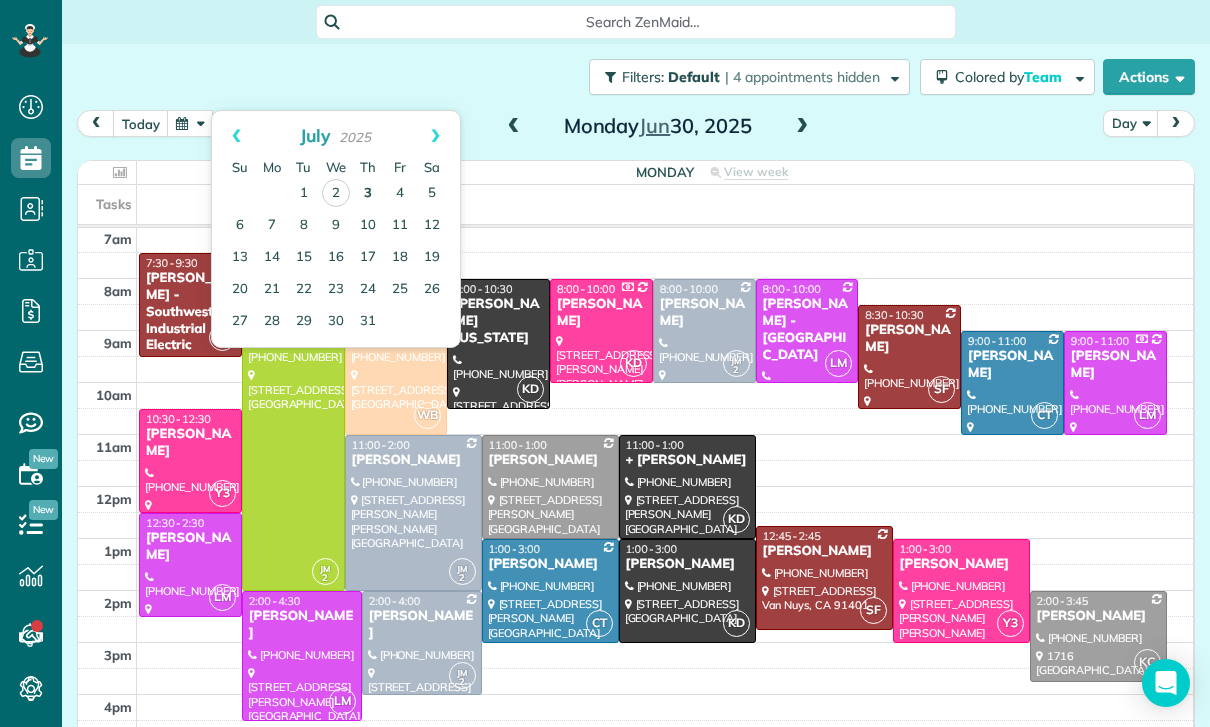 click on "3" at bounding box center [368, 194] 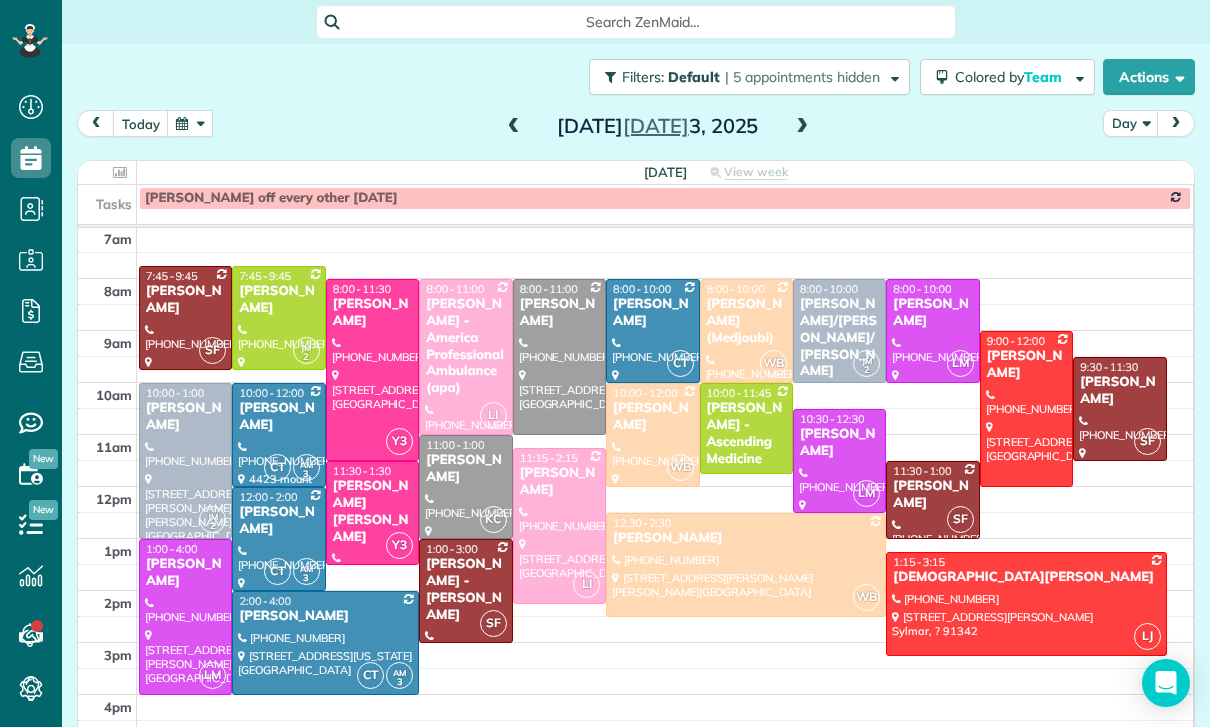 scroll, scrollTop: 157, scrollLeft: 0, axis: vertical 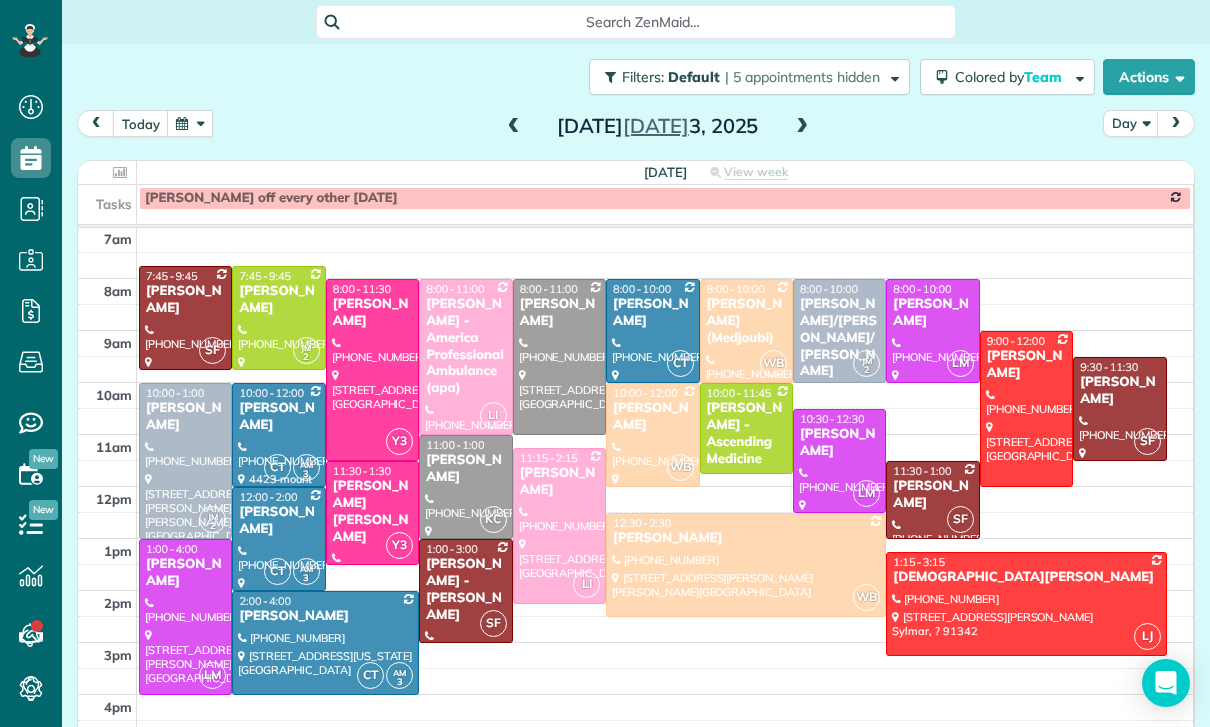 click at bounding box center (190, 123) 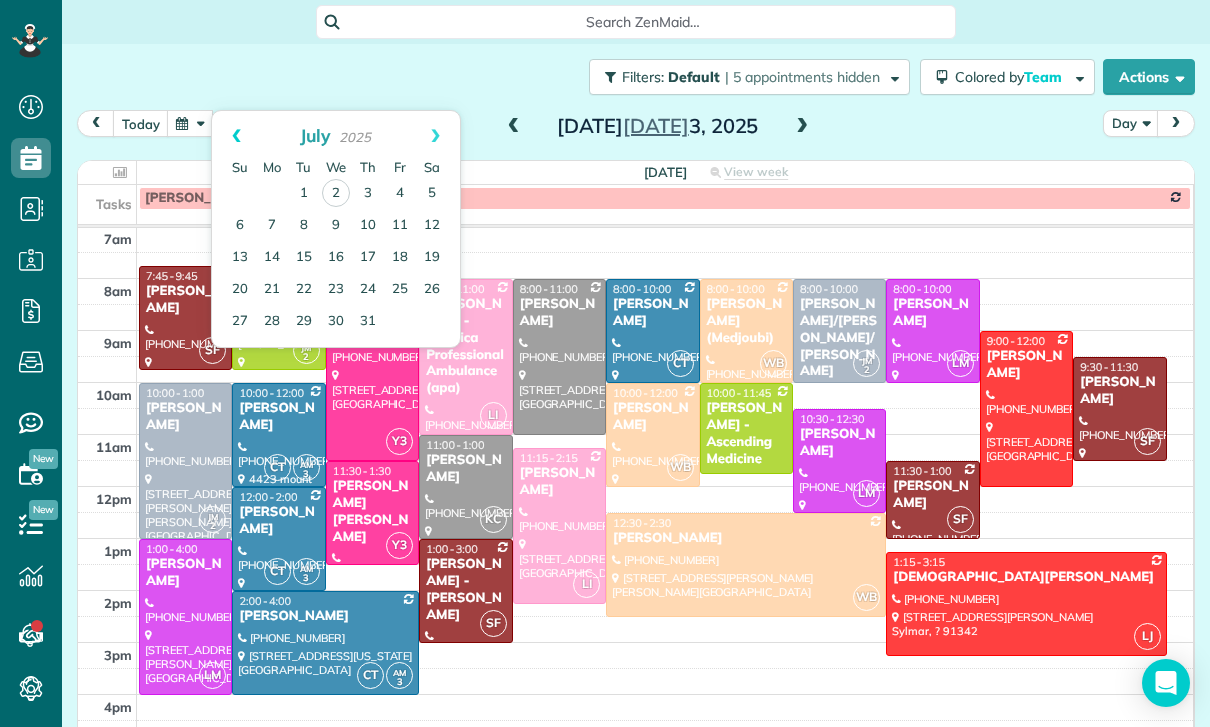 click on "Prev" at bounding box center [236, 136] 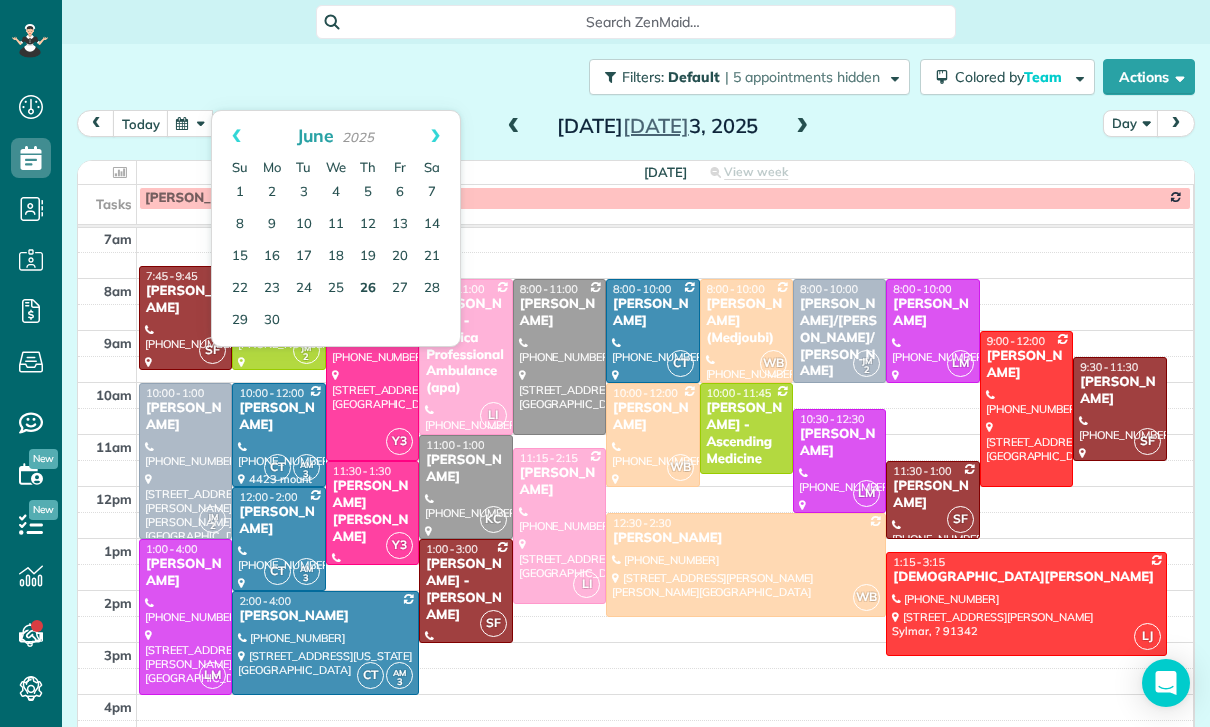 click on "26" at bounding box center (368, 289) 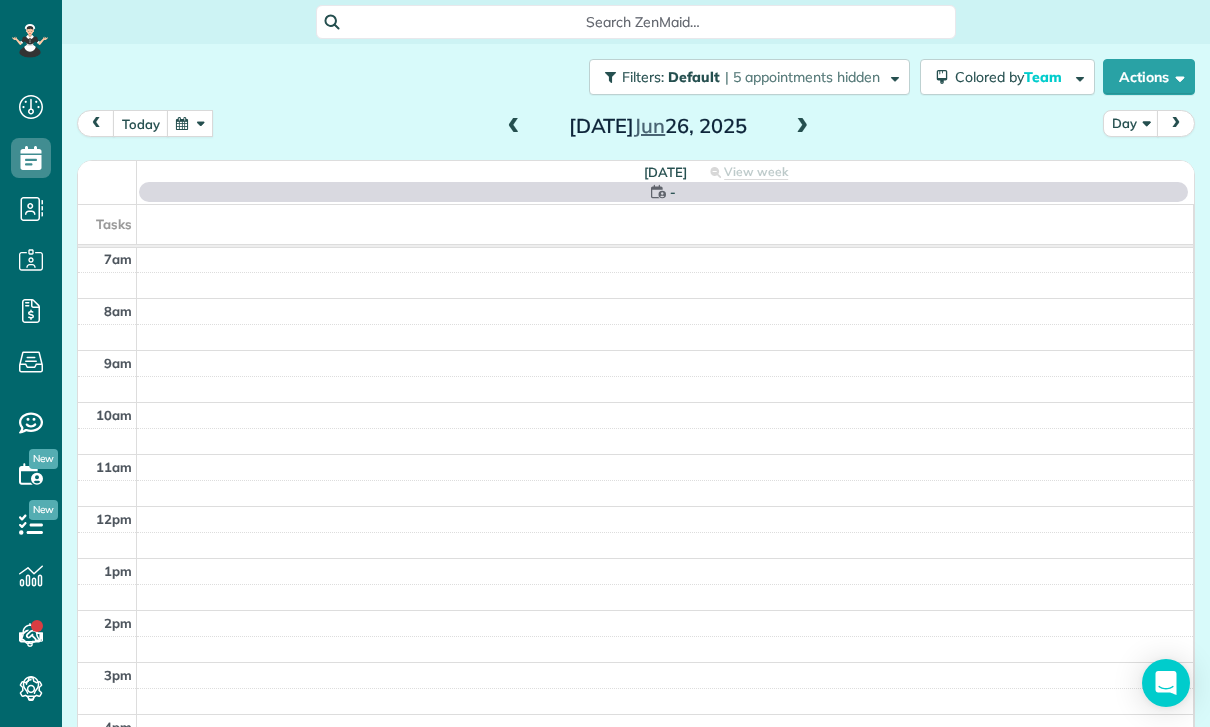scroll, scrollTop: 157, scrollLeft: 0, axis: vertical 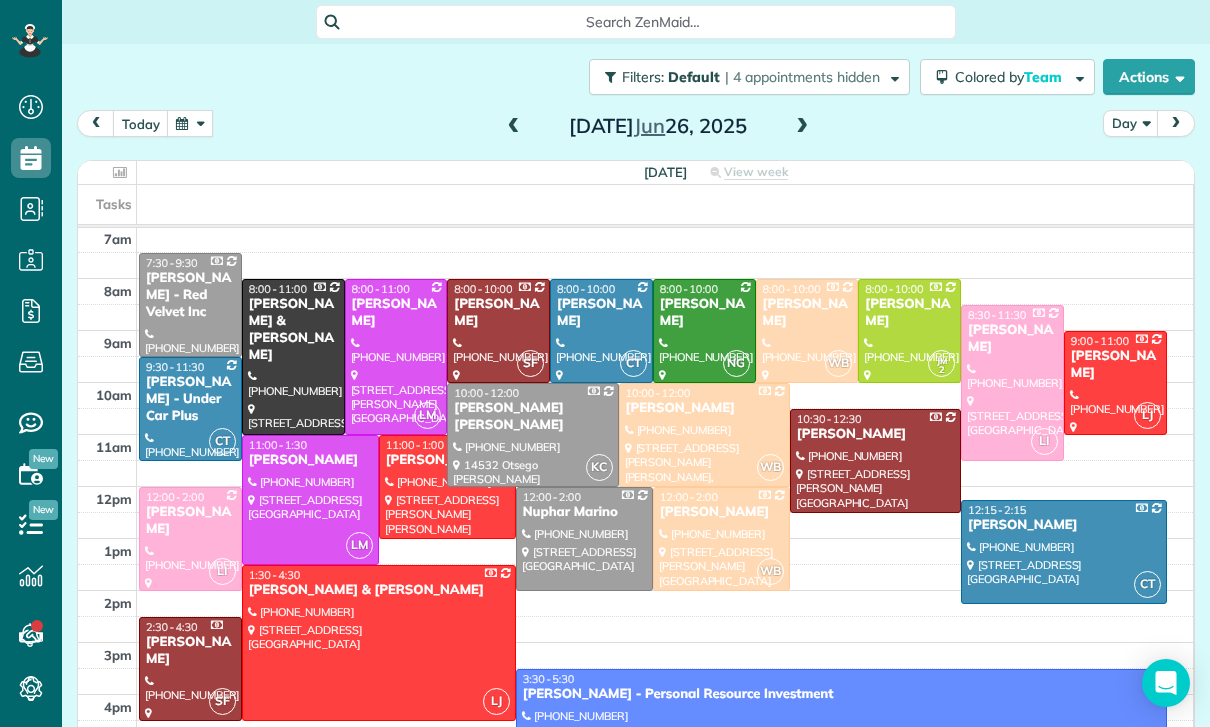 click at bounding box center [514, 127] 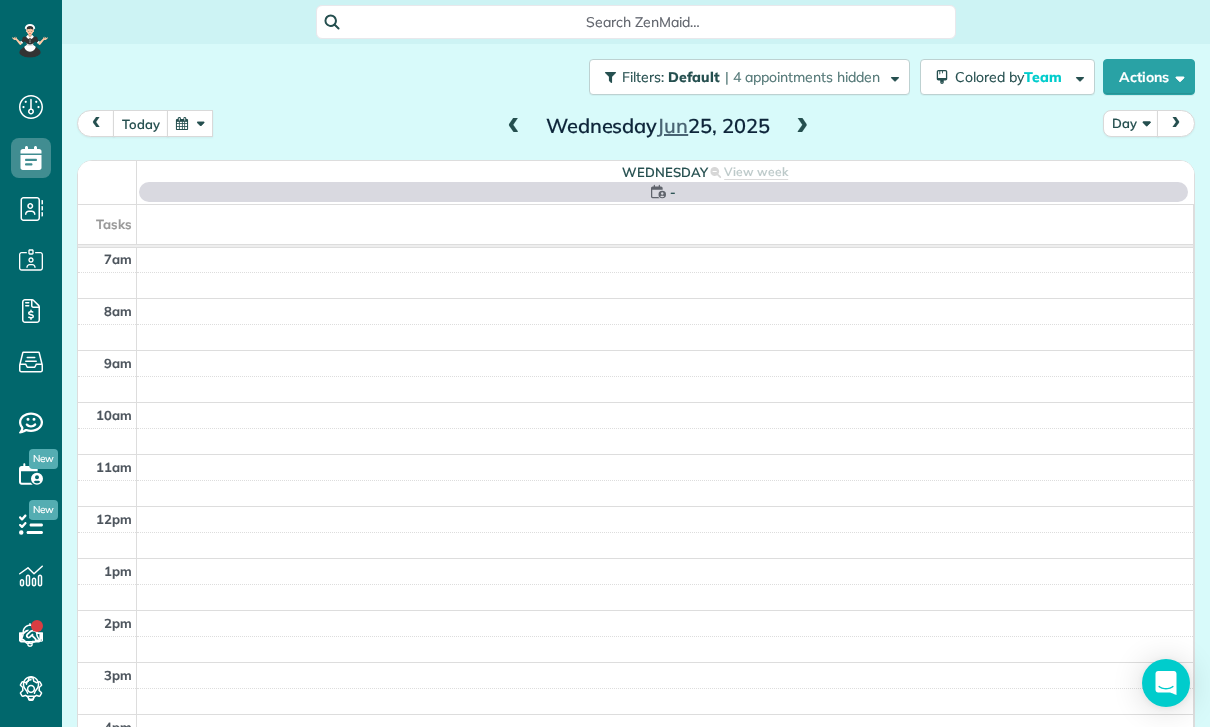 scroll, scrollTop: 157, scrollLeft: 0, axis: vertical 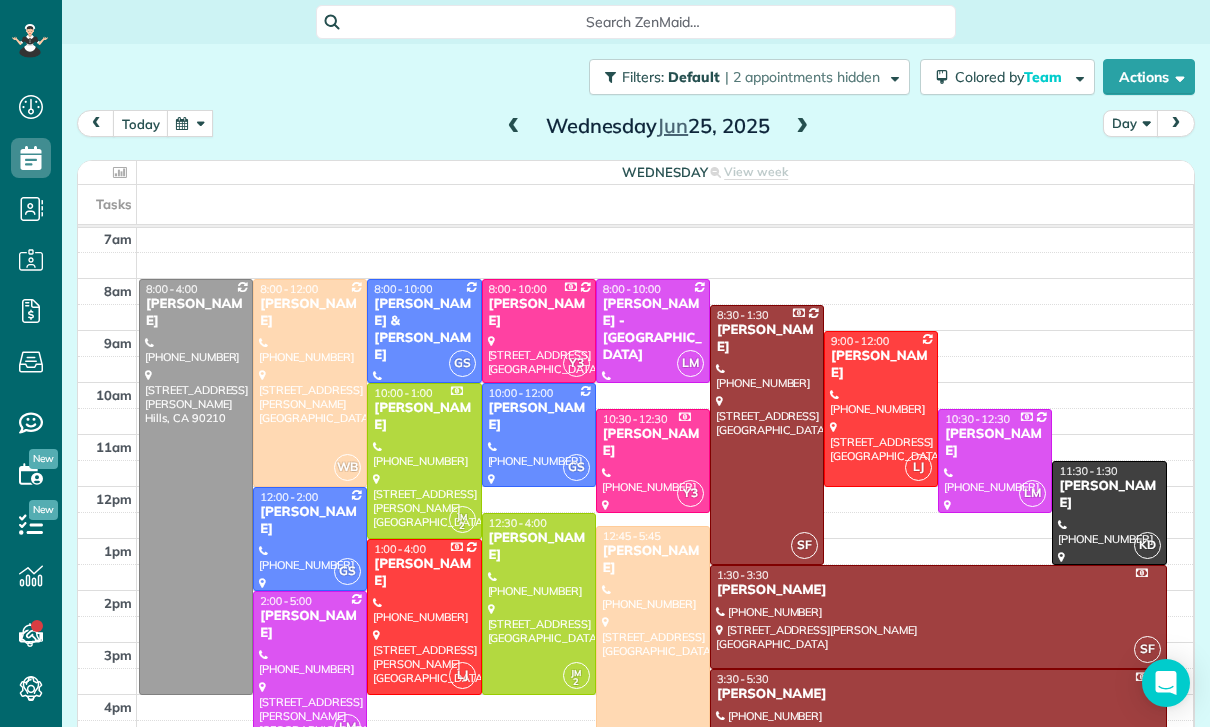click at bounding box center (514, 127) 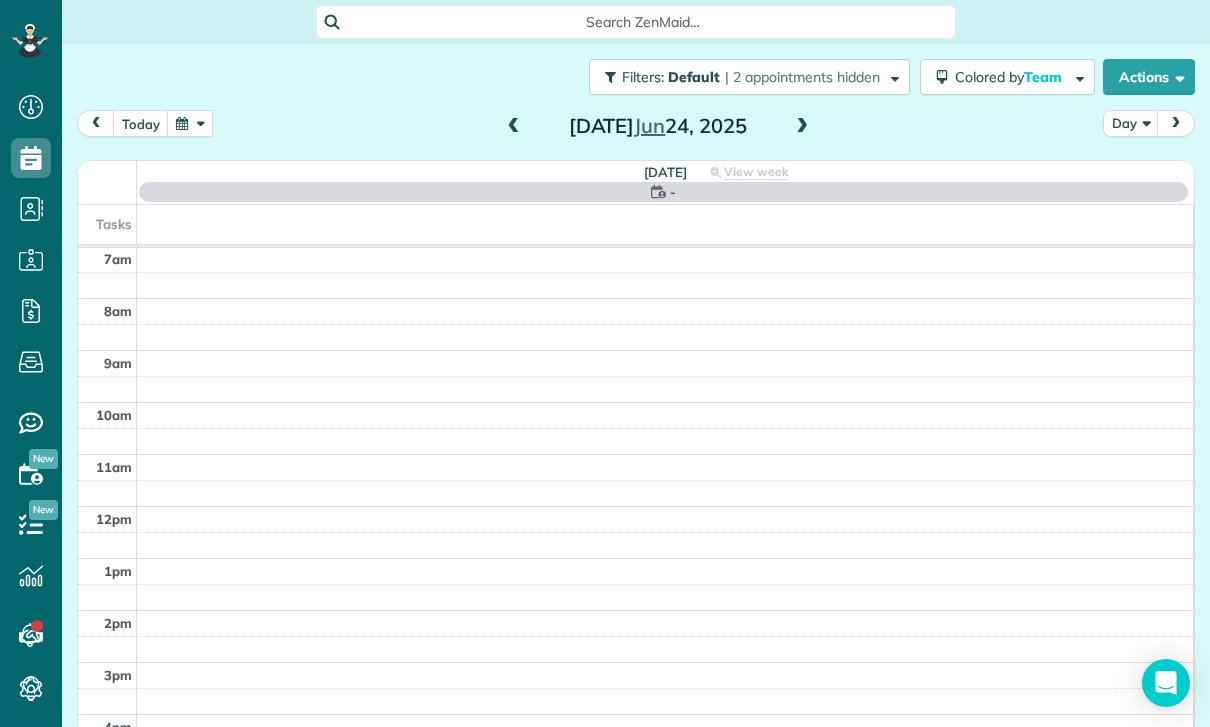 scroll, scrollTop: 157, scrollLeft: 0, axis: vertical 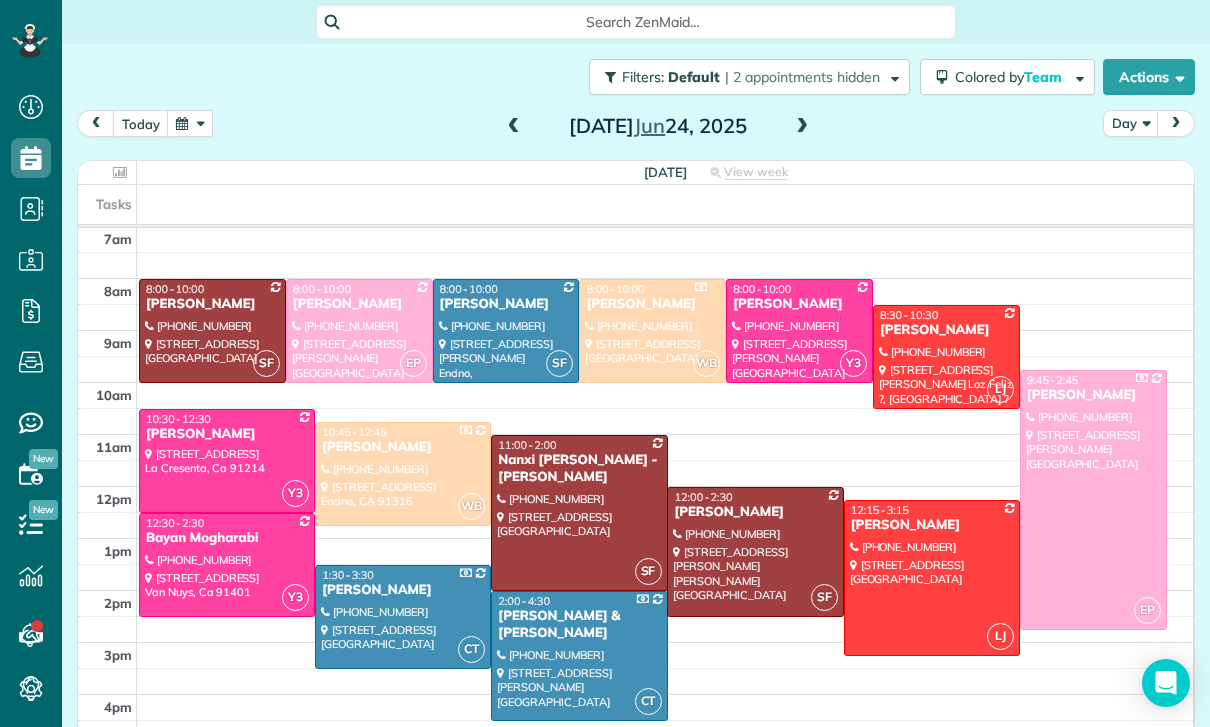 click at bounding box center (932, 578) 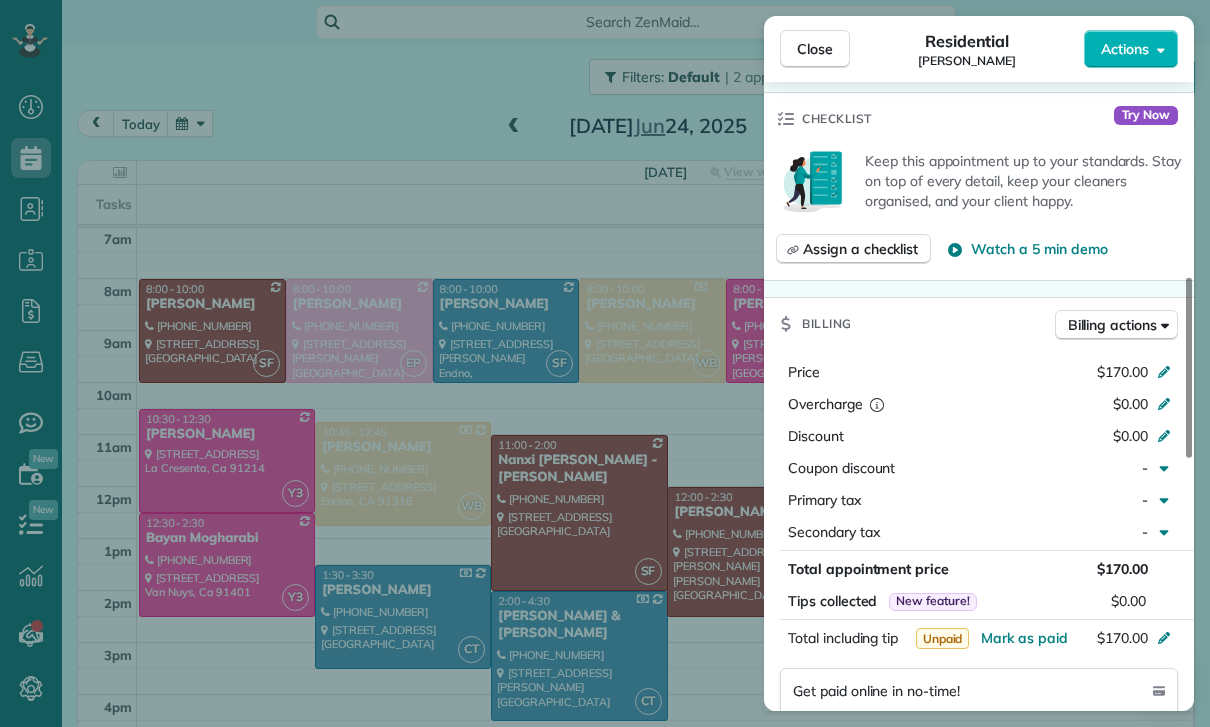 scroll, scrollTop: 763, scrollLeft: 0, axis: vertical 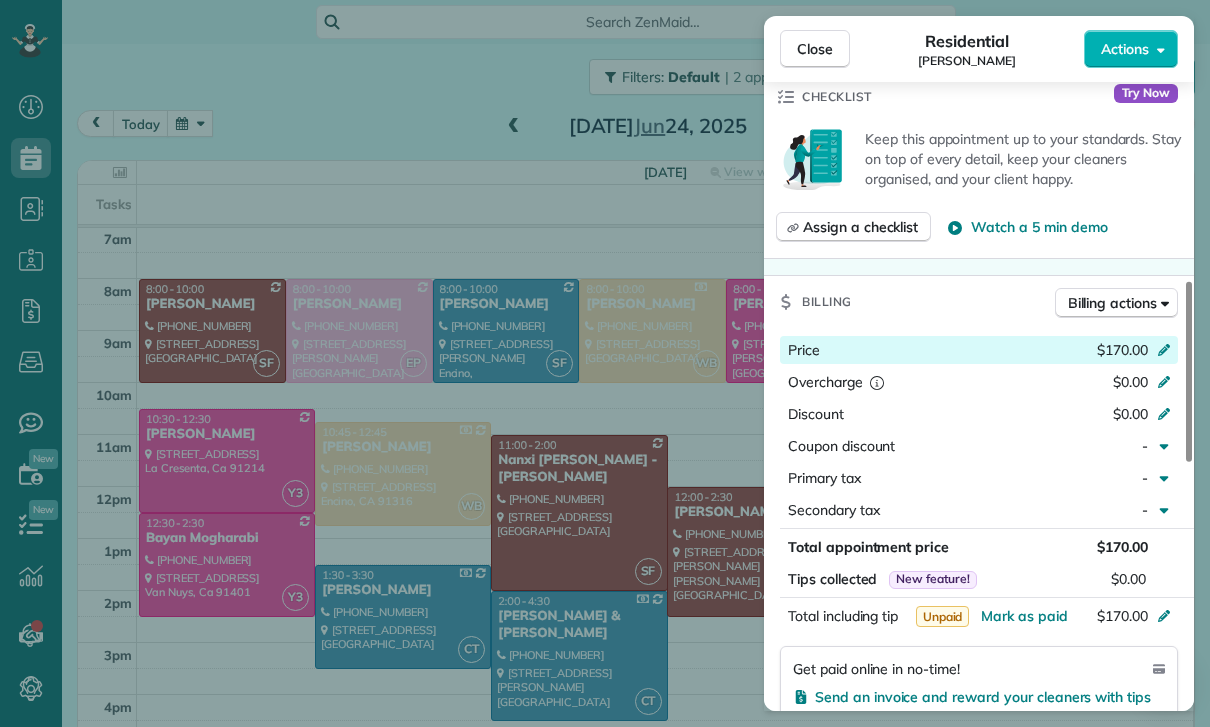 click at bounding box center (1167, 352) 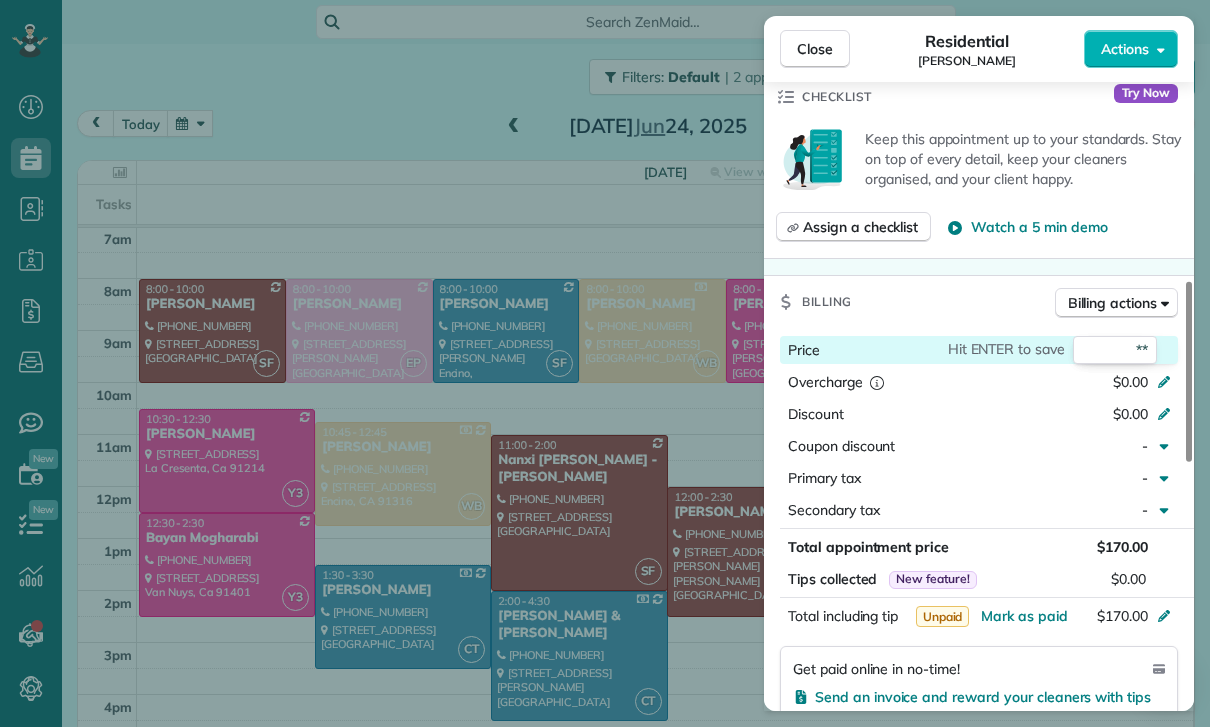 type on "***" 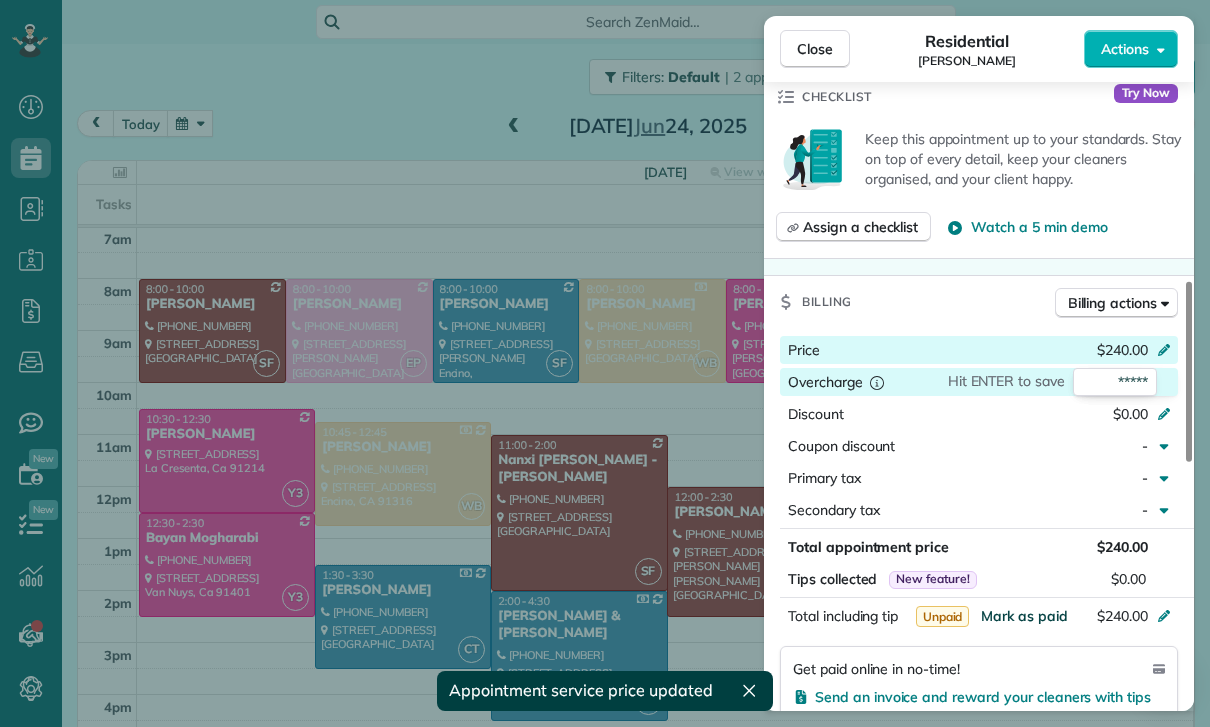 click on "Mark as paid" at bounding box center [1024, 616] 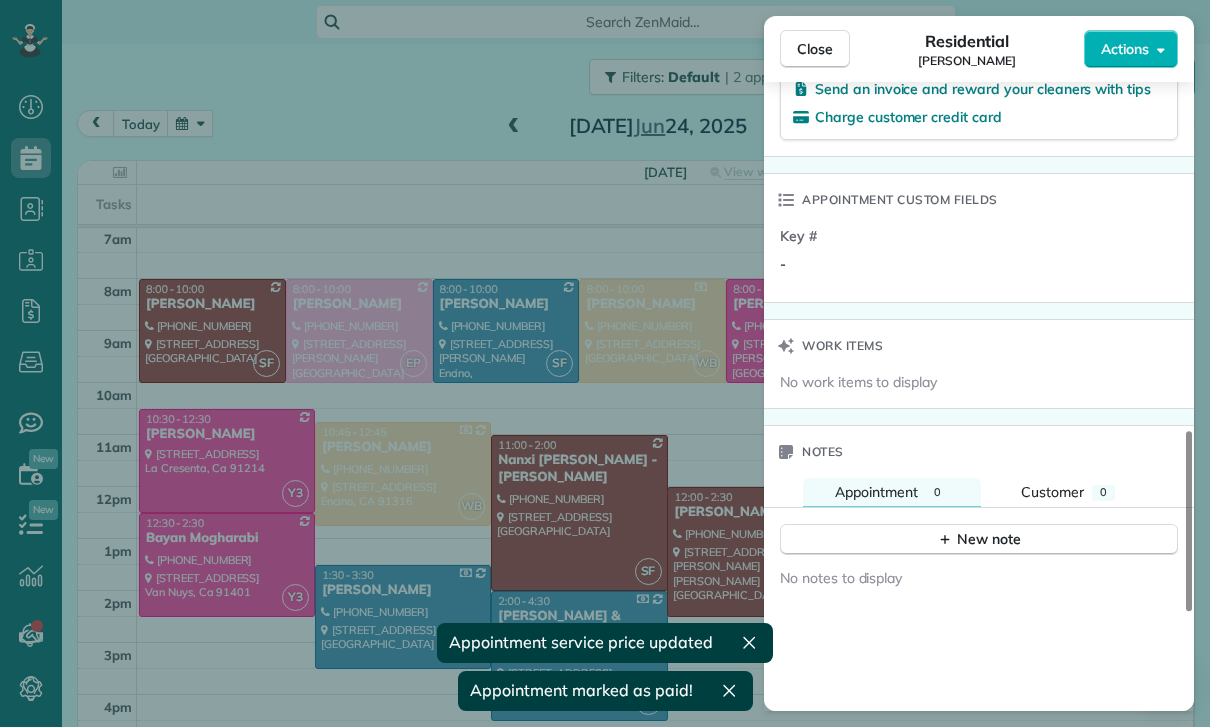 scroll, scrollTop: 1412, scrollLeft: 0, axis: vertical 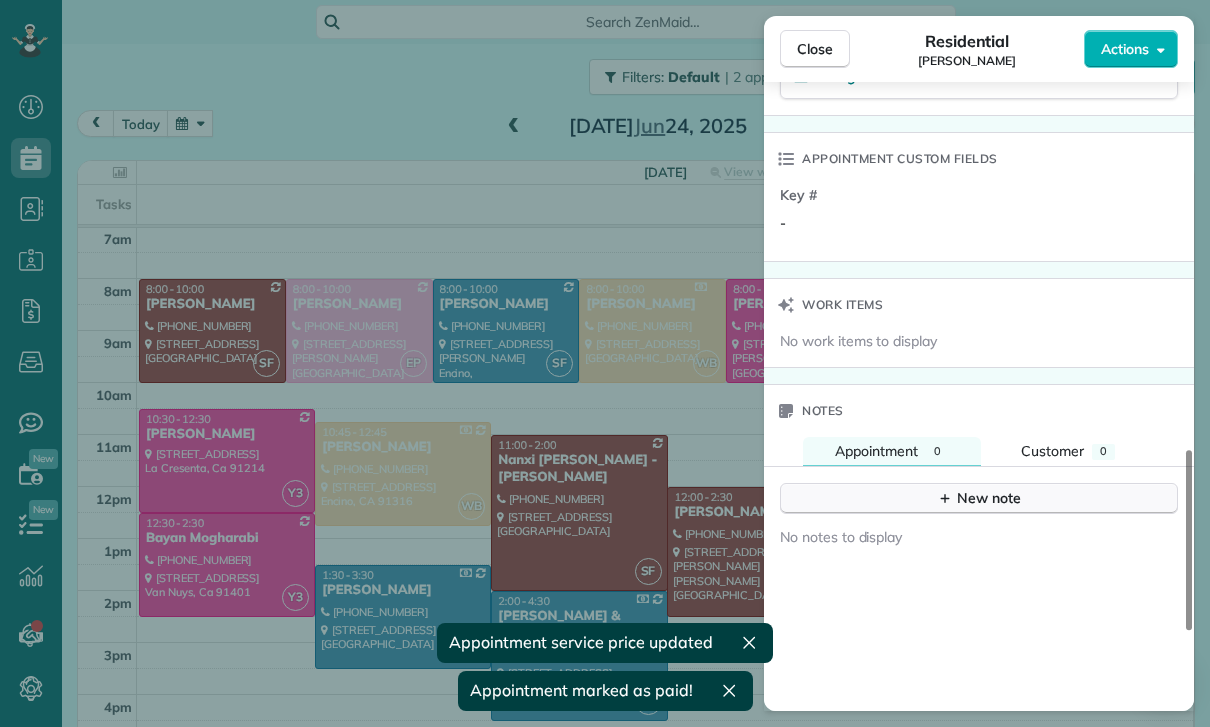 click on "New note" at bounding box center (979, 498) 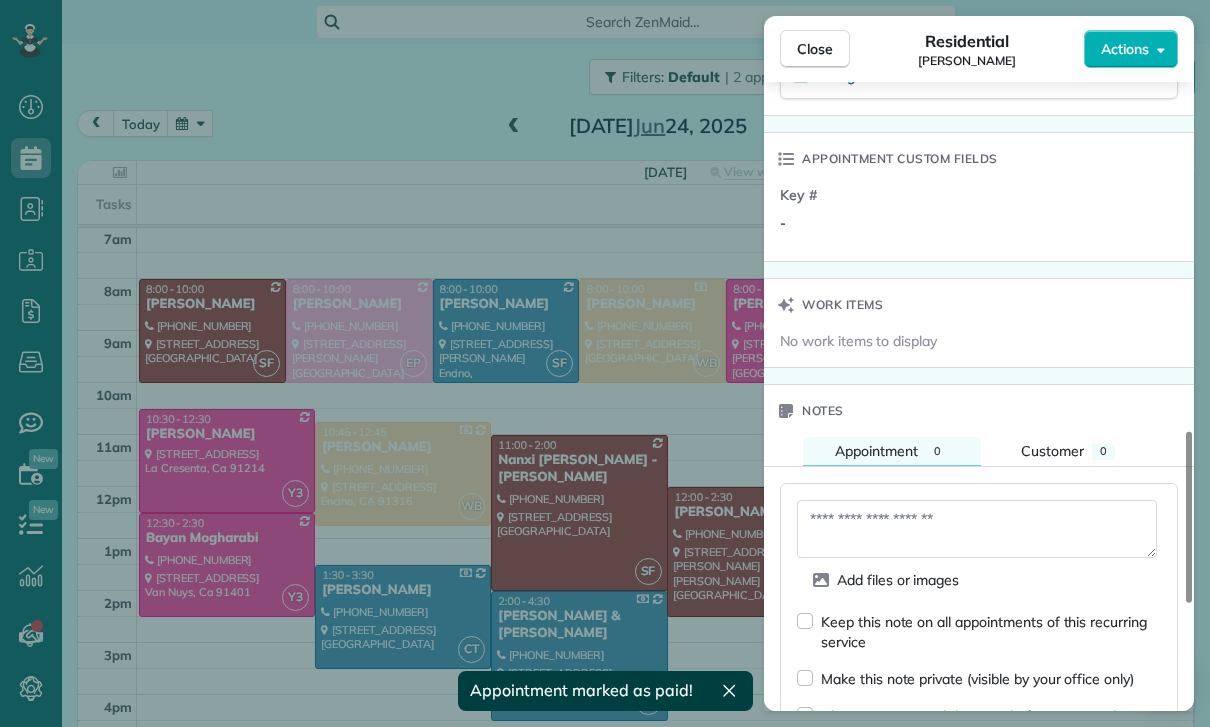 click at bounding box center [977, 529] 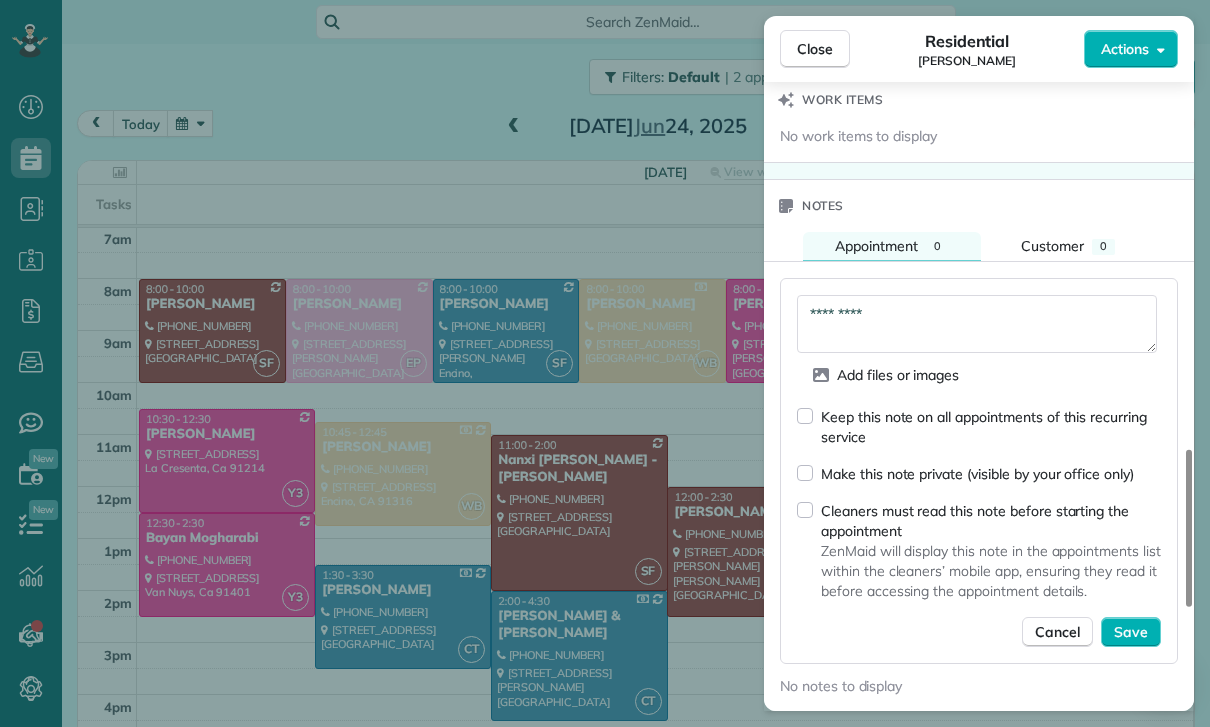 scroll, scrollTop: 1618, scrollLeft: 0, axis: vertical 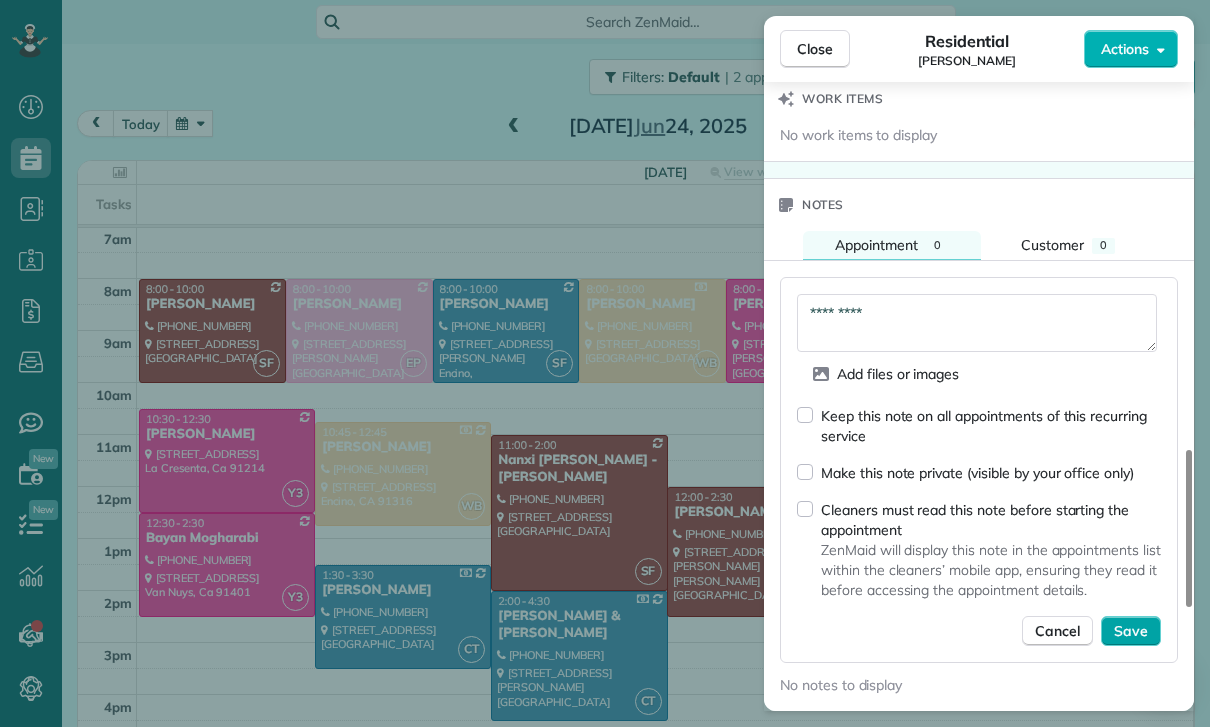 type on "*********" 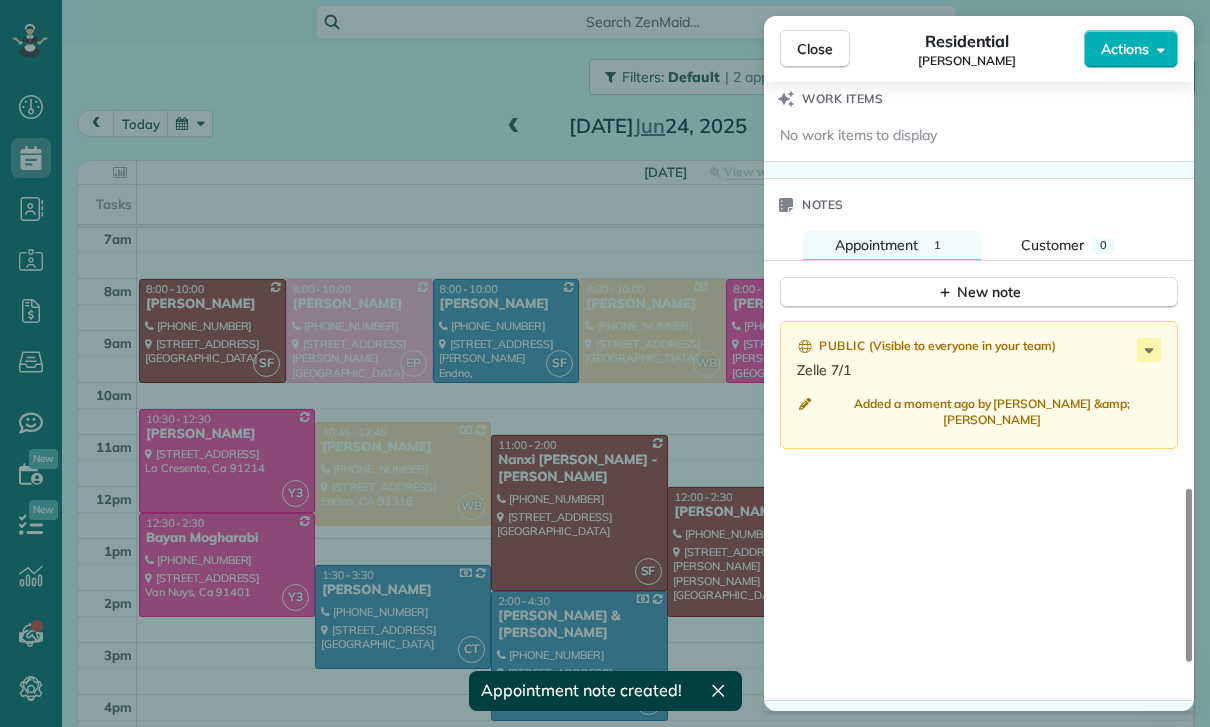 click on "Close Residential [PERSON_NAME] Actions Status Yet to Confirm [PERSON_NAME] · Open profile Spouse [PHONE_NUMBER] Copy Mobile [PHONE_NUMBER] Copy No email on record Add email View Details Residential [DATE] ( last week ) 12:15 PM 3:15 PM 3 hours and 0 minutes Repeats every 2 weeks Edit recurring service Previous ([DATE]) Next ([DATE]) [STREET_ADDRESS] Service was not rated yet Cleaners Time in and out Assign Invite Team [PERSON_NAME] Cleaners [PERSON_NAME] 12:15 PM 3:15 PM Checklist Try Now Keep this appointment up to your standards. Stay on top of every detail, keep your cleaners organised, and your client happy. Assign a checklist Watch a 5 min demo Billing Billing actions Price $240.00 Overcharge $0.00 Discount $0.00 Coupon discount - Primary tax - Secondary tax - Total appointment price $240.00 Tips collected New feature! $0.00 Paid Total including tip $240.00 Get paid online in no-time! Send an invoice and reward your cleaners with tips Charge customer credit card Key # - Notes" at bounding box center (605, 363) 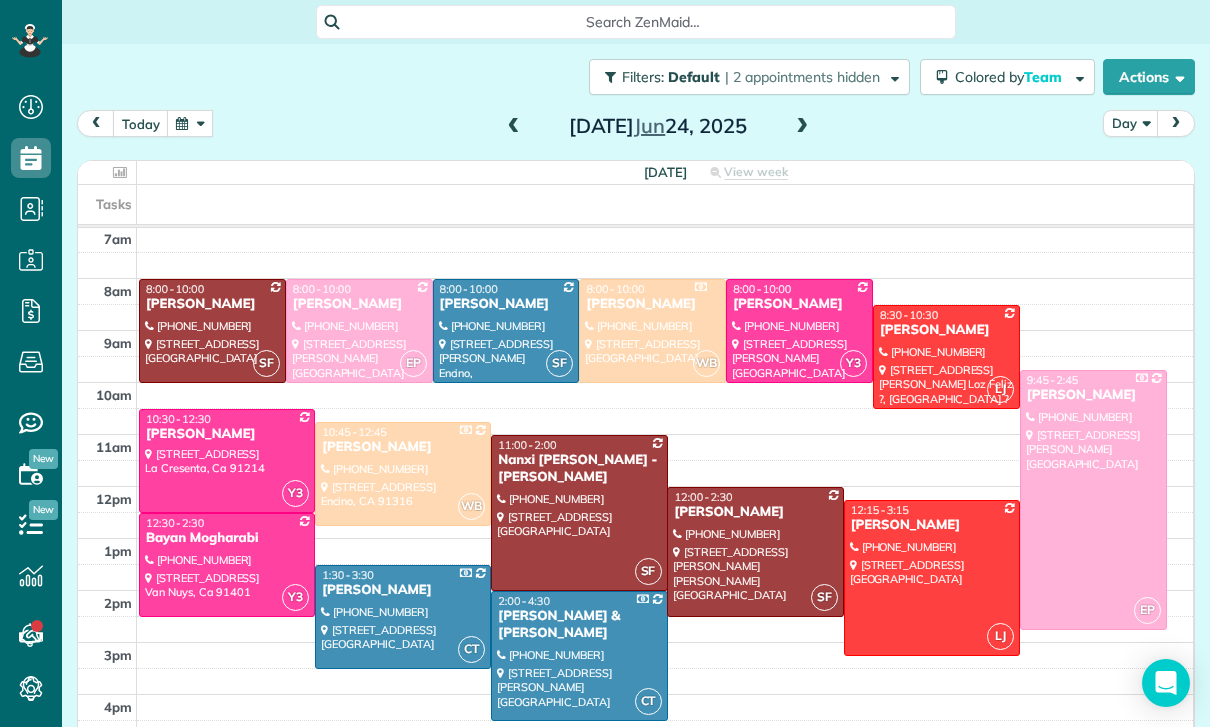 click at bounding box center [190, 123] 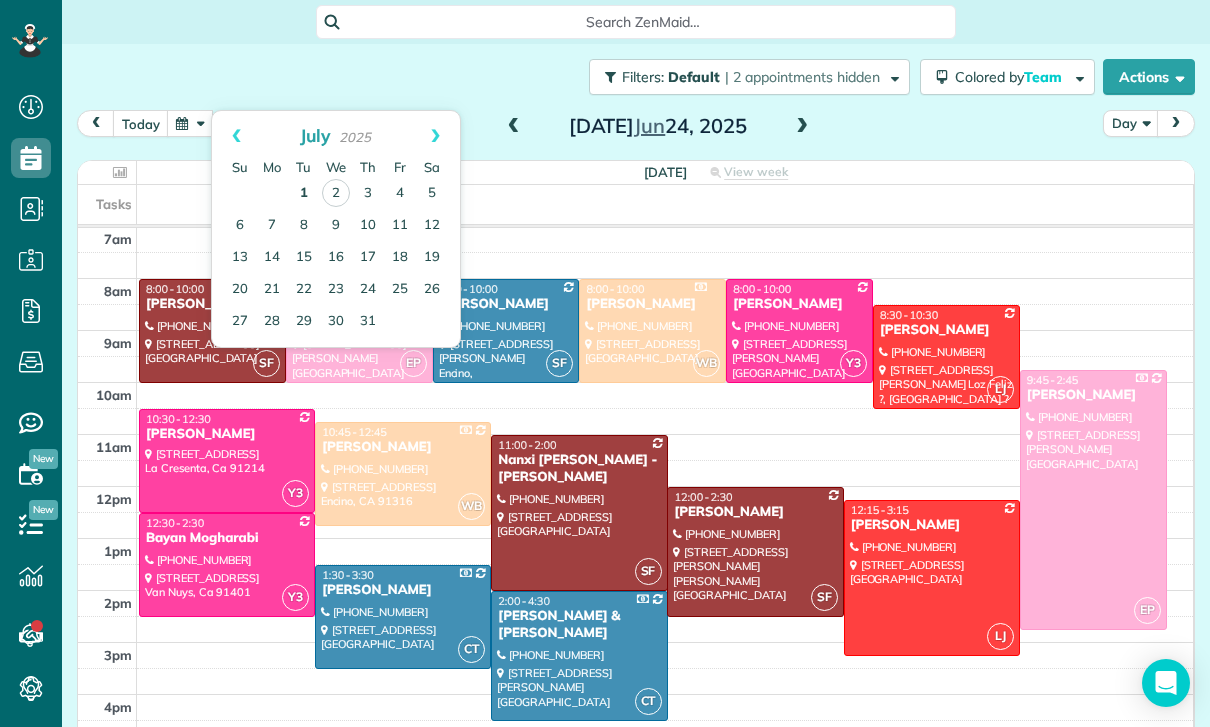 click on "1" at bounding box center [304, 194] 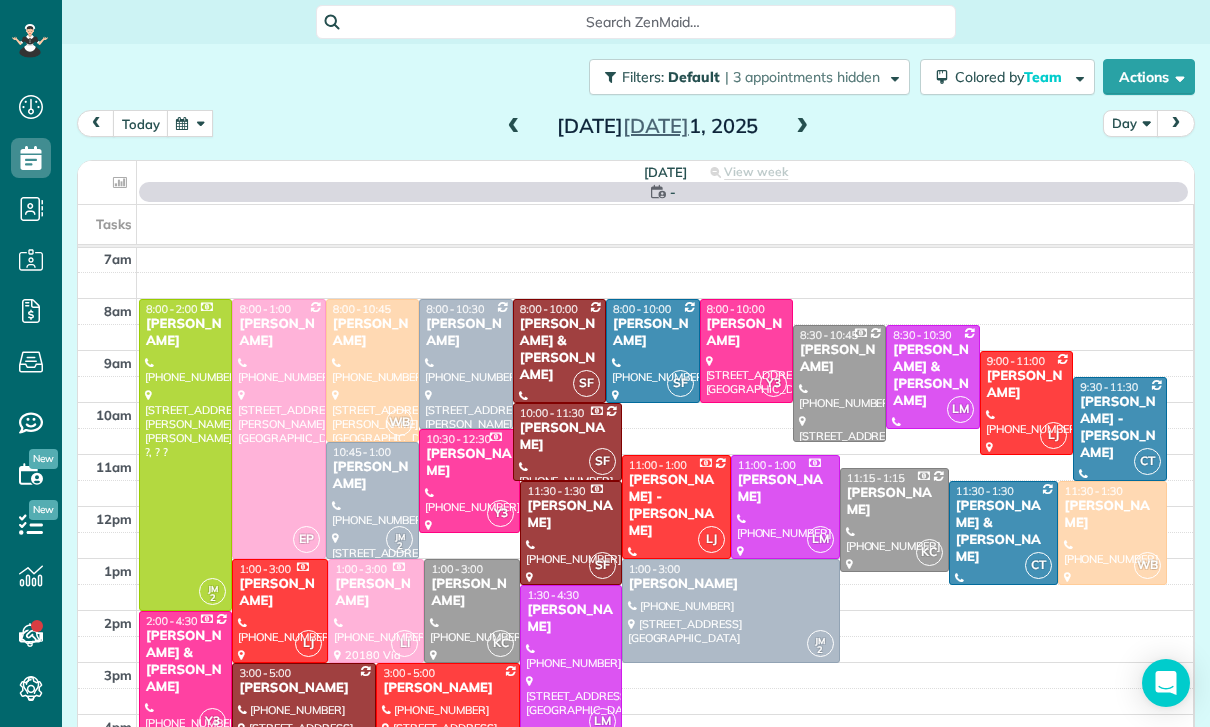 scroll, scrollTop: 157, scrollLeft: 0, axis: vertical 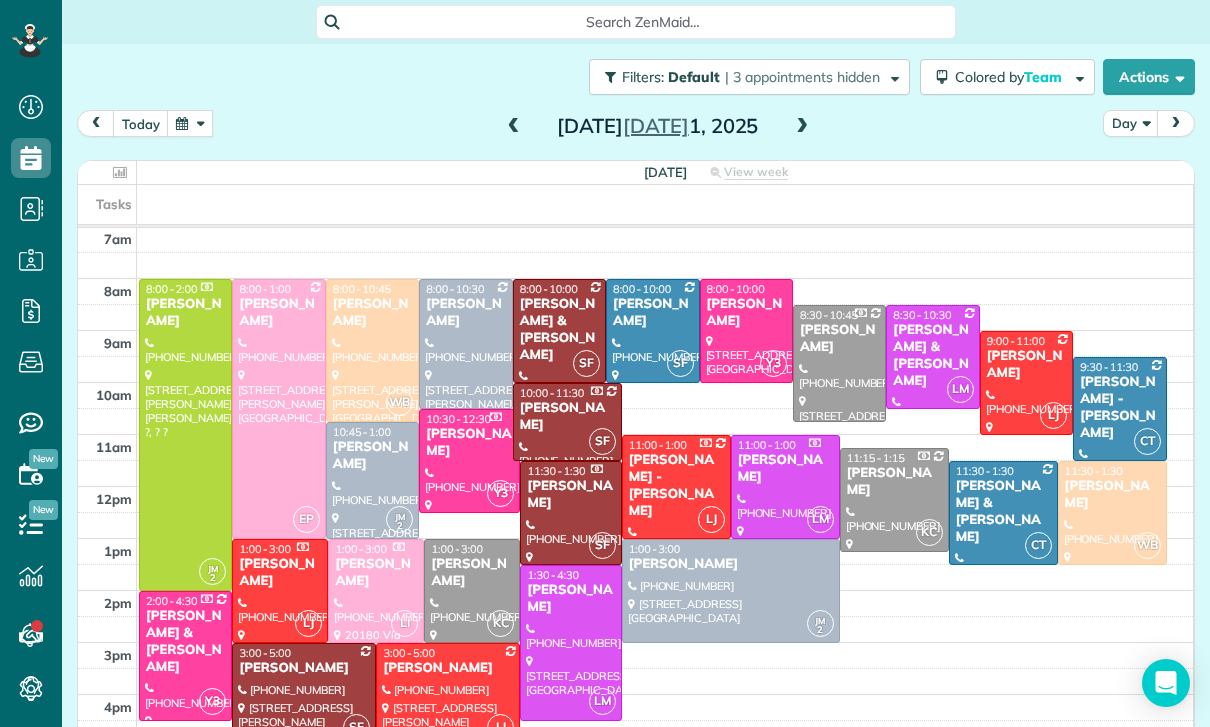 click on "[PERSON_NAME]" at bounding box center (465, 313) 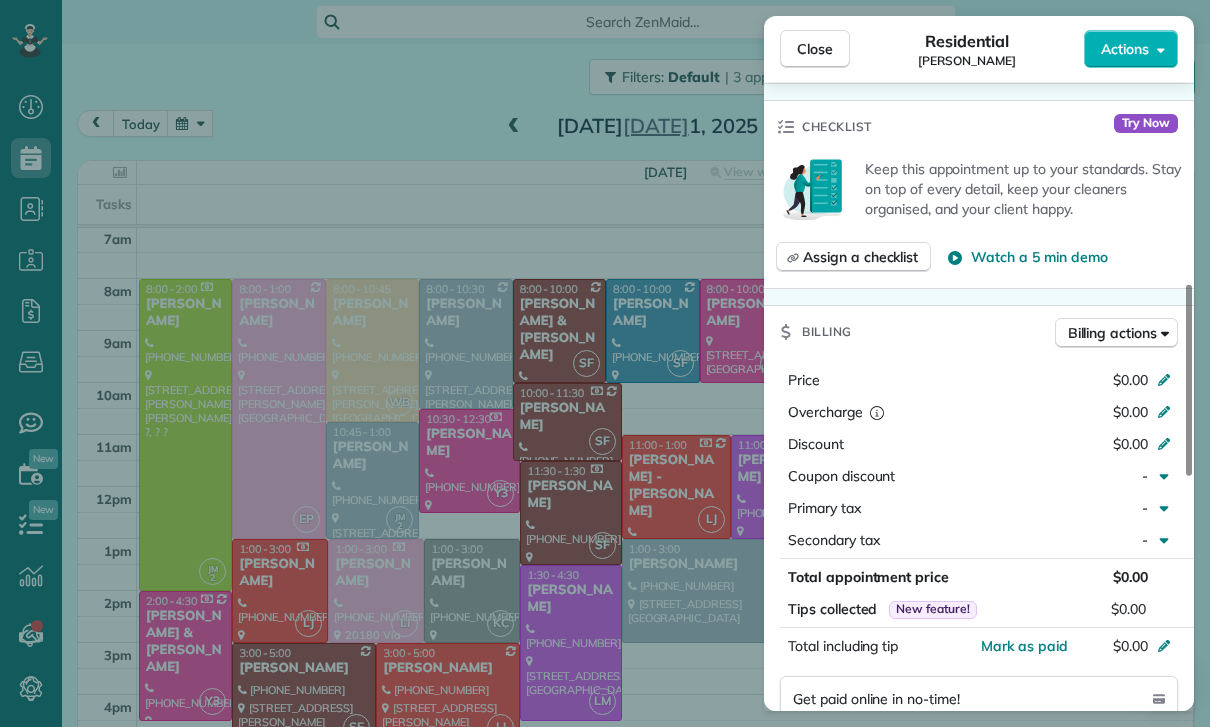 scroll, scrollTop: 735, scrollLeft: 0, axis: vertical 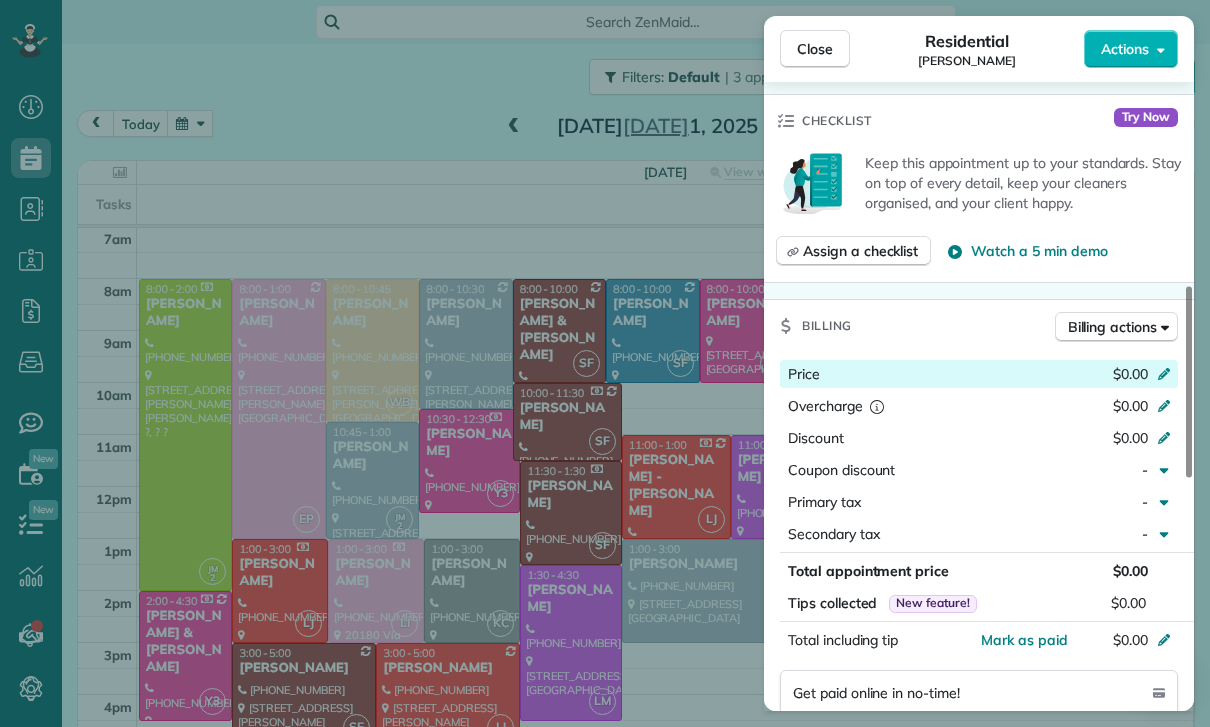 click 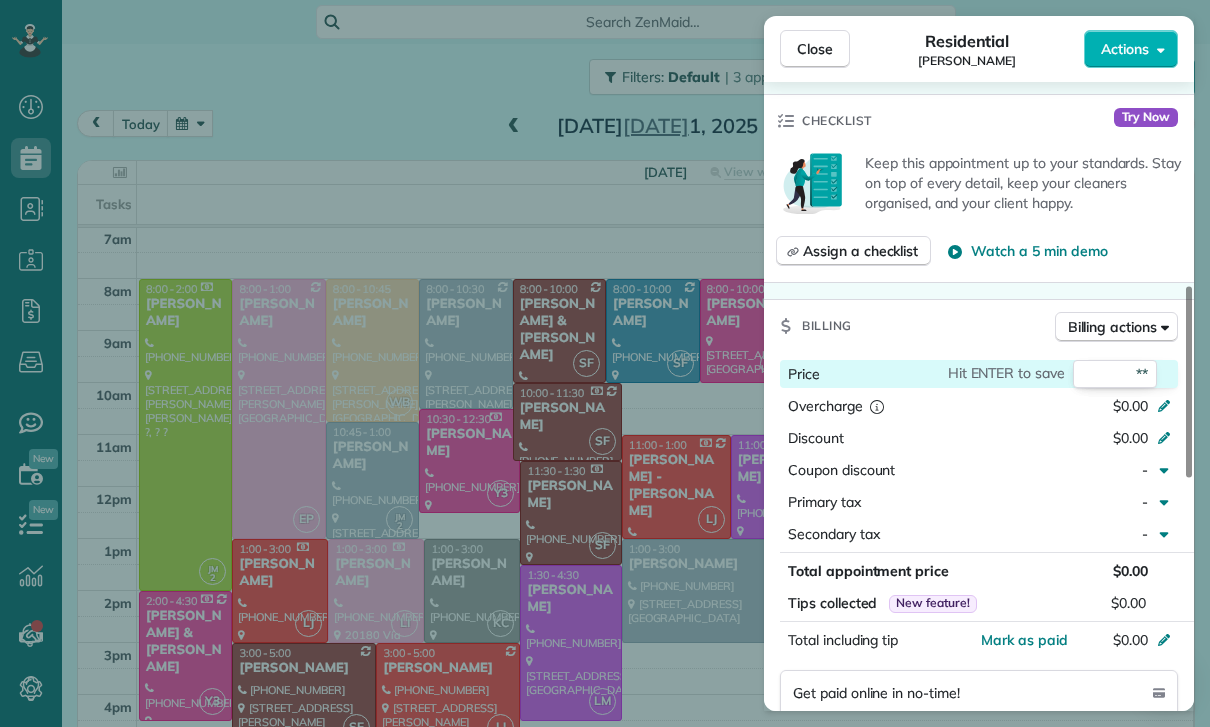 type on "***" 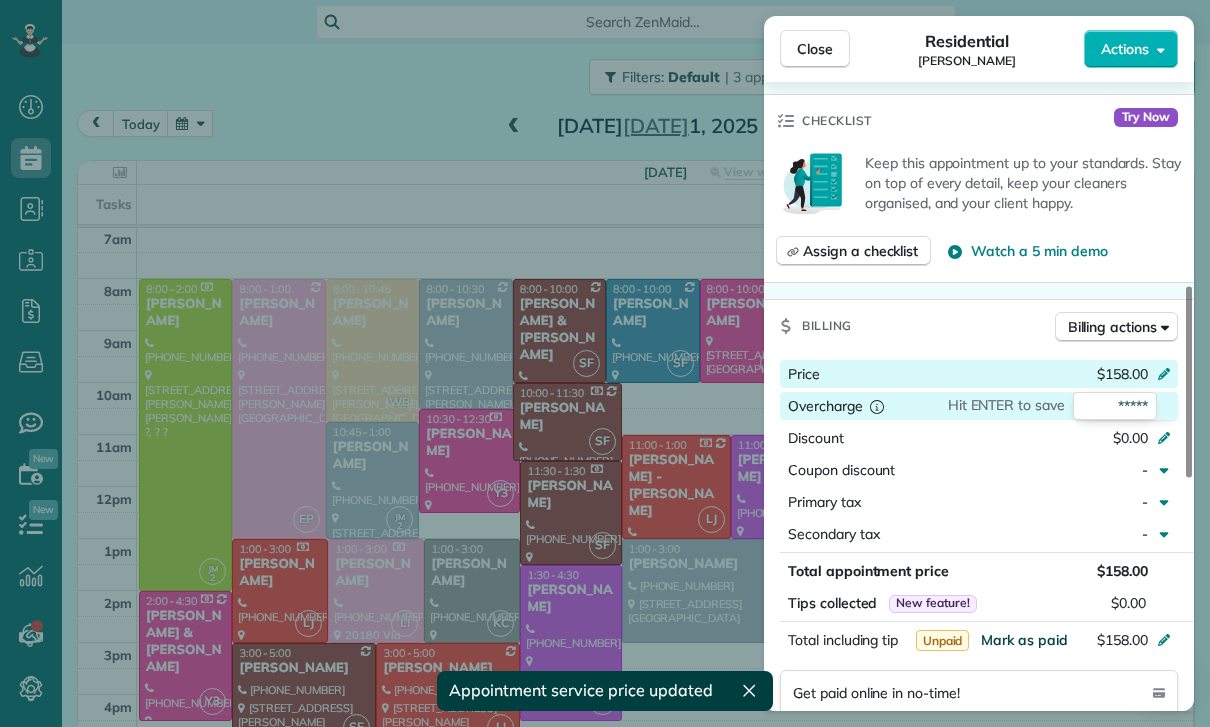 click on "Mark as paid" at bounding box center (1024, 640) 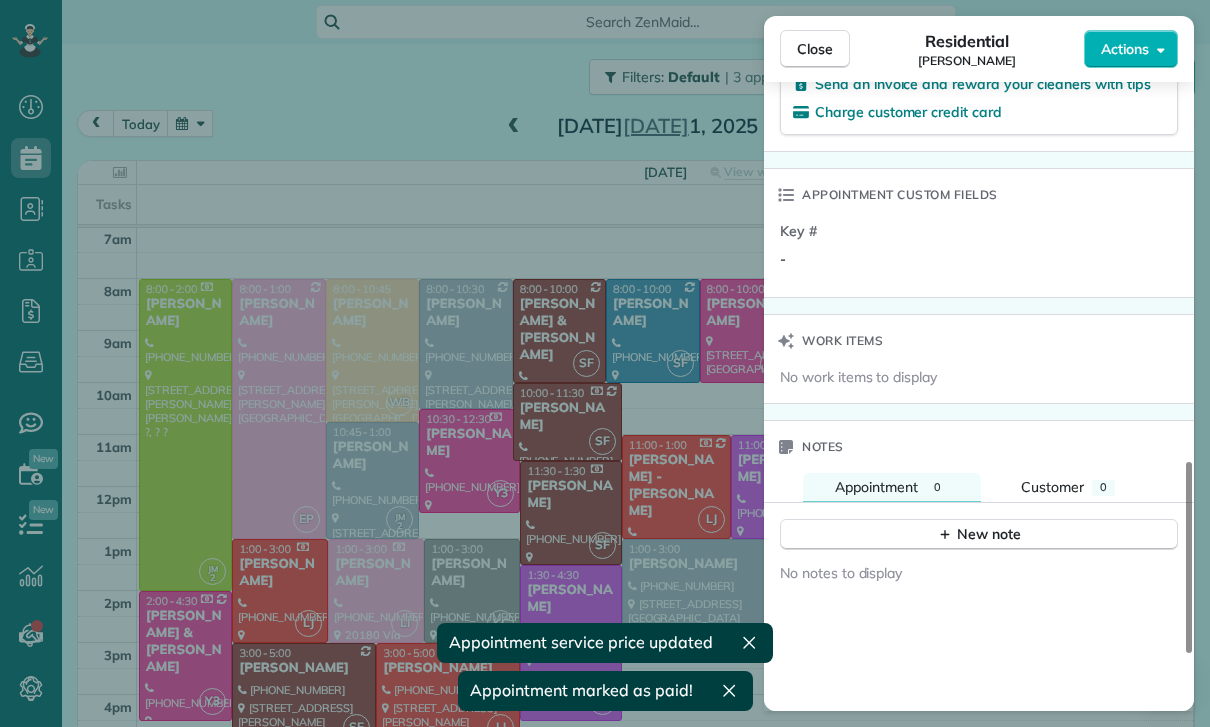 scroll, scrollTop: 1458, scrollLeft: 0, axis: vertical 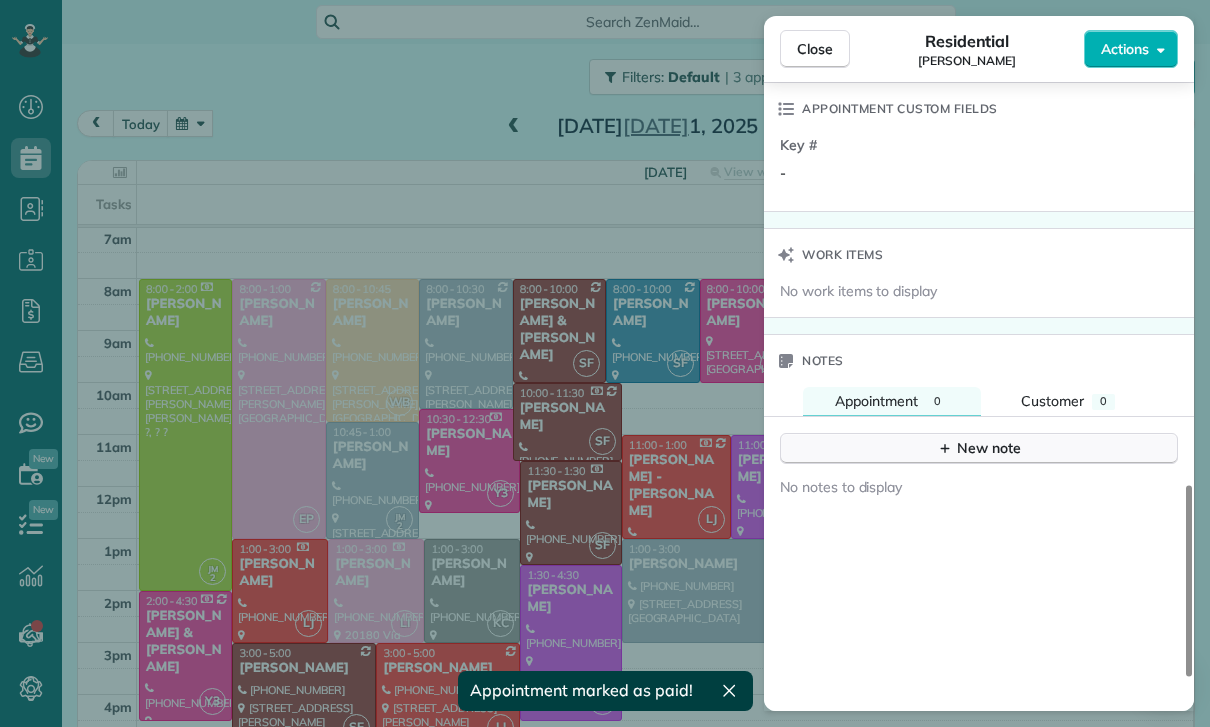 click on "New note" at bounding box center (979, 448) 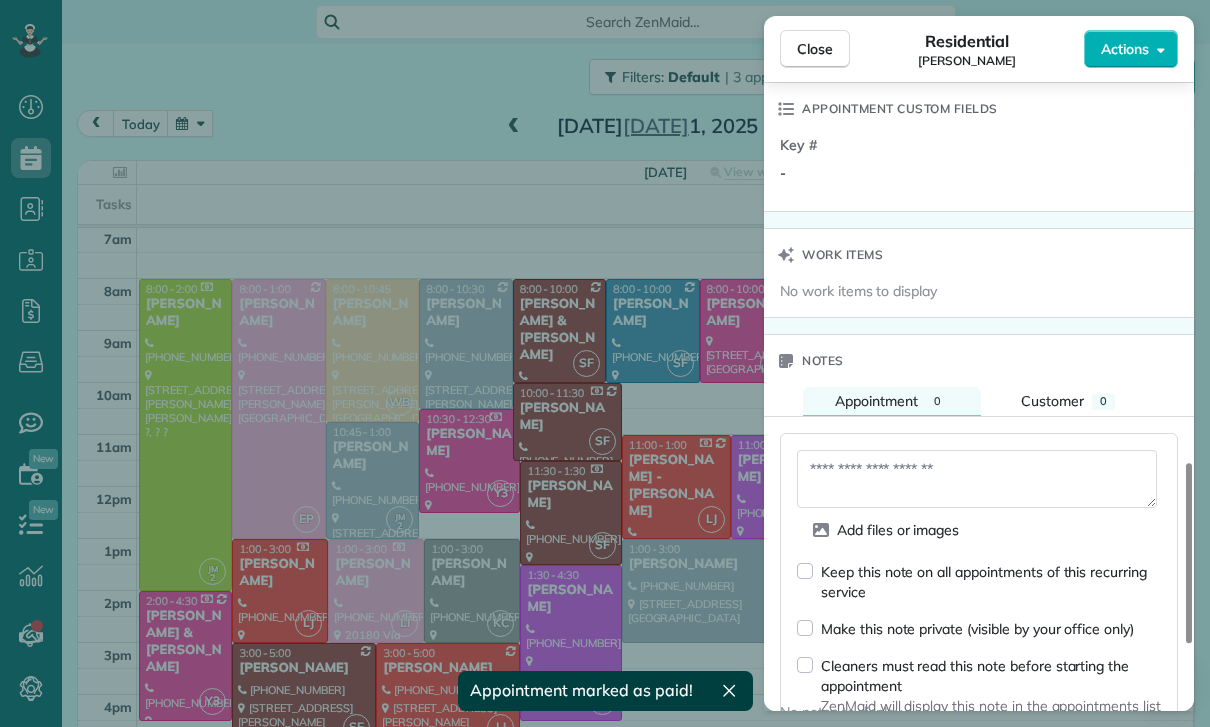 click at bounding box center [977, 479] 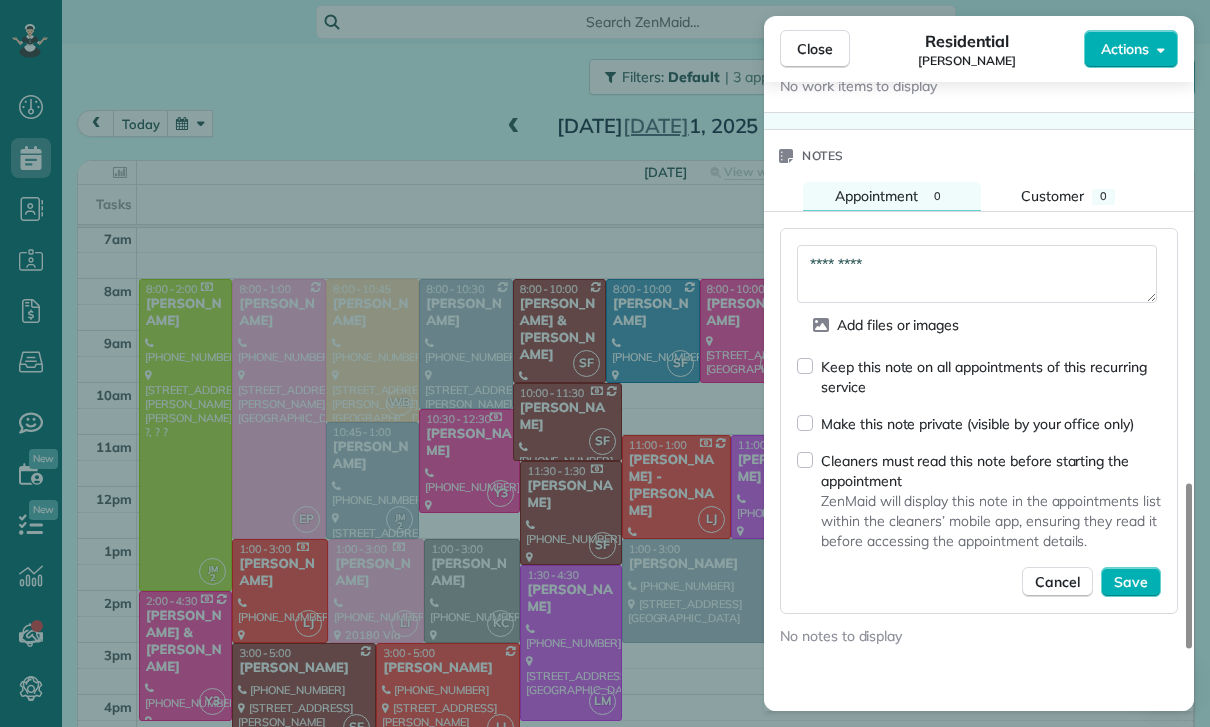 scroll, scrollTop: 1679, scrollLeft: 0, axis: vertical 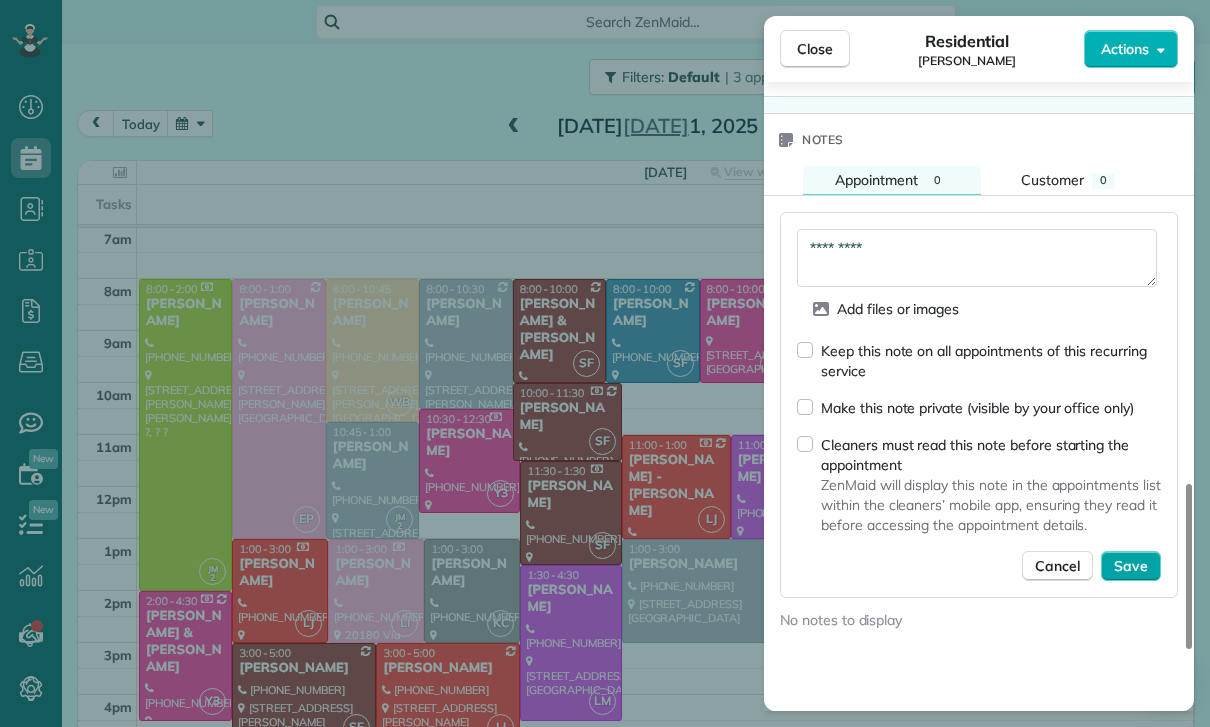 type on "*********" 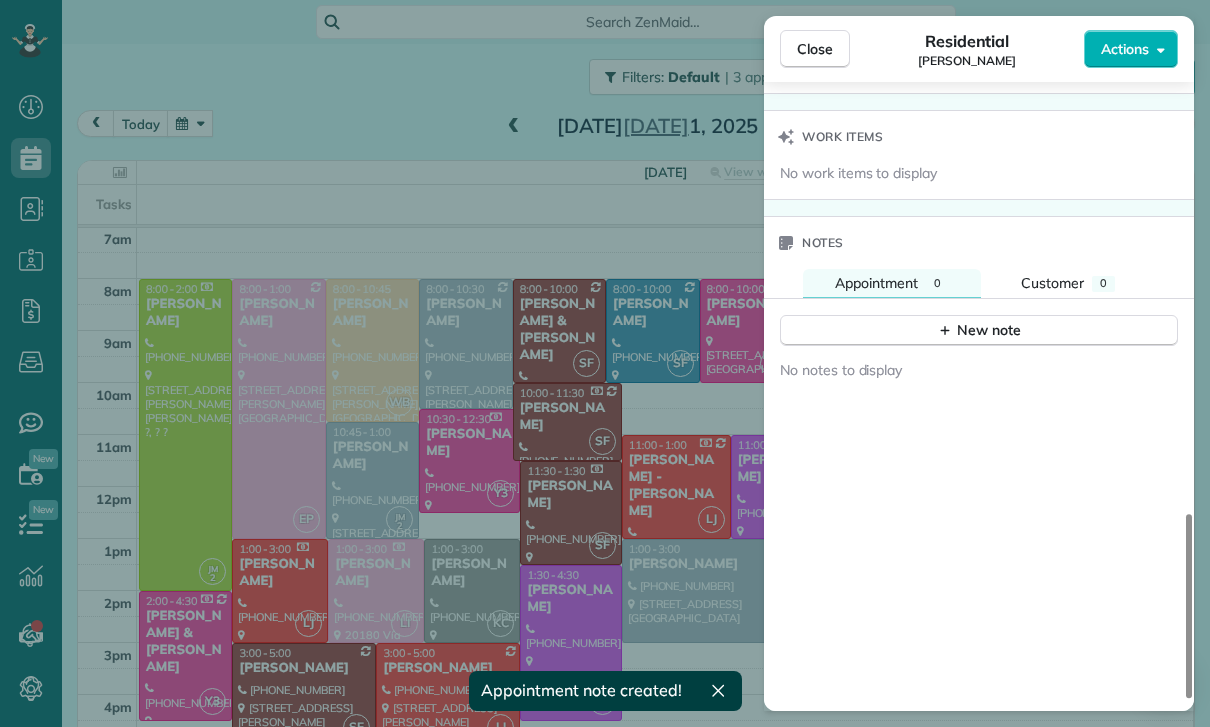 scroll, scrollTop: 1576, scrollLeft: 0, axis: vertical 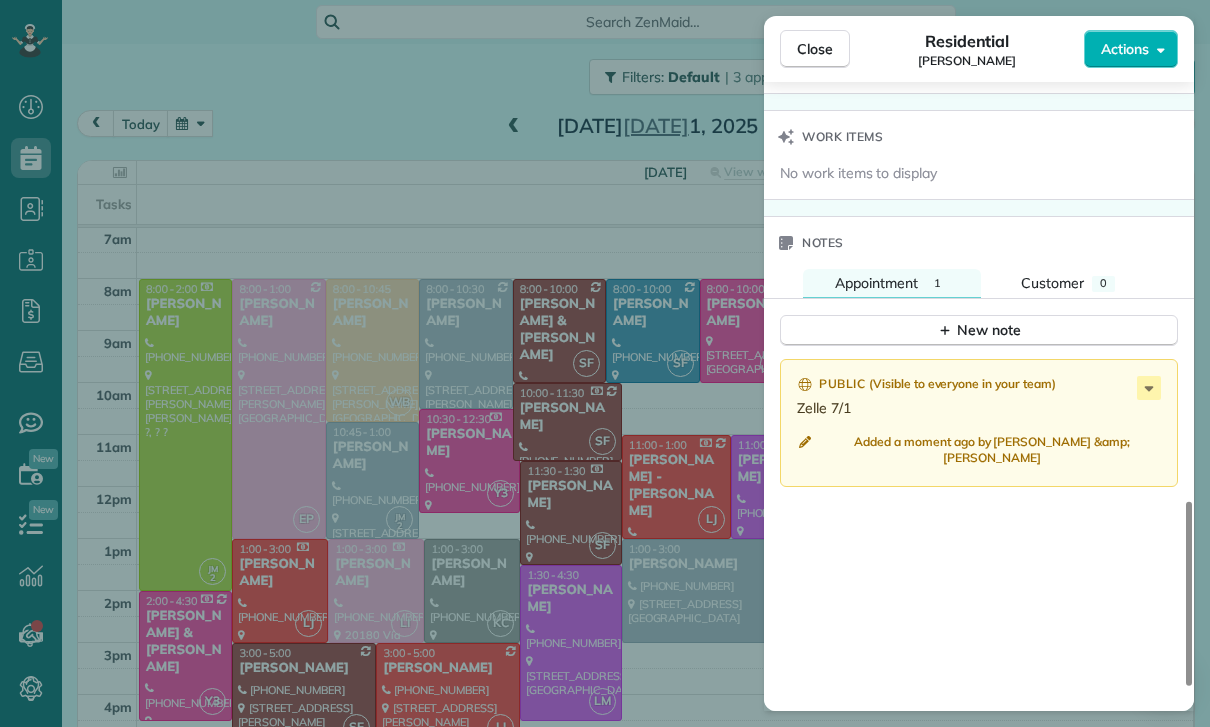 click on "Close Residential [PERSON_NAME] Actions Status Confirmed [PERSON_NAME] · Open profile Other [PHONE_NUMBER] Copy Mobile [PHONE_NUMBER] Copy No email on record Add email View Details Residential [DATE] ( [DATE] ) 8:00 AM 10:30 AM 2 hours and 30 minutes Repeats every 2 weeks Edit recurring service Previous ([DATE]) Next ([DATE]) [STREET_ADDRESS][PERSON_NAME] Service was not rated yet Cleaners Time in and out Assign Invite Team [PERSON_NAME]  Cleaners No cleaners assigned yet Checklist Try Now Keep this appointment up to your standards. Stay on top of every detail, keep your cleaners organised, and your client happy. Assign a checklist Watch a 5 min demo Billing Billing actions Price $158.00 Overcharge $0.00 Discount $0.00 Coupon discount - Primary tax - Secondary tax - Total appointment price $158.00 Tips collected New feature! $0.00 Paid Total including tip $158.00 Get paid online in no-time! Send an invoice and reward your cleaners with tips Charge customer credit card Key # - Notes 1" at bounding box center (605, 363) 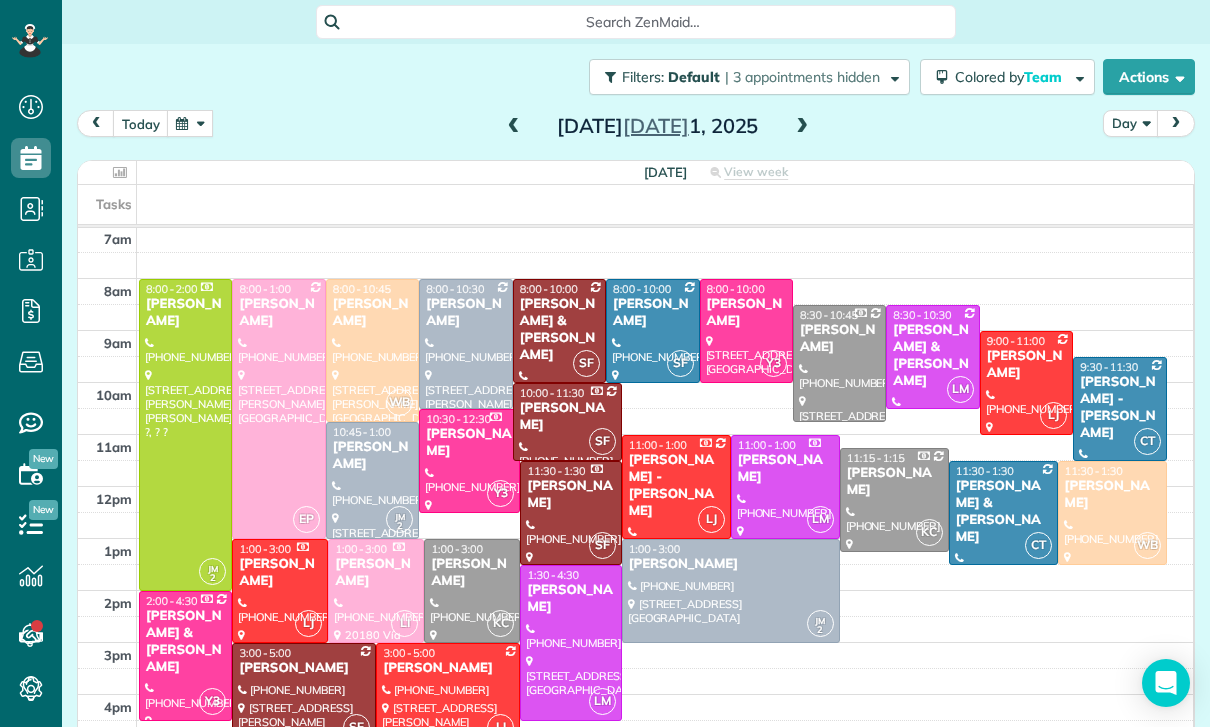 click at bounding box center (514, 127) 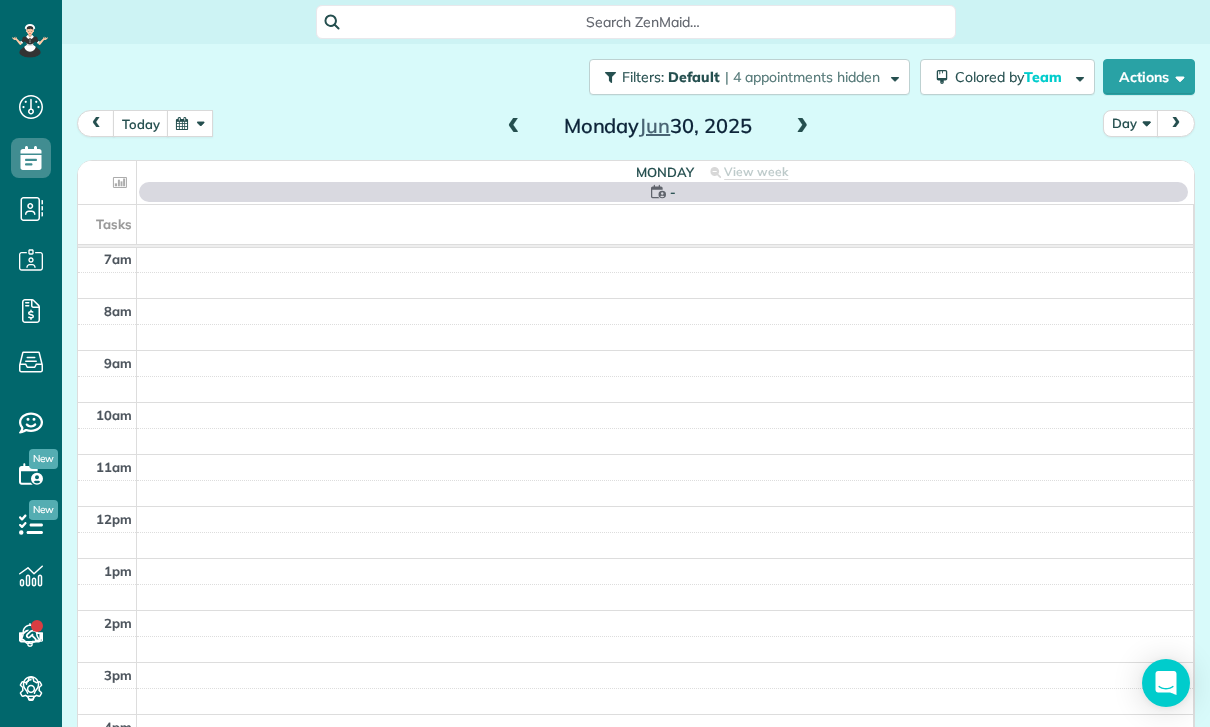 scroll, scrollTop: 157, scrollLeft: 0, axis: vertical 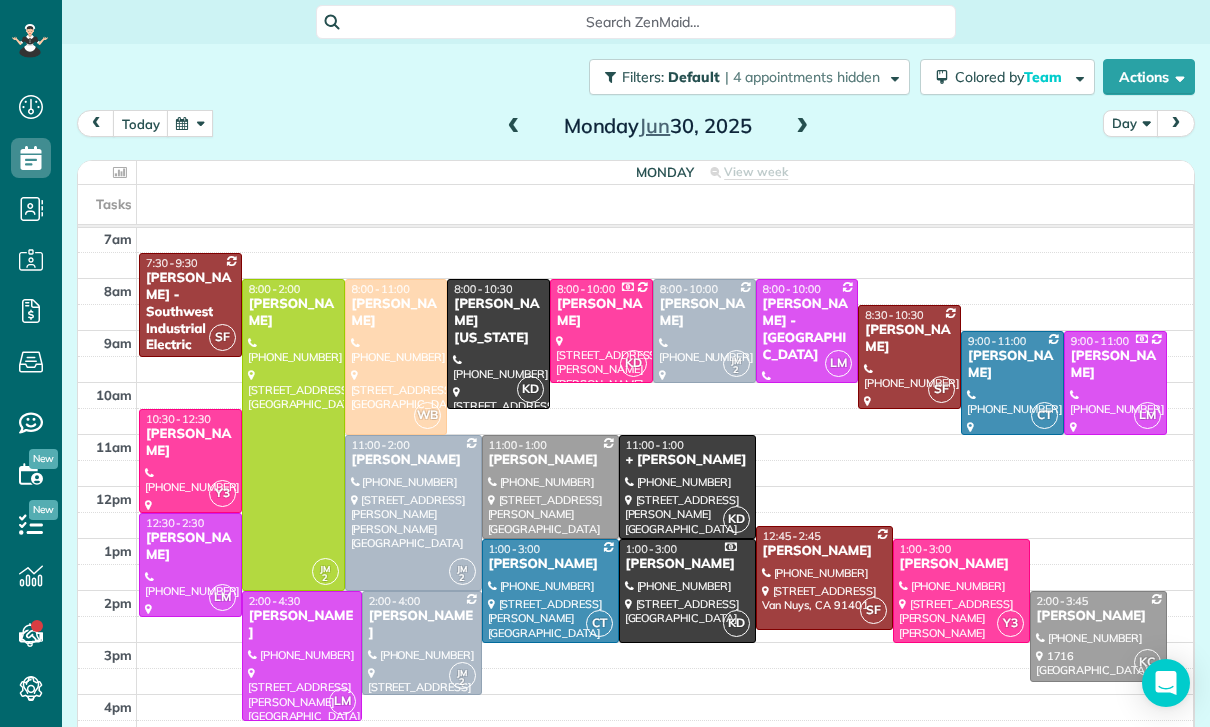 click on "[PERSON_NAME]" at bounding box center (190, 547) 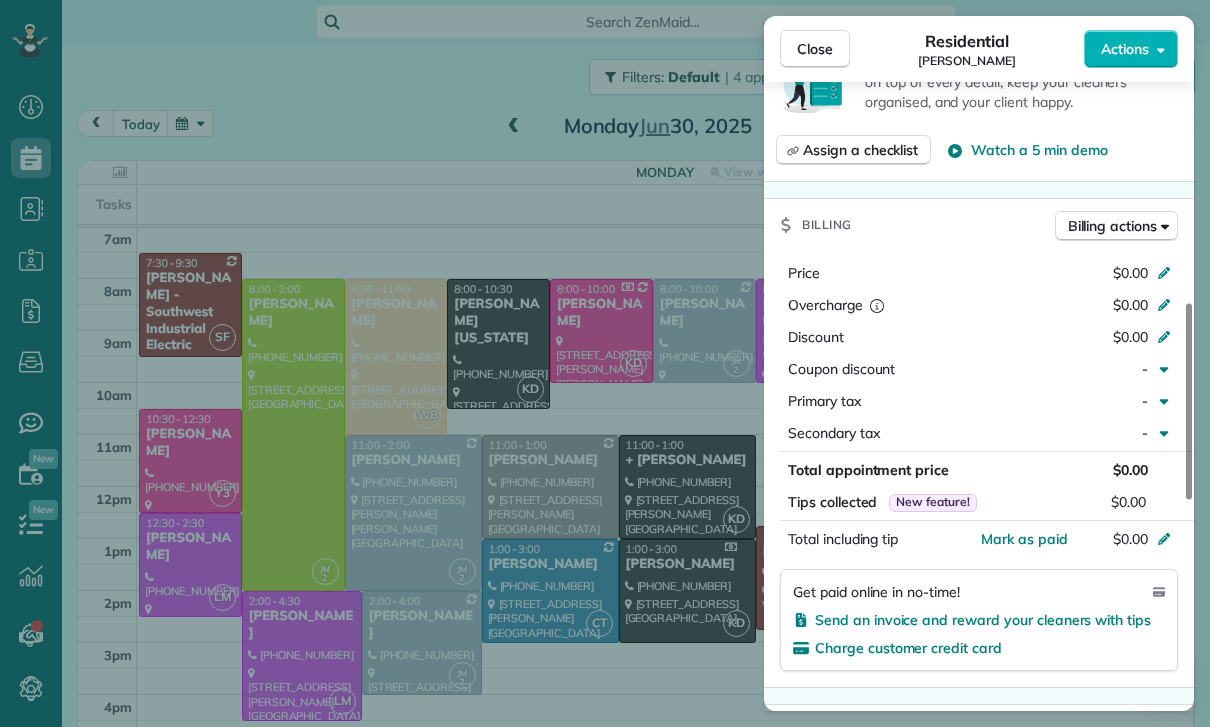 scroll, scrollTop: 905, scrollLeft: 0, axis: vertical 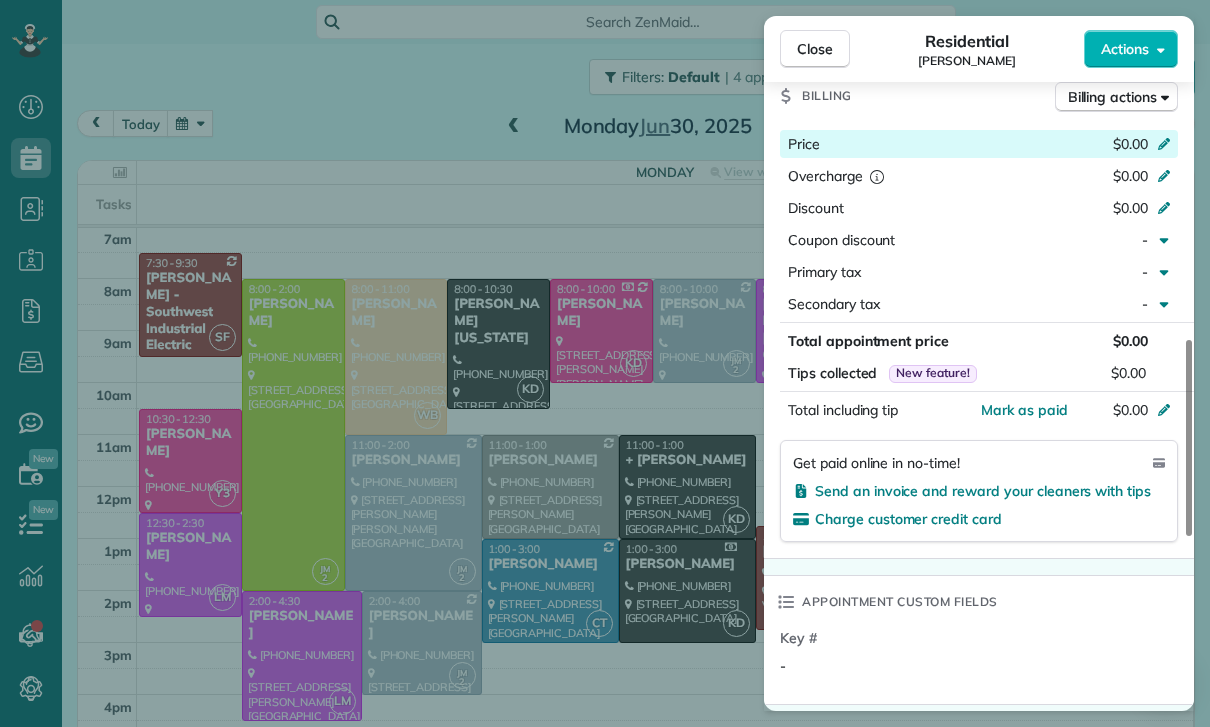click 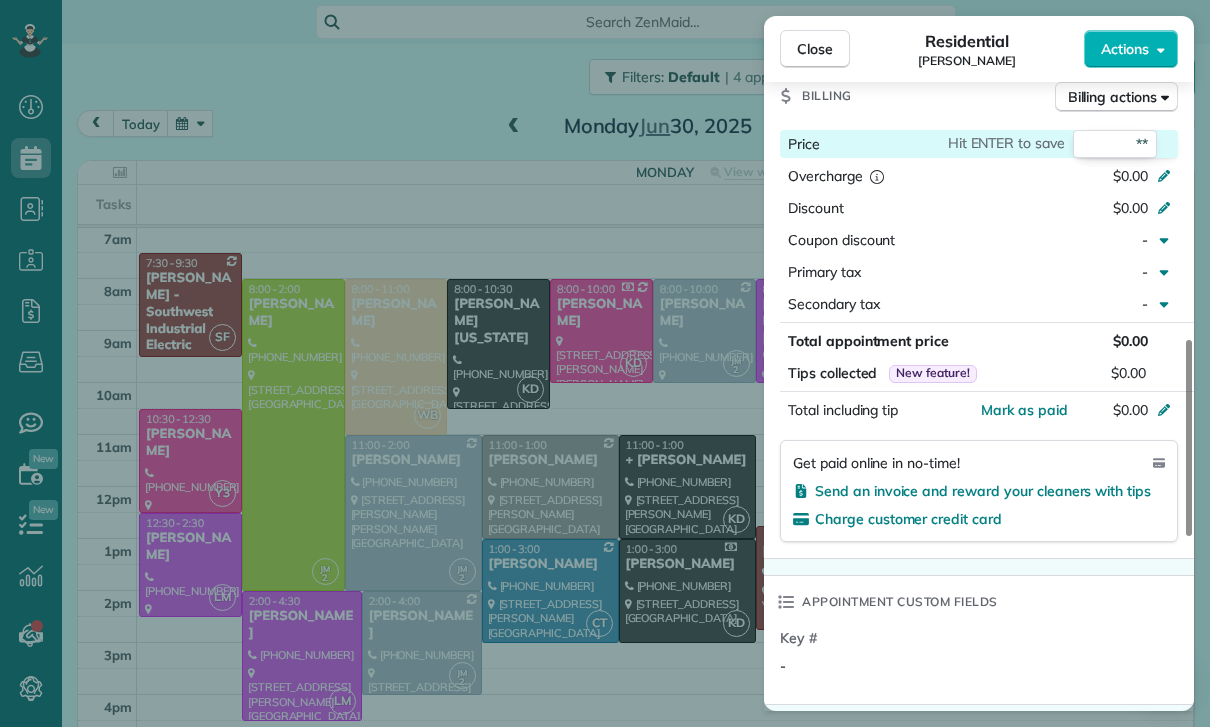 type on "***" 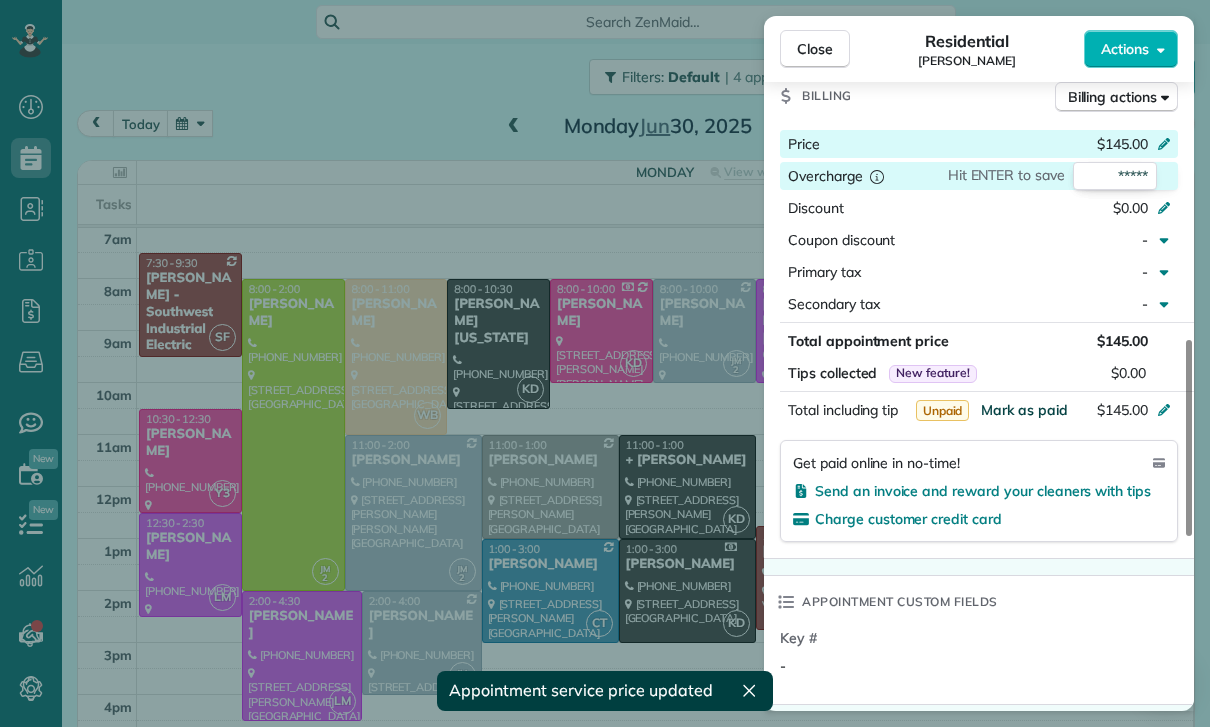 click on "Mark as paid" at bounding box center [1024, 410] 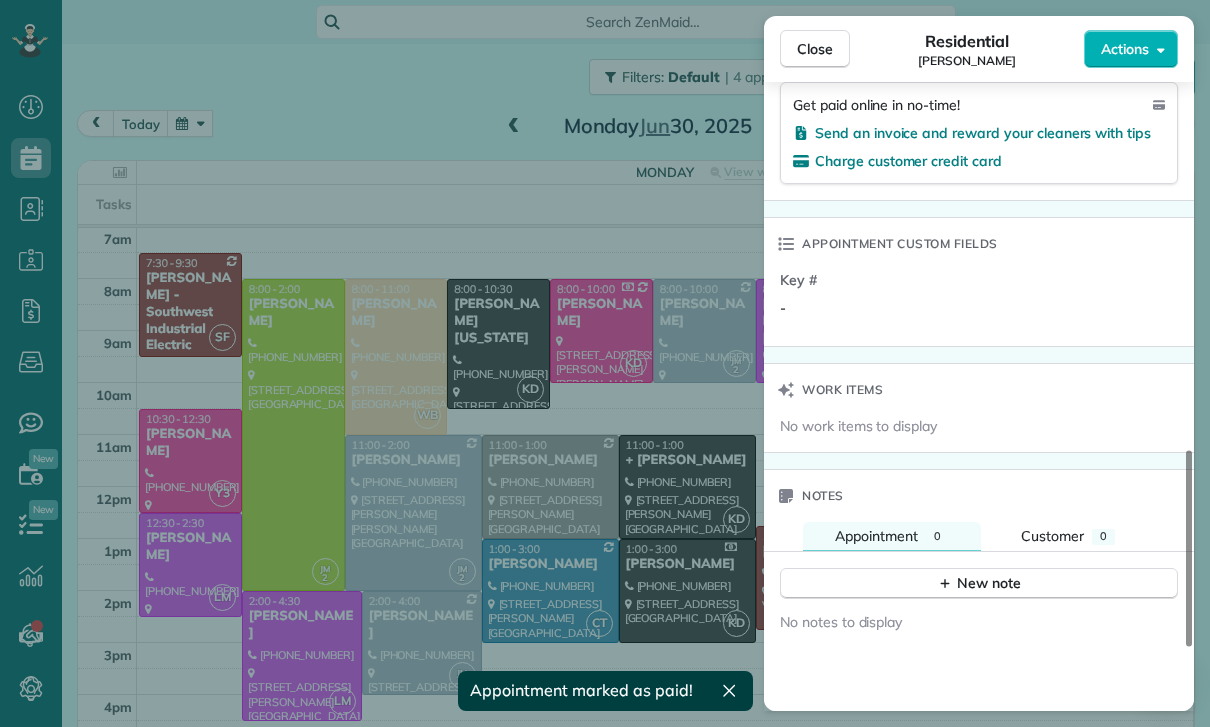 scroll, scrollTop: 1391, scrollLeft: 0, axis: vertical 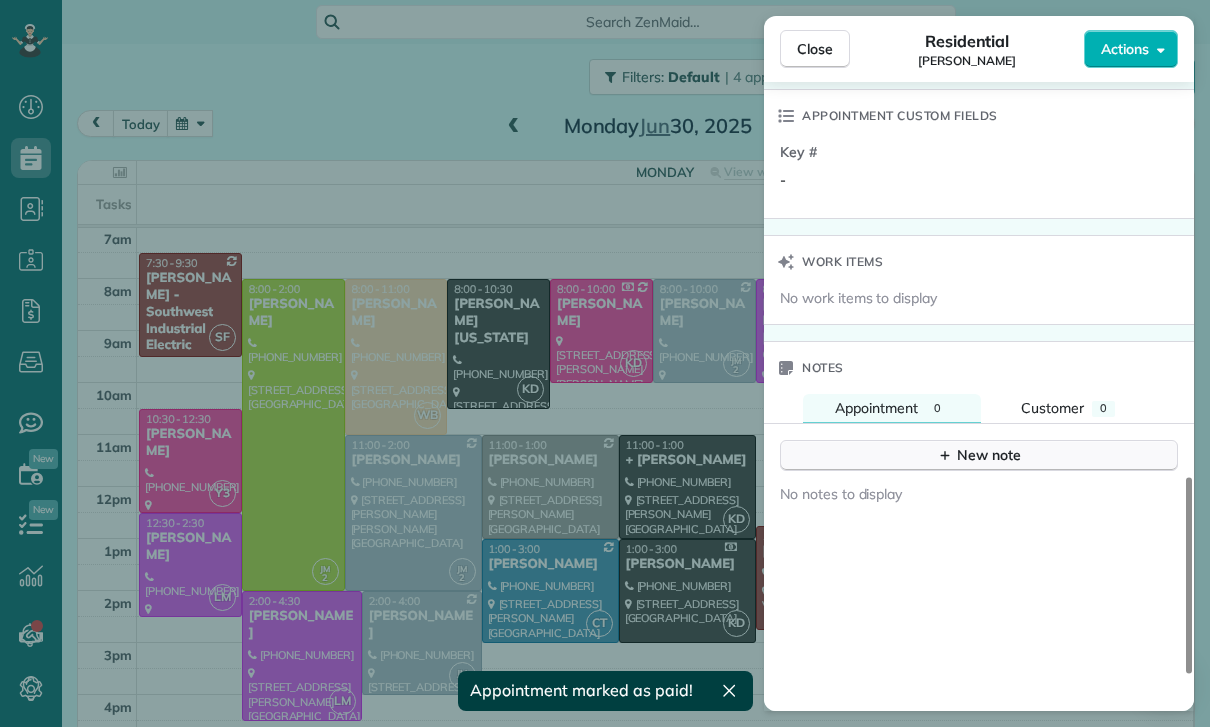 click on "New note" at bounding box center [979, 455] 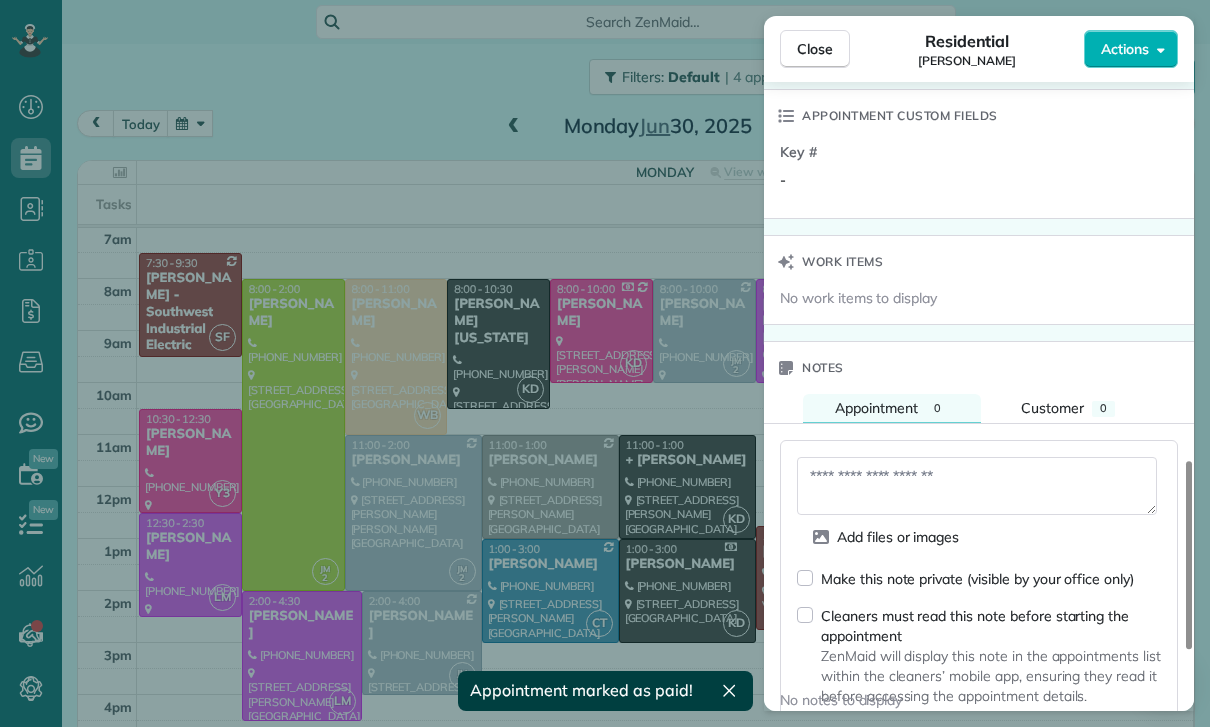 click at bounding box center (977, 486) 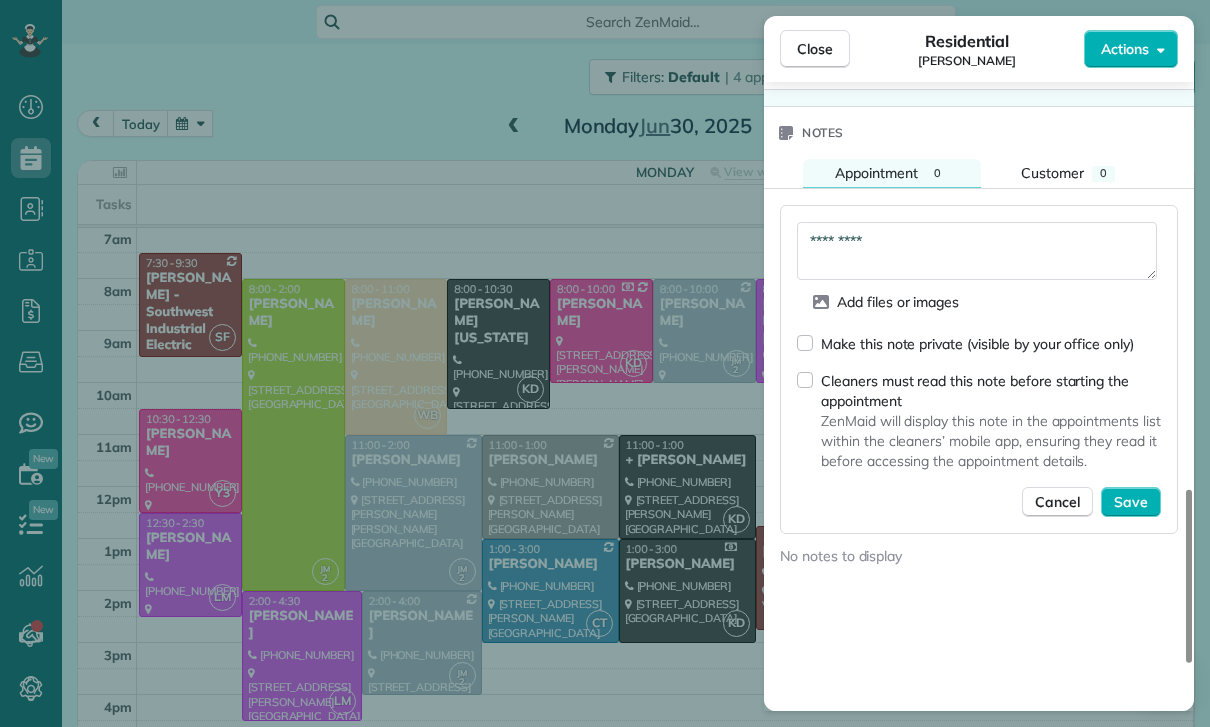 scroll, scrollTop: 1627, scrollLeft: 0, axis: vertical 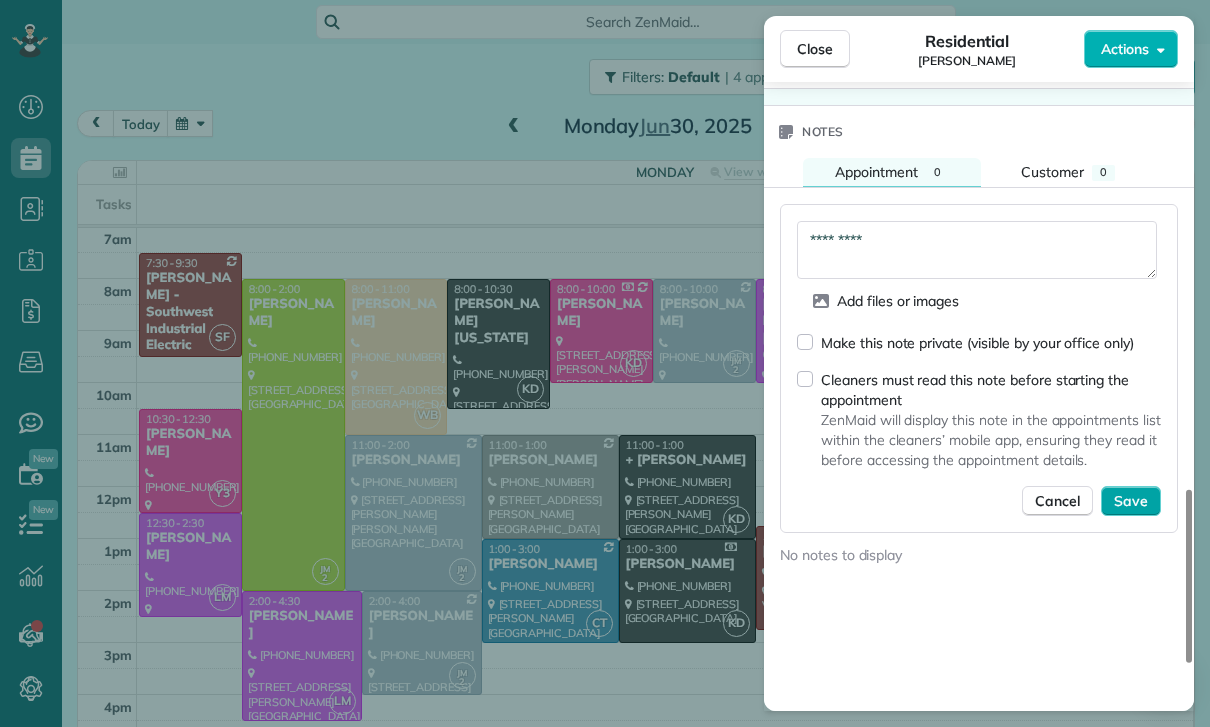 type on "*********" 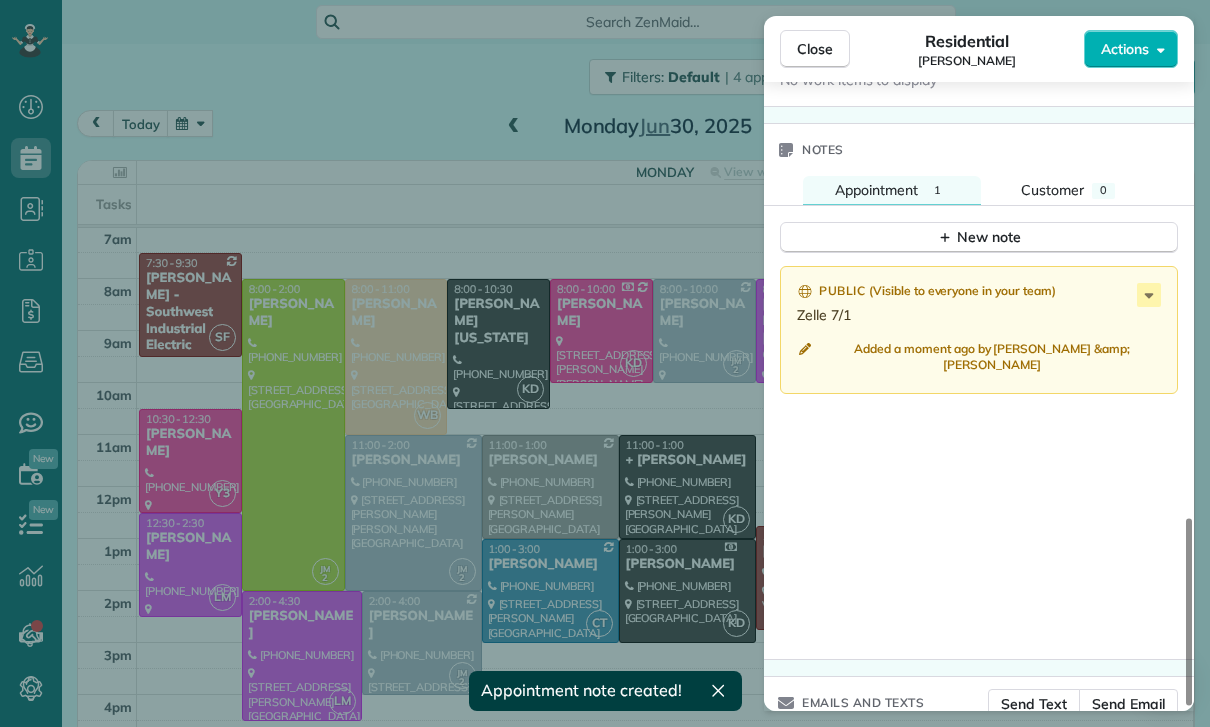 scroll, scrollTop: 1605, scrollLeft: 0, axis: vertical 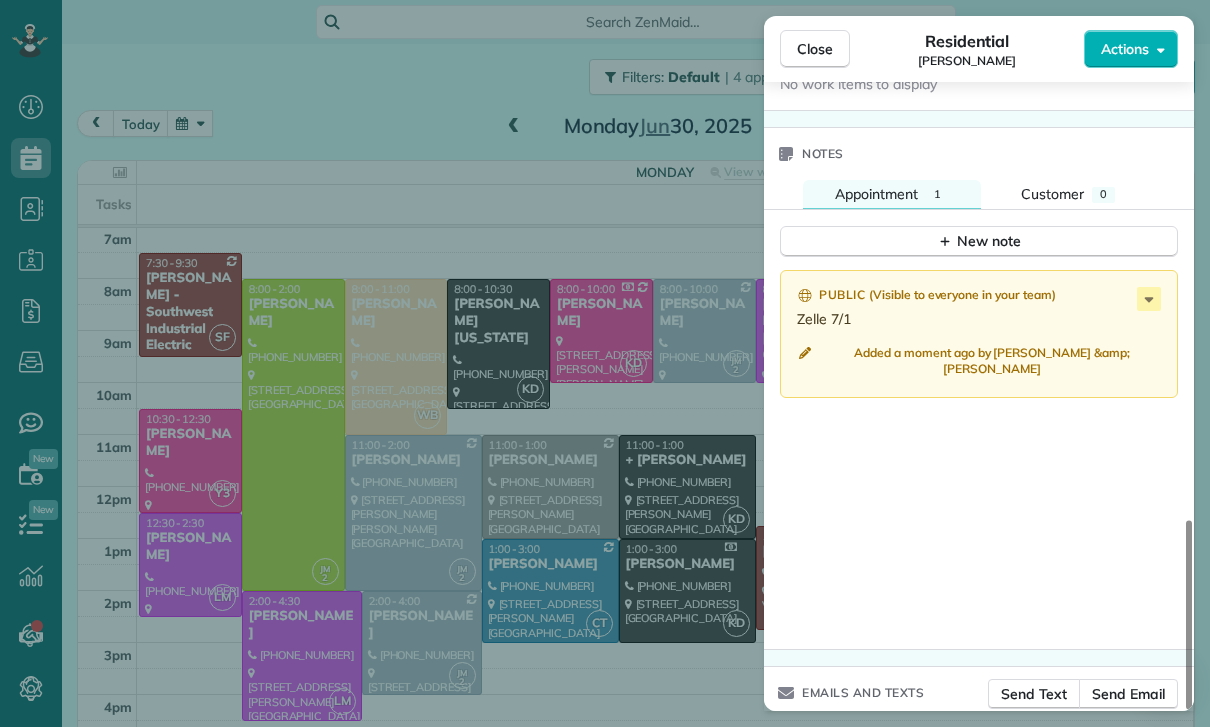 click on "Close Residential [PERSON_NAME] Actions Status Confirmed [PERSON_NAME] · Open profile Mobile [PHONE_NUMBER] Copy No email on record Add email View Details Residential [DATE] ( [DATE] ) 12:30 PM 2:30 PM 2 hours and 0 minutes One time [STREET_ADDRESS][PERSON_NAME] Service was not rated yet Cleaners Time in and out Assign Invite Team [PERSON_NAME] Cleaners [PERSON_NAME]   12:30 PM 2:30 PM Checklist Try Now Keep this appointment up to your standards. Stay on top of every detail, keep your cleaners organised, and your client happy. Assign a checklist Watch a 5 min demo Billing Billing actions Price $145.00 Overcharge $0.00 Discount $0.00 Coupon discount - Primary tax - Secondary tax - Total appointment price $145.00 Tips collected New feature! $0.00 Paid Total including tip $145.00 Get paid online in no-time! Send an invoice and reward your cleaners with tips Charge customer credit card Appointment custom fields Key # - Work items No work items to display Notes Appointment 1 0 ( )" at bounding box center [605, 363] 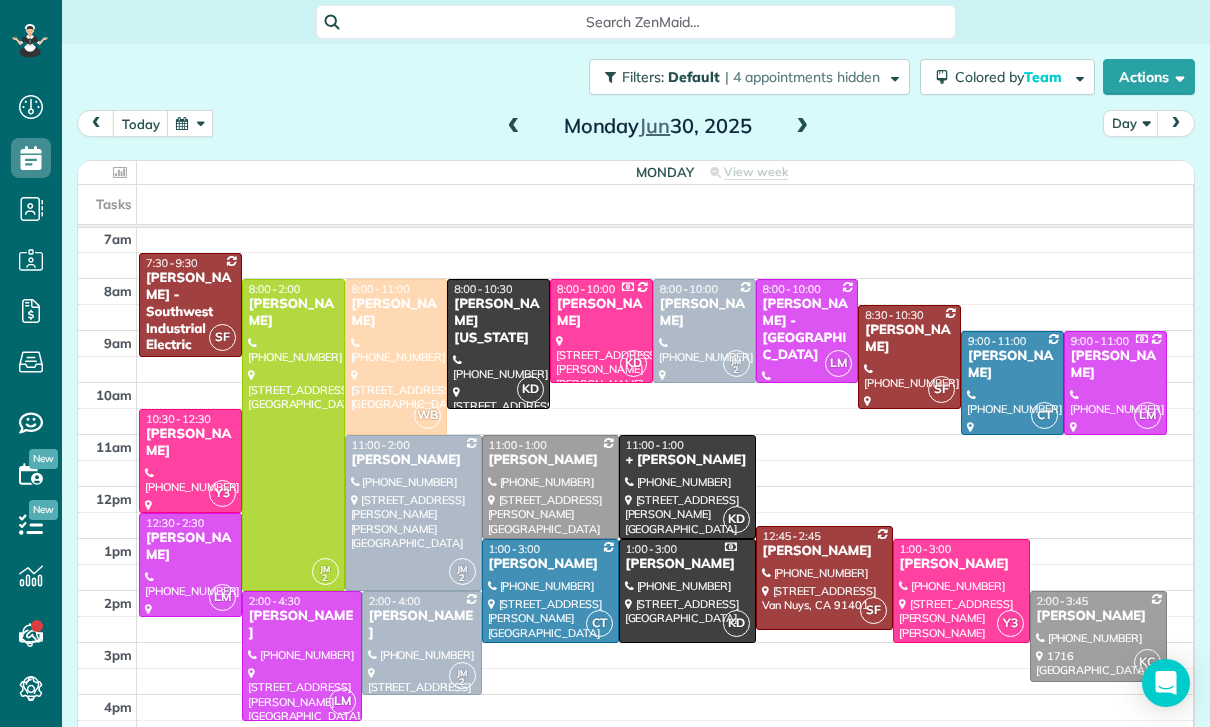 click at bounding box center [190, 123] 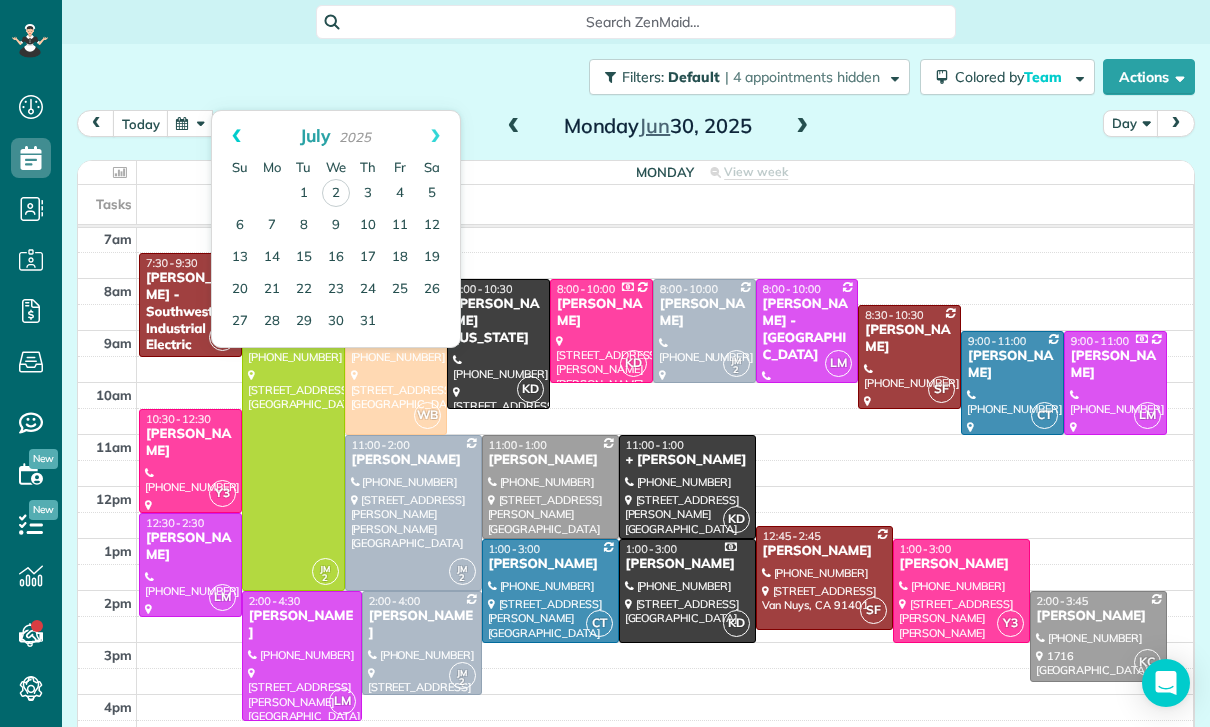 click on "Prev" at bounding box center [236, 136] 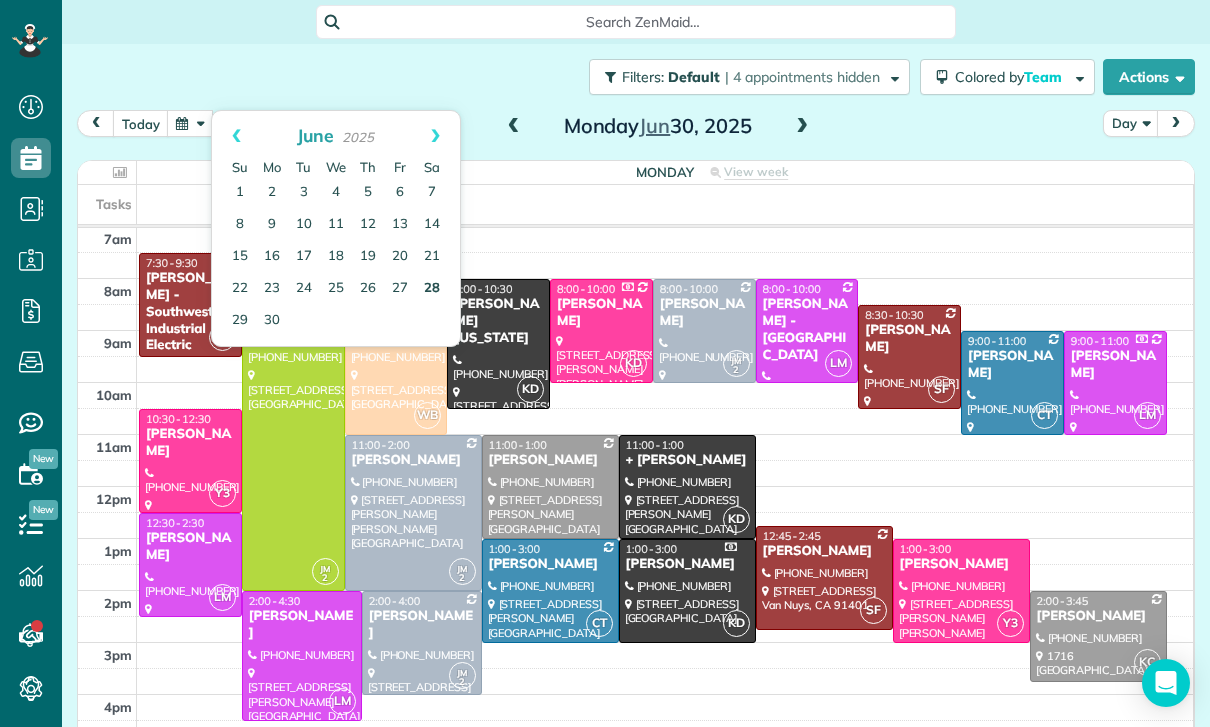 click on "28" at bounding box center (432, 289) 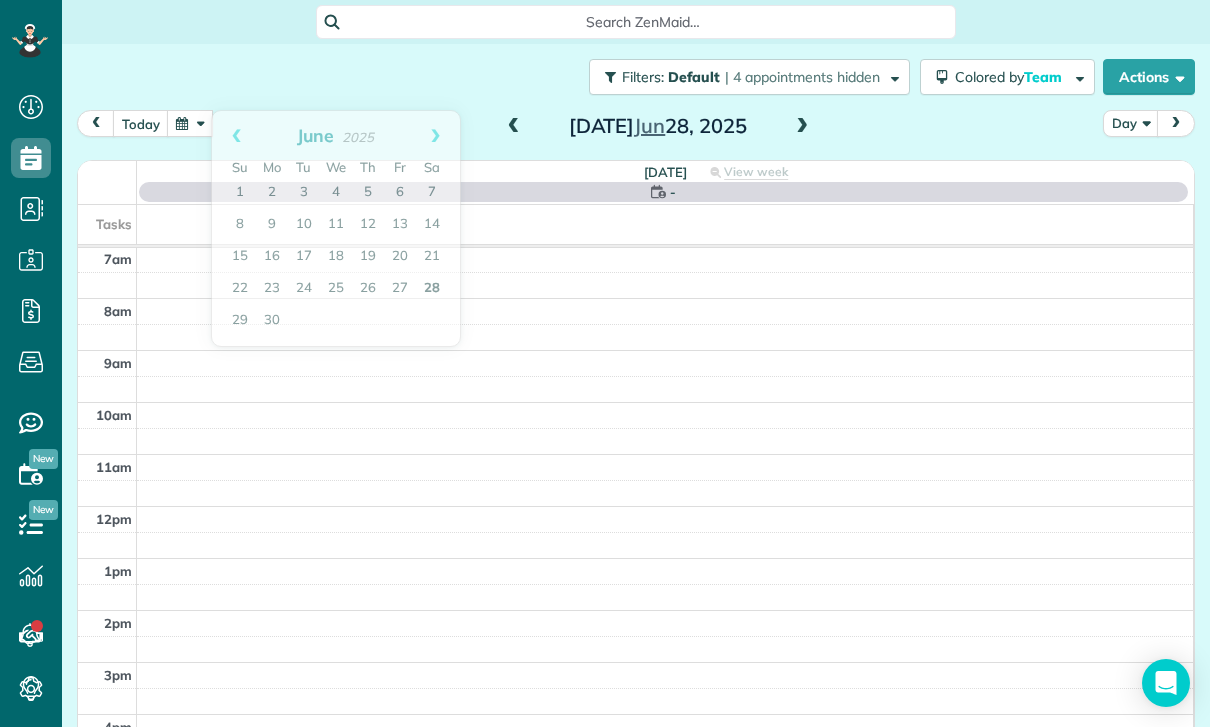 scroll, scrollTop: 157, scrollLeft: 0, axis: vertical 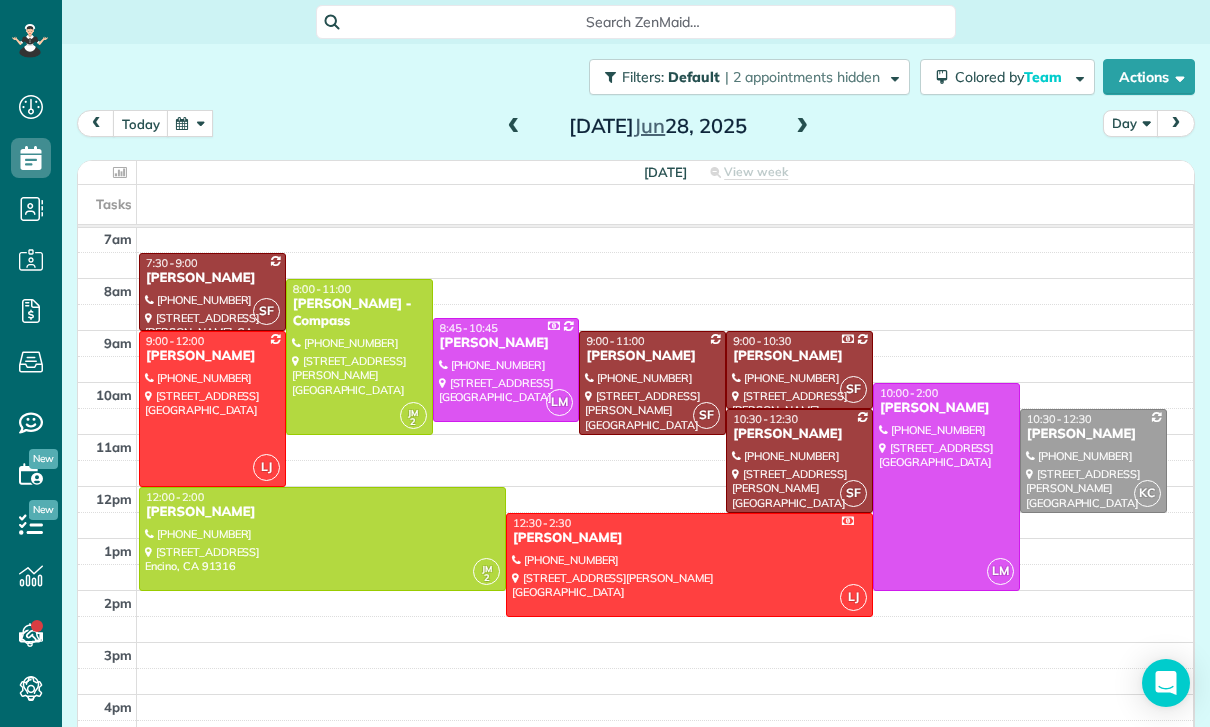 click at bounding box center (946, 487) 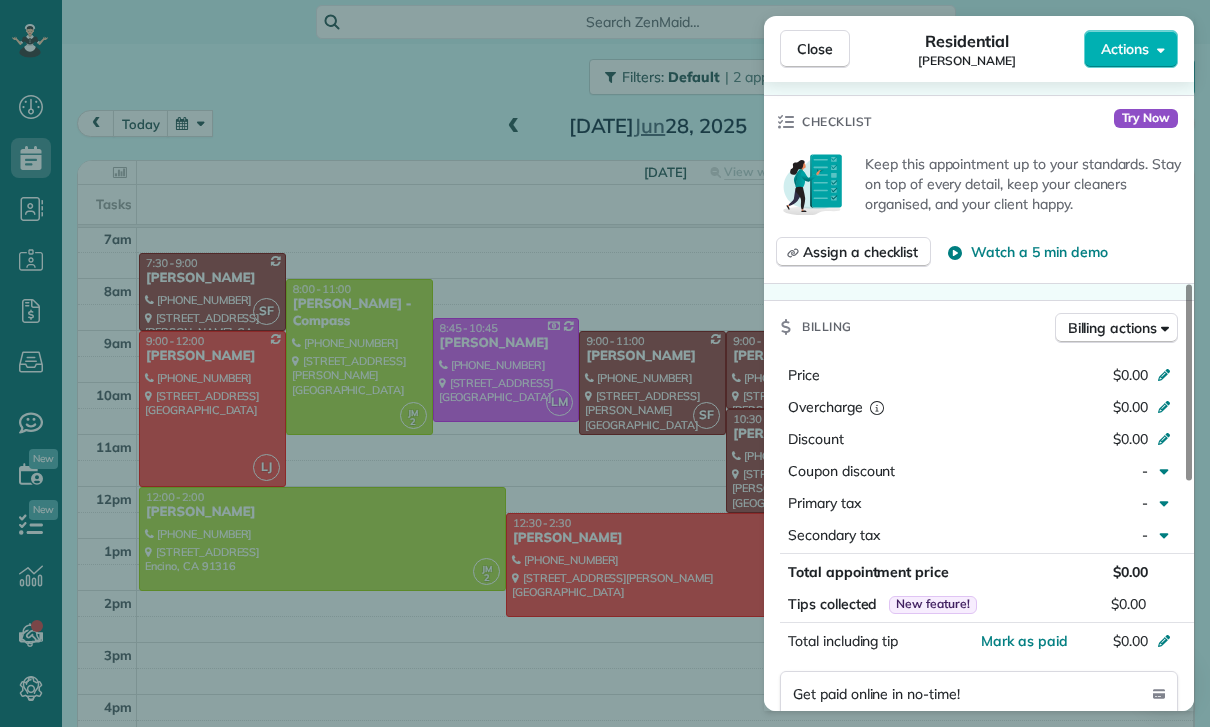 scroll, scrollTop: 709, scrollLeft: 0, axis: vertical 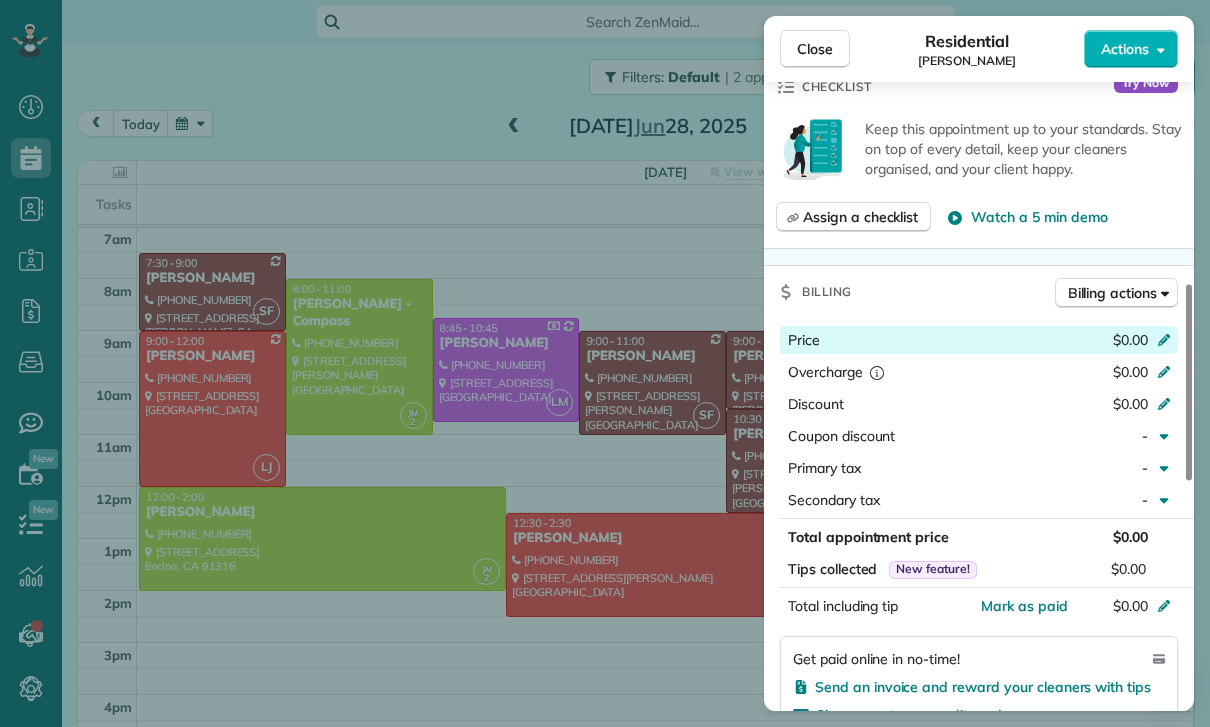 click on "$0.00" at bounding box center (1058, 342) 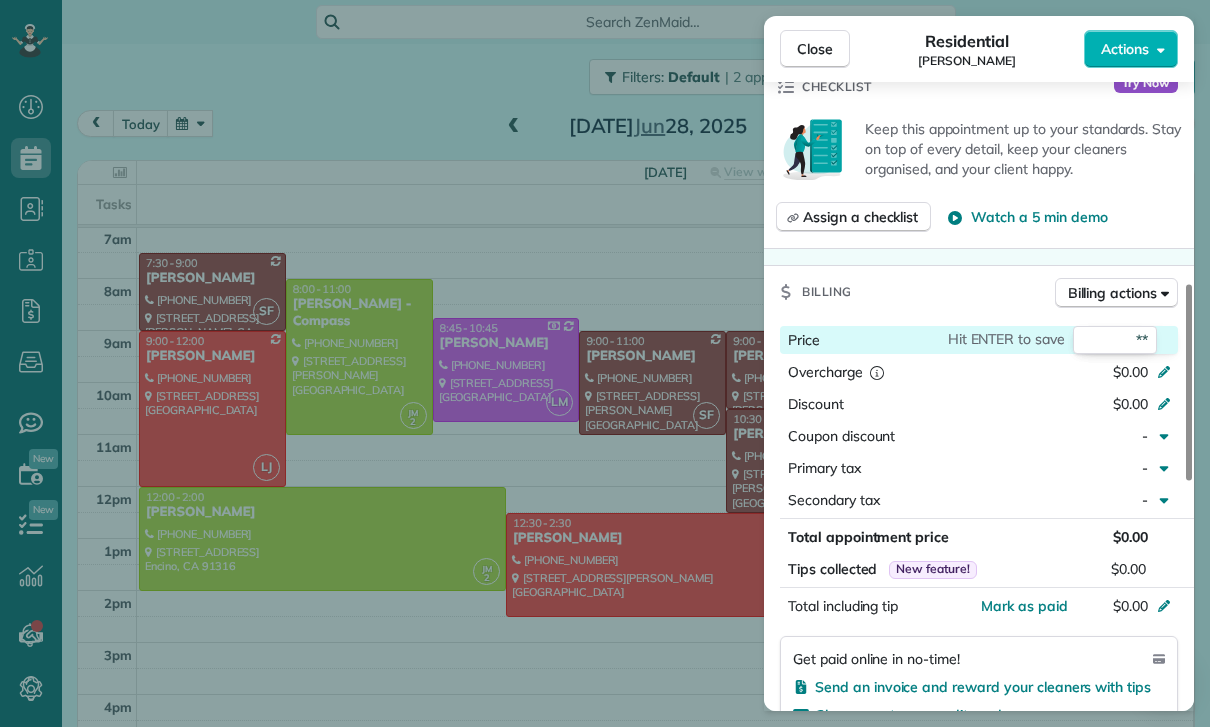 type on "***" 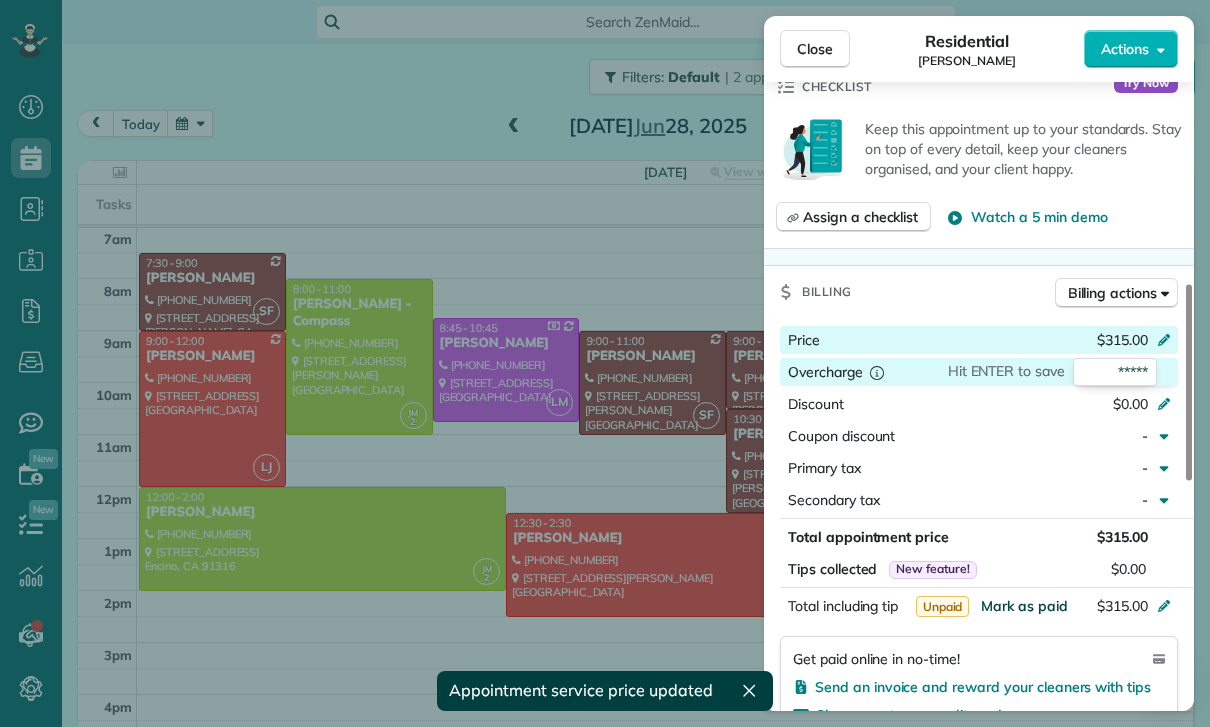 click on "Mark as paid" at bounding box center [1024, 606] 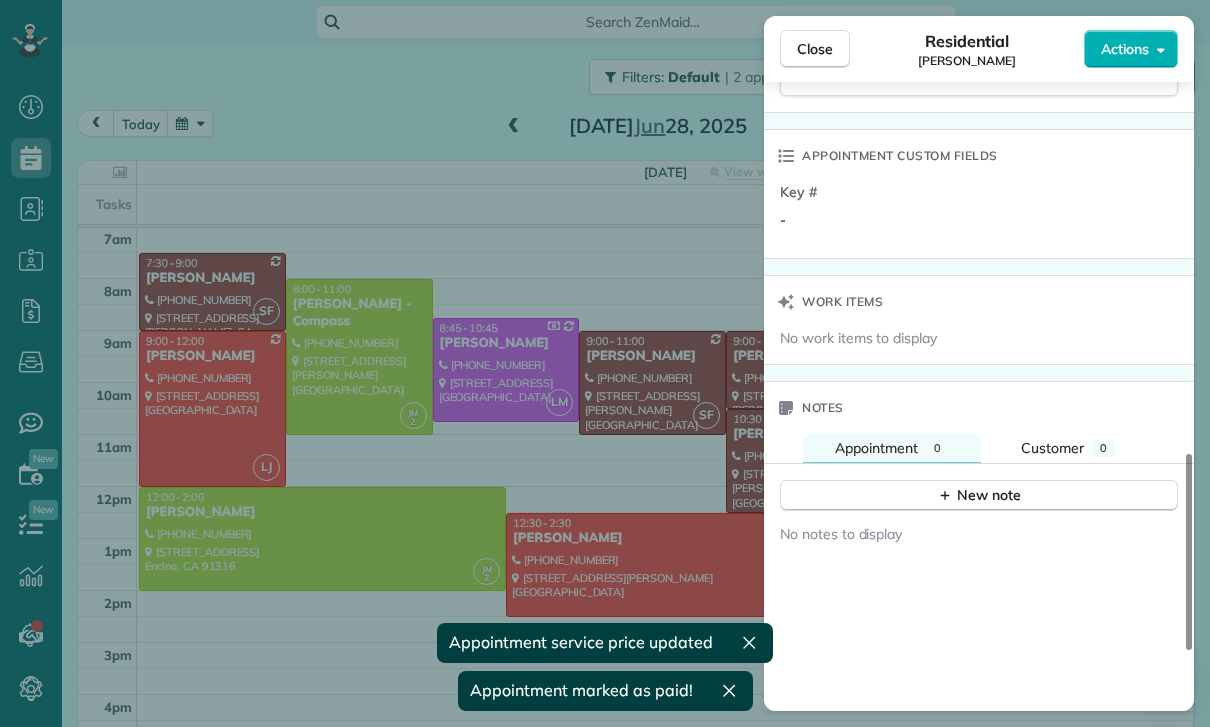 scroll, scrollTop: 1415, scrollLeft: 0, axis: vertical 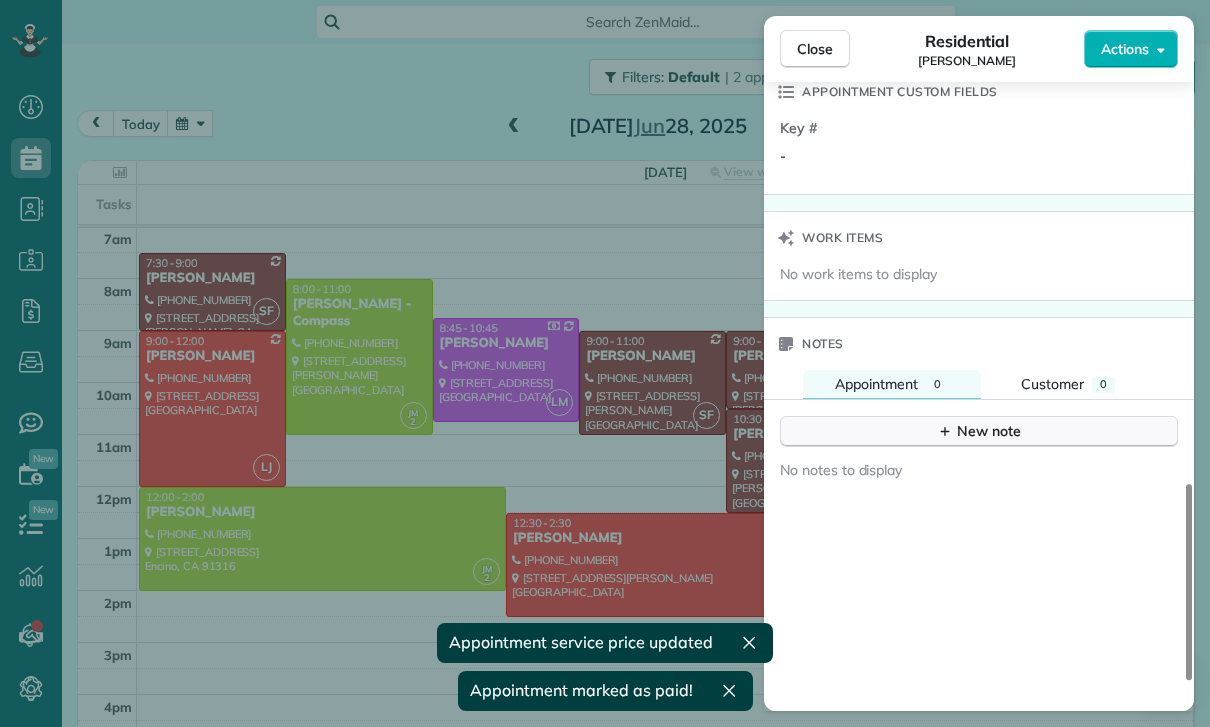 click on "New note" at bounding box center [979, 431] 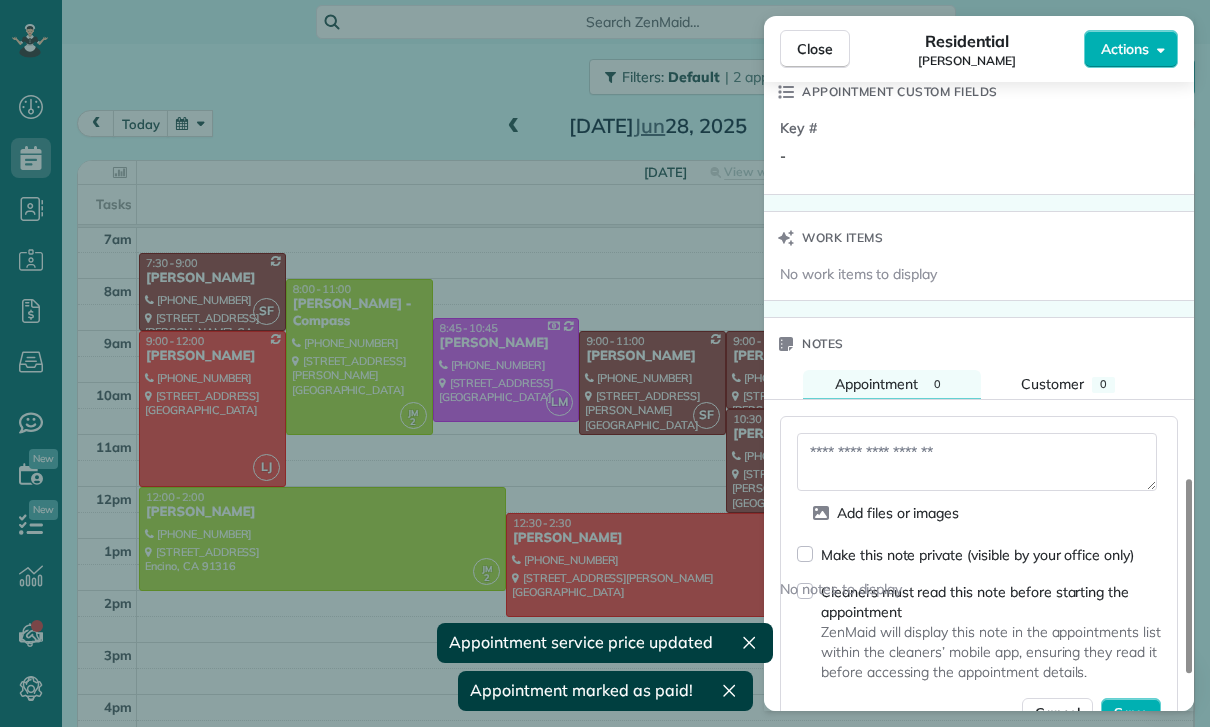 click at bounding box center [977, 462] 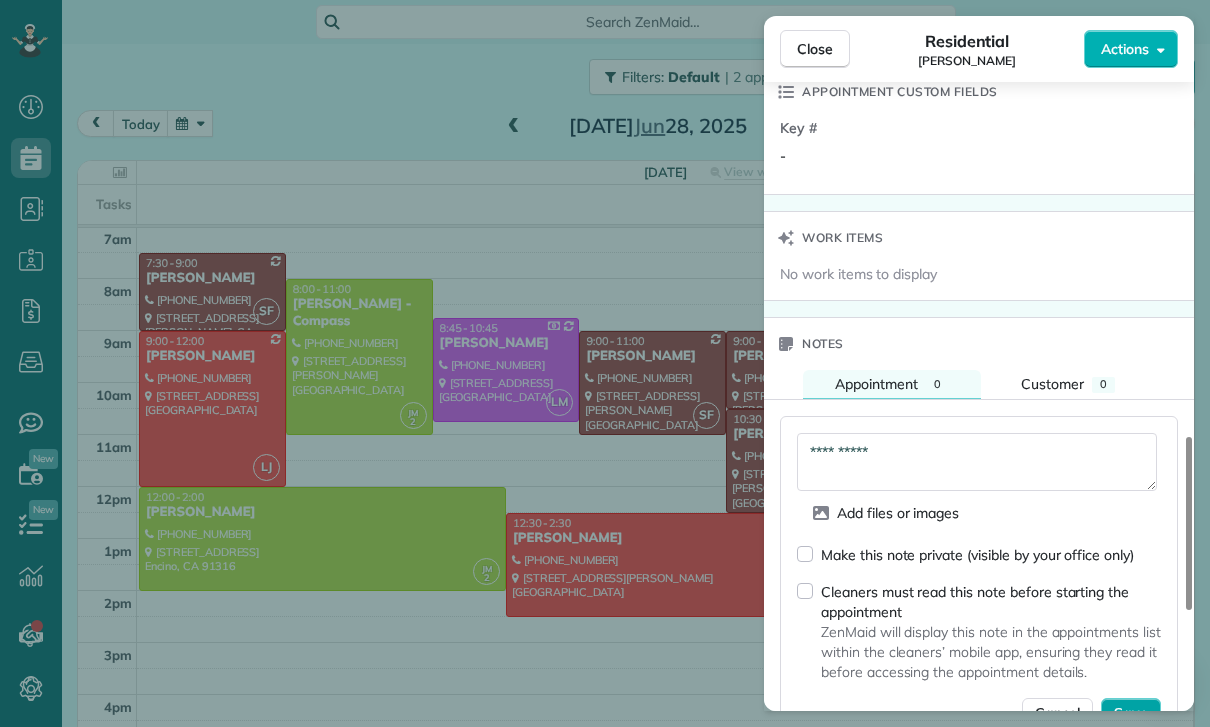 type on "**********" 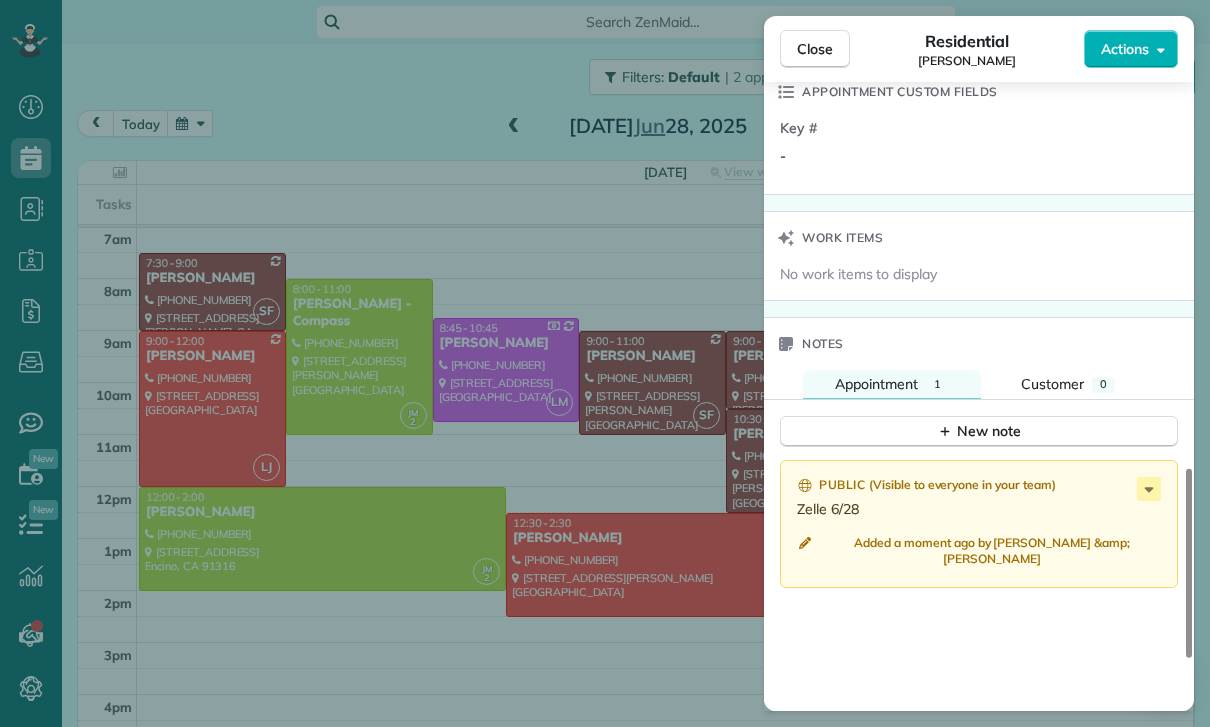 click on "Close Residential [PERSON_NAME] Actions Status Confirmed [PERSON_NAME] · Open profile Mobile [PHONE_NUMBER] Copy No email on record Add email View Details Residential [DATE] ( [DATE] ) 10:00 AM 2:00 PM 4 hours and 0 minutes One time [STREET_ADDRESS] Service was not rated yet Cleaners Time in and out Assign Invite Team [PERSON_NAME] Cleaners [PERSON_NAME]   10:00 AM 2:00 PM Checklist Try Now Keep this appointment up to your standards. Stay on top of every detail, keep your cleaners organised, and your client happy. Assign a checklist Watch a 5 min demo Billing Billing actions Price $315.00 Overcharge $0.00 Discount $0.00 Coupon discount - Primary tax - Secondary tax - Total appointment price $315.00 Tips collected New feature! $0.00 Paid Total including tip $315.00 Get paid online in no-time! Send an invoice and reward your cleaners with tips Charge customer credit card Appointment custom fields Key # - Work items No work items to display Notes 1 0 ( )" at bounding box center [605, 363] 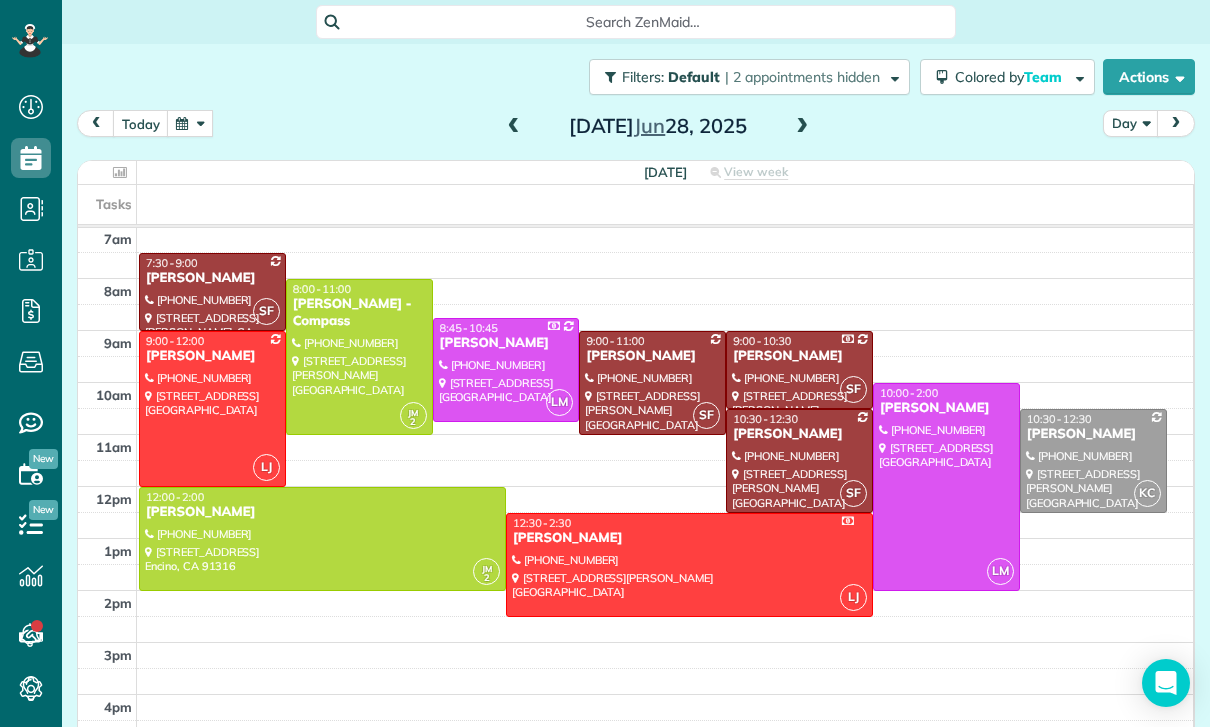 click at bounding box center [514, 127] 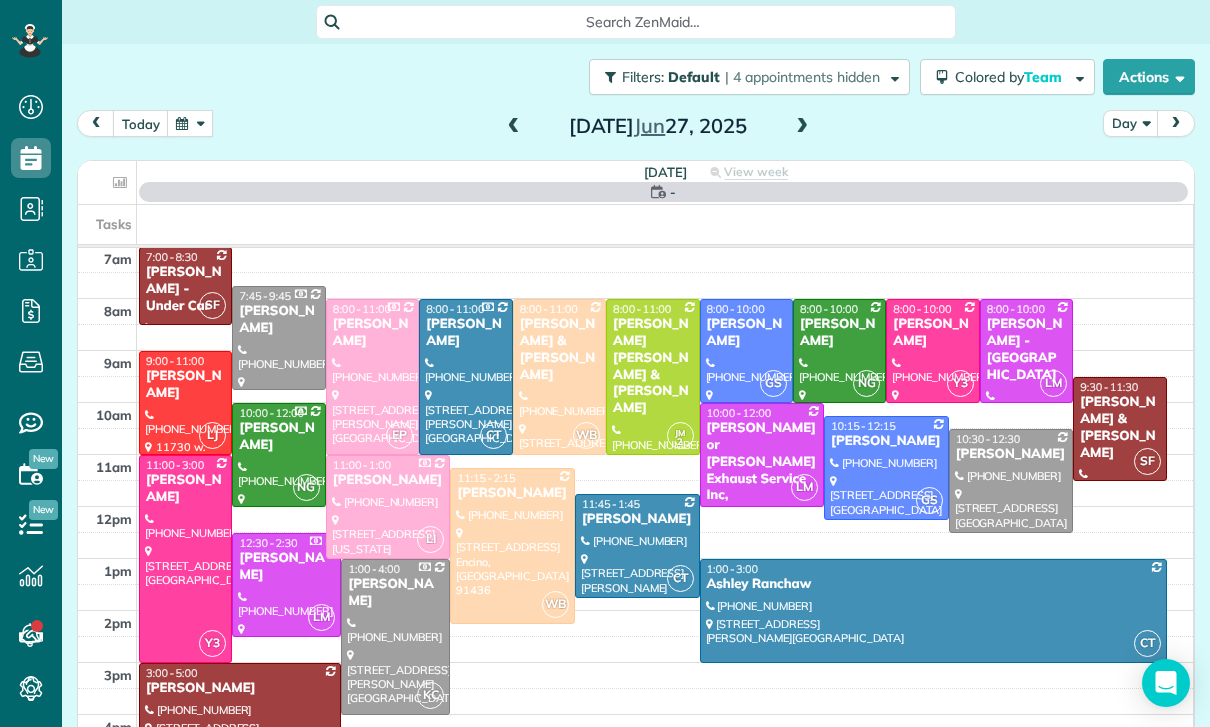 scroll, scrollTop: 157, scrollLeft: 0, axis: vertical 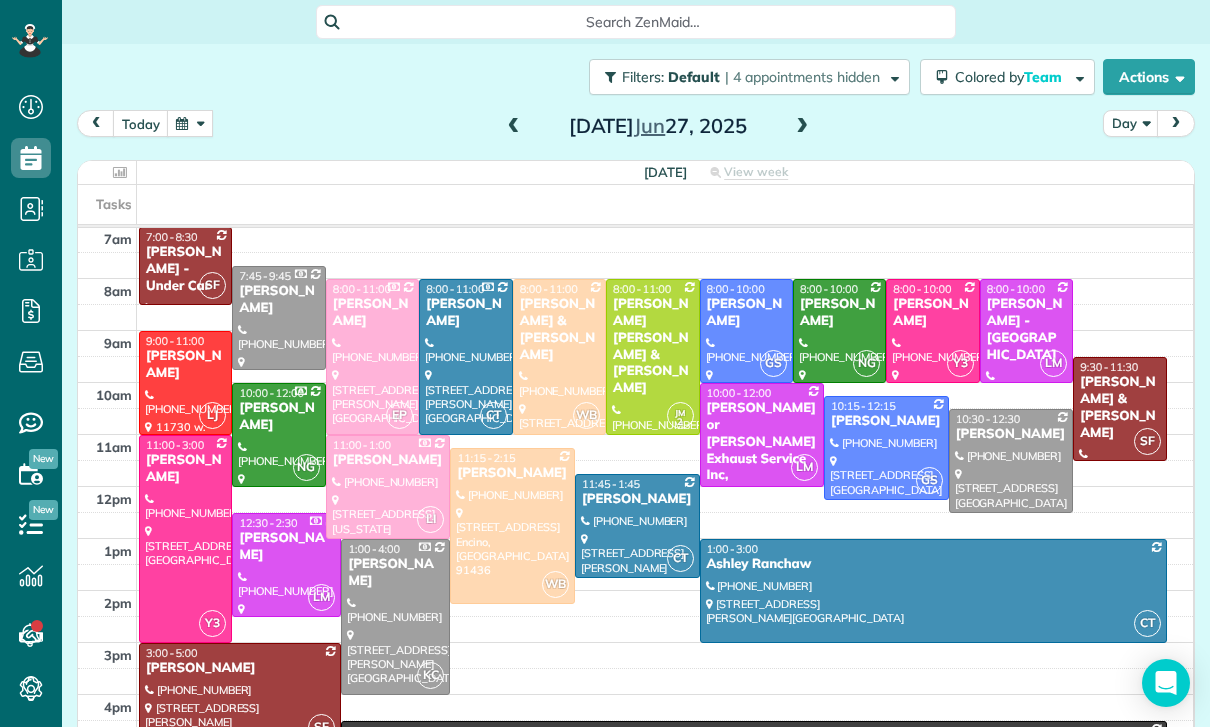 click on "[PERSON_NAME]" at bounding box center [932, 313] 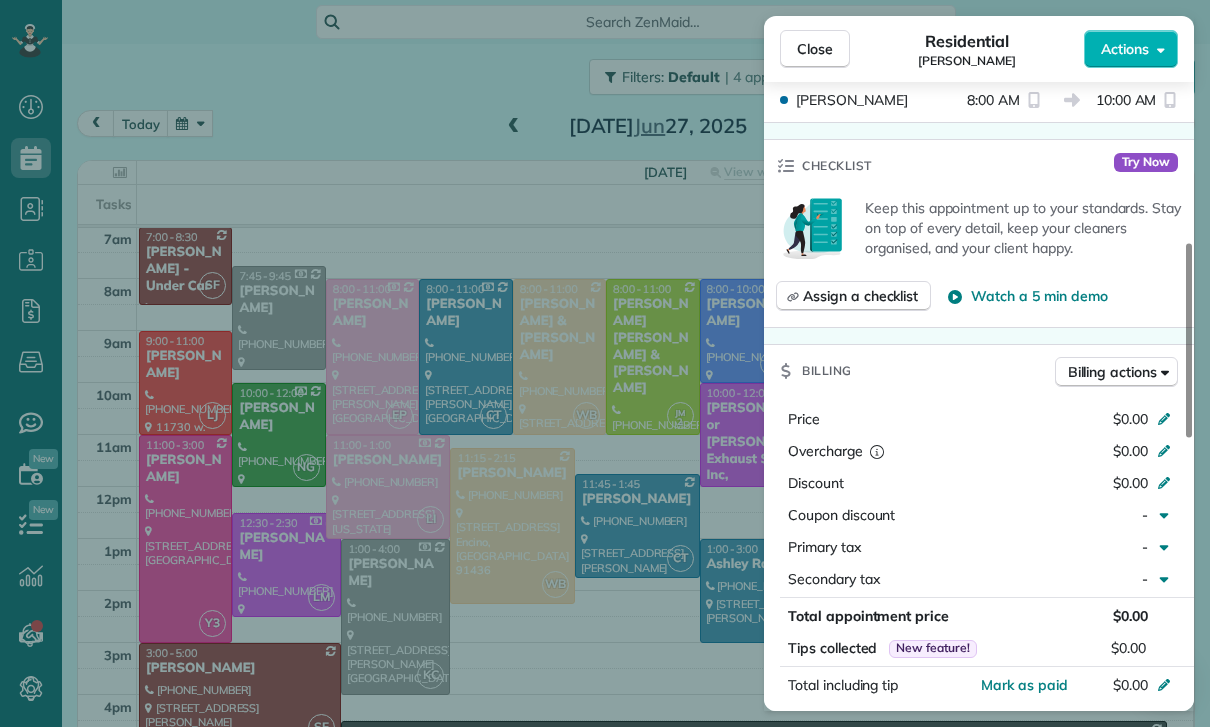 scroll, scrollTop: 756, scrollLeft: 0, axis: vertical 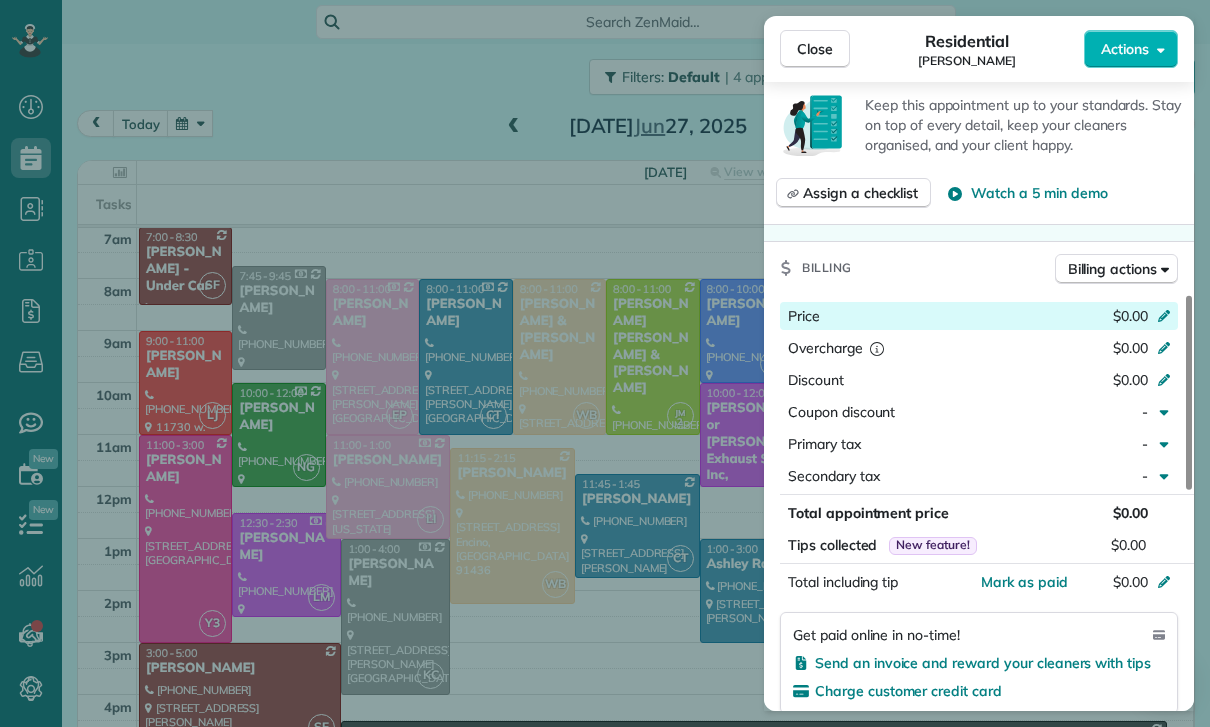 click 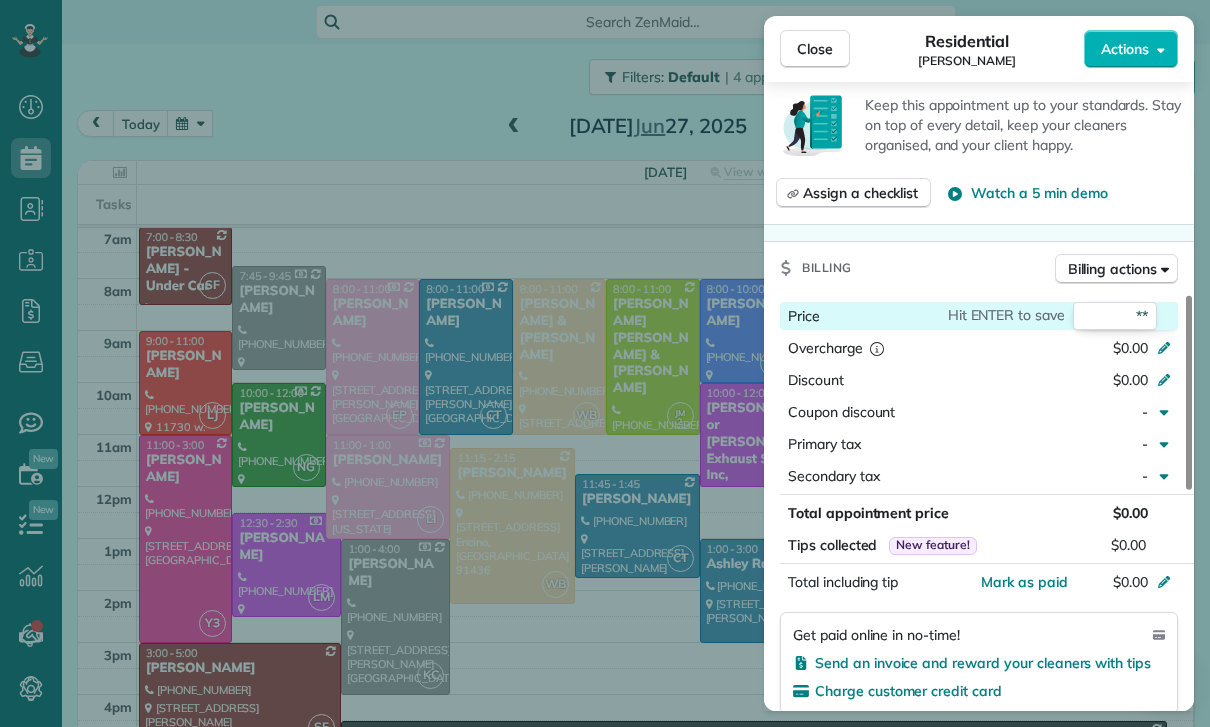 type on "***" 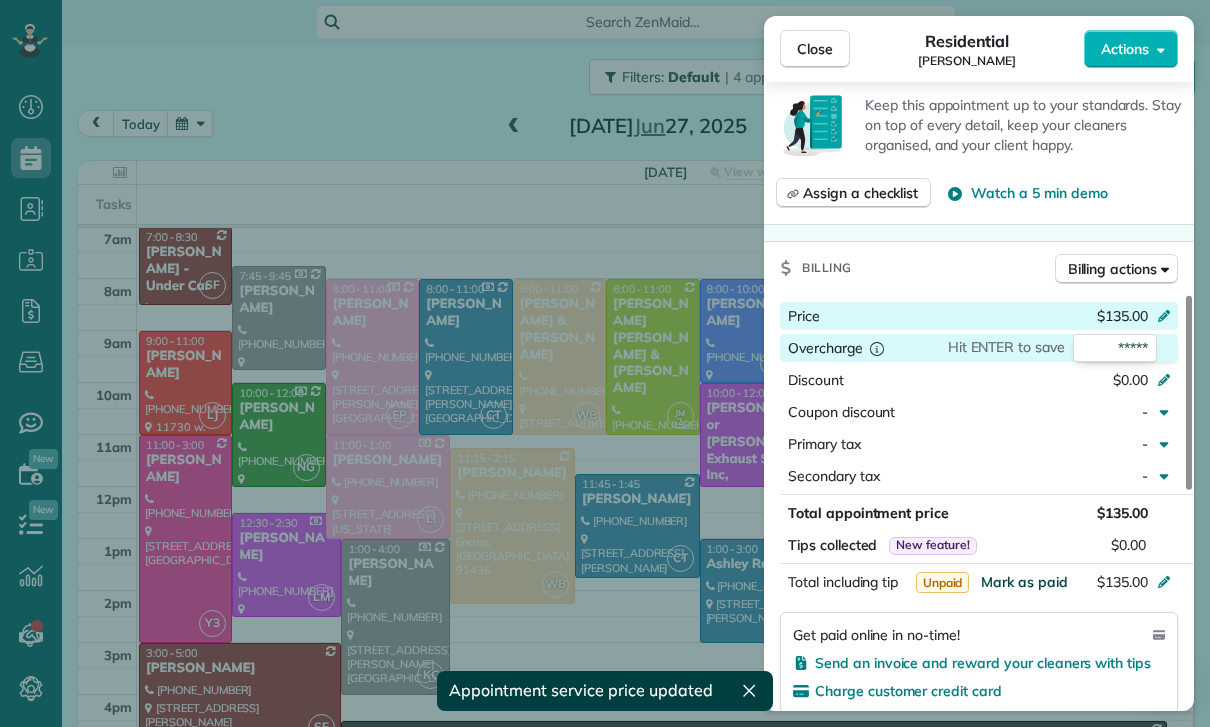 click on "Mark as paid" at bounding box center (1024, 582) 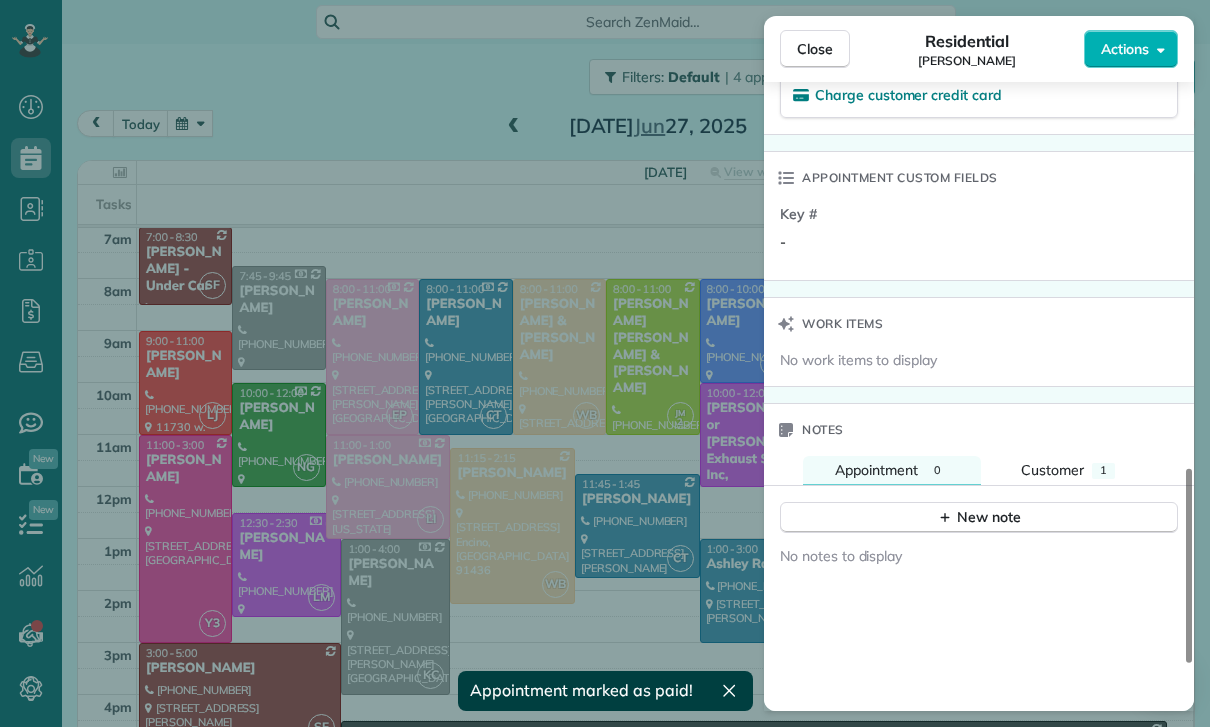scroll, scrollTop: 1374, scrollLeft: 0, axis: vertical 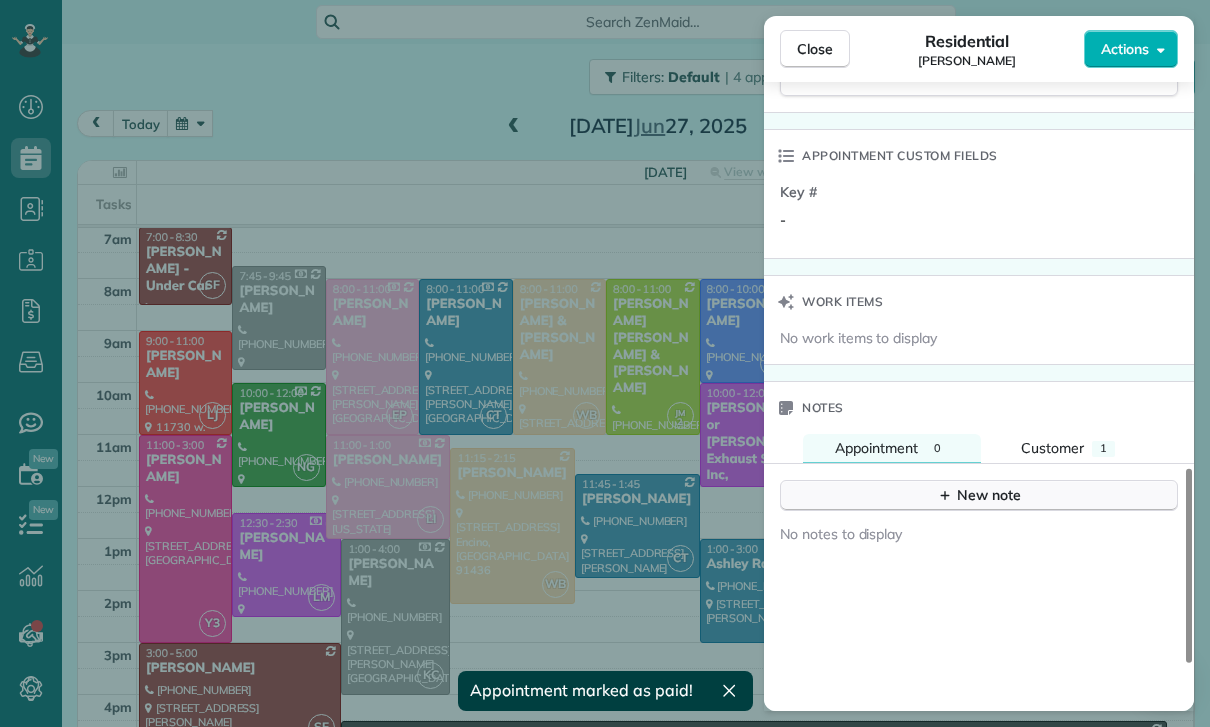 click on "New note" at bounding box center [979, 495] 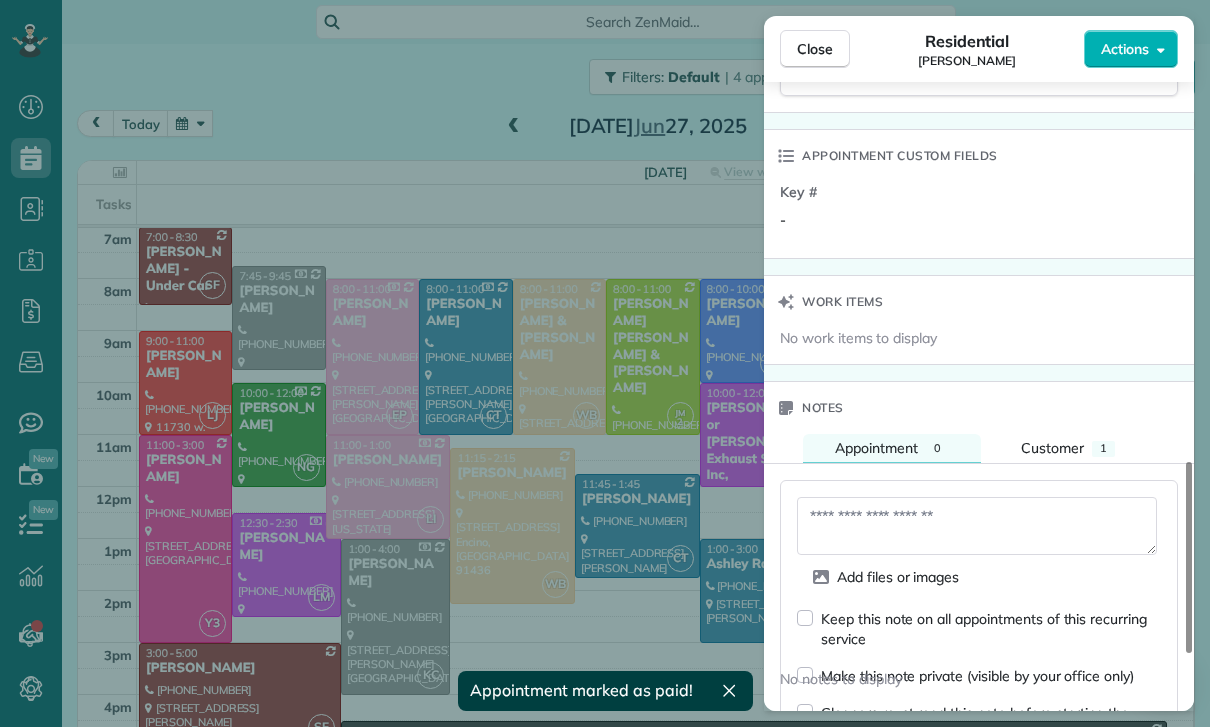 click at bounding box center [977, 526] 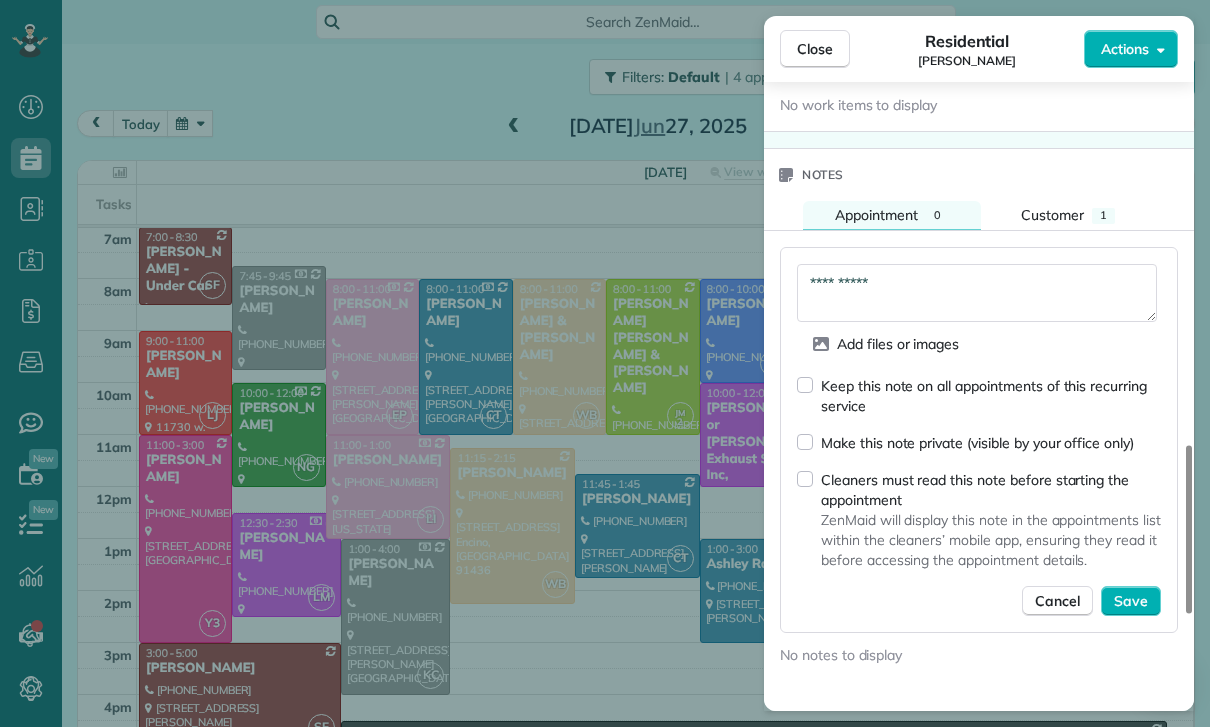 scroll, scrollTop: 1637, scrollLeft: 0, axis: vertical 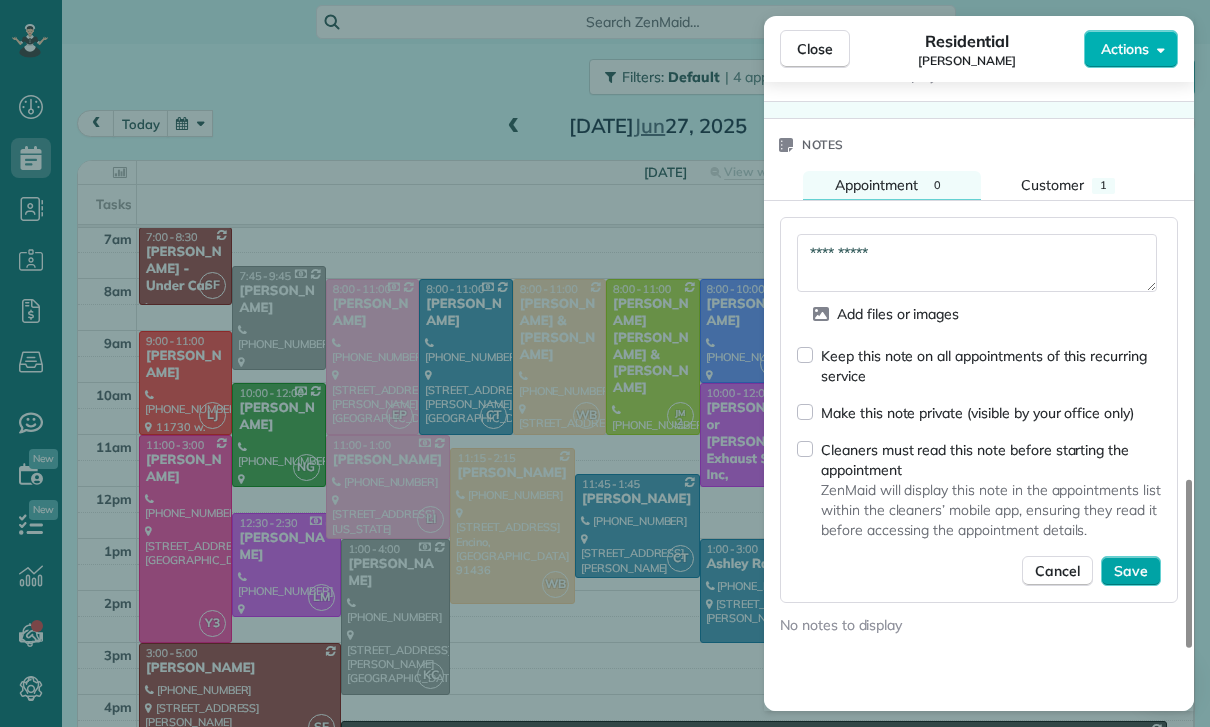 type on "**********" 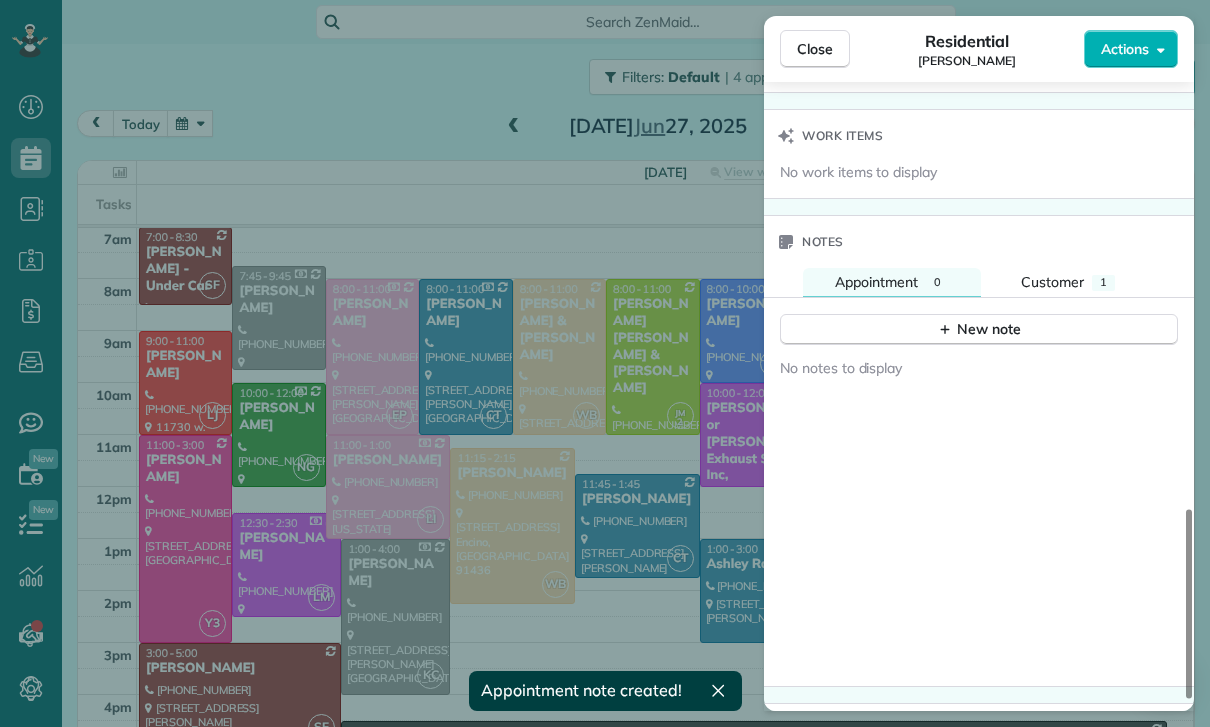 scroll, scrollTop: 1539, scrollLeft: 0, axis: vertical 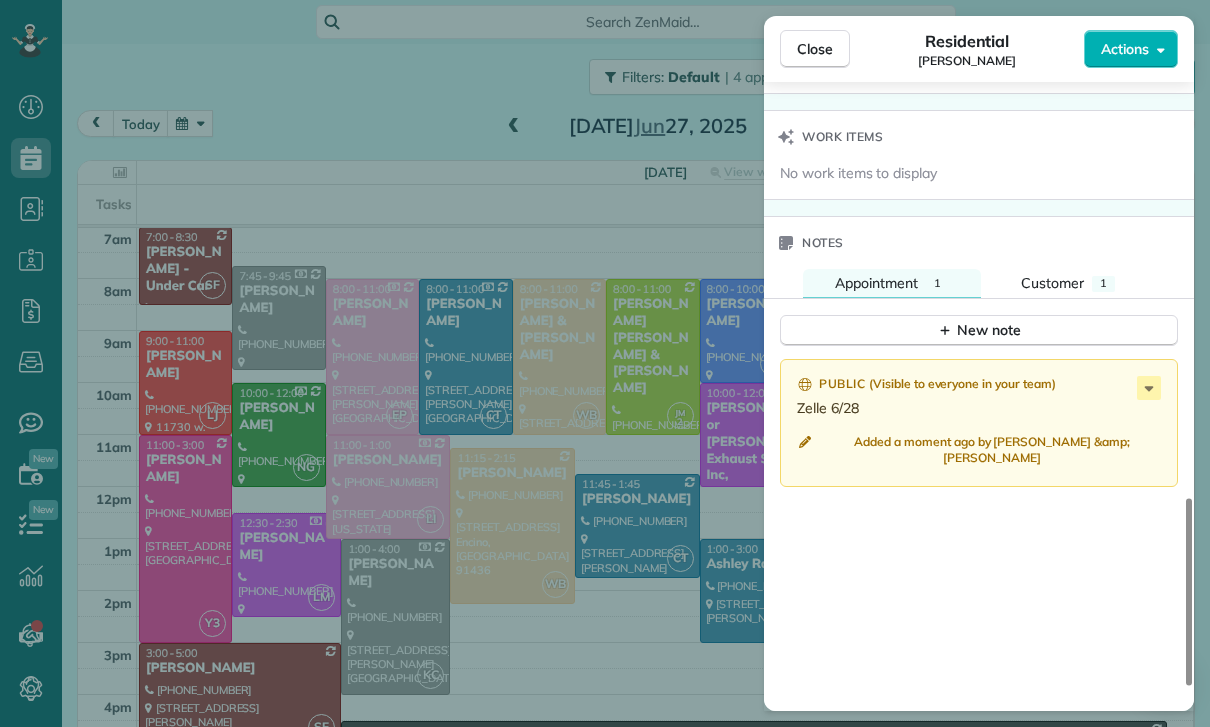 click on "Close Residential [PERSON_NAME] Actions Status Confirmed [PERSON_NAME] · Open profile Home [PHONE_NUMBER] Copy No email on record Add email View Details Residential [DATE] ( [DATE] ) 8:00 AM 10:00 AM 2 hours and 0 minutes Repeats every 2 weeks Edit recurring service Previous ([DATE]) Next ([DATE]) [STREET_ADDRESS][PERSON_NAME] ? ? Service was not rated yet Cleaners Time in and out Assign Invite Team Yuri Cleaners [PERSON_NAME]   8:00 AM 10:00 AM Checklist Try Now Keep this appointment up to your standards. Stay on top of every detail, keep your cleaners organised, and your client happy. Assign a checklist Watch a 5 min demo Billing Billing actions Price $135.00 Overcharge $0.00 Discount $0.00 Coupon discount - Primary tax - Secondary tax - Total appointment price $135.00 Tips collected New feature! $0.00 Paid Total including tip $135.00 Get paid online in no-time! Send an invoice and reward your cleaners with tips Charge customer credit card Appointment custom fields Key # - Notes 1" at bounding box center [605, 363] 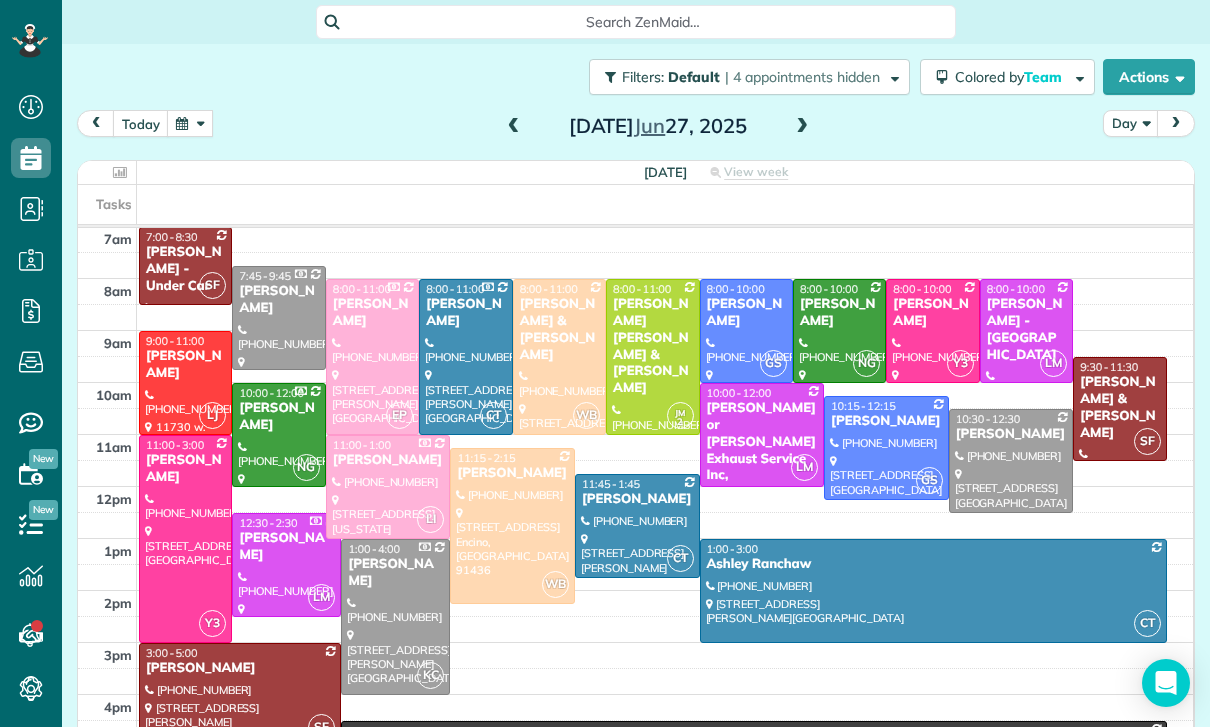 click at bounding box center (512, 526) 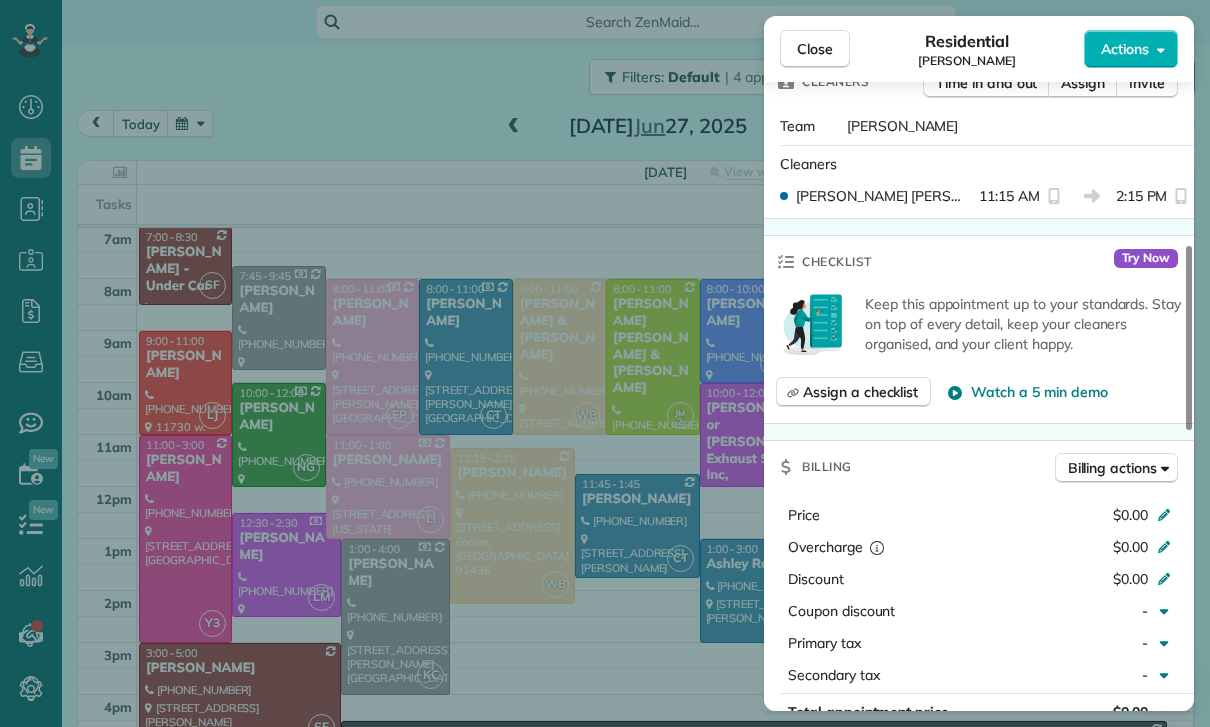 scroll, scrollTop: 623, scrollLeft: 0, axis: vertical 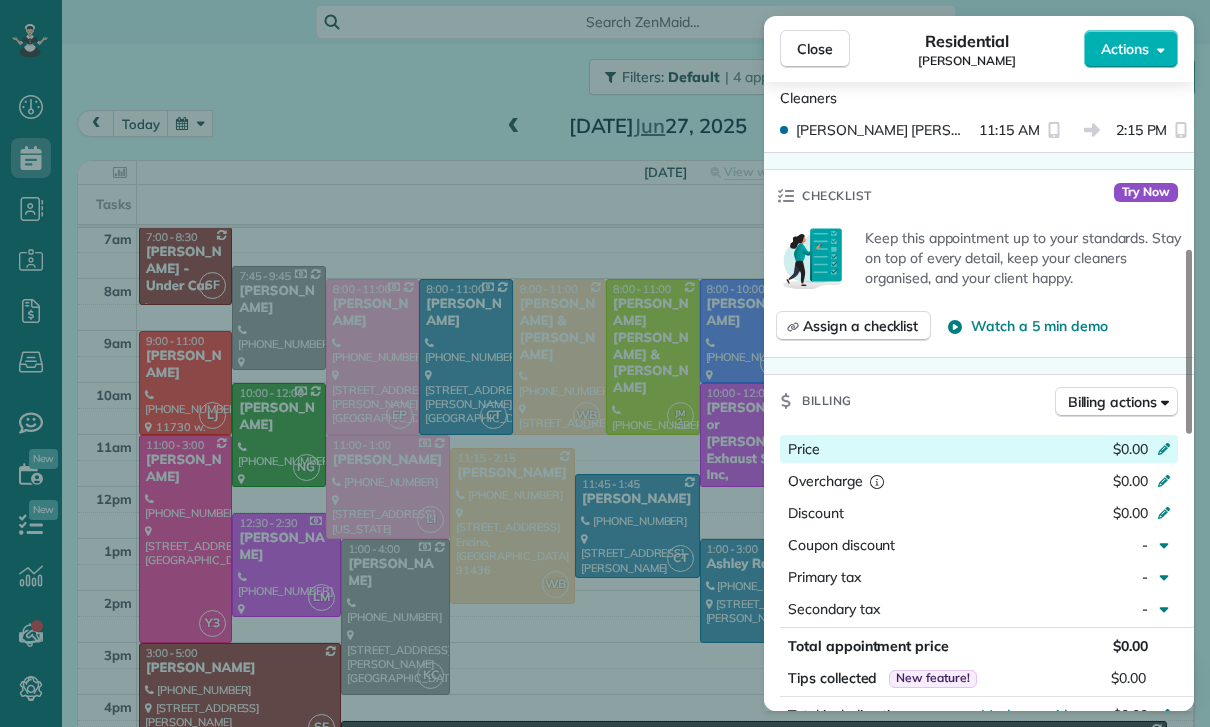 click at bounding box center (1167, 451) 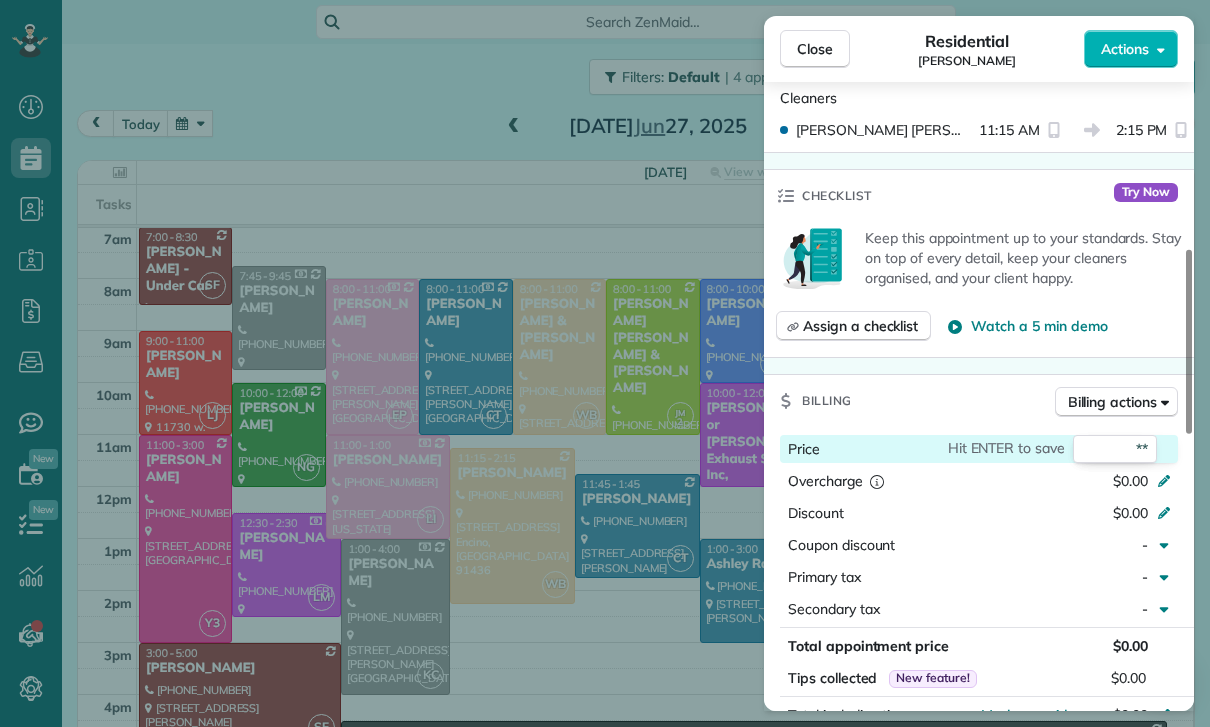 type on "***" 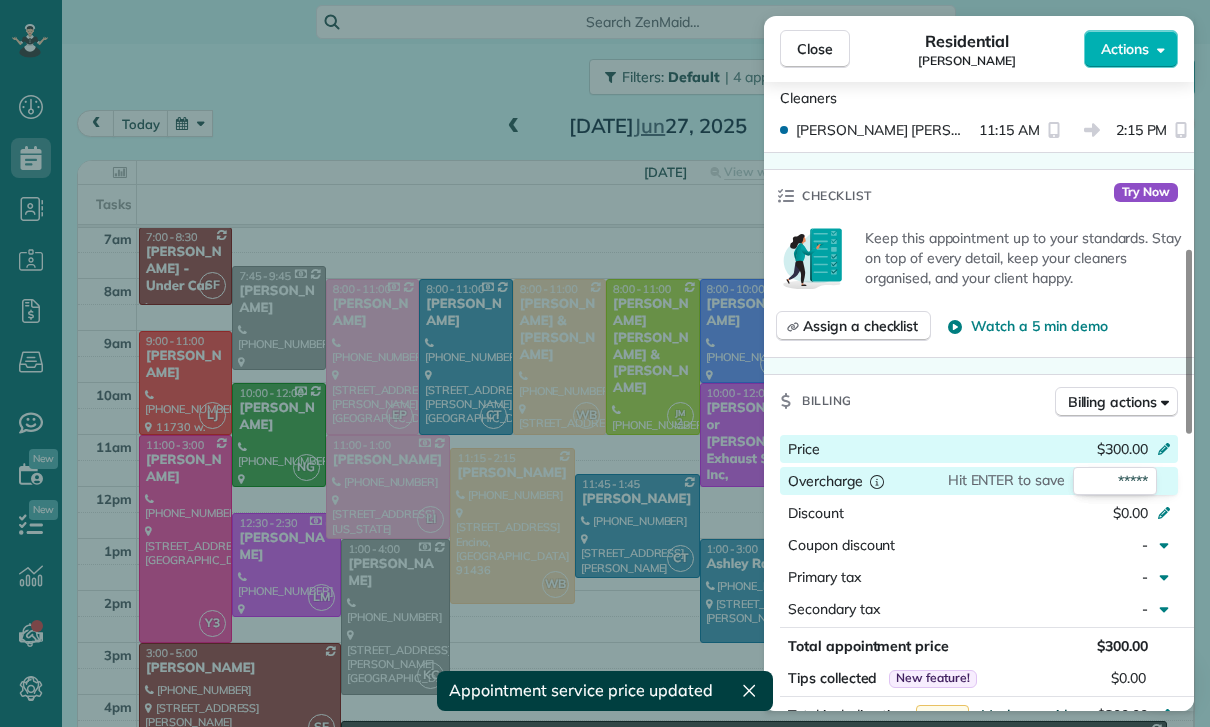 click on "Mark as paid" at bounding box center (1024, 715) 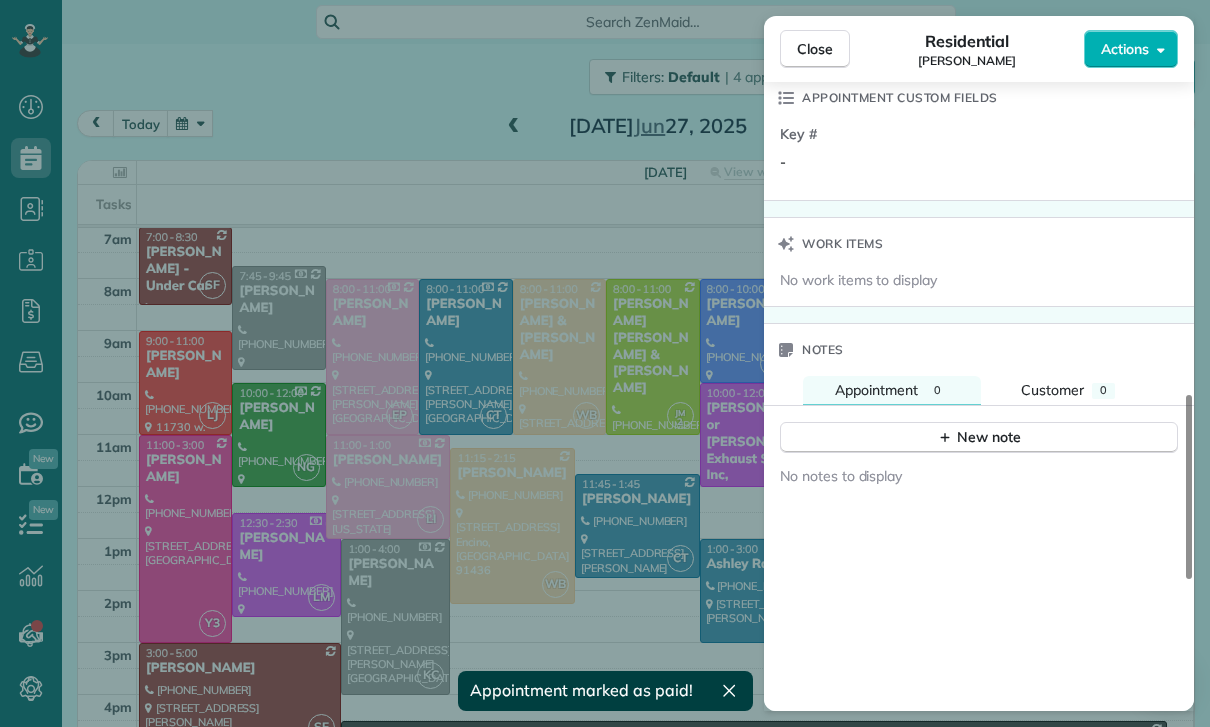 scroll, scrollTop: 1499, scrollLeft: 0, axis: vertical 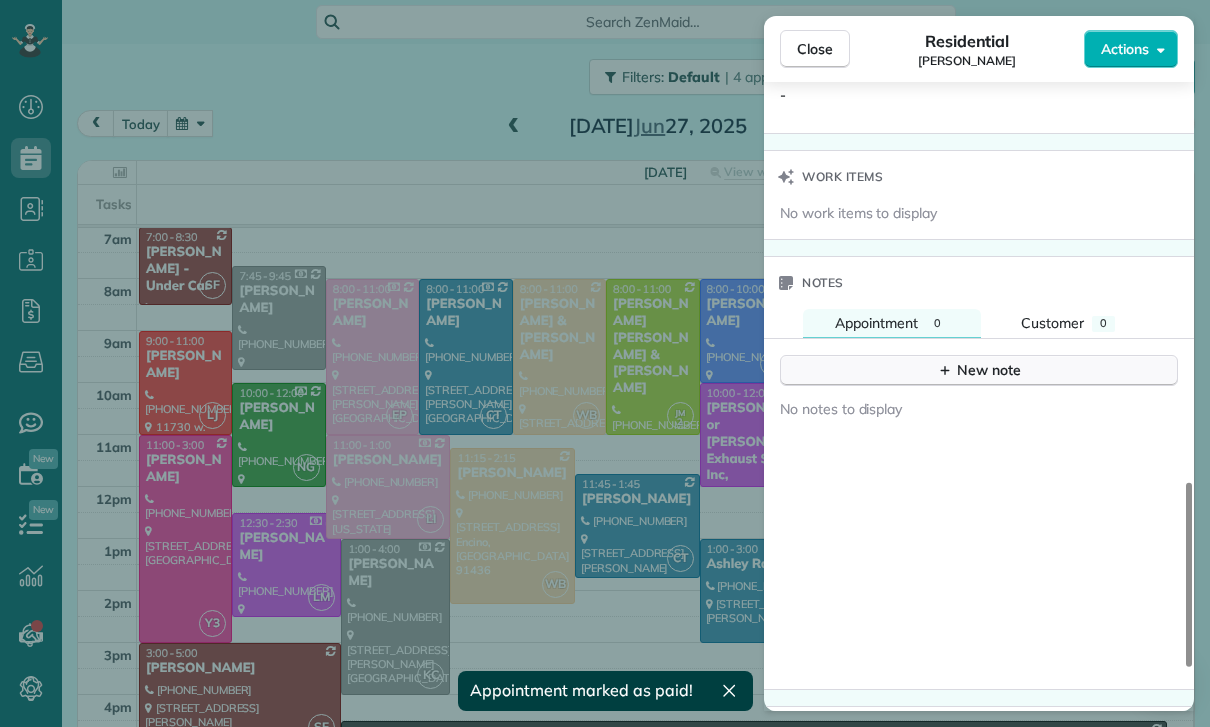 click on "New note" at bounding box center (979, 370) 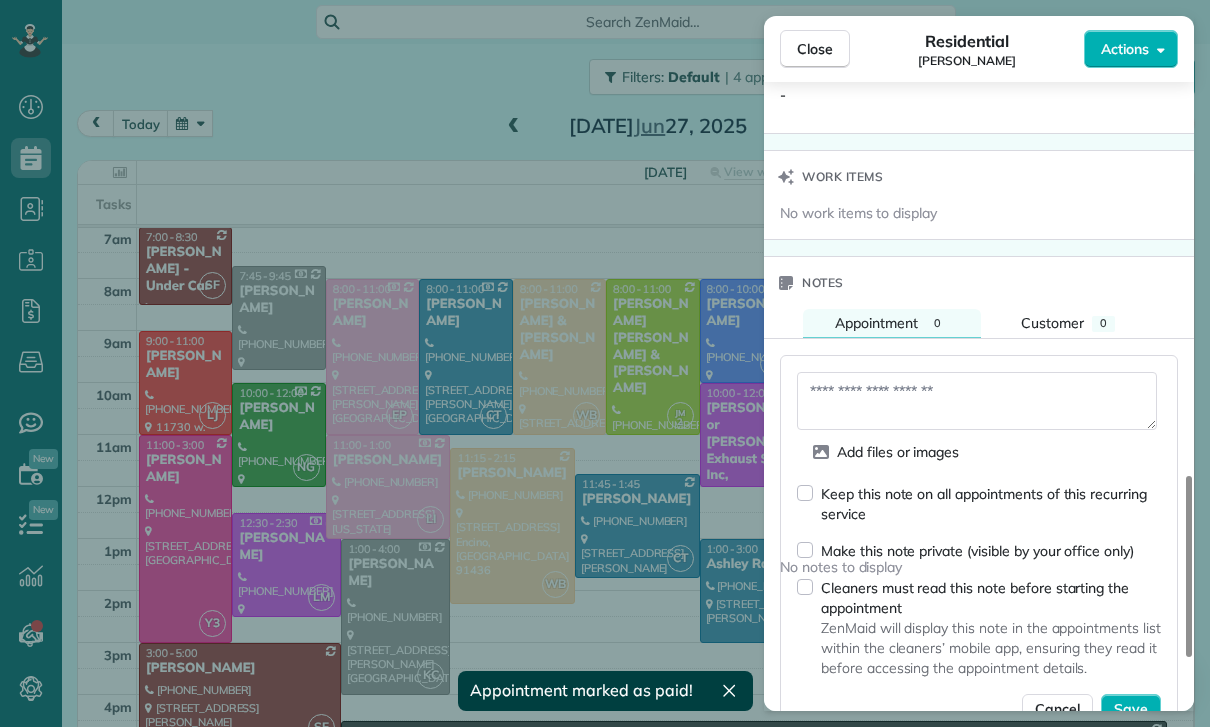 click at bounding box center [977, 401] 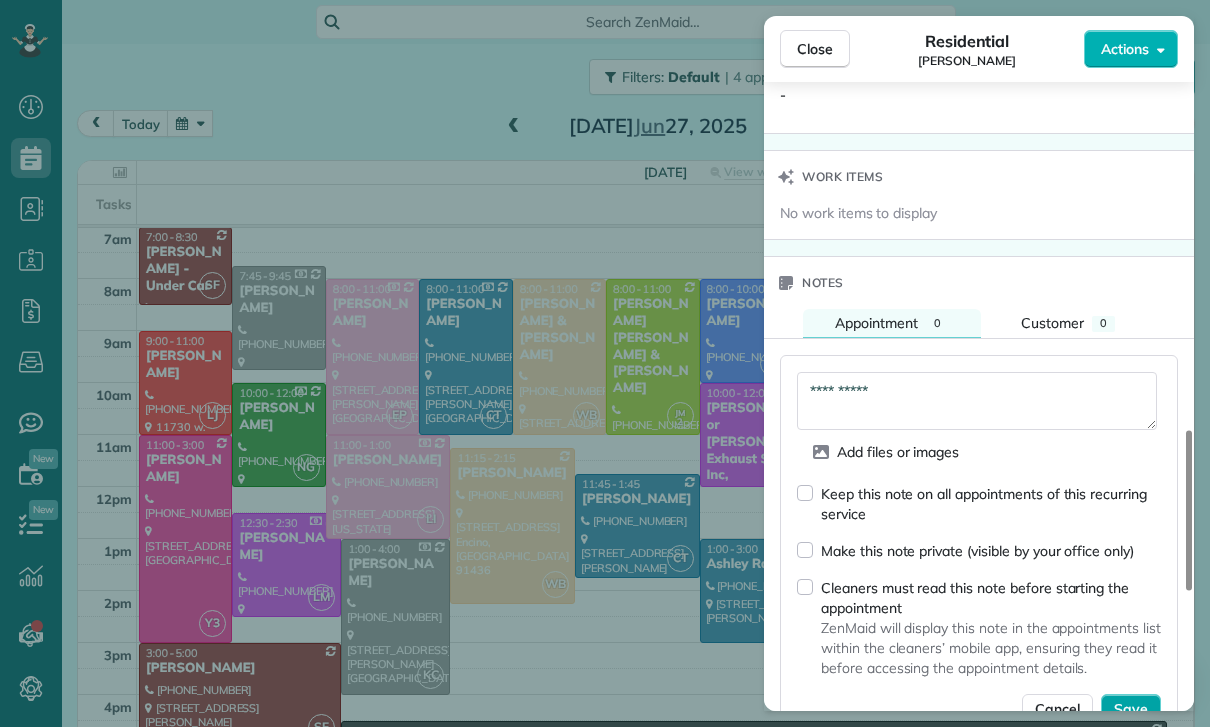 type on "**********" 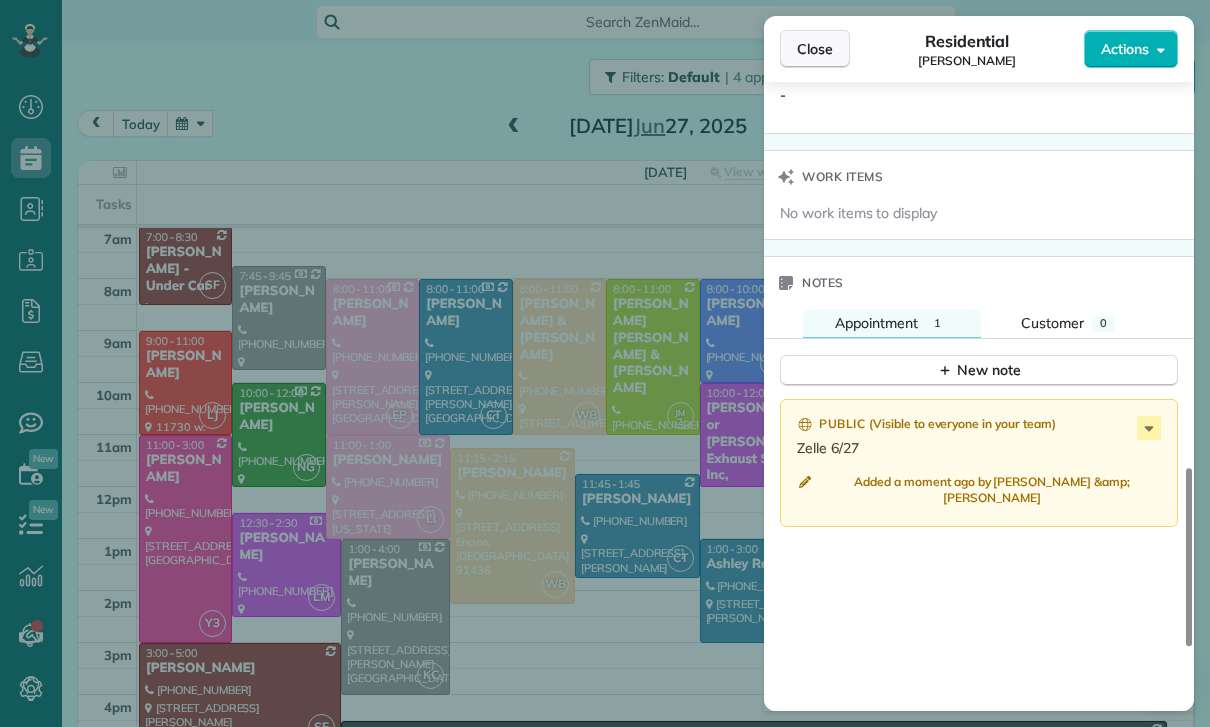 click on "Close" at bounding box center [815, 49] 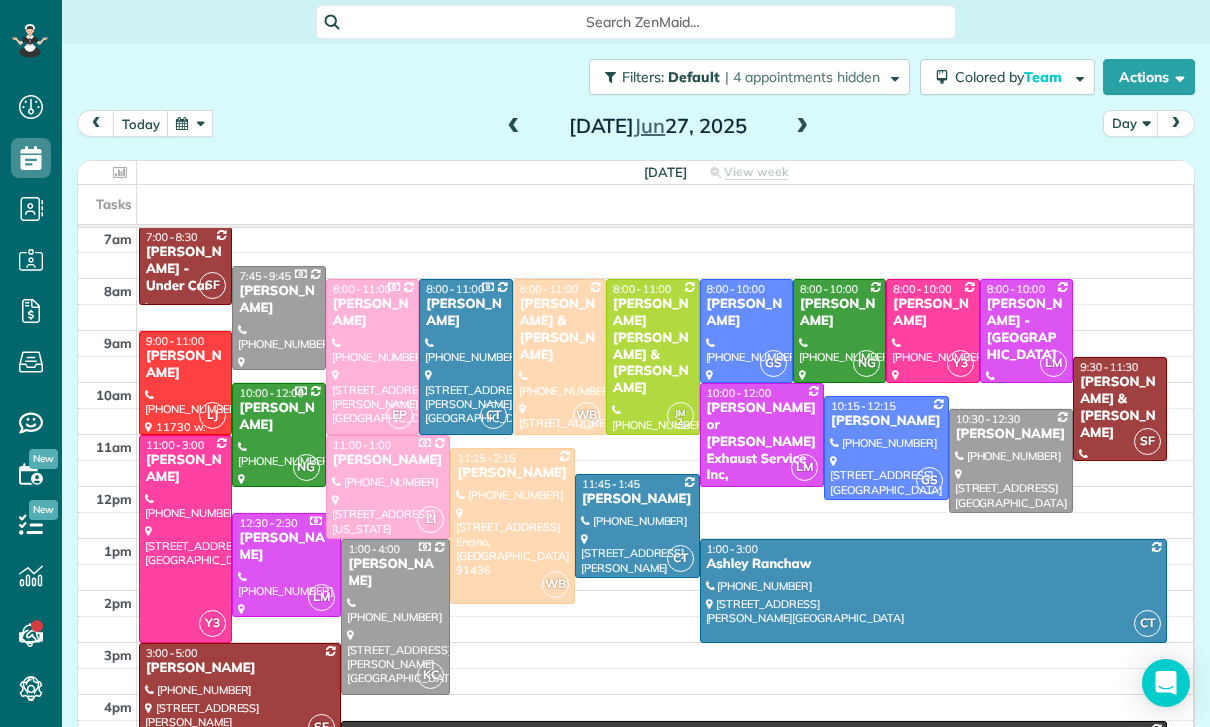 click at bounding box center [514, 127] 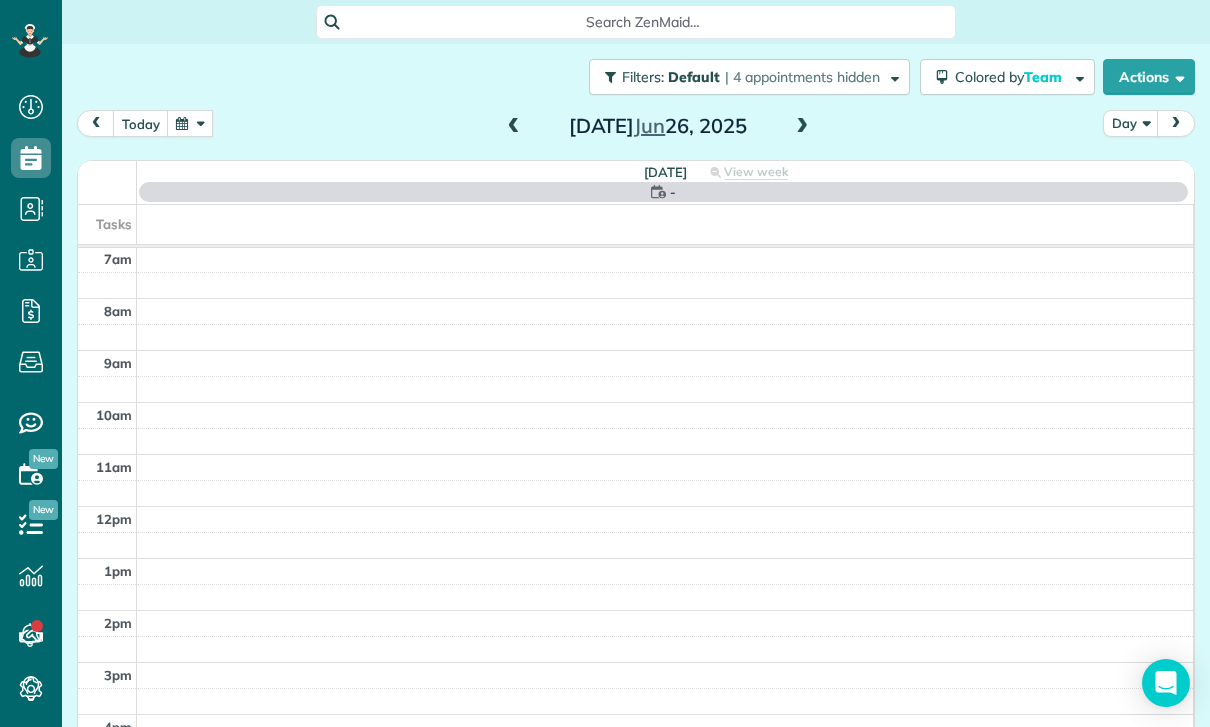 scroll, scrollTop: 157, scrollLeft: 0, axis: vertical 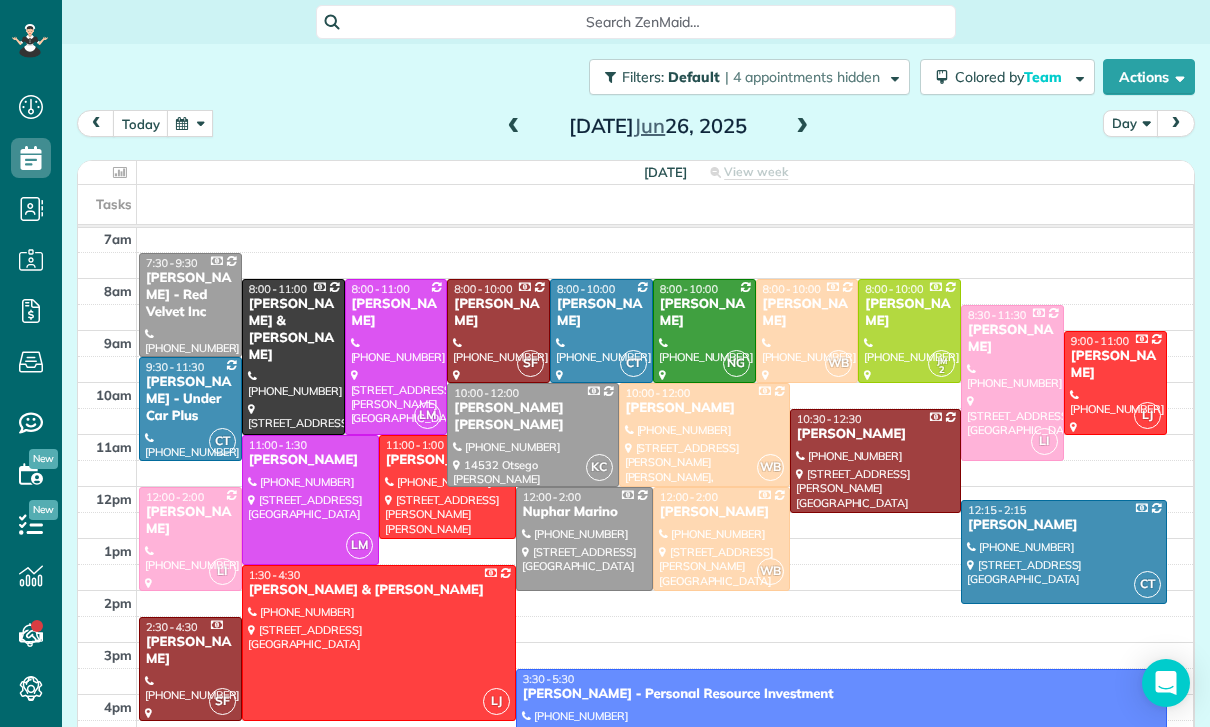 click at bounding box center [396, 357] 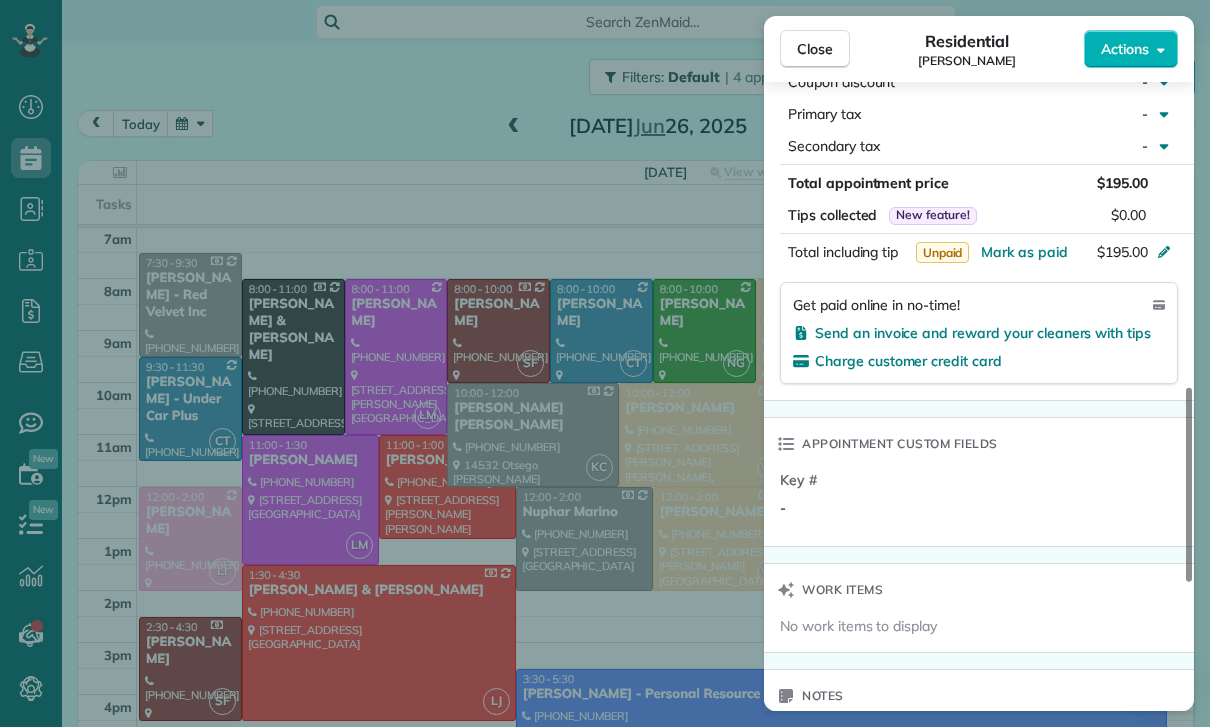scroll, scrollTop: 1083, scrollLeft: 0, axis: vertical 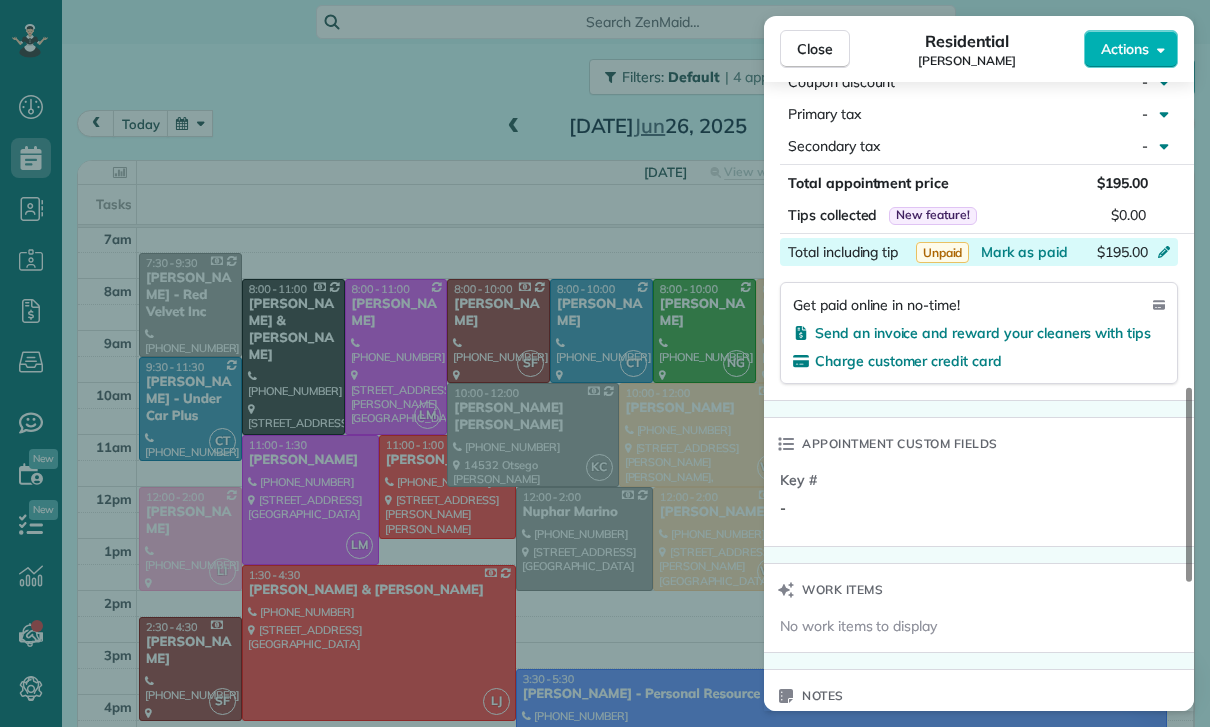 click on "$195.00" at bounding box center (1058, 254) 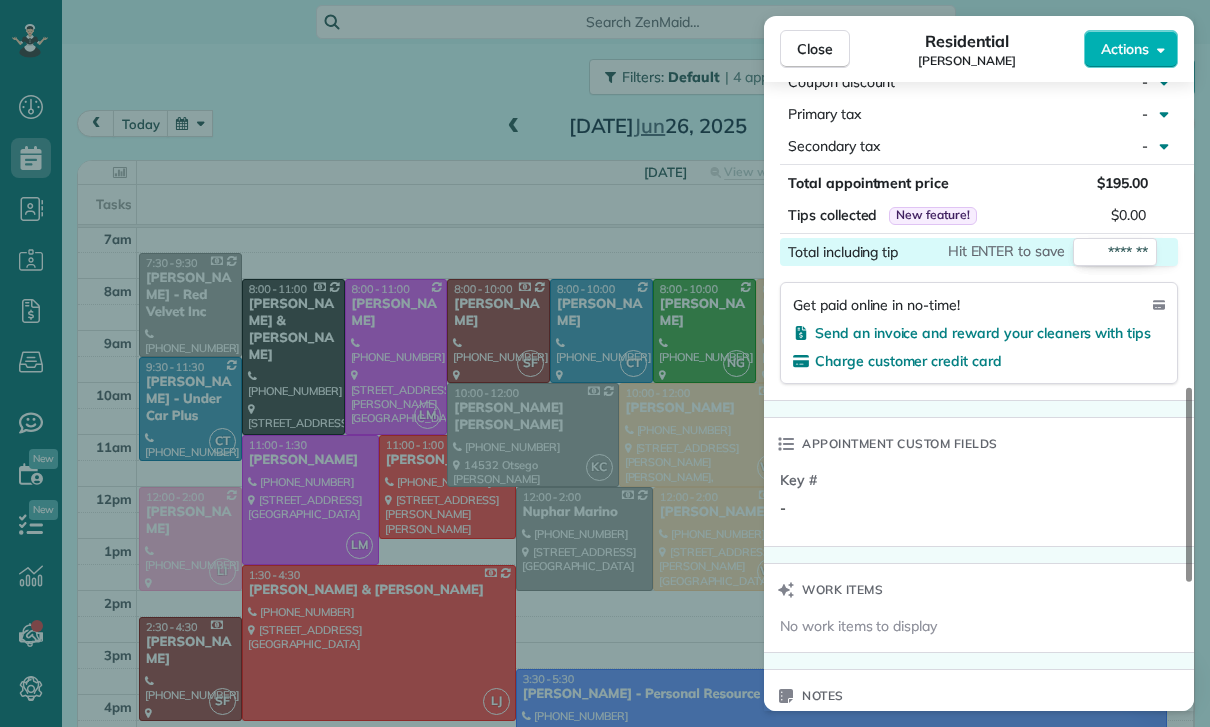 click on "Status Confirmed [PERSON_NAME] · Open profile Mobile [PHONE_NUMBER] Copy No email on record Add email View Details Residential [DATE] ( last week ) 8:00 AM 11:00 AM 3 hours and 0 minutes Repeats weekly Edit recurring service Next ([DATE]) [STREET_ADDRESS][PERSON_NAME] Service was not rated yet Cleaners Time in and out Assign Invite Team [PERSON_NAME] Cleaners [PERSON_NAME]   8:00 AM 11:00 AM Checklist Try Now Keep this appointment up to your standards. Stay on top of every detail, keep your cleaners organised, and your client happy. Assign a checklist Watch a 5 min demo Billing Billing actions Price $195.00 Overcharge $0.00 Discount $0.00 Coupon discount - Primary tax - Secondary tax - Total appointment price $195.00 Tips collected New feature! $0.00 Total including tip Hit ENTER to save ******* Get paid online in no-time! Send an invoice and reward your cleaners with tips Charge customer credit card Appointment custom fields Key # - Work items No work items to display Notes 0" at bounding box center (979, 118) 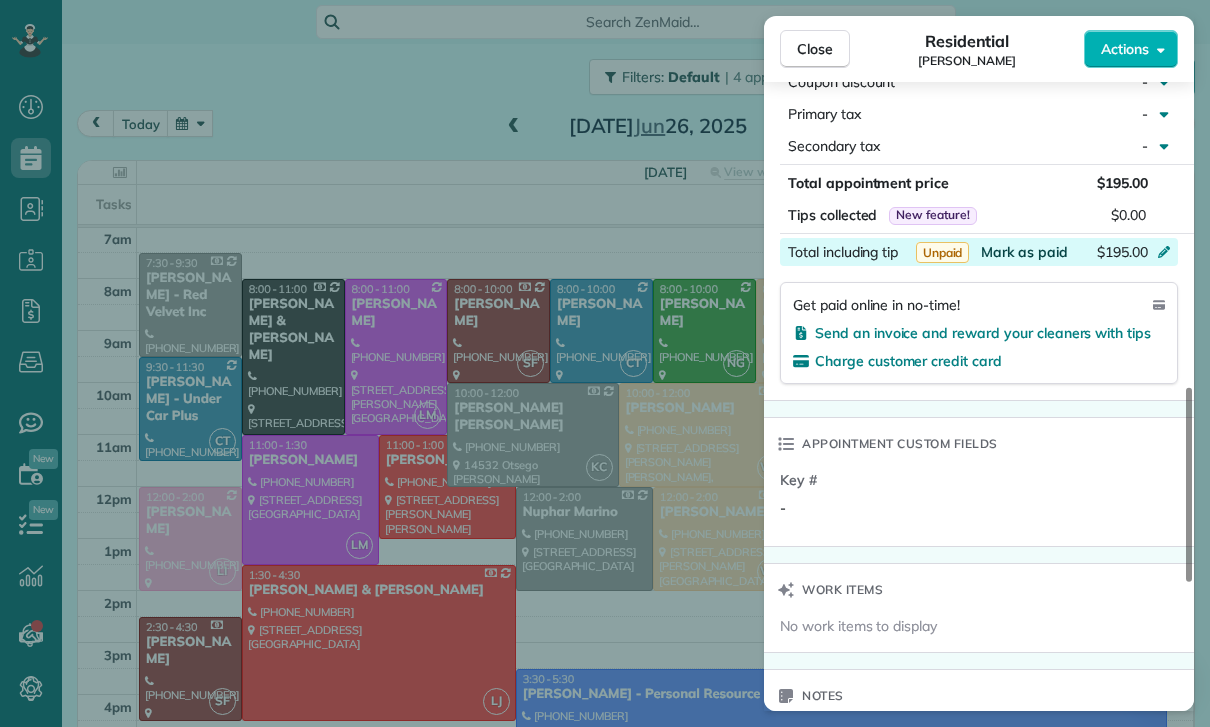 click on "Mark as paid" at bounding box center (1024, 252) 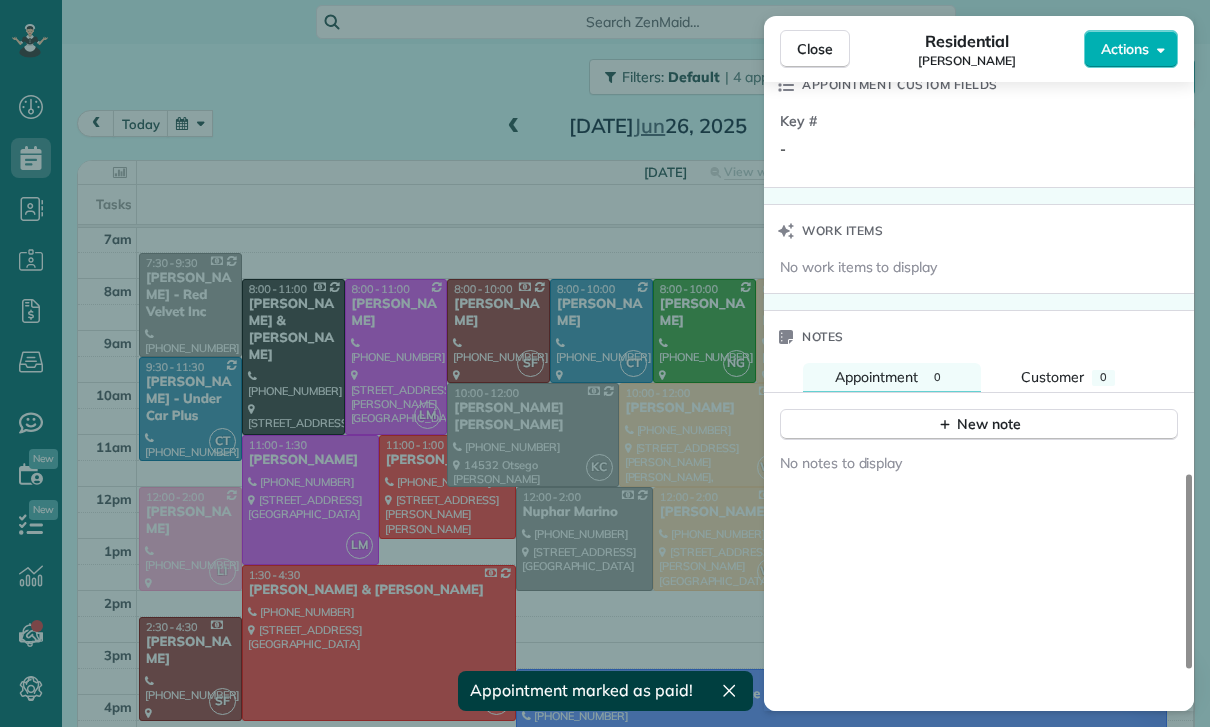 scroll, scrollTop: 1486, scrollLeft: 0, axis: vertical 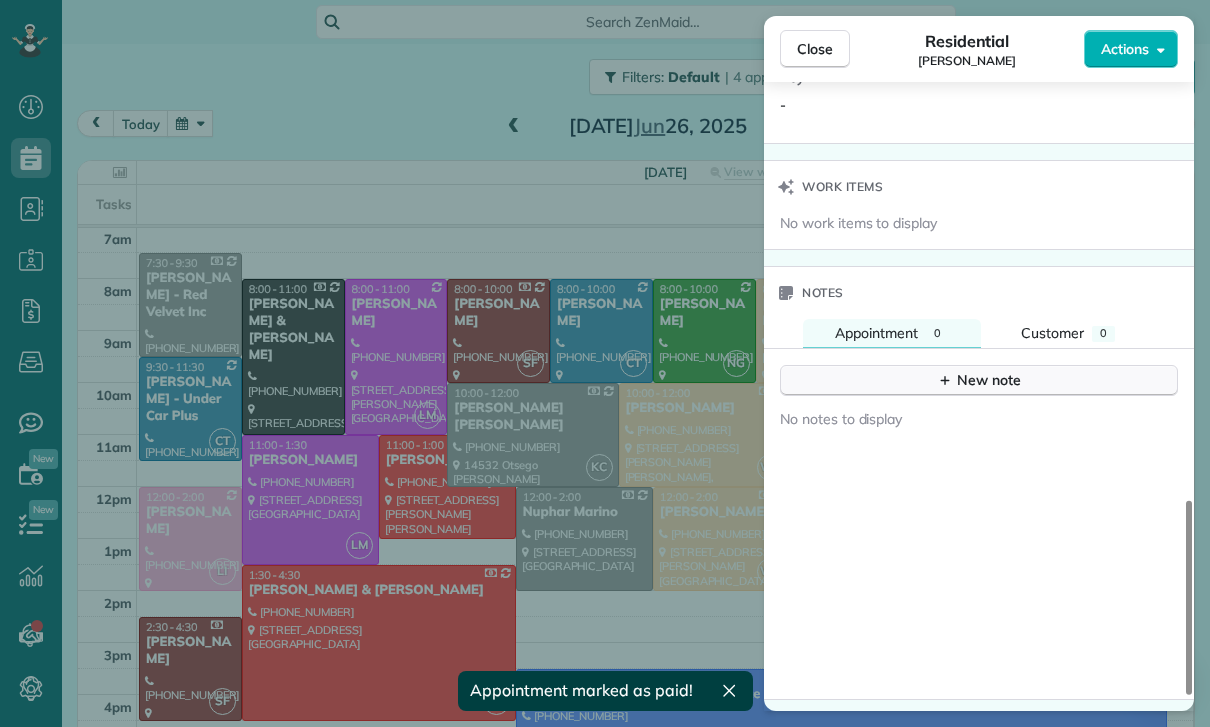 click on "New note" at bounding box center (979, 380) 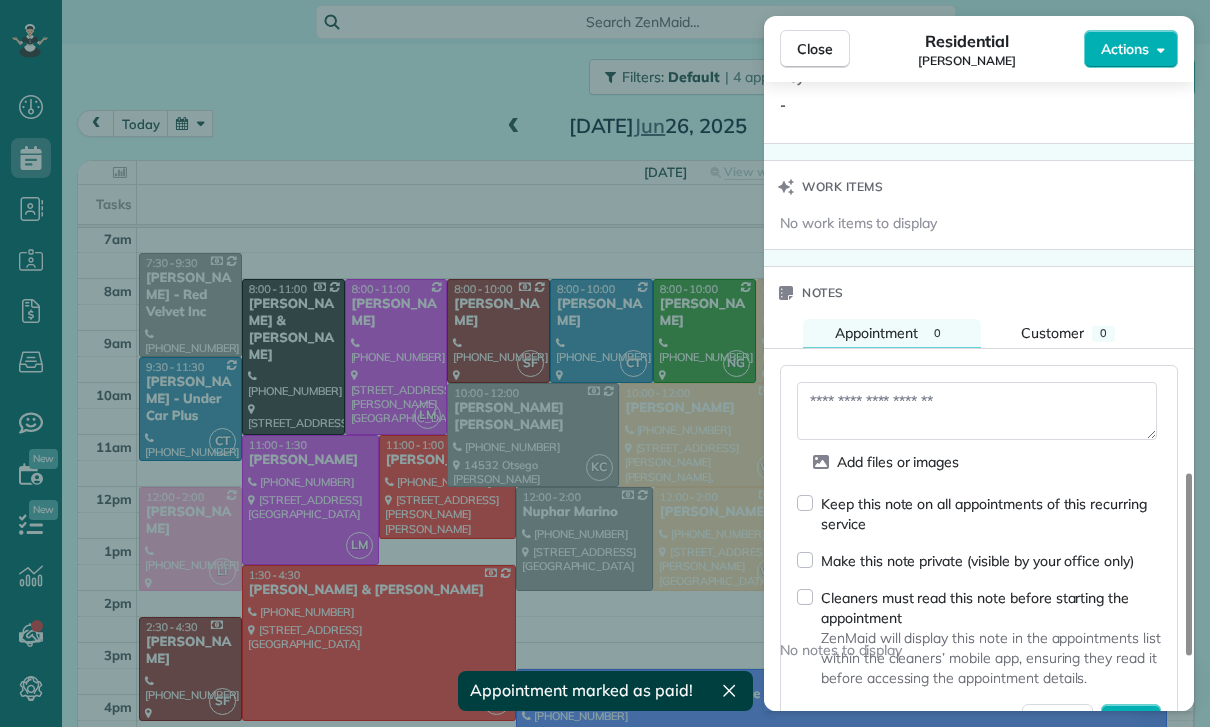 click at bounding box center (977, 411) 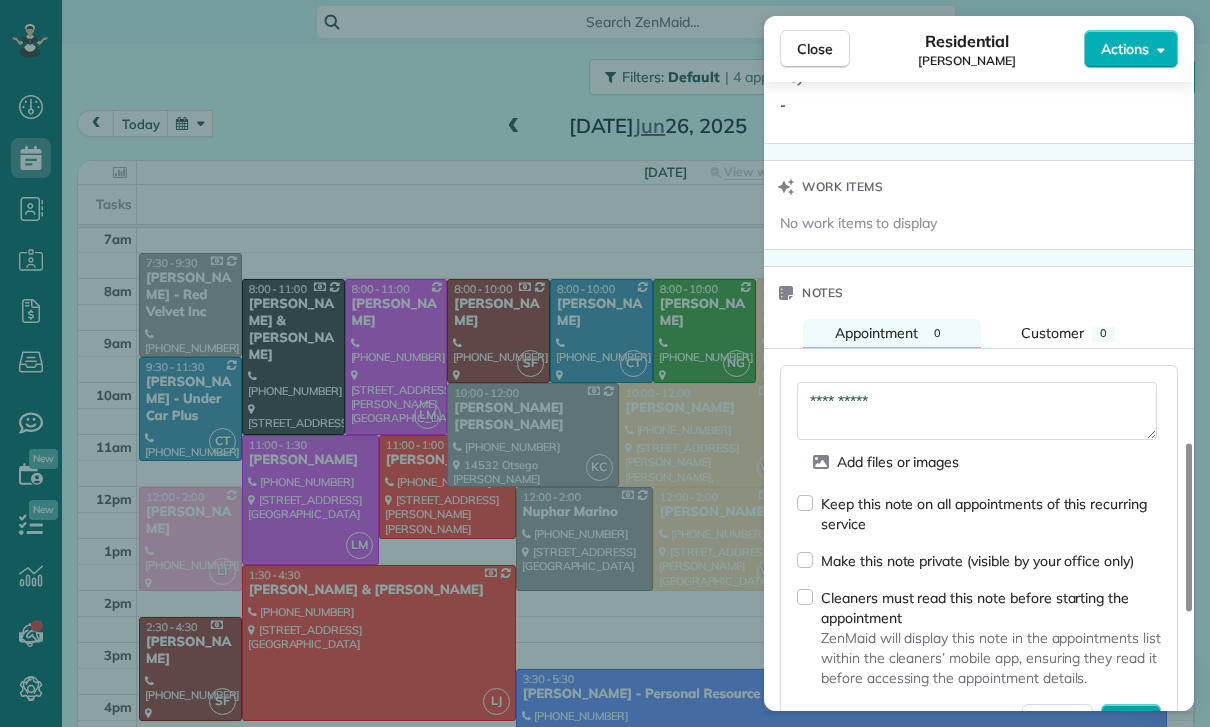 type on "**********" 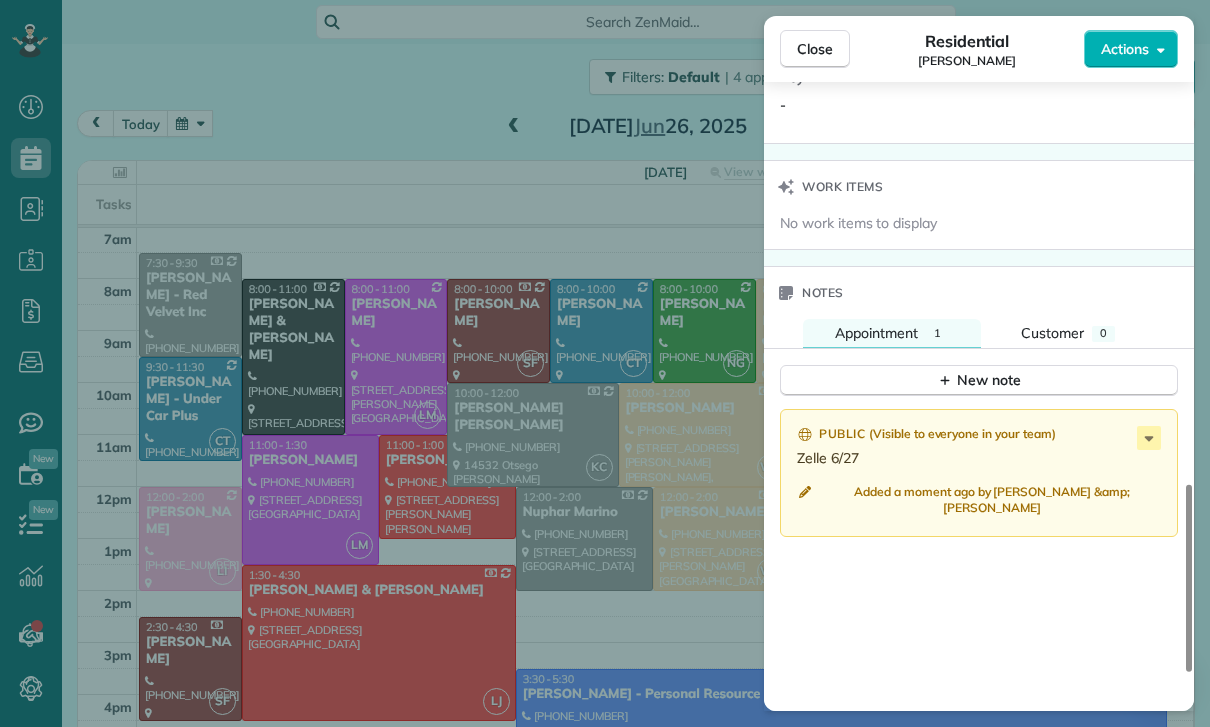 click on "Close Residential [PERSON_NAME] Actions Status Confirmed [PERSON_NAME] · Open profile Mobile [PHONE_NUMBER] Copy No email on record Add email View Details Residential [DATE] ( last week ) 8:00 AM 11:00 AM 3 hours and 0 minutes Repeats weekly Edit recurring service Next ([DATE]) [STREET_ADDRESS][PERSON_NAME] Service was not rated yet Cleaners Time in and out Assign Invite Team [PERSON_NAME] Cleaners [PERSON_NAME]   8:00 AM 11:00 AM Checklist Try Now Keep this appointment up to your standards. Stay on top of every detail, keep your cleaners organised, and your client happy. Assign a checklist Watch a 5 min demo Billing Billing actions Price $195.00 Overcharge $0.00 Discount $0.00 Coupon discount - Primary tax - Secondary tax - Total appointment price $195.00 Tips collected New feature! $0.00 Paid Total including tip $195.00 Get paid online in no-time! Send an invoice and reward your cleaners with tips Charge customer credit card Appointment custom fields Key # - Work items Notes" at bounding box center [605, 363] 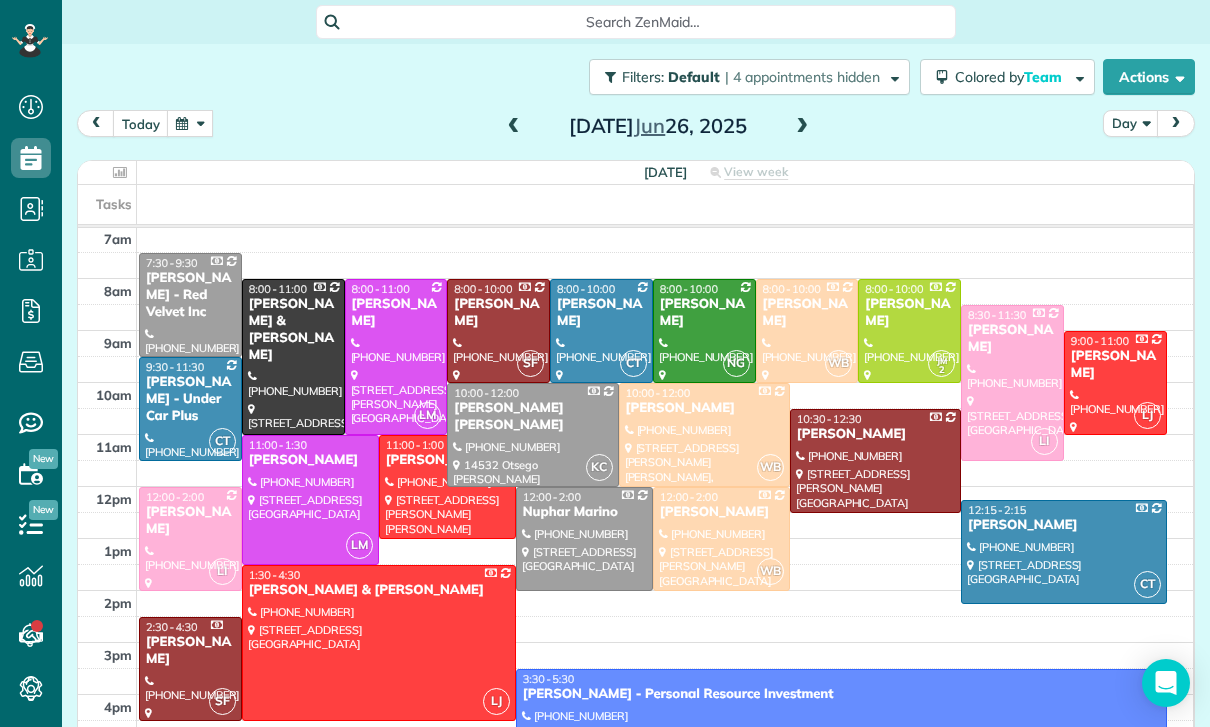 click at bounding box center (584, 539) 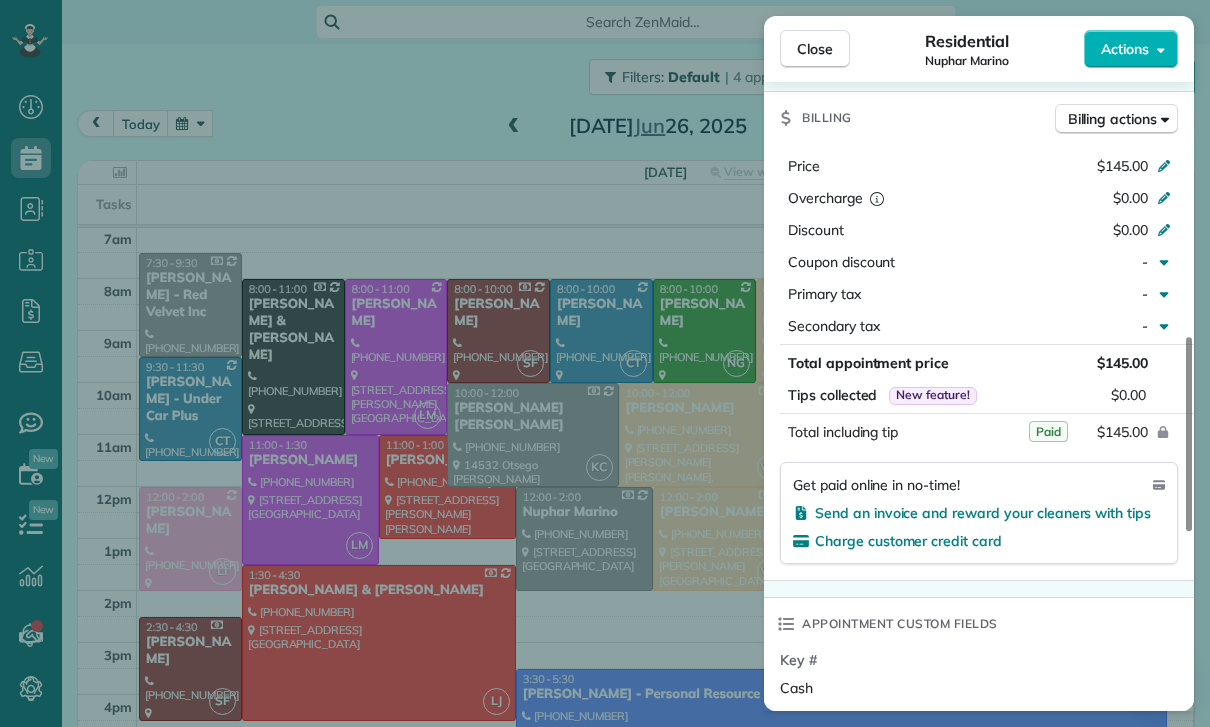 scroll, scrollTop: 903, scrollLeft: 0, axis: vertical 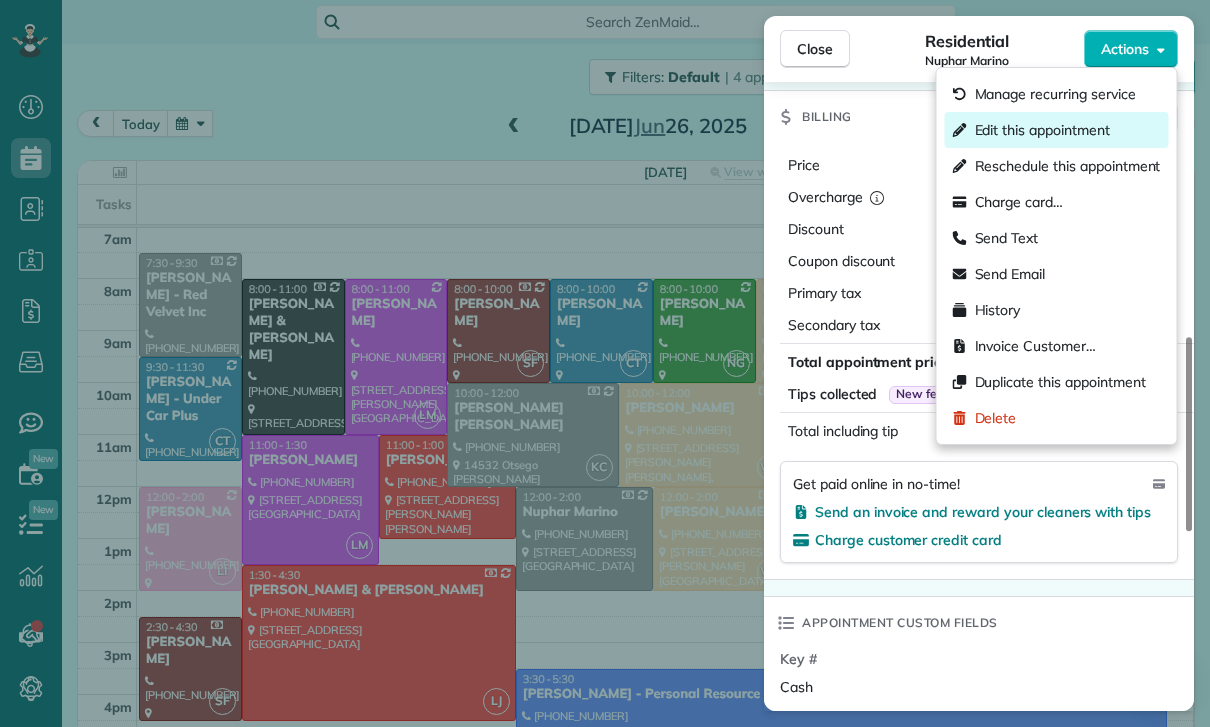 click on "Edit this appointment" at bounding box center [1042, 130] 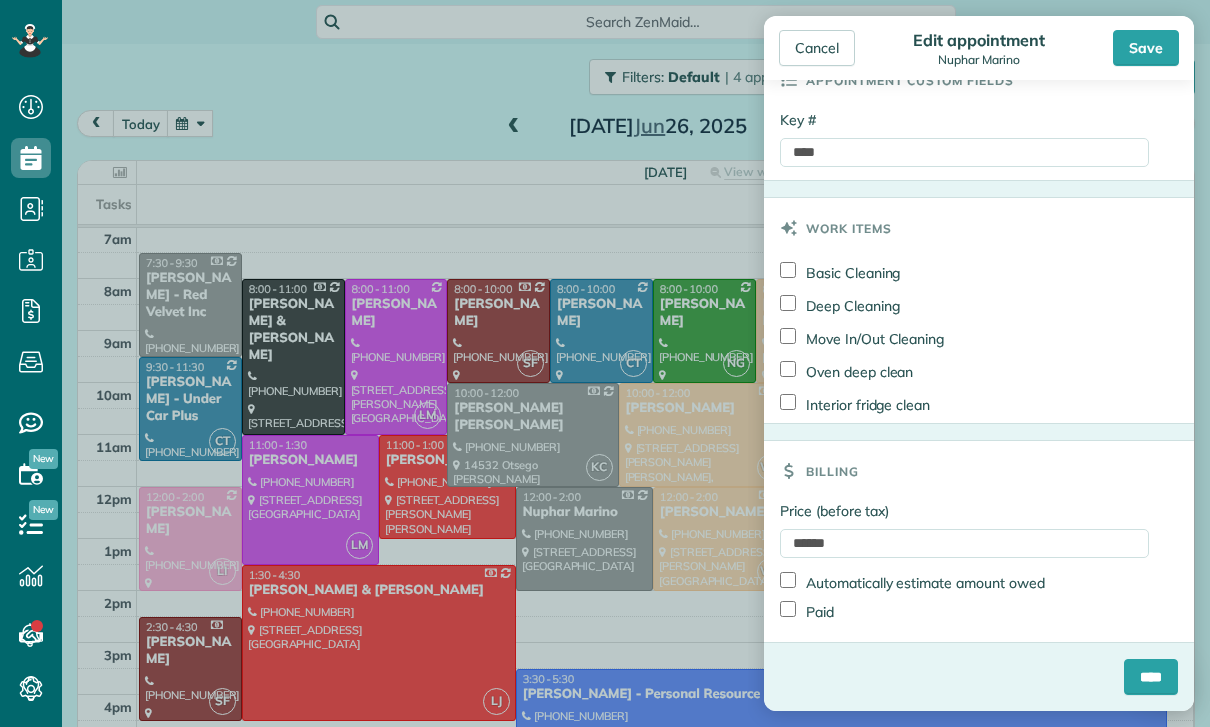 scroll, scrollTop: 957, scrollLeft: 0, axis: vertical 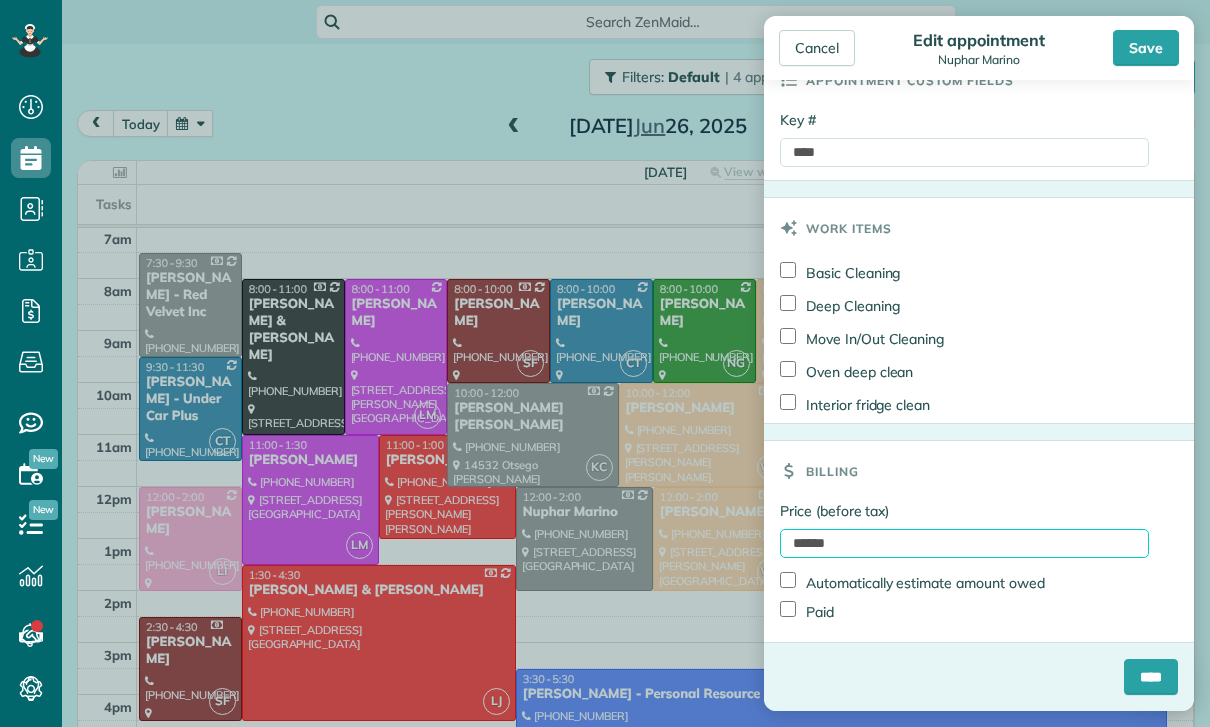 click on "******" at bounding box center (964, 543) 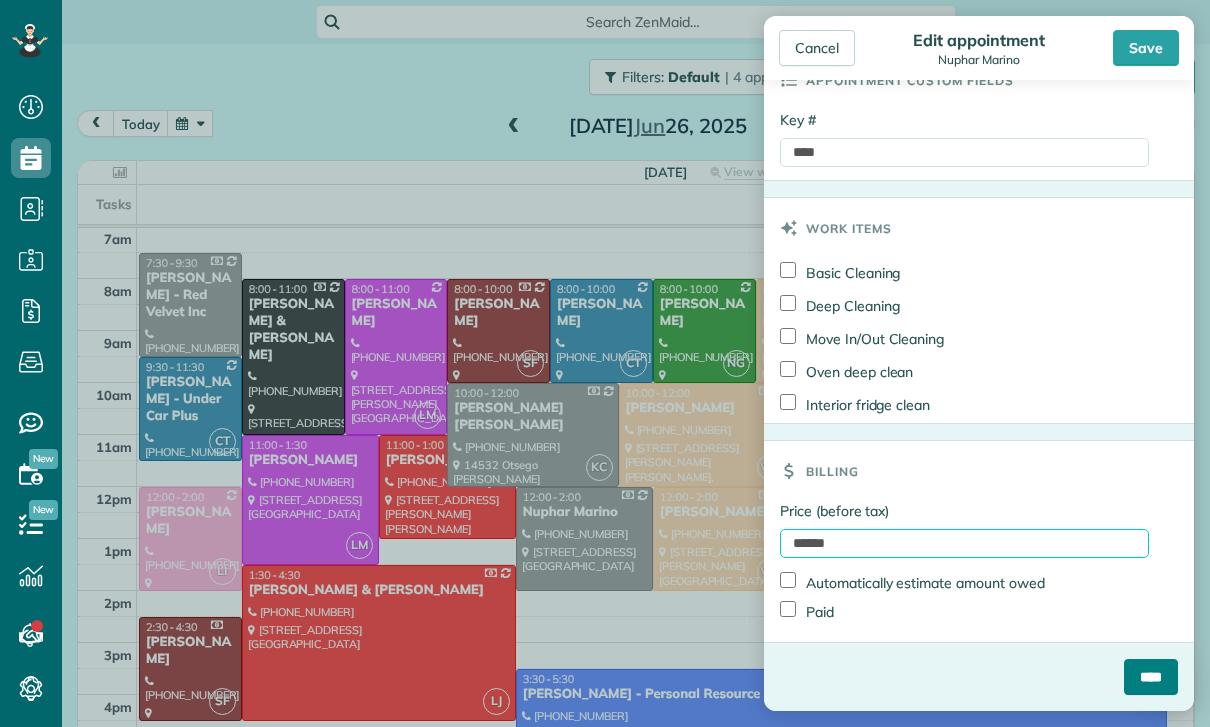 type on "******" 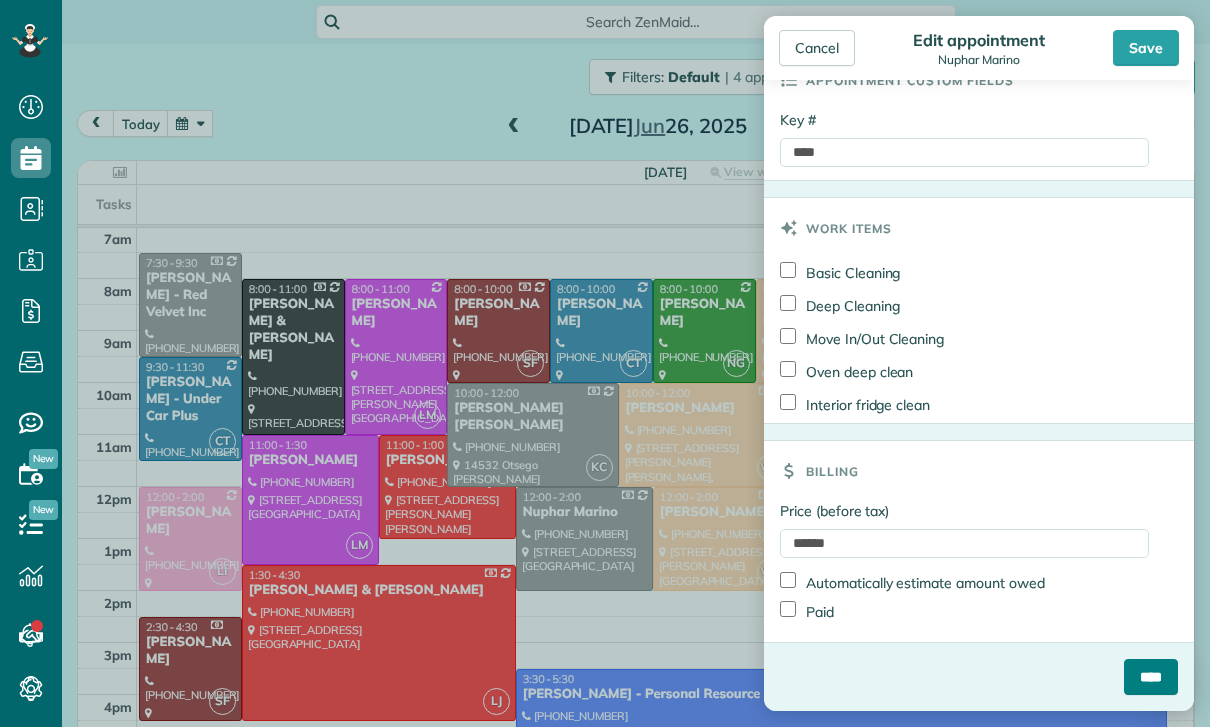 click on "****" at bounding box center (1151, 677) 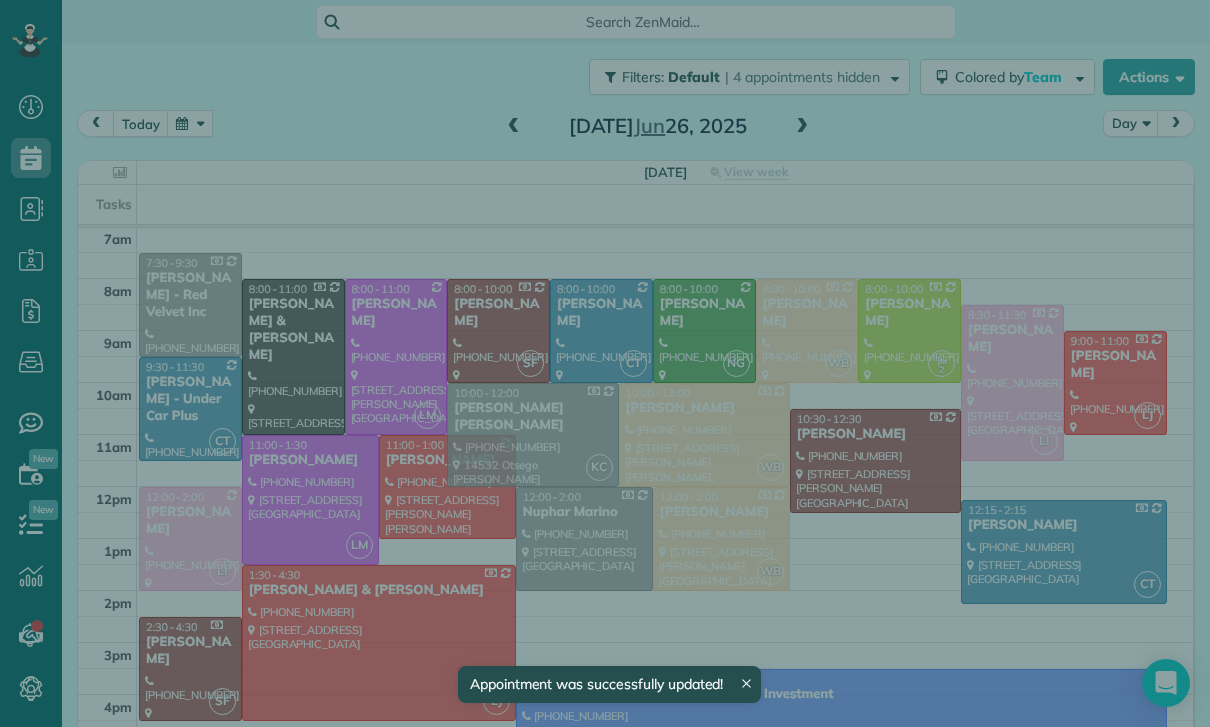 scroll, scrollTop: 157, scrollLeft: 0, axis: vertical 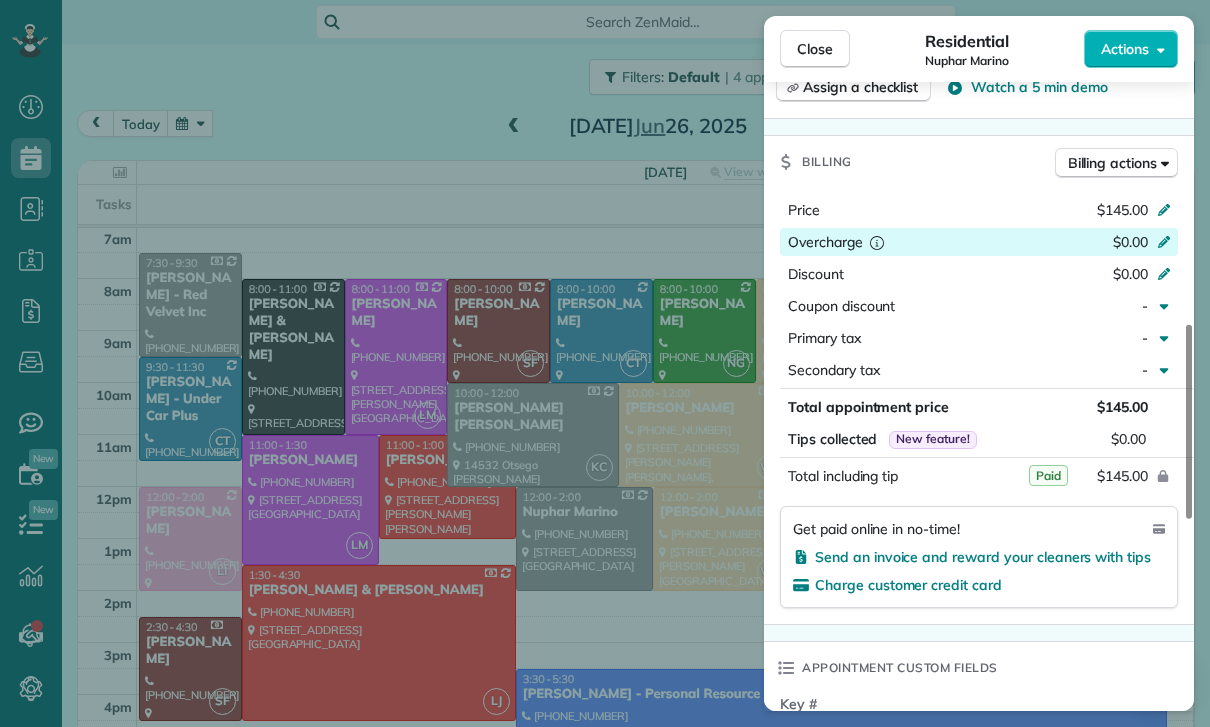 click on "$0.00" at bounding box center (1058, 244) 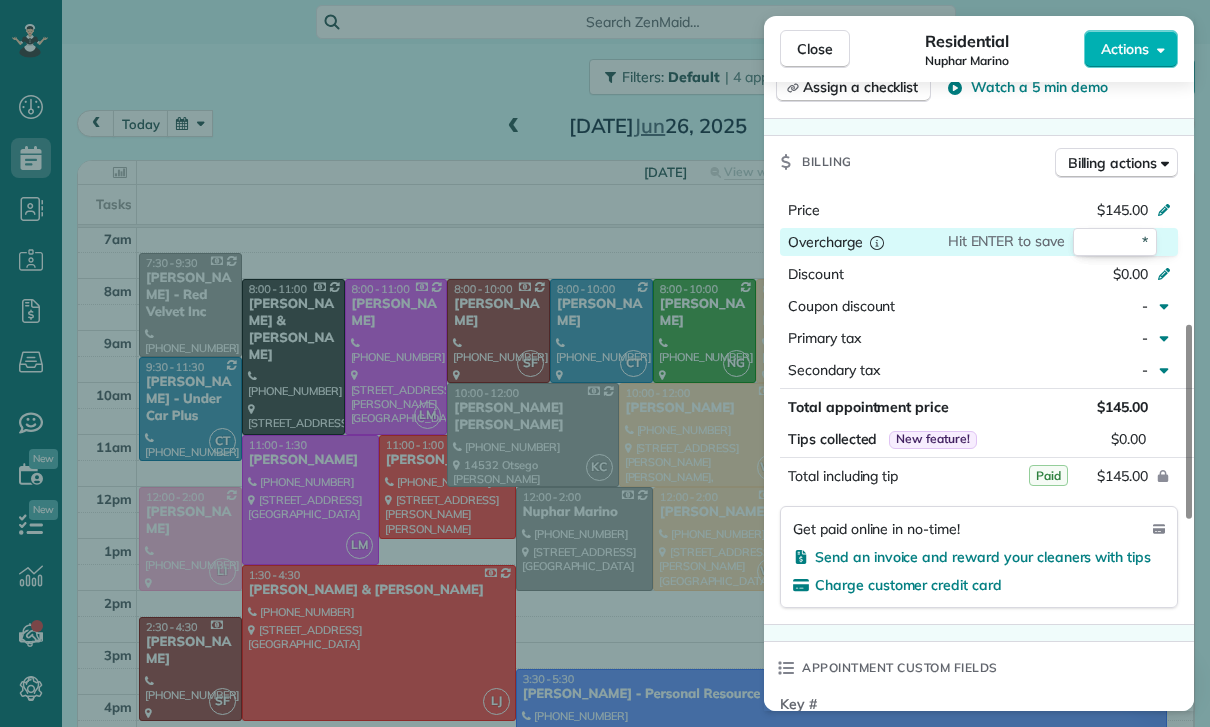 type on "**" 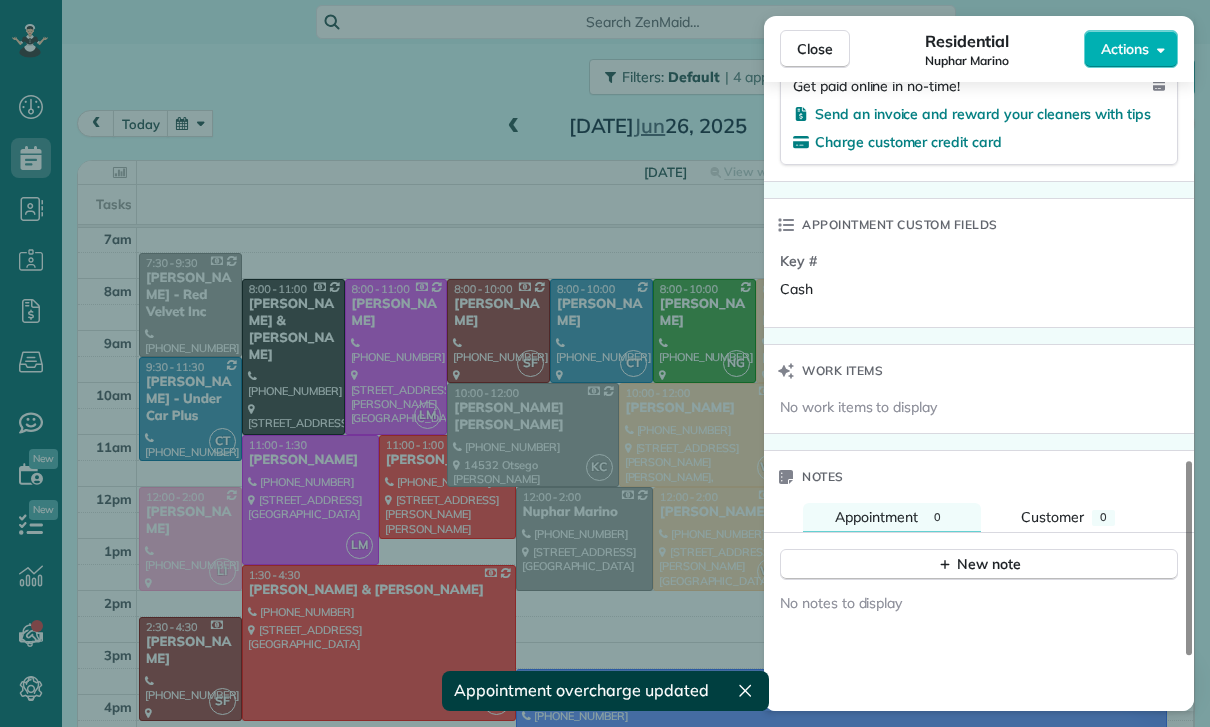 scroll, scrollTop: 1372, scrollLeft: 0, axis: vertical 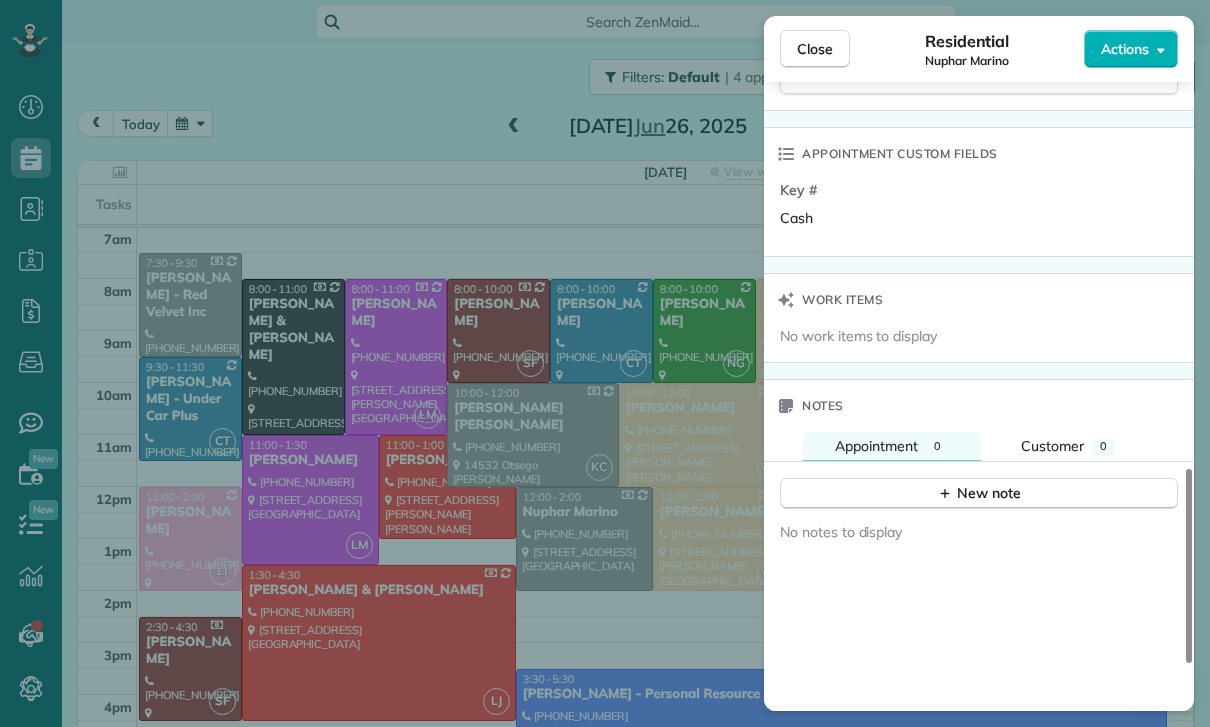click on "New note" at bounding box center (979, 486) 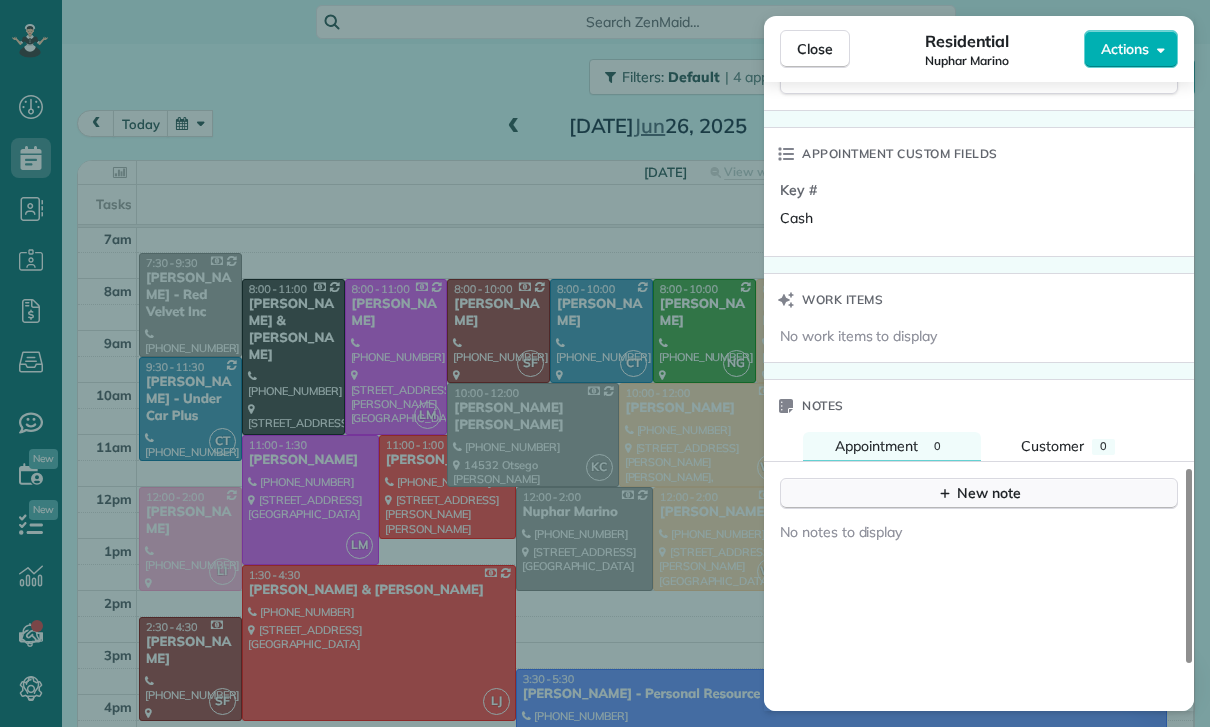 click on "New note" at bounding box center [979, 493] 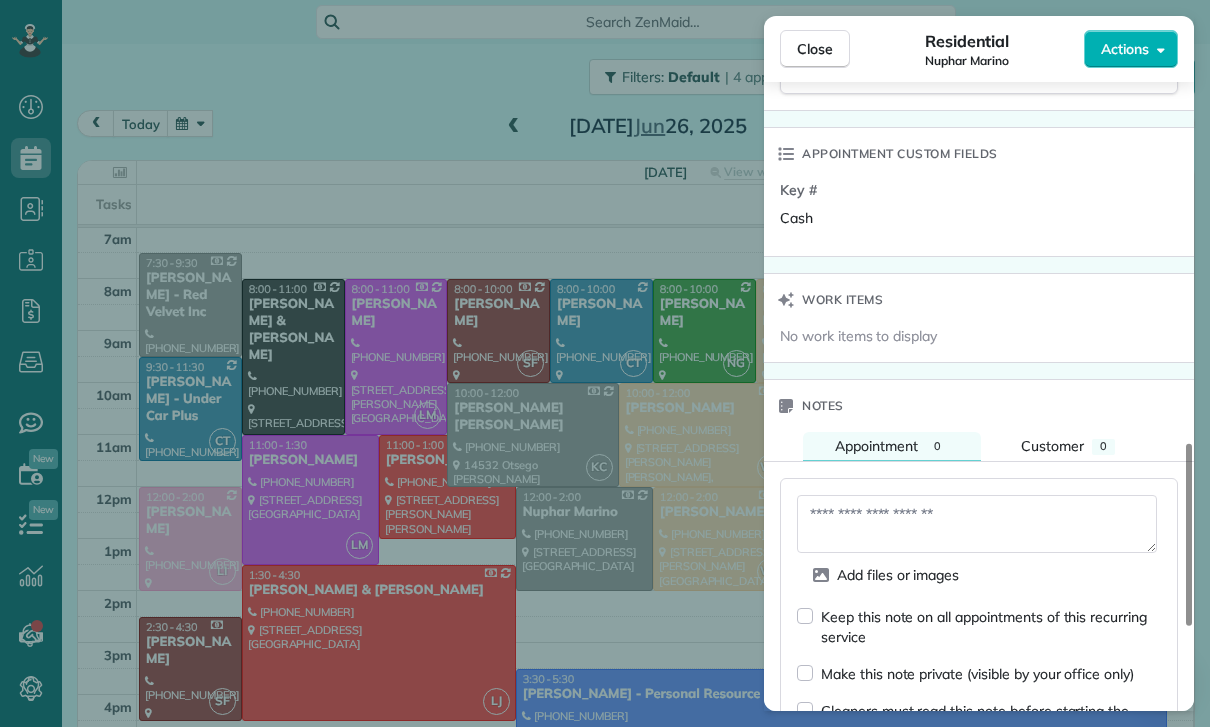 click at bounding box center (977, 524) 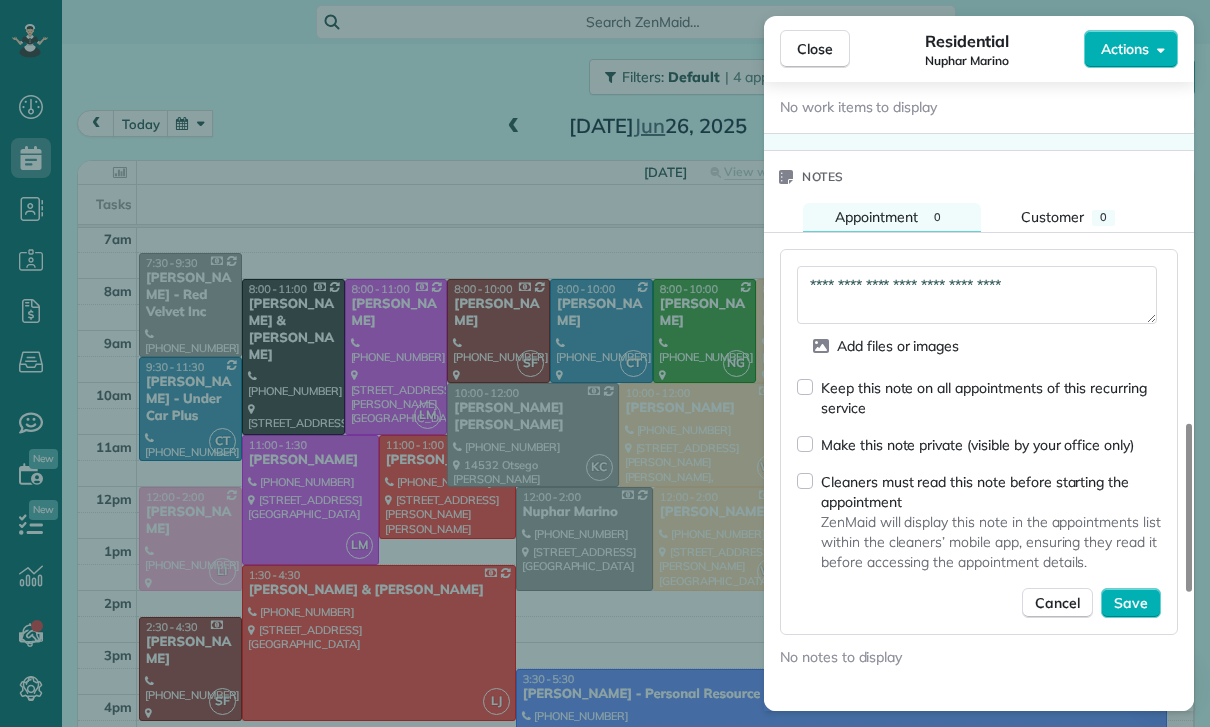 scroll, scrollTop: 1639, scrollLeft: 0, axis: vertical 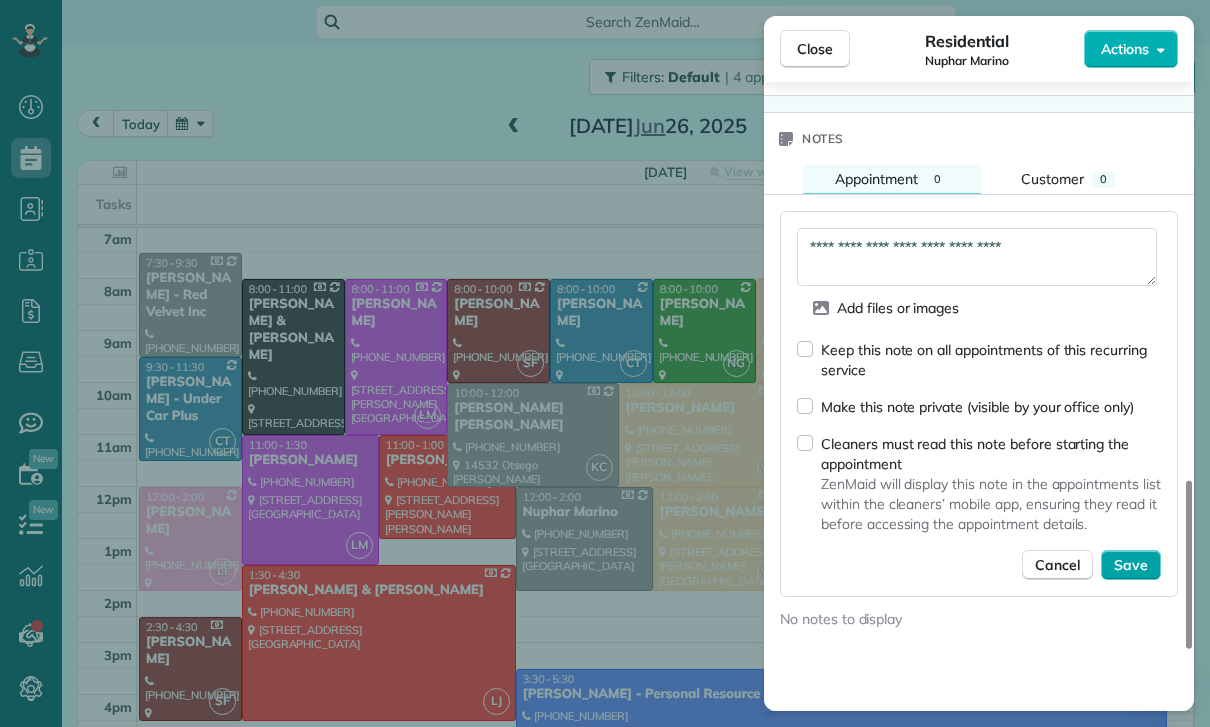 type on "**********" 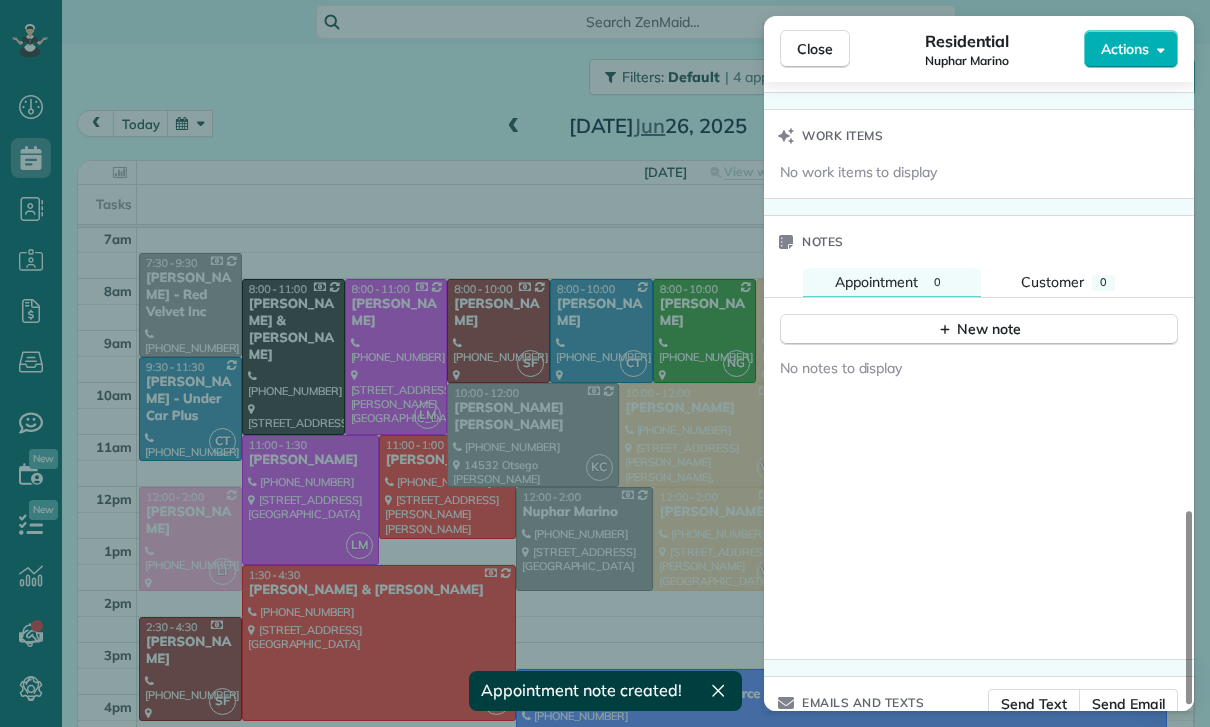 scroll, scrollTop: 1535, scrollLeft: 0, axis: vertical 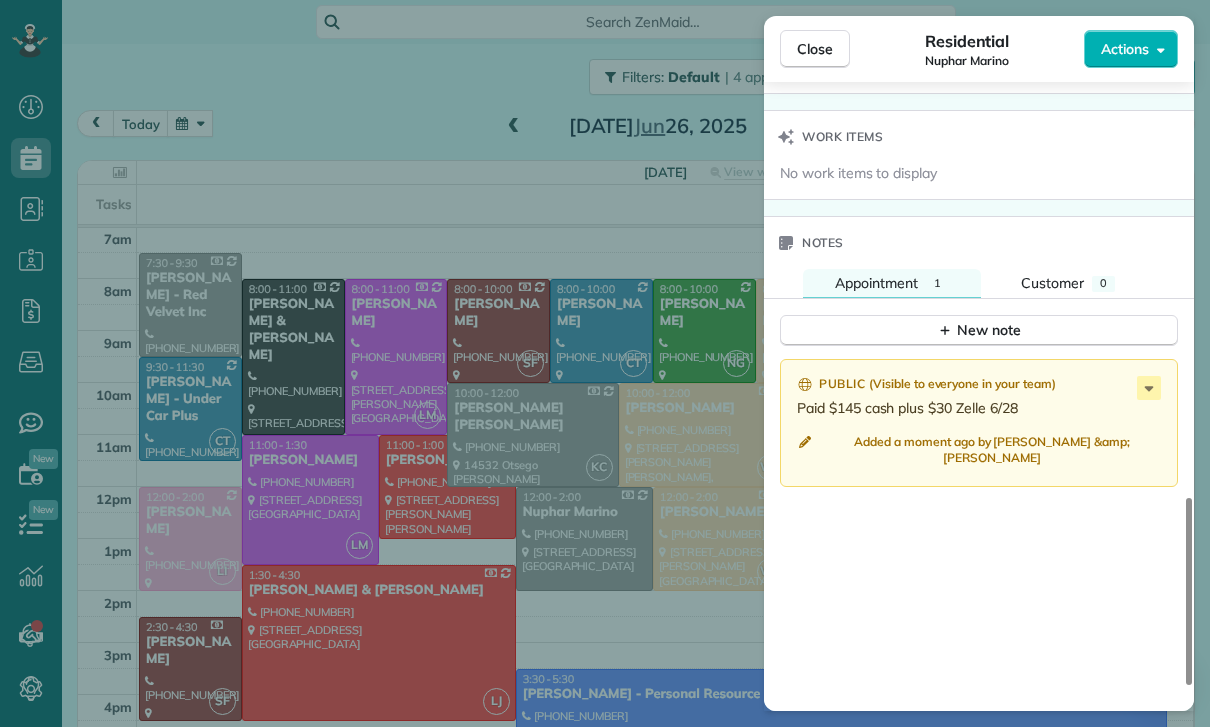 click on "Close Residential Nuphar Marino Actions Status Confirmed Nuphar Marino · Open profile Mobile [PHONE_NUMBER] Copy No email on record Add email View Details Residential [DATE] ( last week ) 12:00 PM 2:00 PM 2 hours and 0 minutes Repeats every 2 weeks Edit recurring service Previous ([DATE]) Next ([DATE]) [STREET_ADDRESS] Service was not rated yet Cleaners Time in and out Assign Invite Team [PERSON_NAME]/[PERSON_NAME] Cleaners No cleaners assigned yet Checklist Try Now Keep this appointment up to your standards. Stay on top of every detail, keep your cleaners organised, and your client happy. Assign a checklist Watch a 5 min demo Billing Billing actions Price $175.00 Overcharge $30.00 Discount $30.00 Coupon discount - Primary tax - Secondary tax - Total appointment price $175.00 Tips collected New feature! $0.00 Paid Total including tip $175.00 Get paid online in no-time! Send an invoice and reward your cleaners with tips Charge customer credit card Appointment custom fields Key # Cash 1 0" at bounding box center (605, 363) 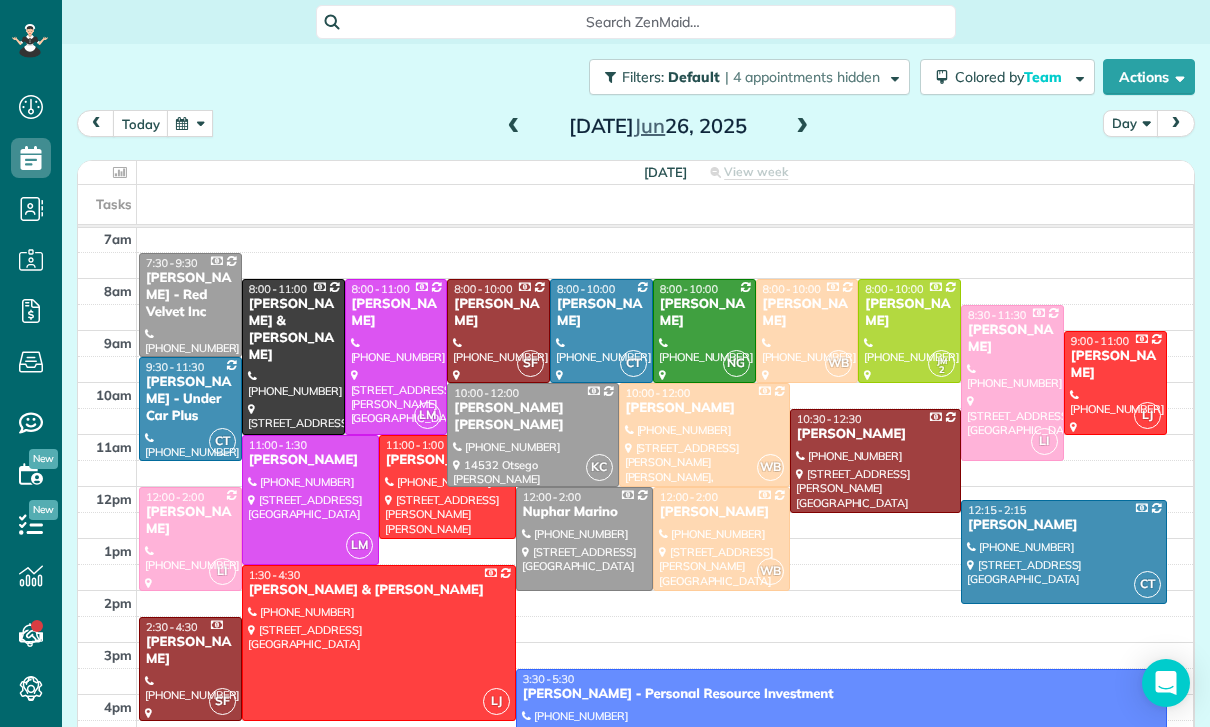 click at bounding box center (190, 123) 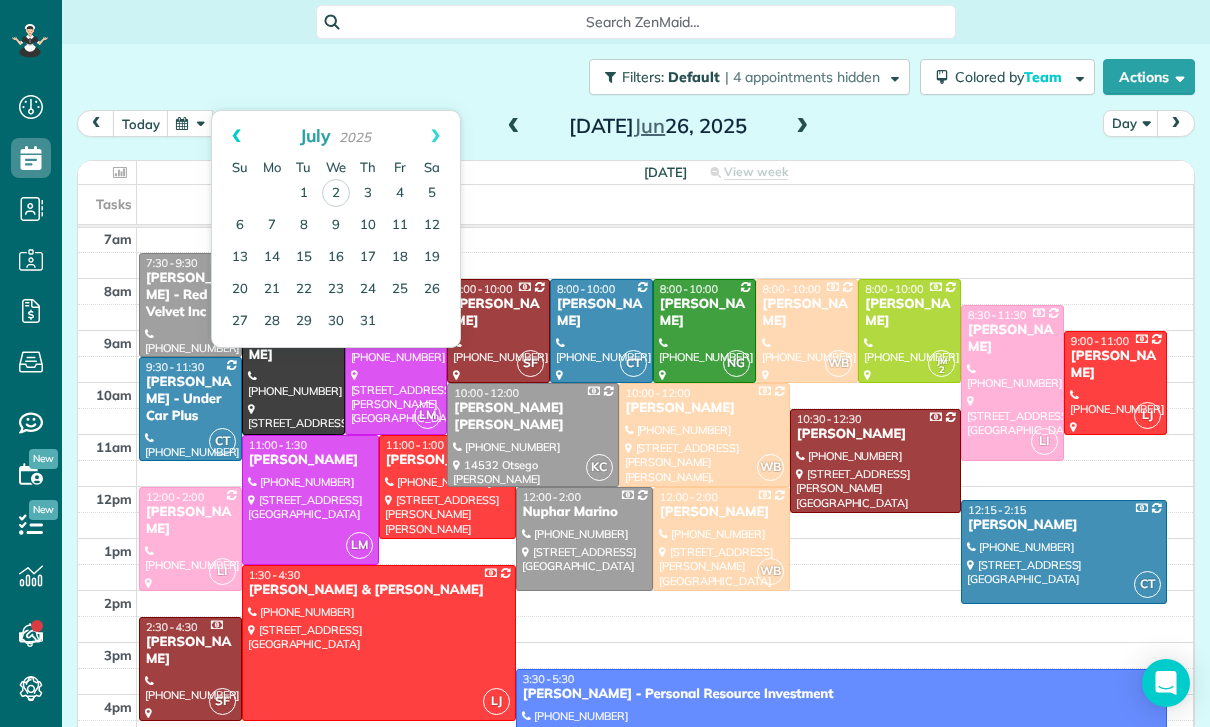 click on "Prev" at bounding box center (236, 136) 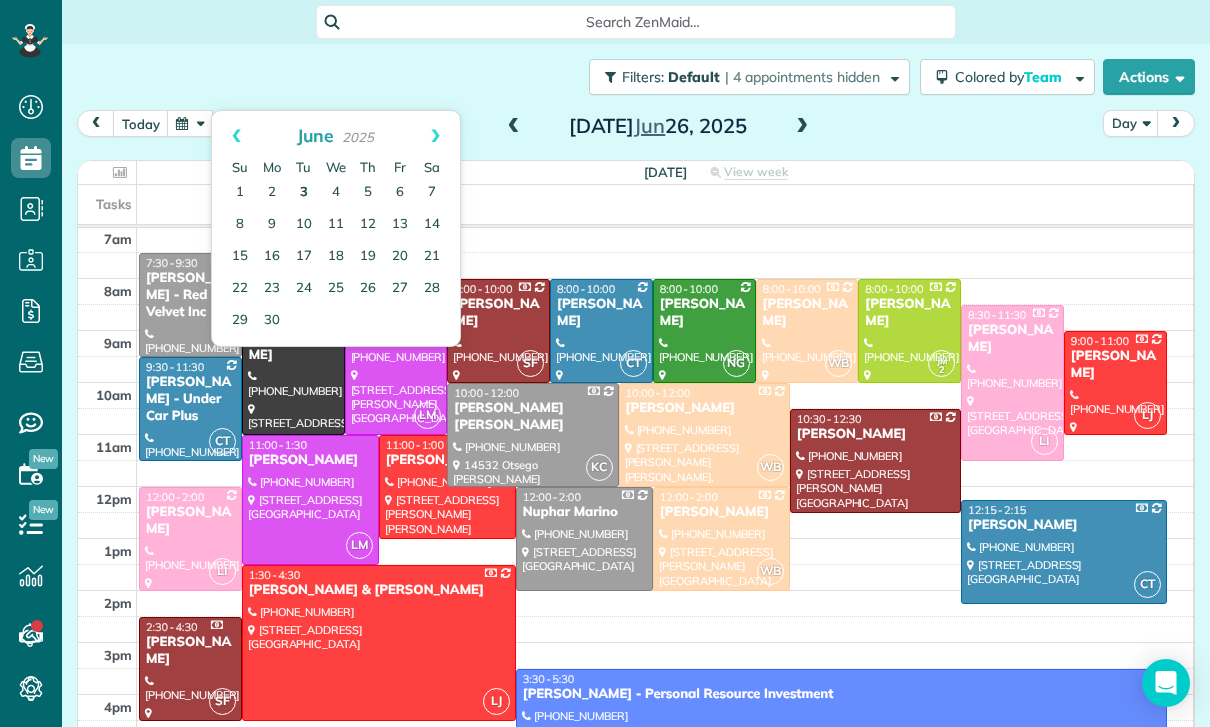 click on "3" at bounding box center [304, 193] 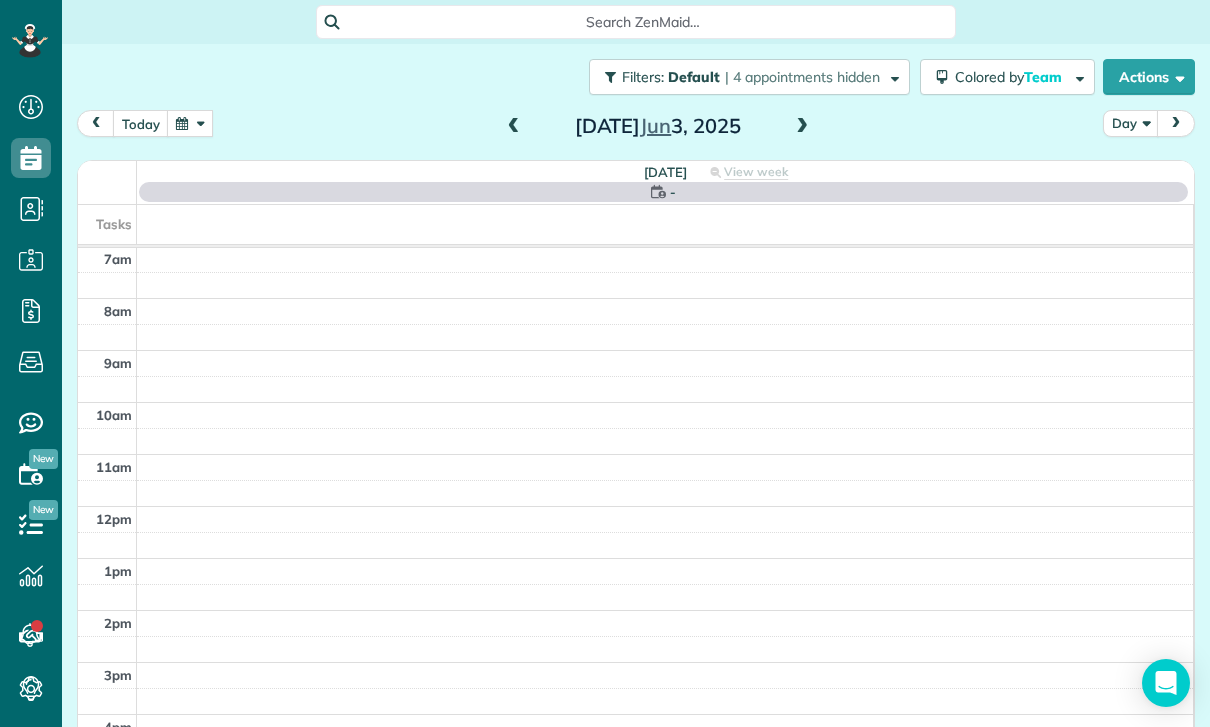 scroll, scrollTop: 157, scrollLeft: 0, axis: vertical 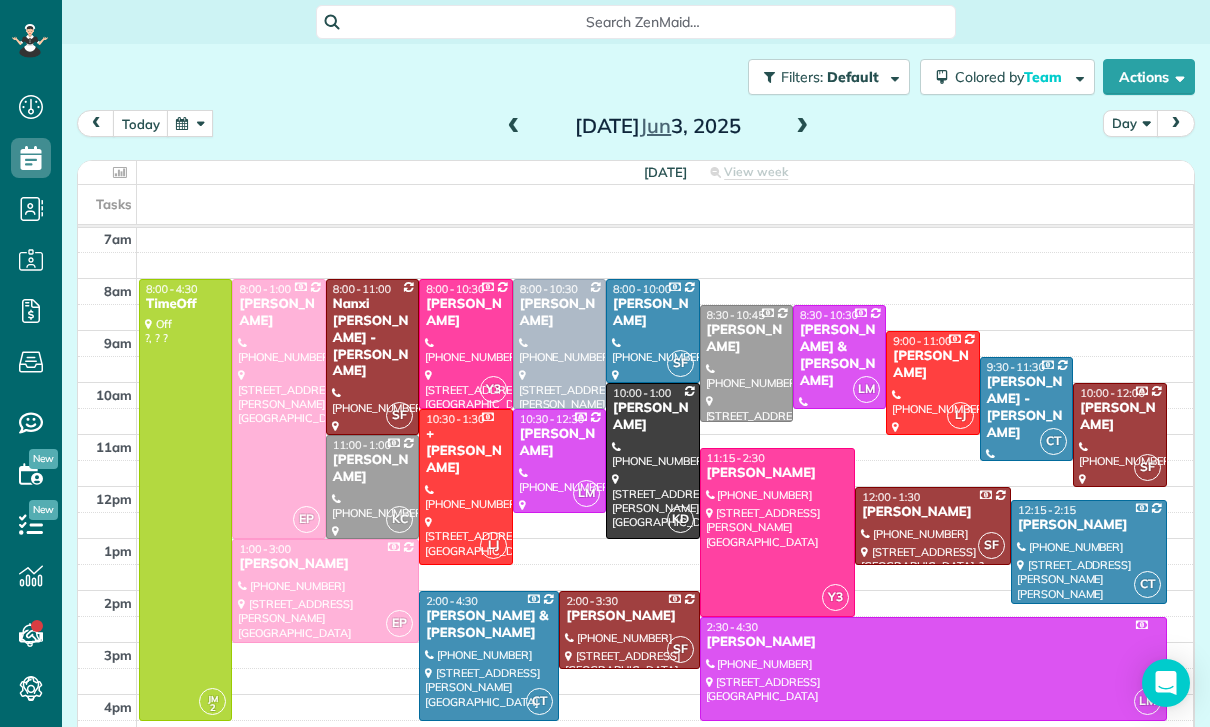 click at bounding box center (559, 344) 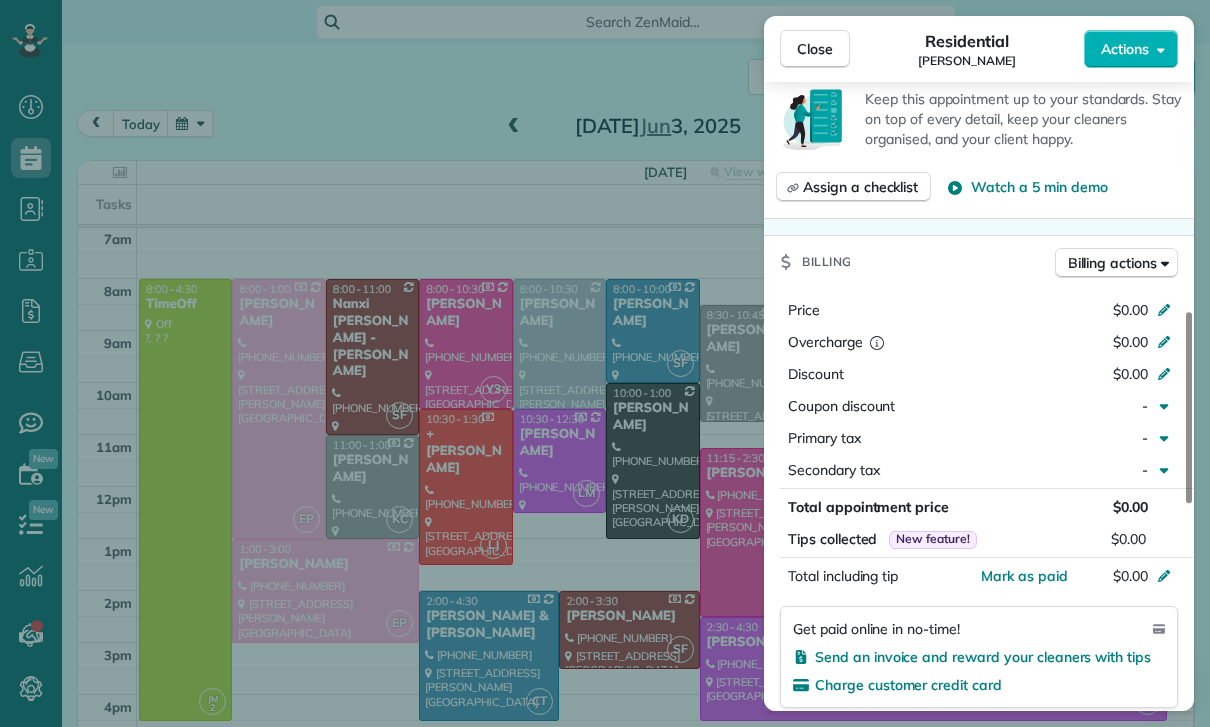 scroll, scrollTop: 849, scrollLeft: 0, axis: vertical 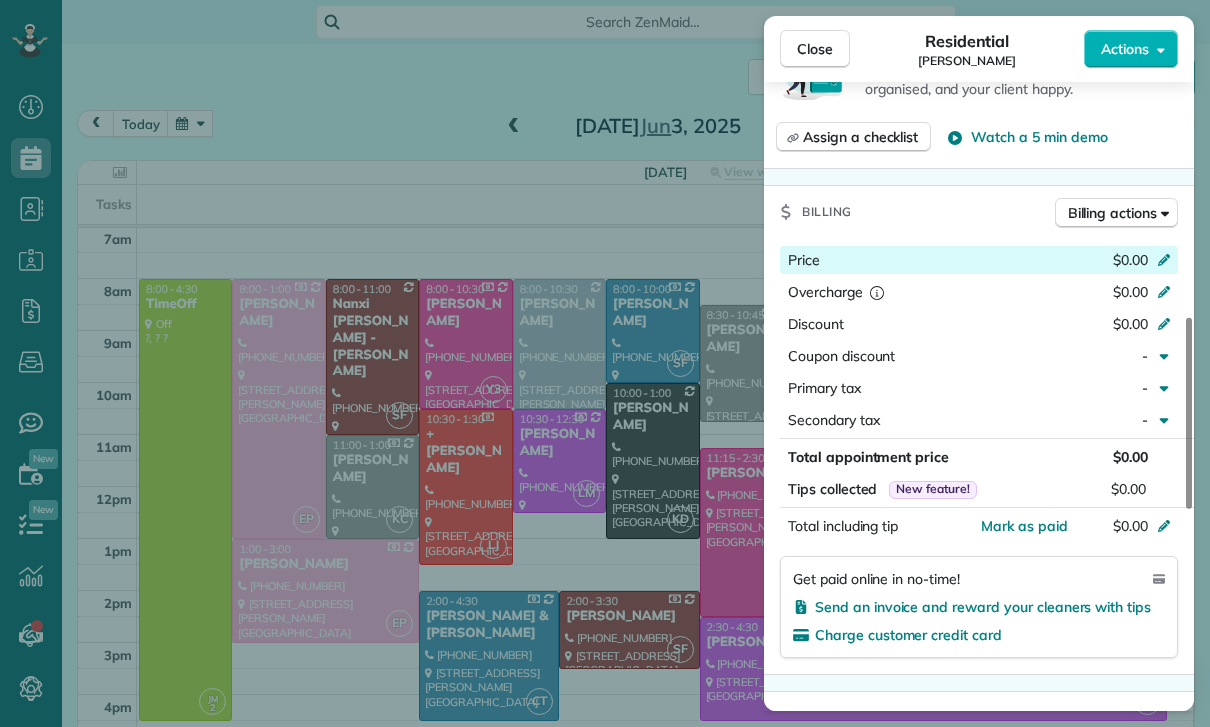 click 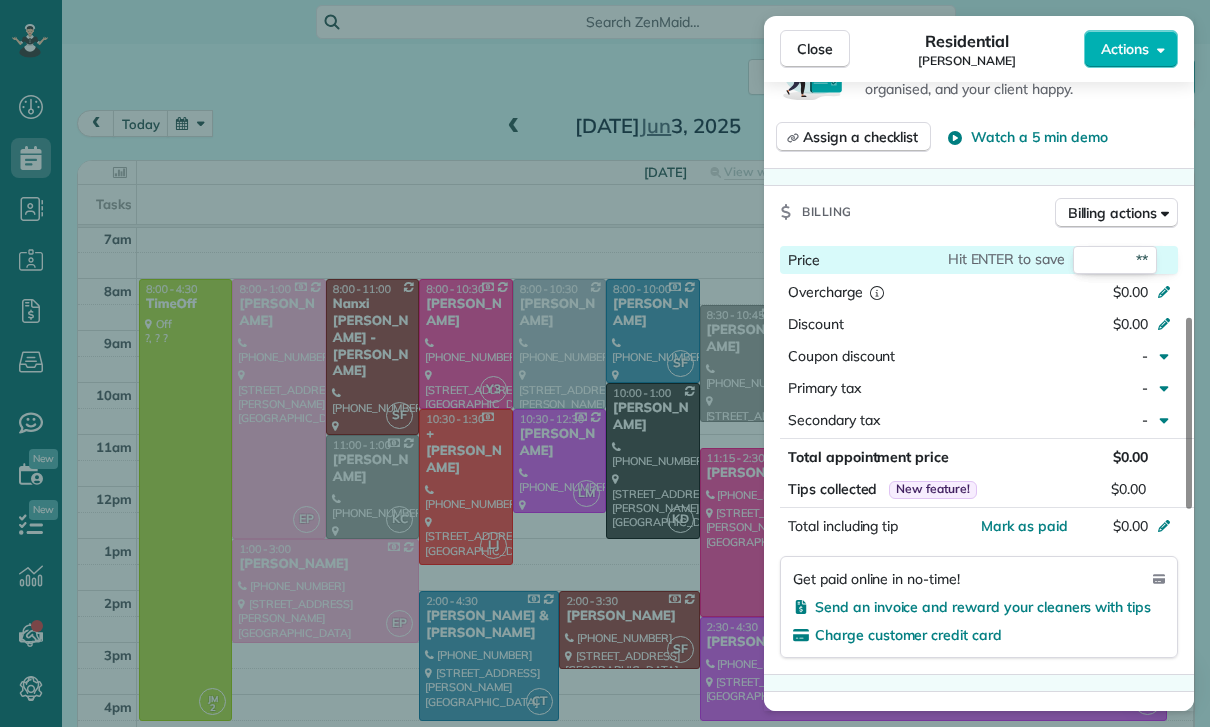type on "***" 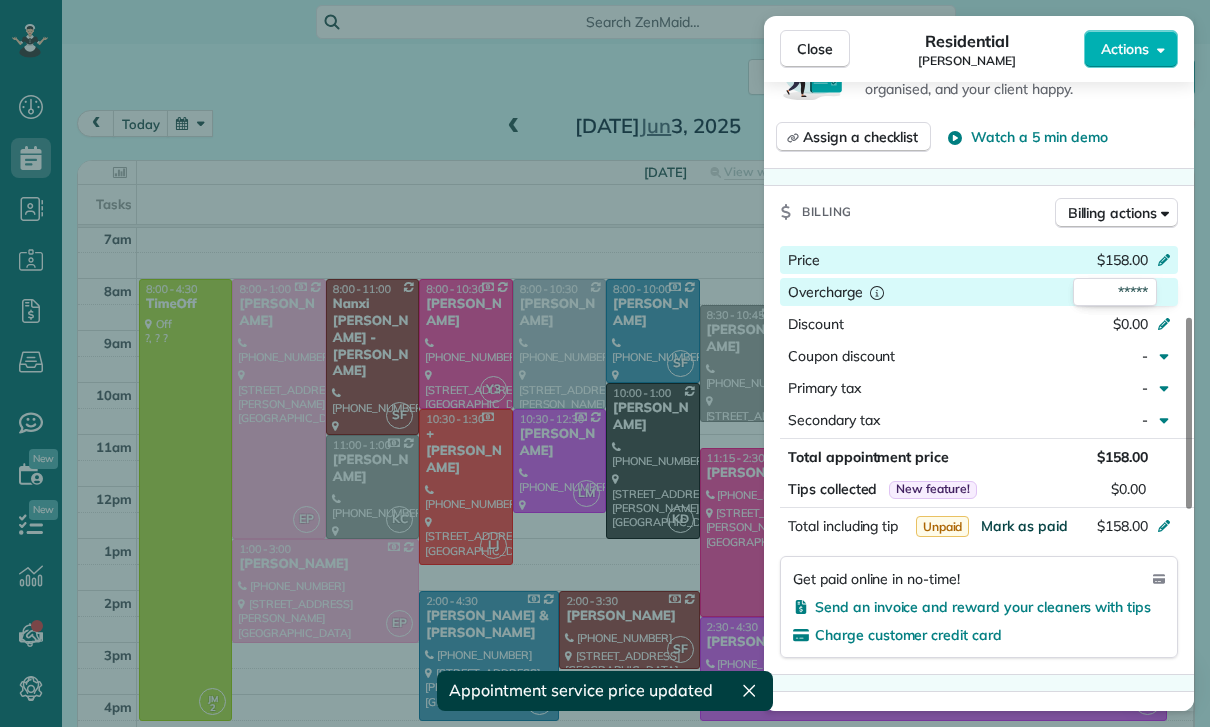 click on "Mark as paid" at bounding box center [1024, 526] 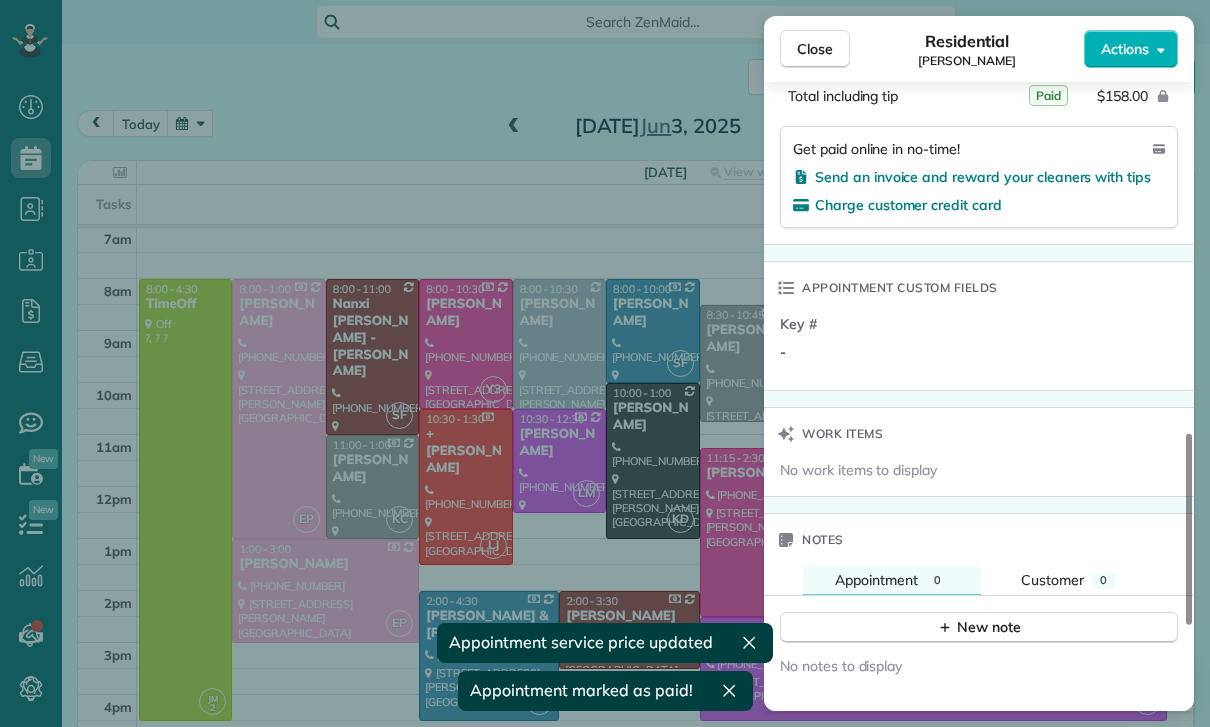 scroll, scrollTop: 1388, scrollLeft: 0, axis: vertical 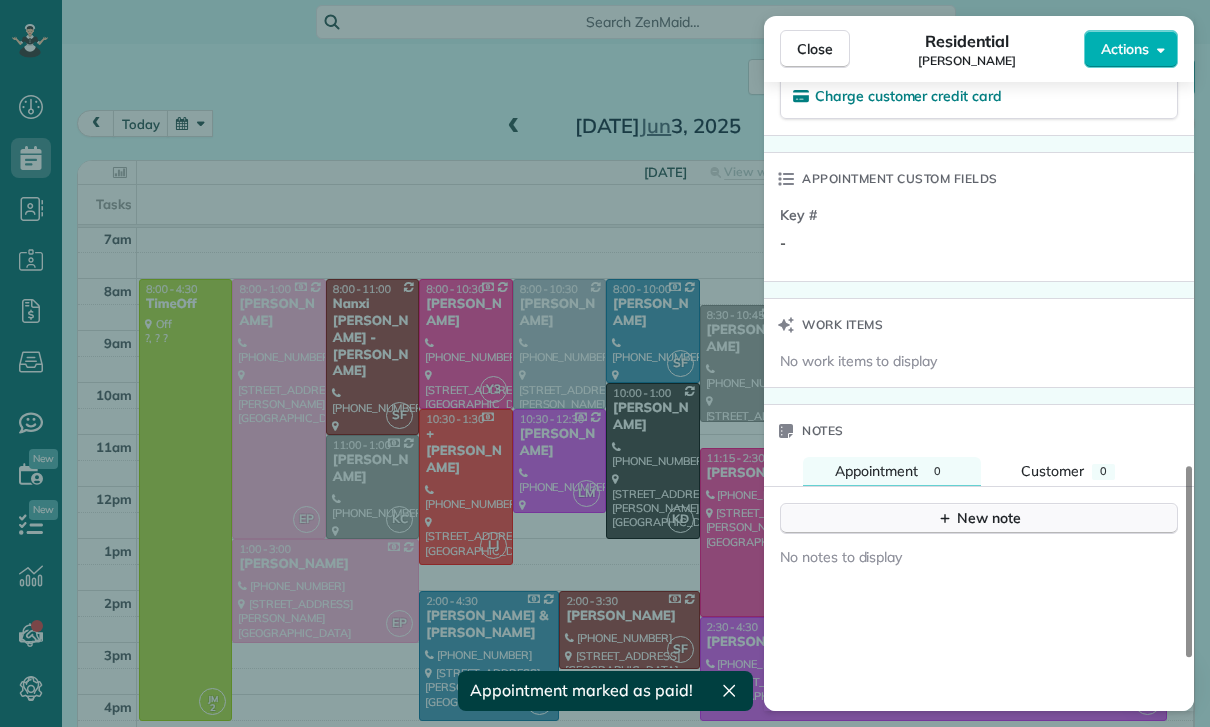 click on "New note" at bounding box center [979, 518] 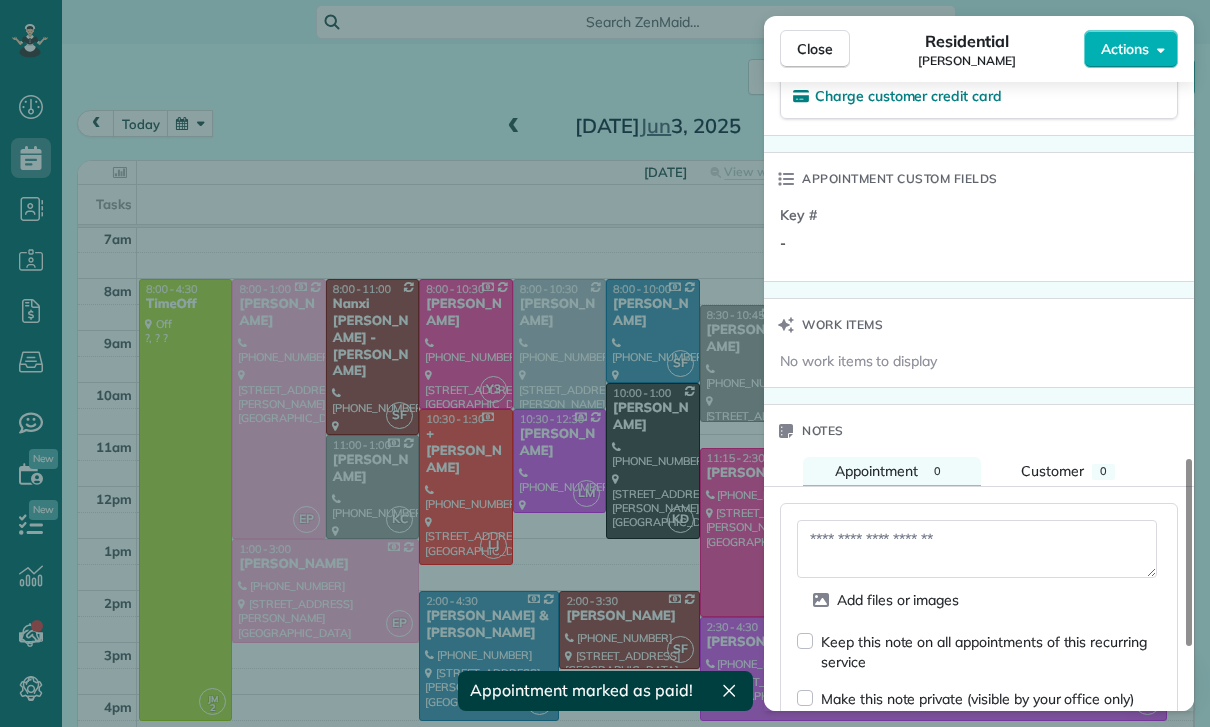 click at bounding box center (977, 549) 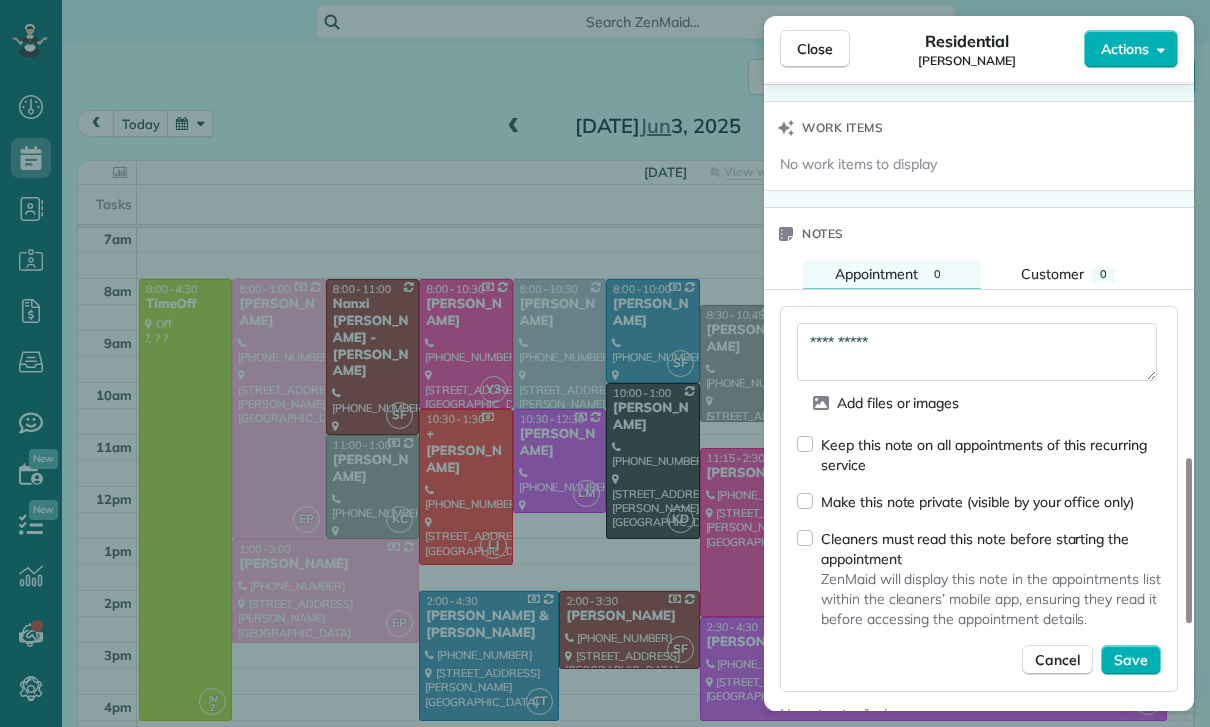 scroll, scrollTop: 1623, scrollLeft: 0, axis: vertical 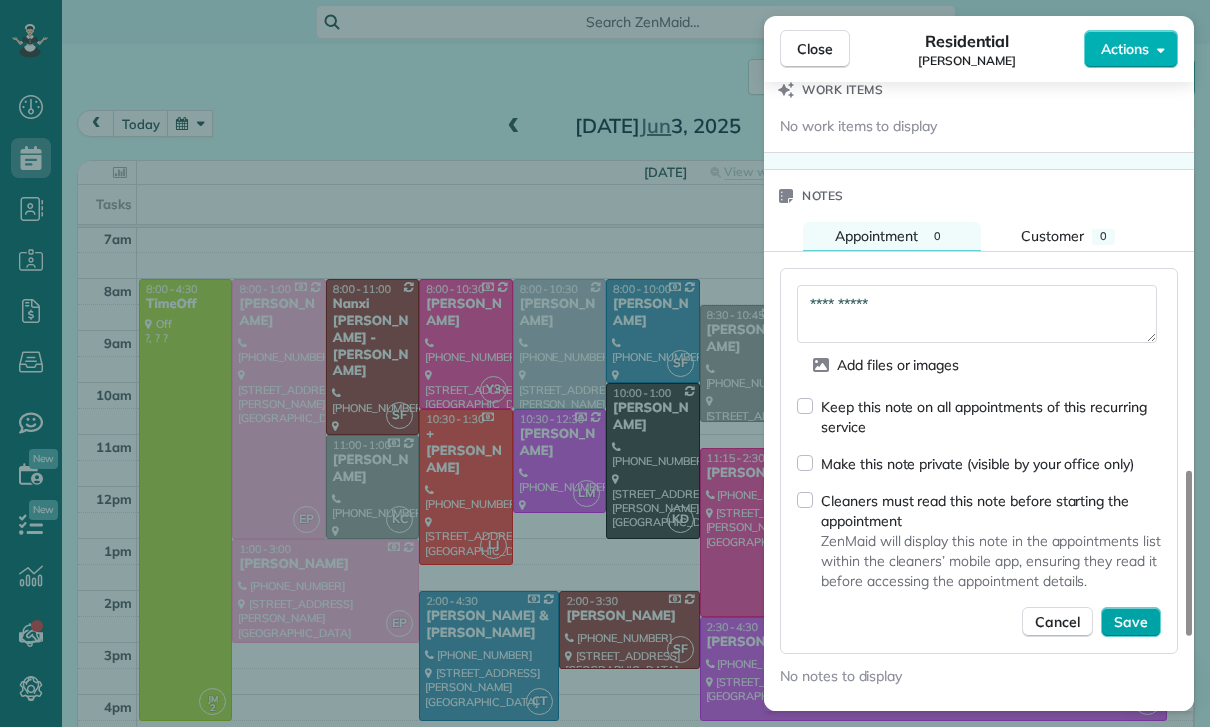 type on "**********" 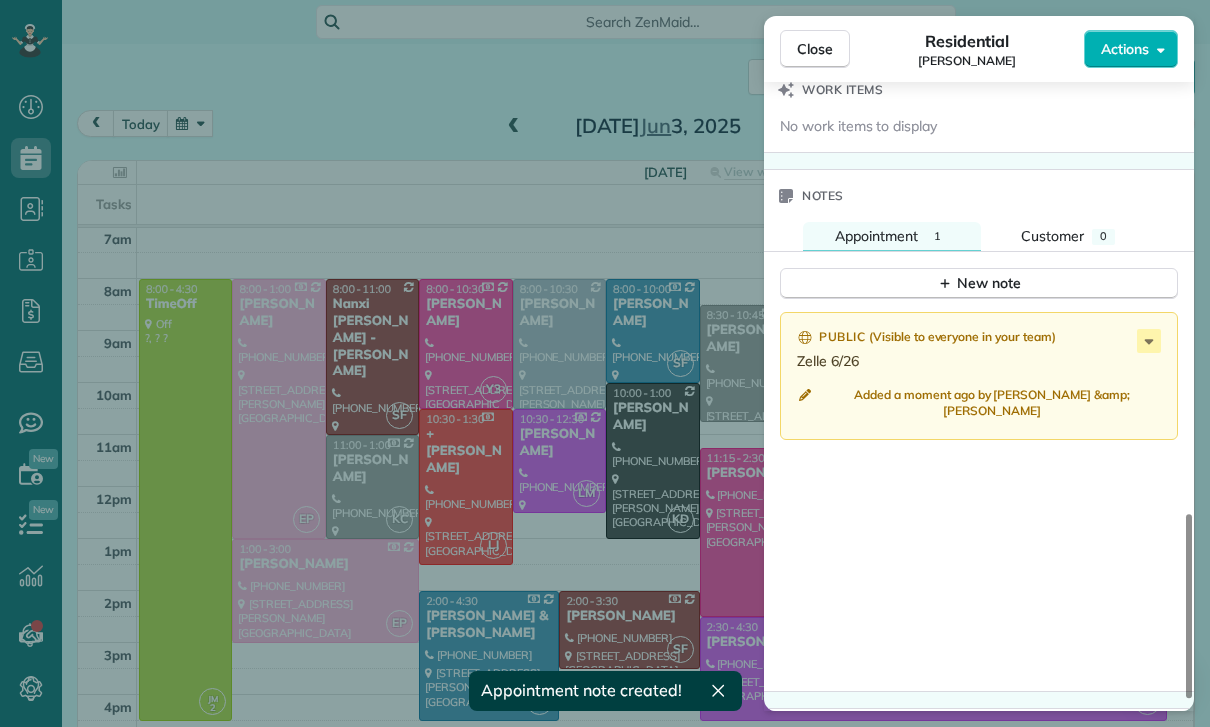 click on "Close Residential [PERSON_NAME] Actions Status Confirmed [PERSON_NAME] · Open profile Other [PHONE_NUMBER] Copy Mobile [PHONE_NUMBER] Copy No email on record Add email View Details Residential [DATE] 8:00 AM 10:30 AM 2 hours and 30 minutes Repeats every 2 weeks Edit recurring service Previous ([DATE]) Next ([DATE]) [STREET_ADDRESS][PERSON_NAME] Service was not rated yet Cleaners Time in and out Assign Invite Team [PERSON_NAME]  Cleaners No cleaners assigned yet Checklist Try Now Keep this appointment up to your standards. Stay on top of every detail, keep your cleaners organised, and your client happy. Assign a checklist Watch a 5 min demo Billing Billing actions Price $158.00 Overcharge $0.00 Discount $0.00 Coupon discount - Primary tax - Secondary tax - Total appointment price $158.00 Tips collected New feature! $0.00 Paid Total including tip $158.00 Get paid online in no-time! Send an invoice and reward your cleaners with tips Charge customer credit card Appointment custom fields - 1" at bounding box center (605, 363) 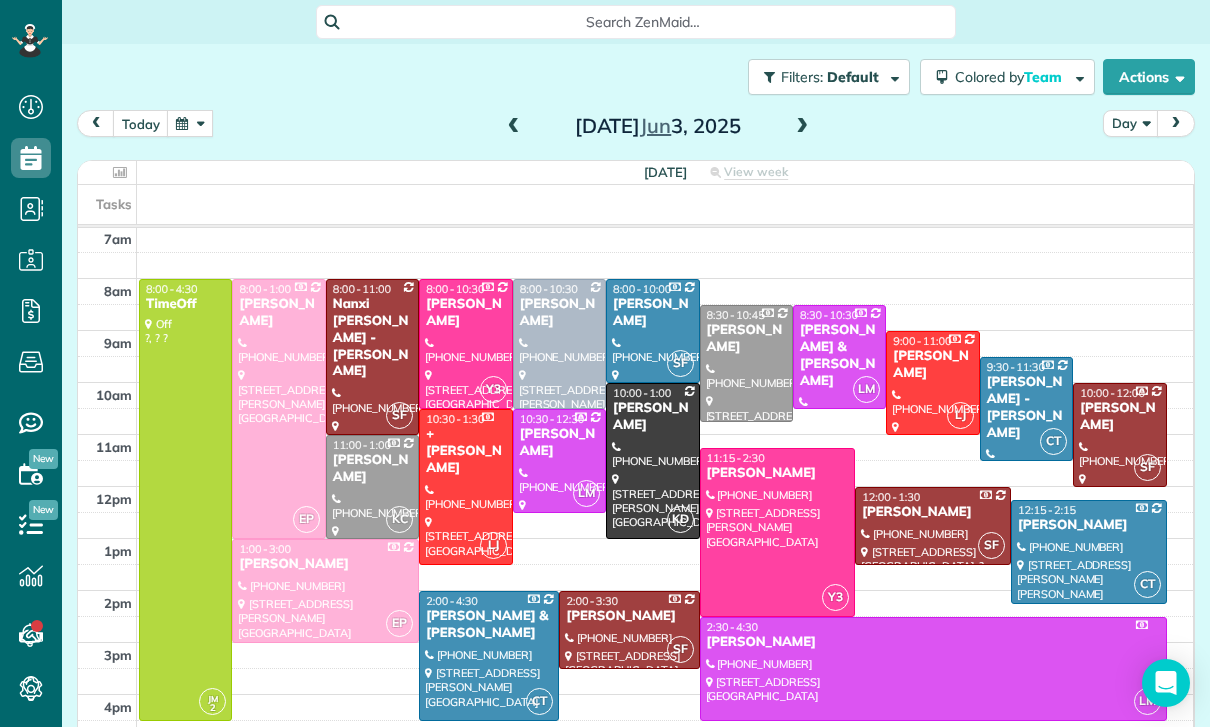 click at bounding box center (190, 123) 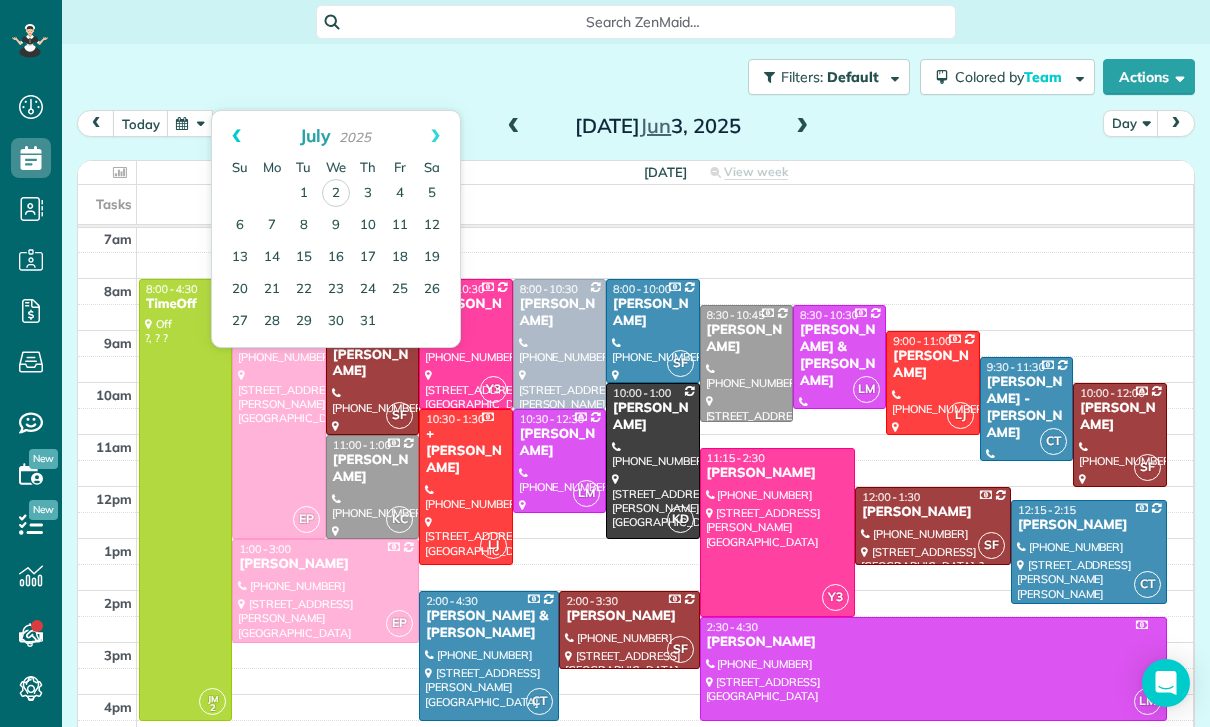 click on "Prev" at bounding box center (236, 136) 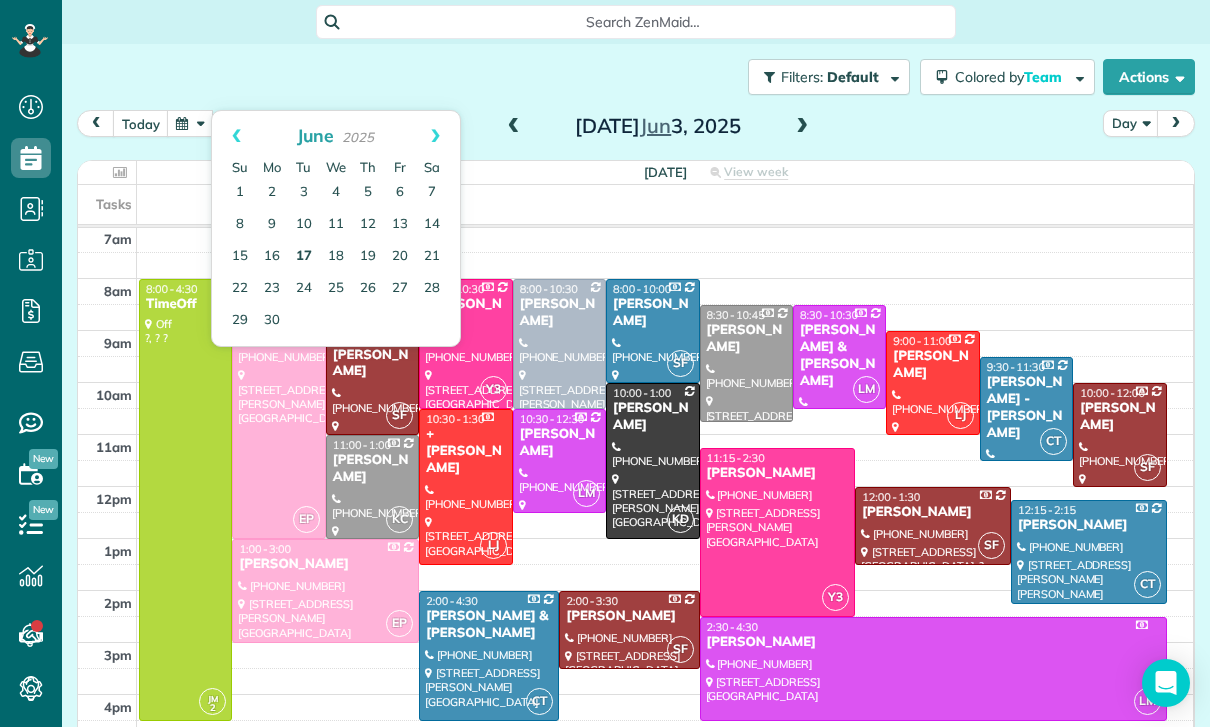 click on "17" at bounding box center (304, 257) 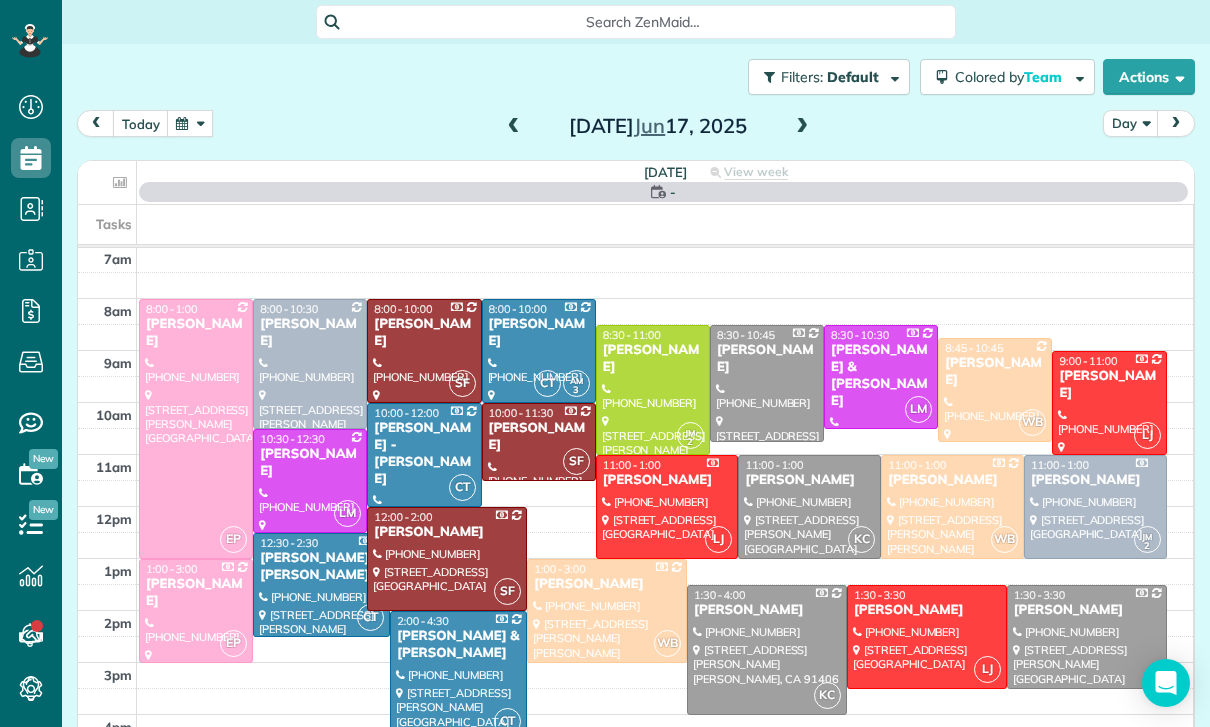 scroll, scrollTop: 157, scrollLeft: 0, axis: vertical 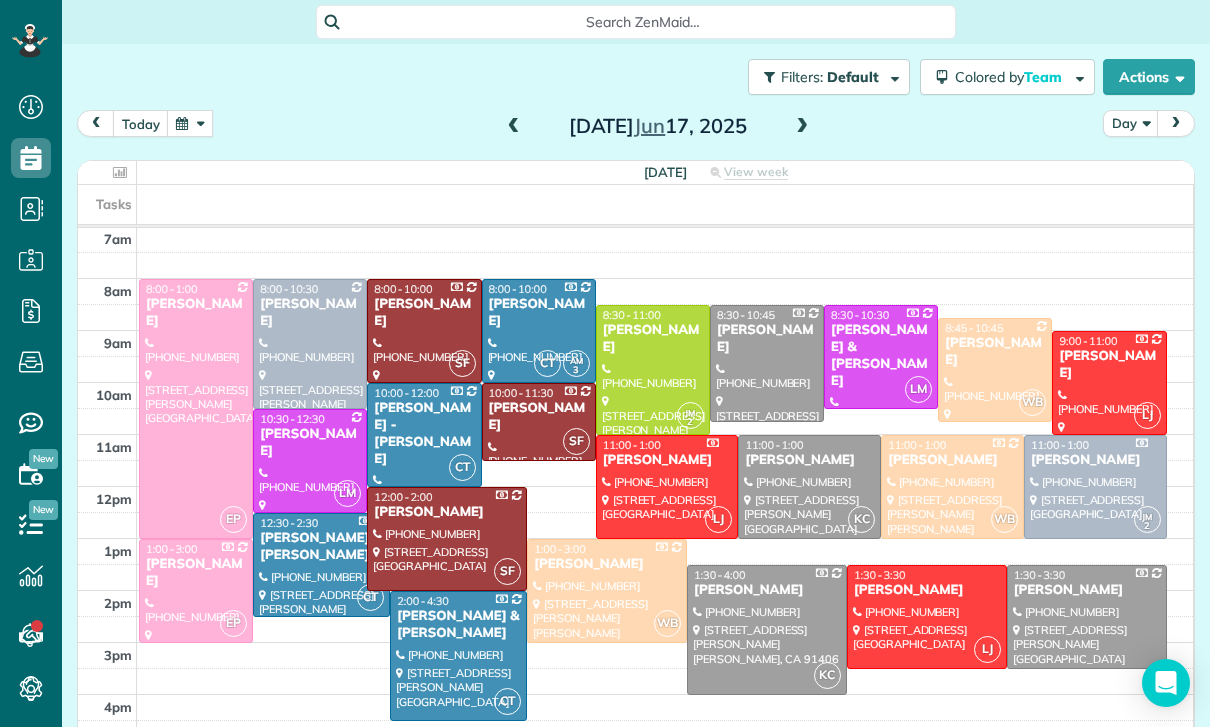 click at bounding box center (310, 344) 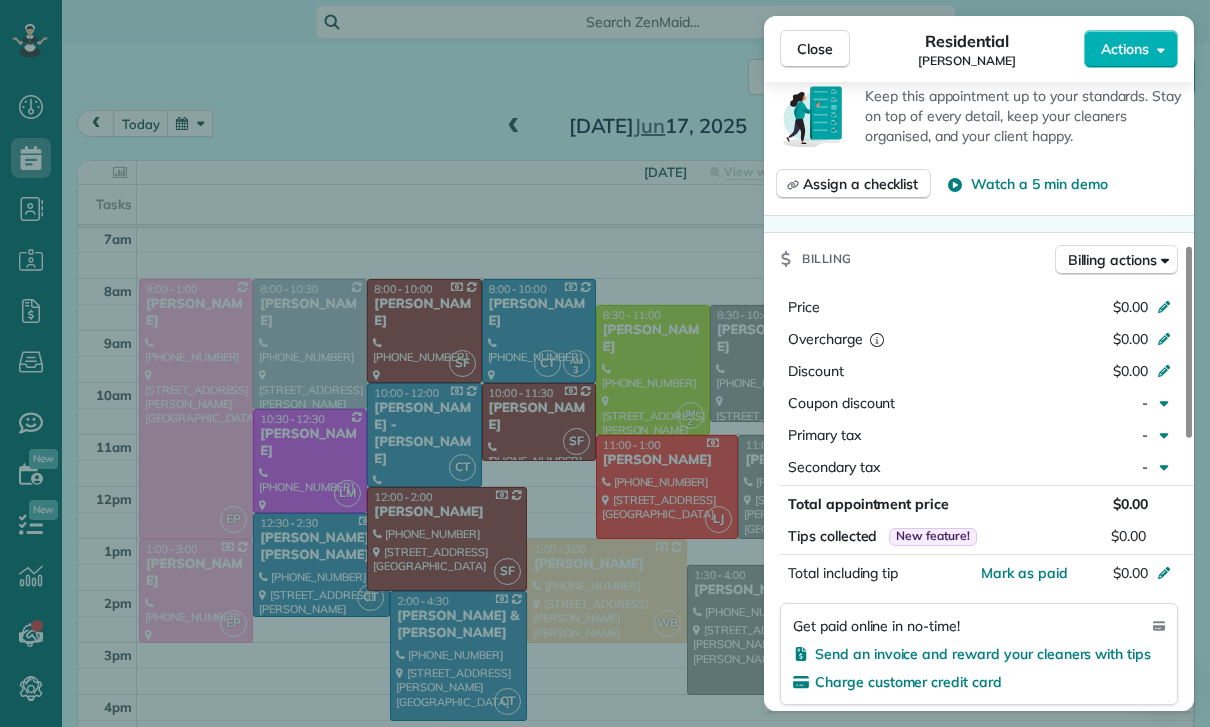 scroll, scrollTop: 855, scrollLeft: 0, axis: vertical 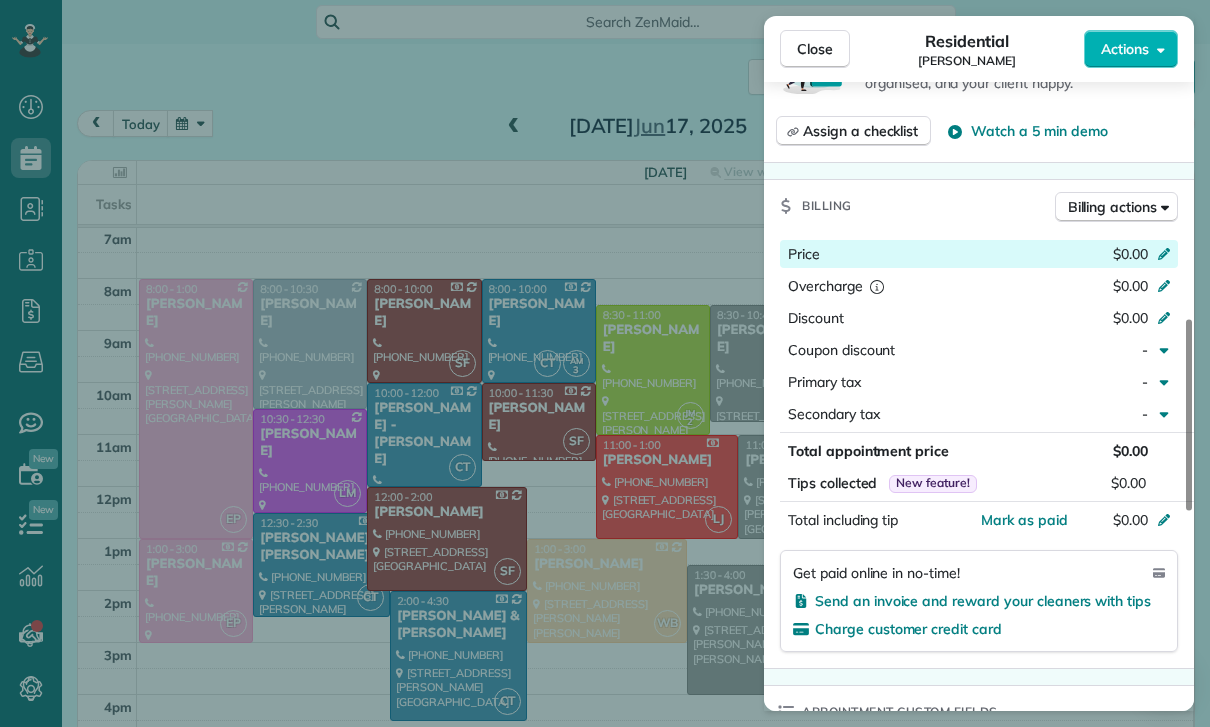 click at bounding box center (1167, 256) 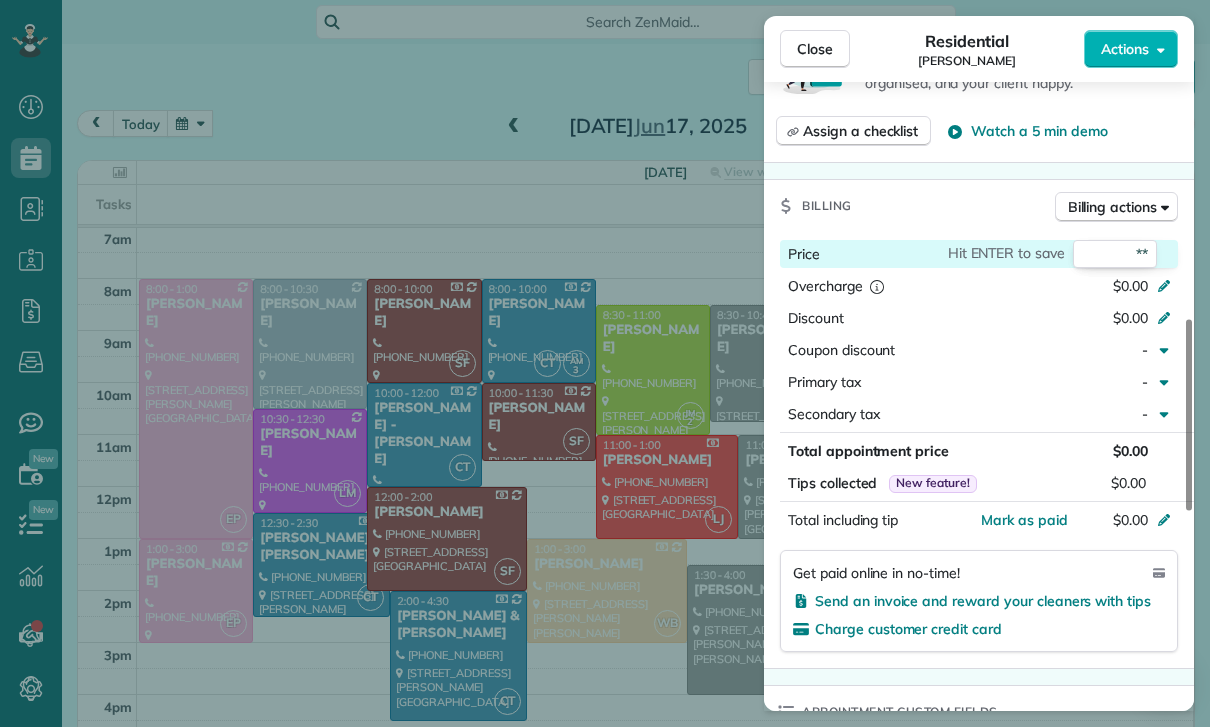 type on "***" 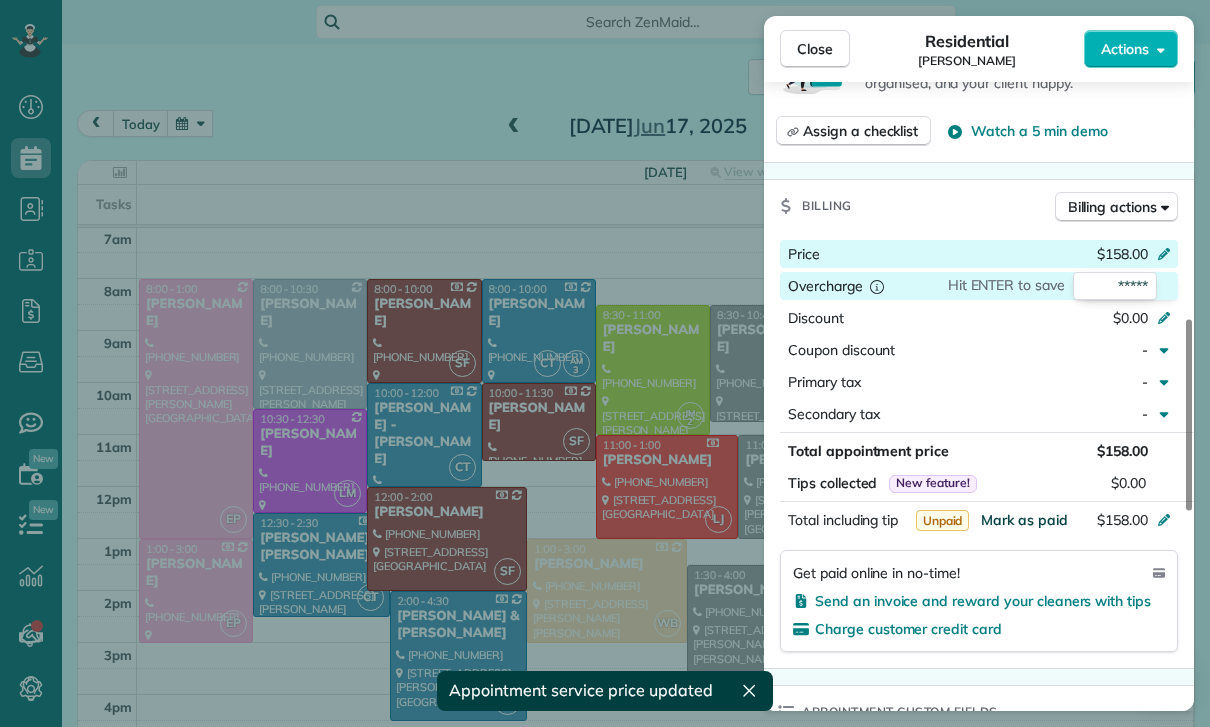 click on "Mark as paid" at bounding box center [1024, 520] 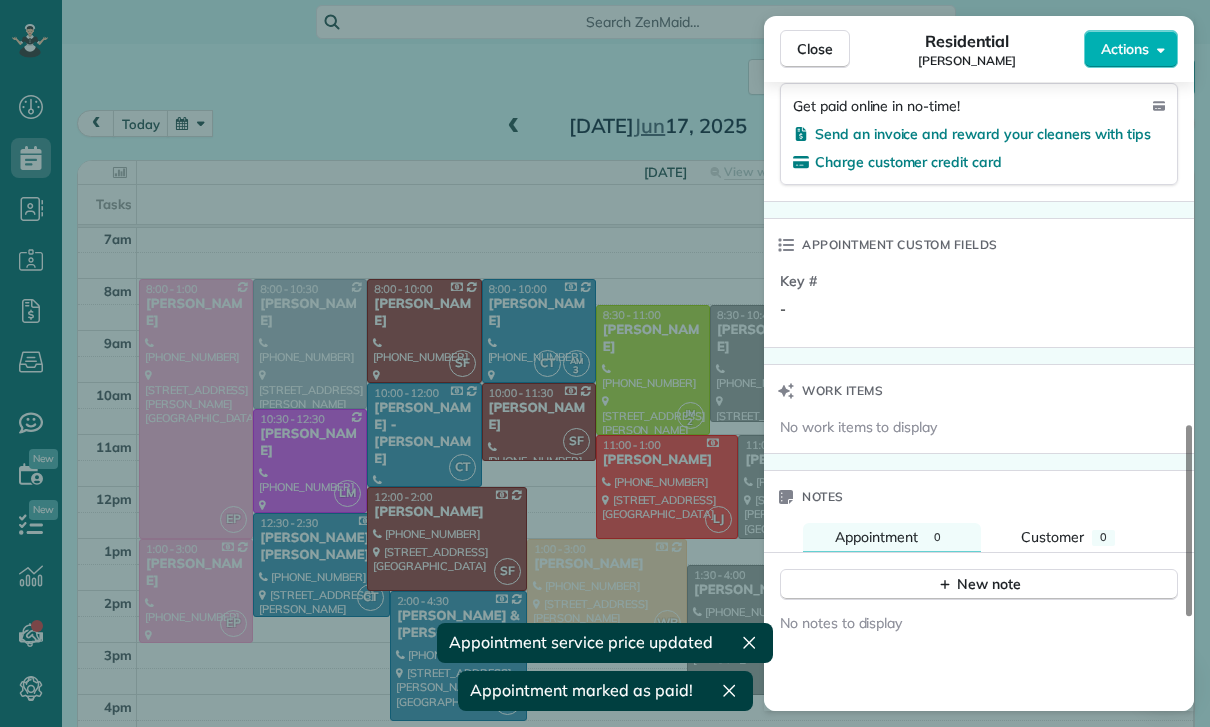 scroll, scrollTop: 1416, scrollLeft: 0, axis: vertical 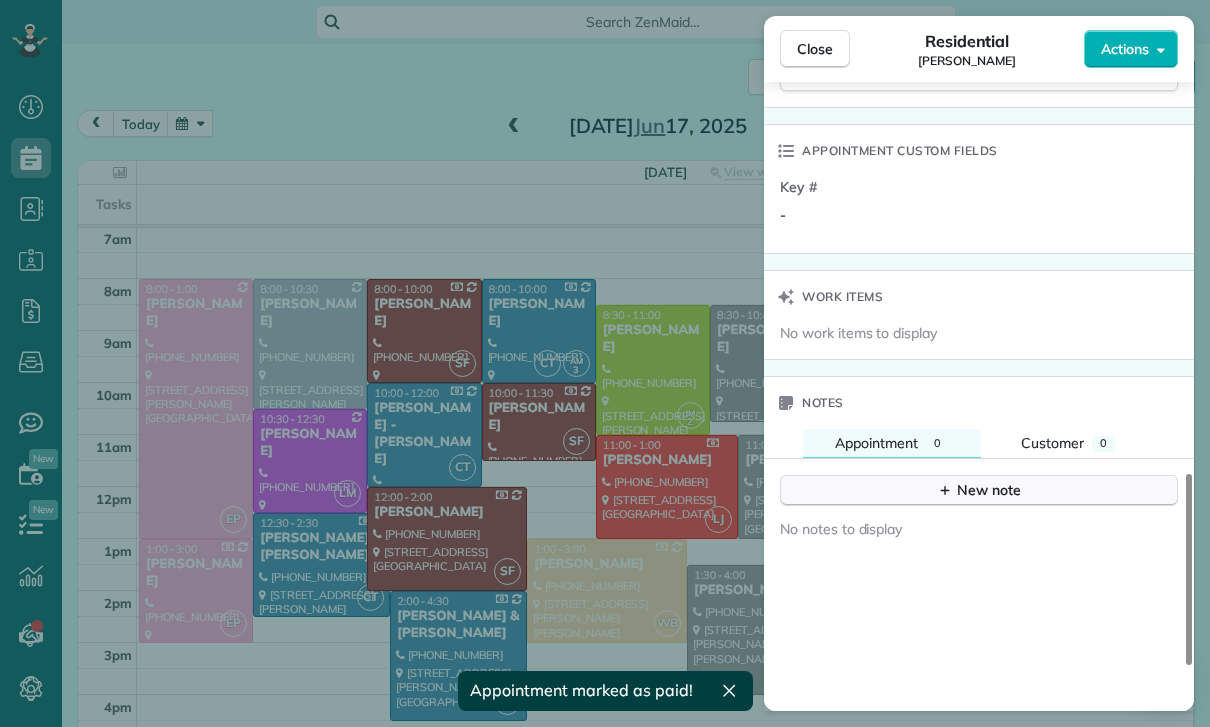click on "New note" at bounding box center (979, 490) 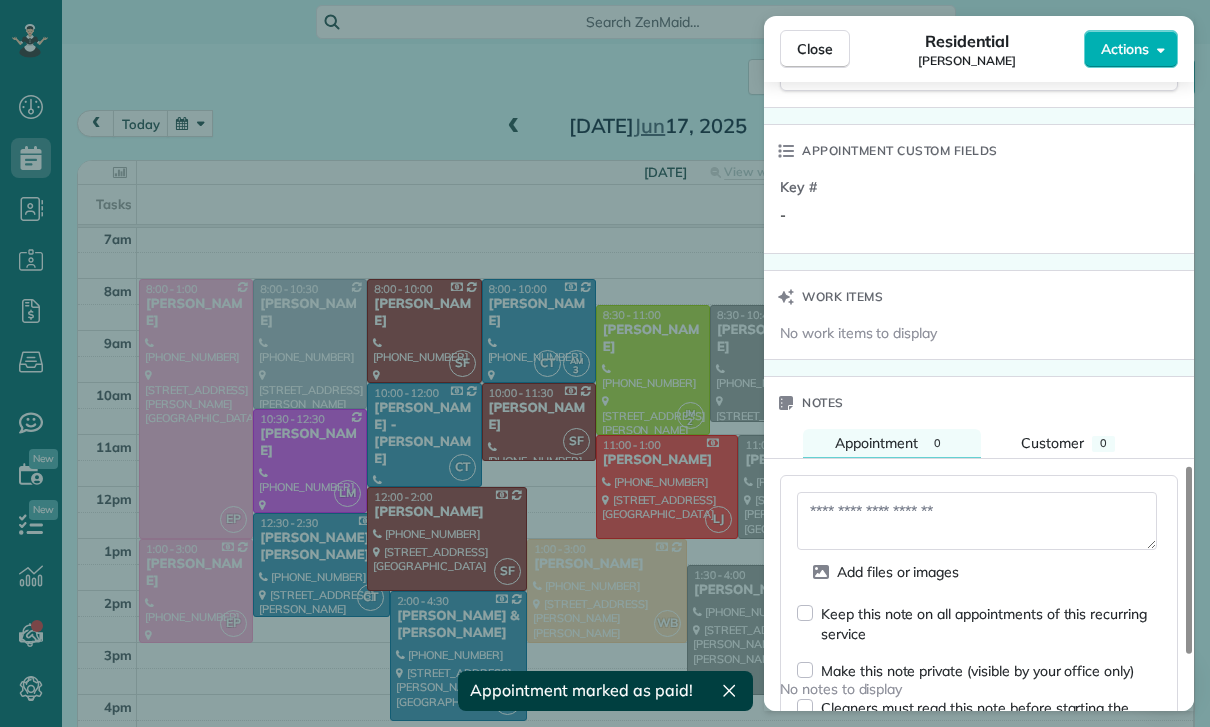 click at bounding box center [977, 521] 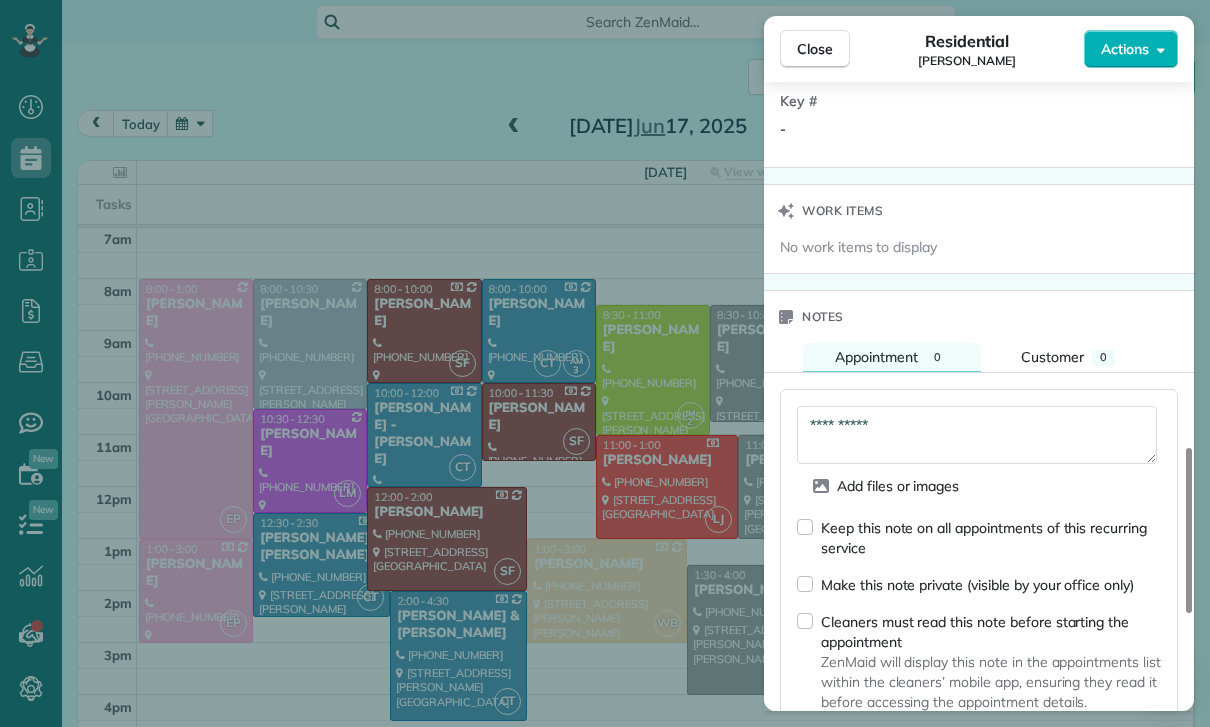 scroll, scrollTop: 1657, scrollLeft: 0, axis: vertical 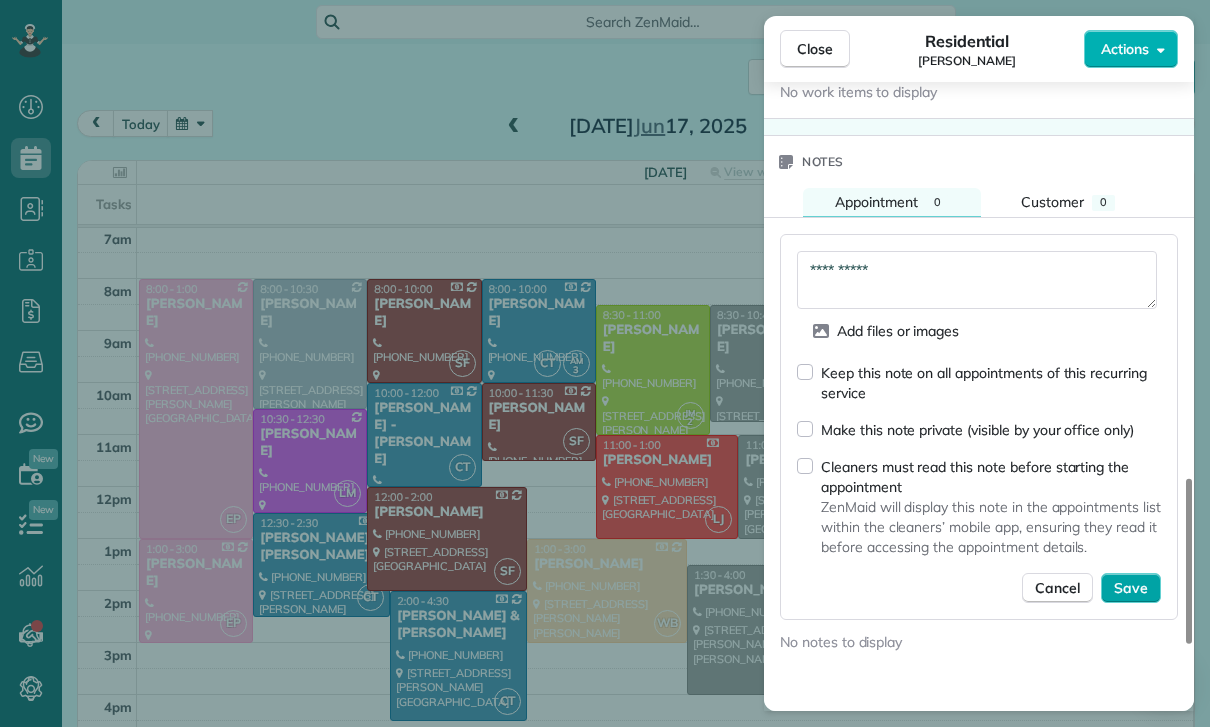 type on "**********" 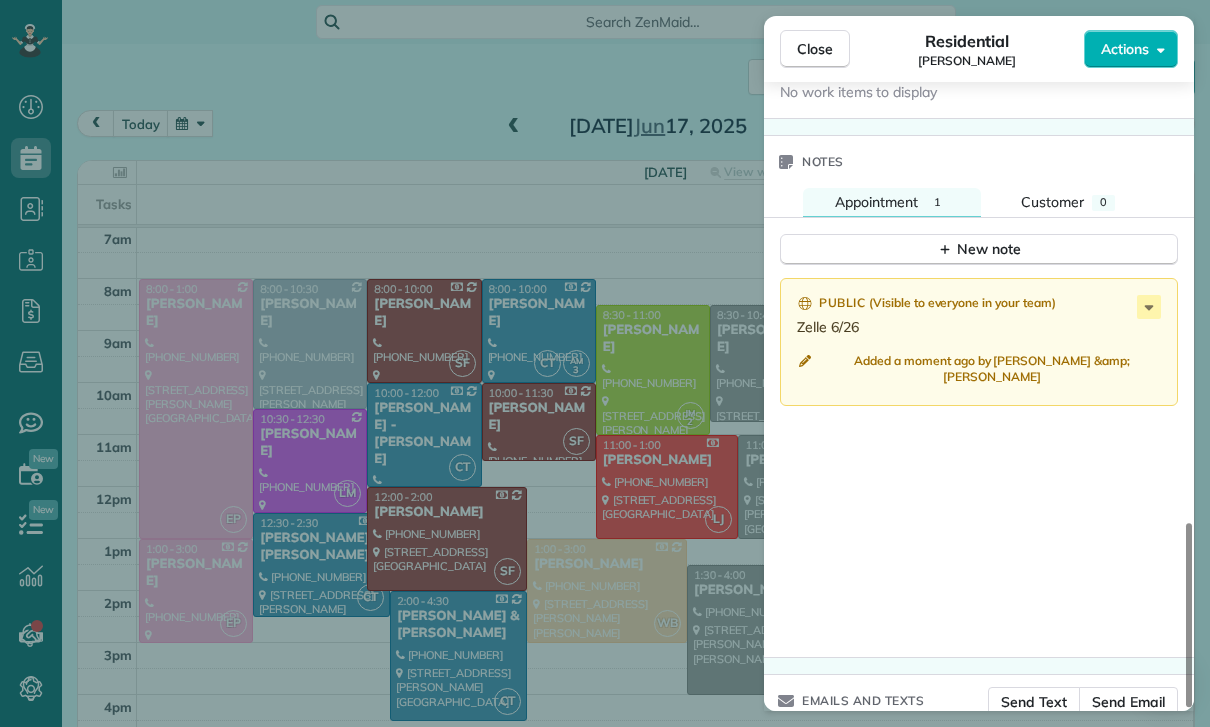 click on "Close Residential [PERSON_NAME] Actions Status Confirmed [PERSON_NAME] · Open profile Other [PHONE_NUMBER] Copy Mobile [PHONE_NUMBER] Copy No email on record Add email View Details Residential [DATE] 8:00 AM 10:30 AM 2 hours and 30 minutes Repeats every 2 weeks Edit recurring service Previous ([DATE]) Next ([DATE]) [STREET_ADDRESS][PERSON_NAME] Service was not rated yet Cleaners Time in and out Assign Invite Team [PERSON_NAME]  Cleaners No cleaners assigned yet Checklist Try Now Keep this appointment up to your standards. Stay on top of every detail, keep your cleaners organised, and your client happy. Assign a checklist Watch a 5 min demo Billing Billing actions Price $158.00 Overcharge $0.00 Discount $0.00 Coupon discount - Primary tax - Secondary tax - Total appointment price $158.00 Tips collected New feature! $0.00 Paid Total including tip $158.00 Get paid online in no-time! Send an invoice and reward your cleaners with tips Charge customer credit card Appointment custom fields - 1" at bounding box center [605, 363] 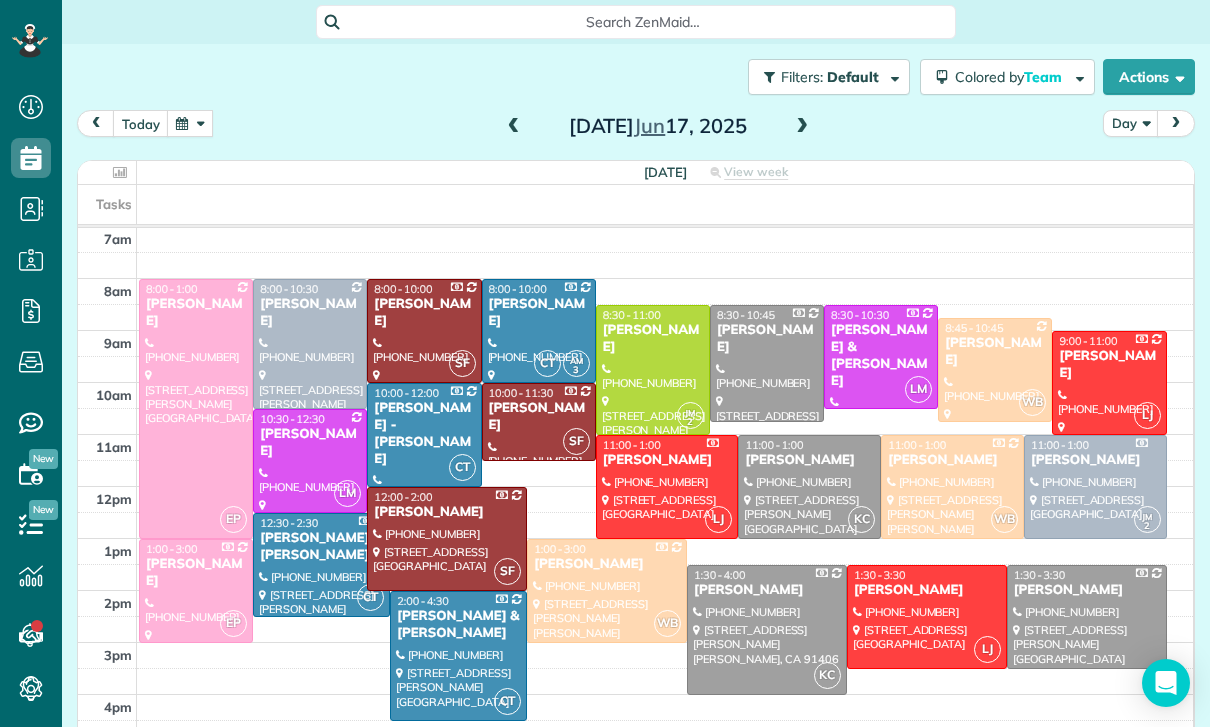 click at bounding box center [190, 123] 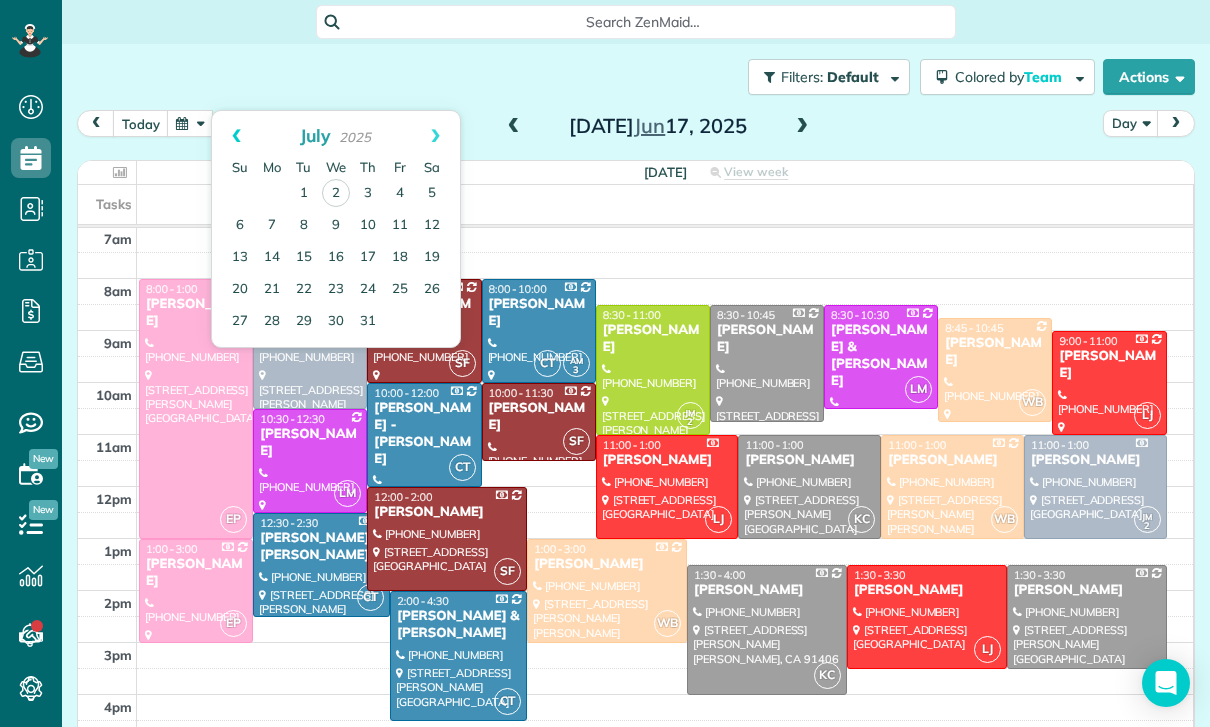click on "Prev" at bounding box center (236, 136) 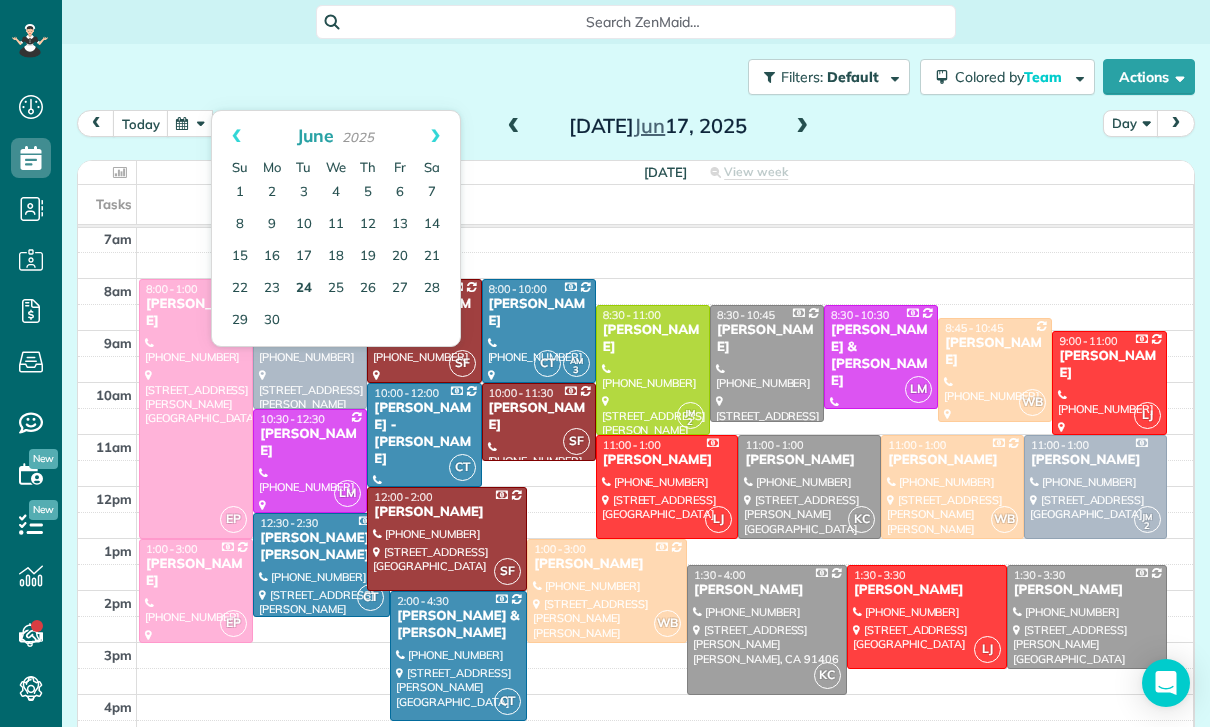click on "24" at bounding box center [304, 289] 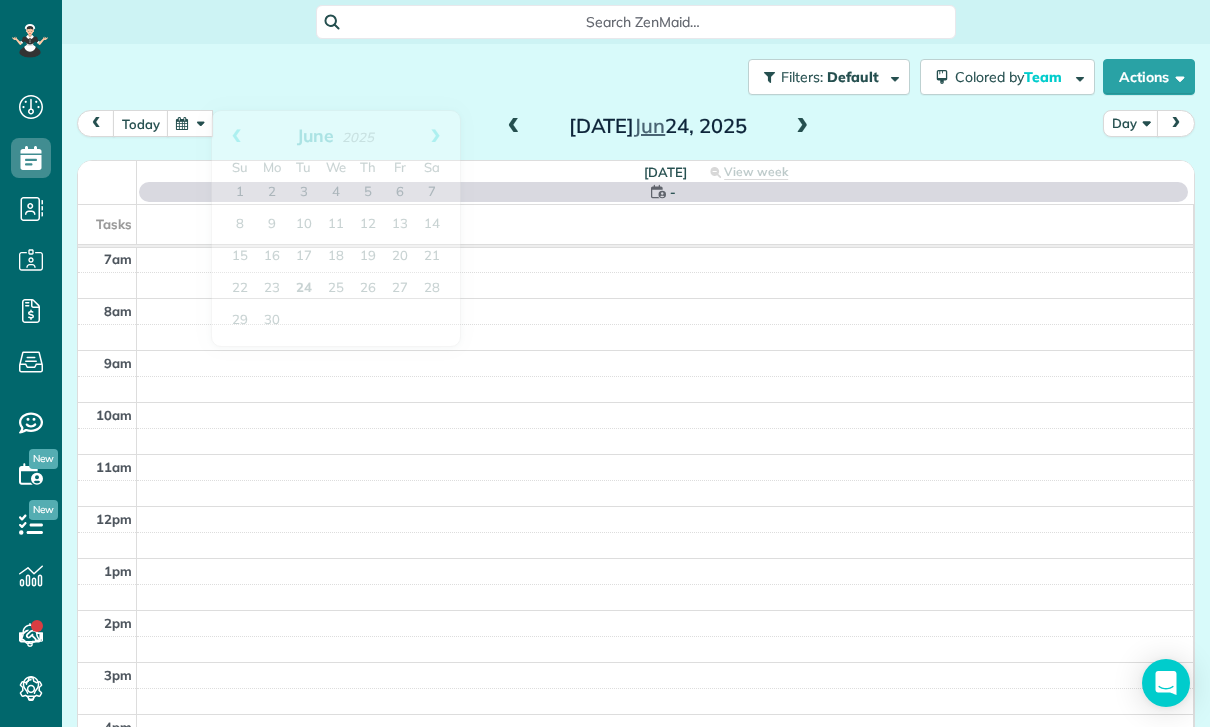 scroll, scrollTop: 157, scrollLeft: 0, axis: vertical 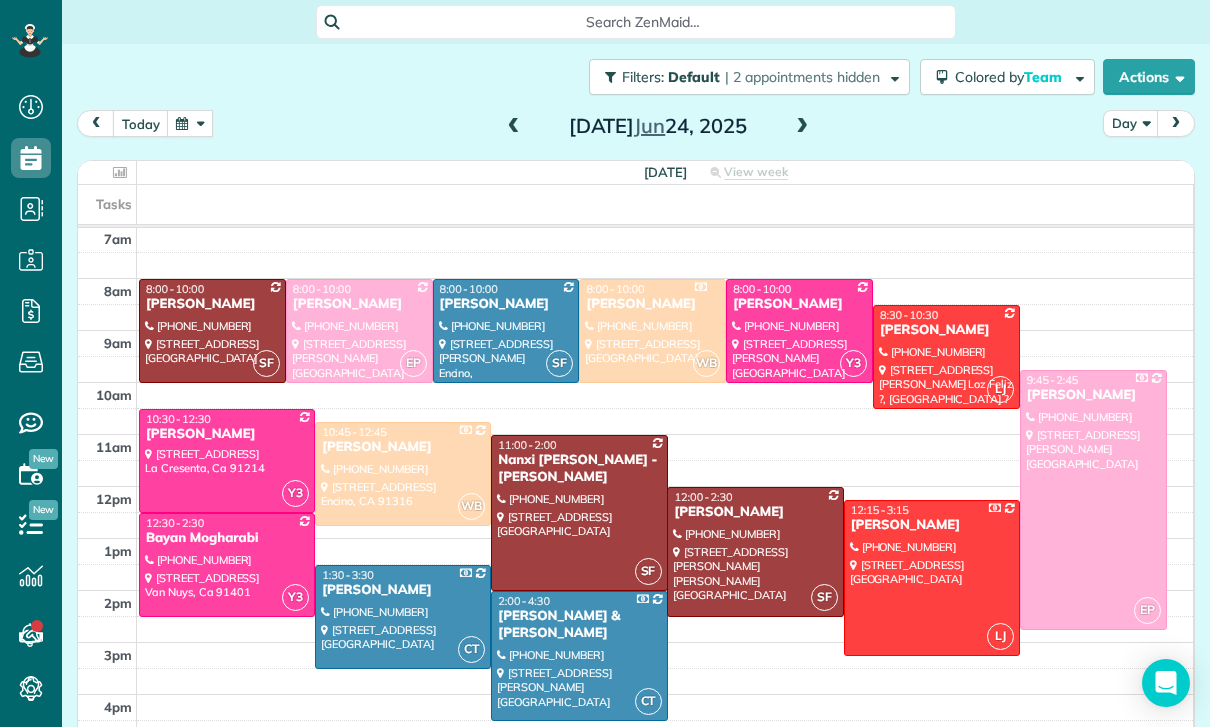 click at bounding box center (802, 127) 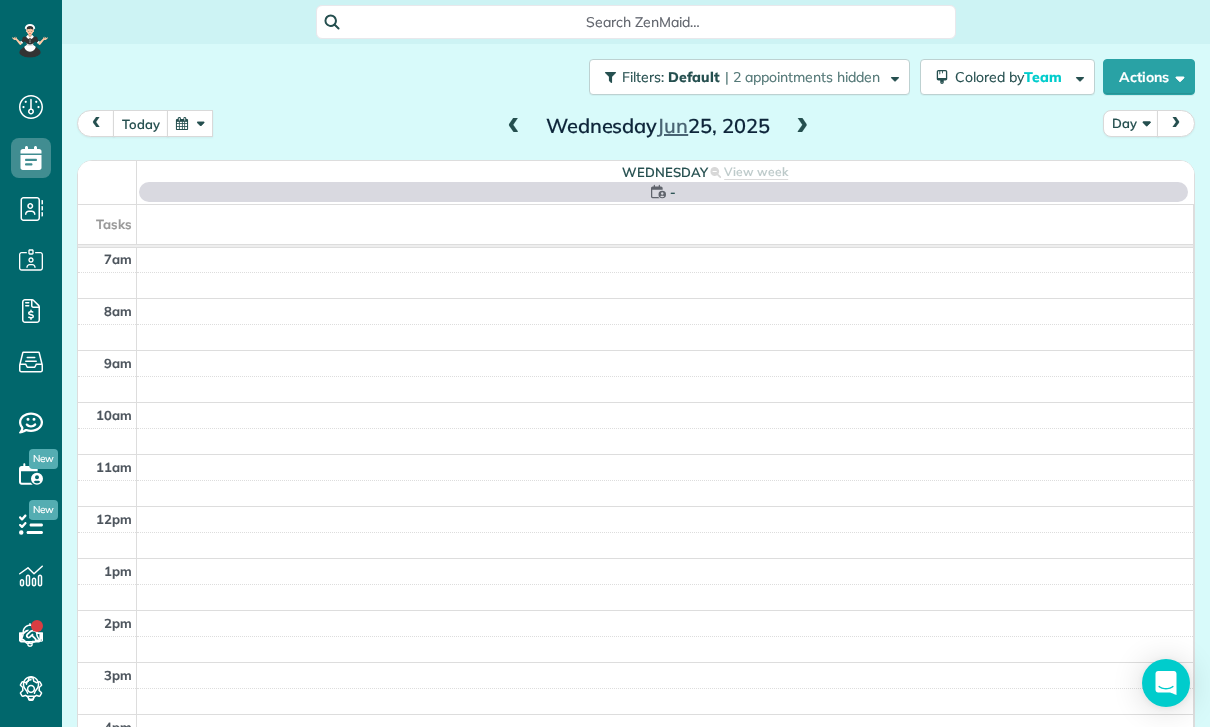 scroll, scrollTop: 157, scrollLeft: 0, axis: vertical 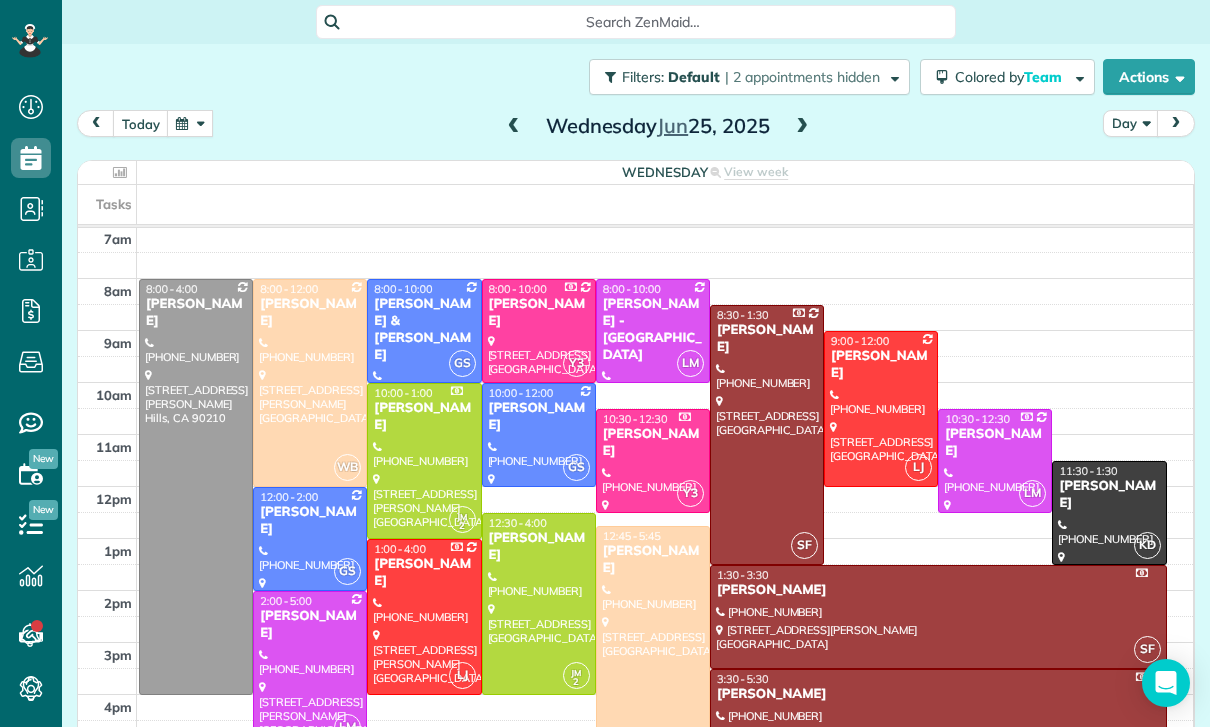 click at bounding box center (802, 127) 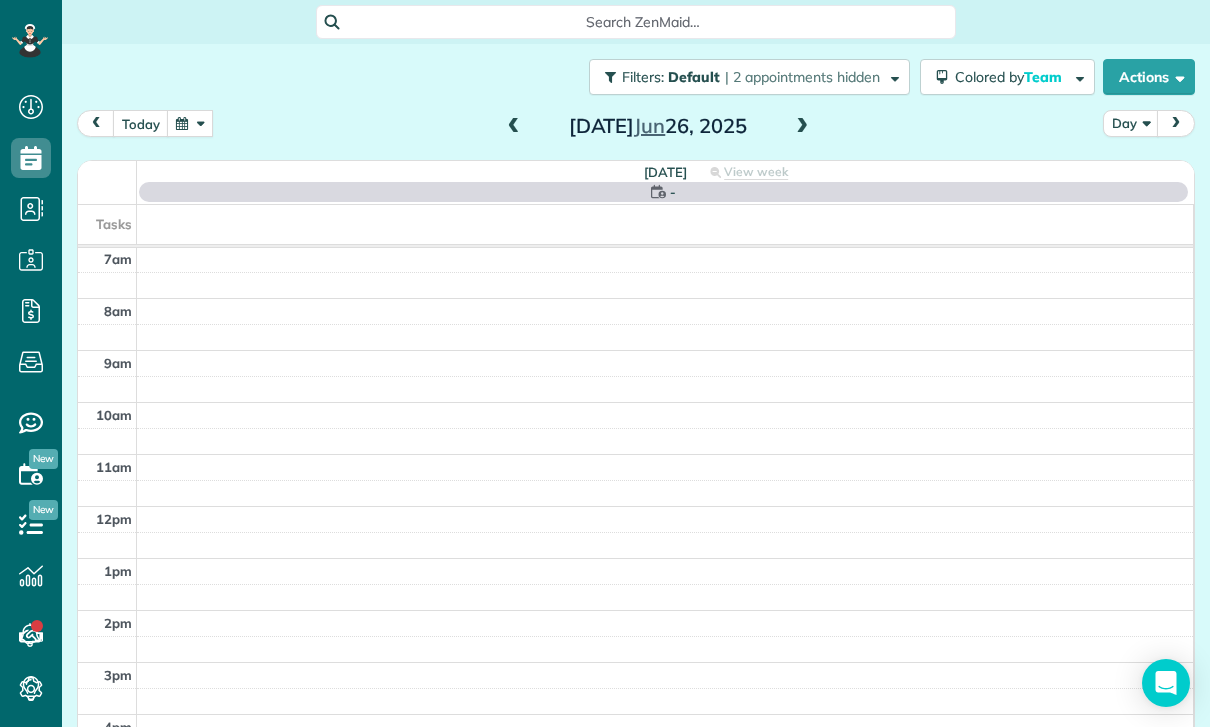 scroll, scrollTop: 157, scrollLeft: 0, axis: vertical 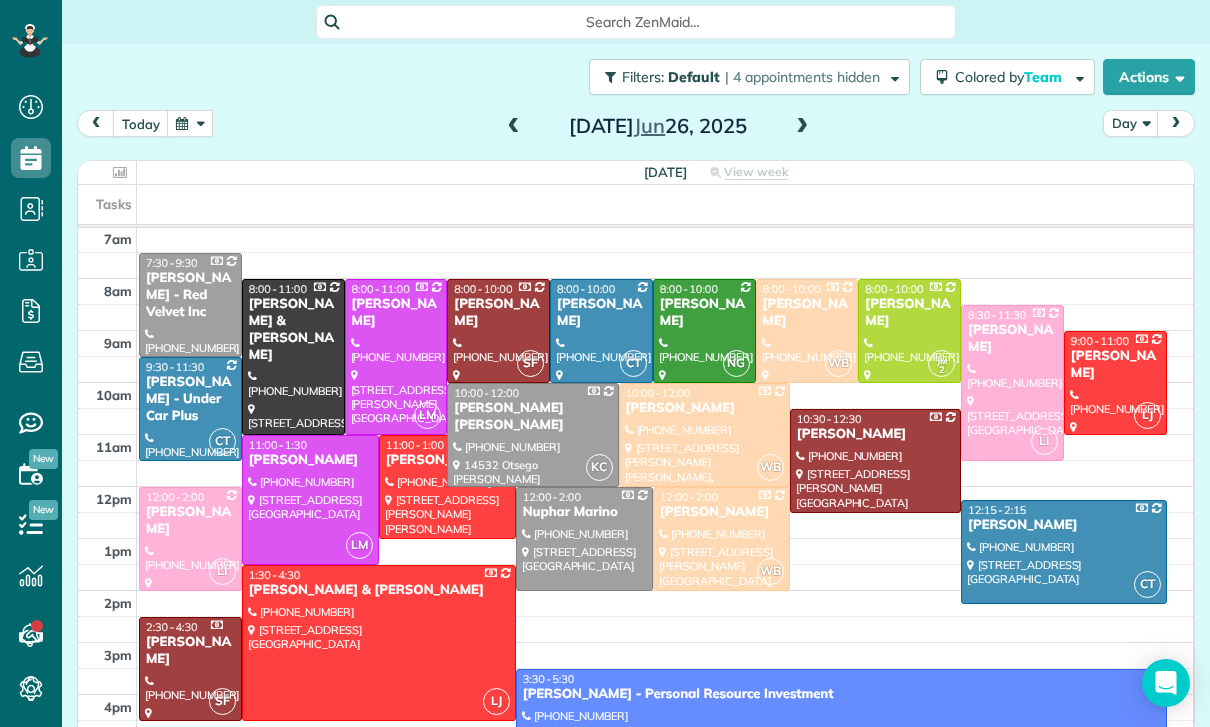 click at bounding box center [802, 127] 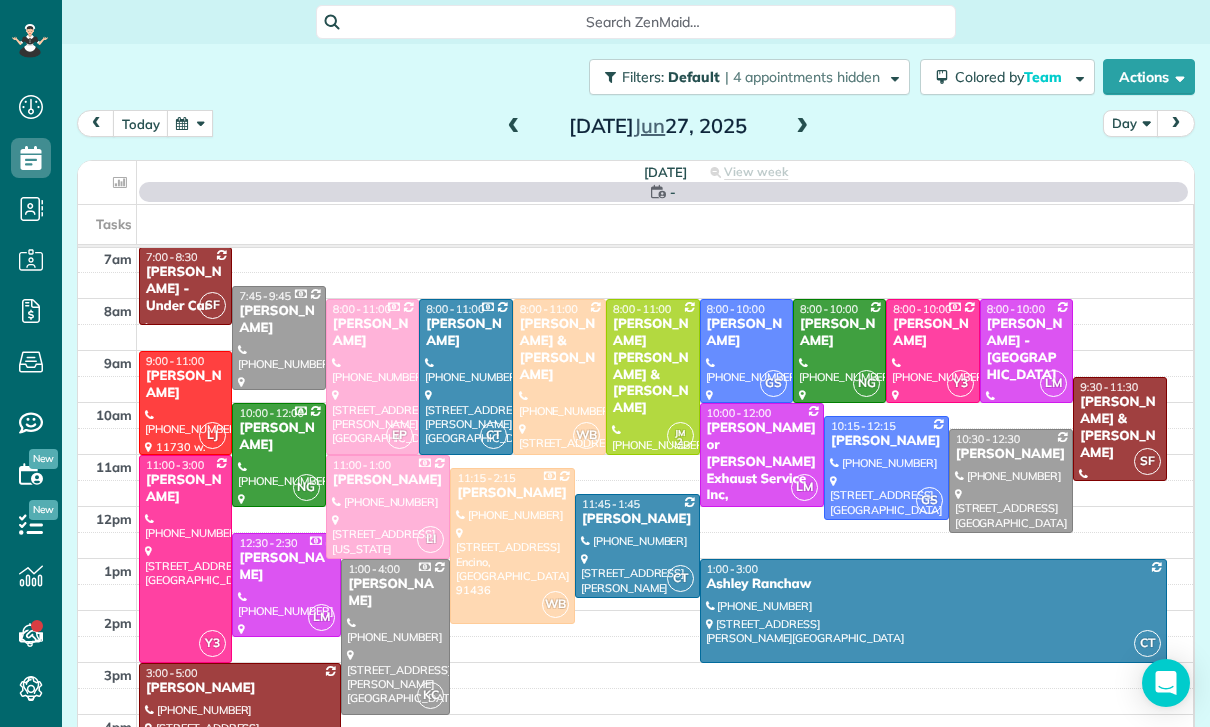 scroll, scrollTop: 157, scrollLeft: 0, axis: vertical 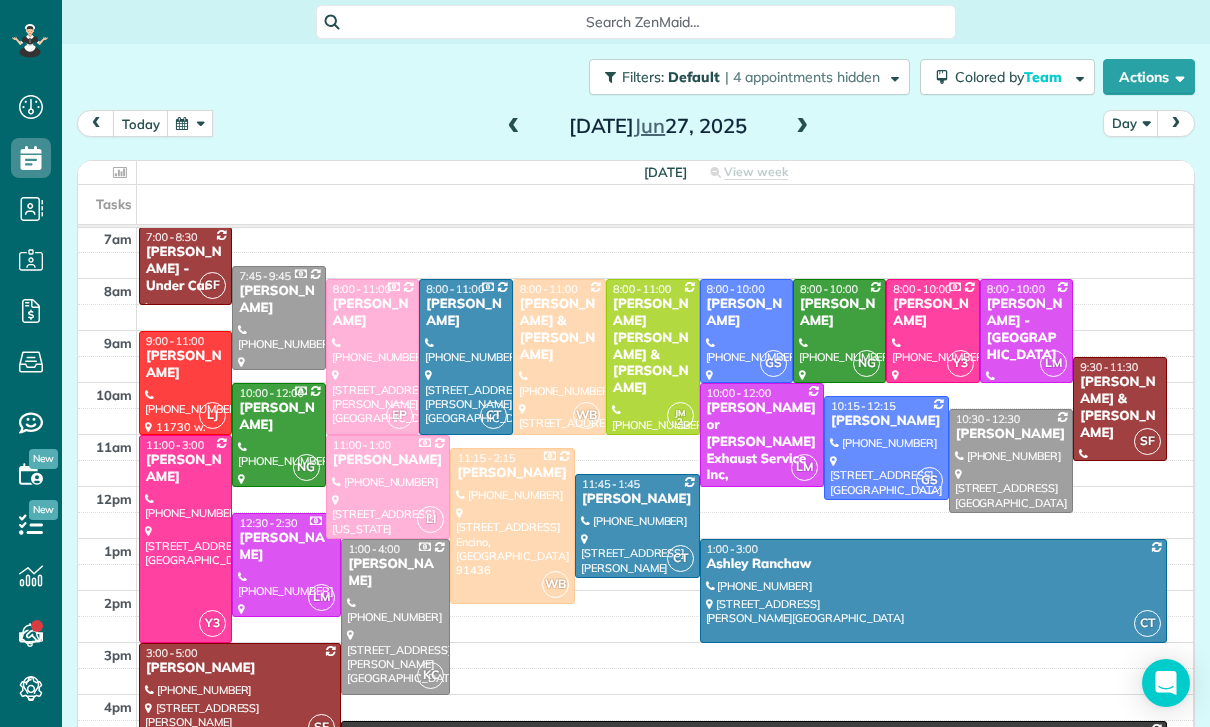click at bounding box center (190, 123) 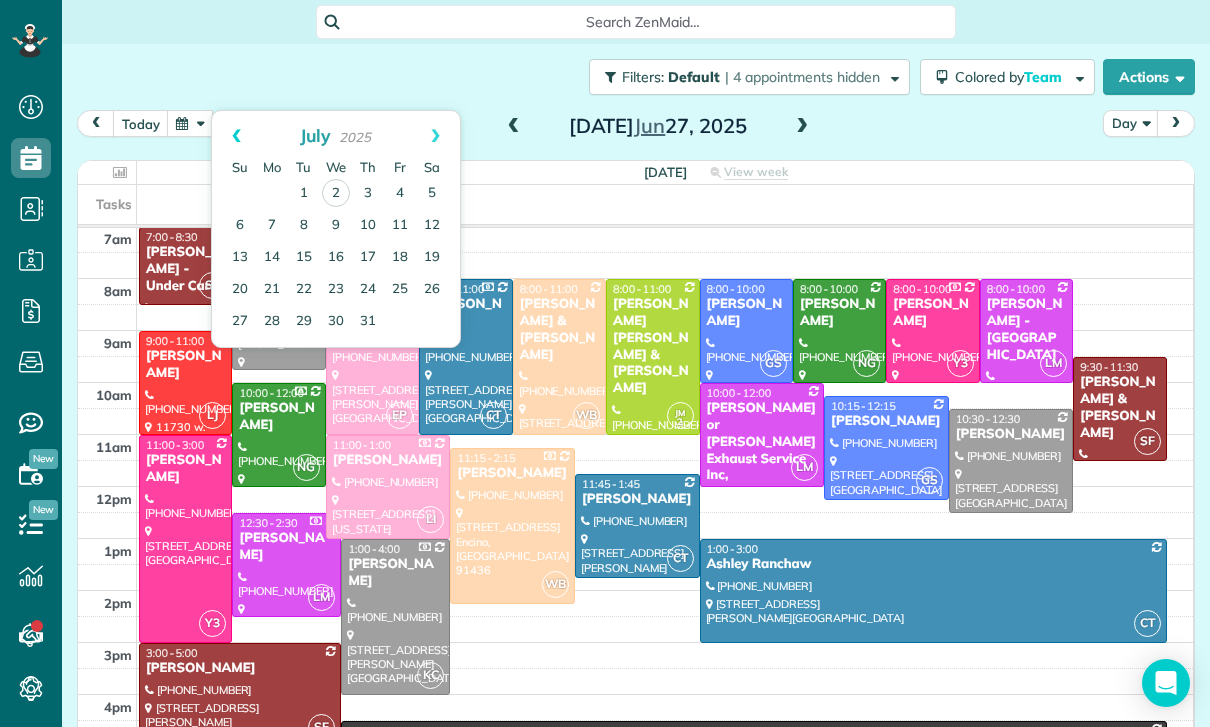 click on "Prev" at bounding box center [236, 136] 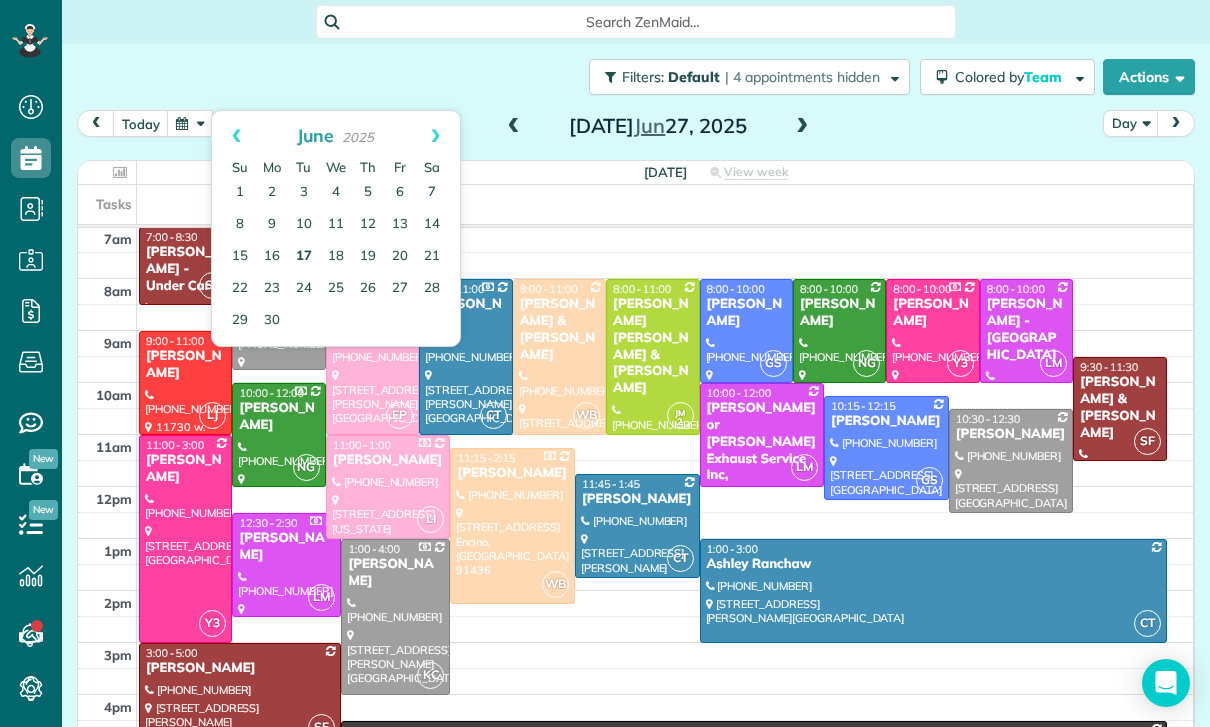 click on "17" at bounding box center (304, 257) 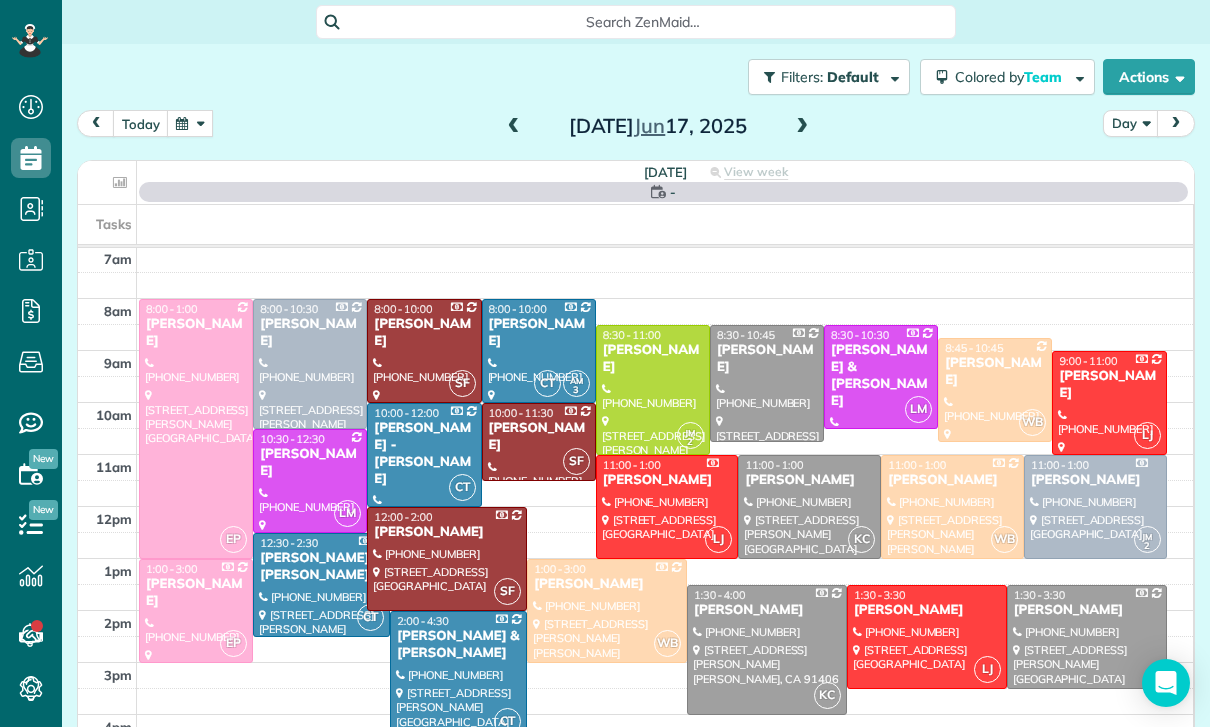 scroll, scrollTop: 157, scrollLeft: 0, axis: vertical 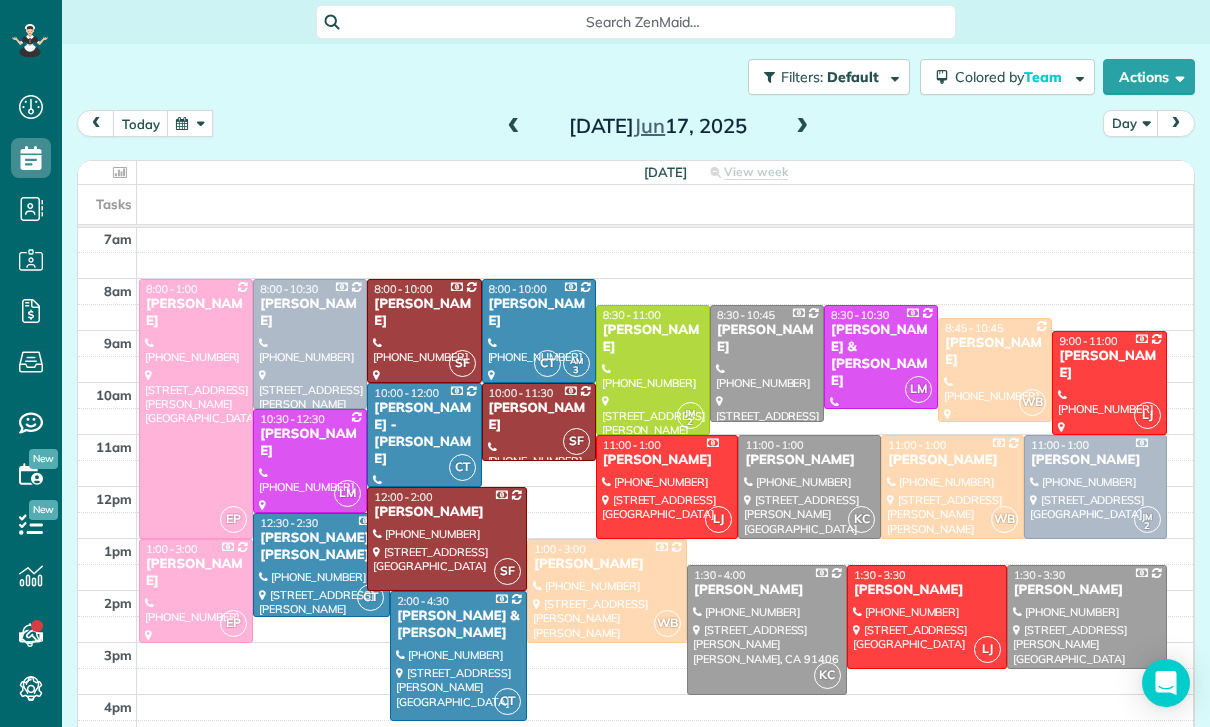 click at bounding box center [802, 127] 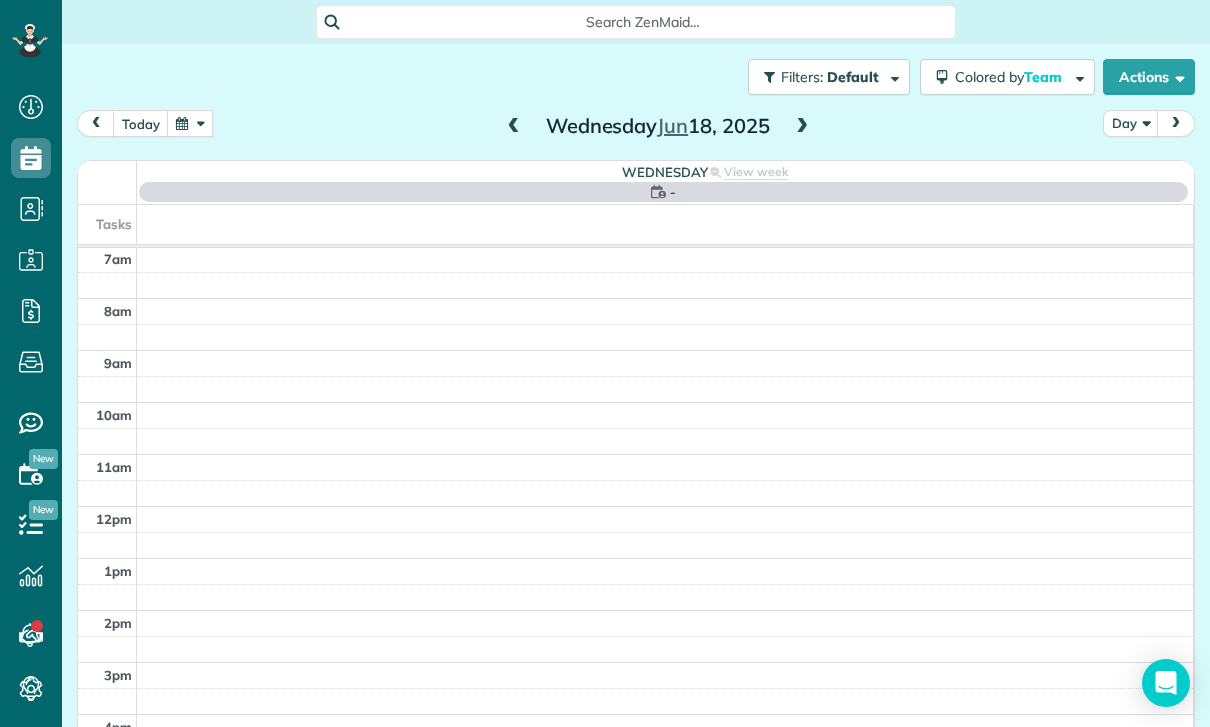 scroll, scrollTop: 157, scrollLeft: 0, axis: vertical 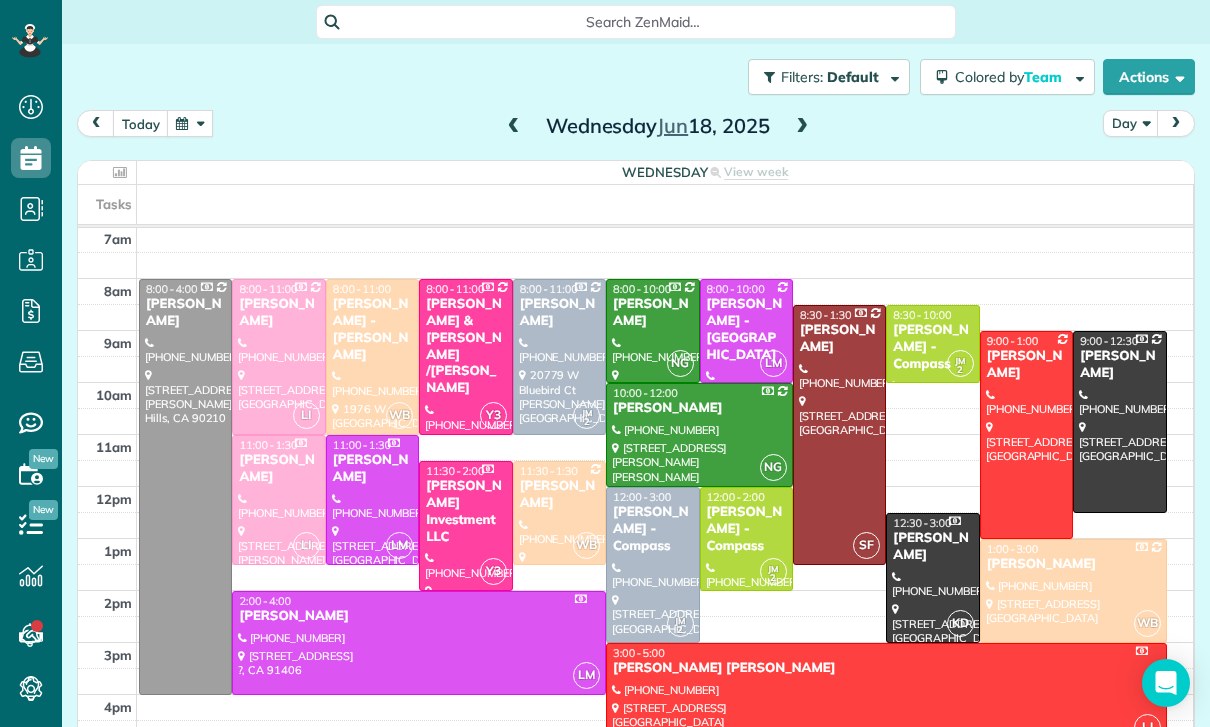 click at bounding box center [746, 539] 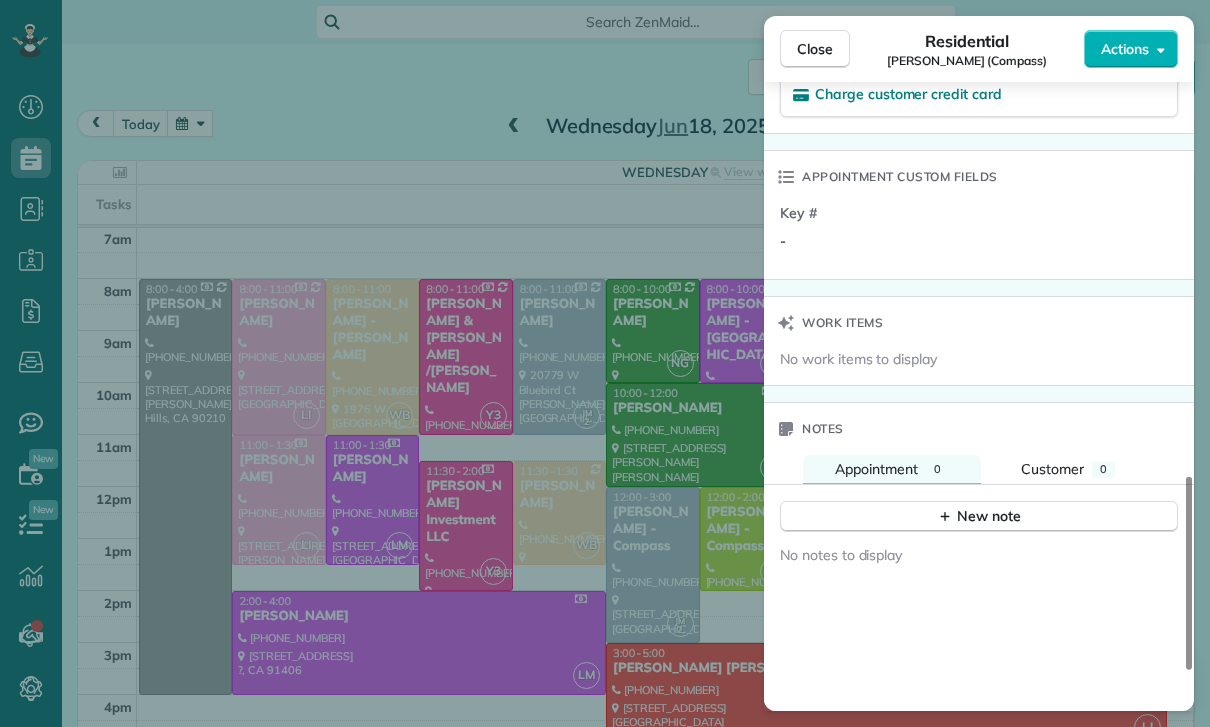 scroll, scrollTop: 1400, scrollLeft: 0, axis: vertical 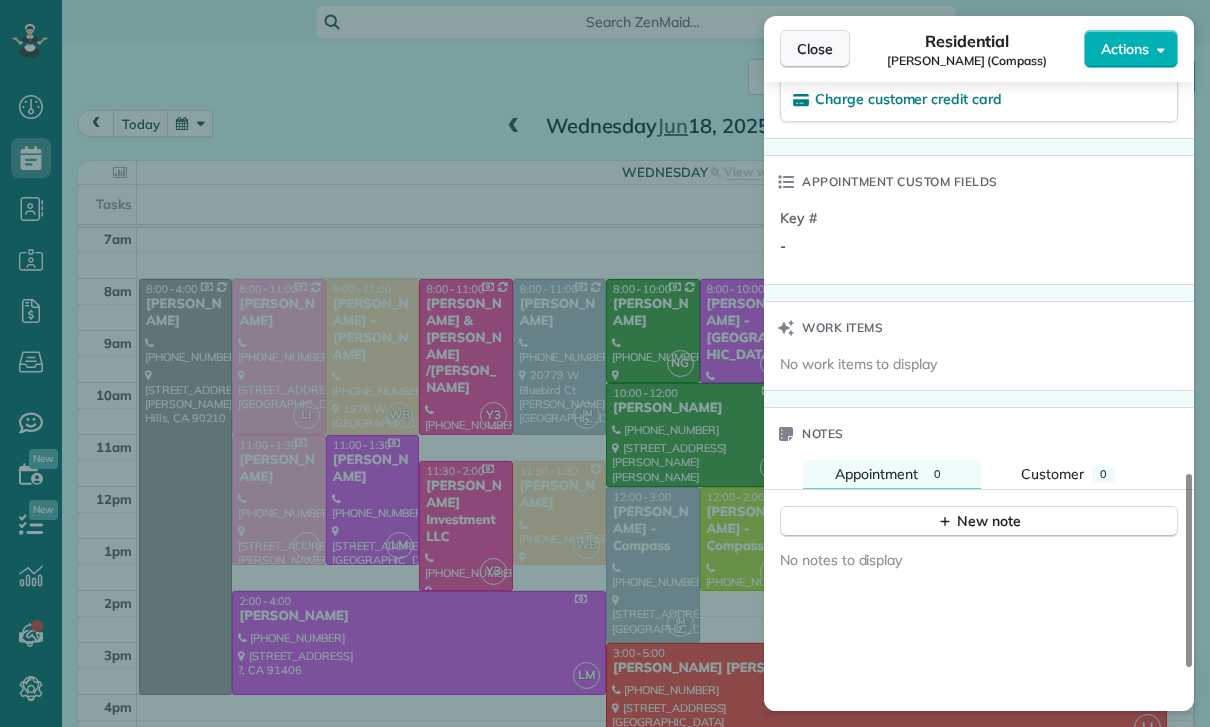 click on "Close" at bounding box center [815, 49] 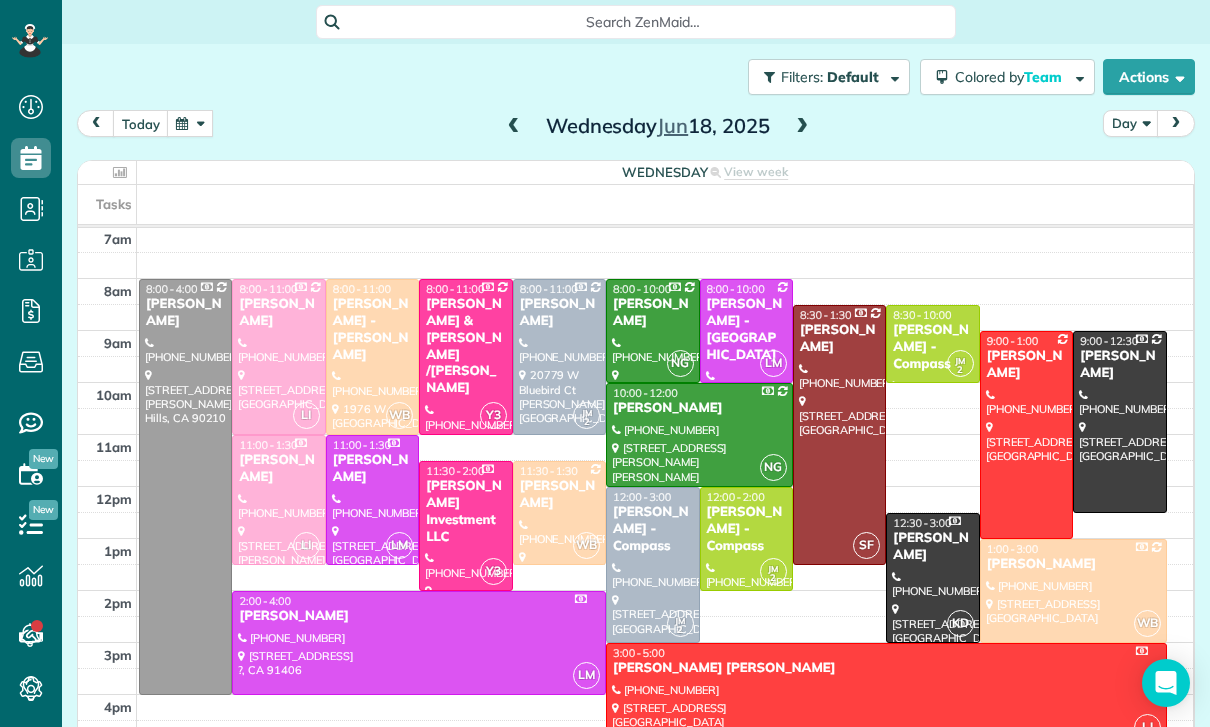 click on "[PERSON_NAME] - Compass" at bounding box center [932, 347] 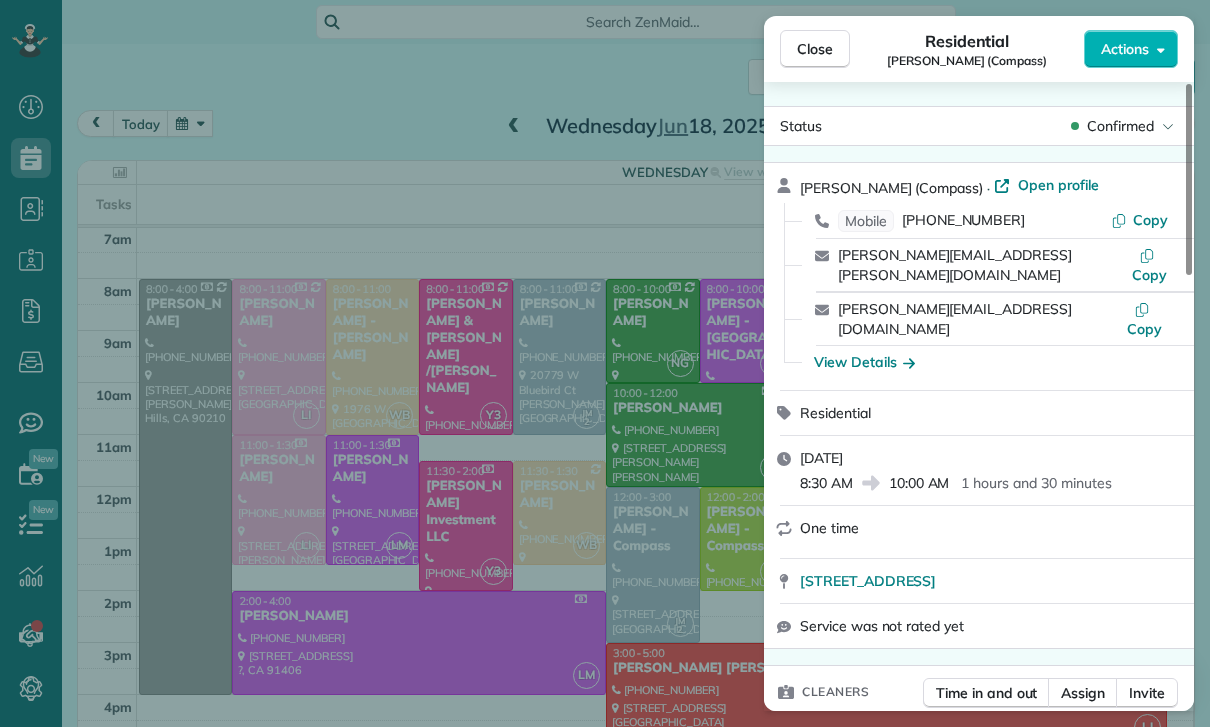 click on "Close Residential [PERSON_NAME] (Compass) Actions Status Confirmed [PERSON_NAME] (Compass) · Open profile Mobile [PHONE_NUMBER] Copy [PERSON_NAME][EMAIL_ADDRESS][PERSON_NAME][DOMAIN_NAME] [PERSON_NAME] [DOMAIN_NAME][EMAIL_ADDRESS][DOMAIN_NAME] Copy View Details Residential [DATE] 8:30 AM 10:00 AM 1 hours and 30 minutes One time [STREET_ADDRESS] Service was not rated yet Cleaners Time in and out Assign Invite Team [PERSON_NAME] Cleaners [PERSON_NAME] 8:30 AM 10:00 AM Checklist Try Now Keep this appointment up to your standards. Stay on top of every detail, keep your cleaners organised, and your client happy. Assign a checklist Watch a 5 min demo Billing Billing actions Price $340.00 Overcharge $0.00 Discount $0.00 Coupon discount - Primary tax - Secondary tax - Total appointment price $340.00 Tips collected New feature! $0.00 Unpaid Mark as paid Total including tip $340.00 INVOICE #733 View invoice $340.00 Open Sent Due on [DATE] Appointment custom fields Key # - Work items No work items to display Notes Appointment 0 Customer 0" at bounding box center (605, 363) 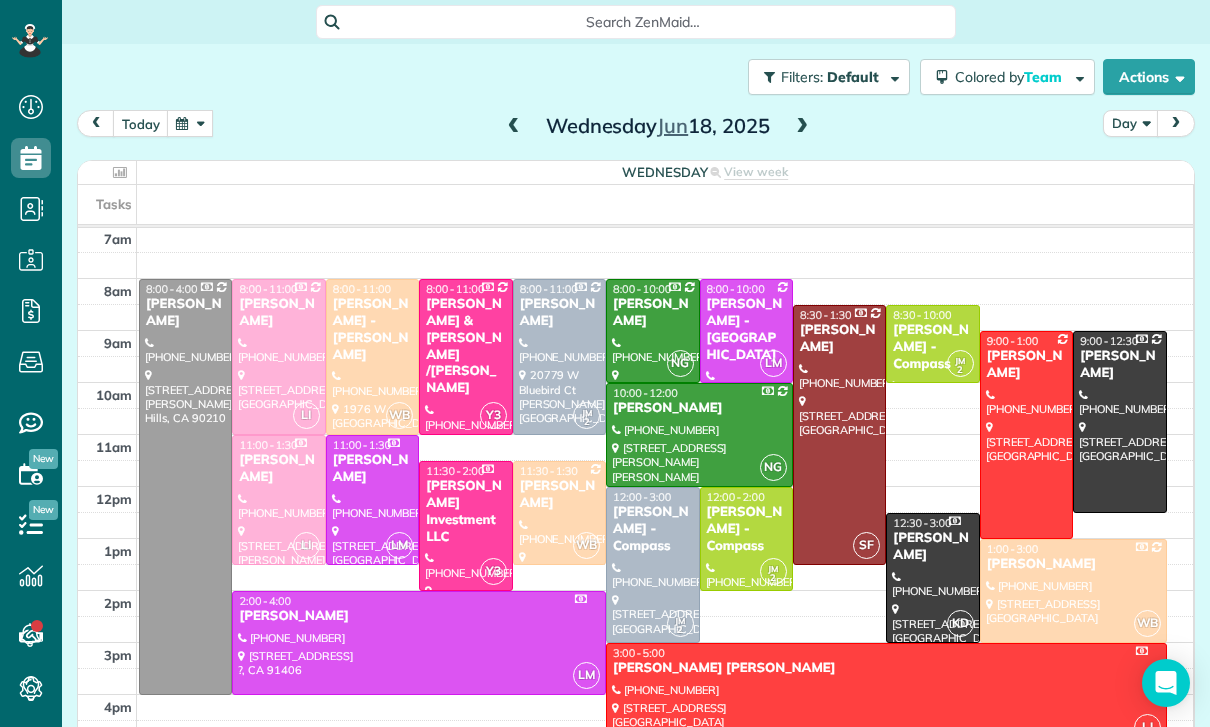 click at bounding box center (652, 565) 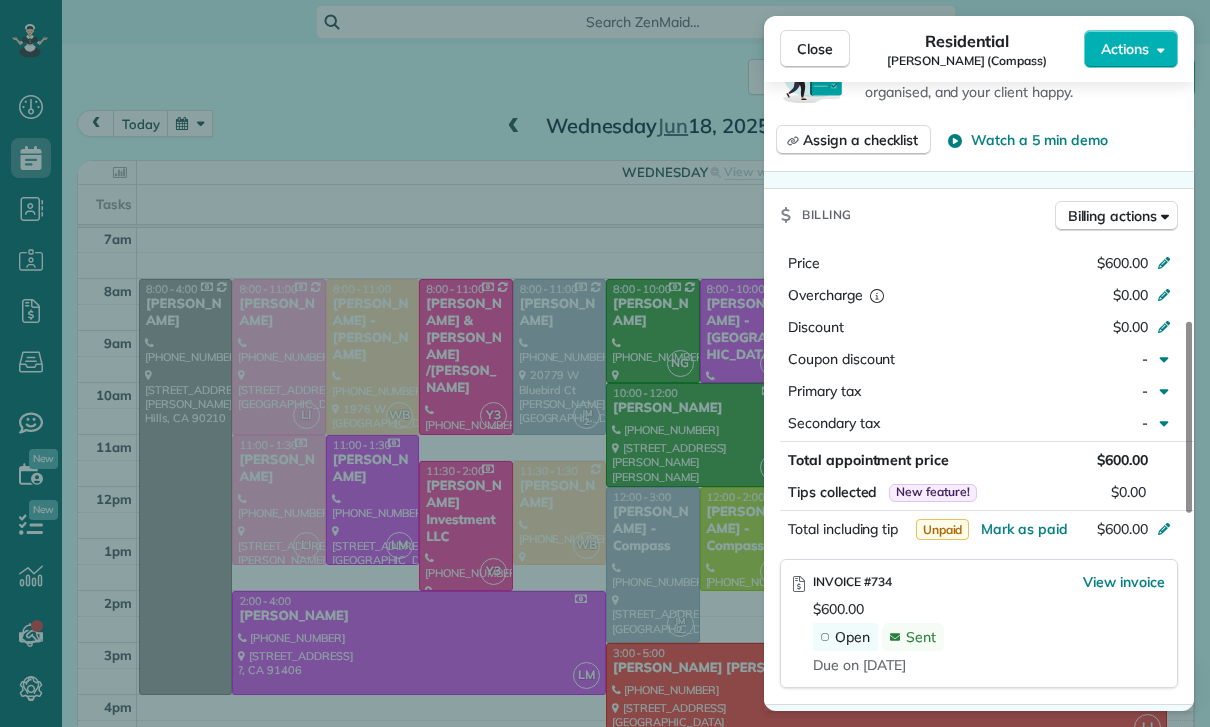 scroll, scrollTop: 864, scrollLeft: 0, axis: vertical 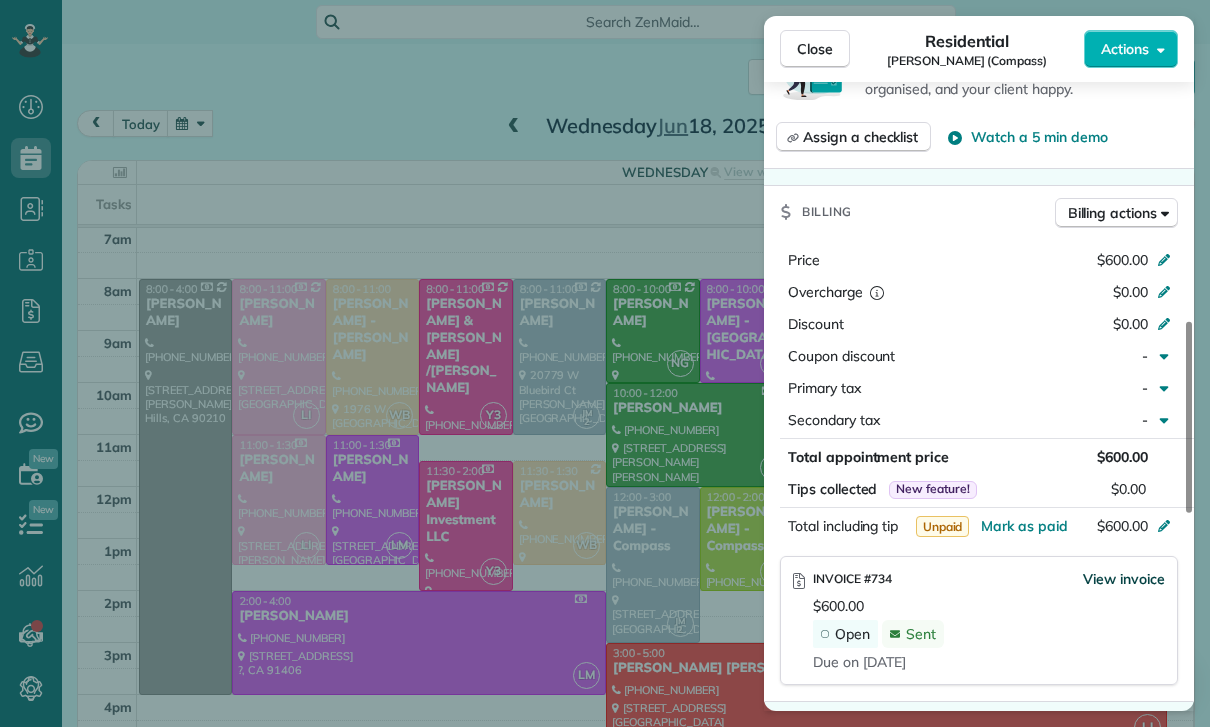 click on "View invoice" at bounding box center [1124, 579] 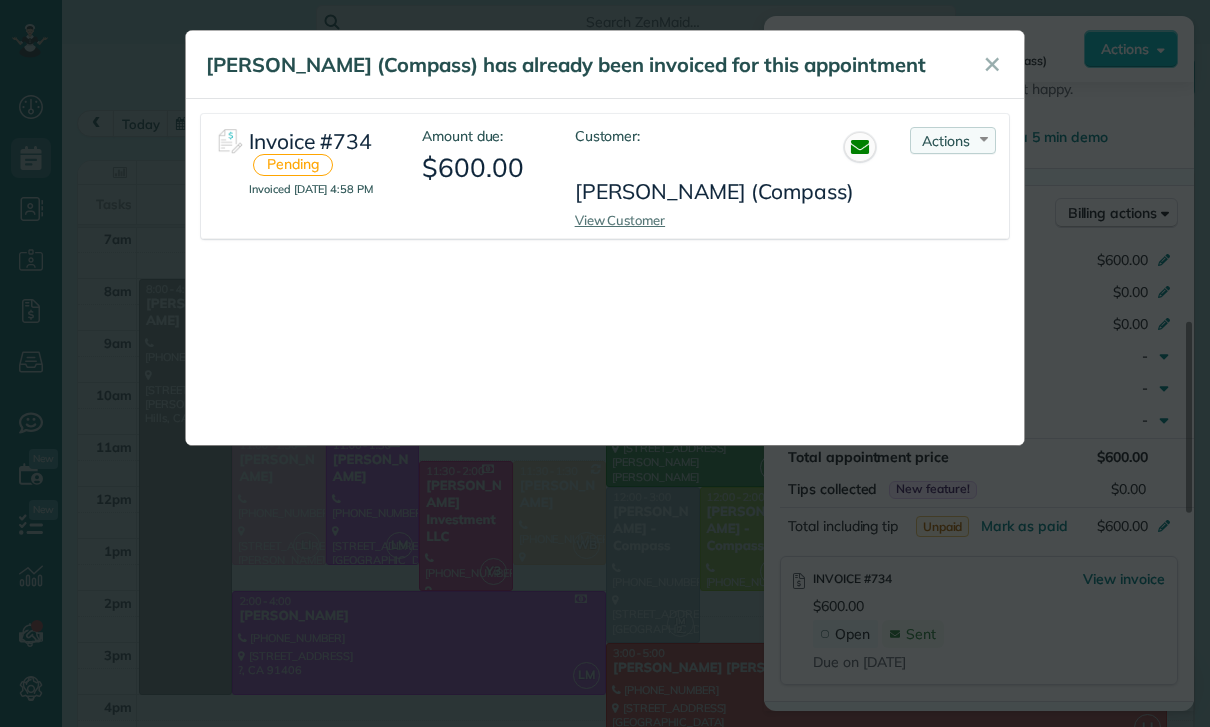 click on "Actions" at bounding box center (946, 141) 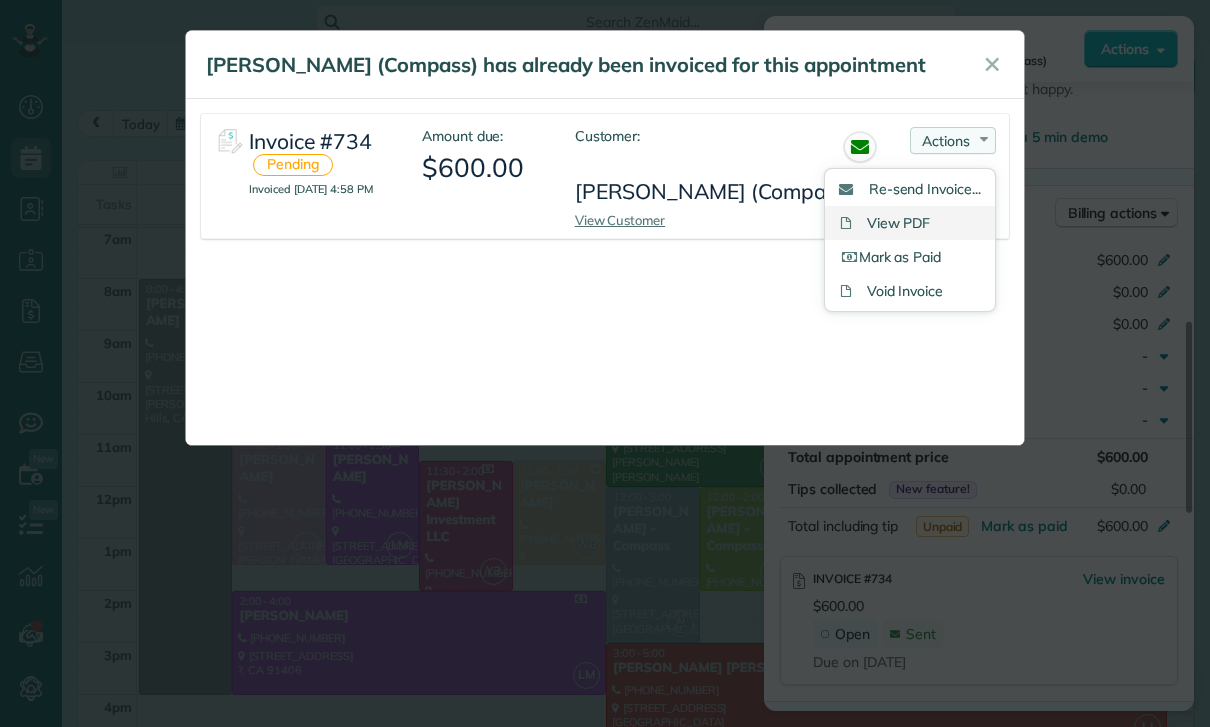 click on "View PDF" at bounding box center (910, 223) 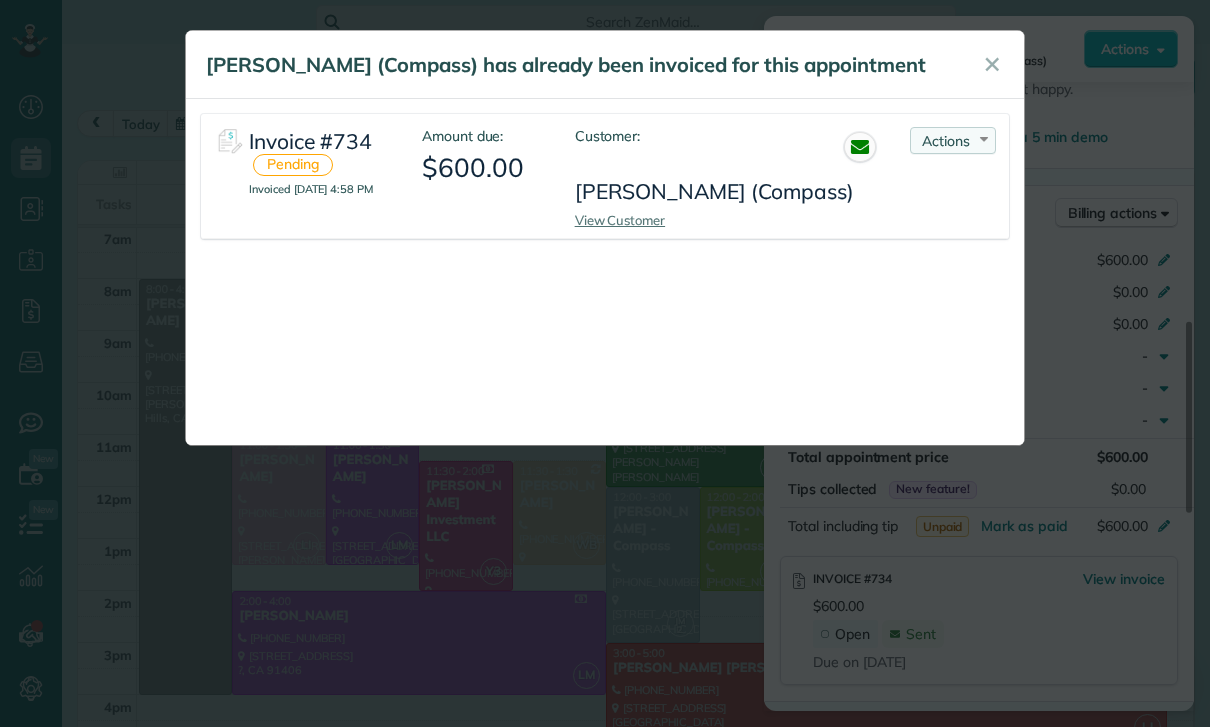 click on "Actions" at bounding box center (946, 141) 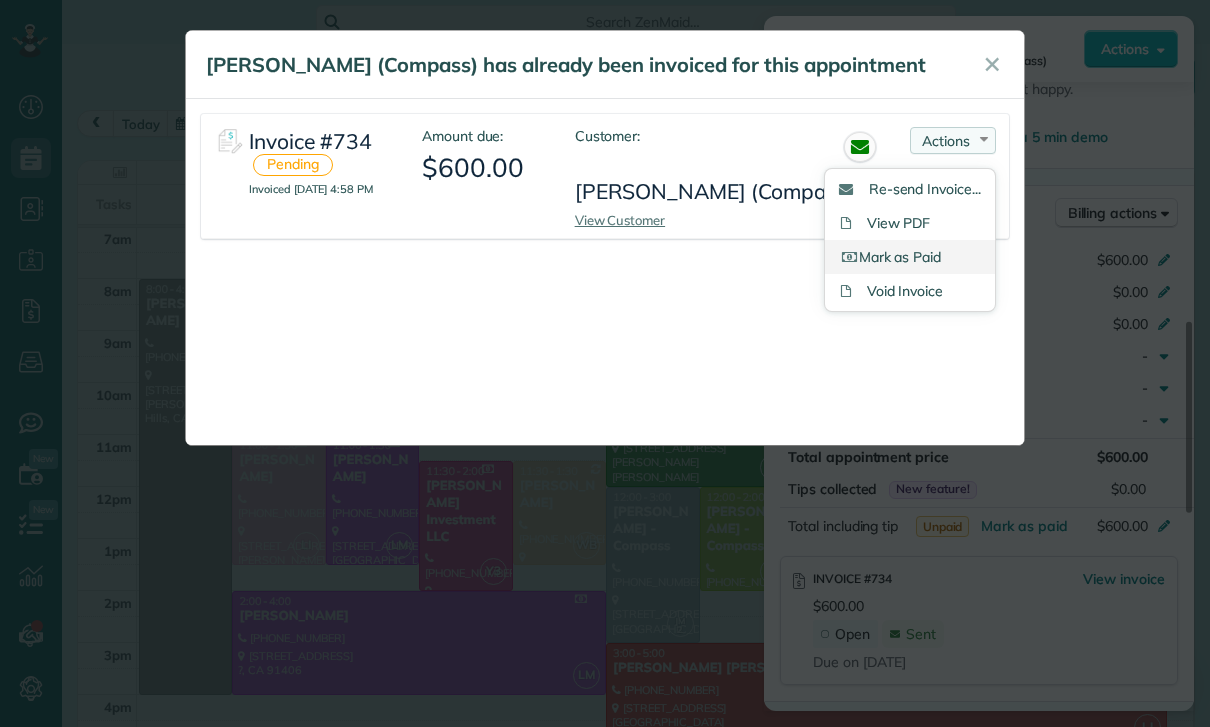 click on "Mark as Paid" at bounding box center (910, 257) 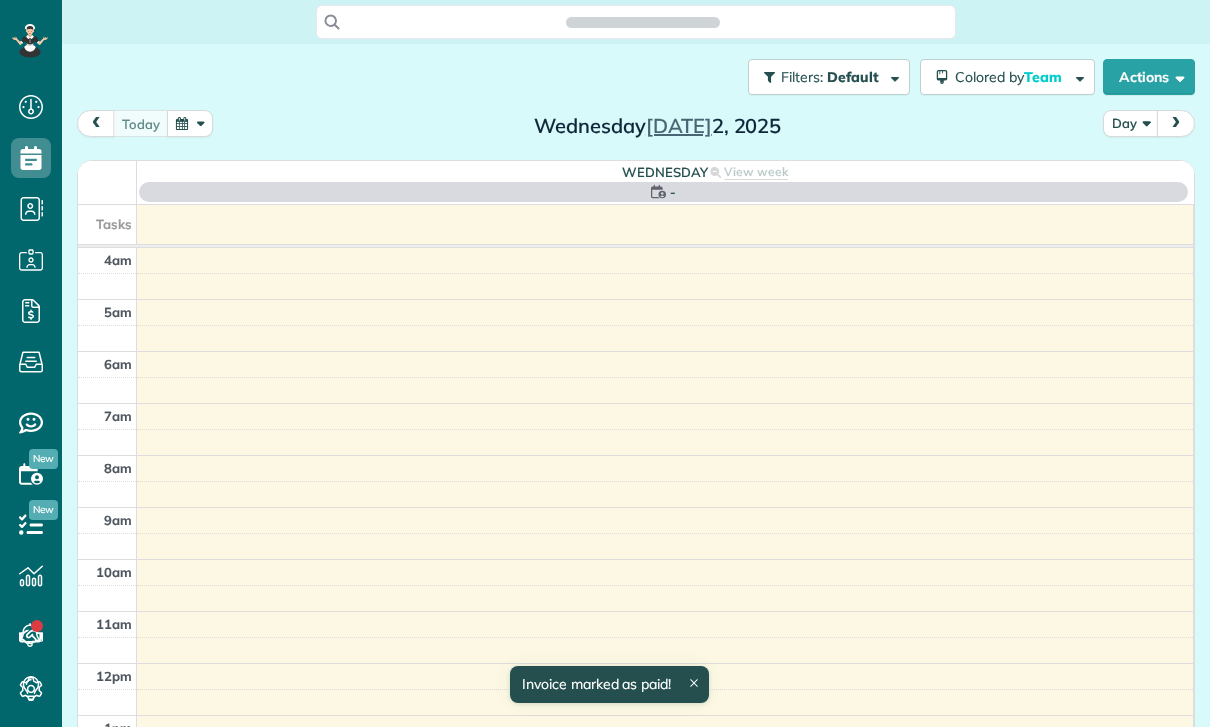 scroll, scrollTop: 0, scrollLeft: 0, axis: both 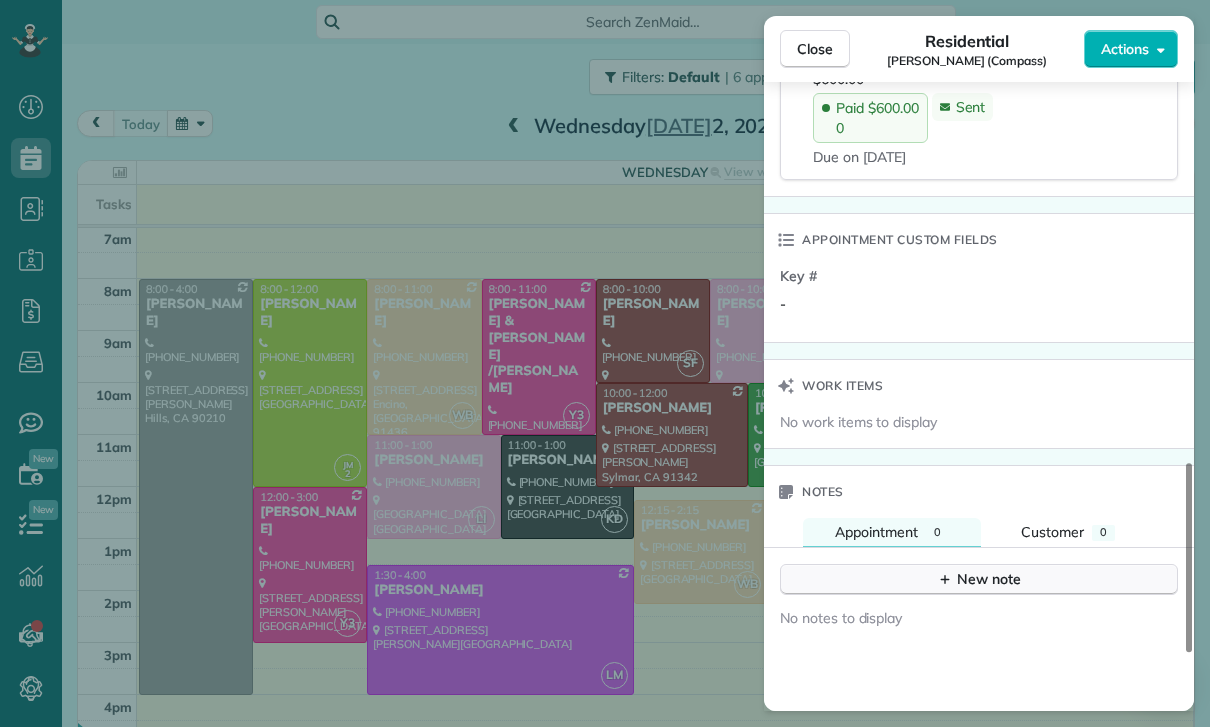 click on "New note" at bounding box center [979, 579] 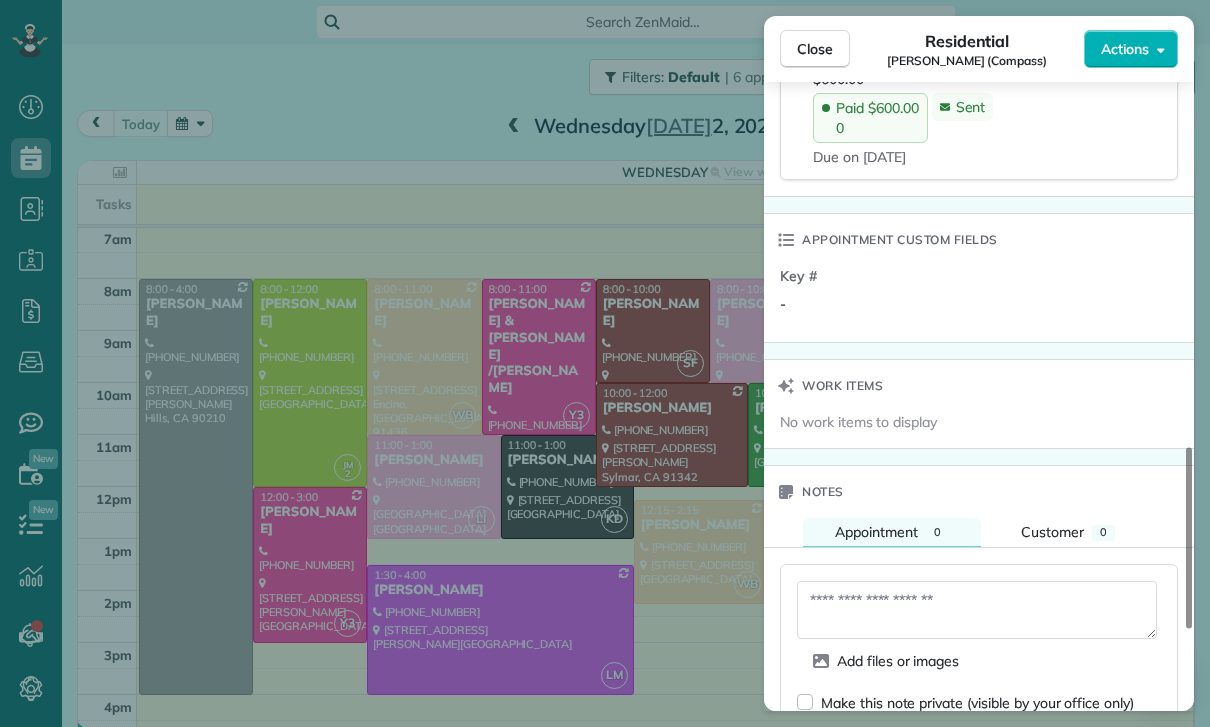 click at bounding box center [977, 610] 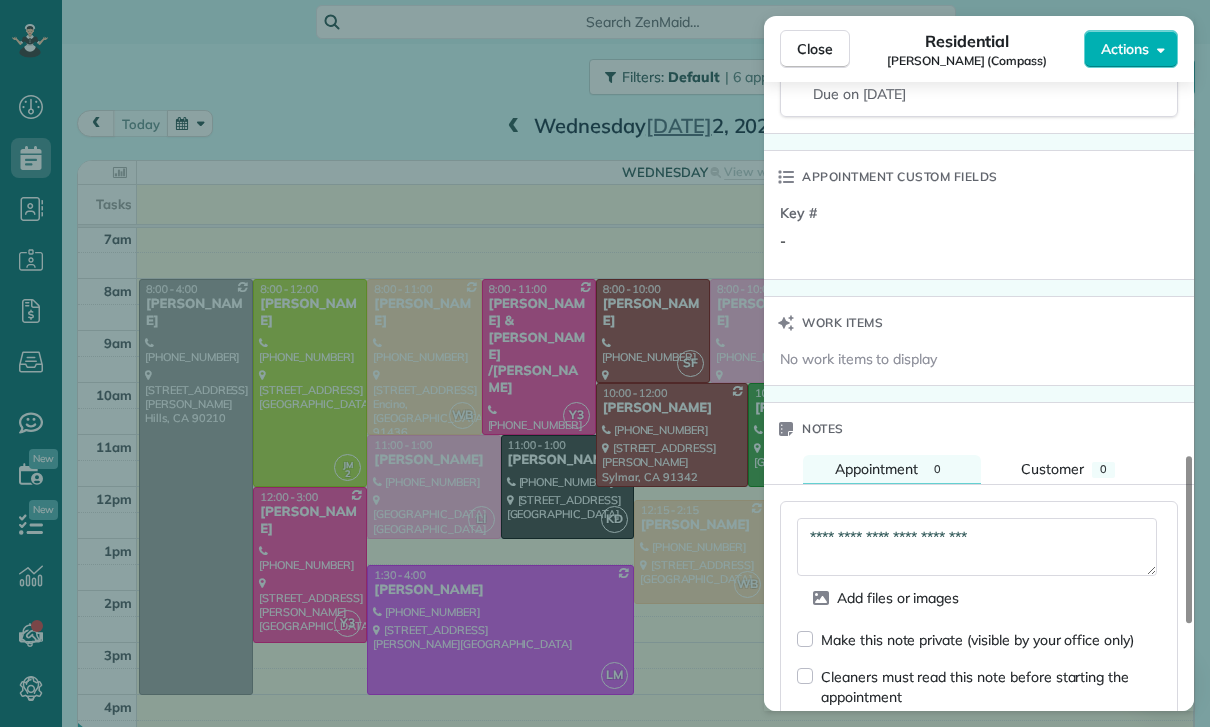 scroll, scrollTop: 1596, scrollLeft: 0, axis: vertical 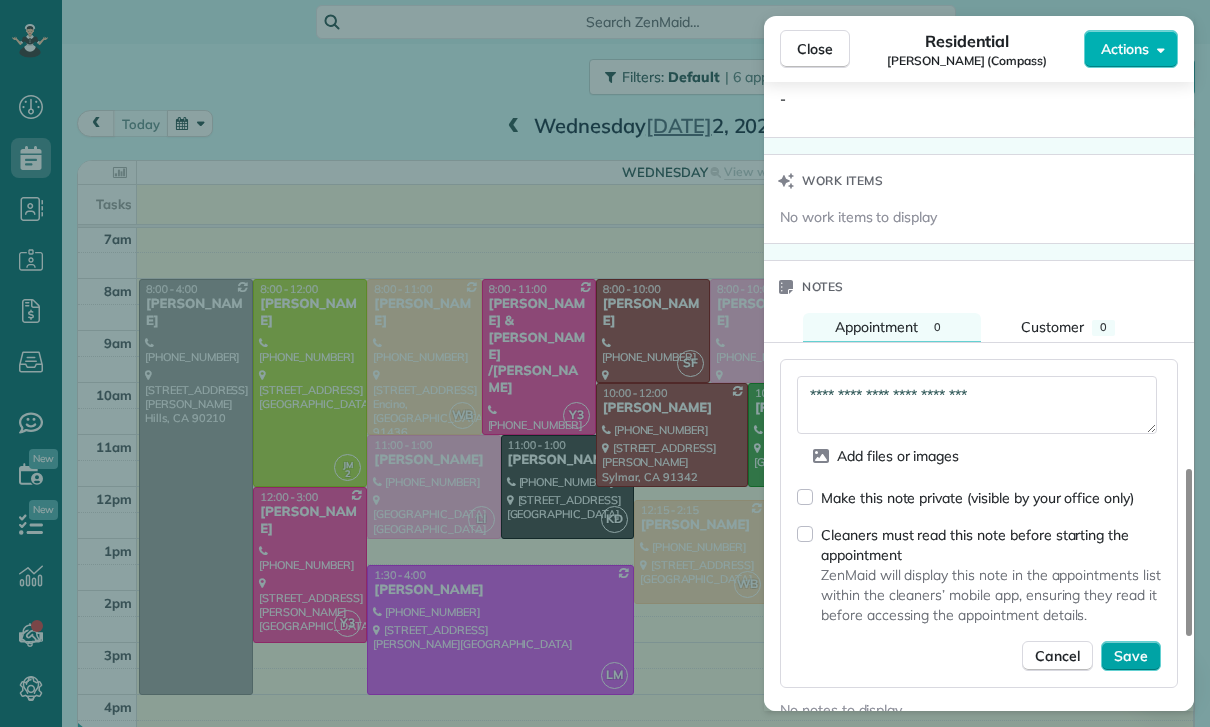 type on "**********" 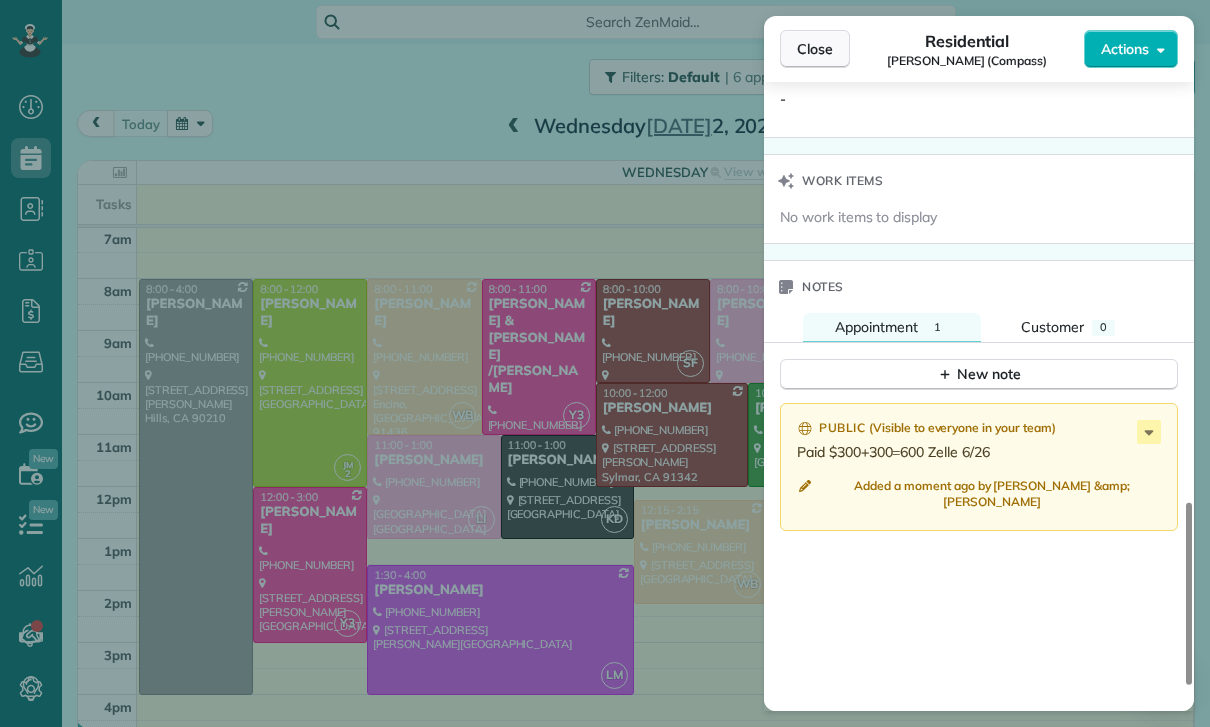 click on "Close" at bounding box center [815, 49] 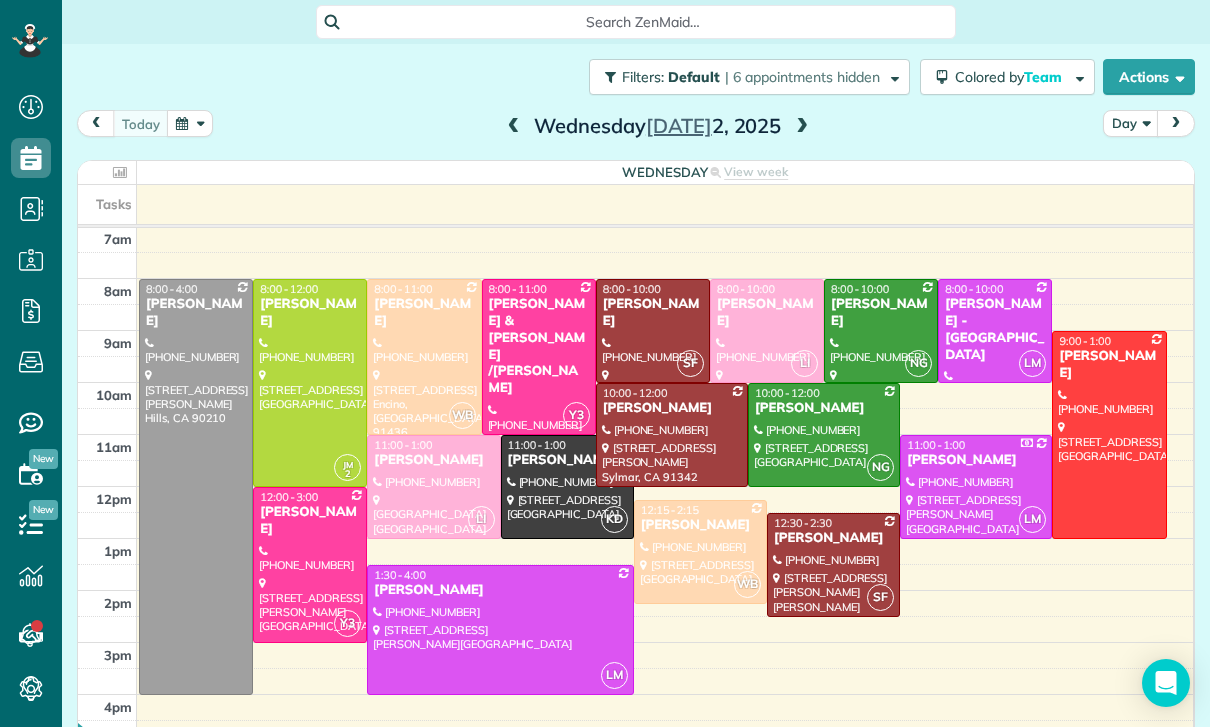 click at bounding box center [190, 123] 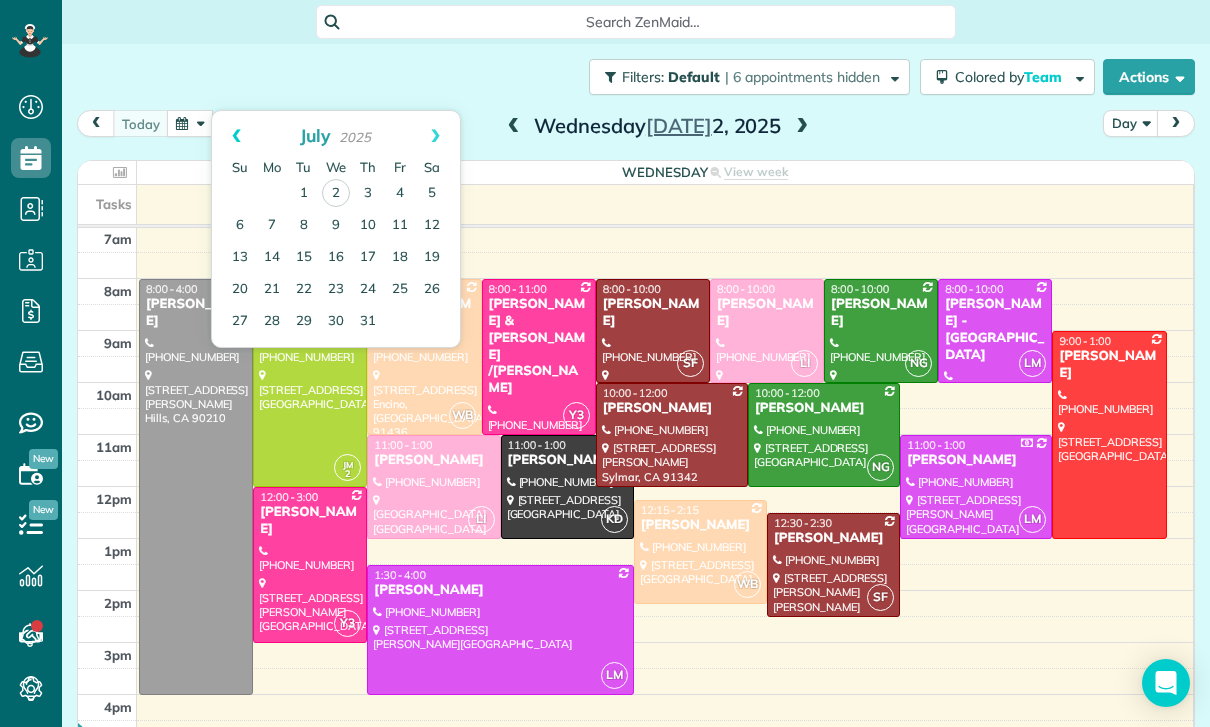 click on "Prev" at bounding box center (236, 136) 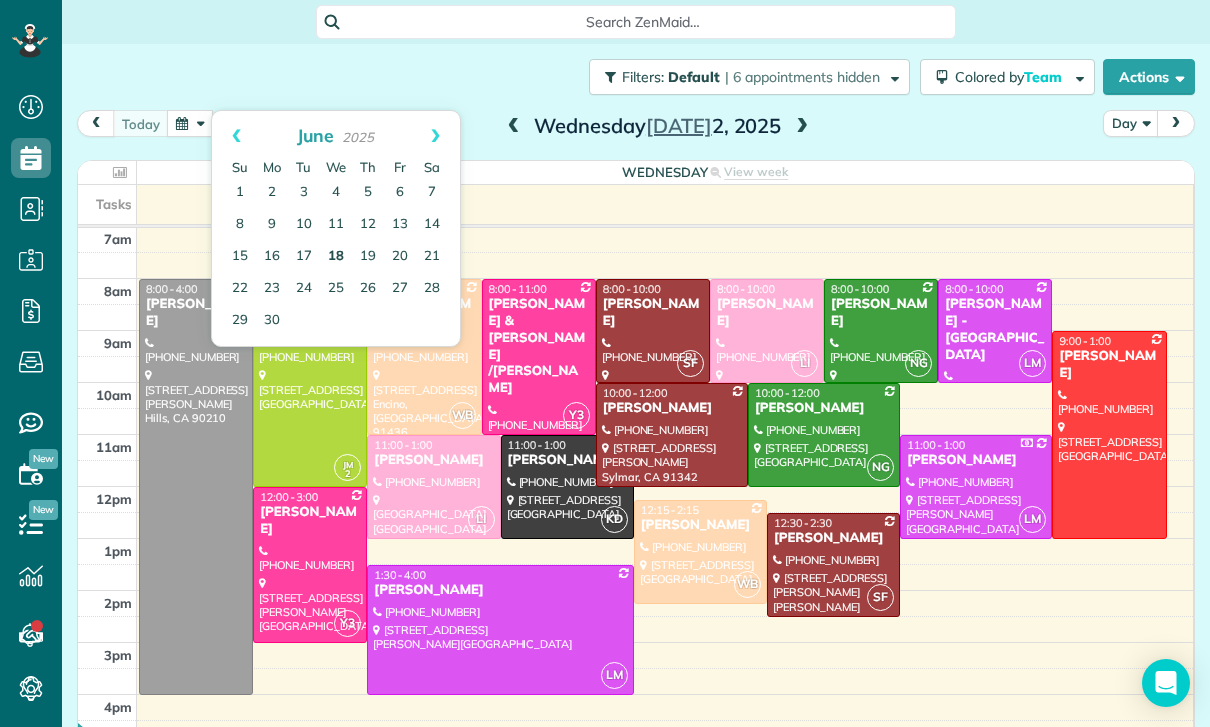 click on "18" at bounding box center (336, 257) 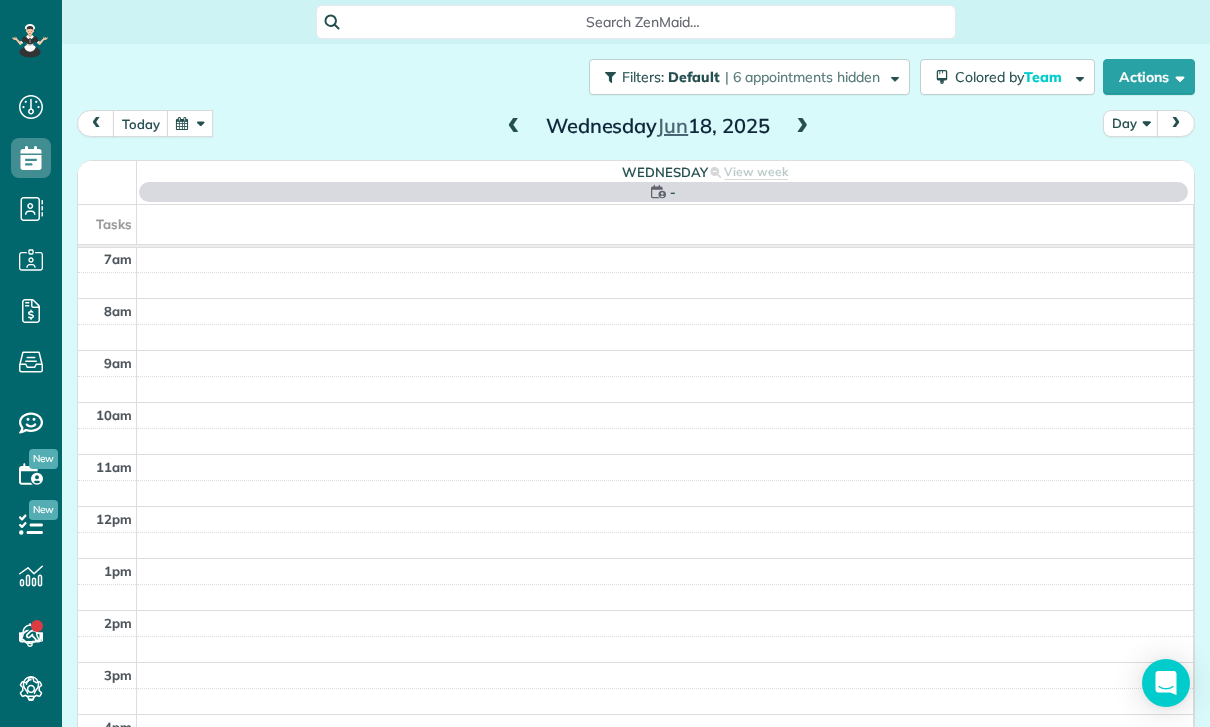 scroll, scrollTop: 157, scrollLeft: 0, axis: vertical 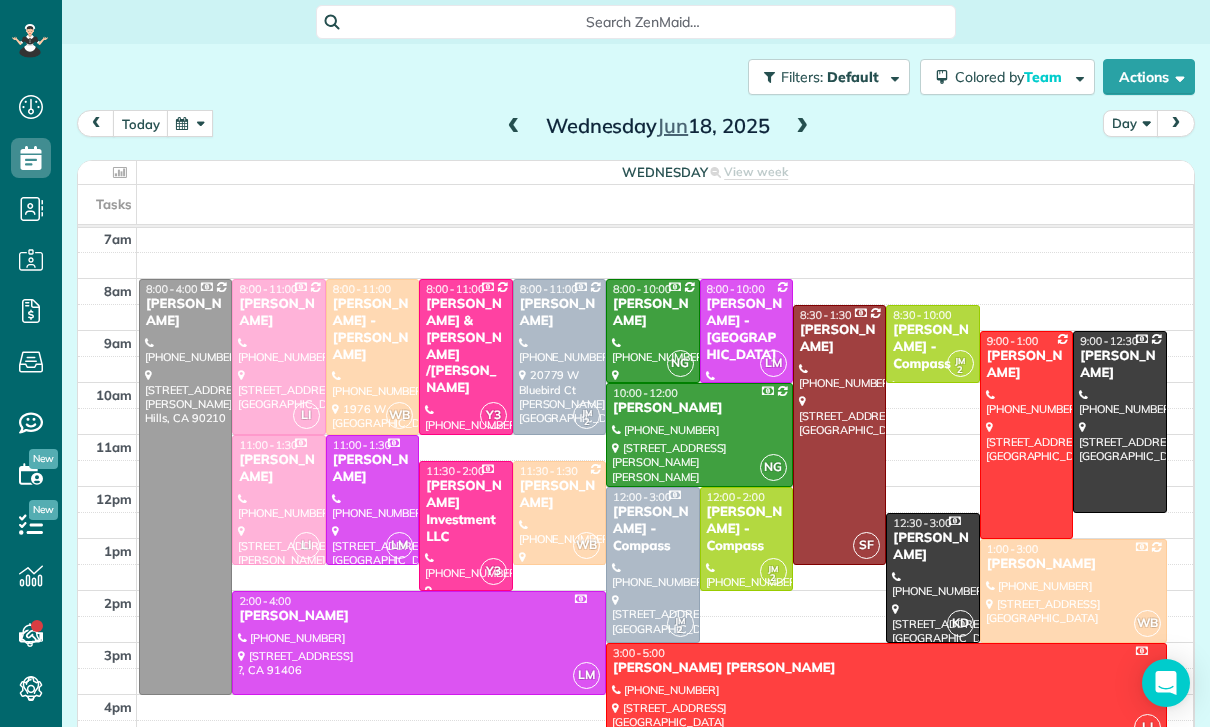 click on "[PERSON_NAME] - Compass" at bounding box center (746, 529) 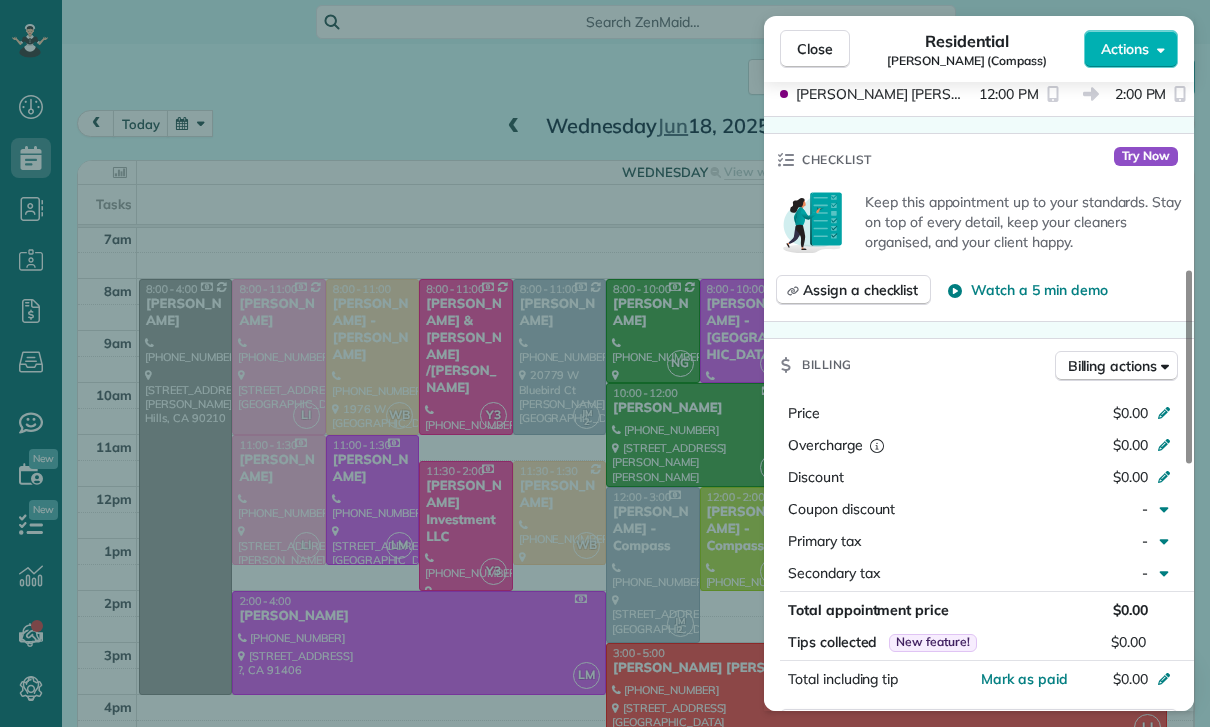 scroll, scrollTop: 711, scrollLeft: 0, axis: vertical 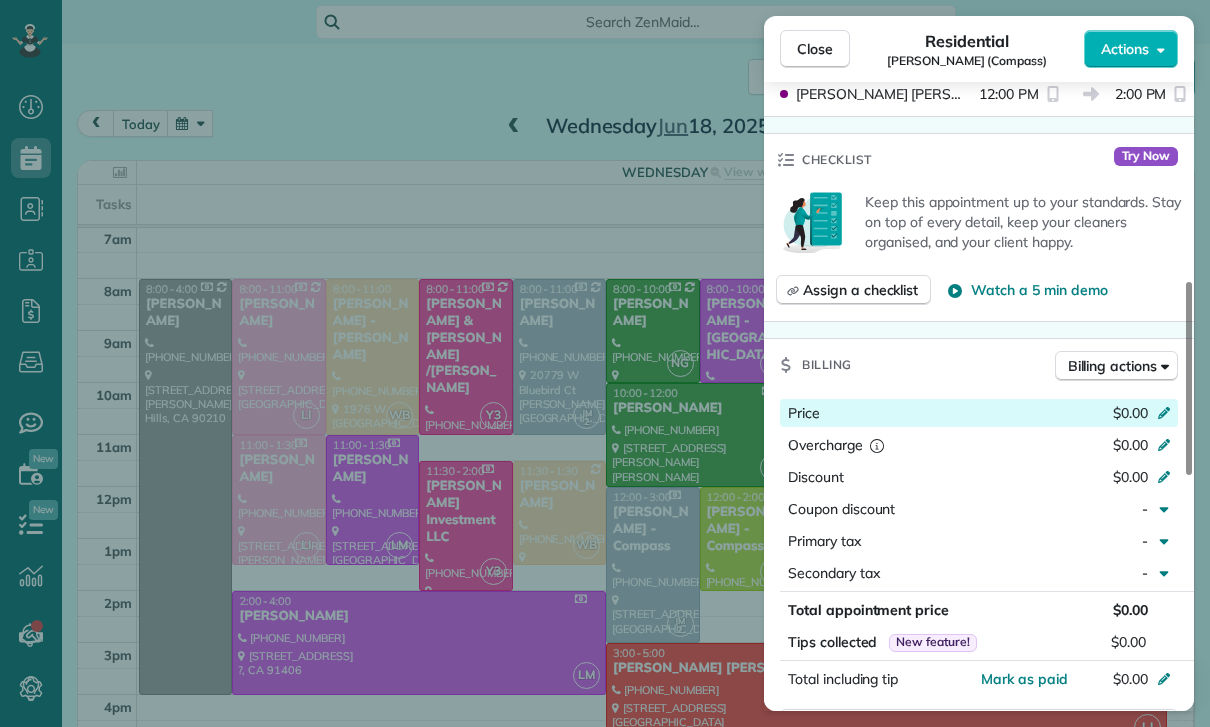 click 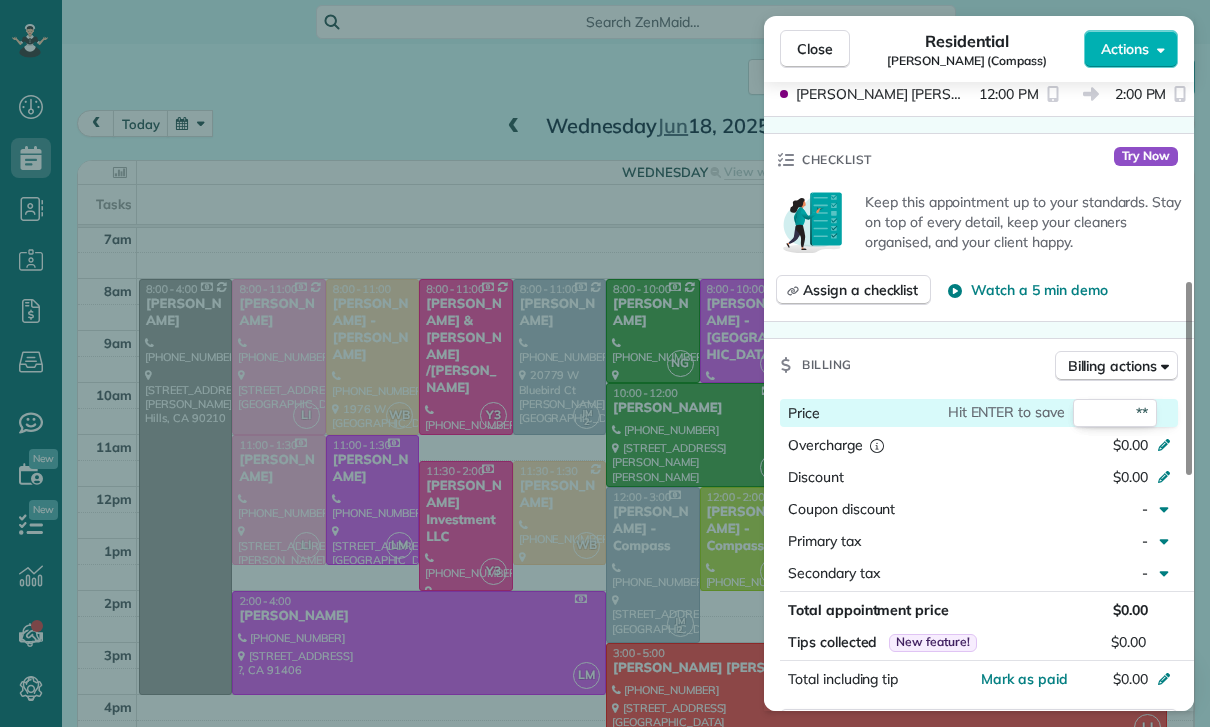 type on "***" 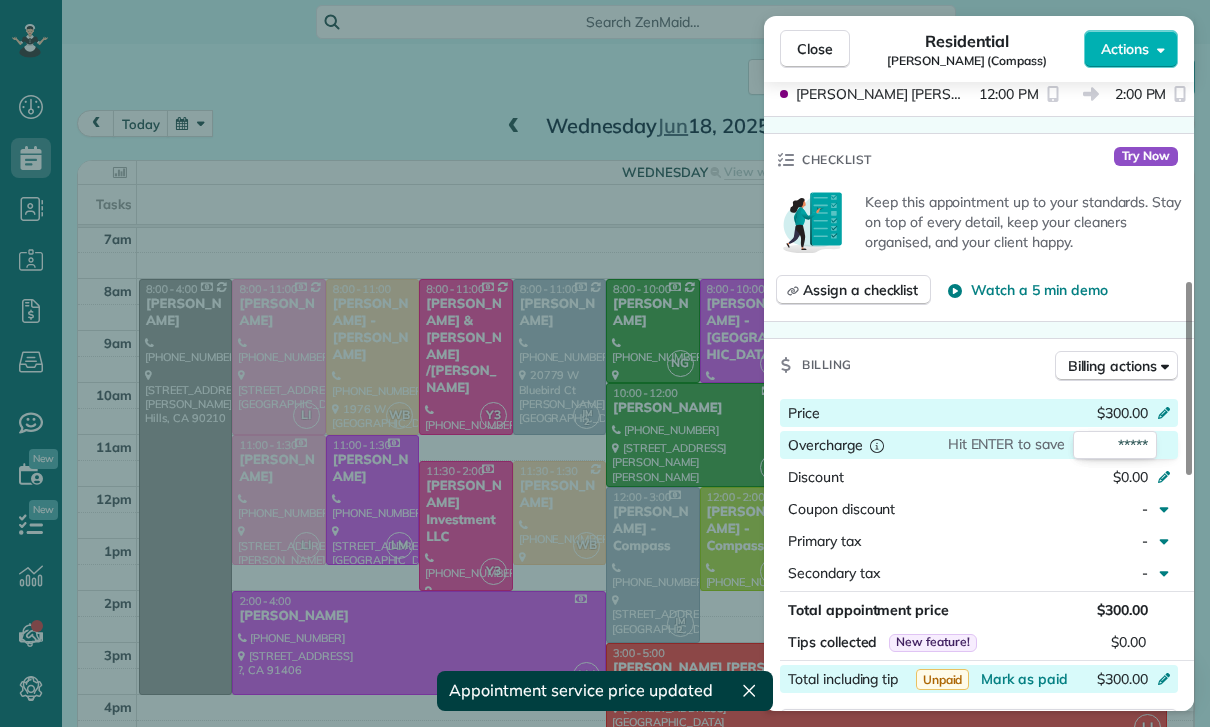 click on "$300.00" at bounding box center [1058, 681] 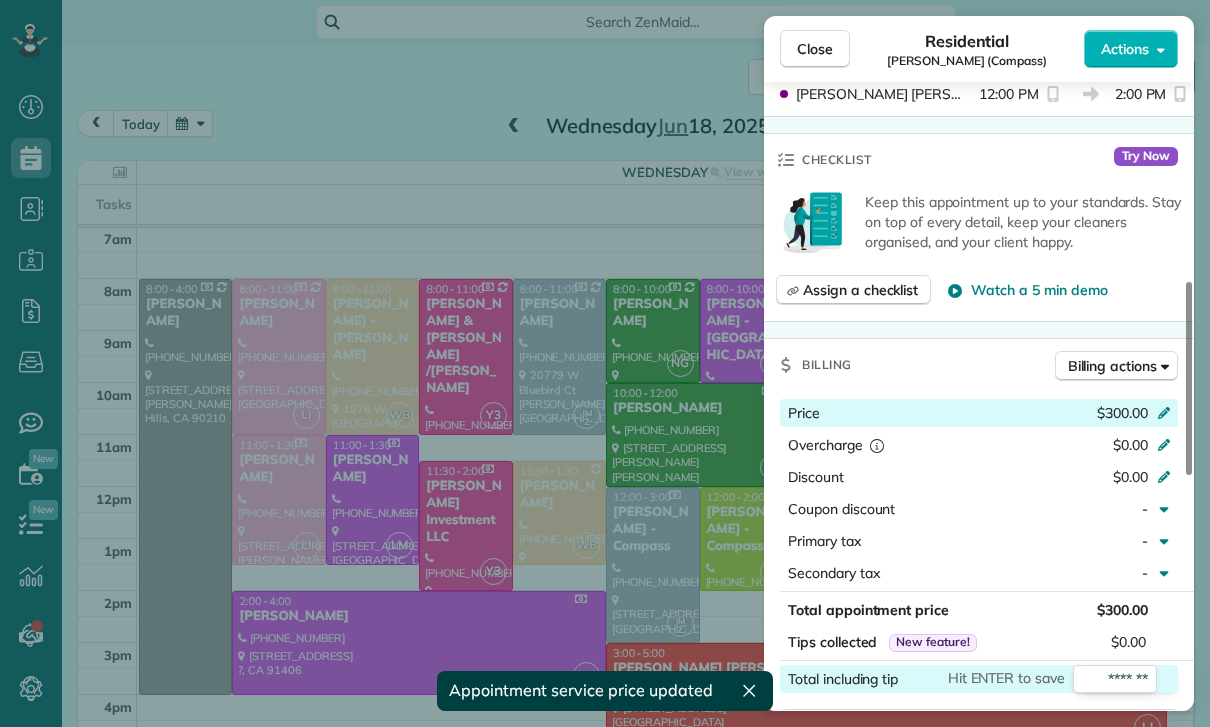 click on "Send an invoice and reward your cleaners with tips" at bounding box center (983, 760) 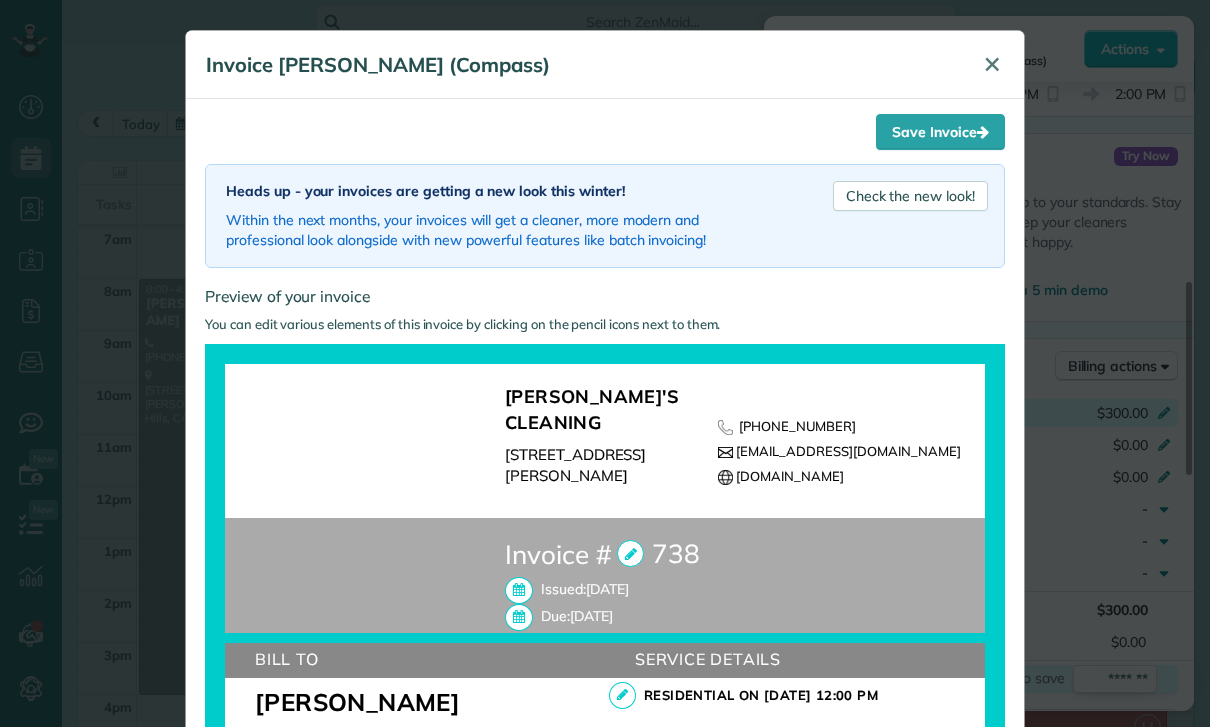 click on "✕" at bounding box center [992, 64] 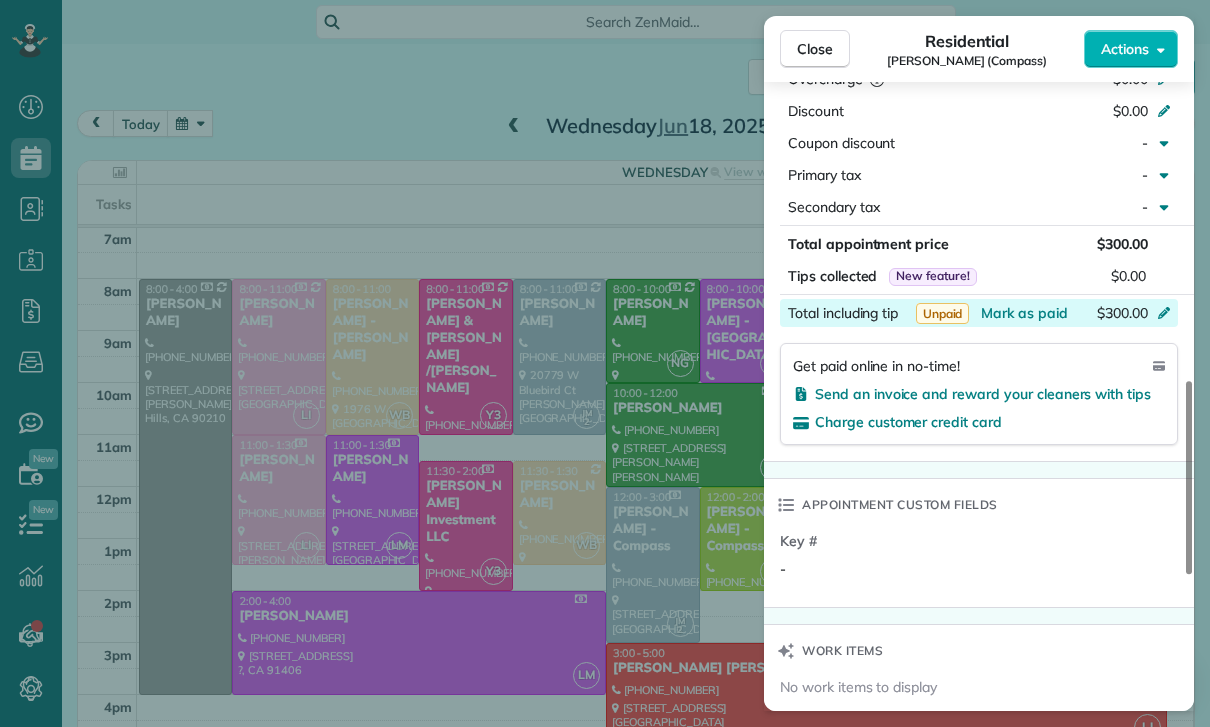 scroll, scrollTop: 1136, scrollLeft: 0, axis: vertical 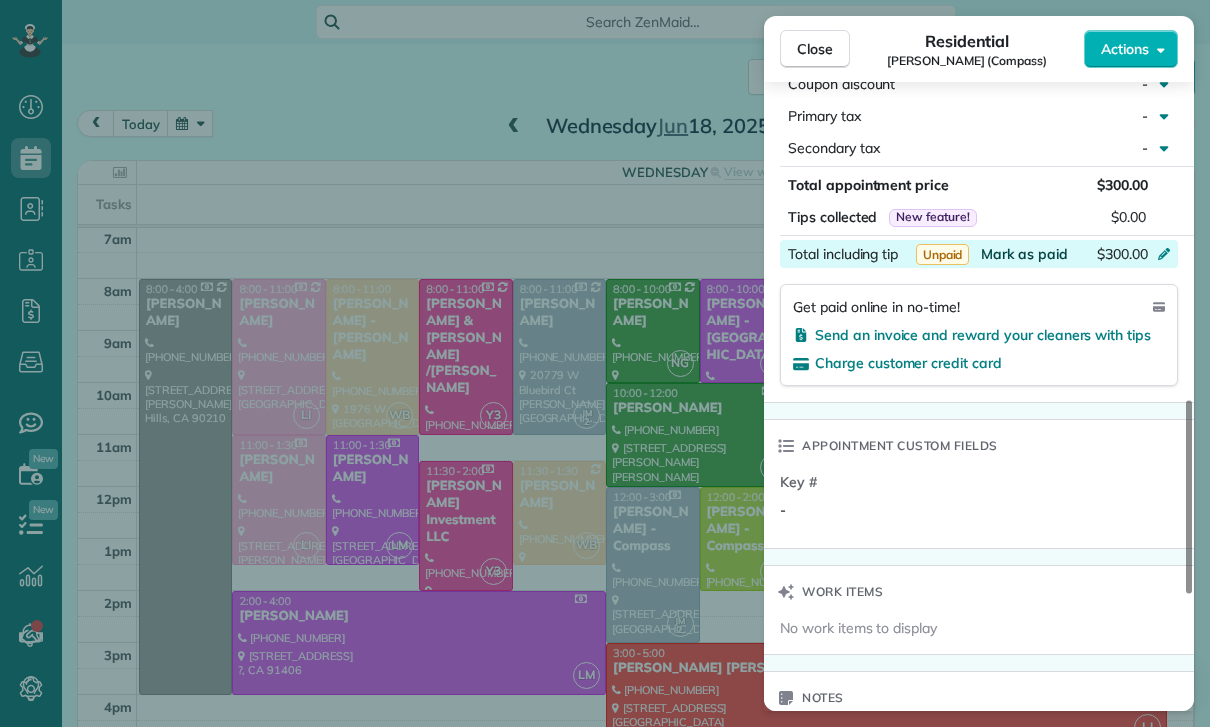 click on "Mark as paid" at bounding box center [1024, 254] 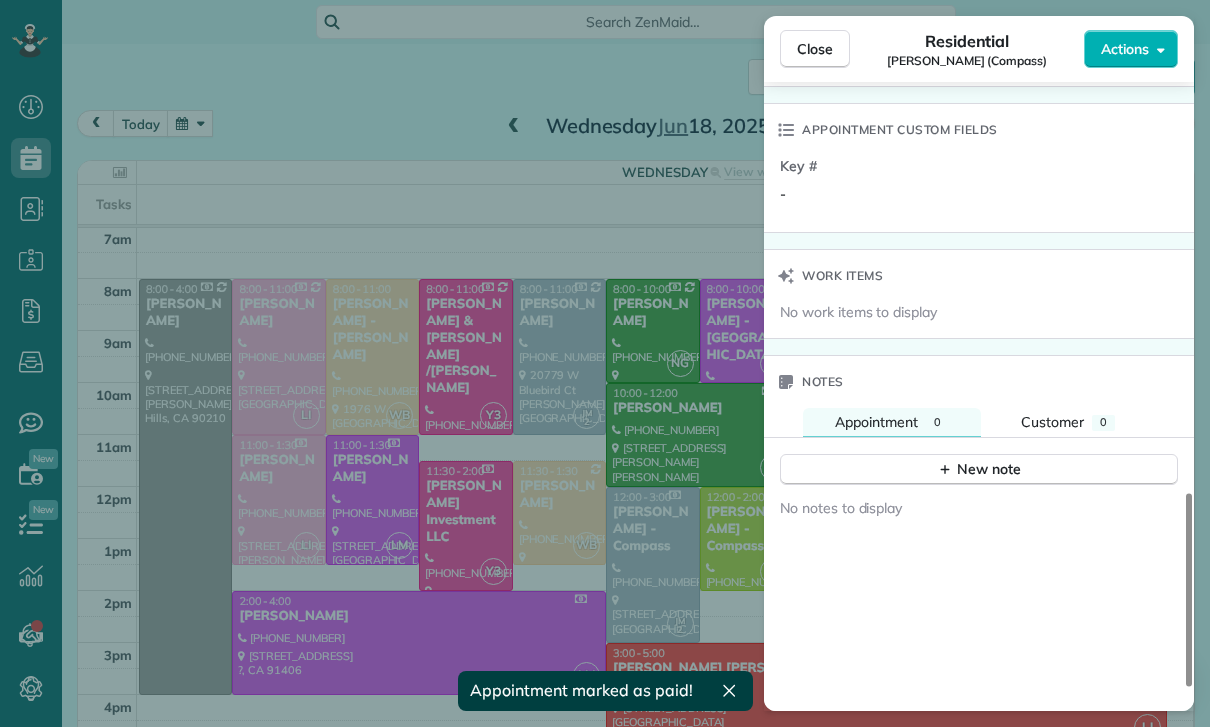 scroll, scrollTop: 1470, scrollLeft: 0, axis: vertical 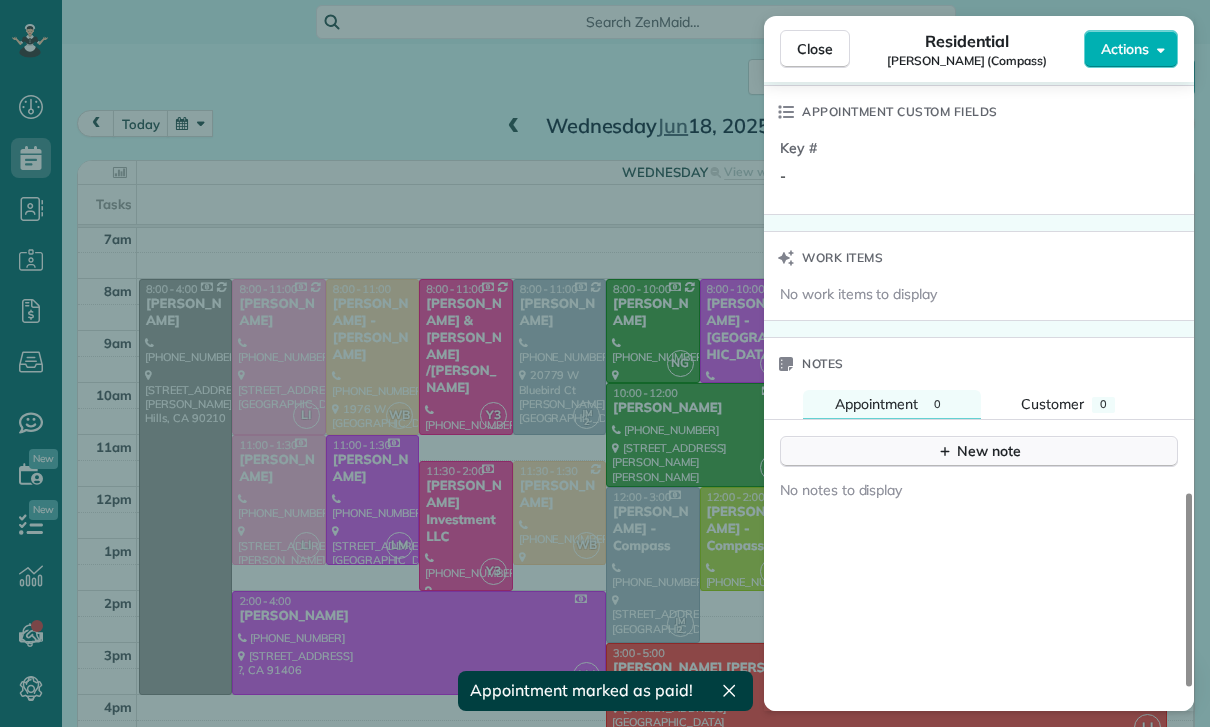 click on "New note" at bounding box center (979, 451) 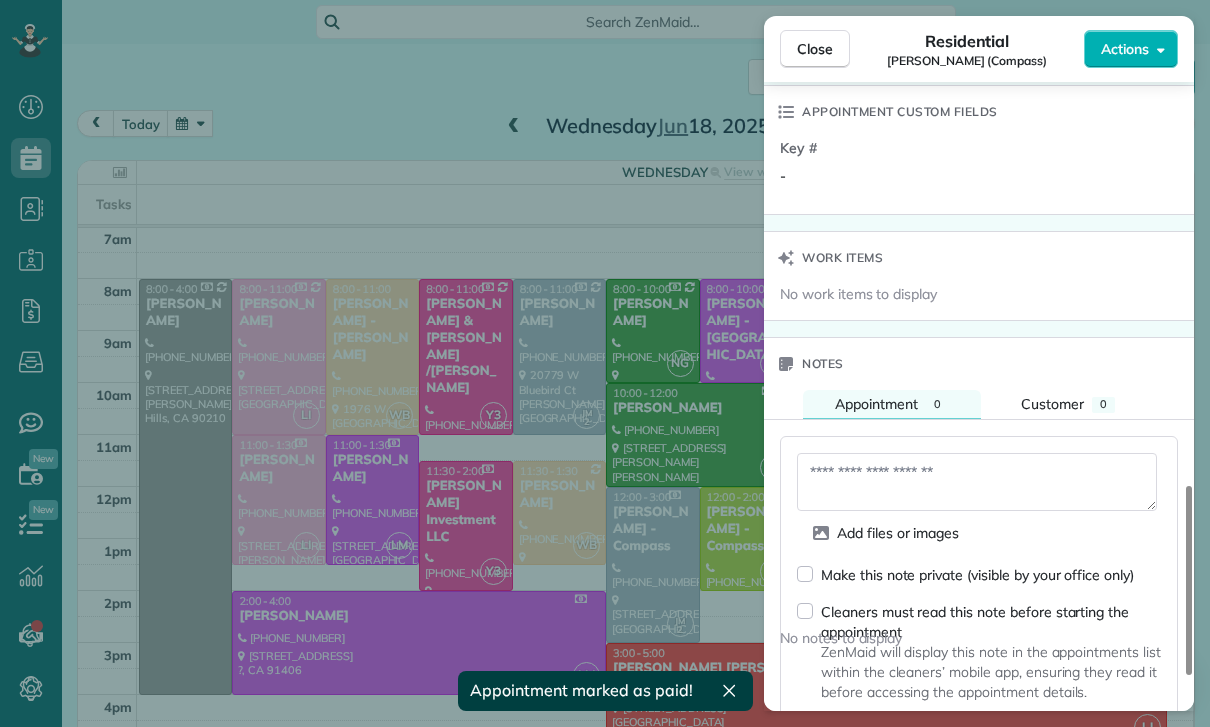 click at bounding box center [977, 482] 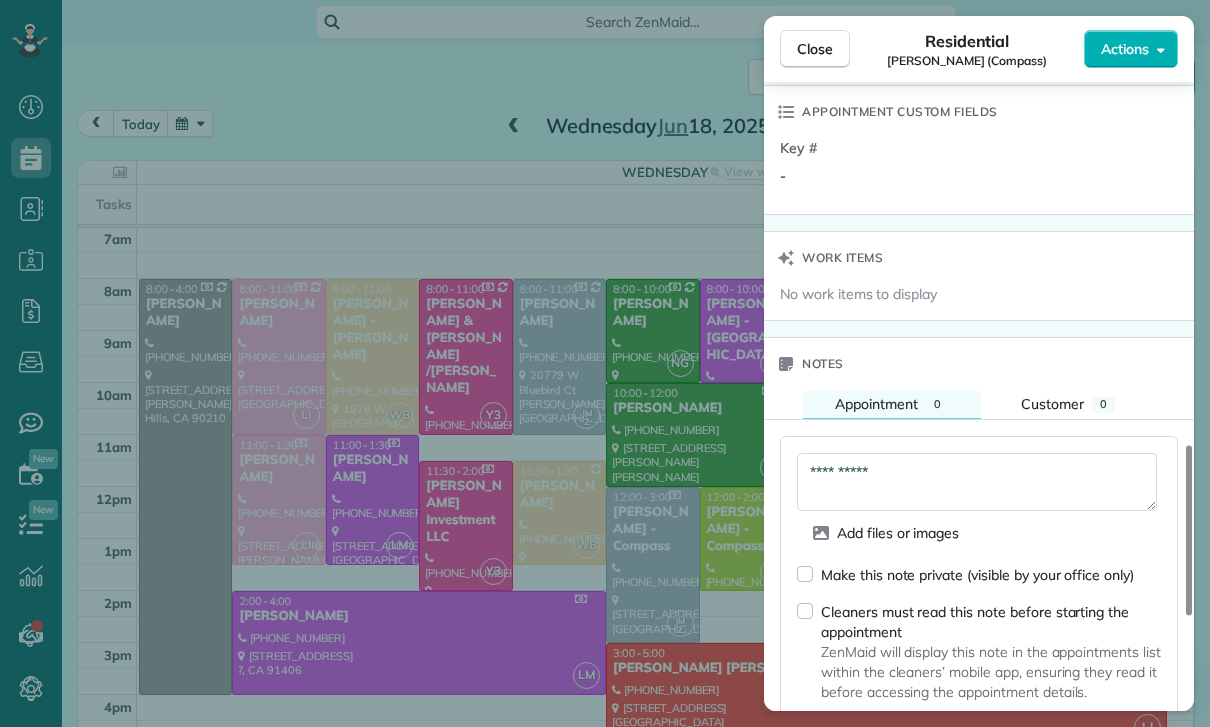 type on "**********" 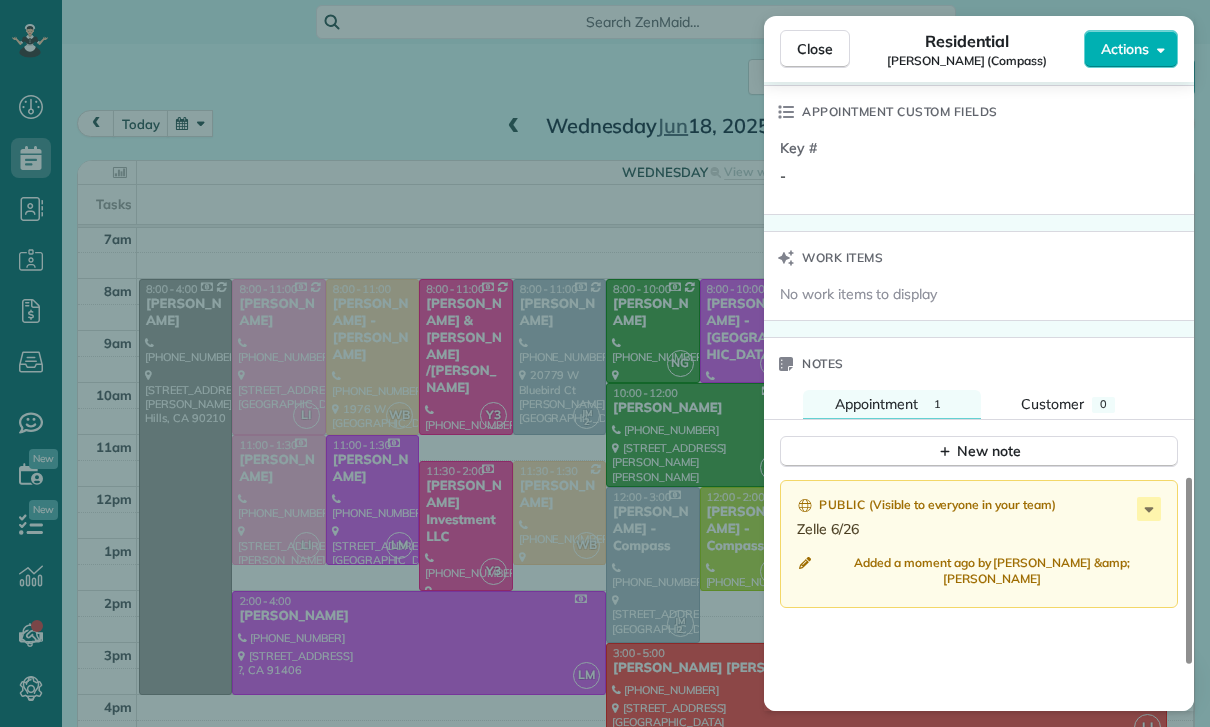 click on "Close Residential Jules Ibrao (Compass) Actions Status Confirmed Jules Ibrao (Compass) · Open profile Mobile (626) 255-8029 Copy diane.scalzo@compass.com Copy jules.ibrao@compass.com Copy View Details Residential Wednesday, June 18, 2025 12:00 PM 2:00 PM 2 hours and 0 minutes One time 1116 Foothill Street South Pasadena CA 91030 Service was not rated yet Cleaners Time in and out Assign Invite Team Jacqueline Cleaners Johanna   Martinez 12:00 PM 2:00 PM Checklist Try Now Keep this appointment up to your standards. Stay on top of every detail, keep your cleaners organised, and your client happy. Assign a checklist Watch a 5 min demo Billing Billing actions Price $300.00 Overcharge $0.00 Discount $0.00 Coupon discount - Primary tax - Secondary tax - Total appointment price $300.00 Tips collected New feature! $0.00 Paid Total including tip $300.00 Get paid online in no-time! Send an invoice and reward your cleaners with tips Charge customer credit card Appointment custom fields Key # - Work items Notes 1 0 ( )" at bounding box center [605, 363] 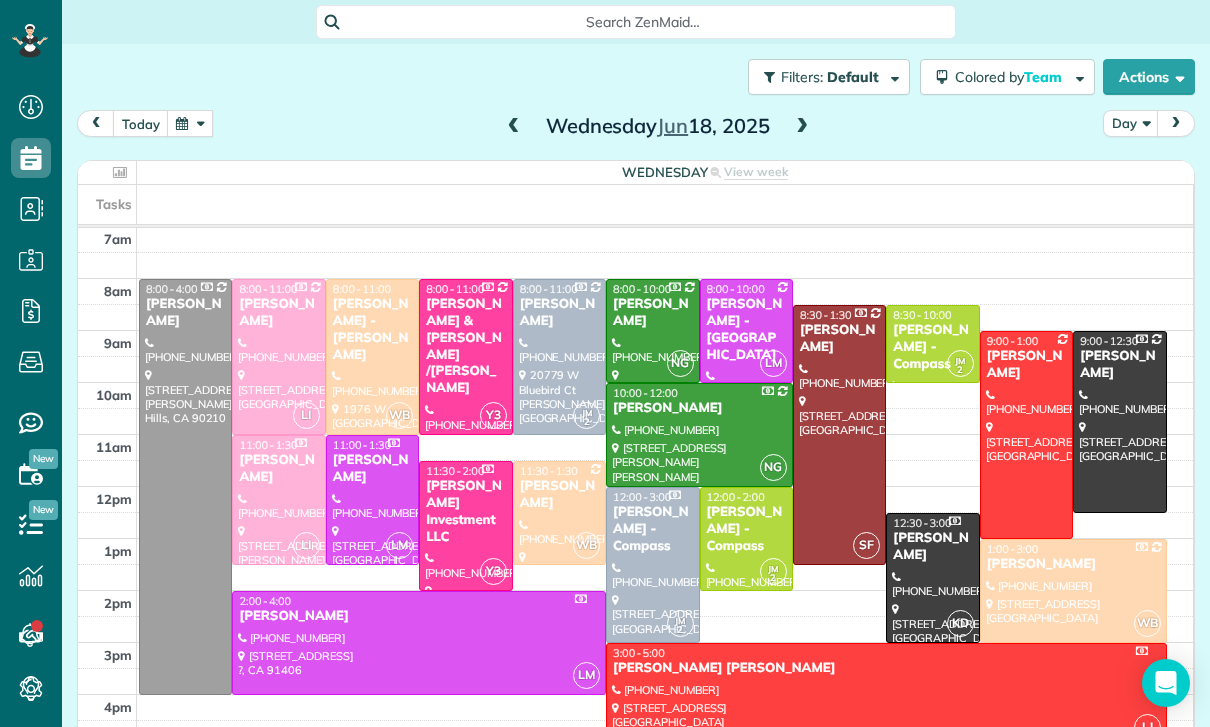 click at bounding box center (190, 123) 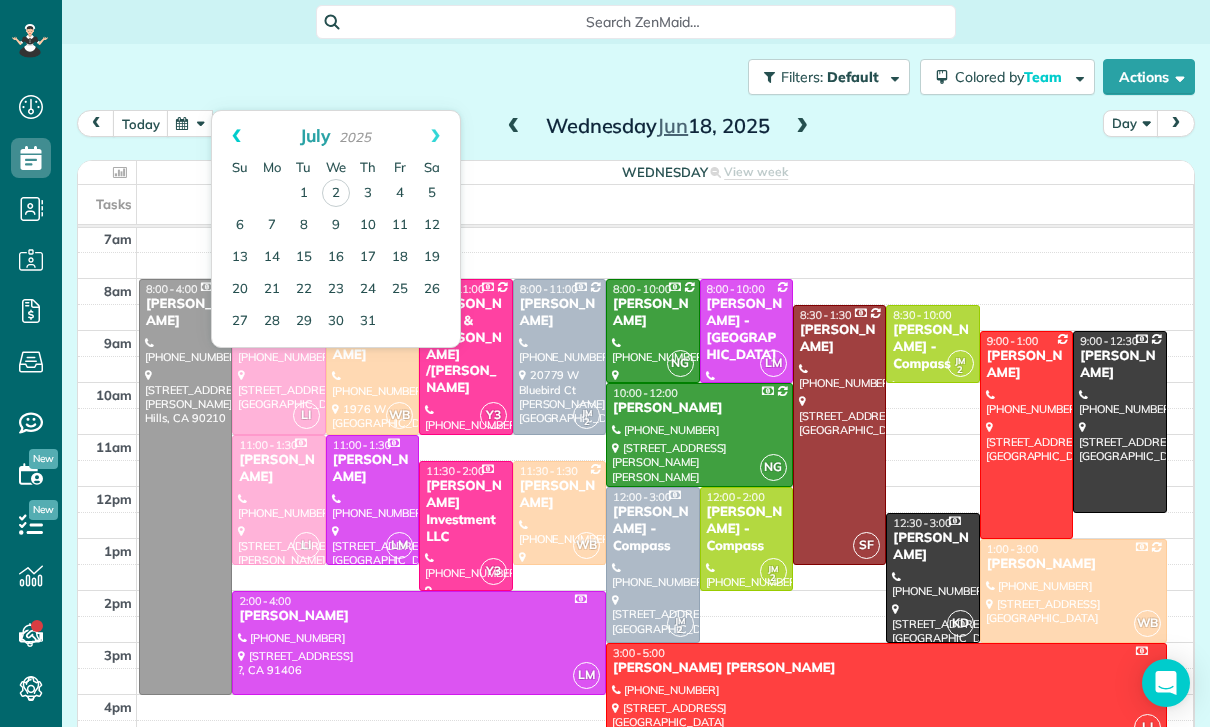 click on "Prev" at bounding box center [236, 136] 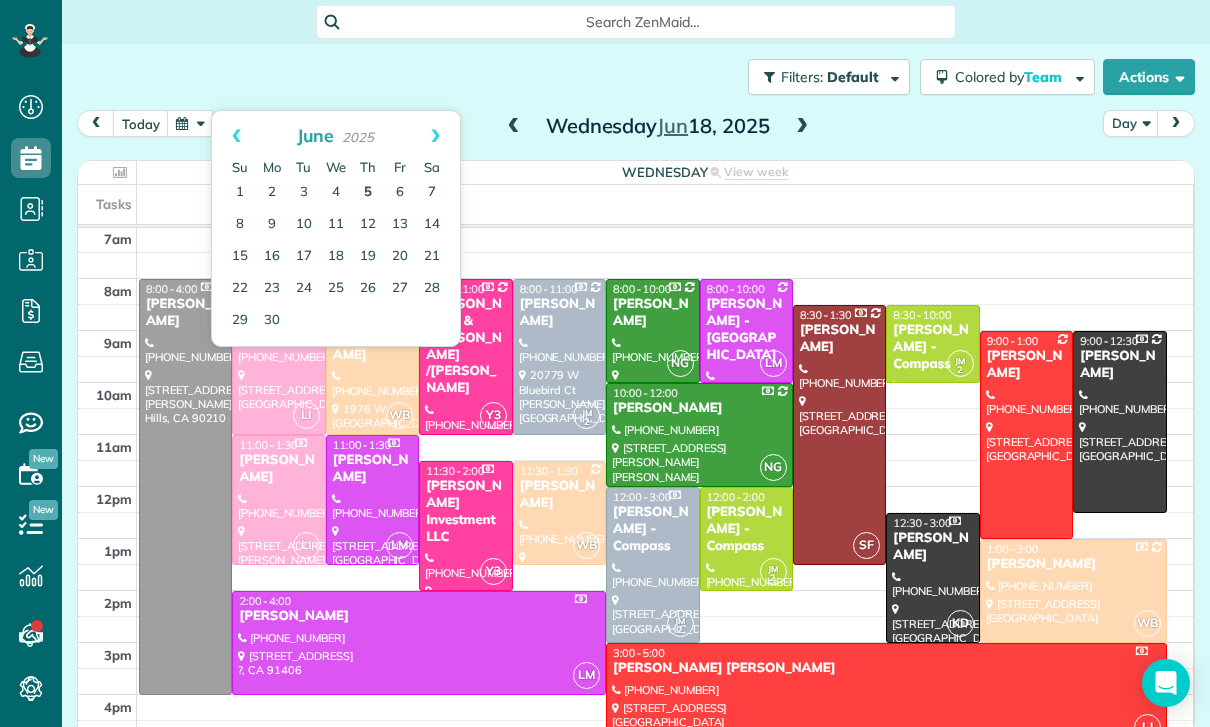 click on "5" at bounding box center [368, 193] 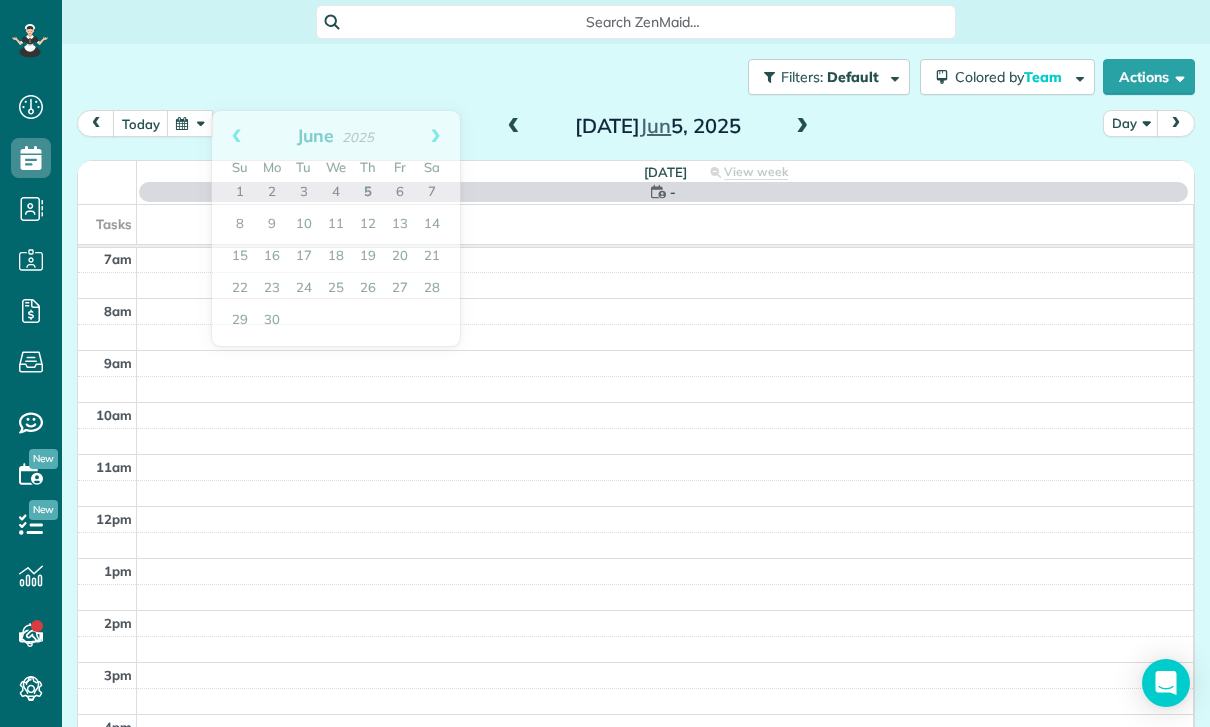scroll, scrollTop: 157, scrollLeft: 0, axis: vertical 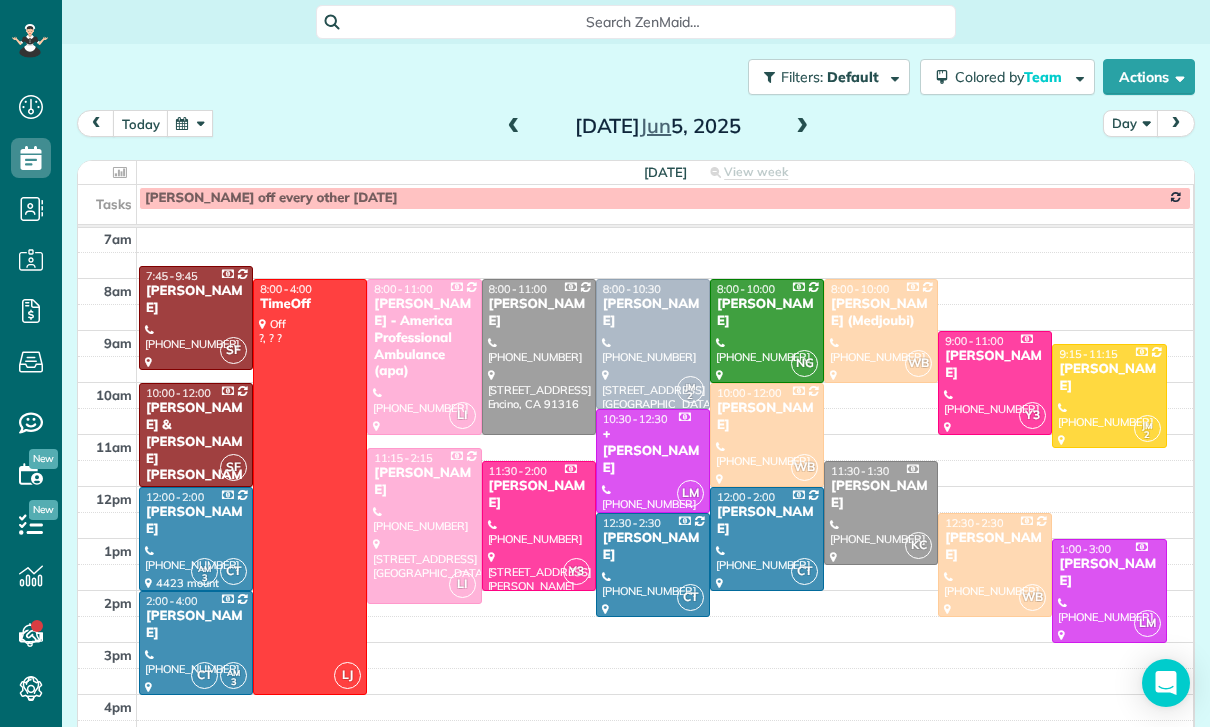 click at bounding box center [653, 344] 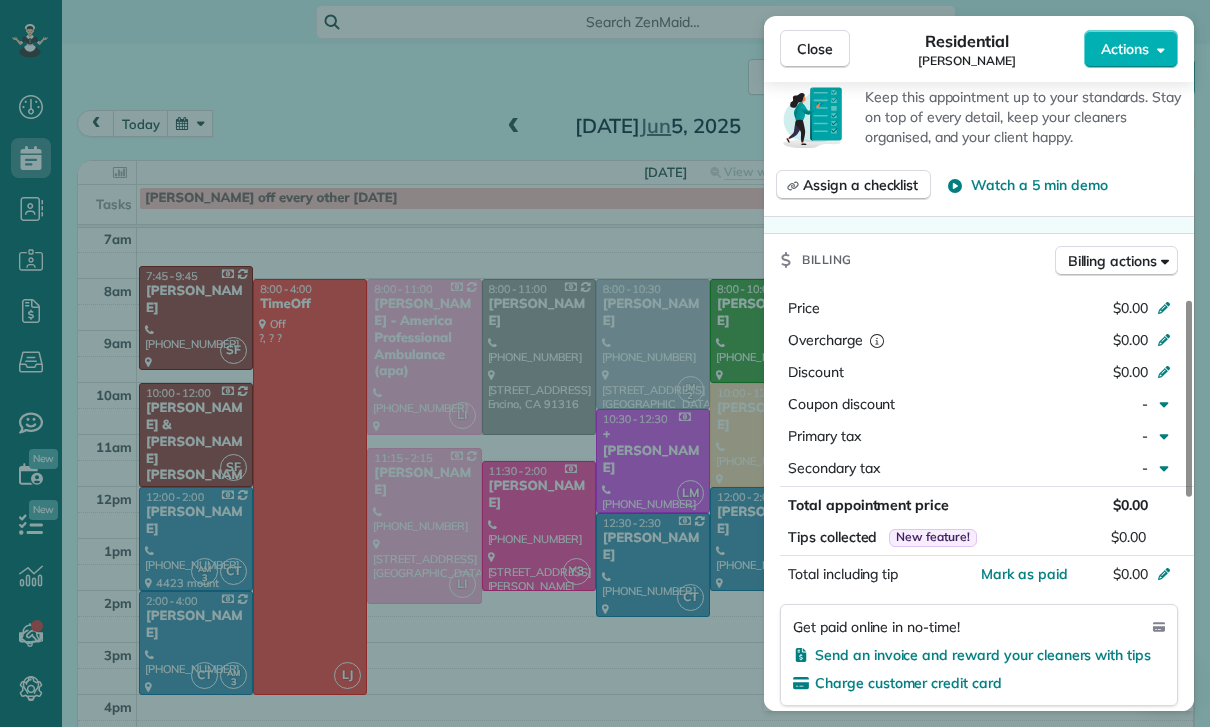 scroll, scrollTop: 766, scrollLeft: 0, axis: vertical 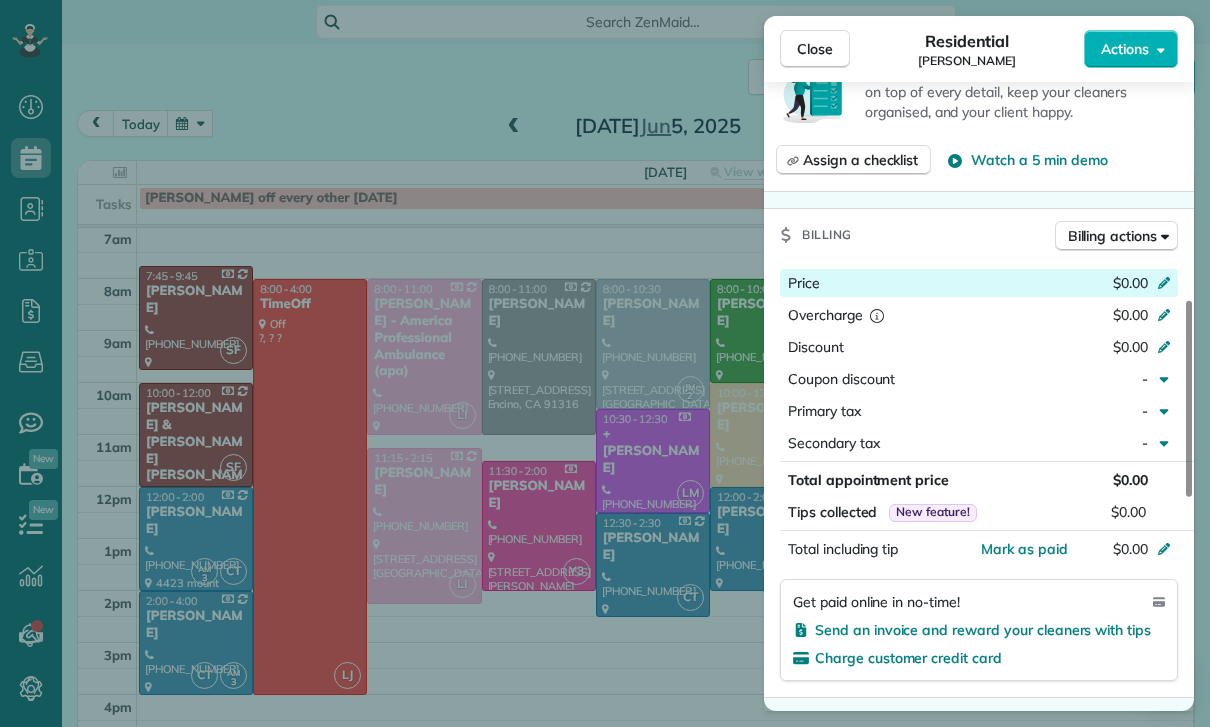 click 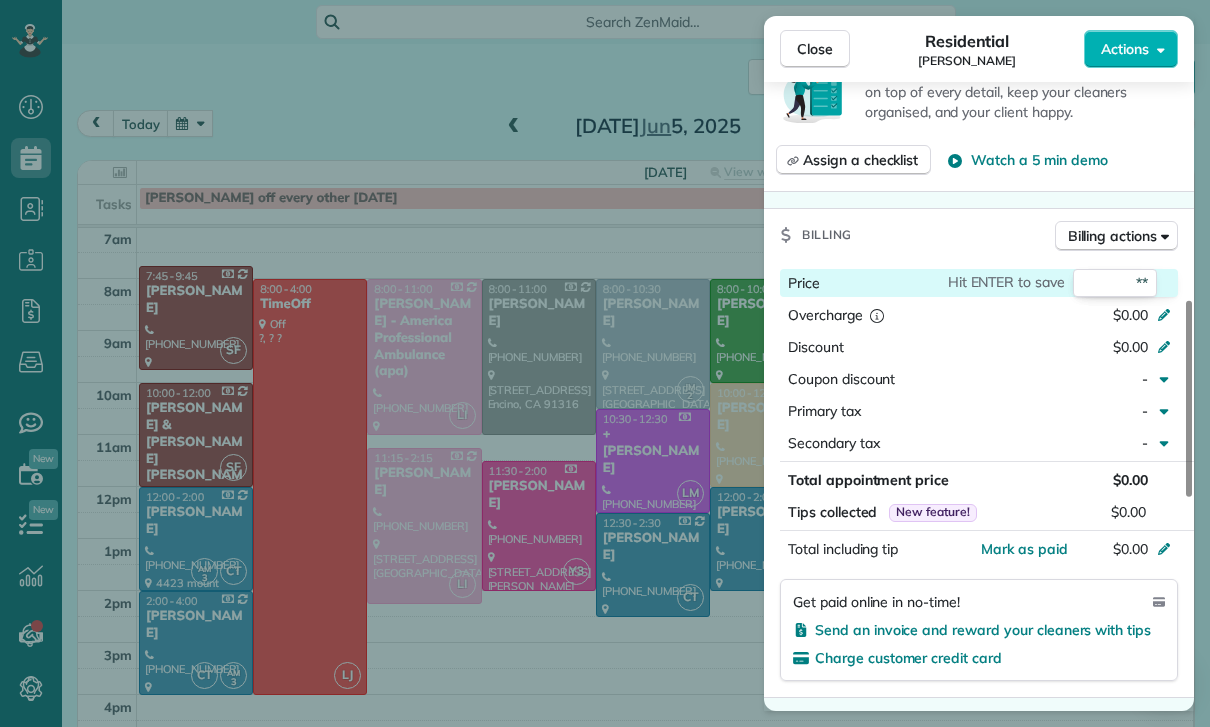 type on "***" 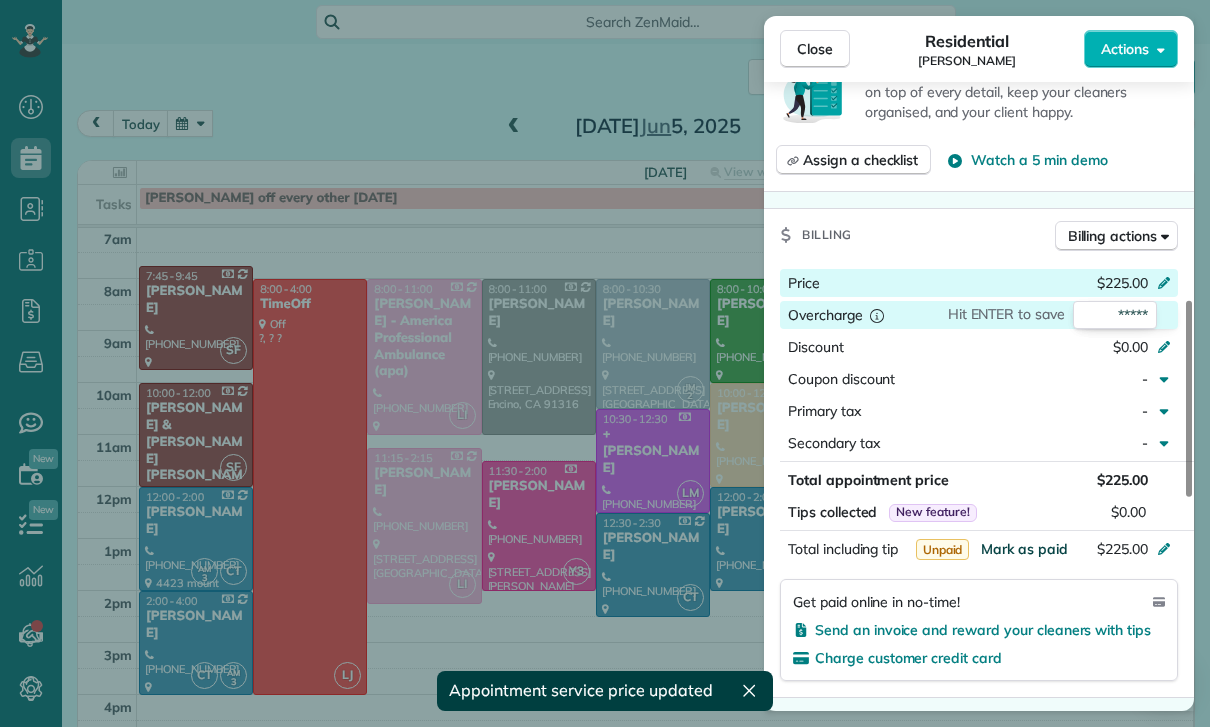 click on "Mark as paid" at bounding box center [1024, 549] 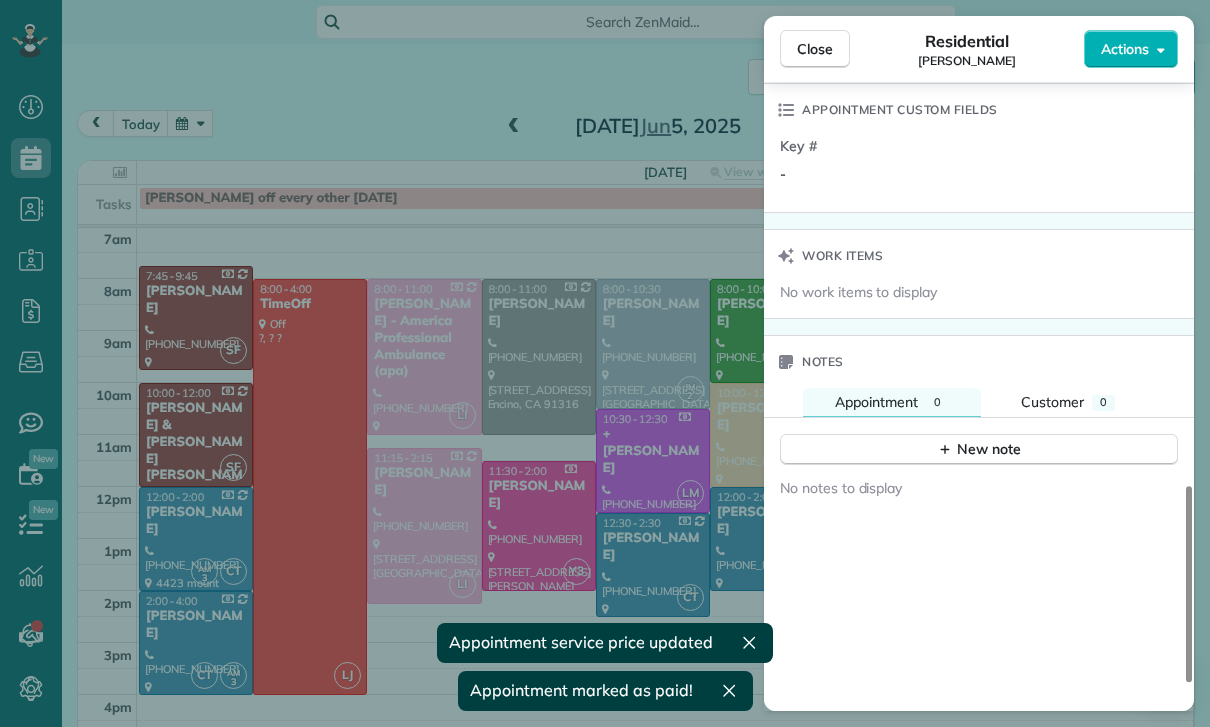 scroll, scrollTop: 1422, scrollLeft: 0, axis: vertical 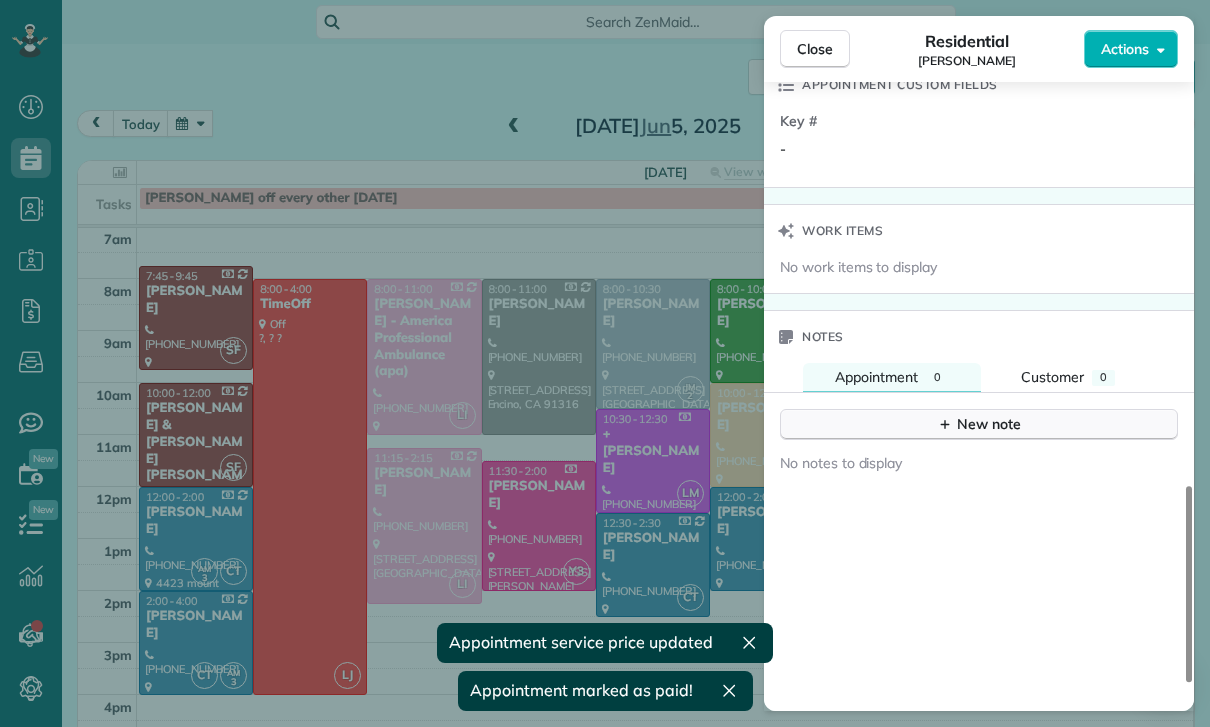 click on "New note" at bounding box center (979, 424) 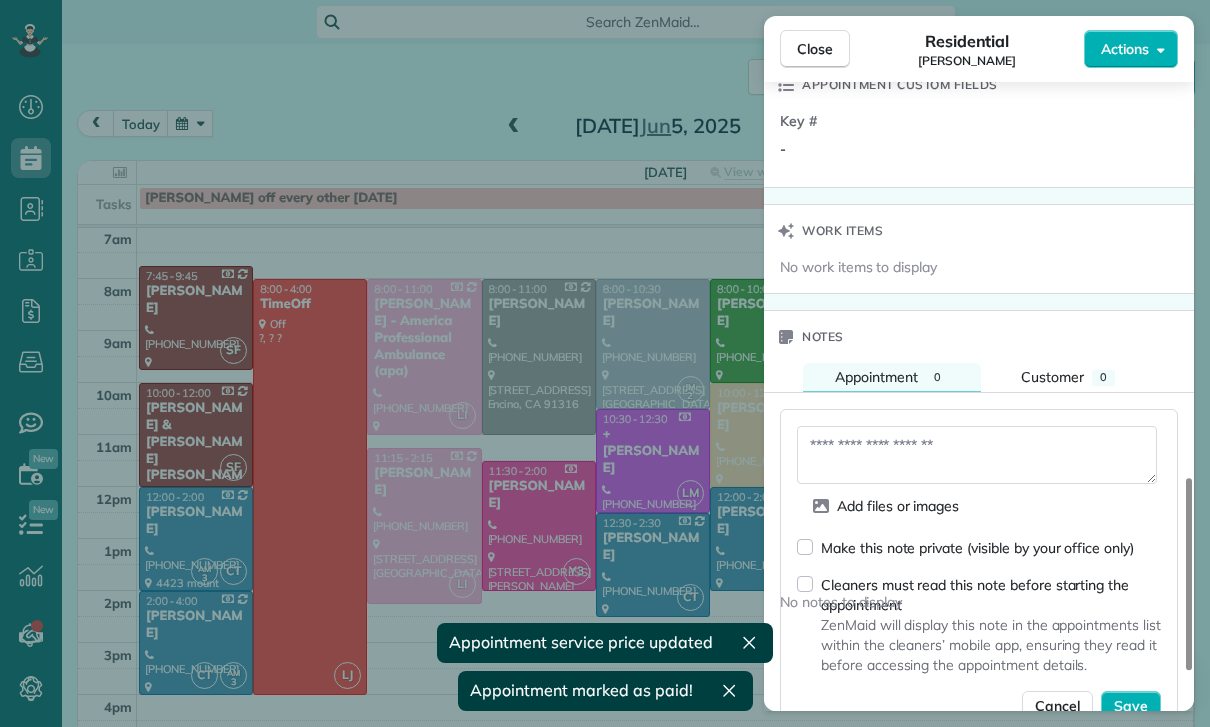 click at bounding box center [977, 455] 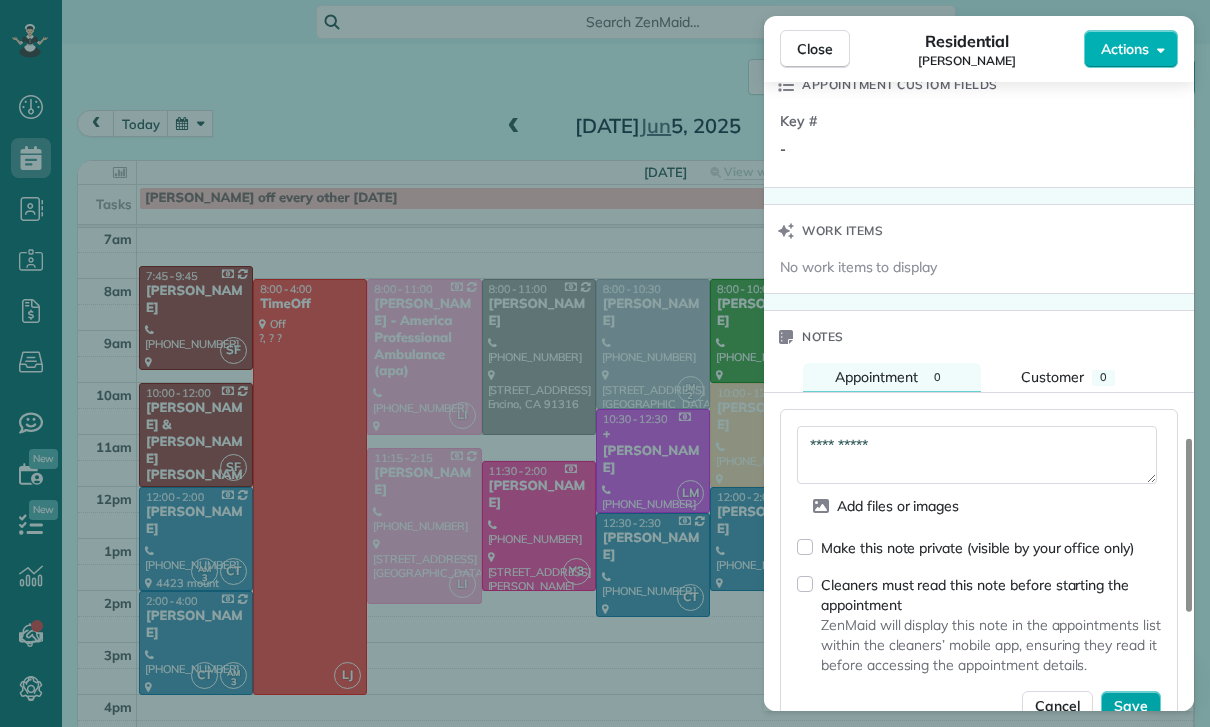type on "**********" 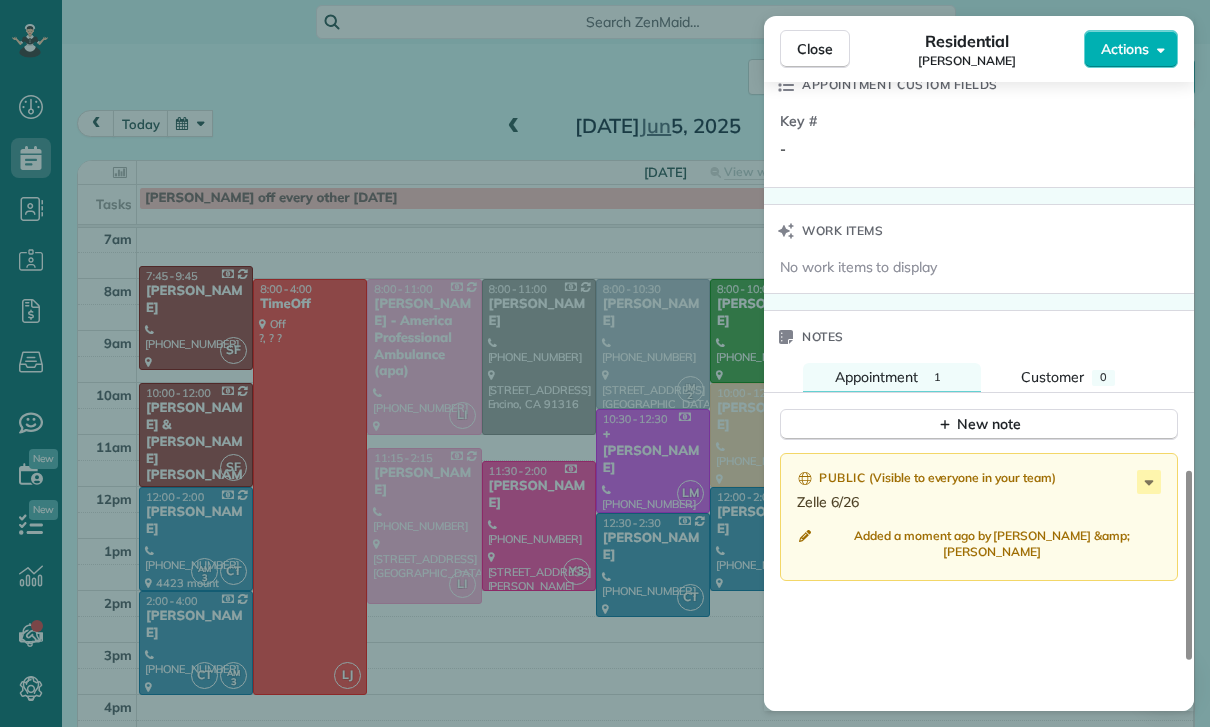 click on "Close Residential Patrick Ming Actions Status Confirmed Patrick Ming · Open profile Mobile (480) 622-0029 Copy No email on record Add email View Details Residential Thursday, June 05, 2025 8:00 AM 10:30 AM 2 hours and 30 minutes One time 10878 Bloomfield Street #208 Toluca lake CA 91602 Service was not rated yet Cleaners Time in and out Assign Invite Team Maria  Cleaners Johanna   Martinez 8:00 AM 10:30 AM Checklist Try Now Keep this appointment up to your standards. Stay on top of every detail, keep your cleaners organised, and your client happy. Assign a checklist Watch a 5 min demo Billing Billing actions Price $225.00 Overcharge $0.00 Discount $0.00 Coupon discount - Primary tax - Secondary tax - Total appointment price $225.00 Tips collected New feature! $0.00 Paid Total including tip $225.00 Get paid online in no-time! Send an invoice and reward your cleaners with tips Charge customer credit card Appointment custom fields Key # - Work items No work items to display Notes Appointment 1 Customer 0 Public" at bounding box center [605, 363] 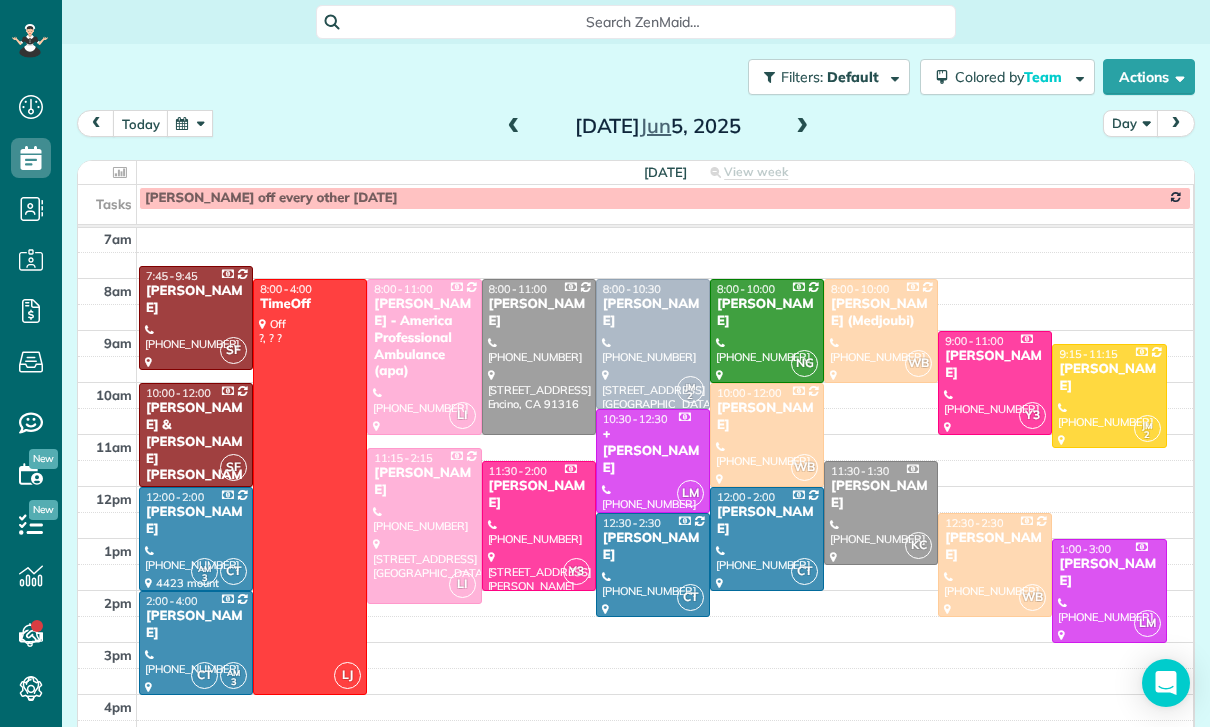 click at bounding box center [190, 123] 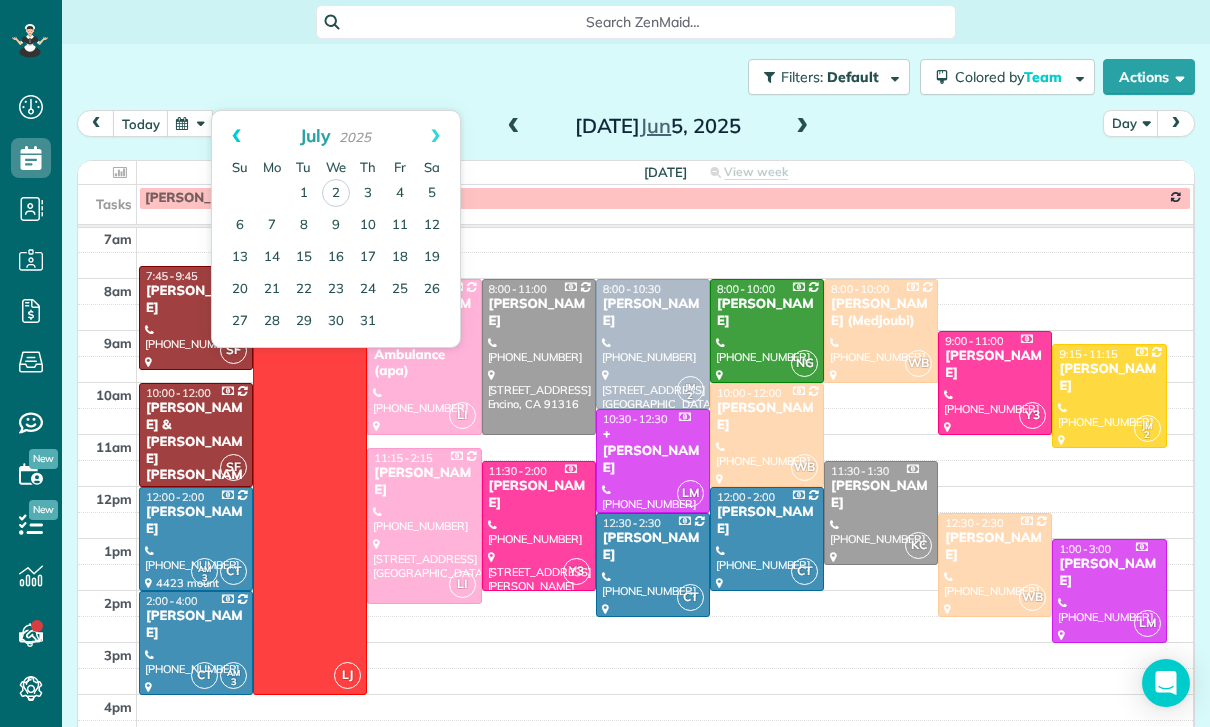 click on "Prev" at bounding box center [236, 136] 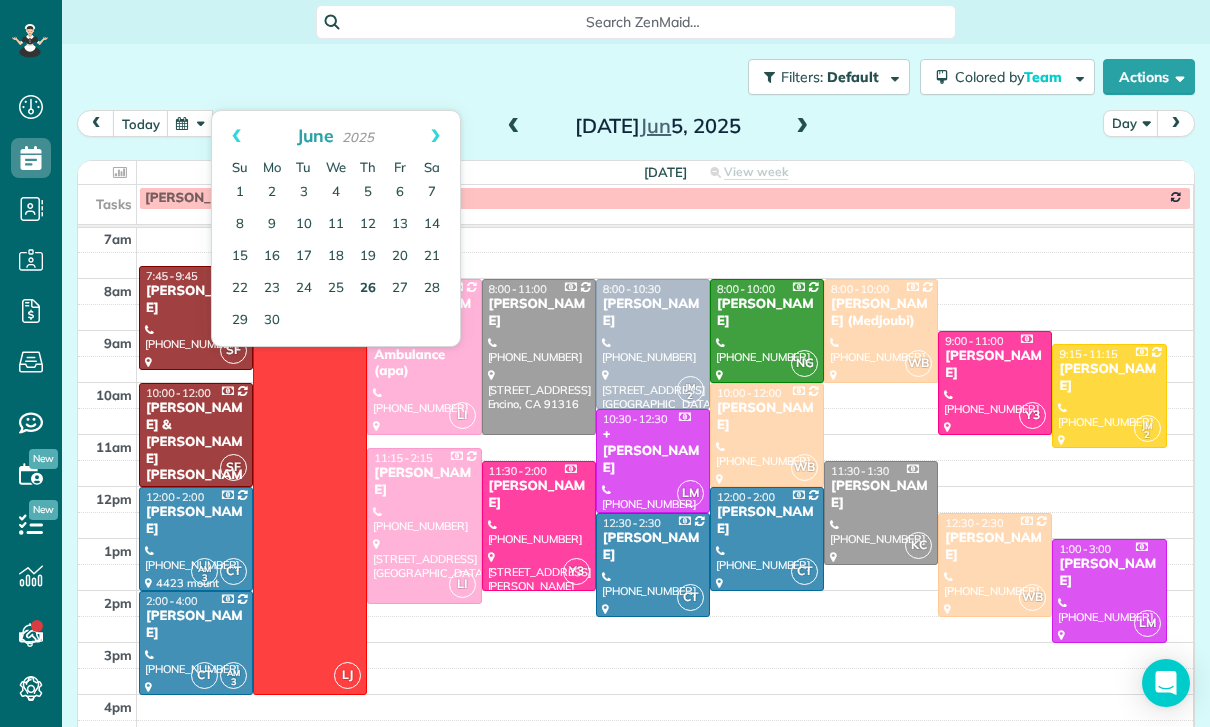 click on "26" at bounding box center (368, 289) 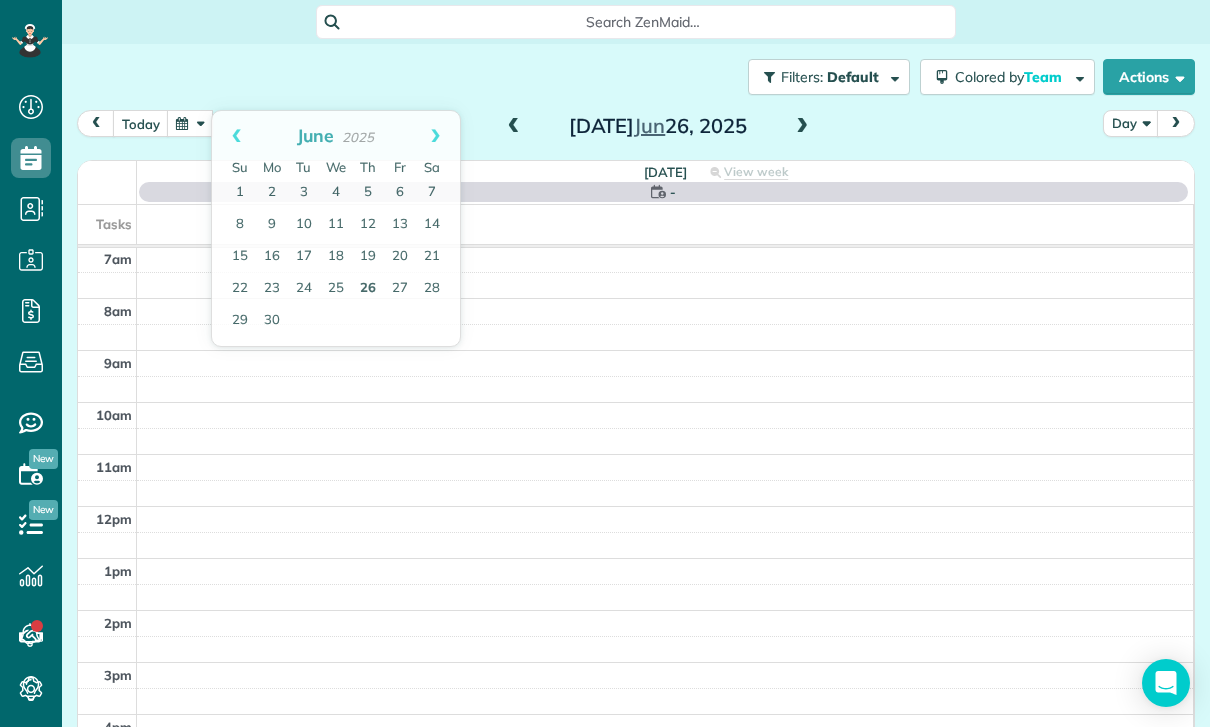 scroll, scrollTop: 157, scrollLeft: 0, axis: vertical 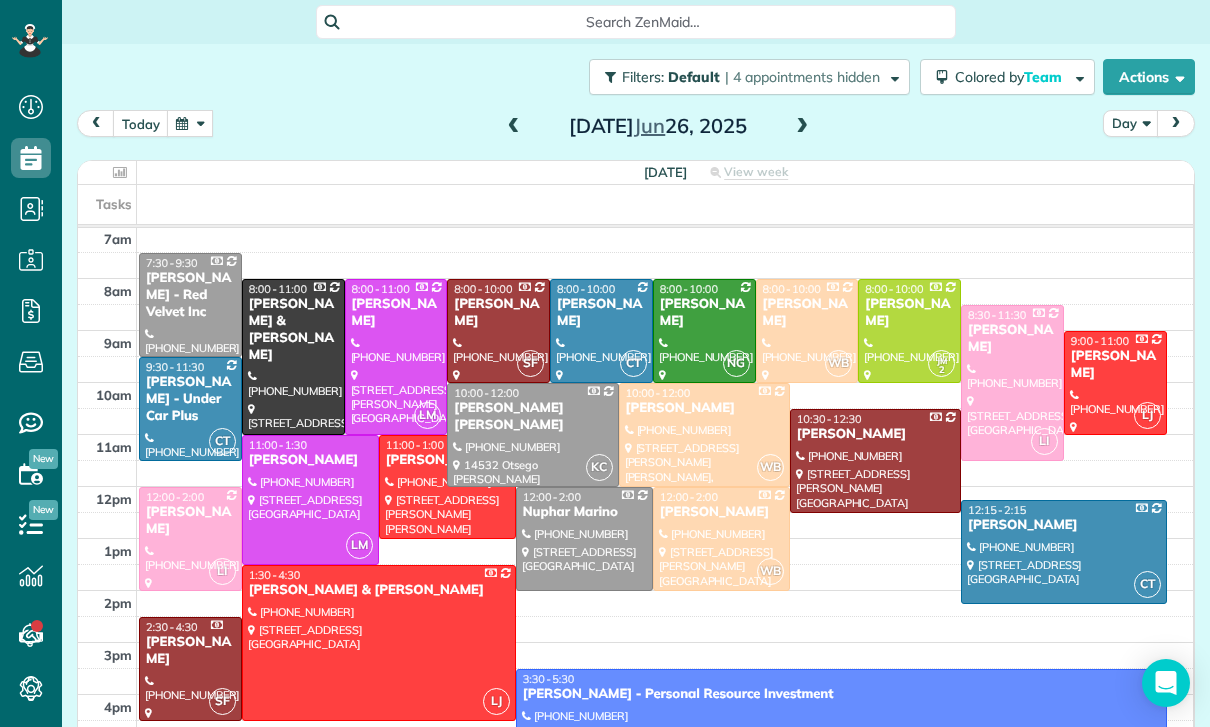 click on "[PERSON_NAME]" at bounding box center (601, 313) 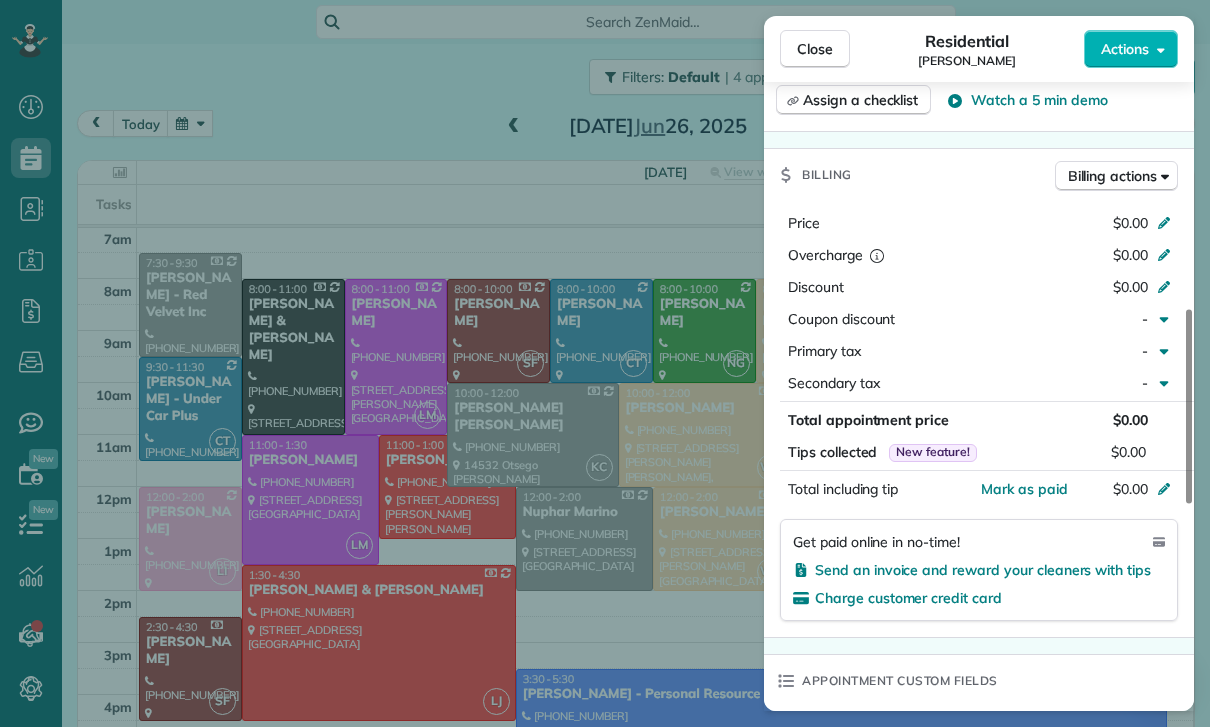 scroll, scrollTop: 870, scrollLeft: 0, axis: vertical 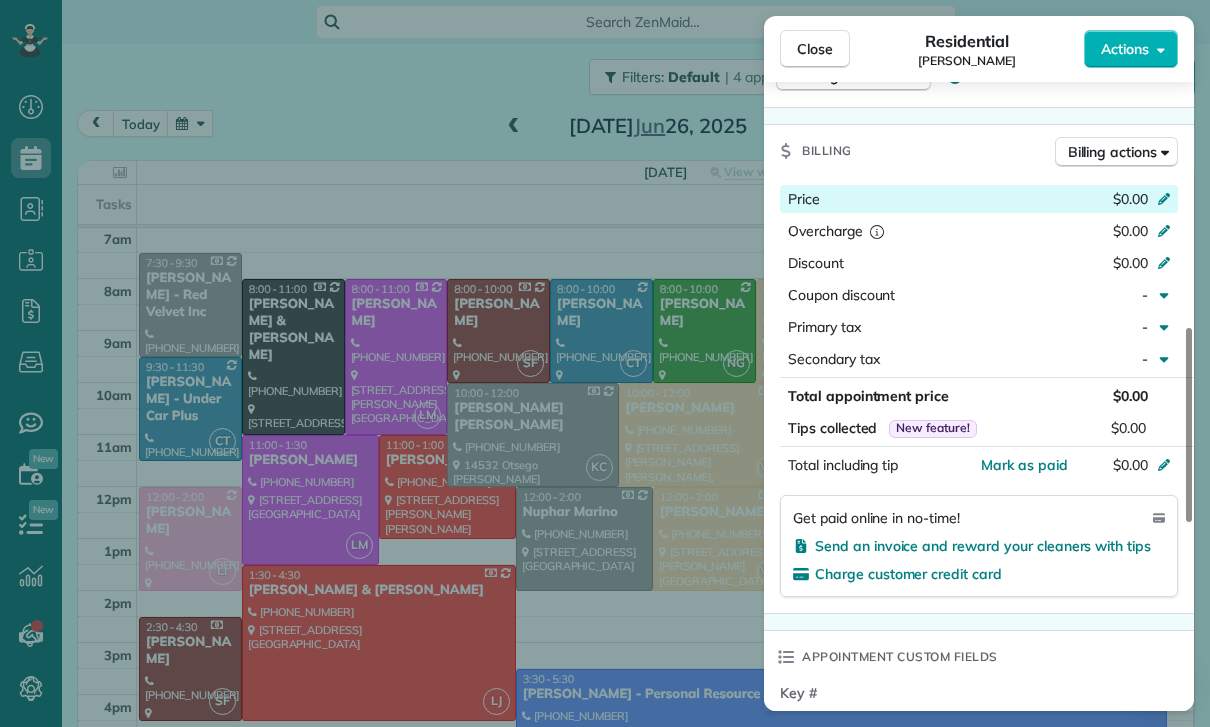 click at bounding box center (1167, 201) 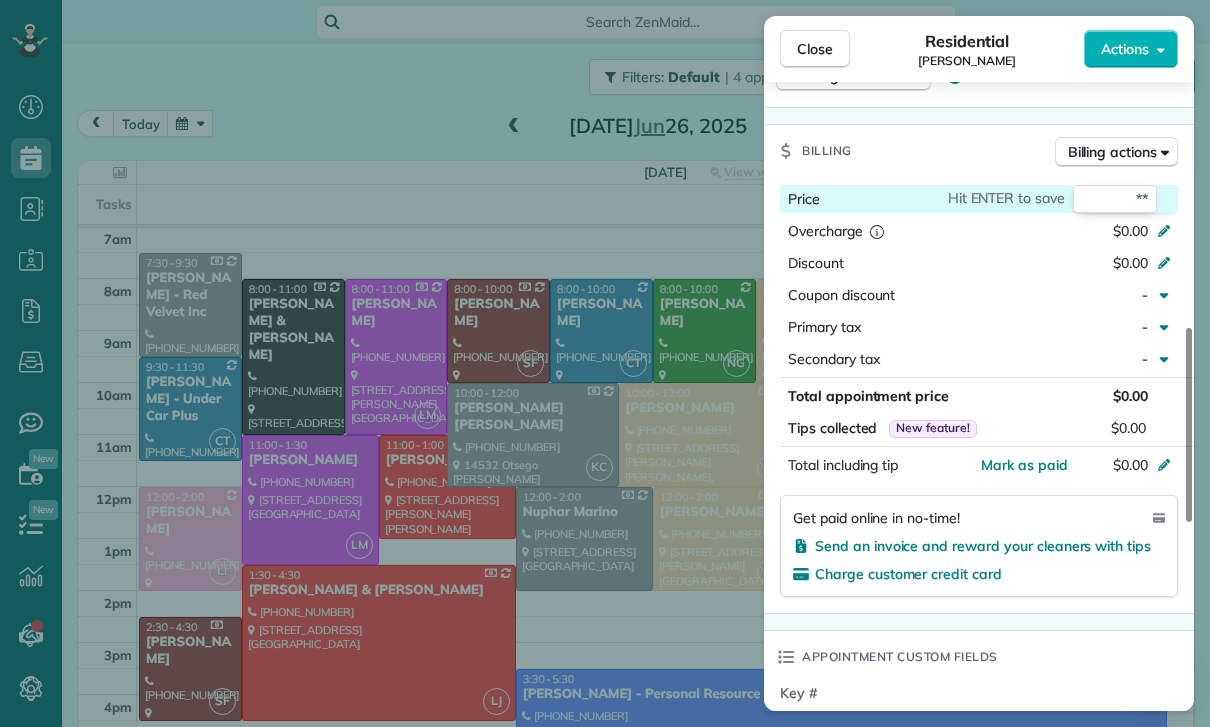 type on "***" 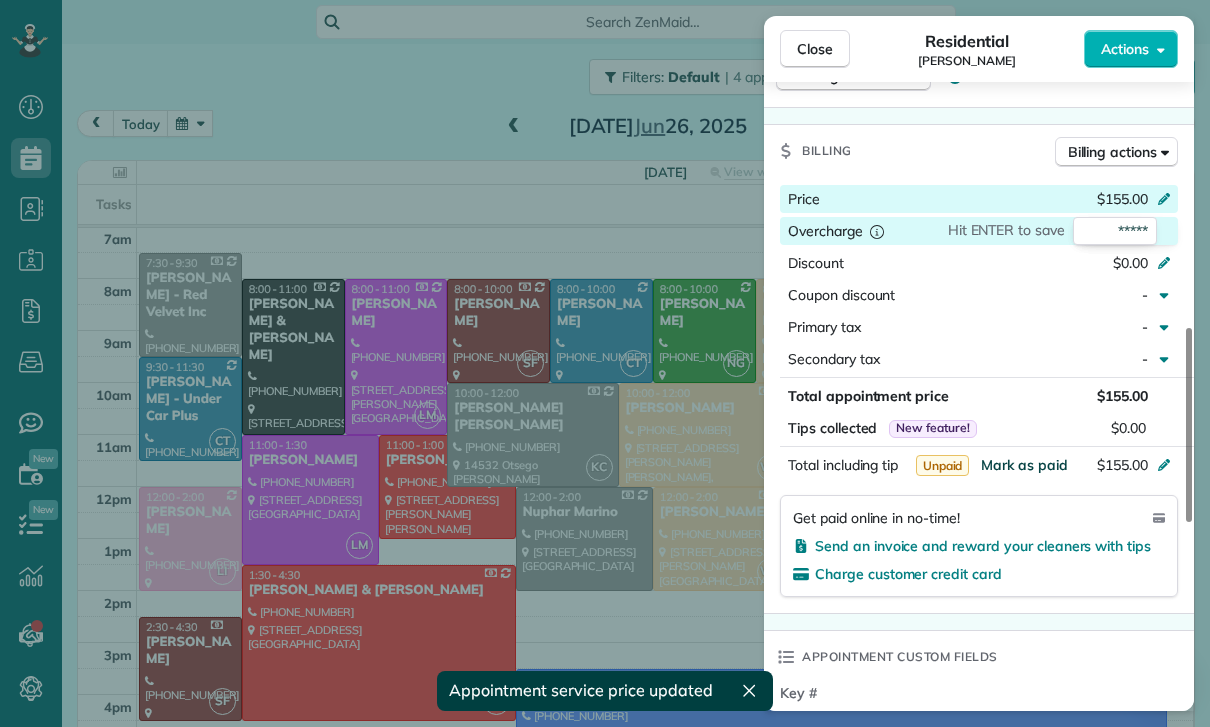click on "Mark as paid" at bounding box center [1024, 465] 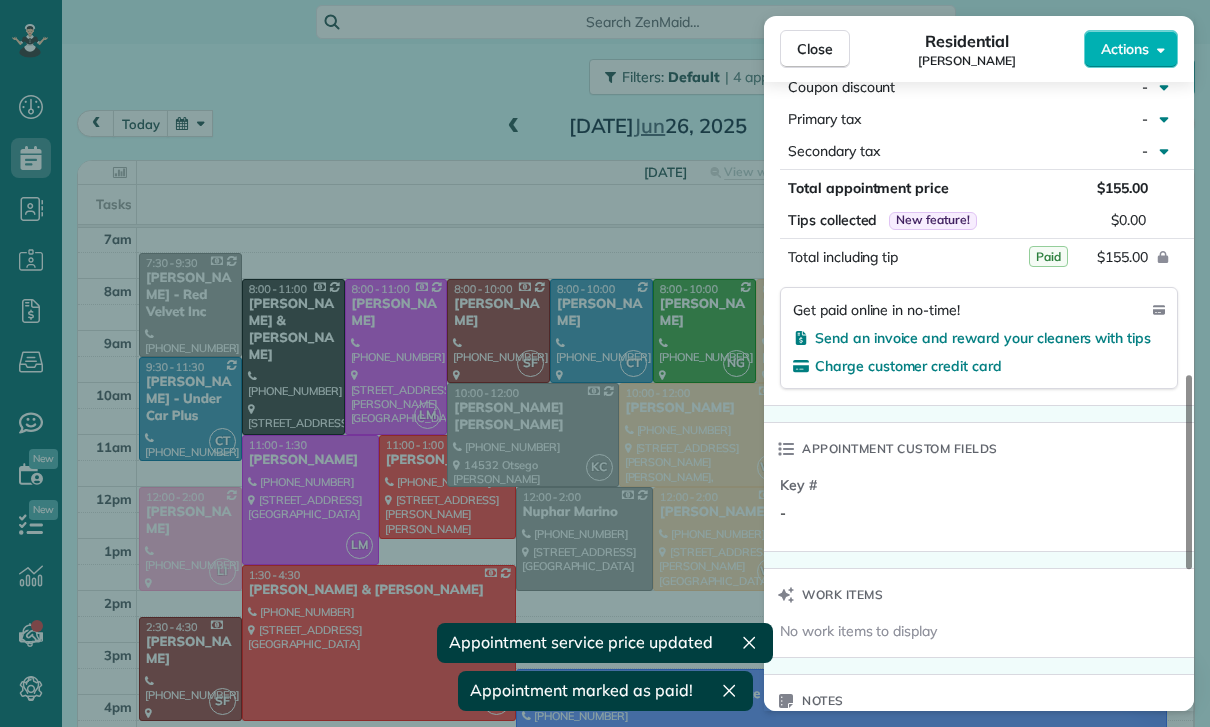 scroll, scrollTop: 1356, scrollLeft: 0, axis: vertical 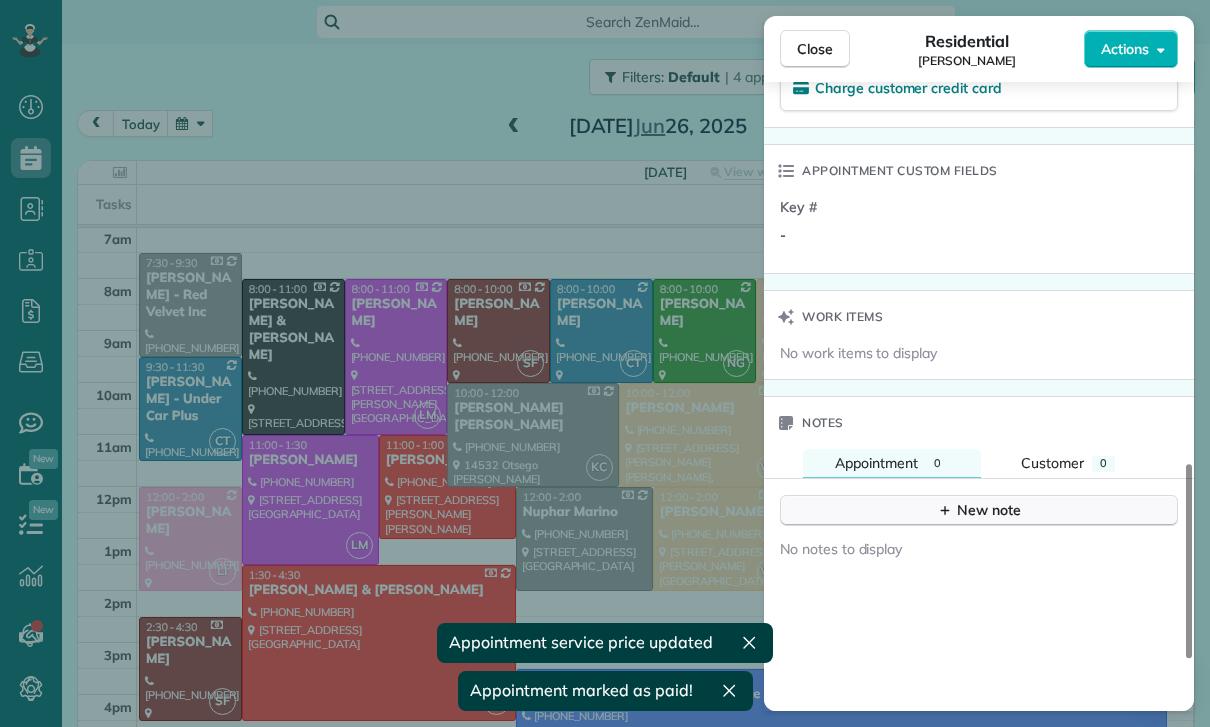 click on "New note" at bounding box center [979, 510] 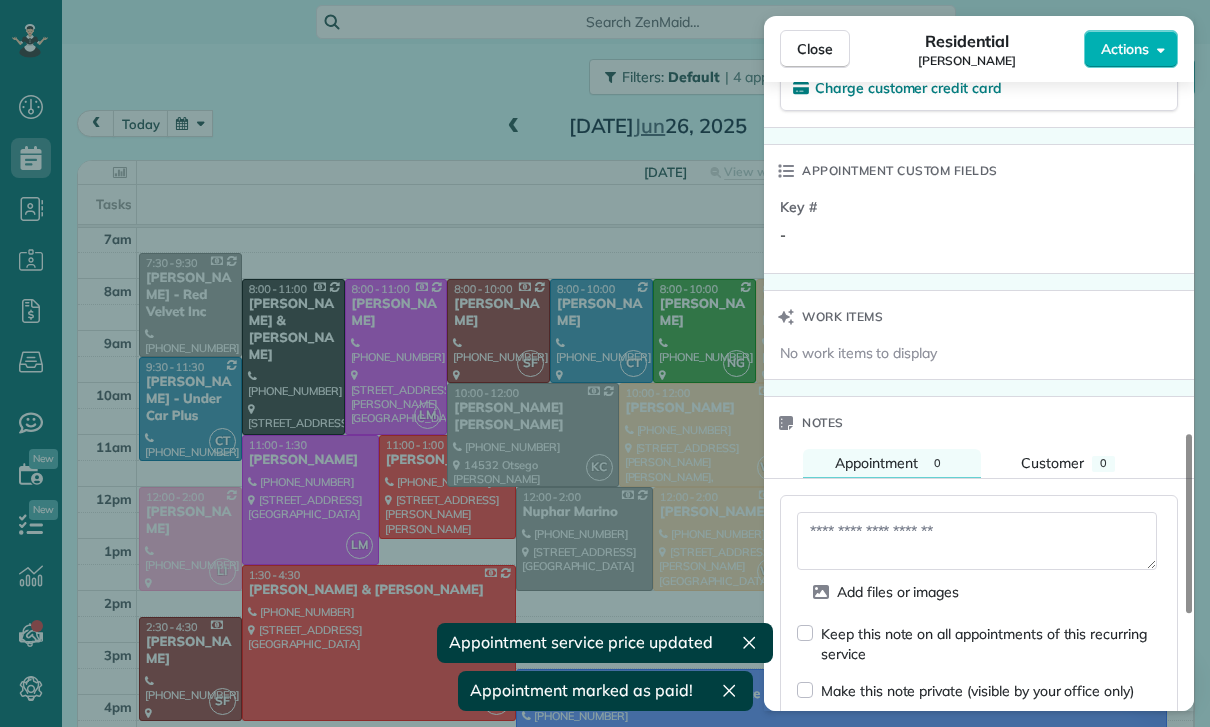 click at bounding box center (977, 541) 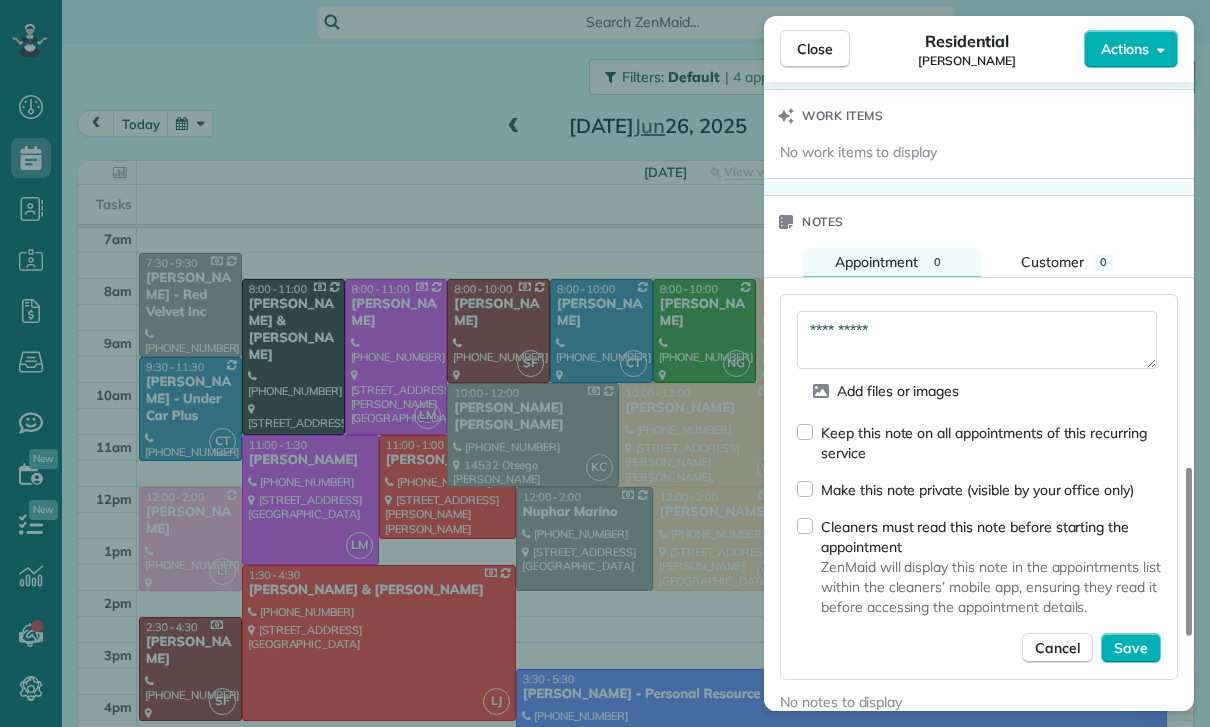 scroll, scrollTop: 1586, scrollLeft: 0, axis: vertical 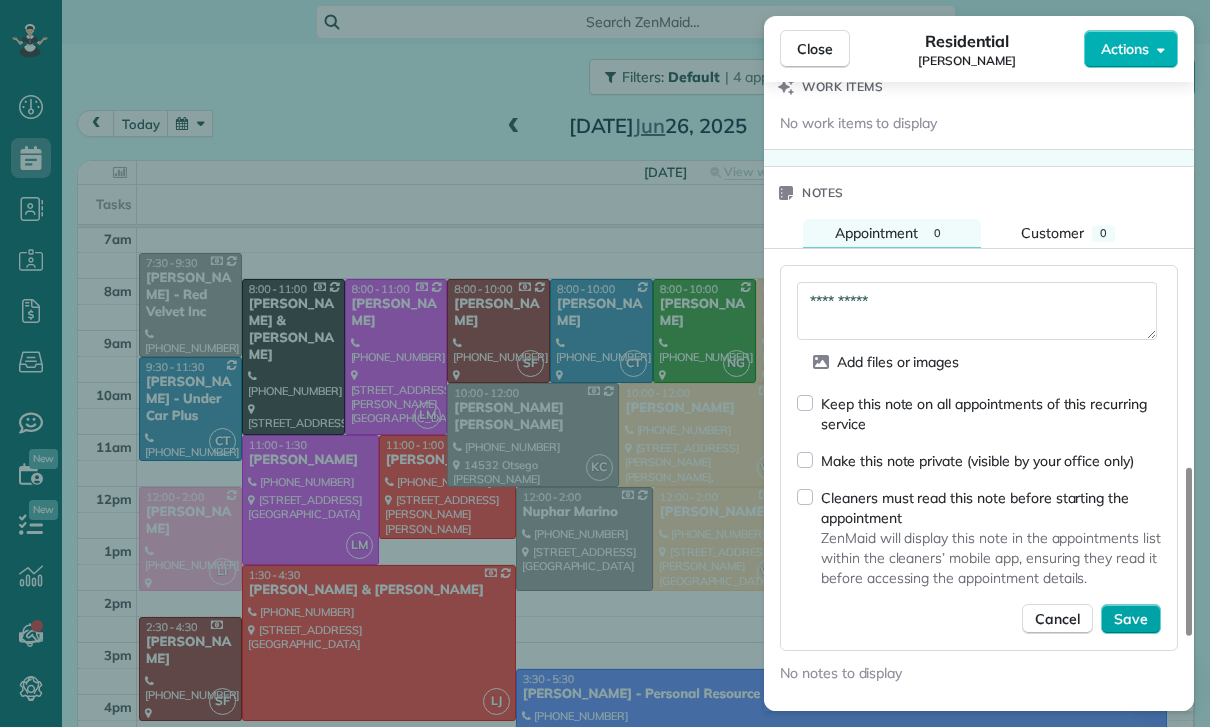 type on "**********" 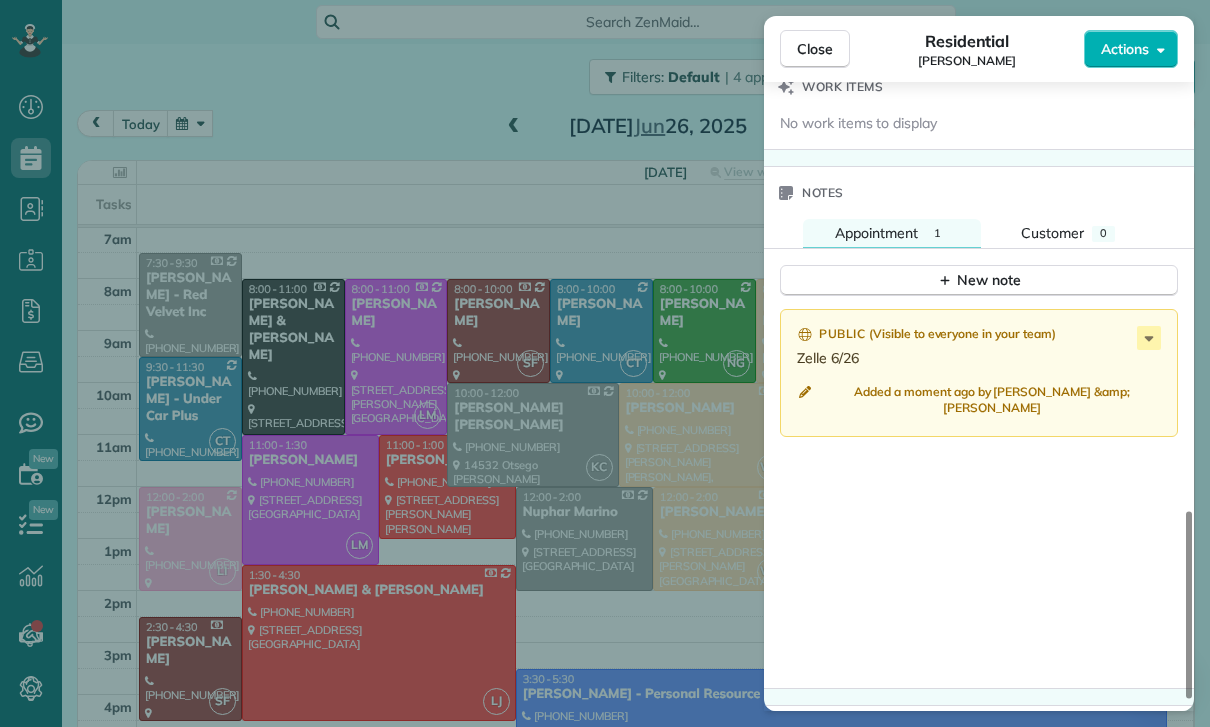 click on "Close Residential Stephanie Blair Thompson Actions Status Confirmed Stephanie Blair Thompson · Open profile Mobile (310) 936-0686 Copy No email on record Add email View Details Residential Thursday, June 26, 2025 ( last week ) 8:00 AM 10:00 AM 2 hours and 0 minutes Repeats every 4 weeks Edit recurring service Next (Jul 24) 2727 Angus Street Silverlake CA 90039 Service was not rated yet Cleaners Time in and out Assign Invite Team Carlos Cleaners Carlos   Turcios 8:00 AM 10:00 AM Checklist Try Now Keep this appointment up to your standards. Stay on top of every detail, keep your cleaners organised, and your client happy. Assign a checklist Watch a 5 min demo Billing Billing actions Price $155.00 Overcharge $0.00 Discount $0.00 Coupon discount - Primary tax - Secondary tax - Total appointment price $155.00 Tips collected New feature! $0.00 Paid Total including tip $155.00 Get paid online in no-time! Send an invoice and reward your cleaners with tips Charge customer credit card Appointment custom fields Key # -" at bounding box center (605, 363) 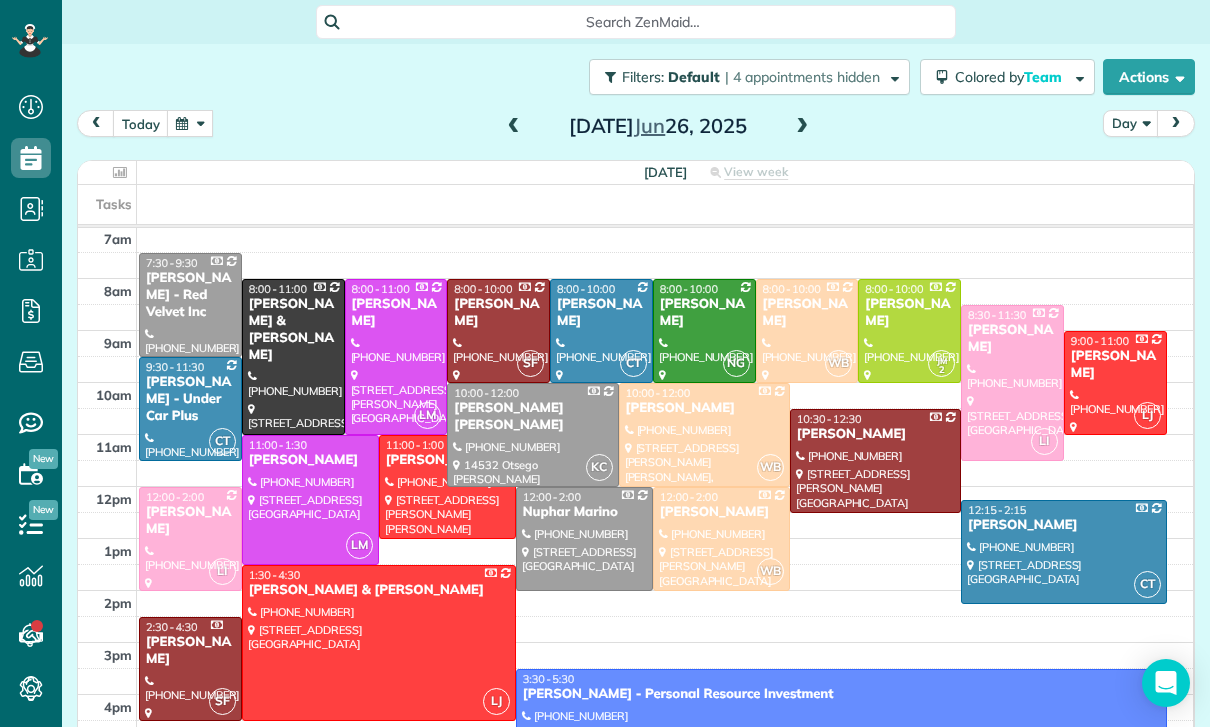 click at bounding box center [190, 123] 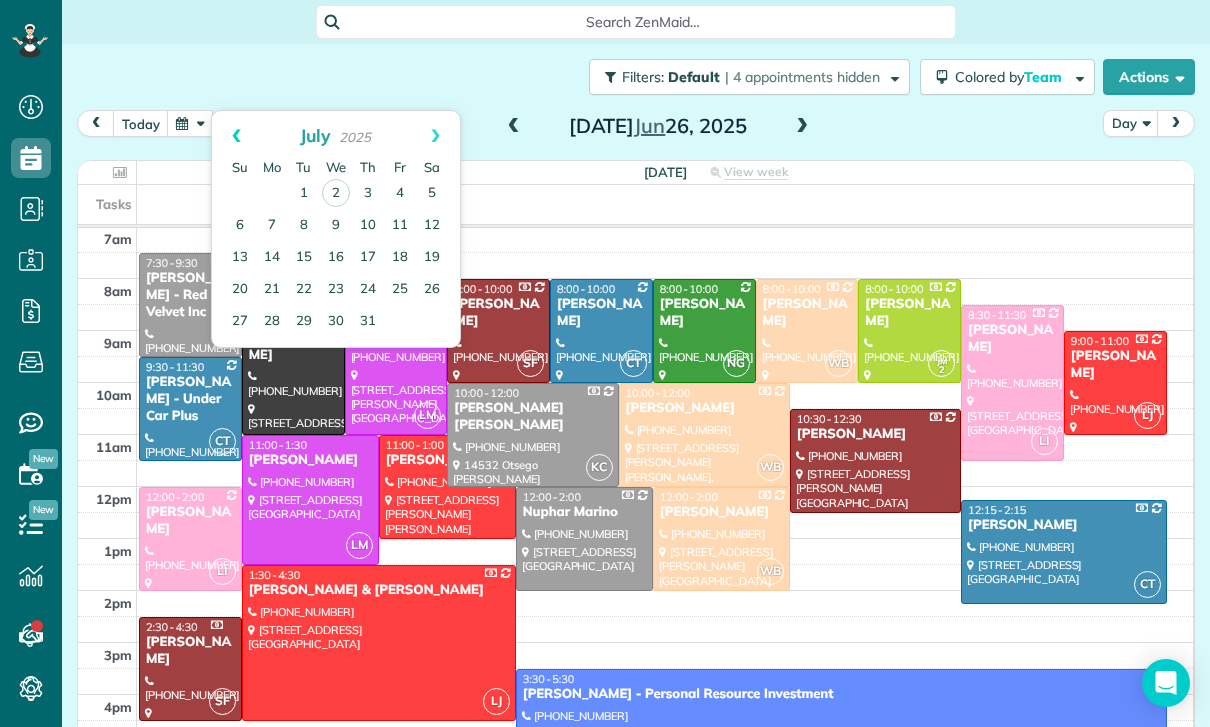 click on "Prev" at bounding box center (236, 136) 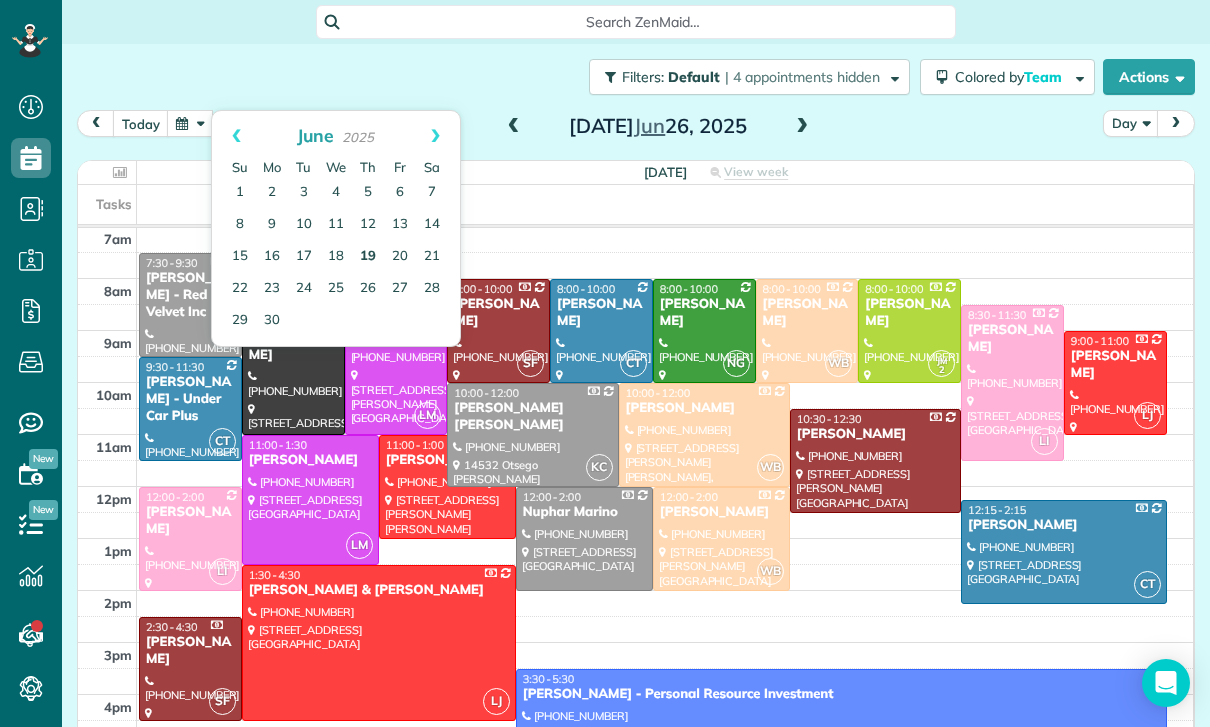 click on "19" at bounding box center [368, 257] 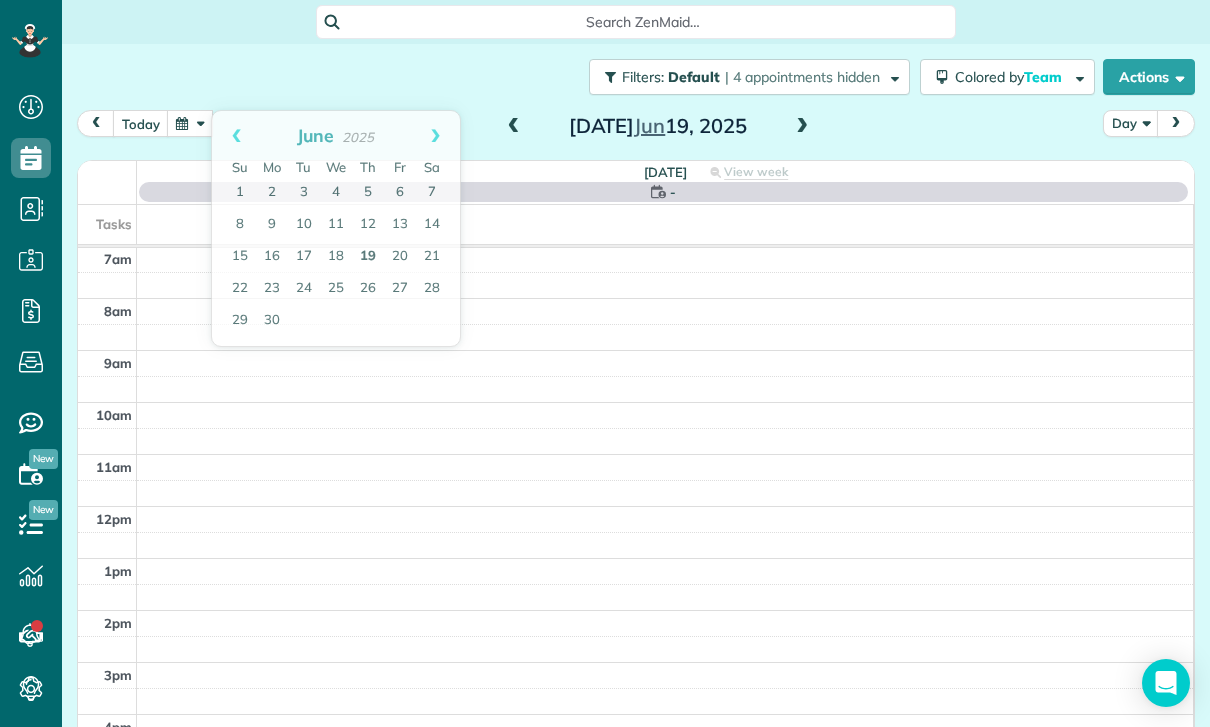 scroll, scrollTop: 157, scrollLeft: 0, axis: vertical 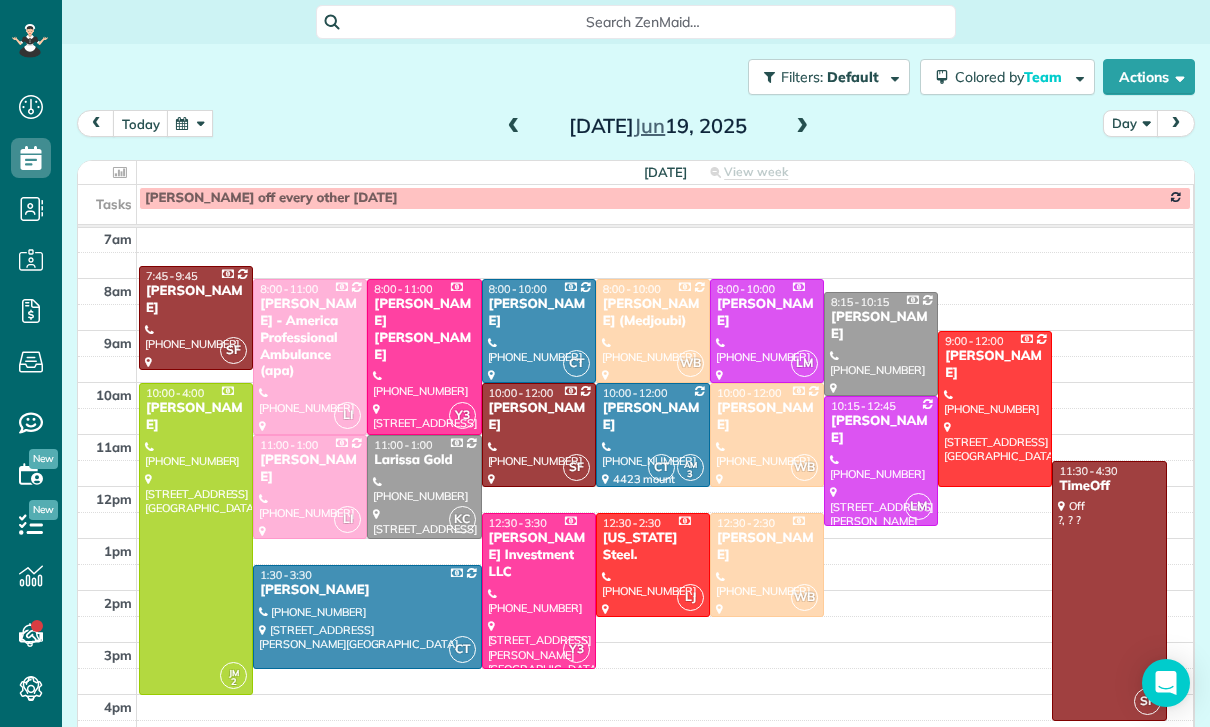 click at bounding box center [653, 435] 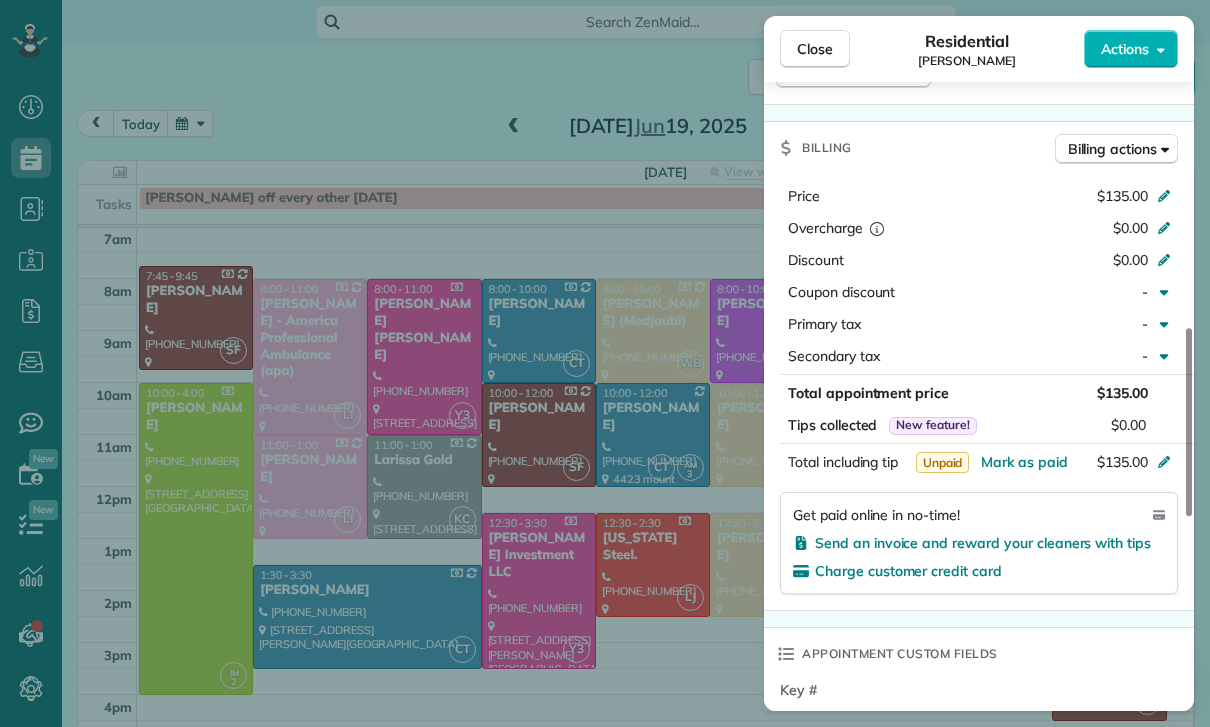 scroll, scrollTop: 960, scrollLeft: 0, axis: vertical 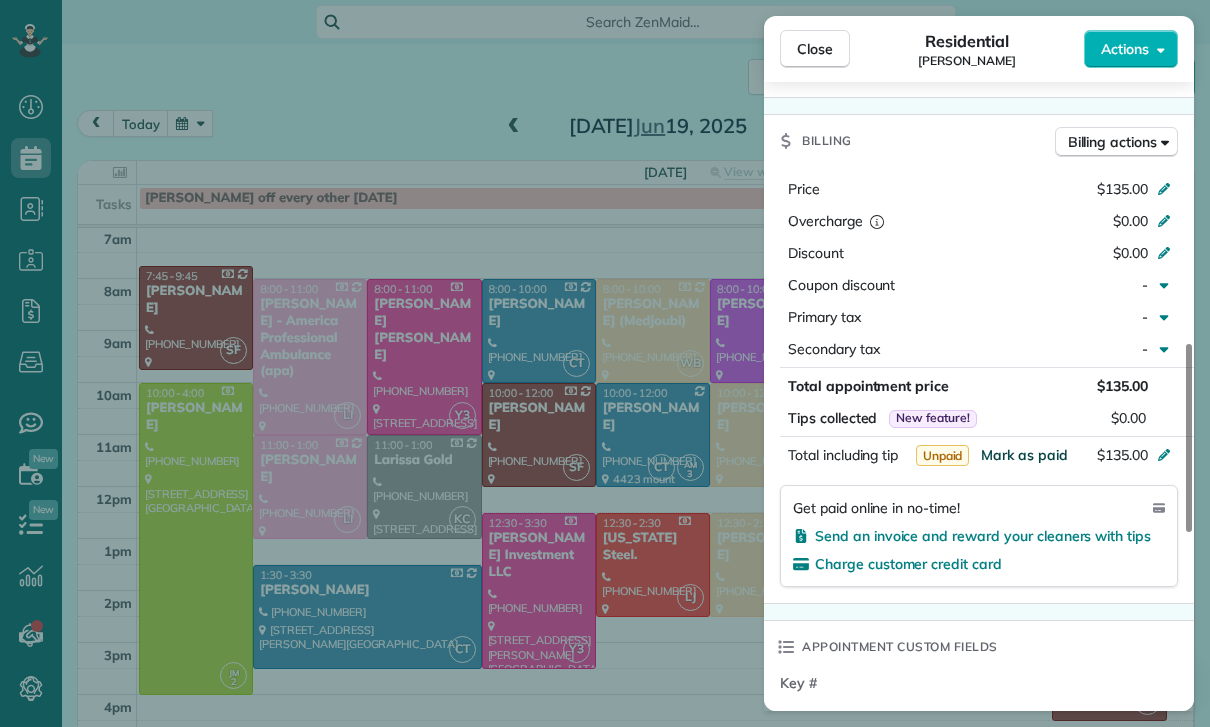 click on "Mark as paid" at bounding box center [1024, 455] 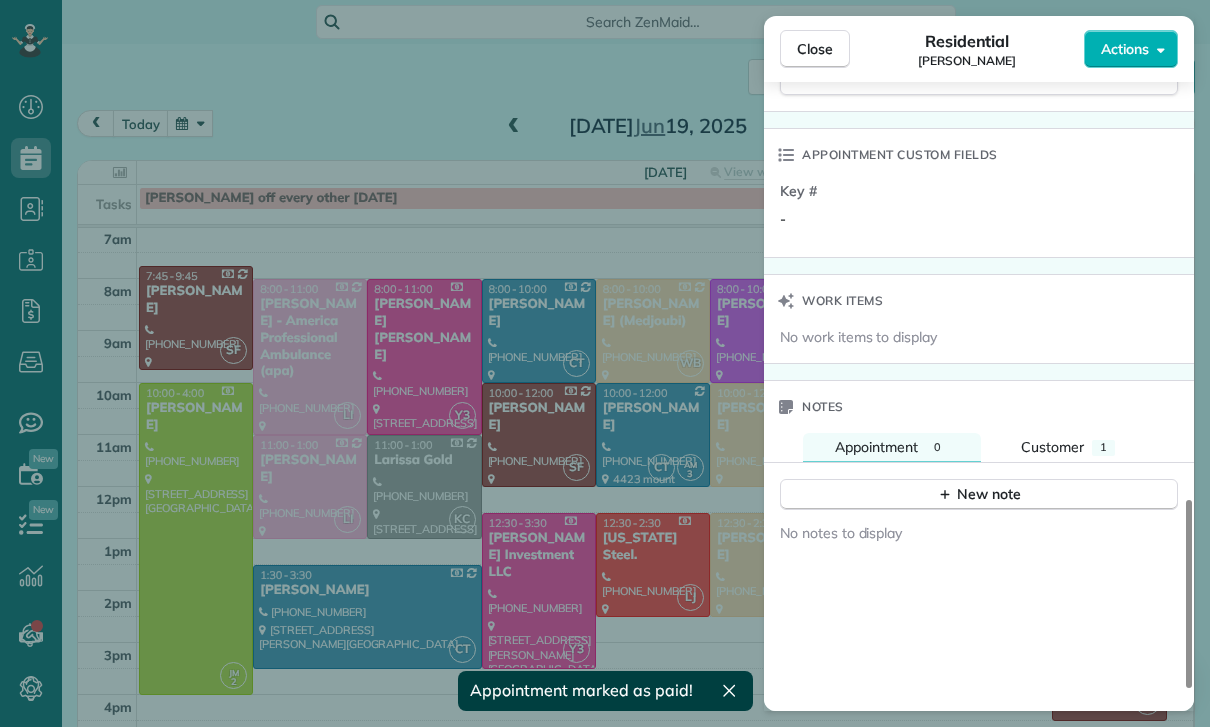scroll, scrollTop: 1537, scrollLeft: 0, axis: vertical 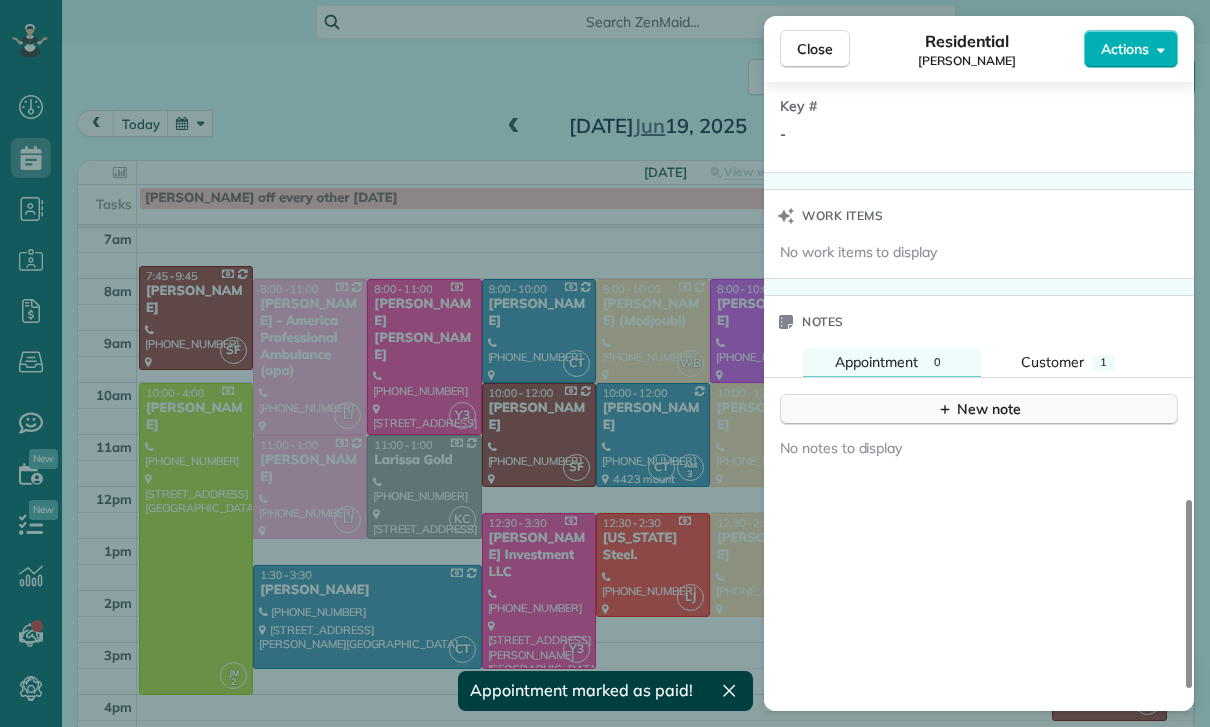 click on "New note" at bounding box center (979, 409) 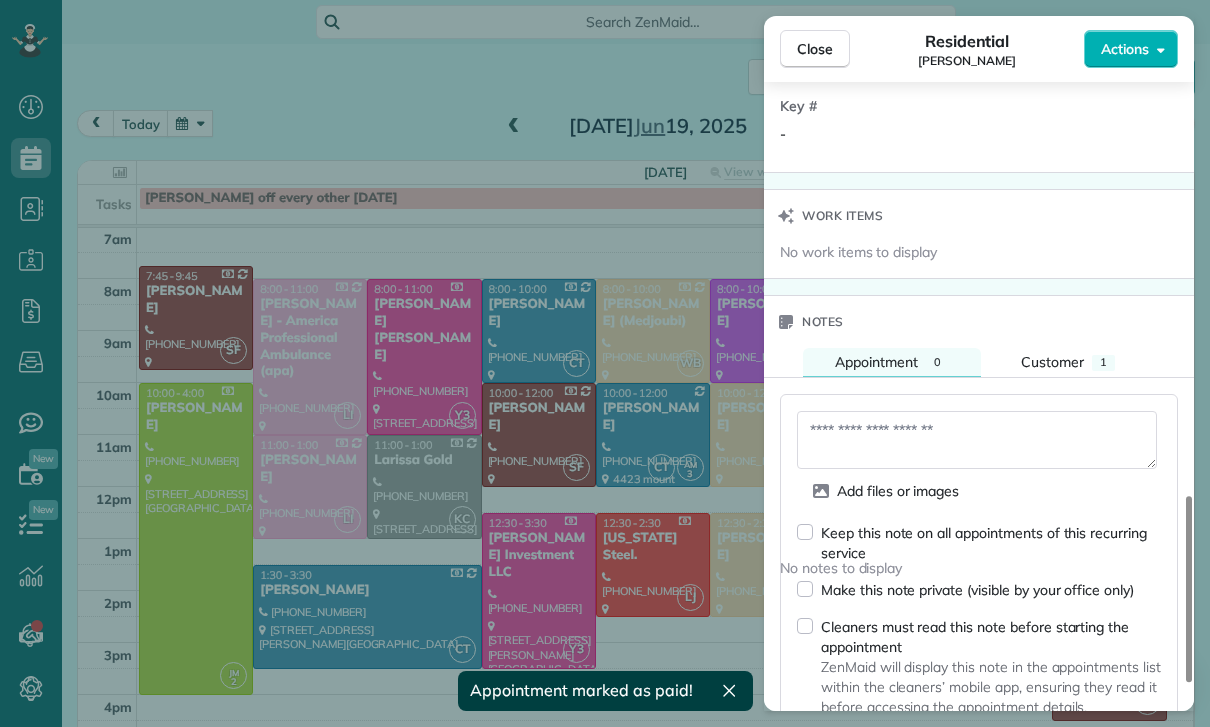 click at bounding box center [977, 440] 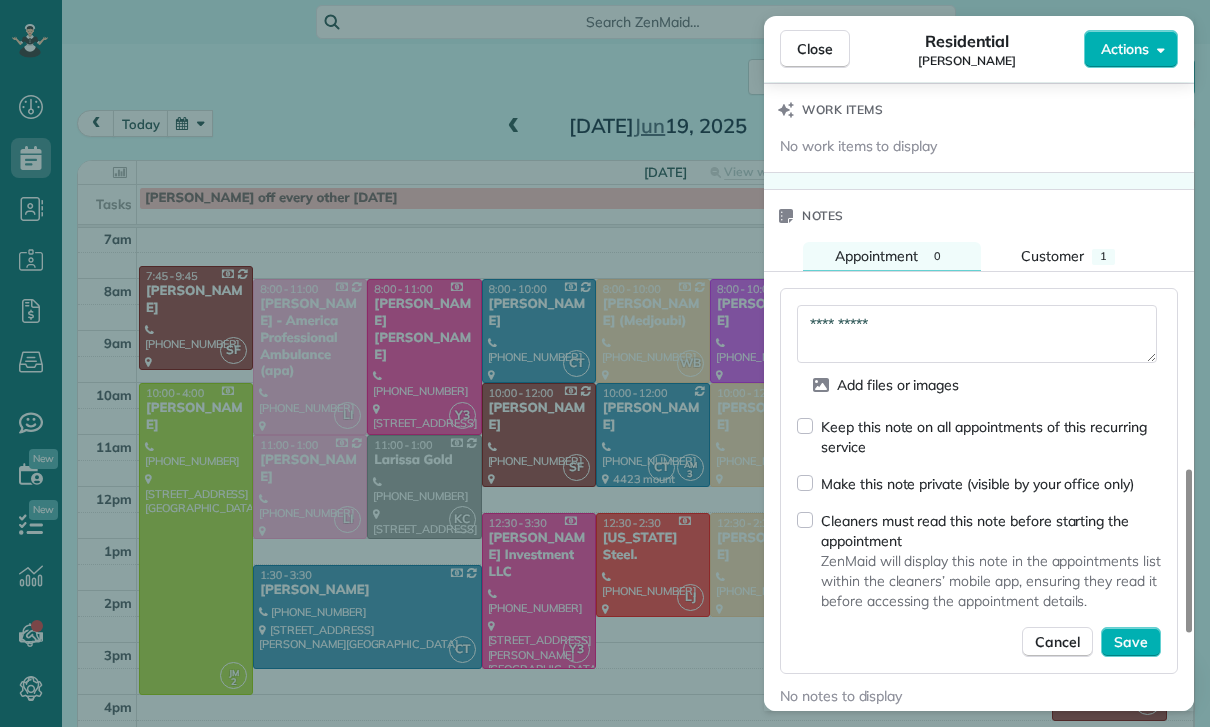 scroll, scrollTop: 1756, scrollLeft: 0, axis: vertical 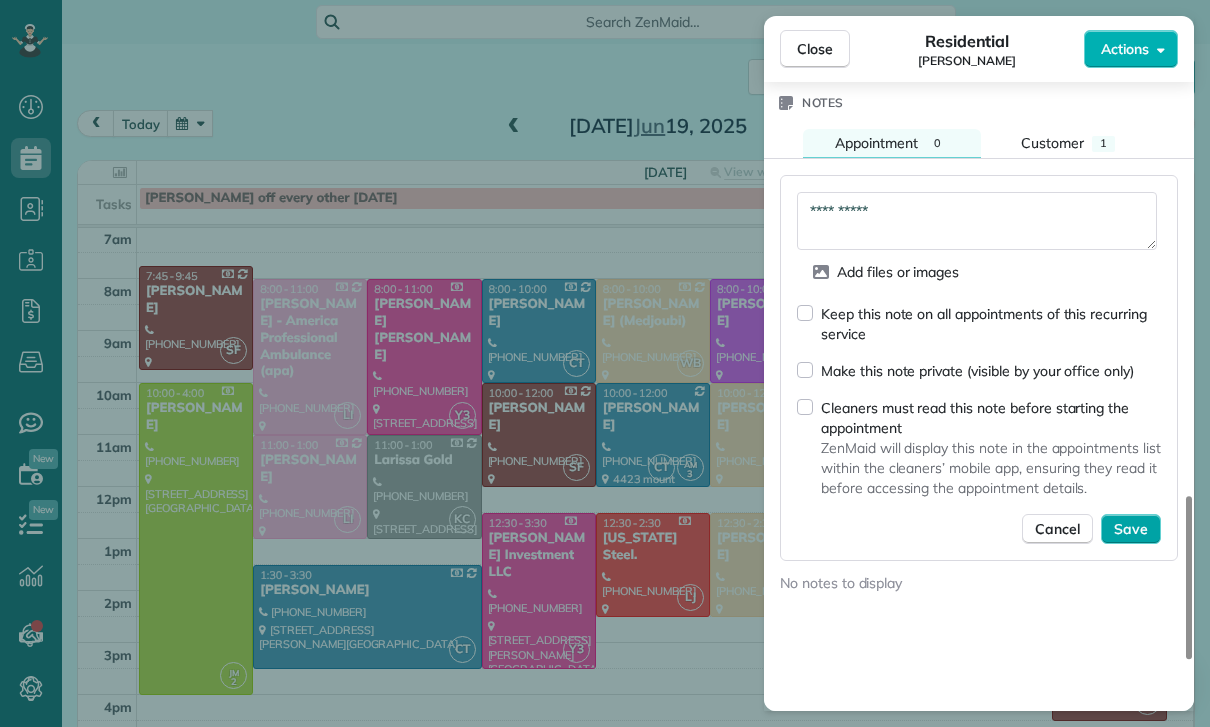 type on "**********" 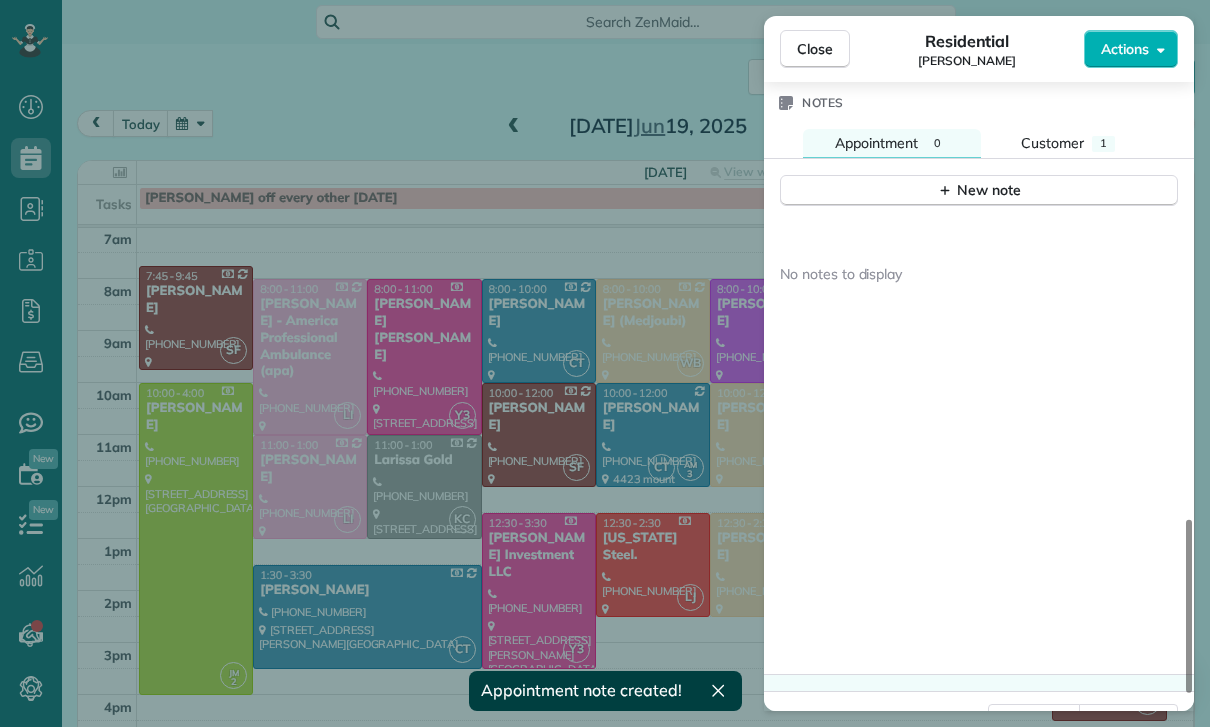 scroll, scrollTop: 1683, scrollLeft: 0, axis: vertical 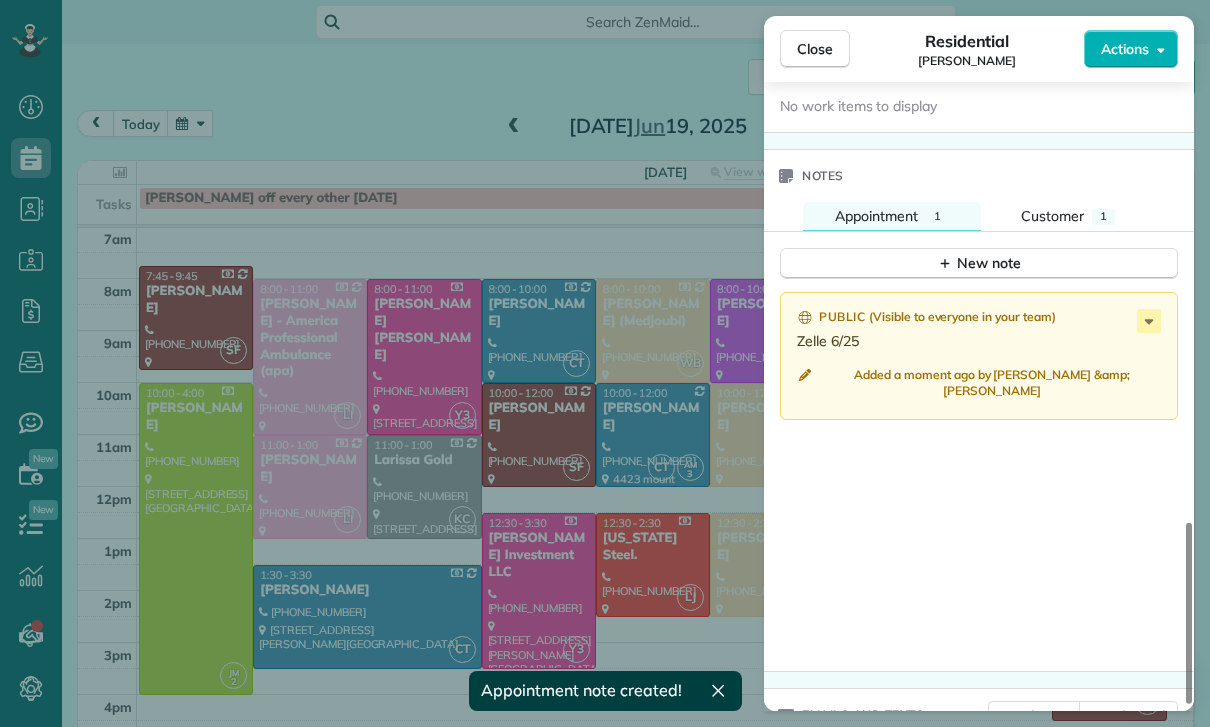 click on "Close Residential Sandra Tignor Actions Status Confirmed Sandra Tignor · Open profile Home (323) 559-0928 Copy Mobile (626) 319-8265 Copy No email on record Add email View Details Residential Thursday, June 19, 2025 10:00 AM 12:00 PM 2 hours and 0 minutes Repeats every 2 weeks Edit recurring service Previous (Jun 05) Next (Jul 03) 4423 mount eagle pl. Los angles 90041 ? ? ? Service was not rated yet Cleaners Time in and out Assign Invite Team Carlos Cleaners Carlos   Turcios 10:00 AM 12:00 PM Ana Mirna   10:00 AM 12:00 PM Checklist Try Now Keep this appointment up to your standards. Stay on top of every detail, keep your cleaners organised, and your client happy. Assign a checklist Watch a 5 min demo Billing Billing actions Price $135.00 Overcharge $0.00 Discount $0.00 Coupon discount - Primary tax - Secondary tax - Total appointment price $135.00 Tips collected New feature! $0.00 Paid Total including tip $135.00 Get paid online in no-time! Send an invoice and reward your cleaners with tips Key # - Notes 1 1" at bounding box center (605, 363) 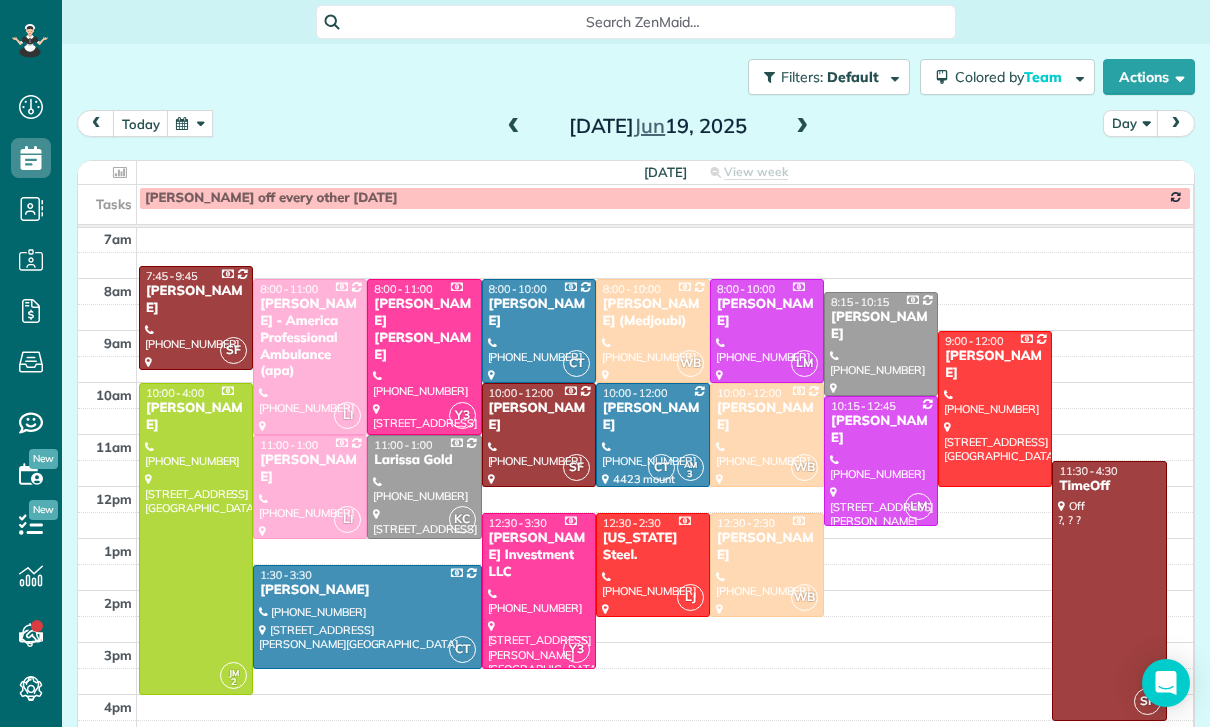 click at bounding box center (190, 123) 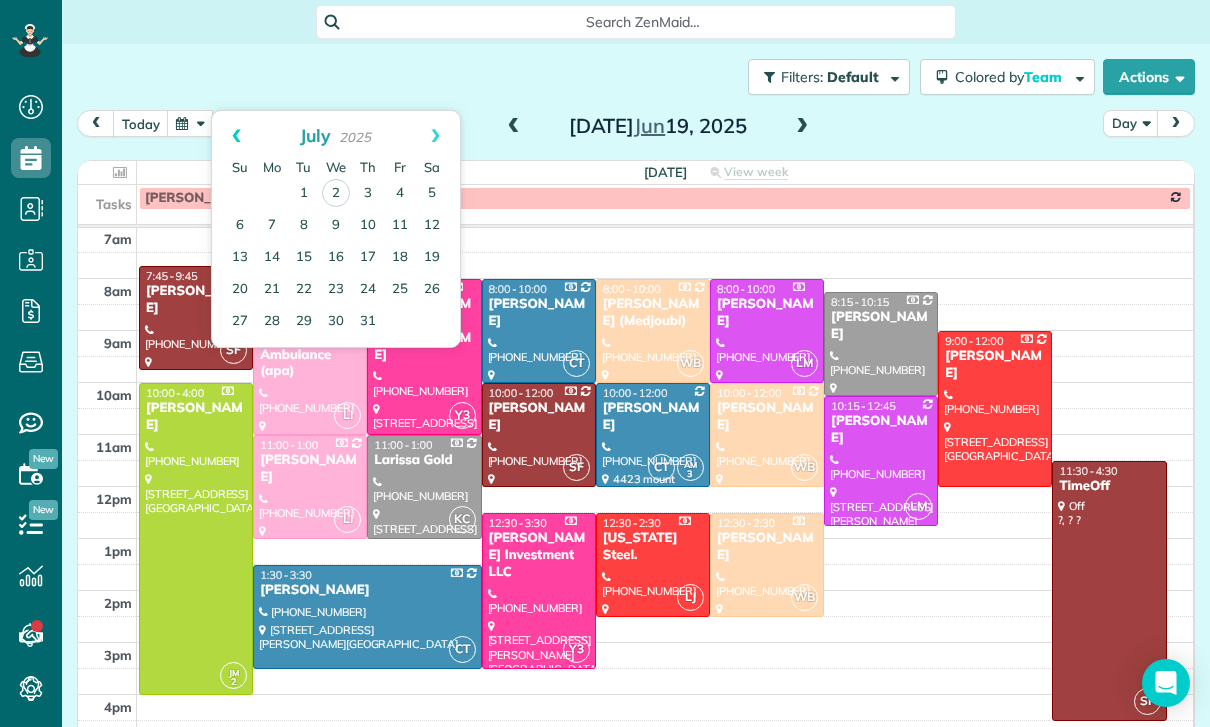 click on "Prev" at bounding box center (236, 136) 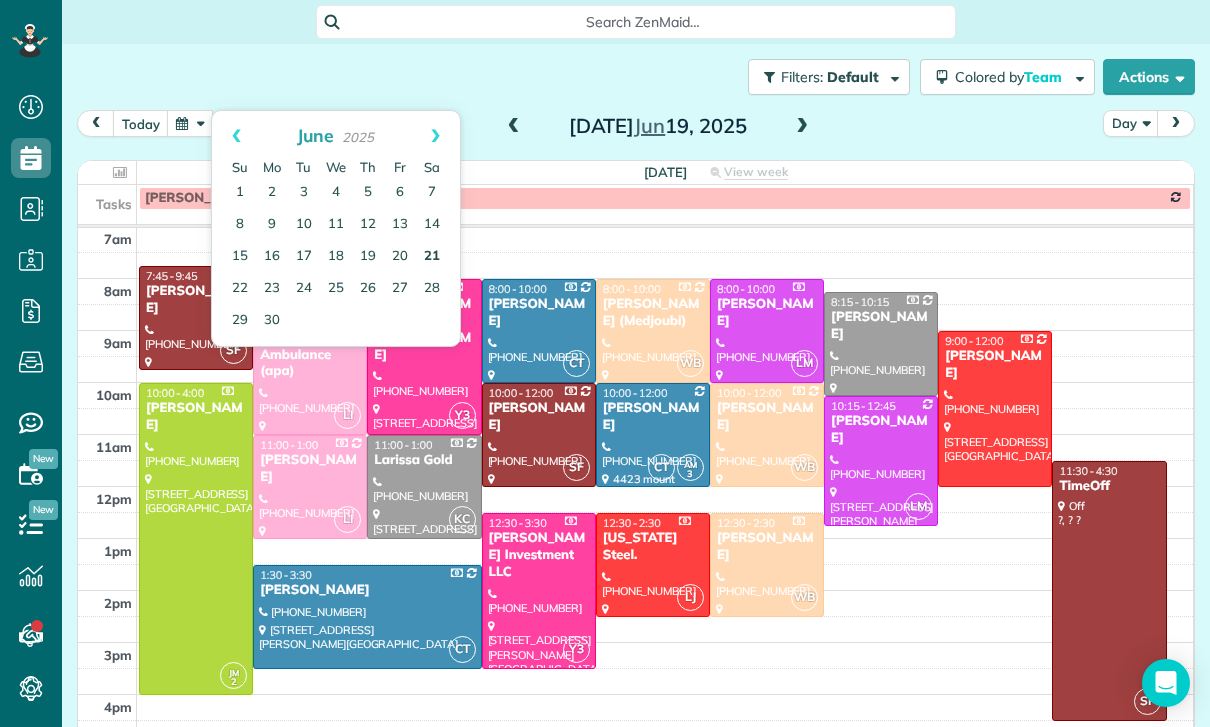 click on "21" at bounding box center [432, 257] 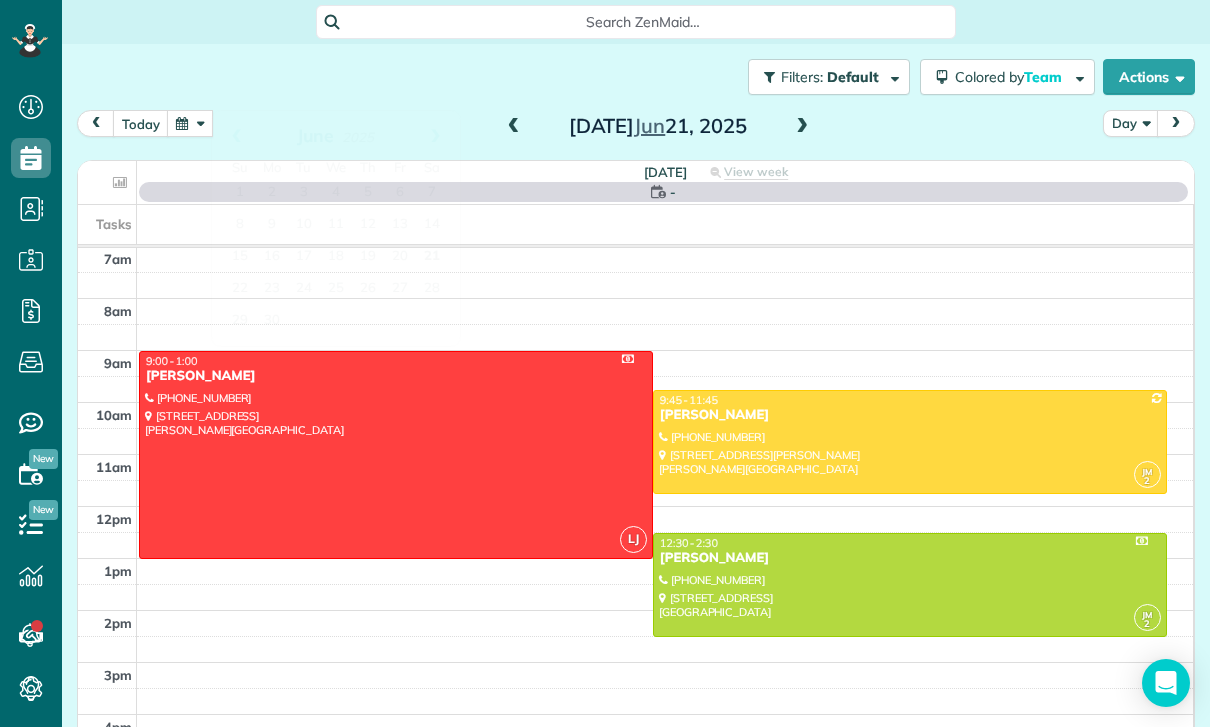 scroll, scrollTop: 157, scrollLeft: 0, axis: vertical 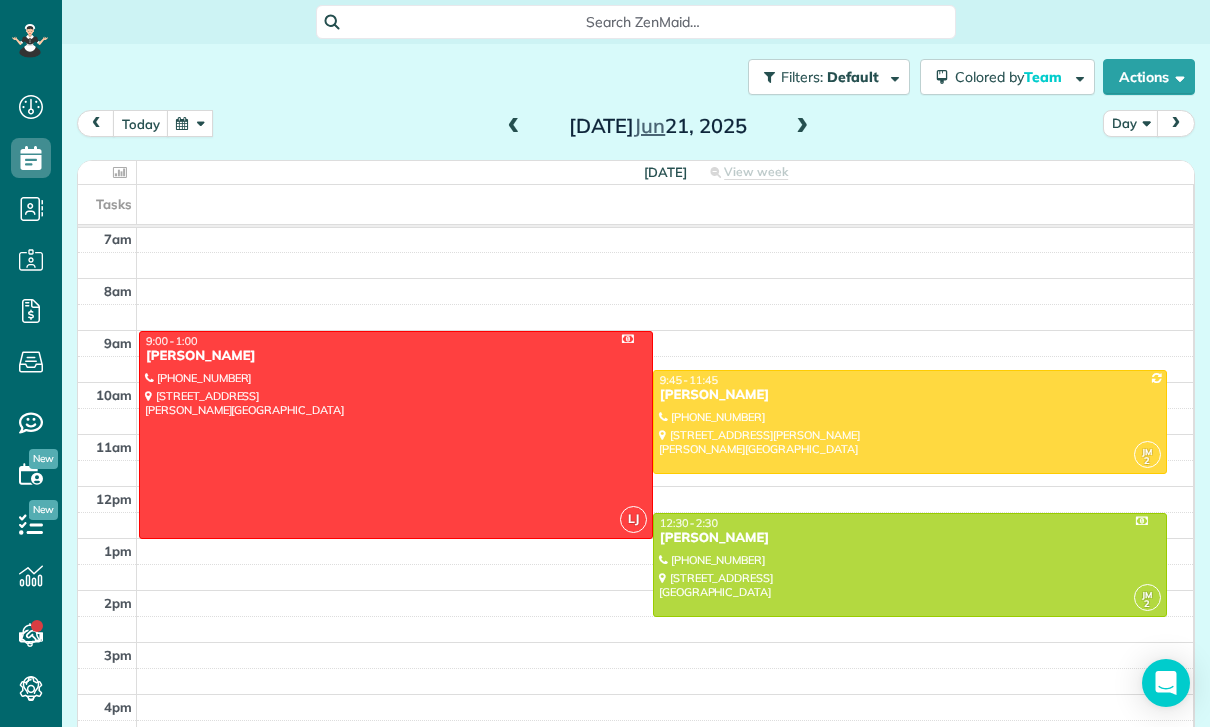 click at bounding box center [910, 422] 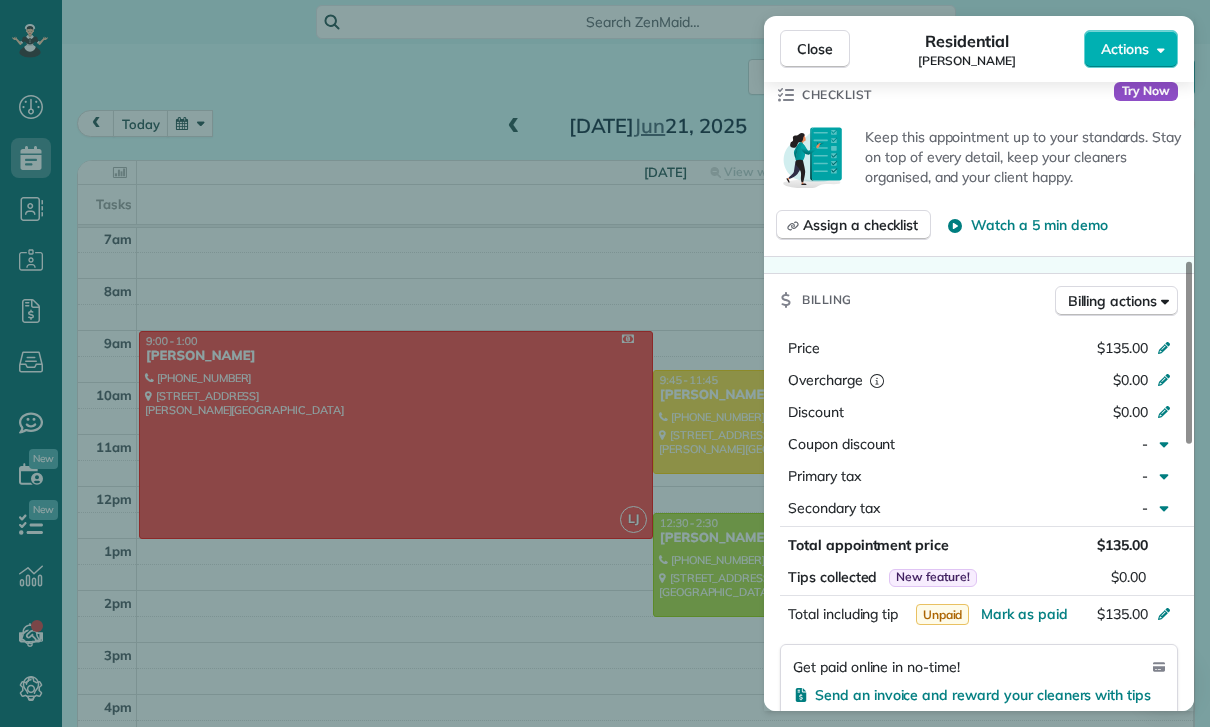 scroll, scrollTop: 768, scrollLeft: 0, axis: vertical 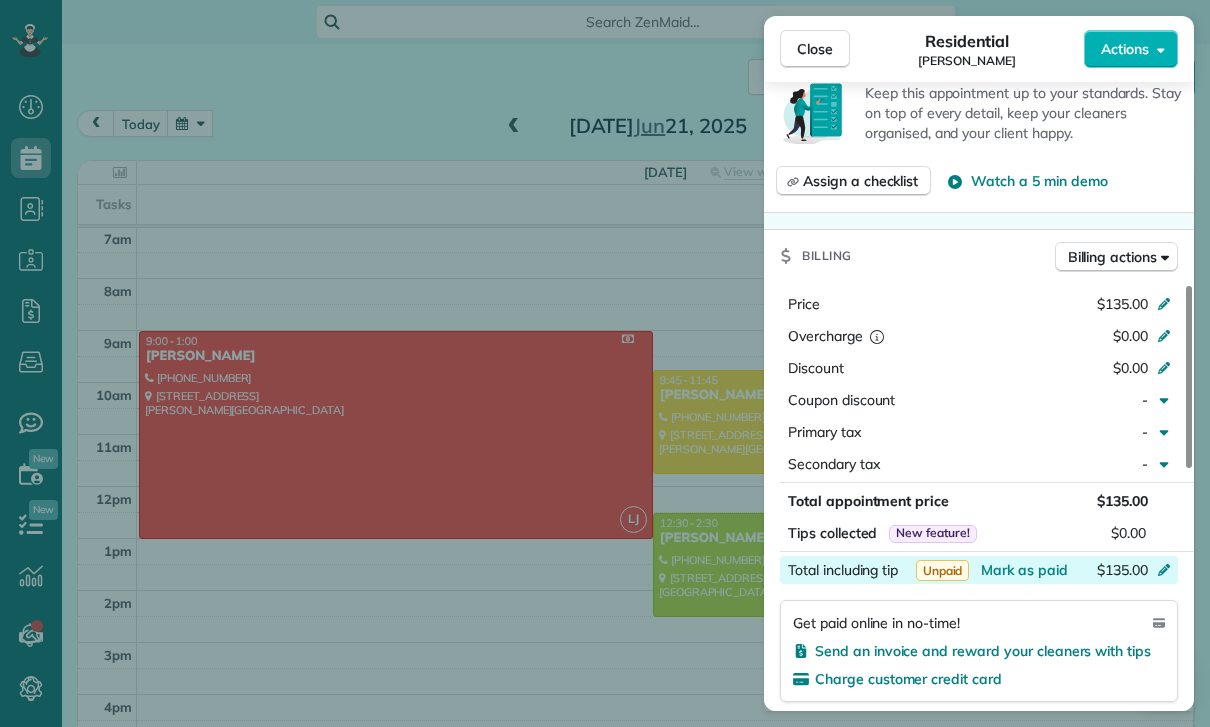 click on "$135.00" at bounding box center [1058, 572] 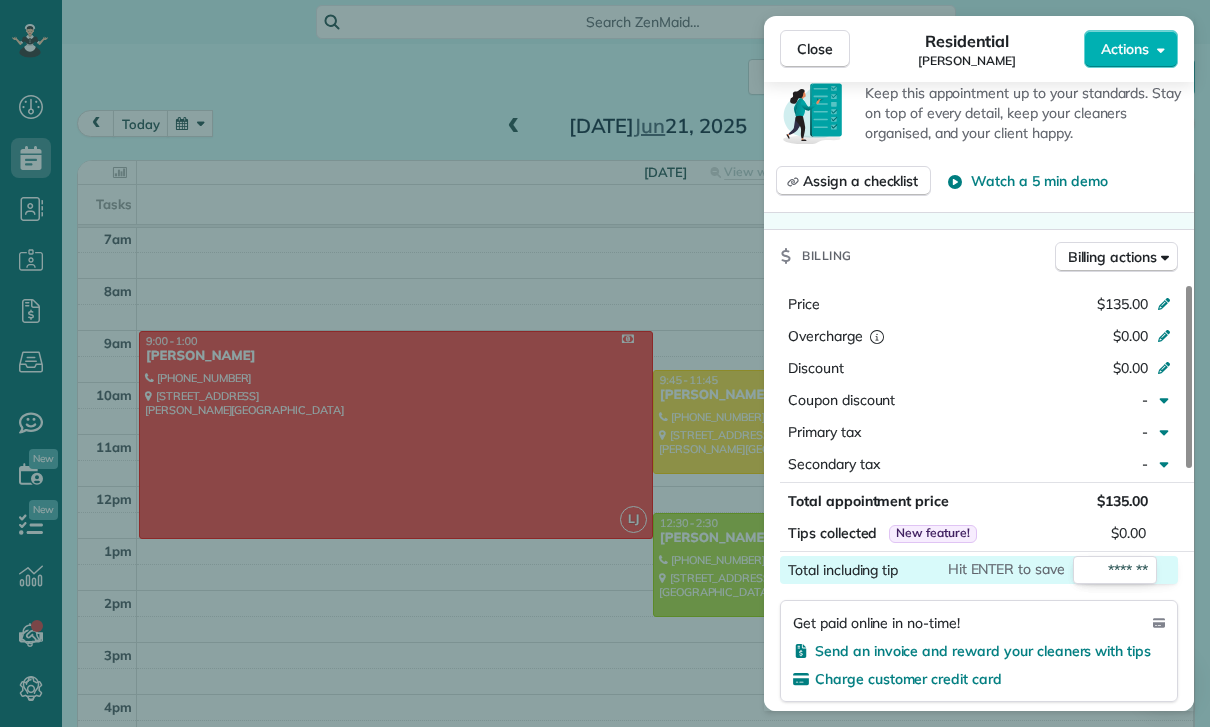 click on "Get paid online in no-time! Send an invoice and reward your cleaners with tips Charge customer credit card" at bounding box center (979, 651) 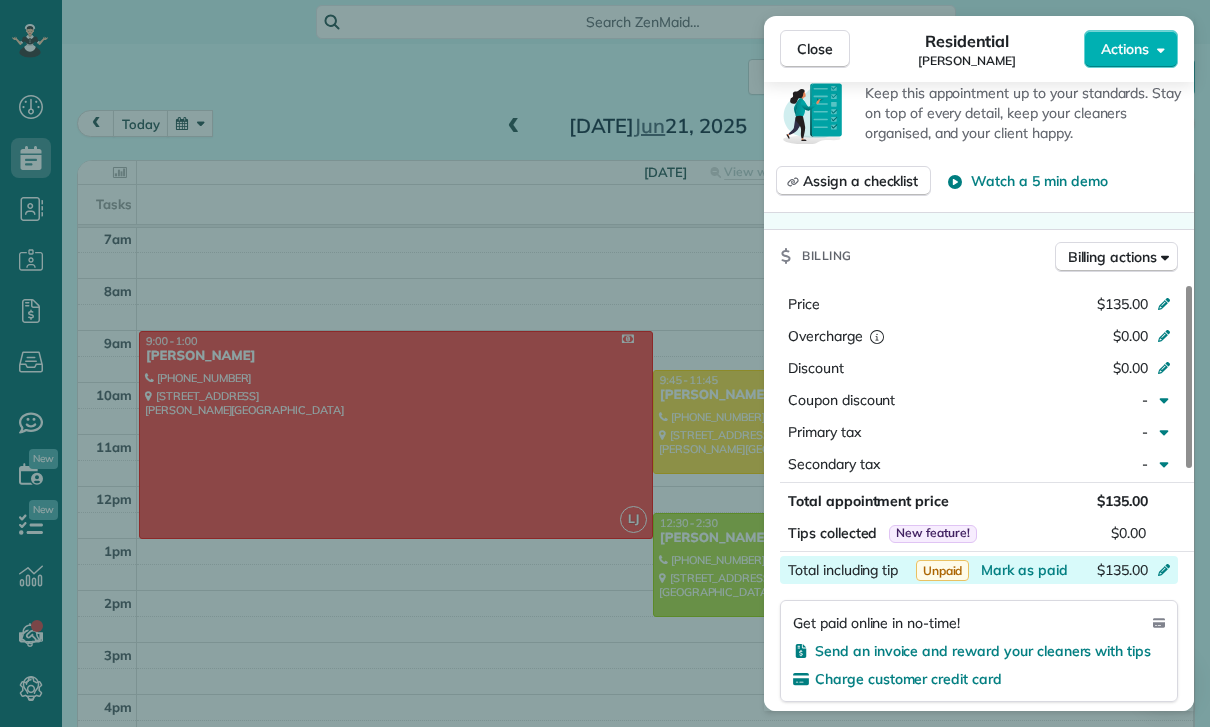 click on "$135.00" at bounding box center (1058, 572) 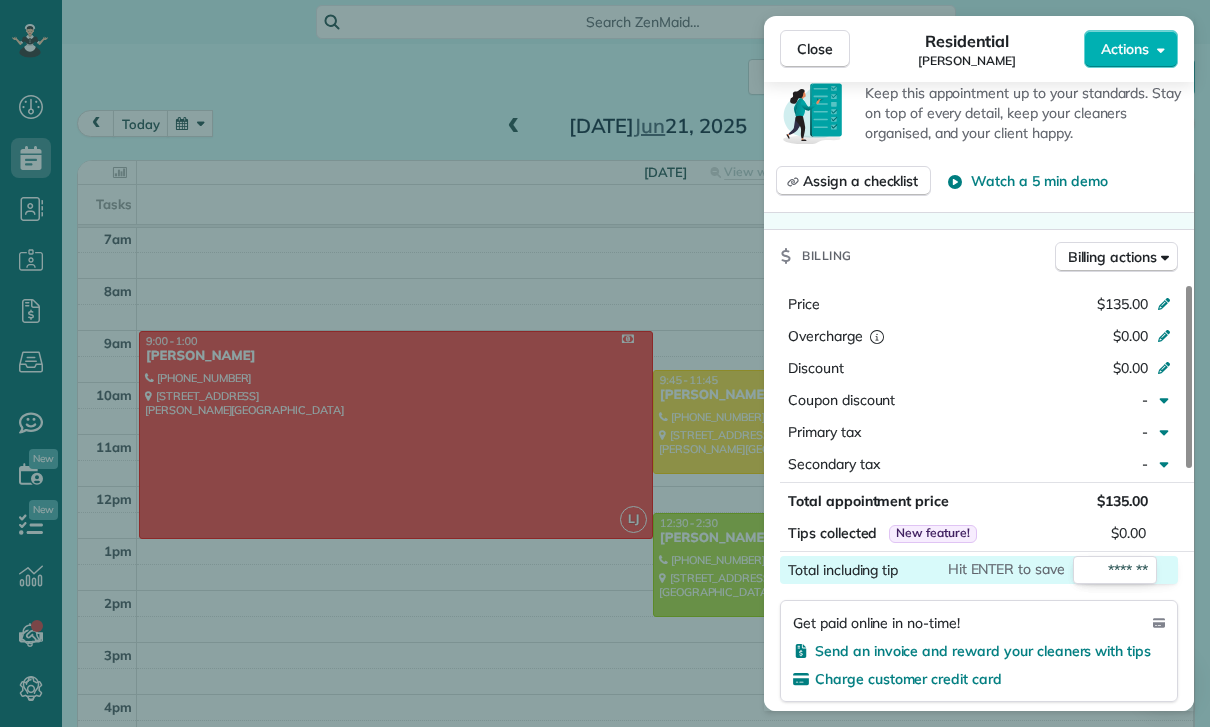 click on "Get paid online in no-time! Send an invoice and reward your cleaners with tips Charge customer credit card" at bounding box center (979, 651) 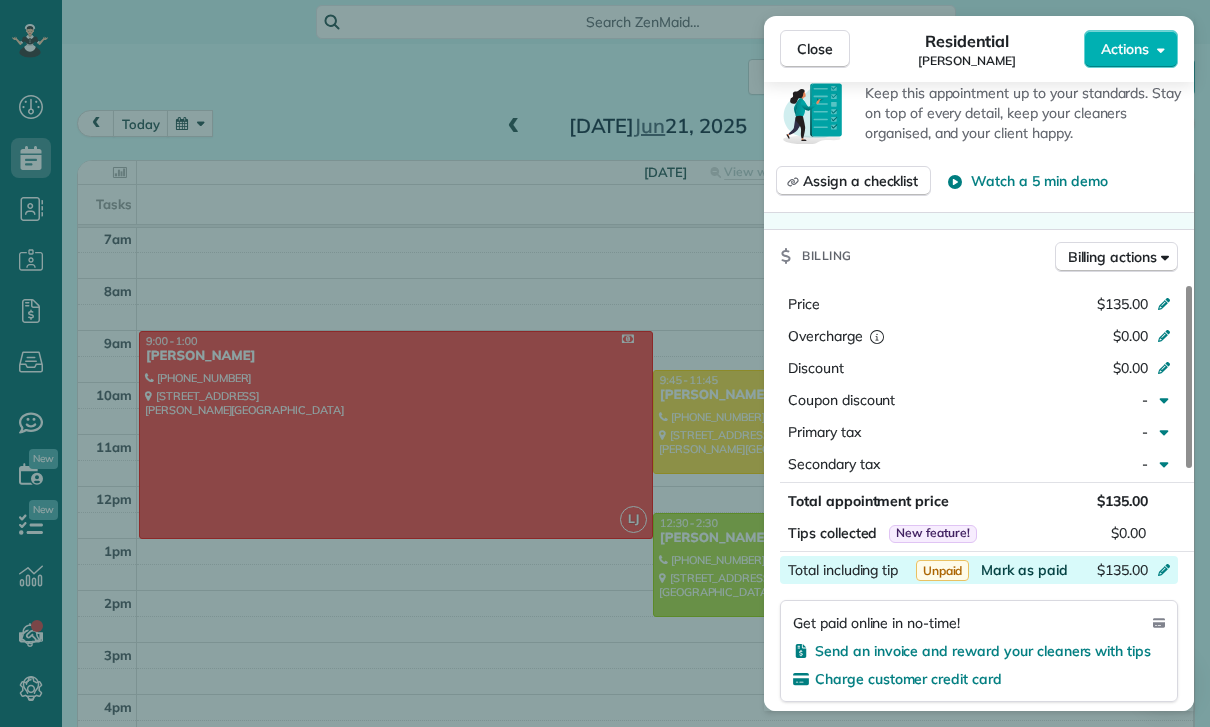 click on "Mark as paid" at bounding box center (1024, 570) 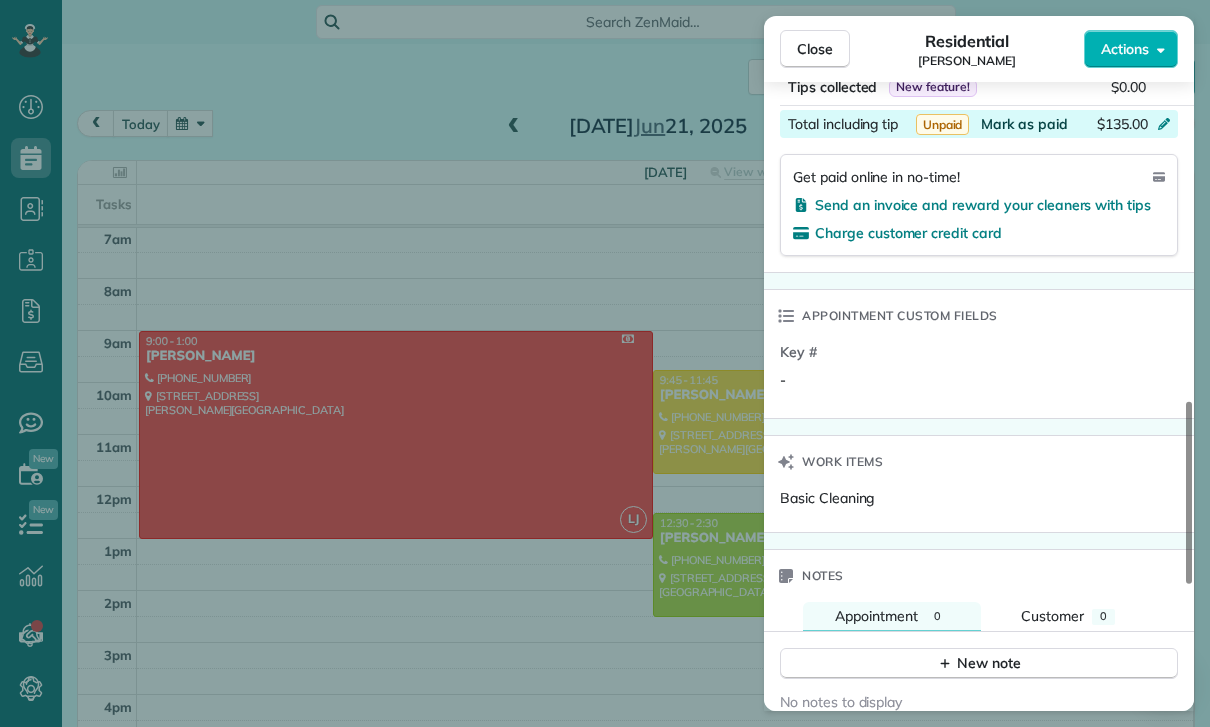 scroll, scrollTop: 1222, scrollLeft: 0, axis: vertical 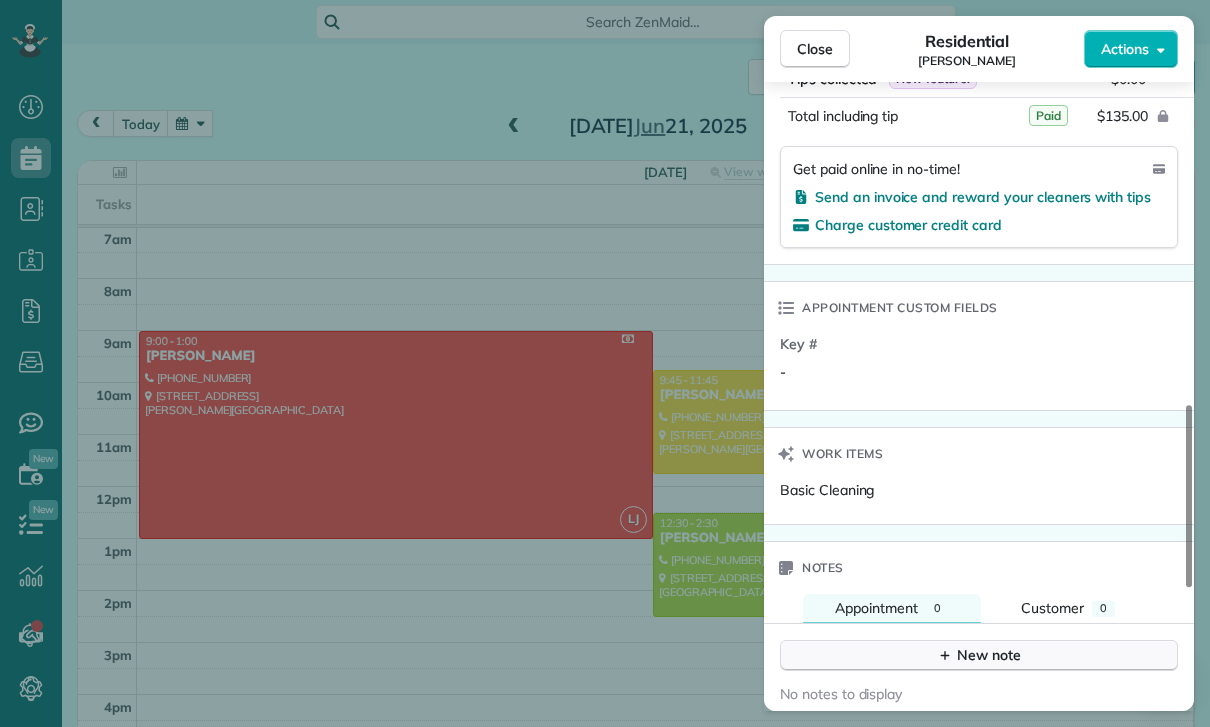 click on "New note" at bounding box center (979, 655) 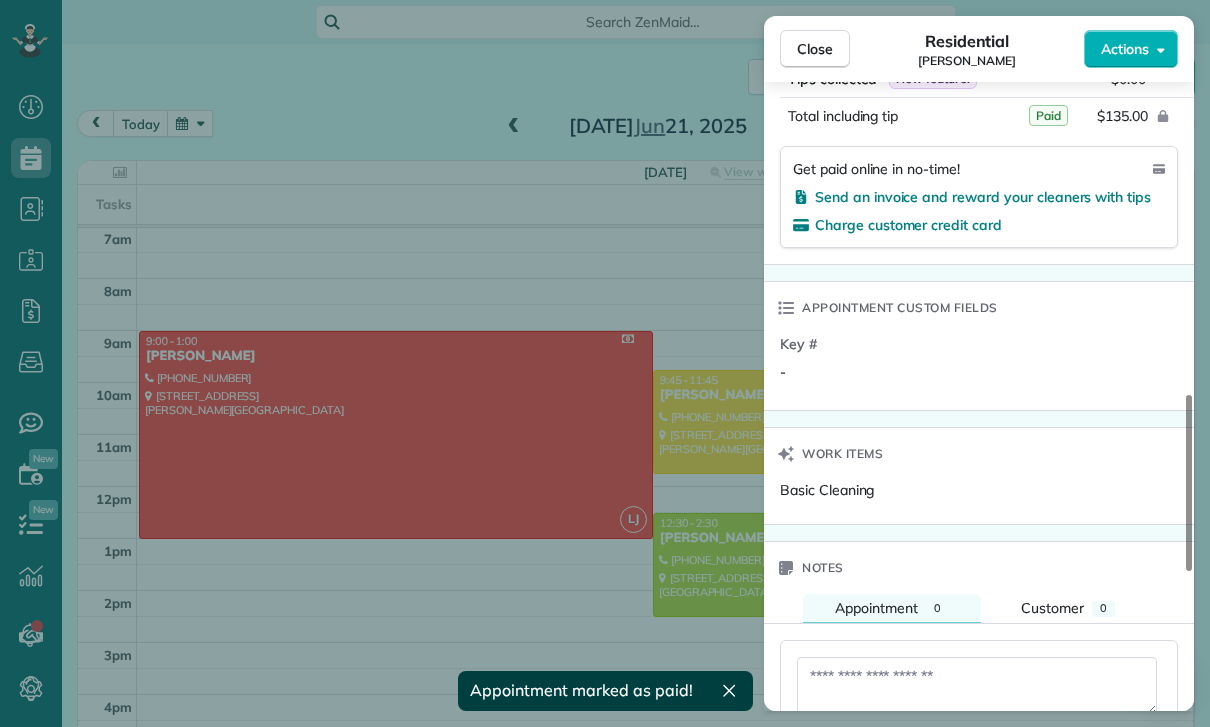click at bounding box center [977, 686] 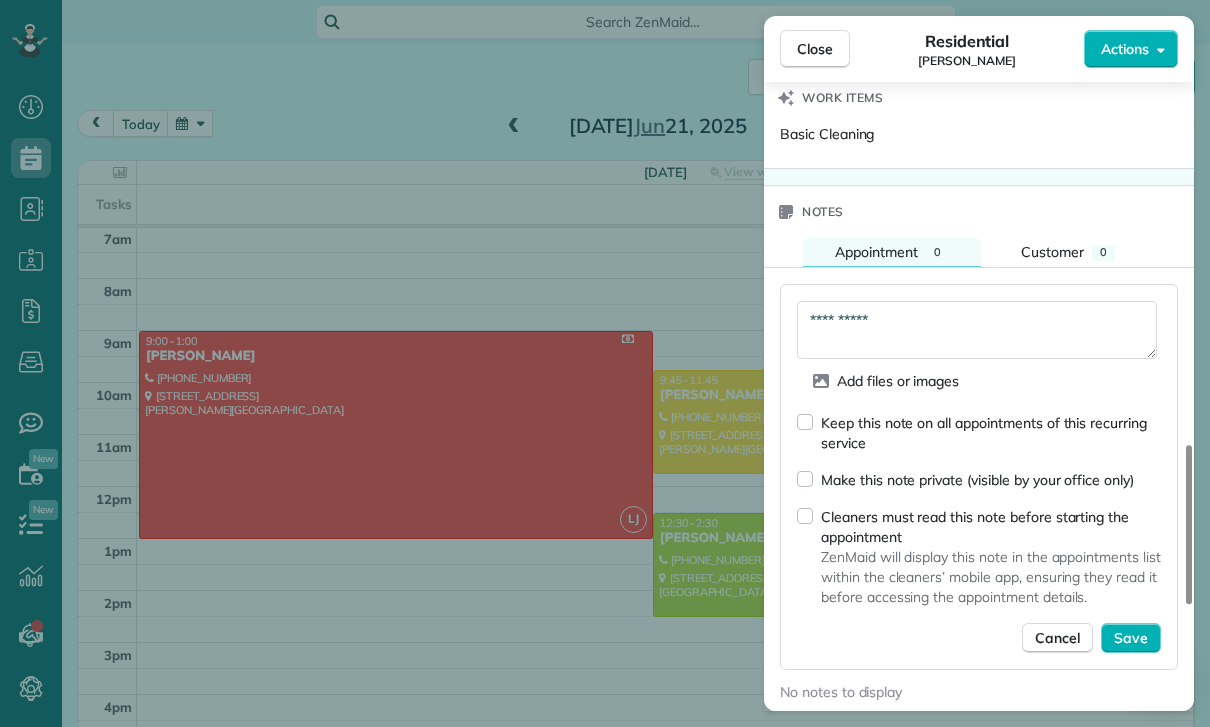 scroll, scrollTop: 1677, scrollLeft: 0, axis: vertical 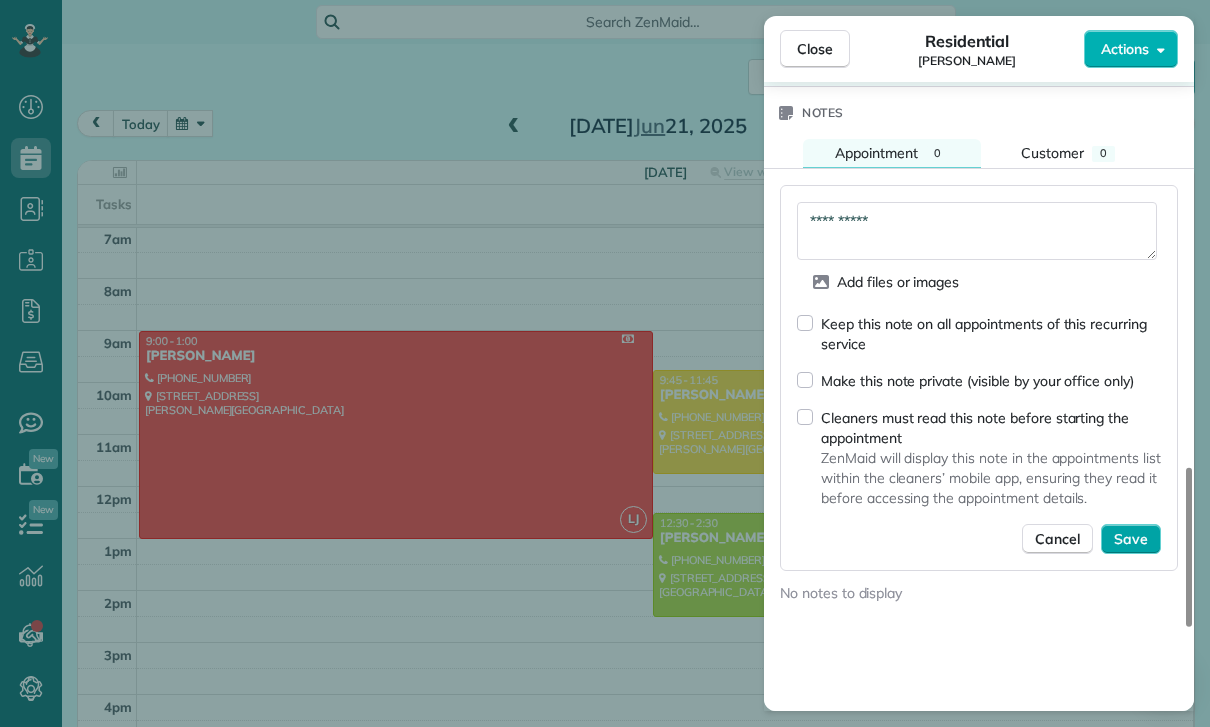 type on "**********" 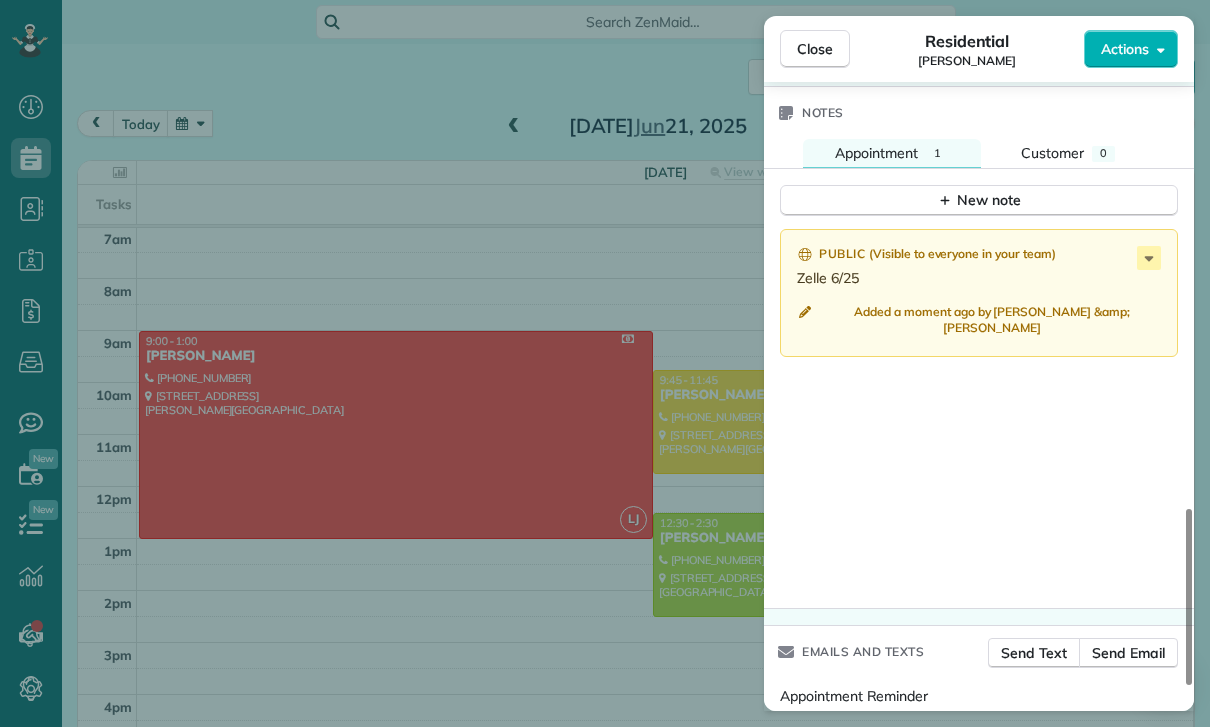 click on "Close Residential Scott Kaufman Actions Status Yet to Confirm Scott Kaufman · Open profile Mobile (818) 621-4340 Copy No email on record Add email View Details Residential Saturday, June 21, 2025 9:45 AM 11:45 AM 2 hours and 0 minutes Repeats every 2 weeks Edit recurring service Previous (Jun 05) Next (Jul 07) 15033 Dickens Street Apt 103 Sherman Oaks CA 91403 Service was not rated yet Cleaners Time in and out Assign Invite Team Johana  Cleaners Johanna   Martinez 9:45 AM 11:45 AM Checklist Try Now Keep this appointment up to your standards. Stay on top of every detail, keep your cleaners organised, and your client happy. Assign a checklist Watch a 5 min demo Billing Billing actions Price $135.00 Overcharge $0.00 Discount $0.00 Coupon discount - Primary tax - Secondary tax - Total appointment price $135.00 Tips collected New feature! $0.00 Paid Total including tip $135.00 Get paid online in no-time! Send an invoice and reward your cleaners with tips Charge customer credit card Appointment custom fields Key #" at bounding box center [605, 363] 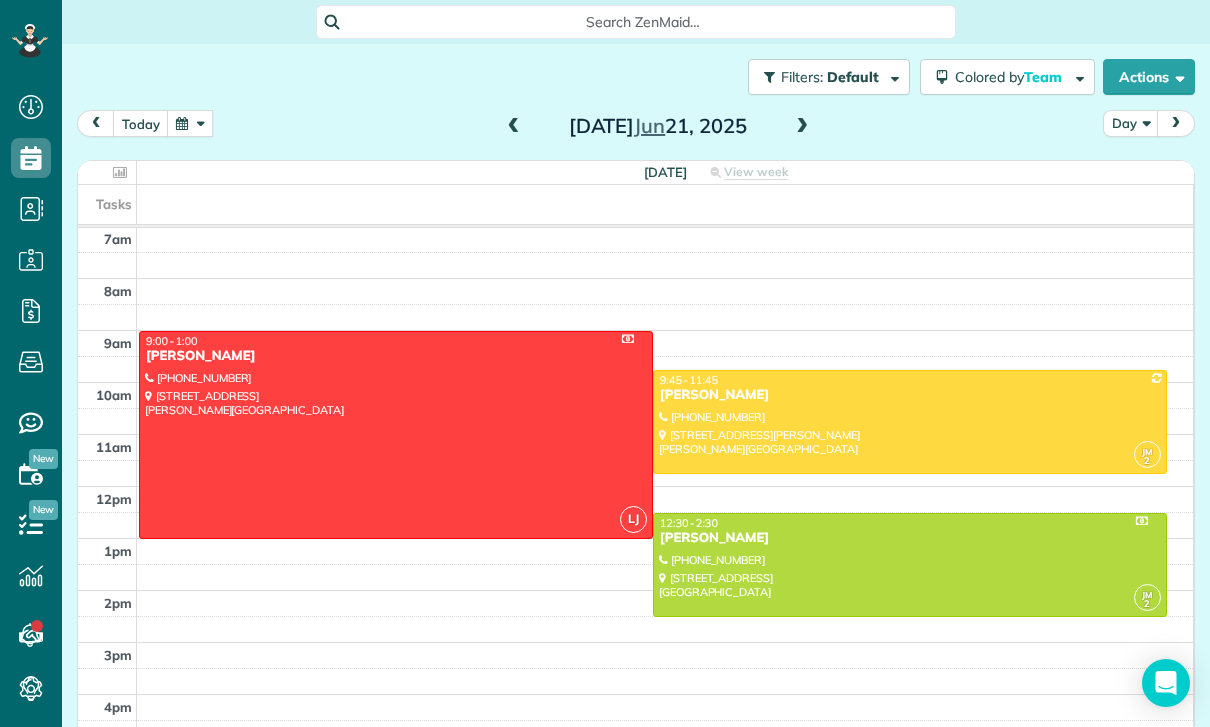 click at bounding box center (190, 123) 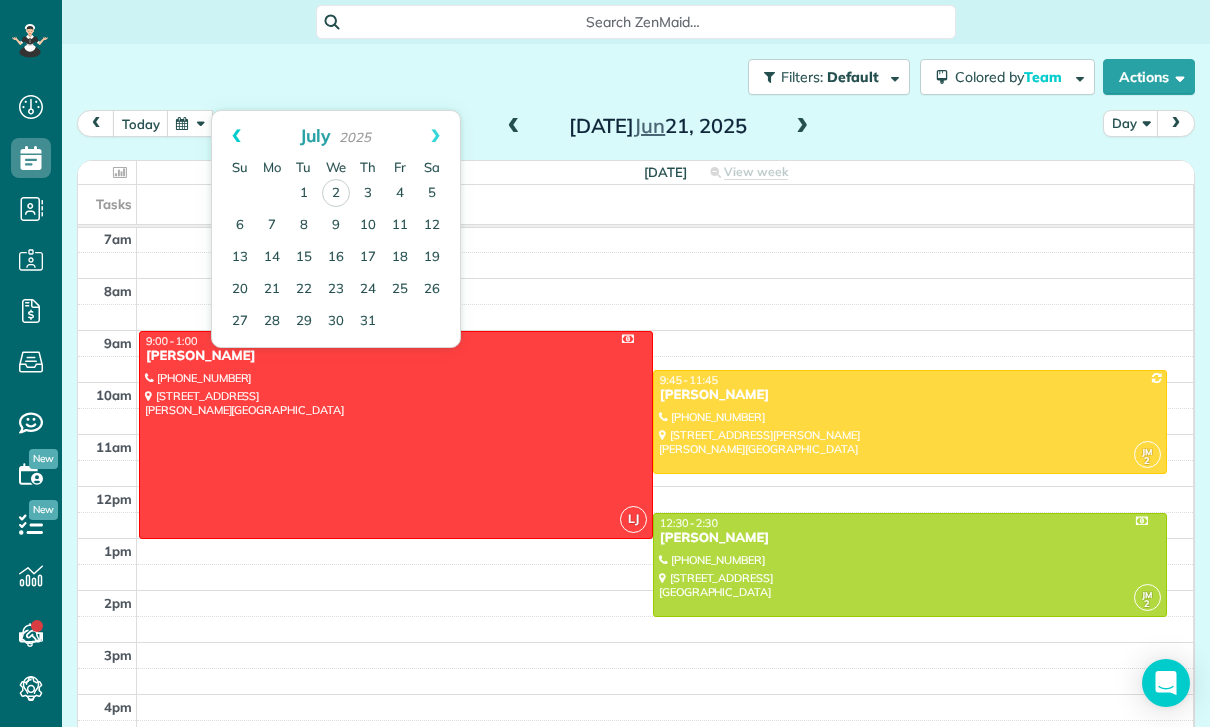 click on "Prev" at bounding box center [236, 136] 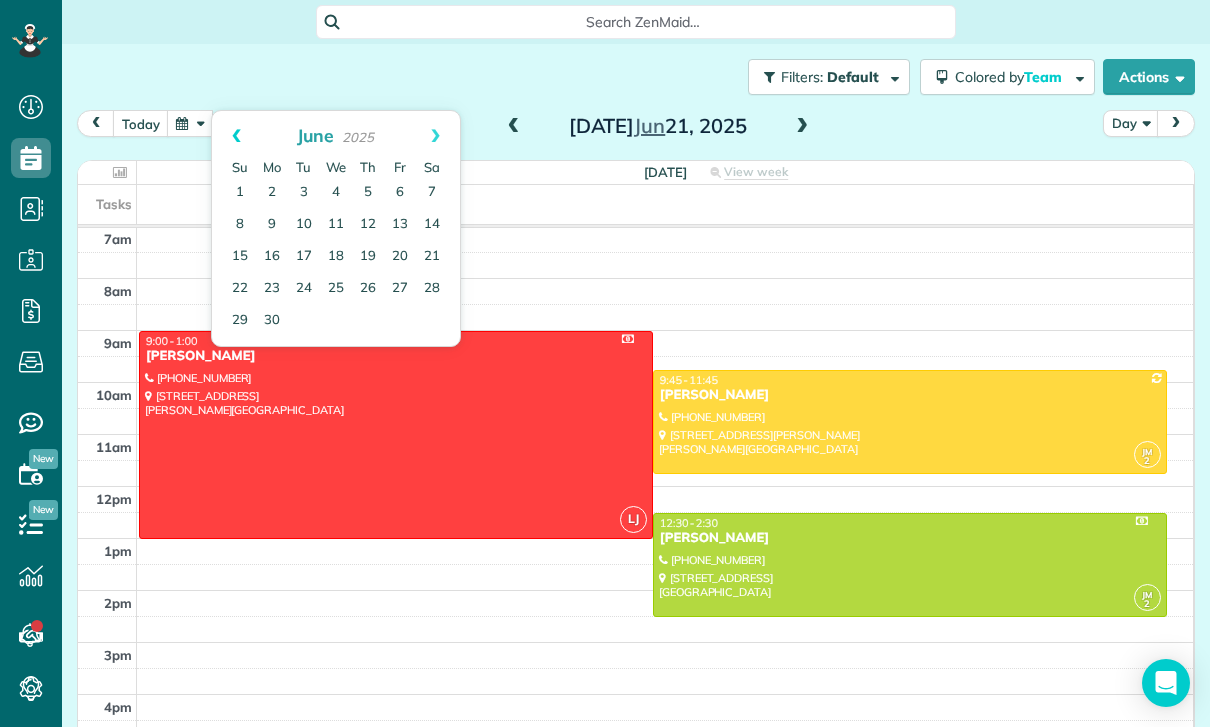click on "Prev" at bounding box center [236, 136] 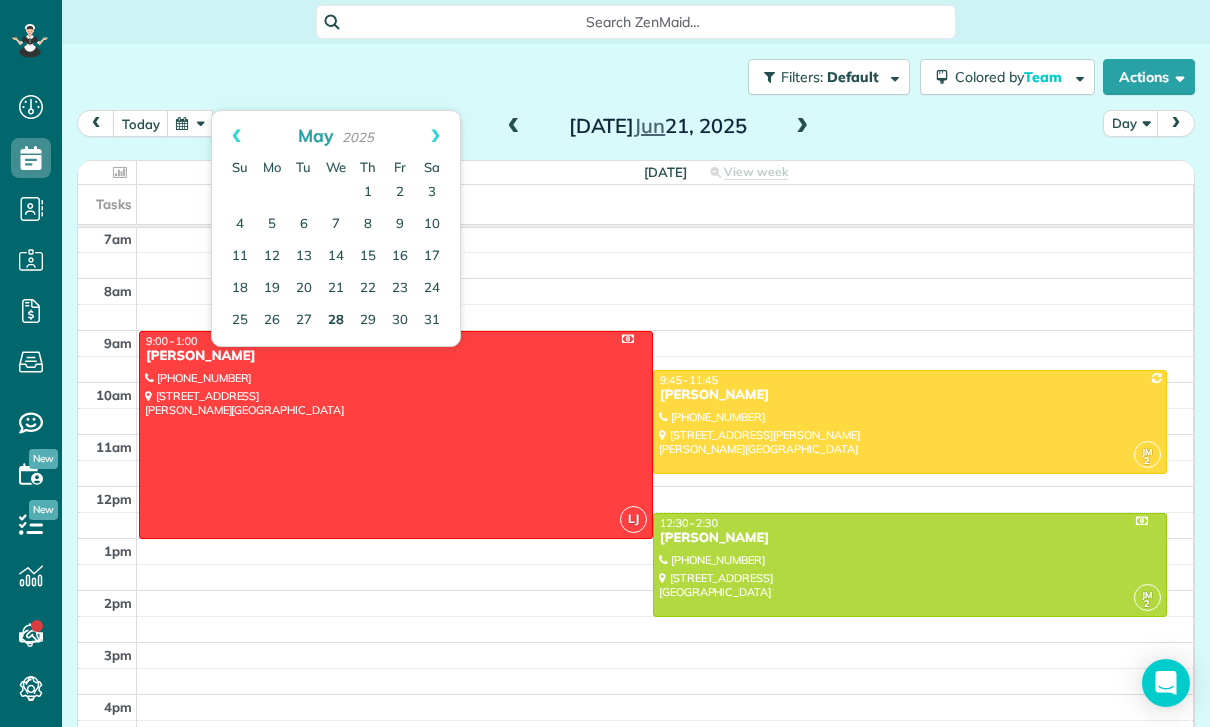 click on "28" at bounding box center [336, 321] 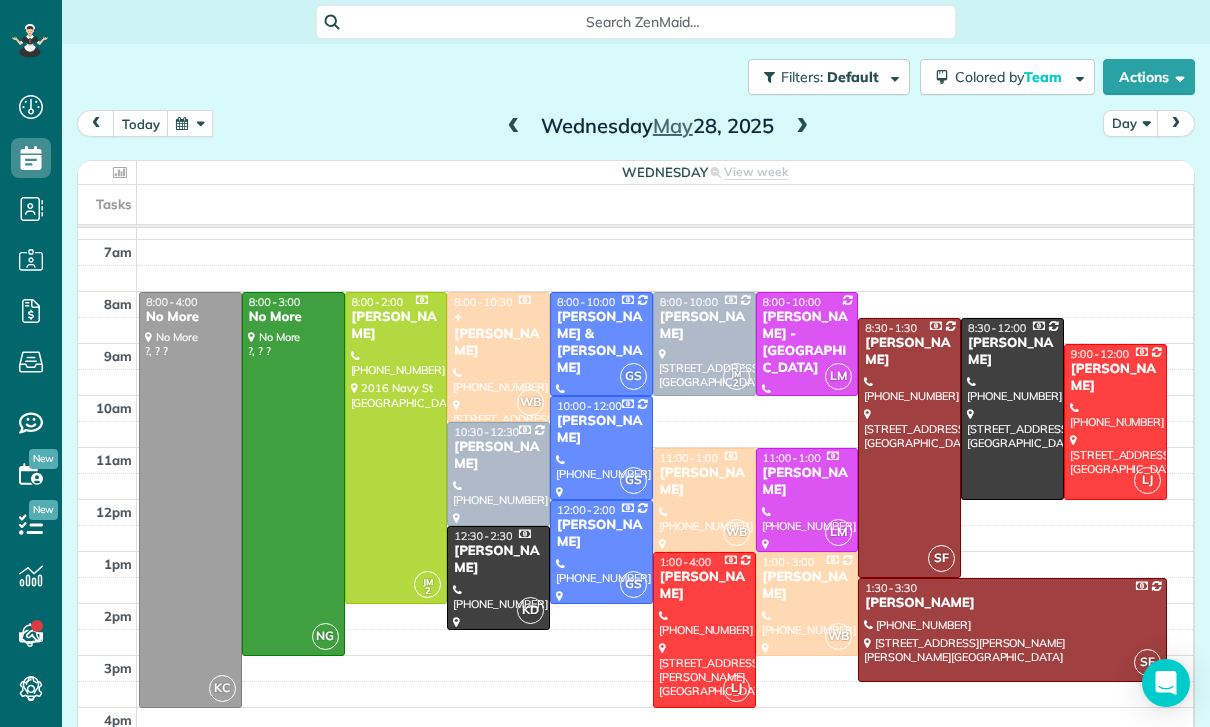 scroll, scrollTop: 157, scrollLeft: 0, axis: vertical 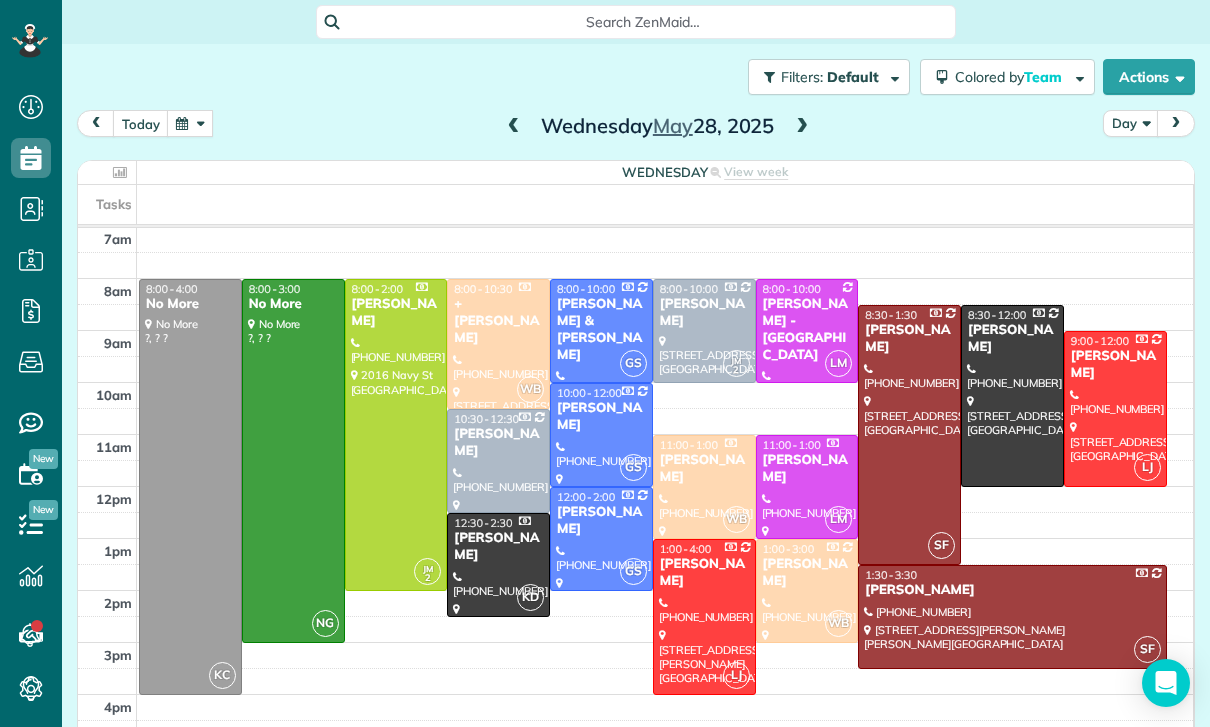 click at bounding box center [396, 435] 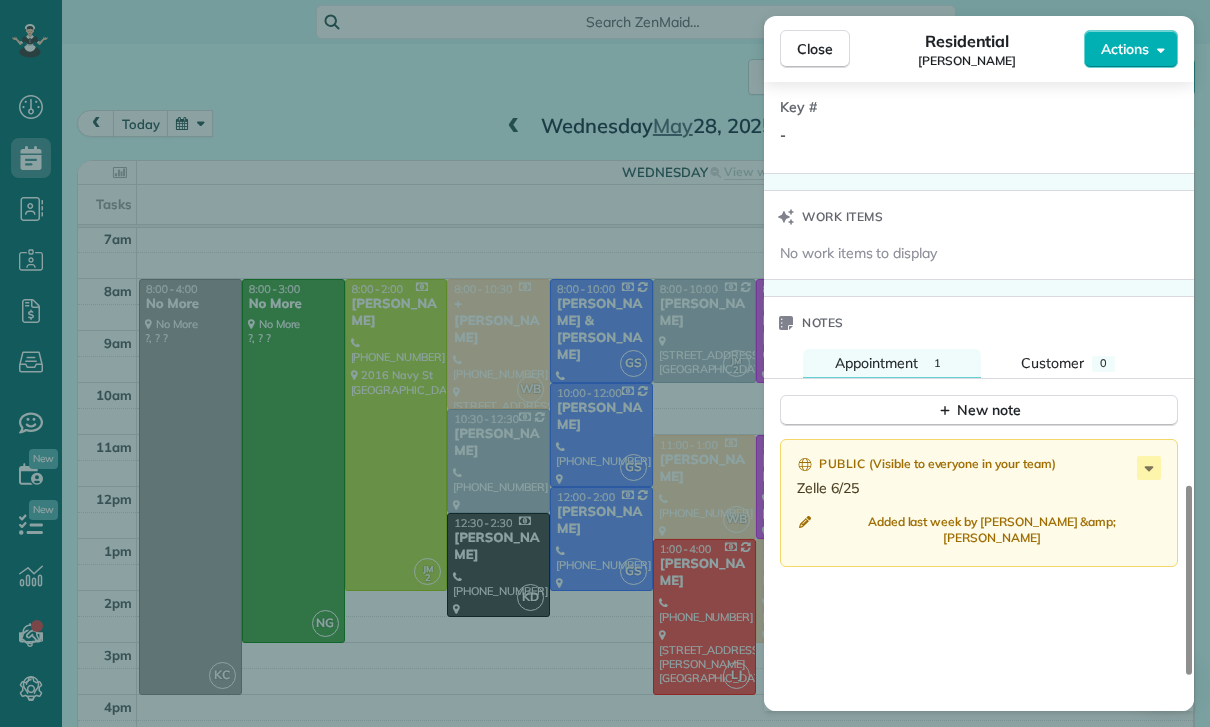 scroll, scrollTop: 1477, scrollLeft: 0, axis: vertical 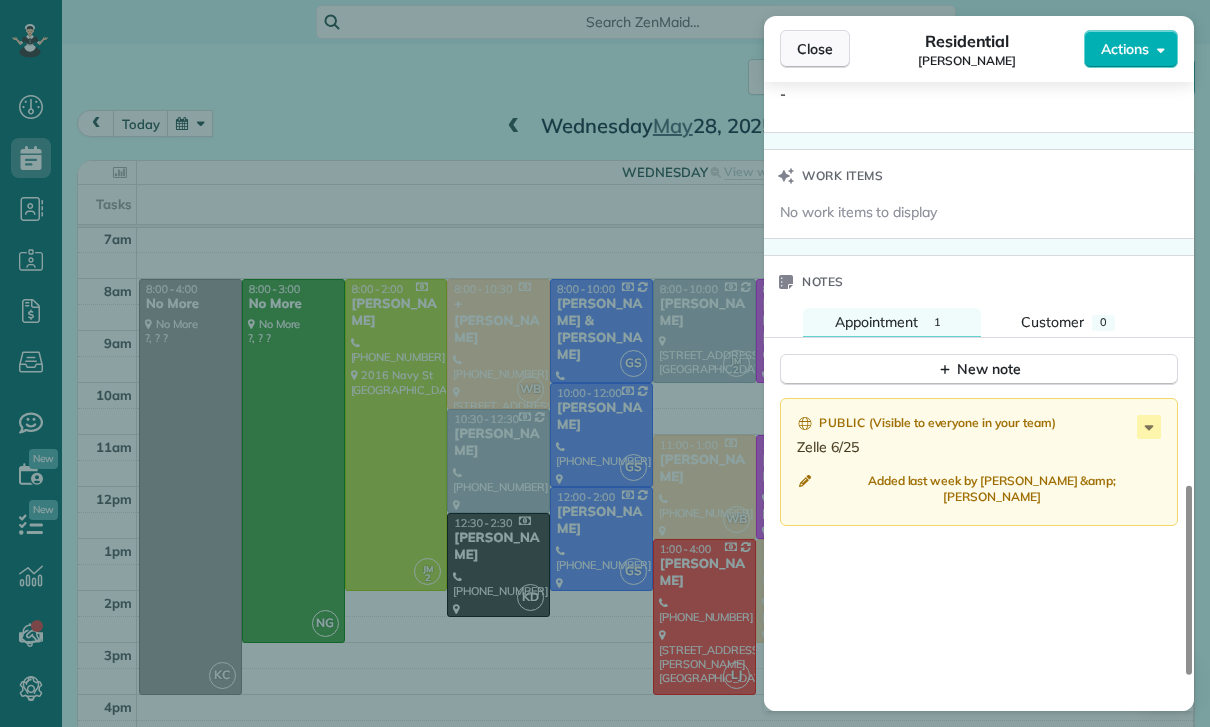 click on "Close" at bounding box center (815, 49) 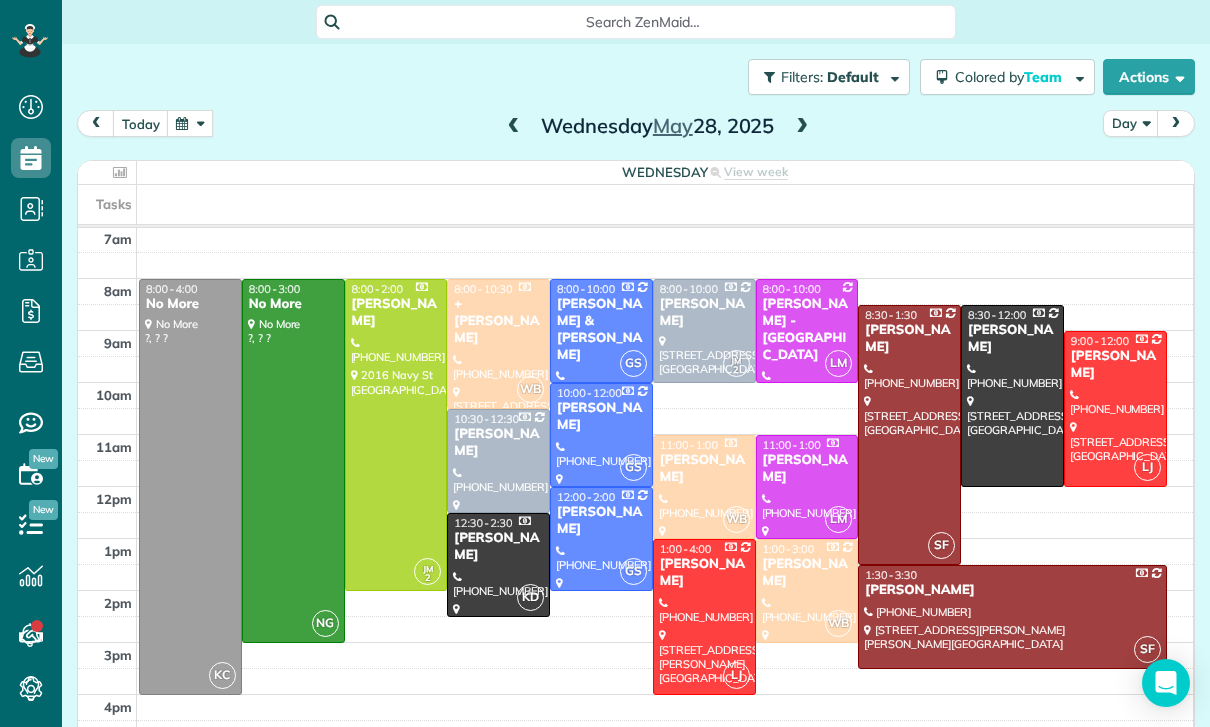 click at bounding box center (802, 127) 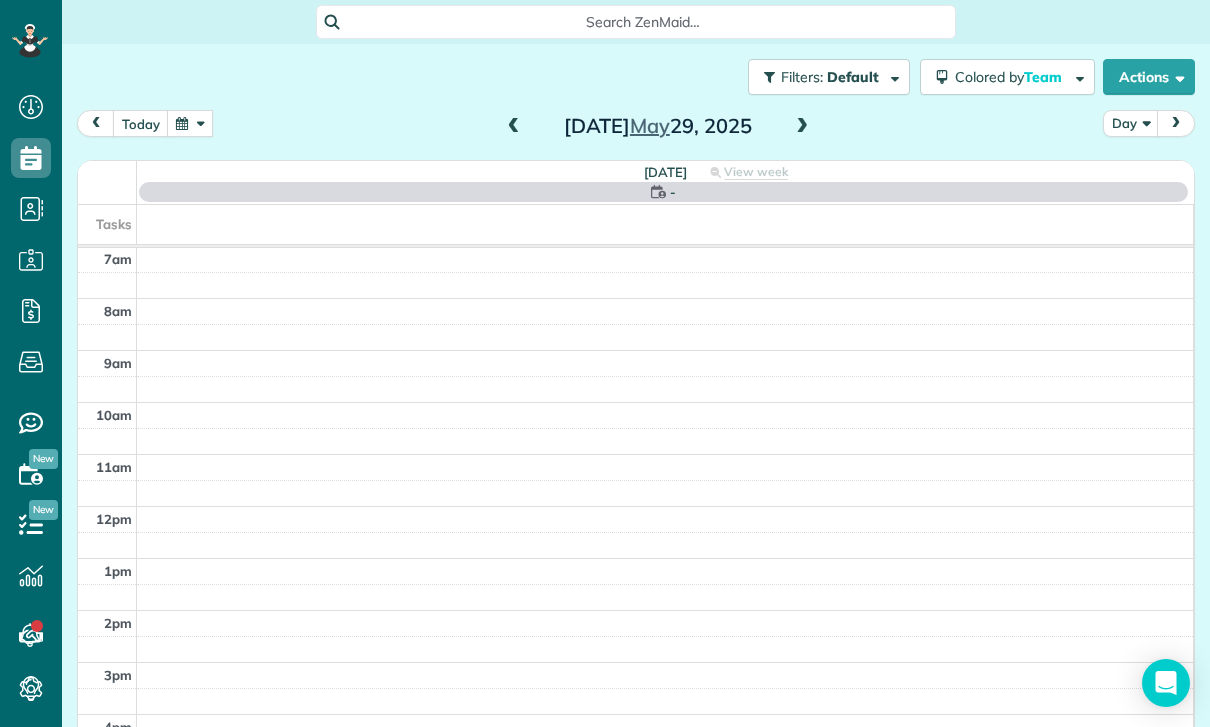 scroll, scrollTop: 157, scrollLeft: 0, axis: vertical 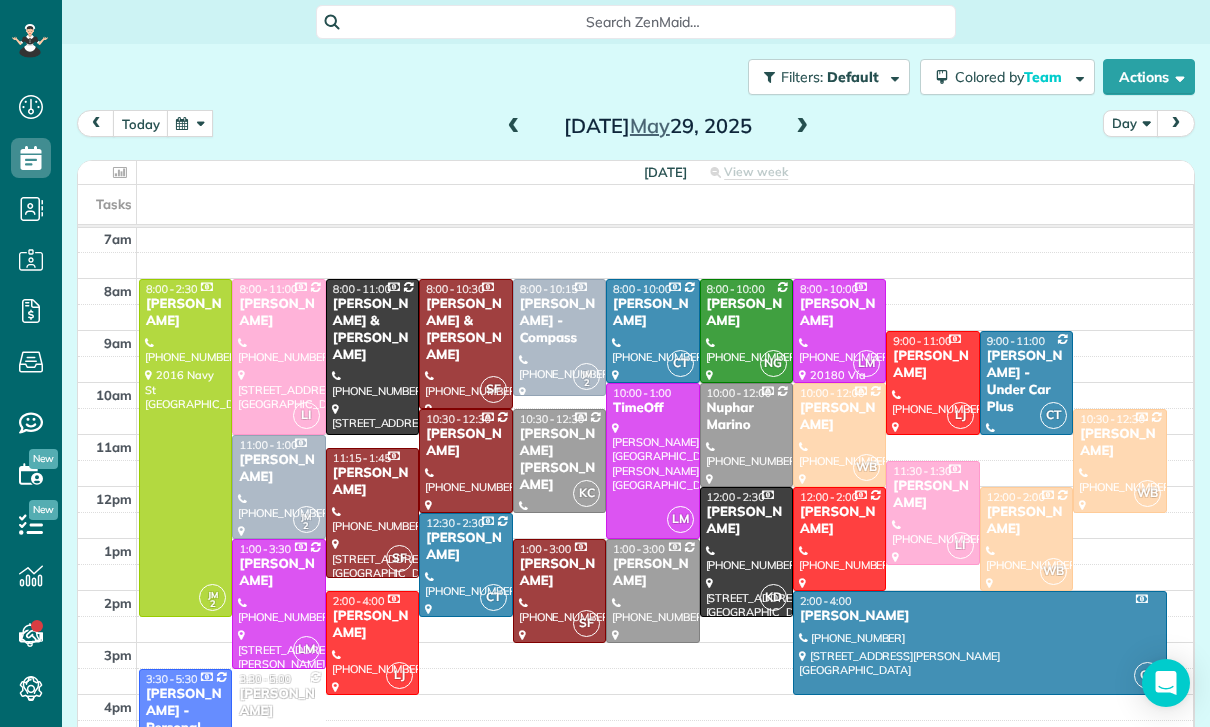 click at bounding box center [185, 448] 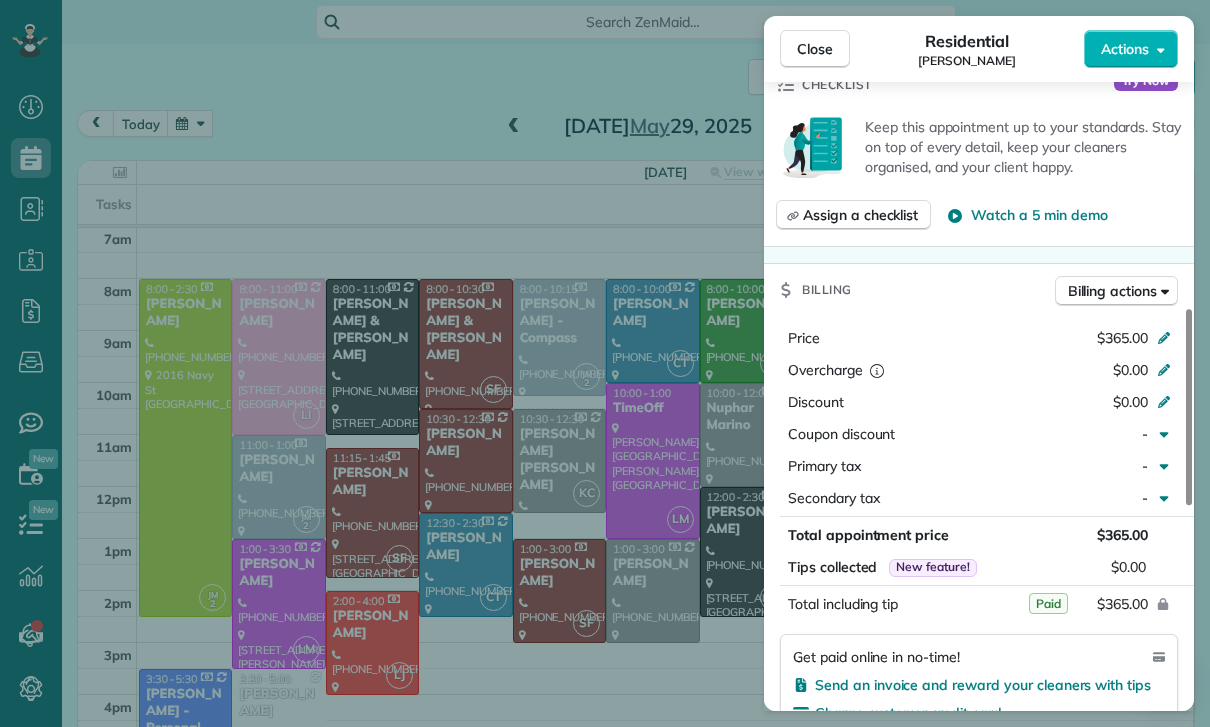 scroll, scrollTop: 796, scrollLeft: 0, axis: vertical 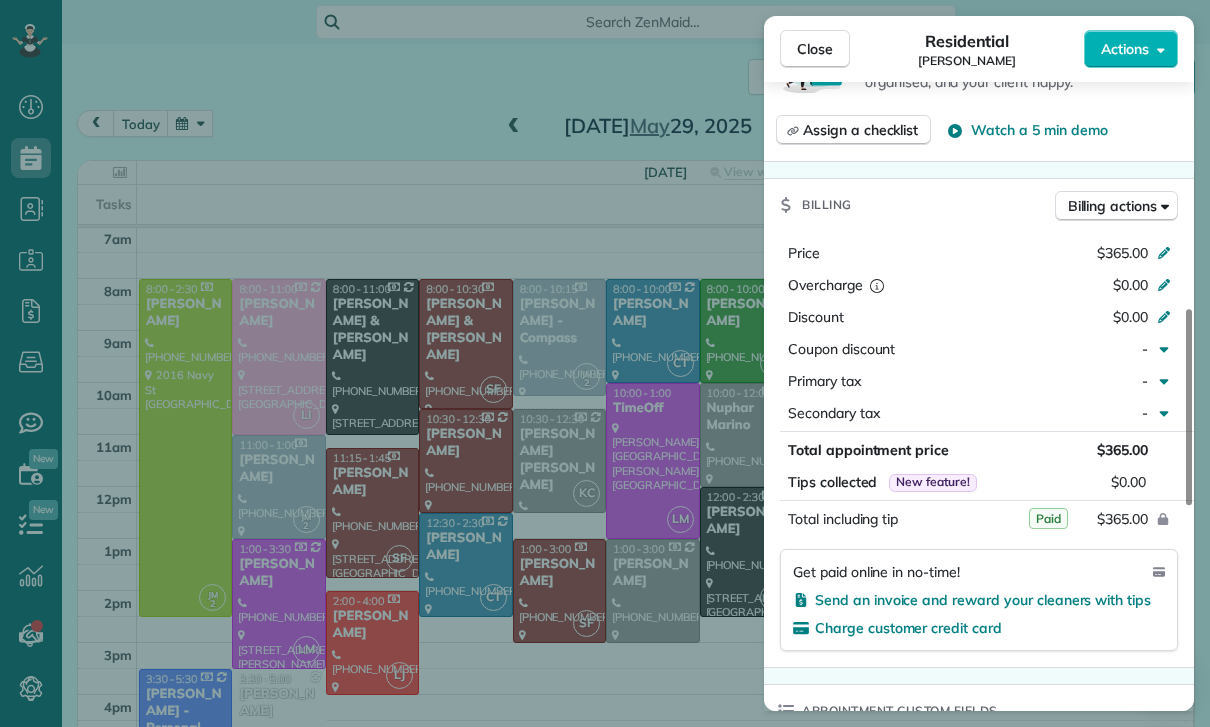 click on "Close Residential Ezekiel Evers Actions Status Confirmed Ezekiel Evers · Open profile Mobile (206) 790-7011 Copy No email on record Add email View Details Residential Thursday, May 29, 2025 8:00 AM 2:30 PM 6 hours and 30 minutes One time 2016 Navy St Santa Monica CA 90405 Service was not rated yet Cleaners Time in and out Assign Invite Team Jacqueline Cleaners Johanna   Martinez 8:00 AM 2:30 PM Checklist Try Now Keep this appointment up to your standards. Stay on top of every detail, keep your cleaners organised, and your client happy. Assign a checklist Watch a 5 min demo Billing Billing actions Price $365.00 Overcharge $0.00 Discount $0.00 Coupon discount - Primary tax - Secondary tax - Total appointment price $365.00 Tips collected New feature! $0.00 Paid Total including tip $365.00 Get paid online in no-time! Send an invoice and reward your cleaners with tips Charge customer credit card Appointment custom fields Key # Zelle 6/25 Work items No work items to display Notes Appointment 0 Customer 0 New note" at bounding box center [605, 363] 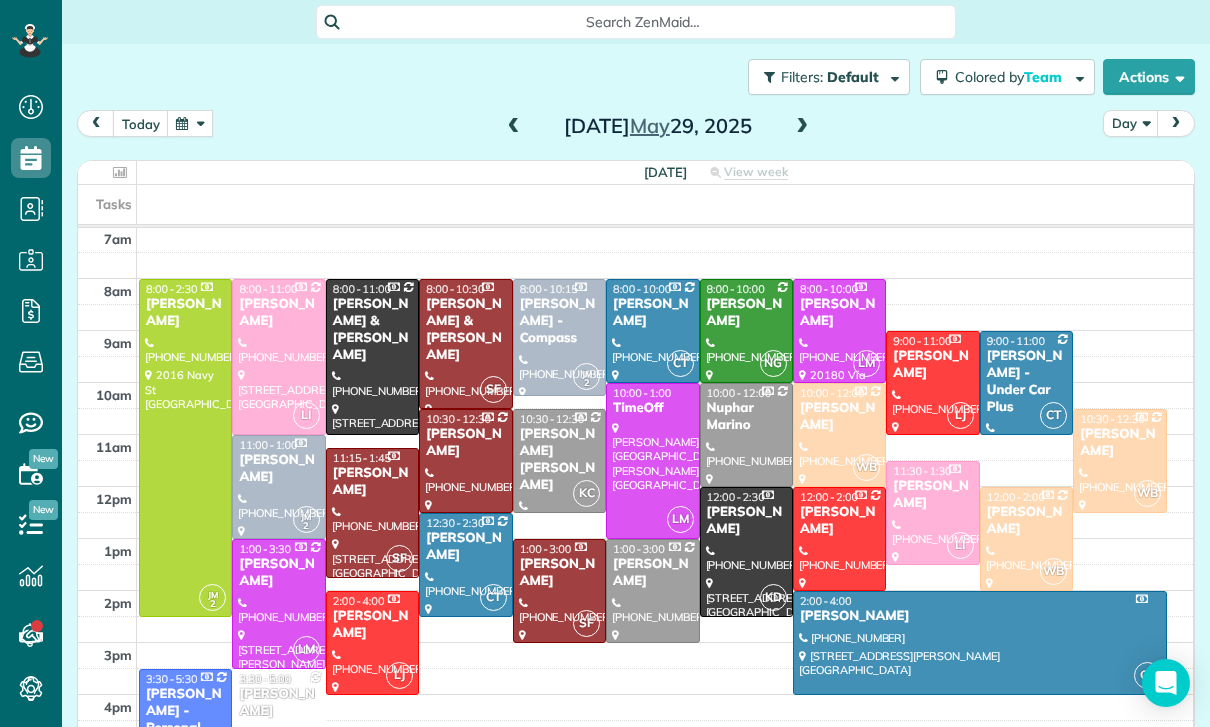 click at bounding box center [514, 127] 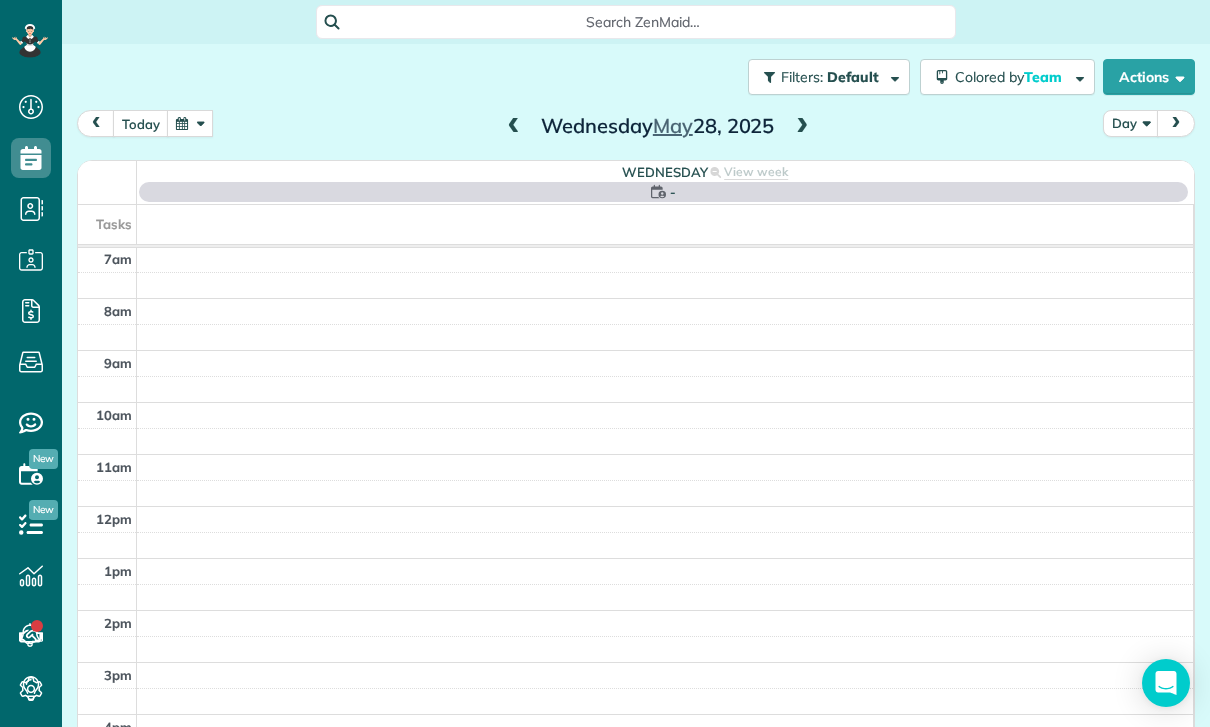 scroll, scrollTop: 157, scrollLeft: 0, axis: vertical 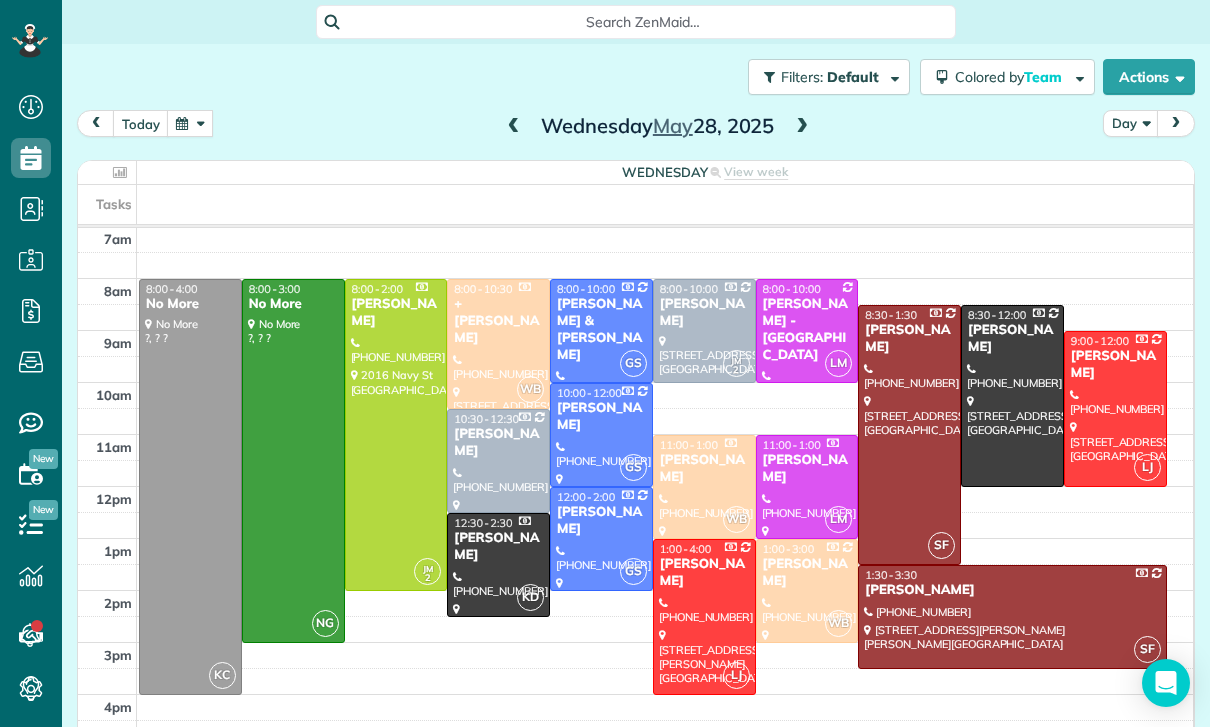 click at bounding box center [190, 123] 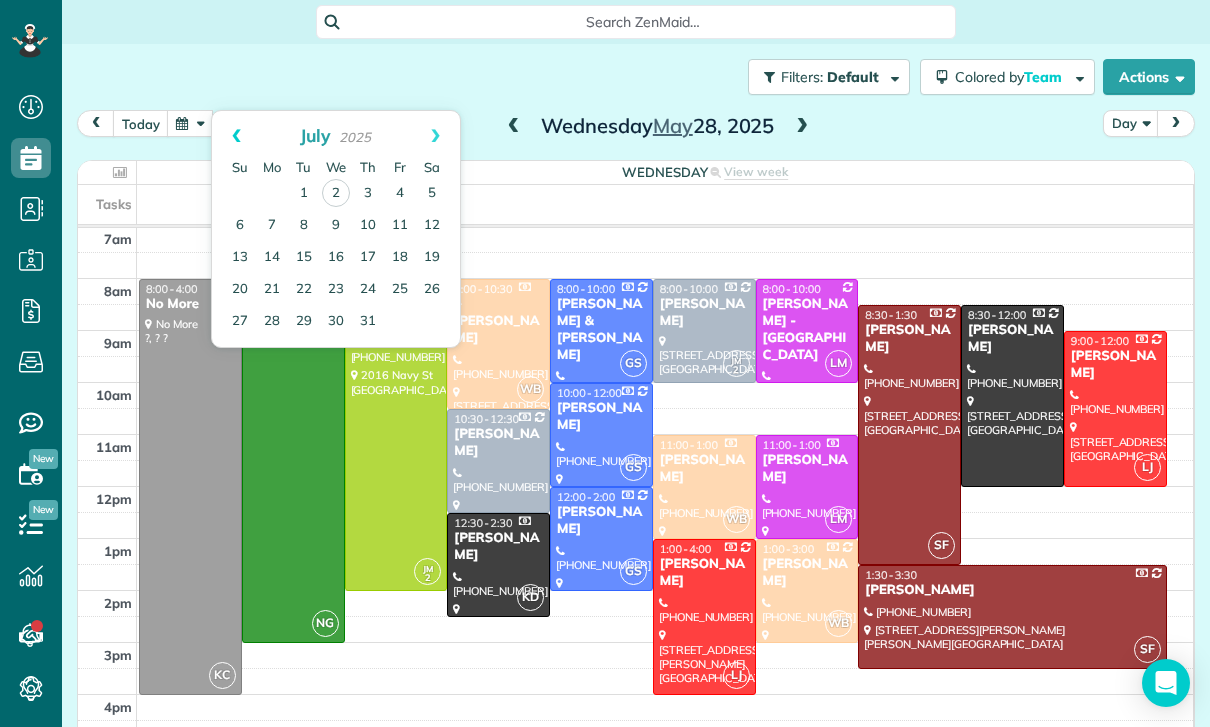 click on "Prev" at bounding box center [236, 136] 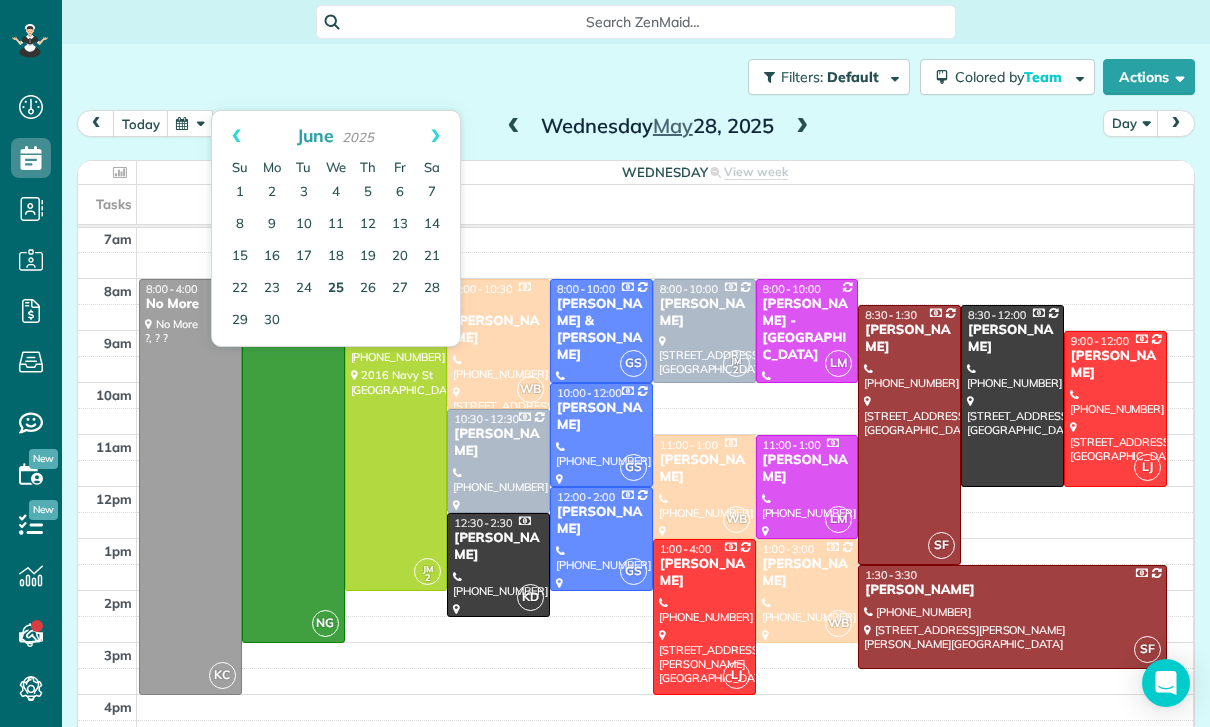 click on "25" at bounding box center [336, 289] 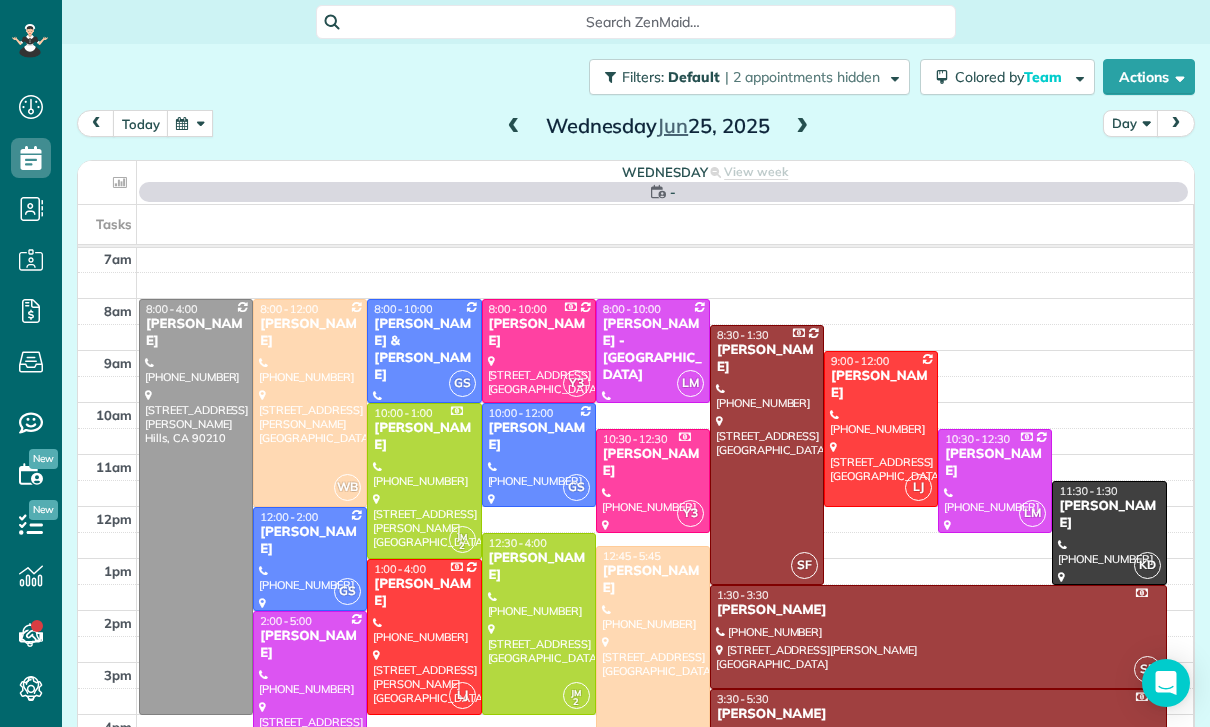 scroll, scrollTop: 157, scrollLeft: 0, axis: vertical 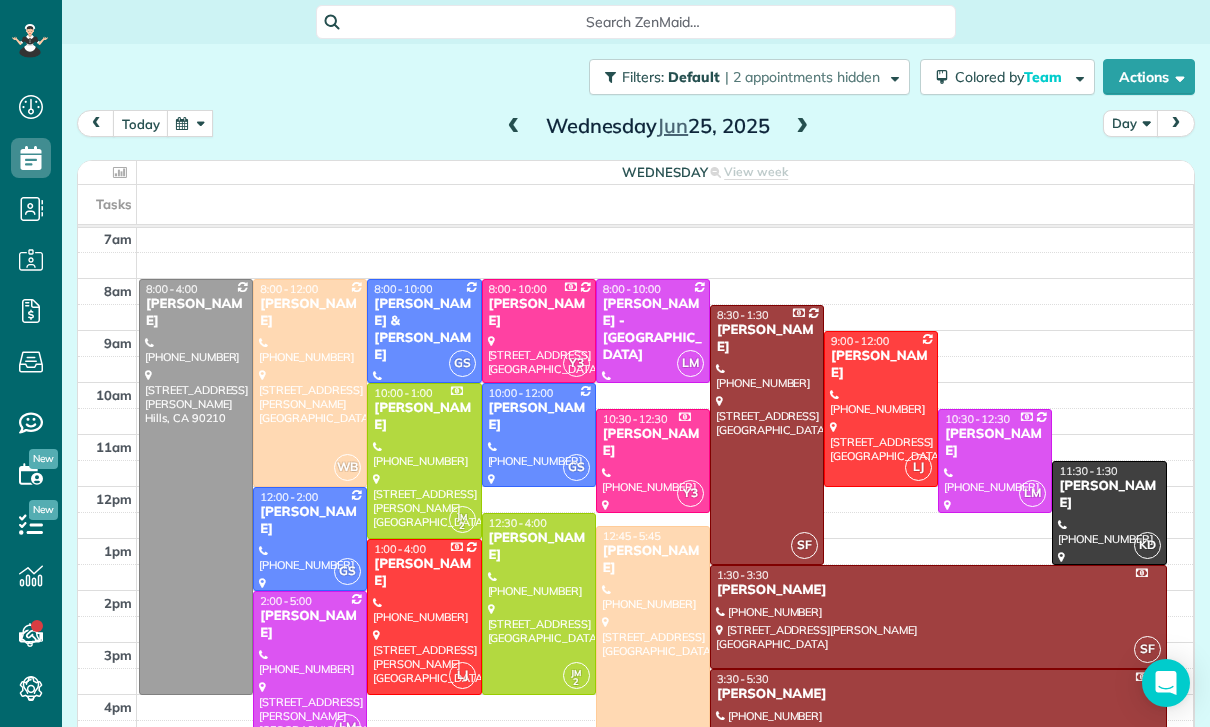 click at bounding box center [539, 331] 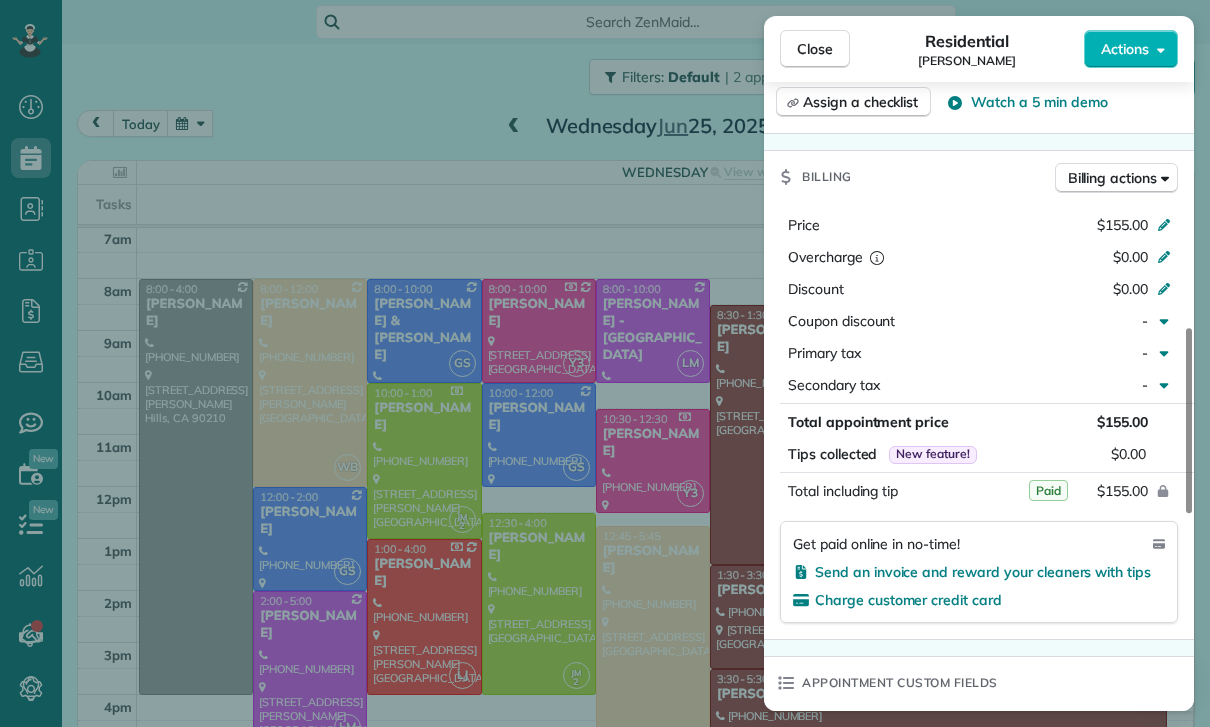 scroll, scrollTop: 917, scrollLeft: 0, axis: vertical 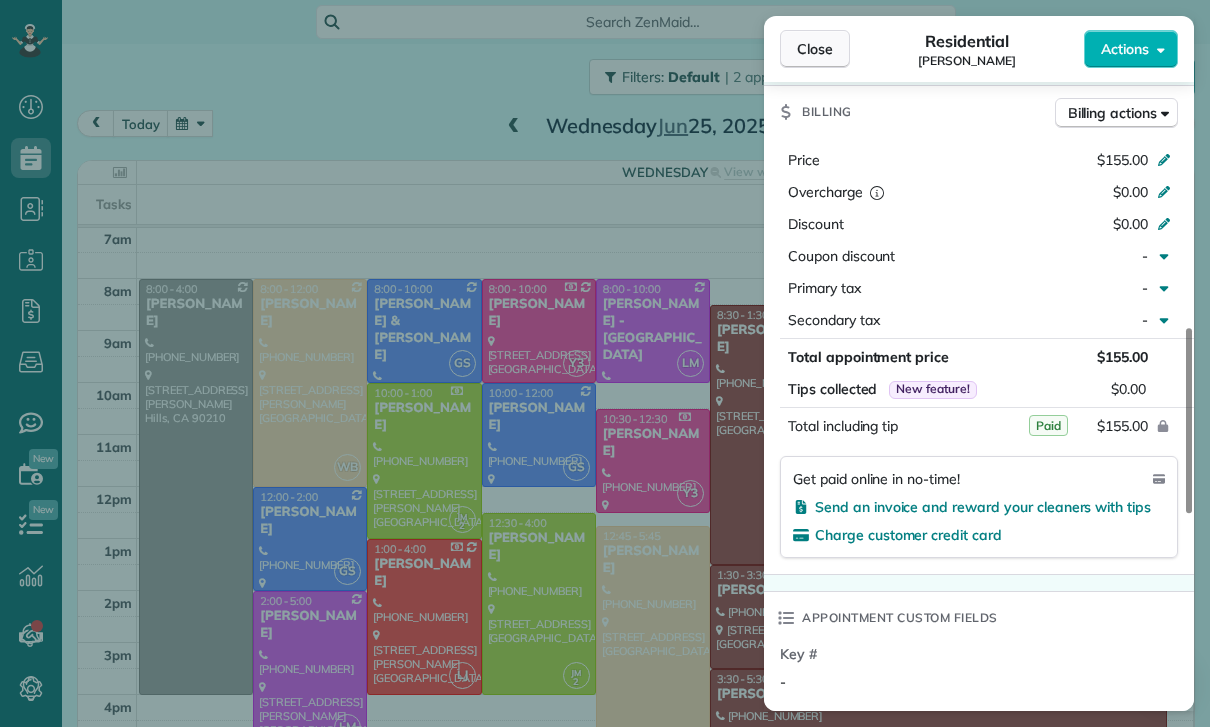 click on "Close" at bounding box center (815, 49) 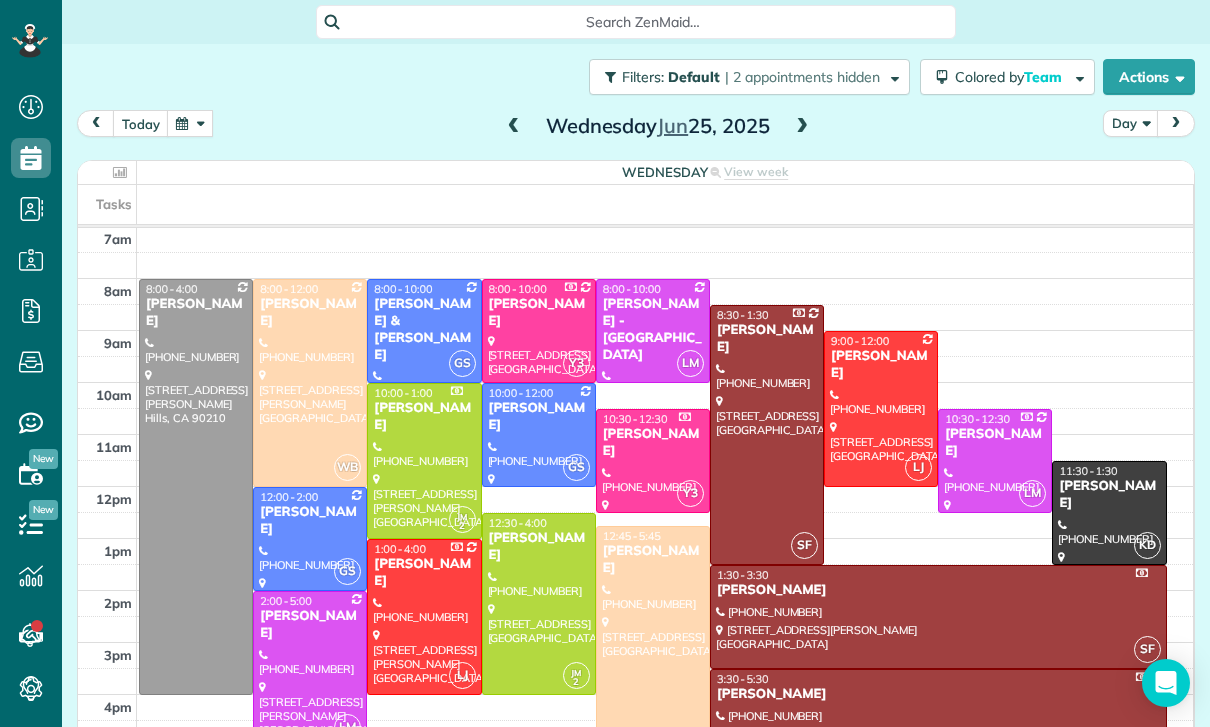 click at bounding box center [190, 123] 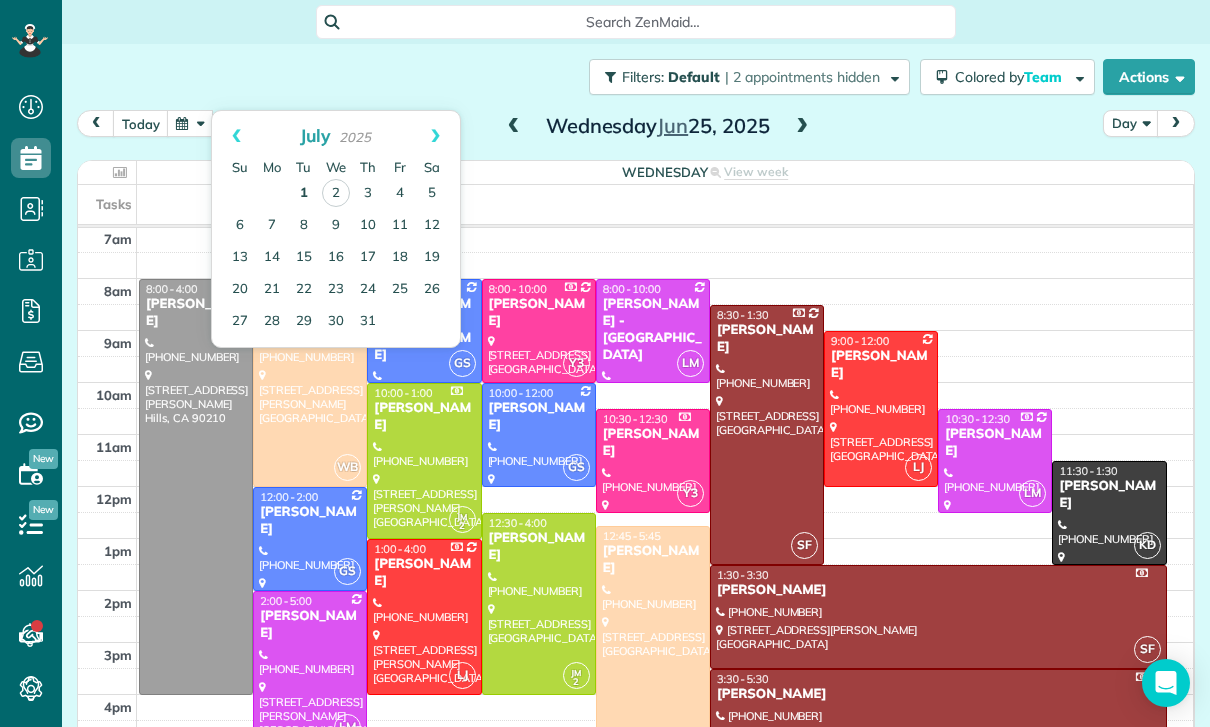 click on "1" at bounding box center [304, 194] 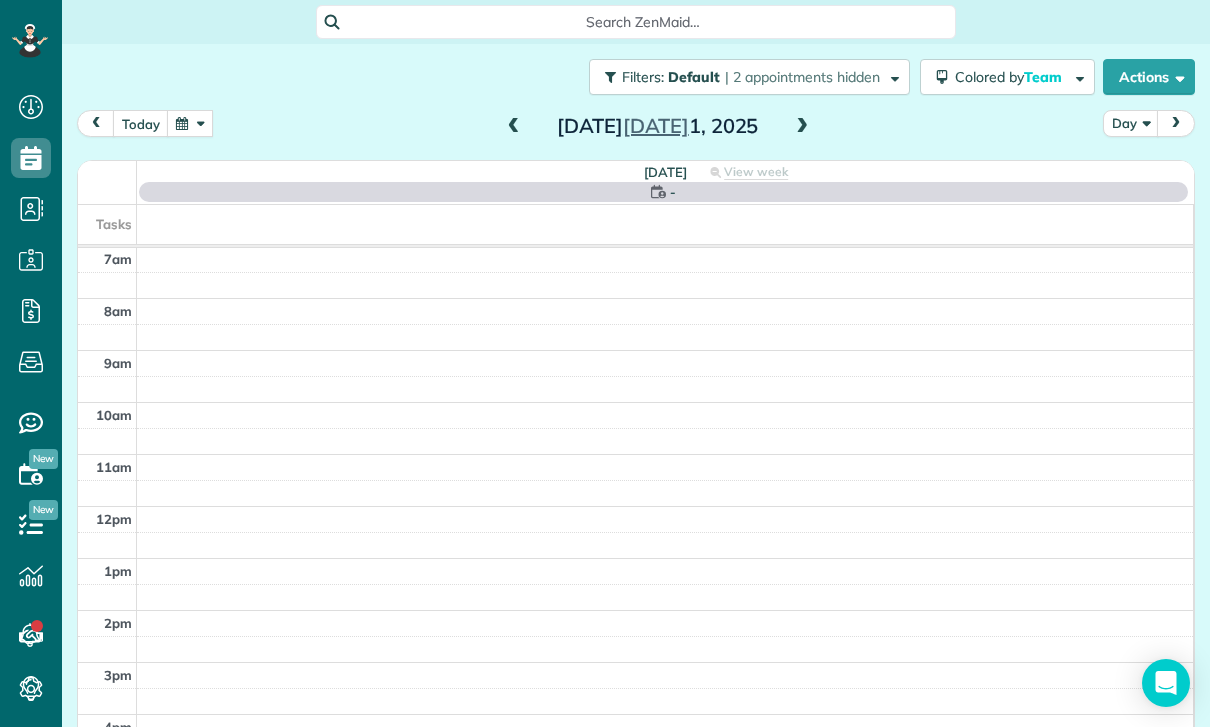 scroll, scrollTop: 157, scrollLeft: 0, axis: vertical 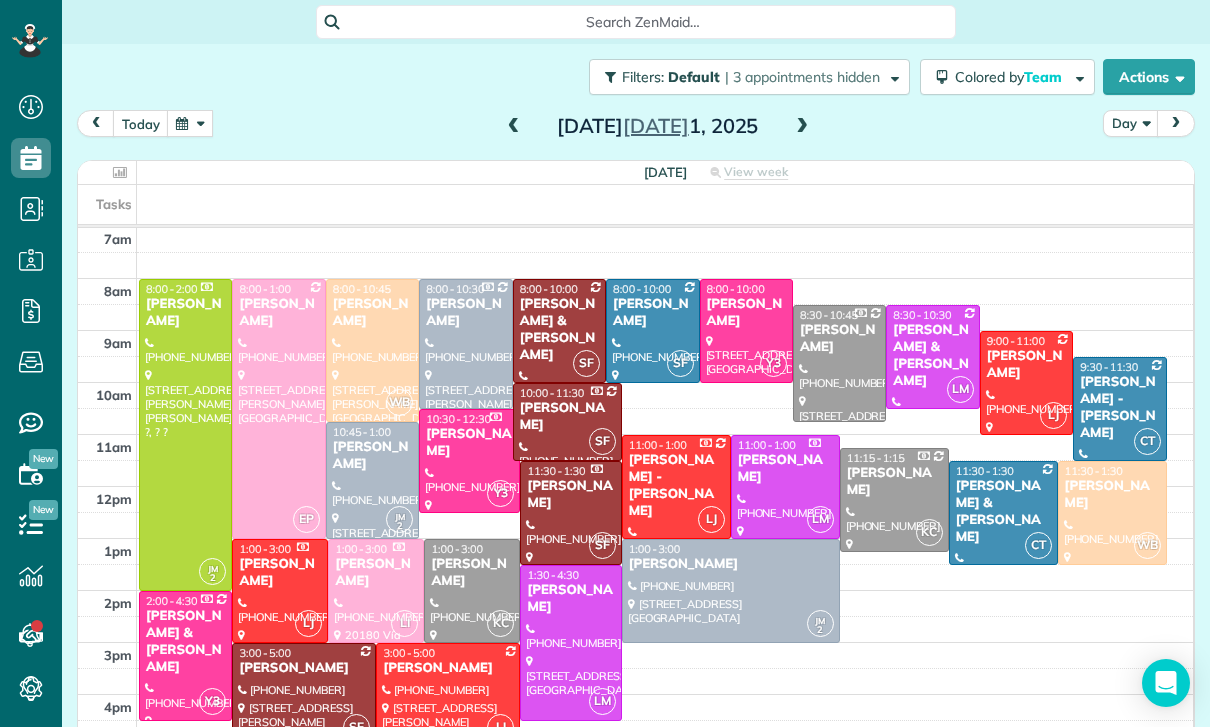 click on "[PERSON_NAME] & [PERSON_NAME]" at bounding box center [559, 330] 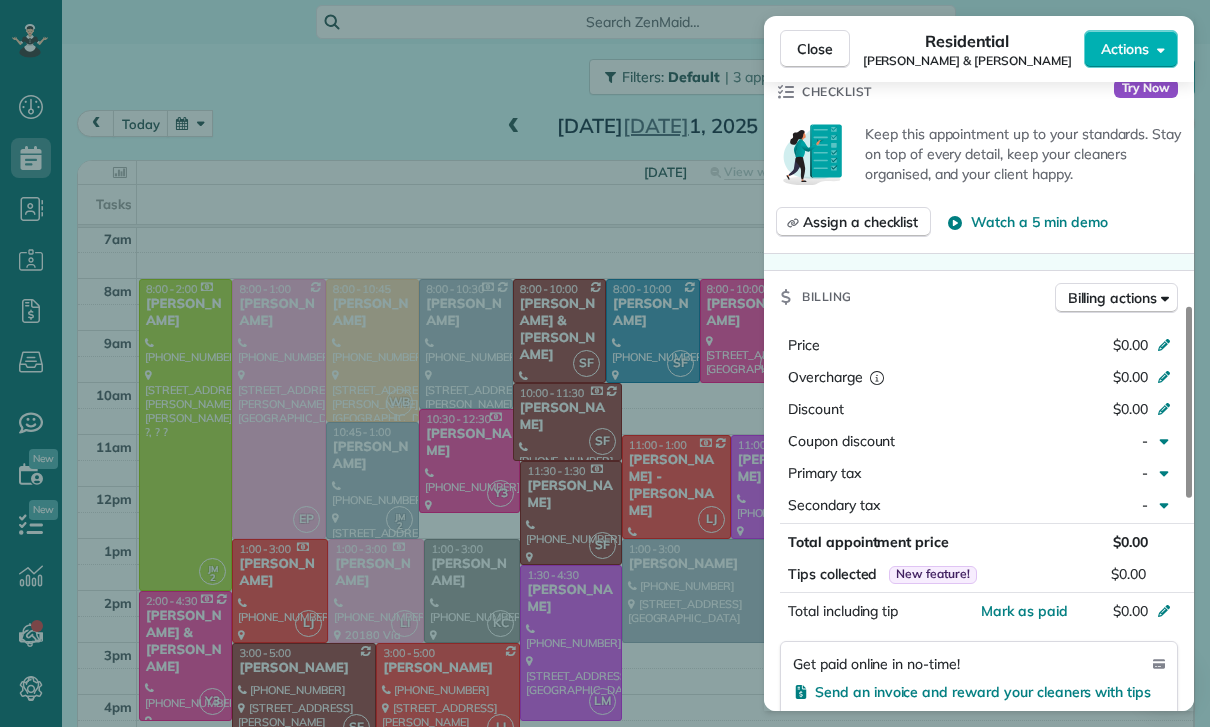 scroll, scrollTop: 889, scrollLeft: 0, axis: vertical 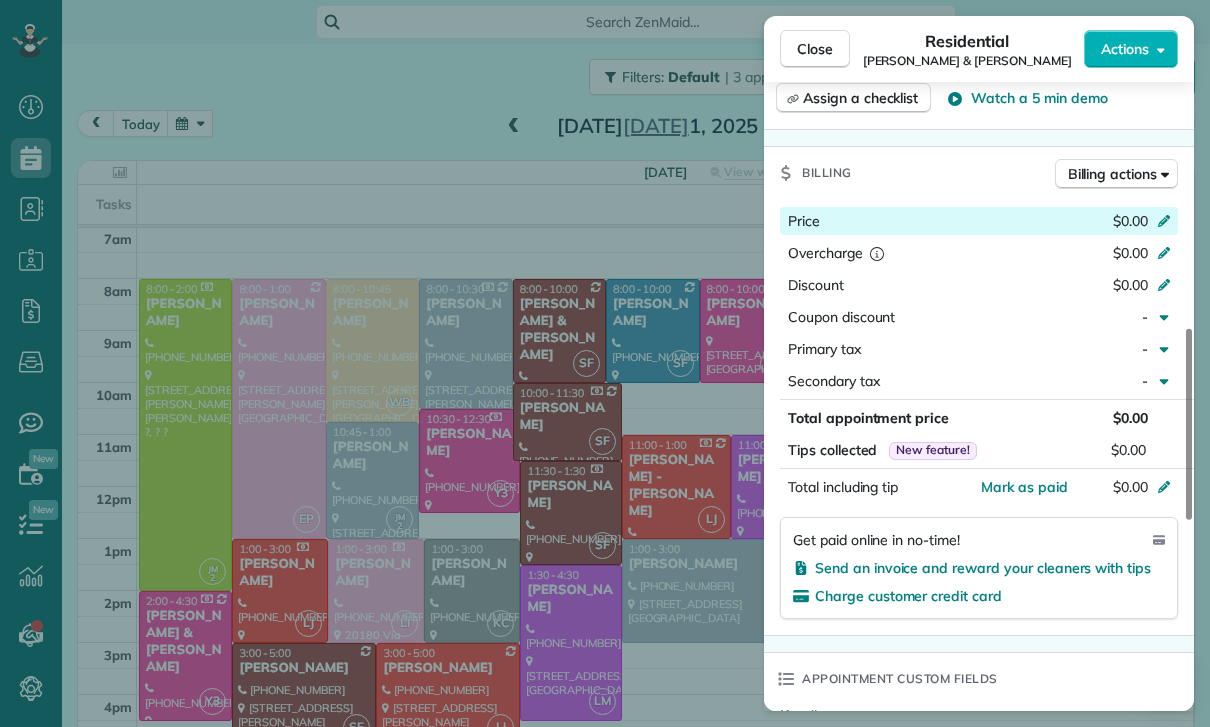click 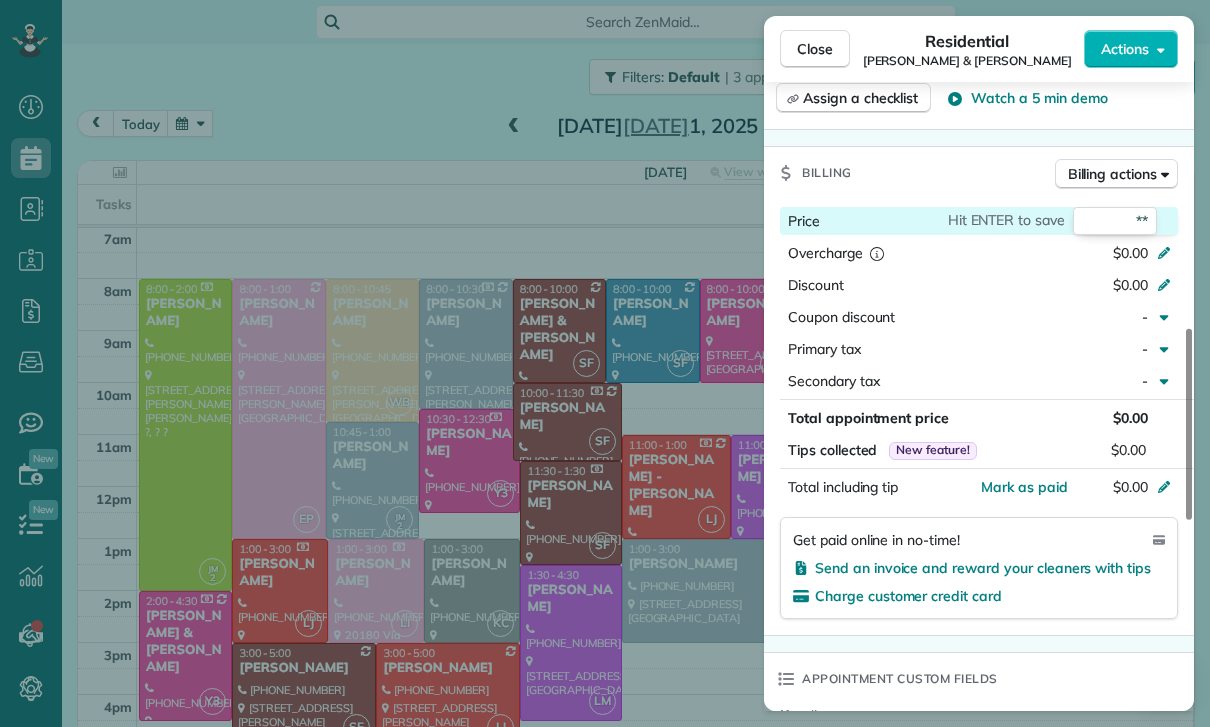 type on "***" 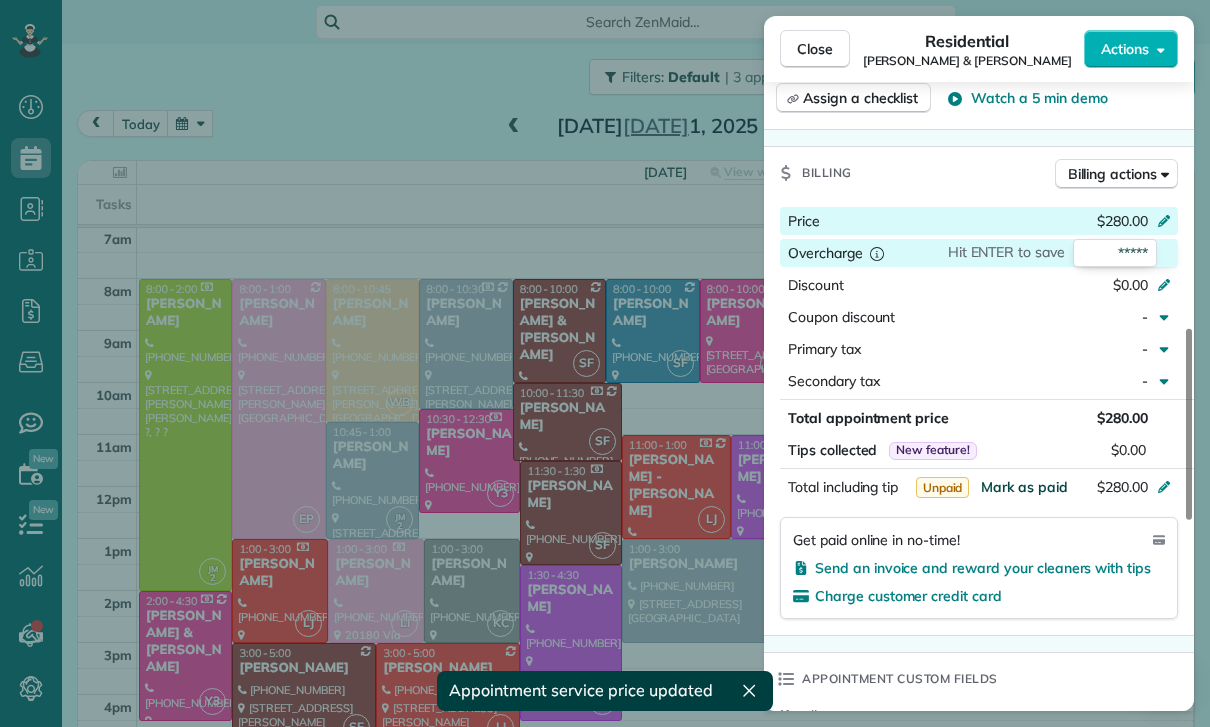 click on "Mark as paid" at bounding box center (1024, 487) 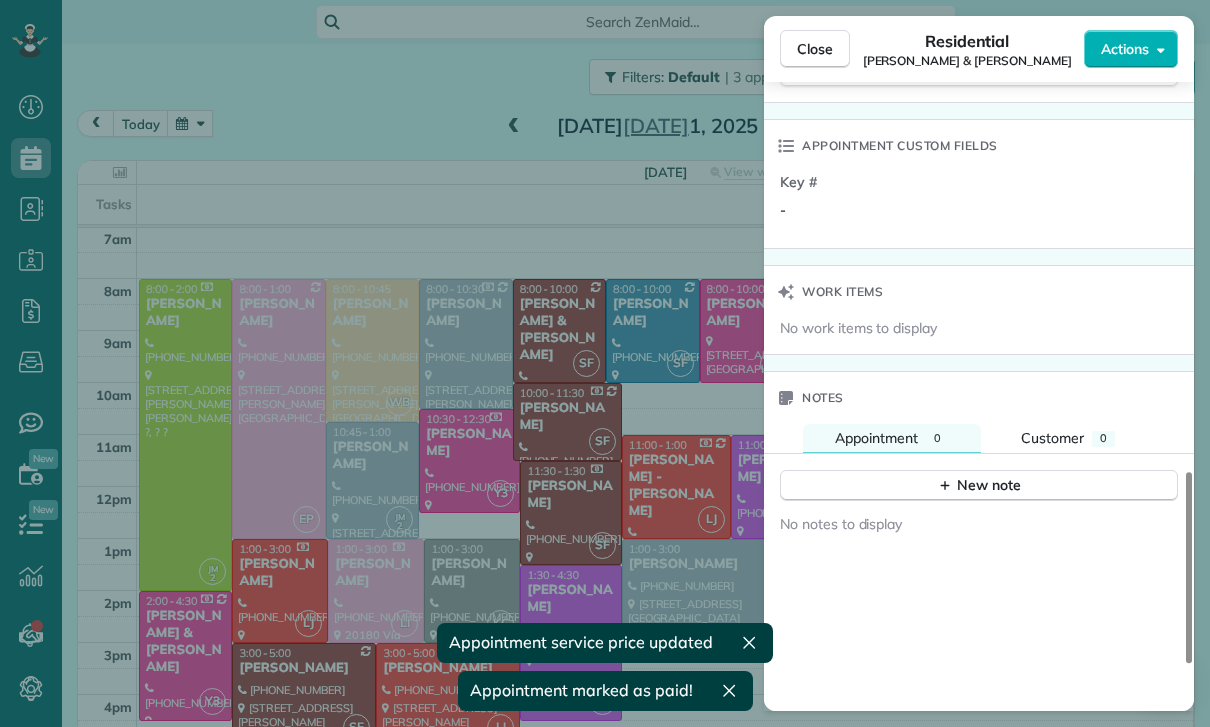 scroll, scrollTop: 1445, scrollLeft: 0, axis: vertical 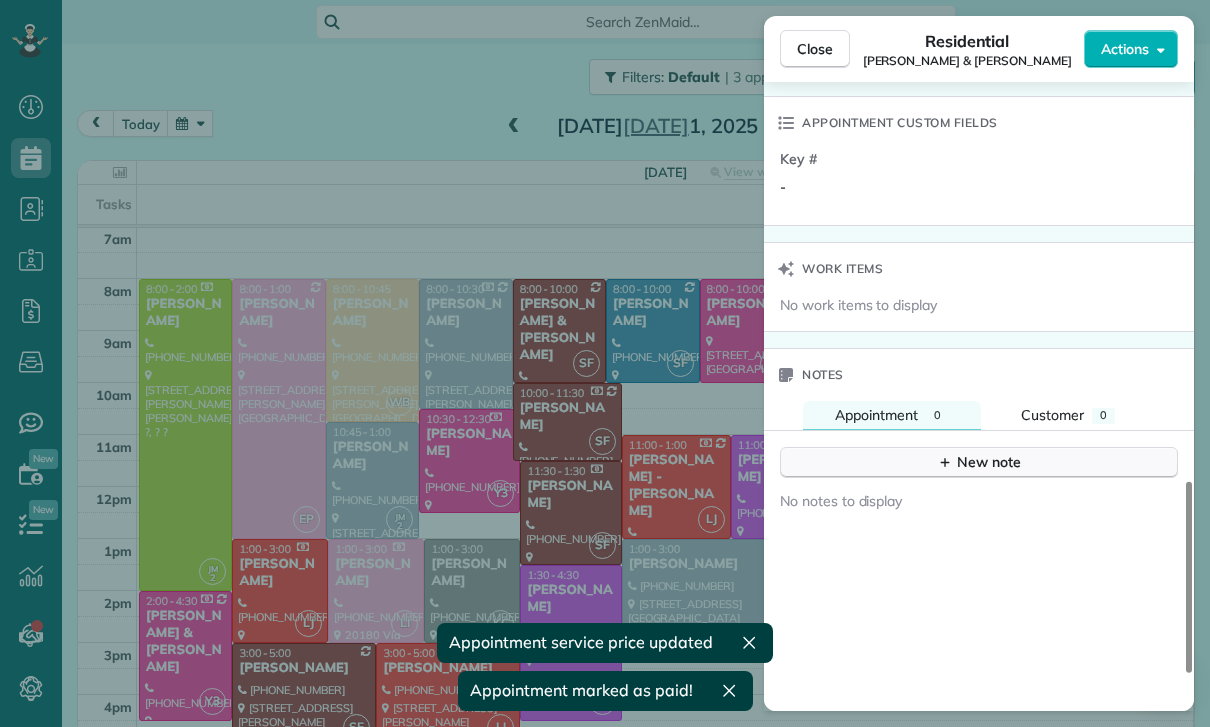 click on "New note" at bounding box center (979, 462) 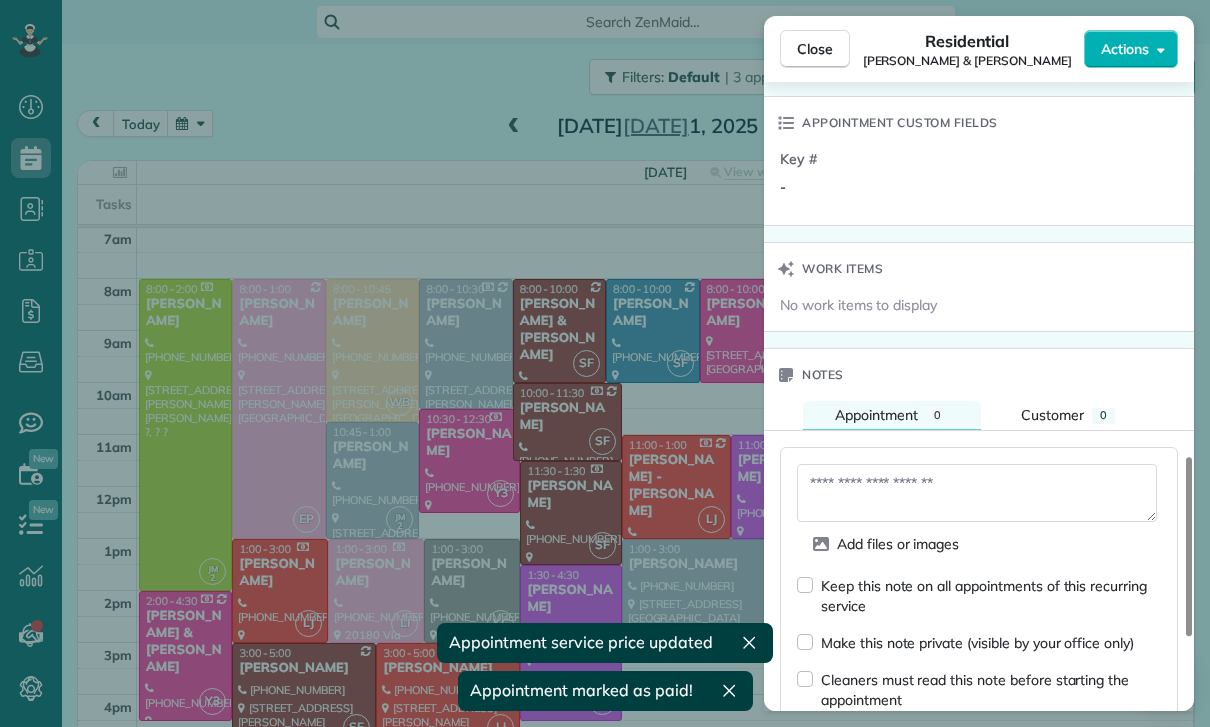 click at bounding box center (977, 493) 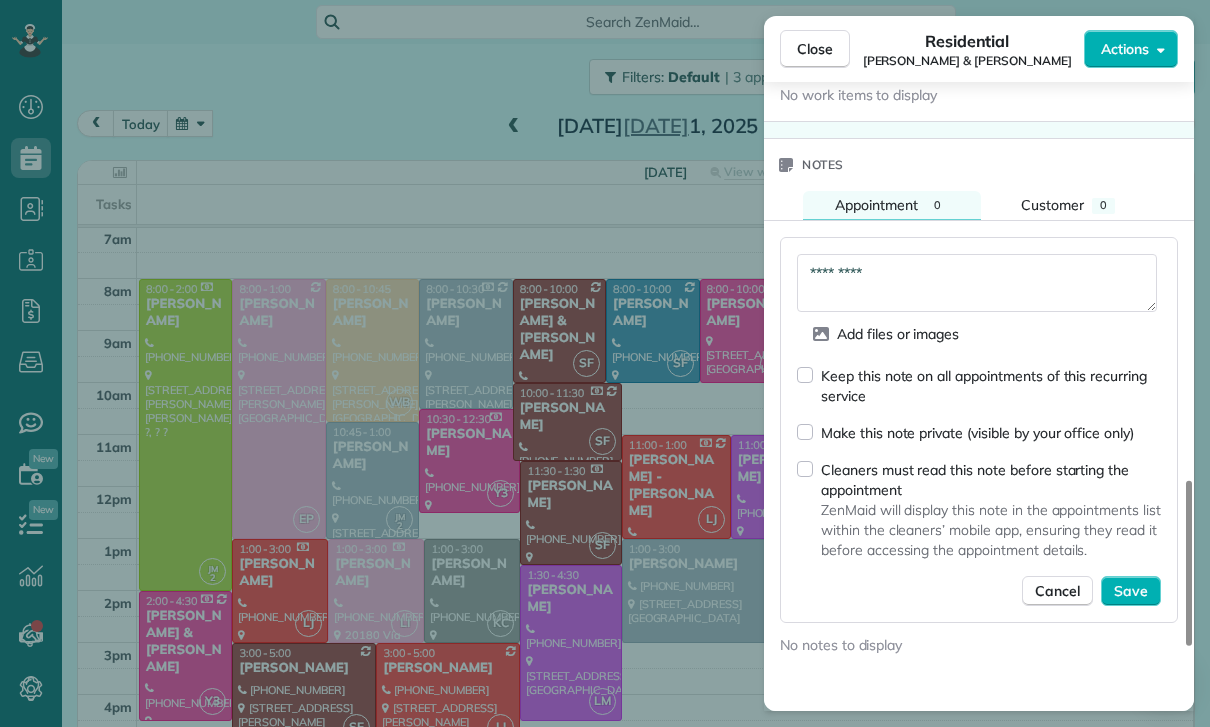 scroll, scrollTop: 1669, scrollLeft: 0, axis: vertical 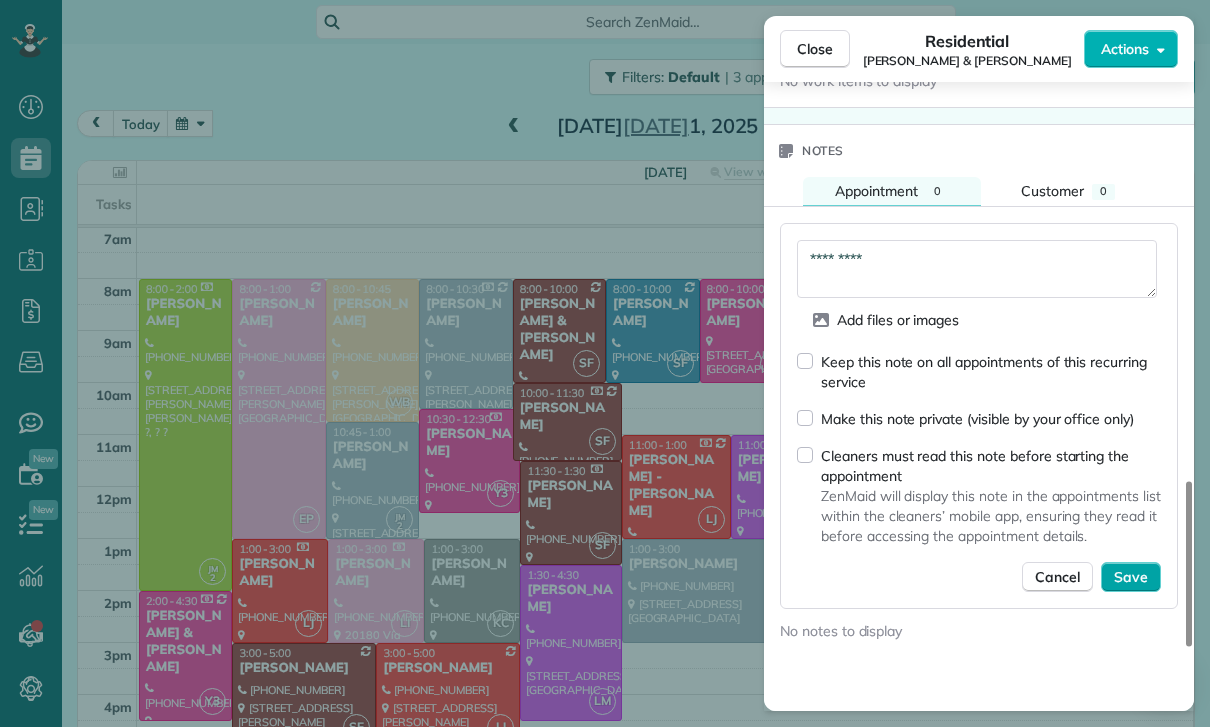type on "*********" 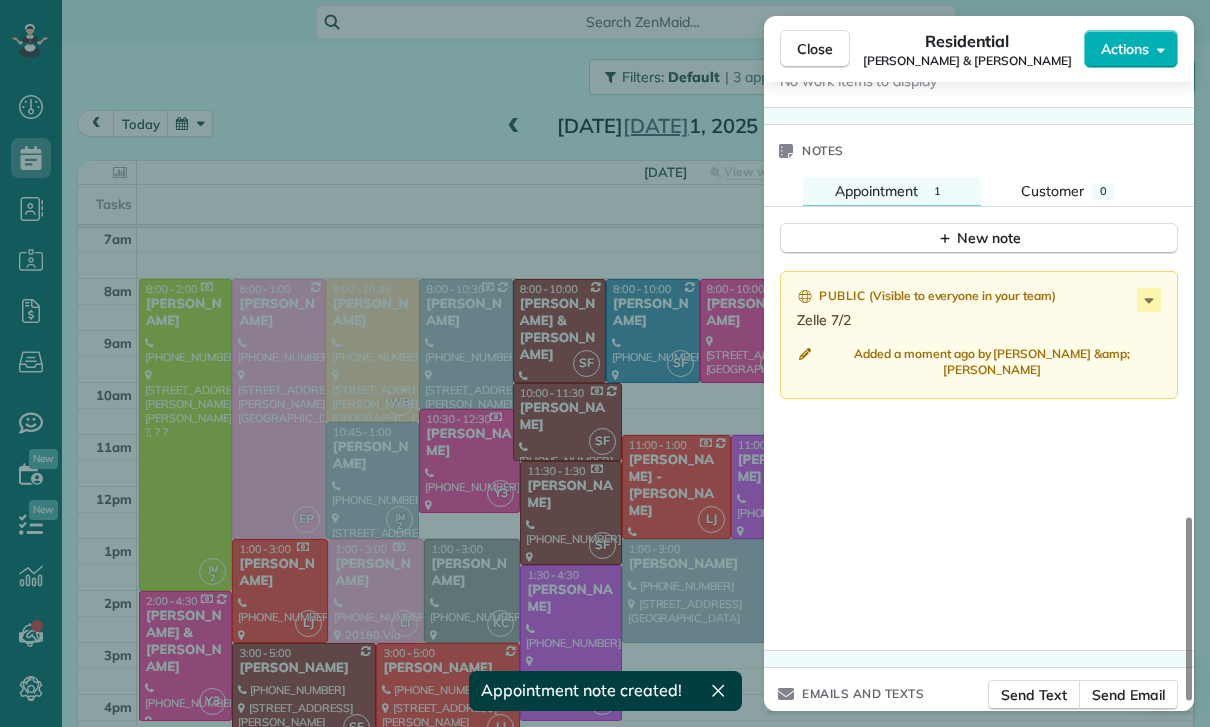 scroll, scrollTop: 1640, scrollLeft: 0, axis: vertical 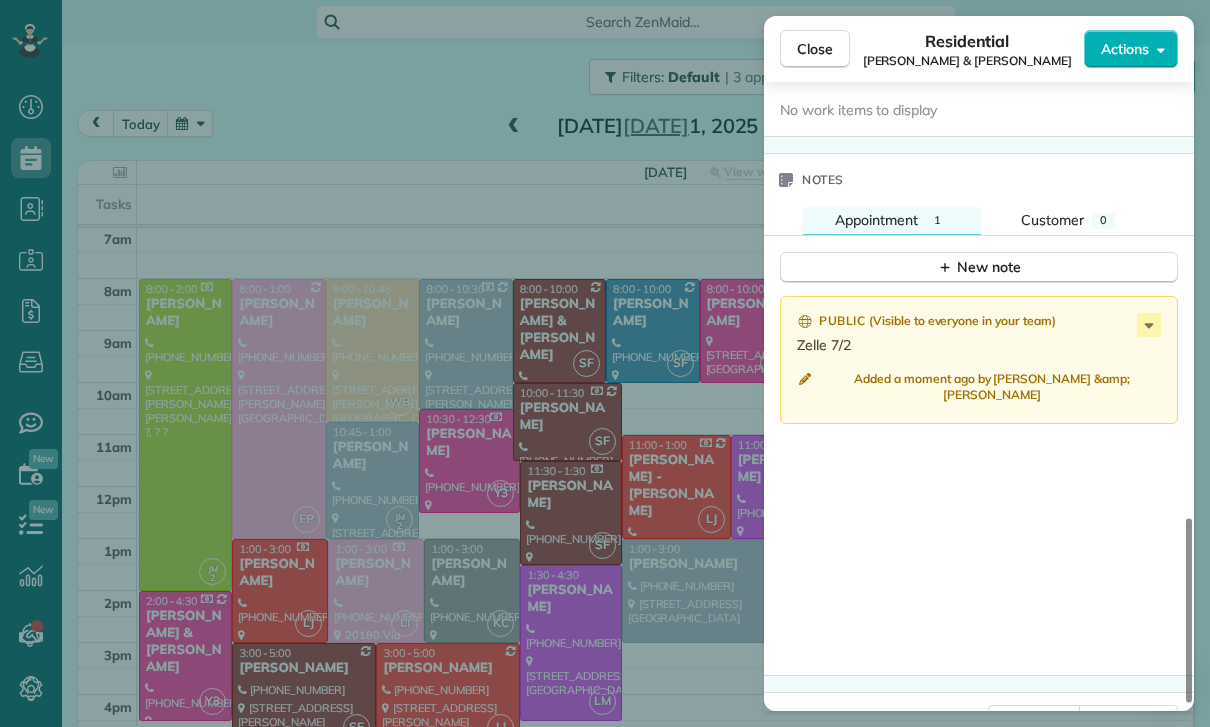 click on "Close Residential Brian & Valerie Albert Actions Status Confirmed Brian & Valerie Albert · Open profile Mobile (818) 261-6441 Copy Mobile (818) 694-1351 Copy No email on record Add email View Details Residential Tuesday, July 01, 2025 ( yesterday ) 8:00 AM 10:00 AM 2 hours and 0 minutes Repeats every 2 weeks Edit recurring service Next (Jul 10) 4456 Tobias Avenue Sherman Oaks CA 91403 Service was not rated yet Cleaners Time in and out Assign Invite Team Santy Cleaners Santy   Flores 8:00 AM 10:00 AM Checklist Try Now Keep this appointment up to your standards. Stay on top of every detail, keep your cleaners organised, and your client happy. Assign a checklist Watch a 5 min demo Billing Billing actions Price $280.00 Overcharge $0.00 Discount $0.00 Coupon discount - Primary tax - Secondary tax - Total appointment price $280.00 Tips collected New feature! $0.00 Paid Total including tip $280.00 Get paid online in no-time! Send an invoice and reward your cleaners with tips Charge customer credit card Key # - 1 0" at bounding box center (605, 363) 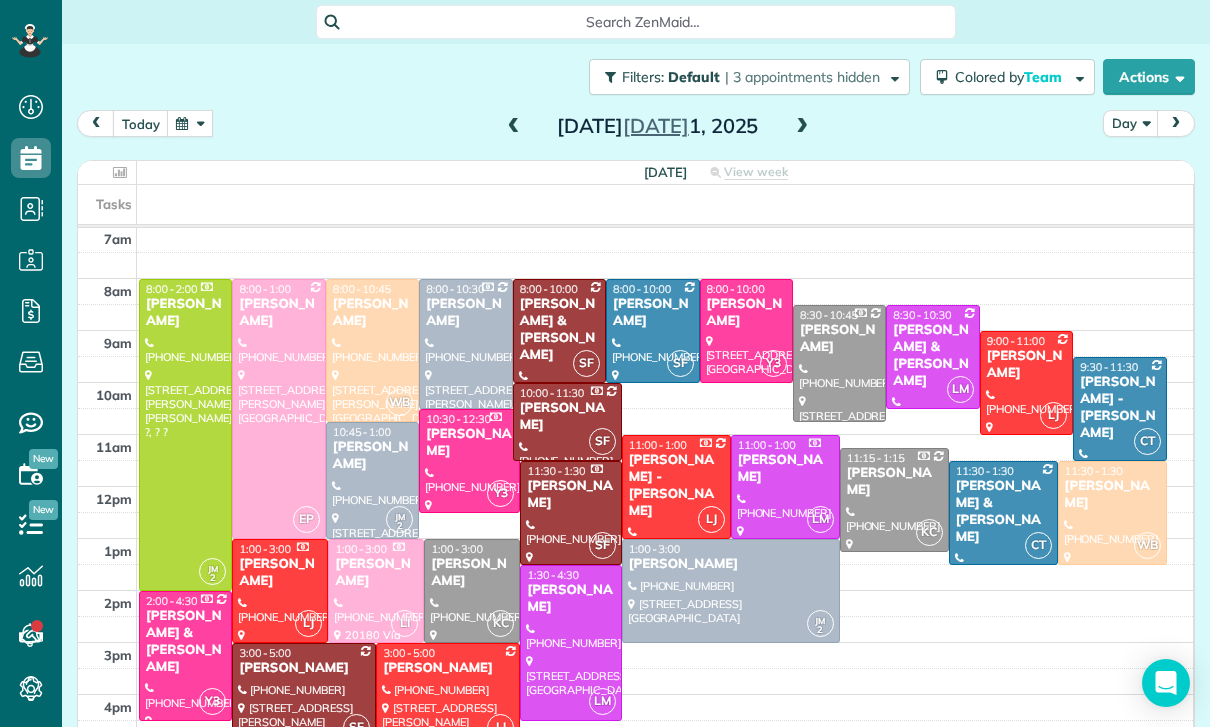 click at bounding box center (514, 127) 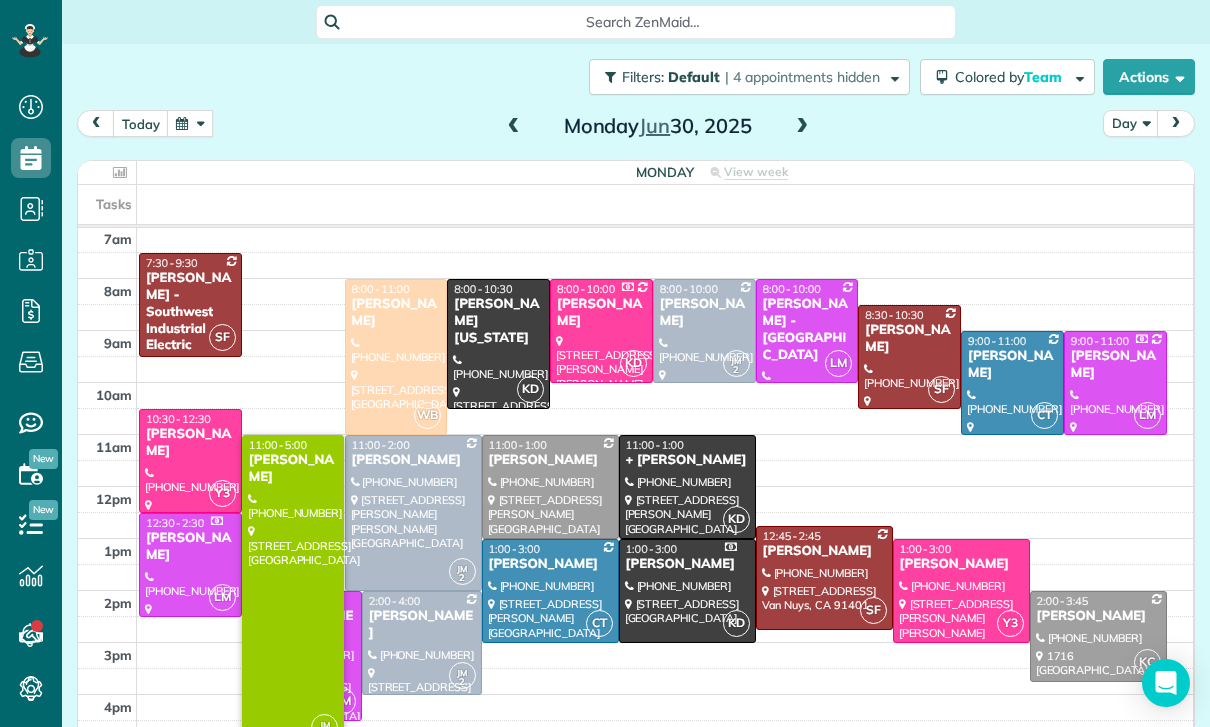 scroll, scrollTop: 157, scrollLeft: 0, axis: vertical 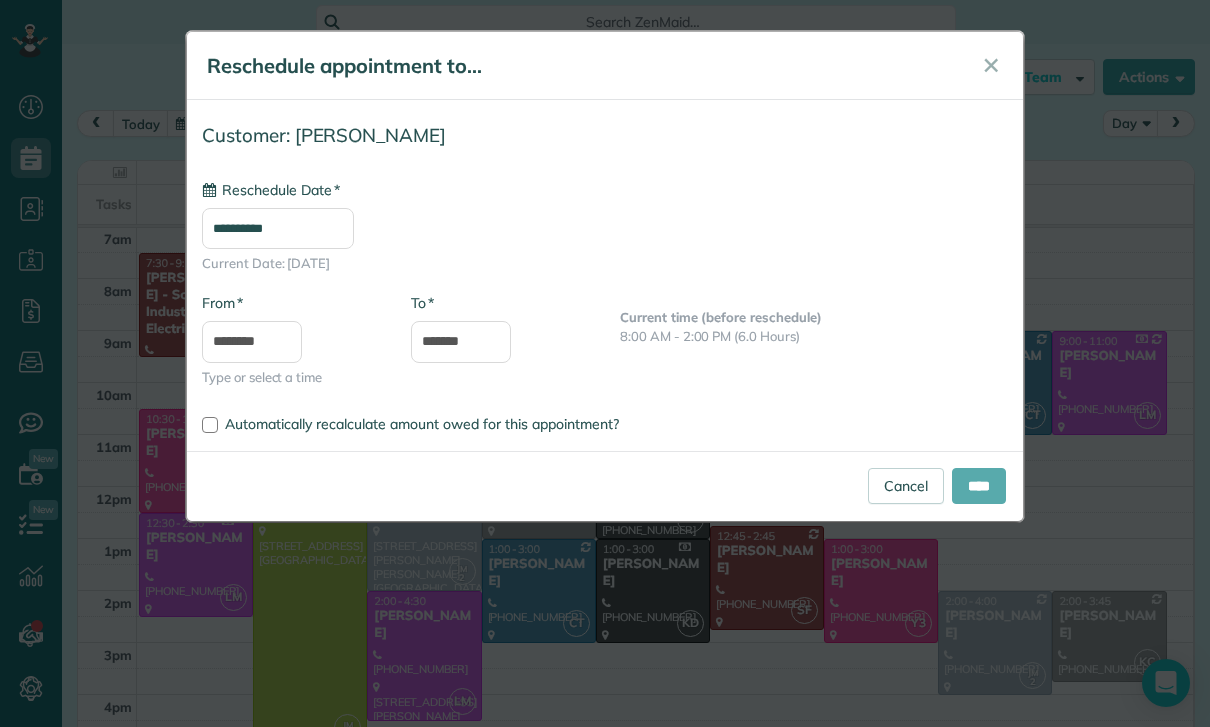 type on "**********" 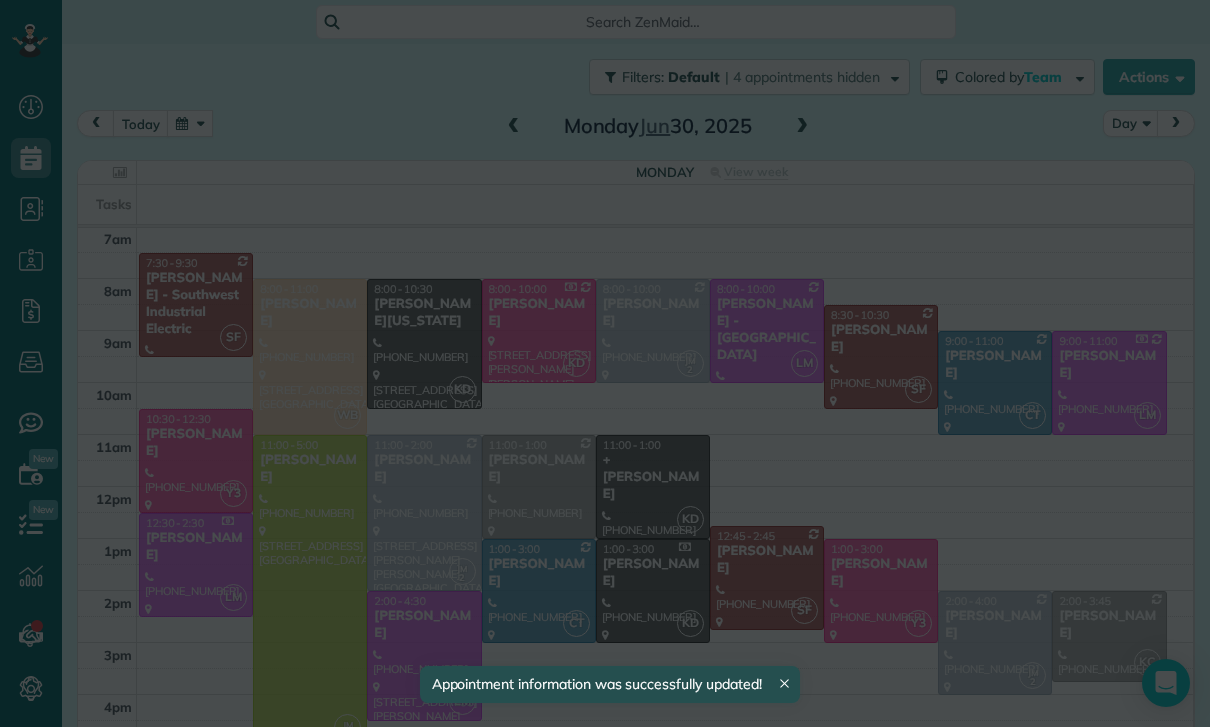 scroll, scrollTop: 157, scrollLeft: 0, axis: vertical 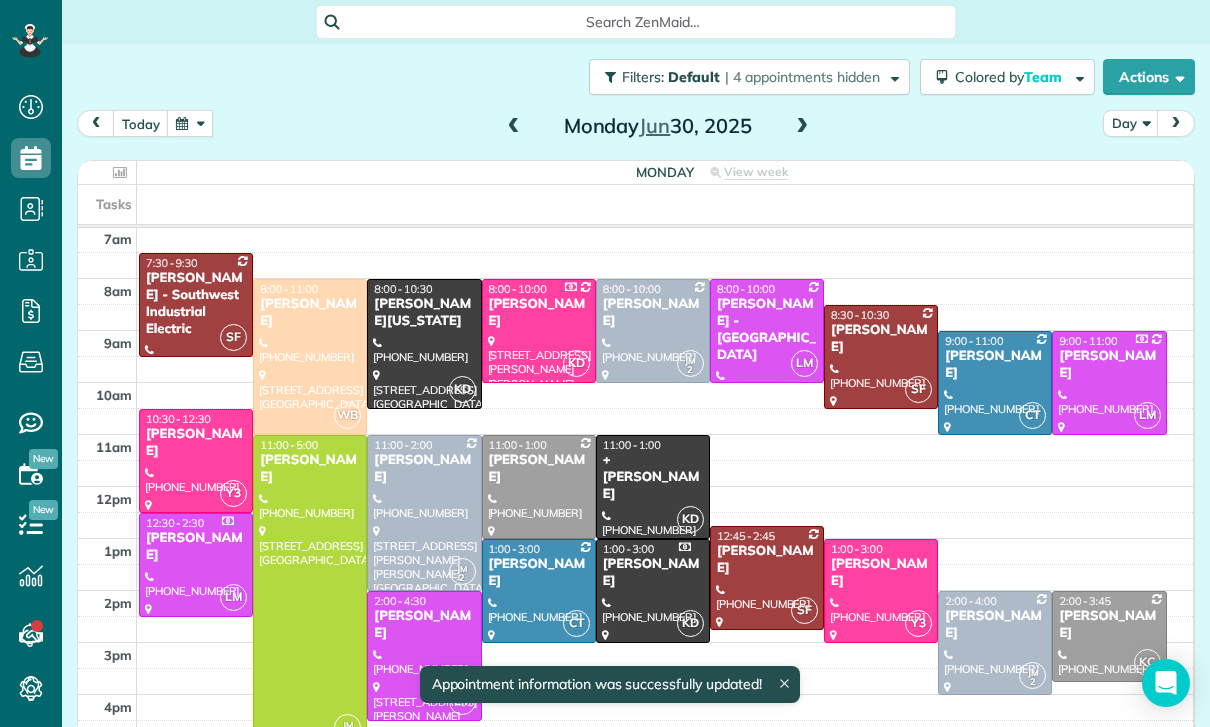 click at bounding box center (310, 591) 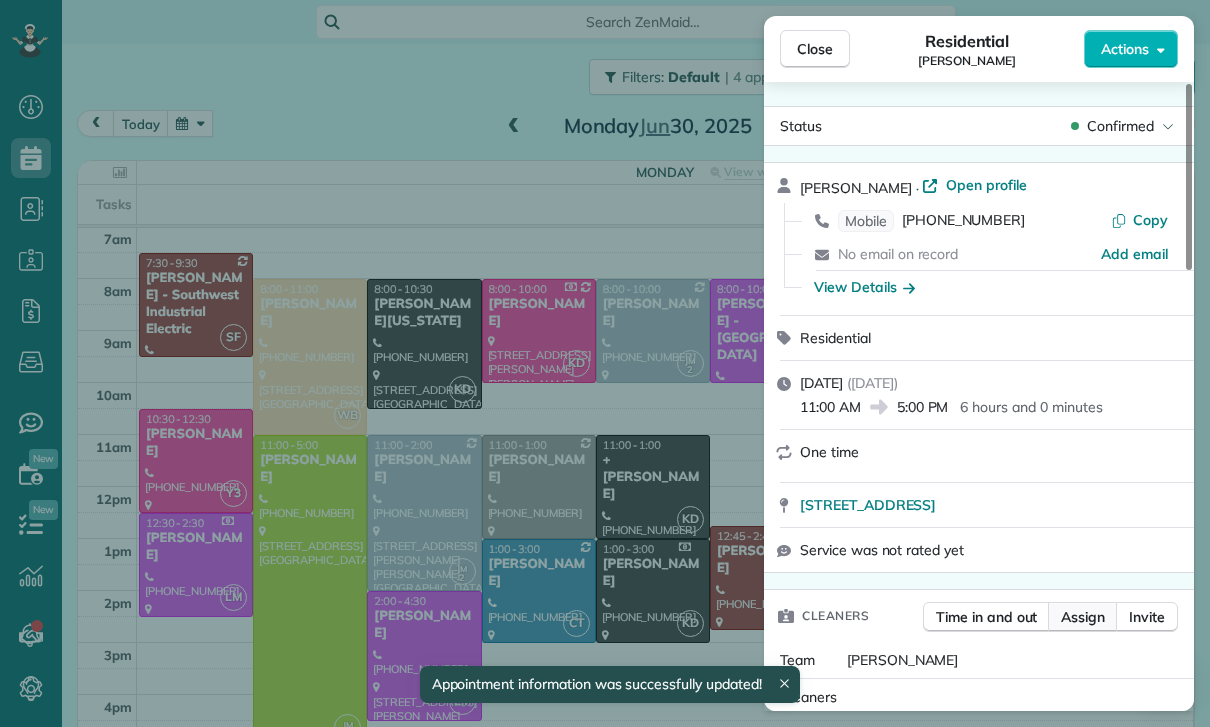 click on "Assign" at bounding box center (1083, 617) 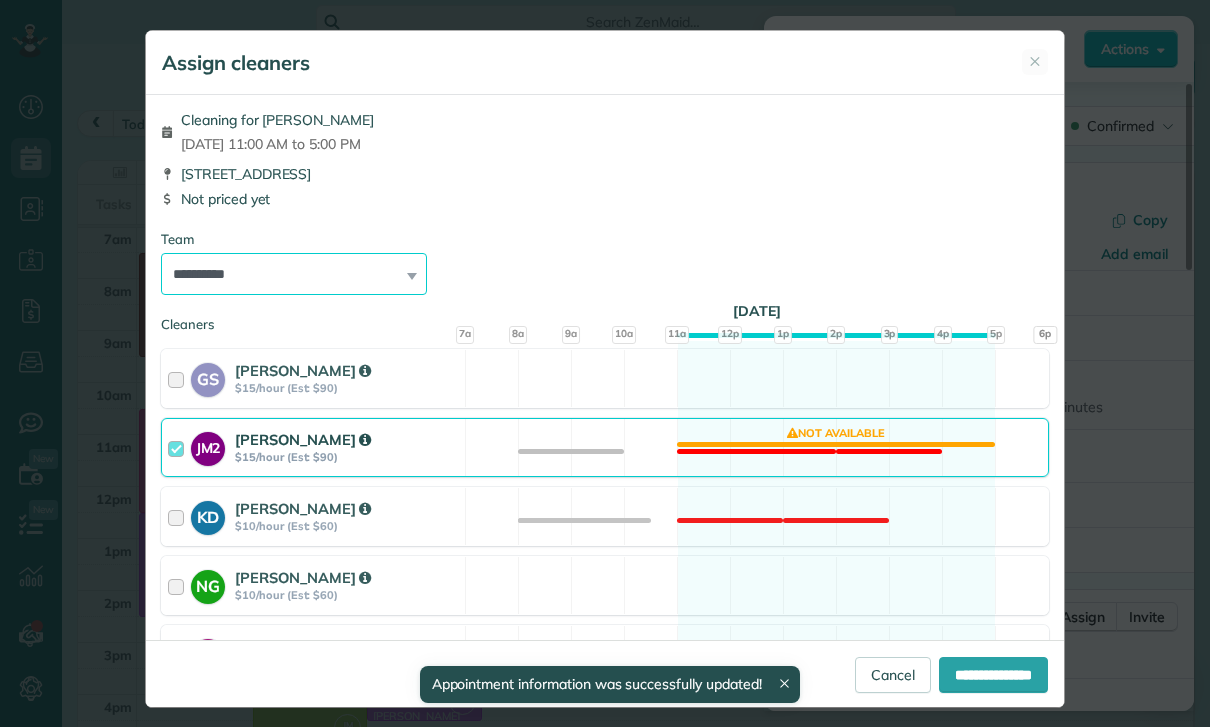 click on "**********" at bounding box center (294, 274) 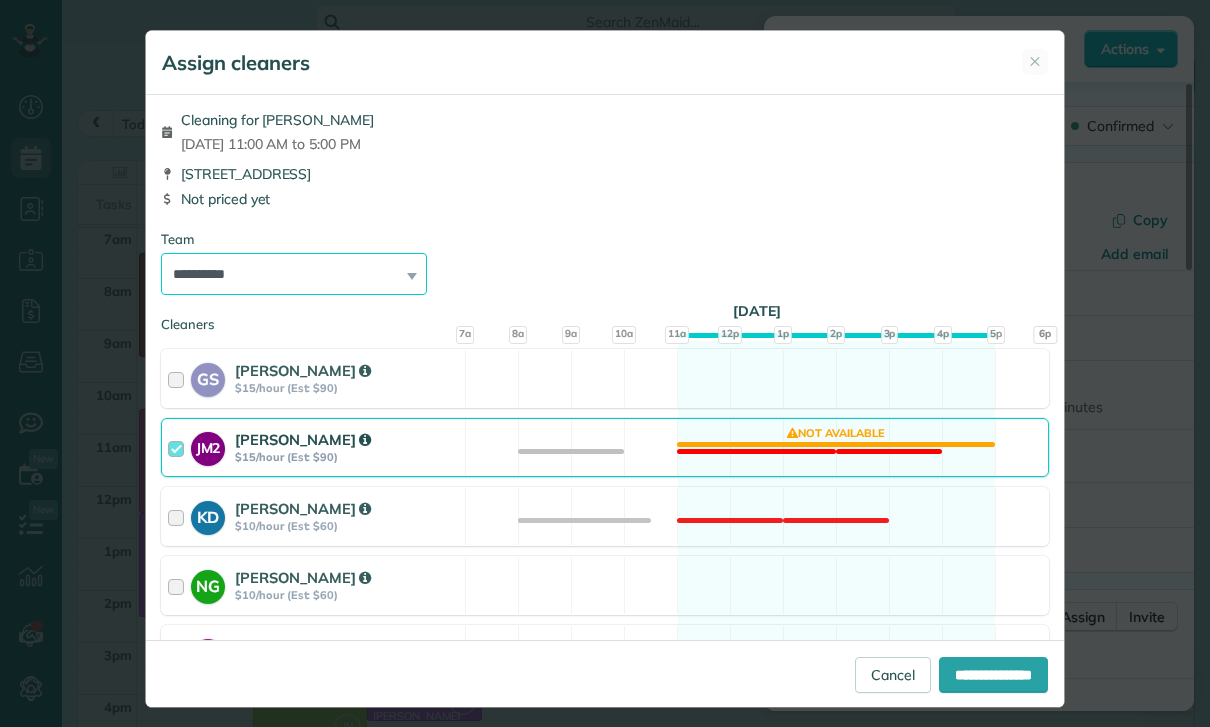 select on "***" 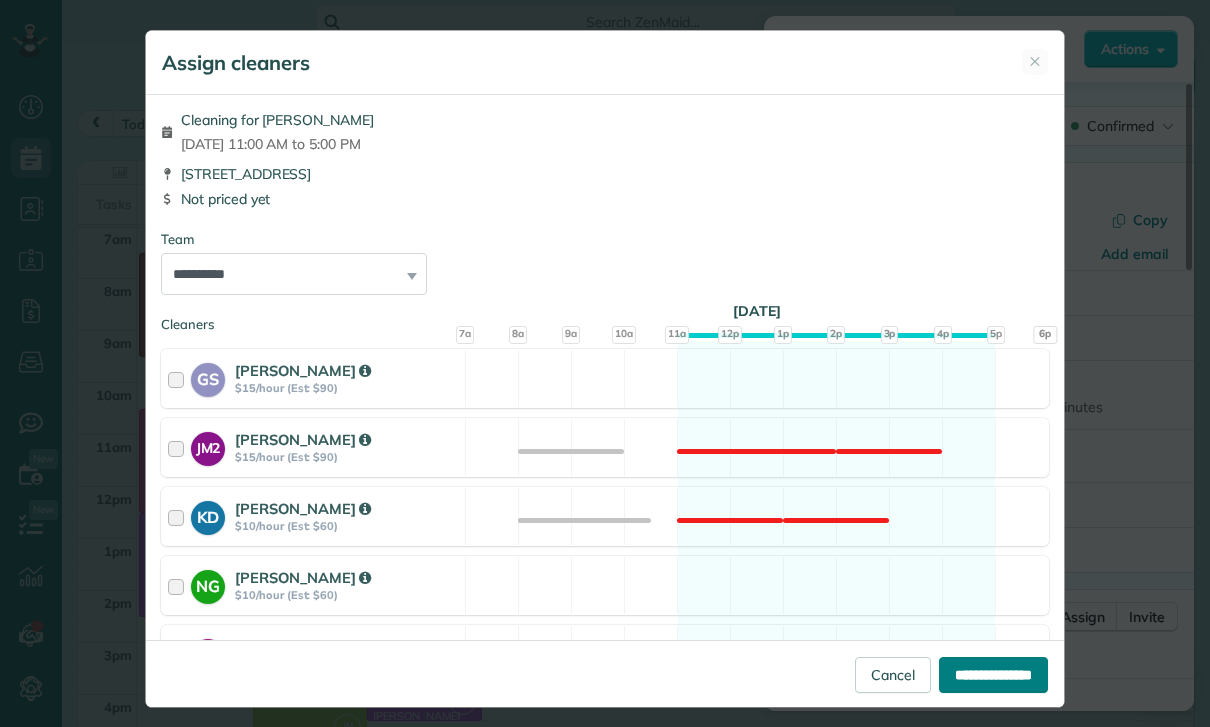 click on "**********" at bounding box center (993, 675) 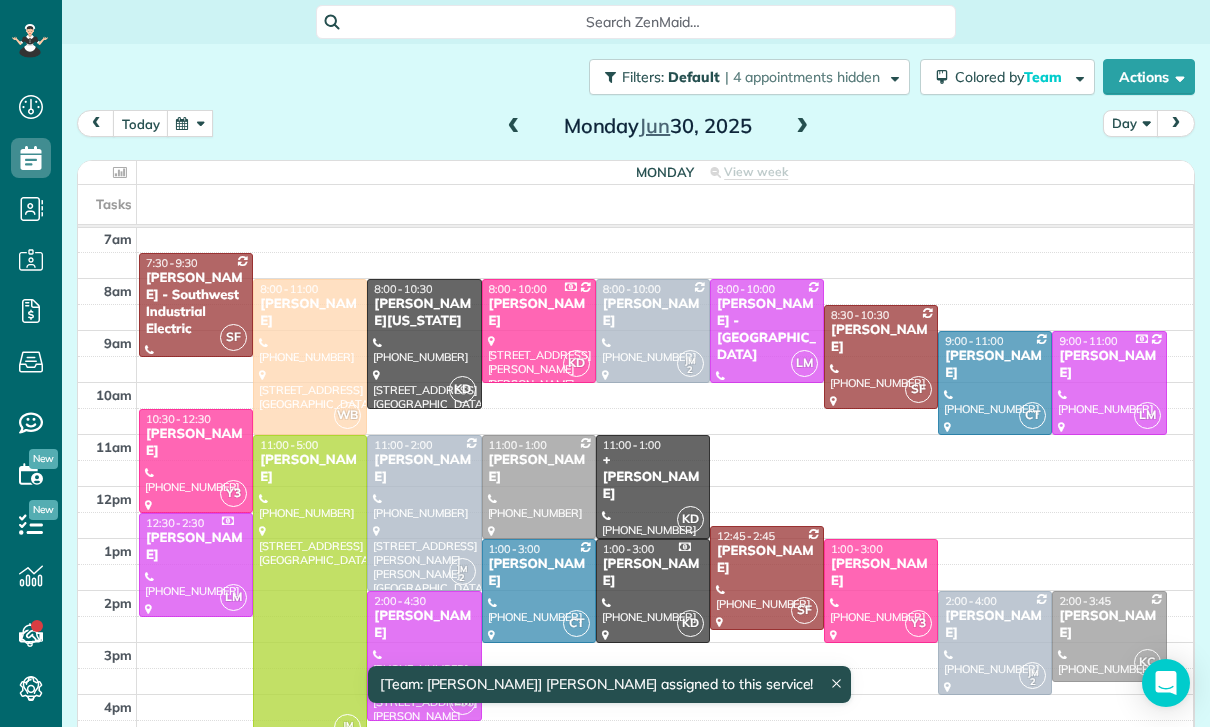 scroll, scrollTop: 157, scrollLeft: 0, axis: vertical 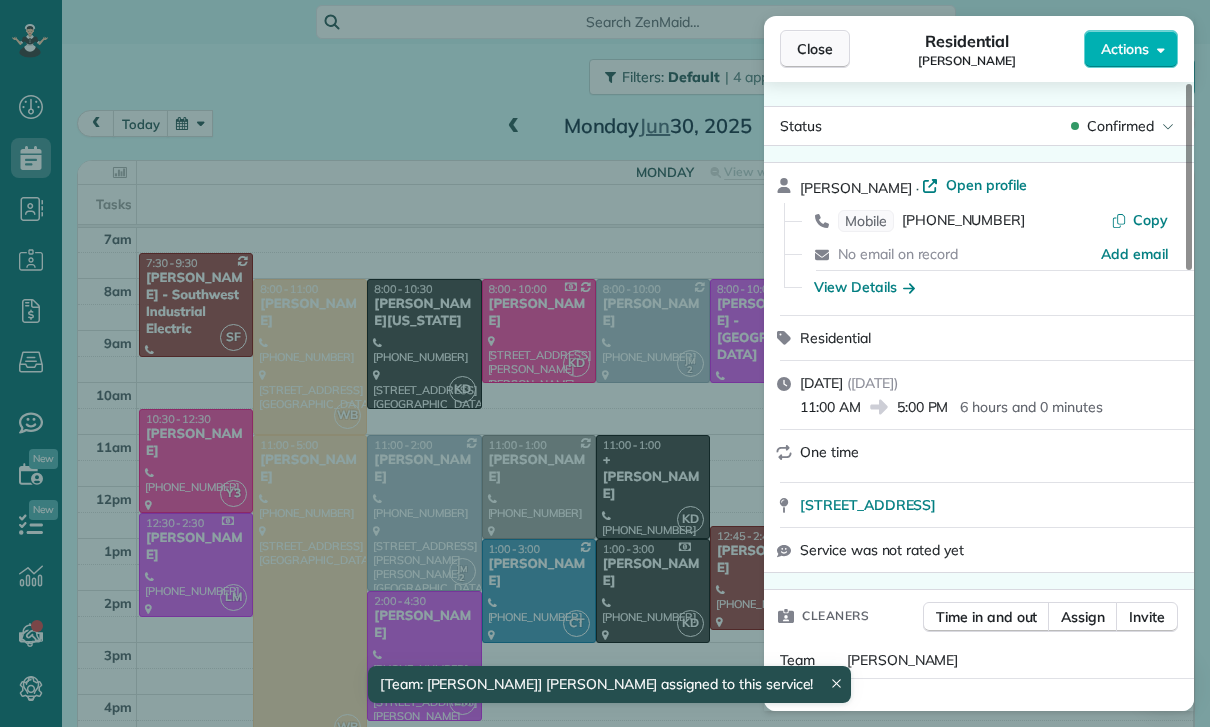 click on "Close" at bounding box center (815, 49) 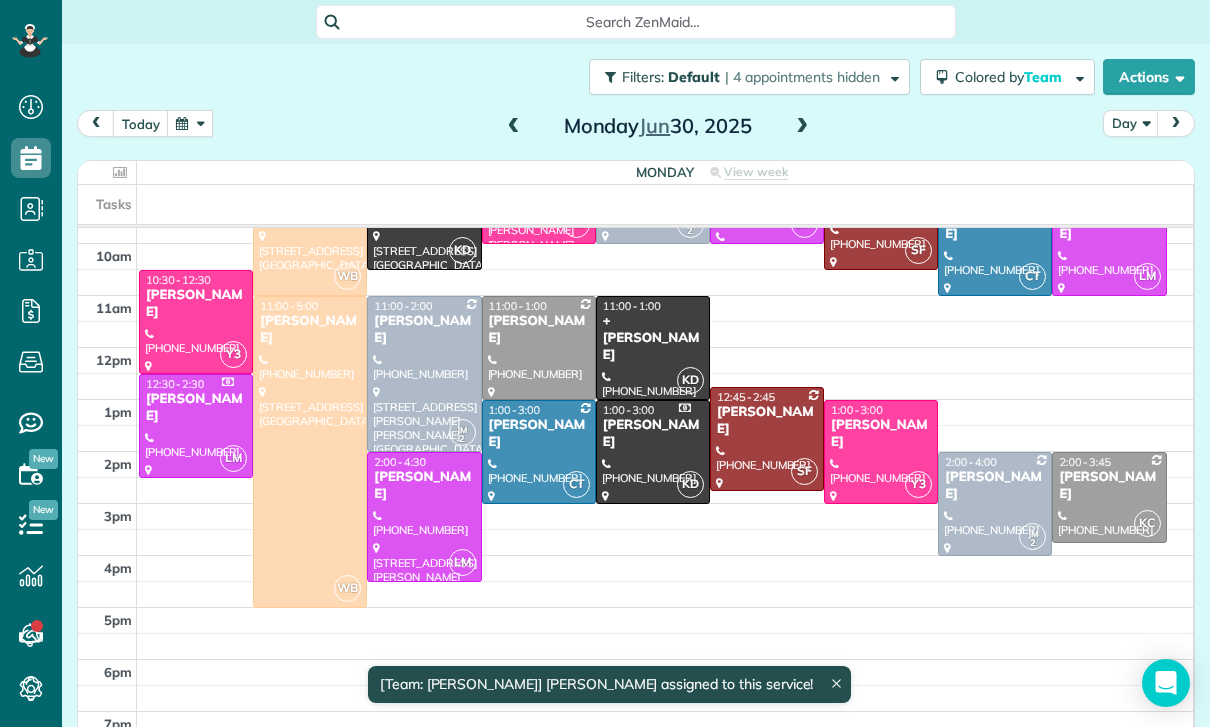 scroll, scrollTop: 296, scrollLeft: 0, axis: vertical 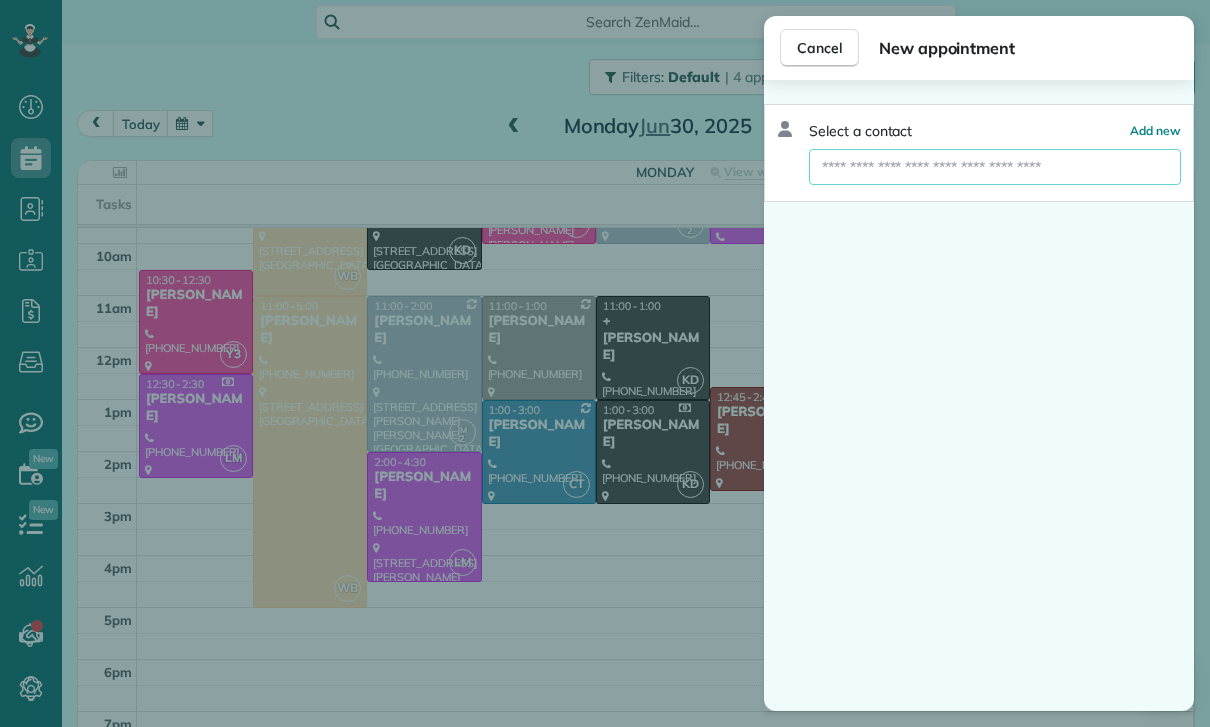 click at bounding box center (995, 167) 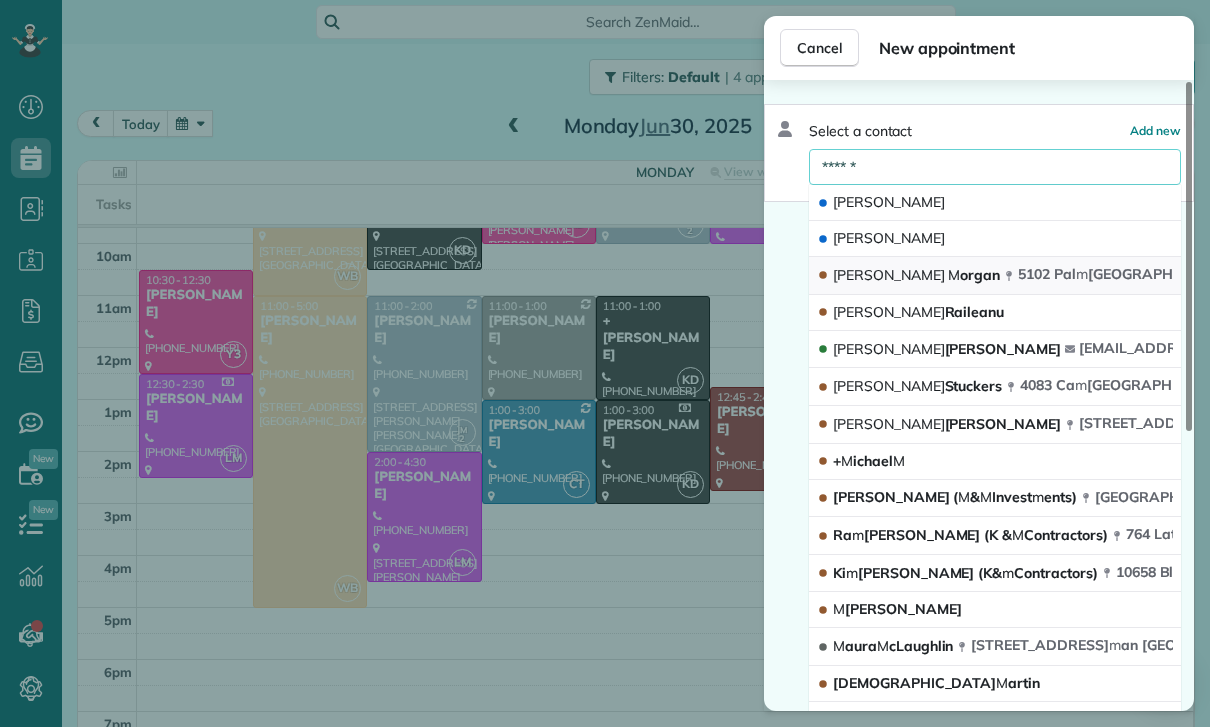 type on "******" 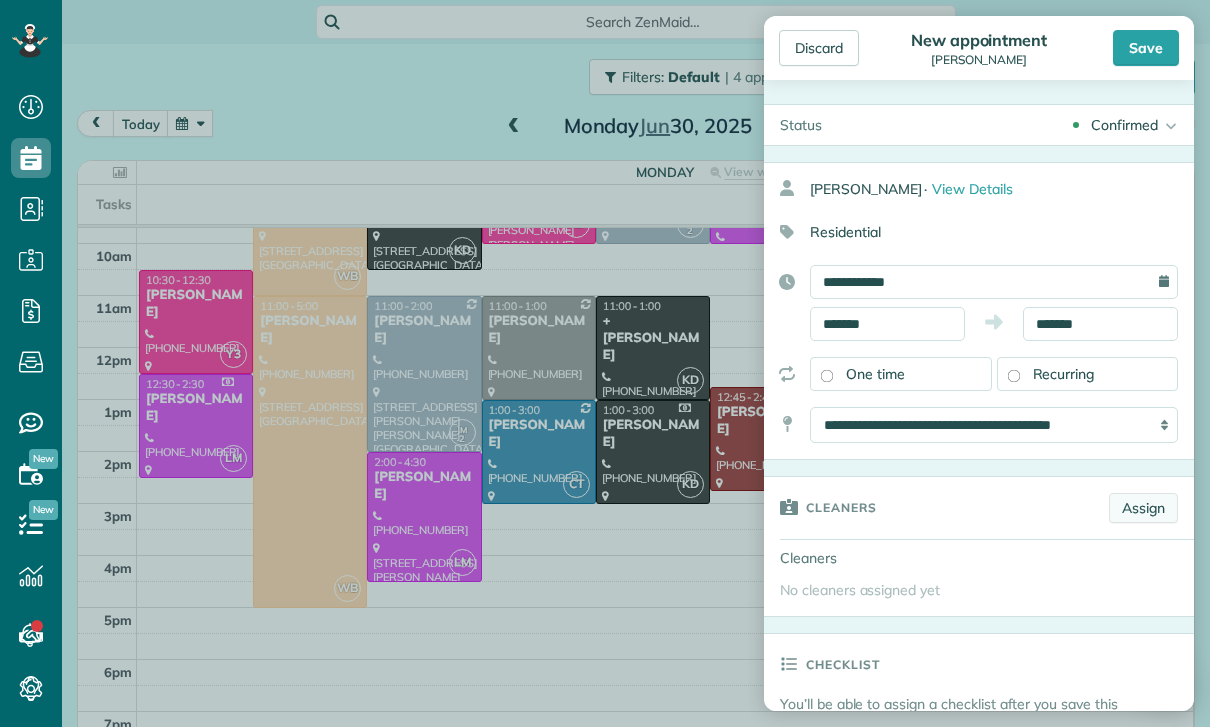click on "Assign" at bounding box center (1143, 508) 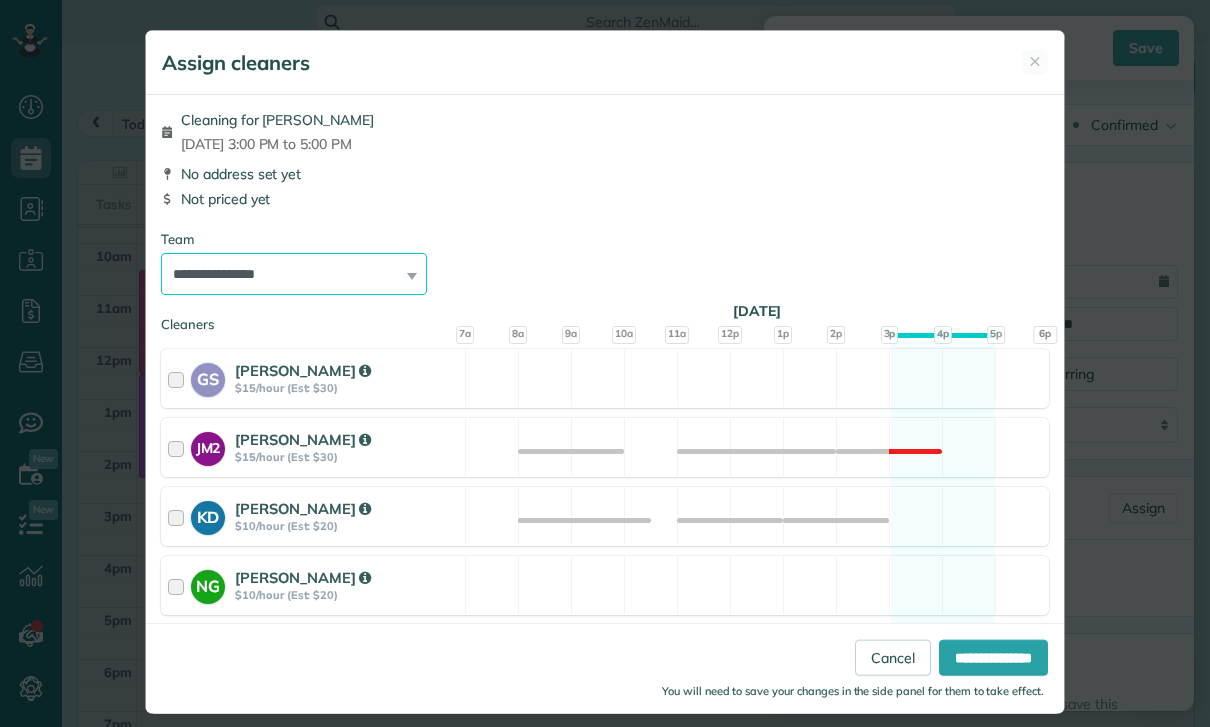 click on "**********" at bounding box center [294, 274] 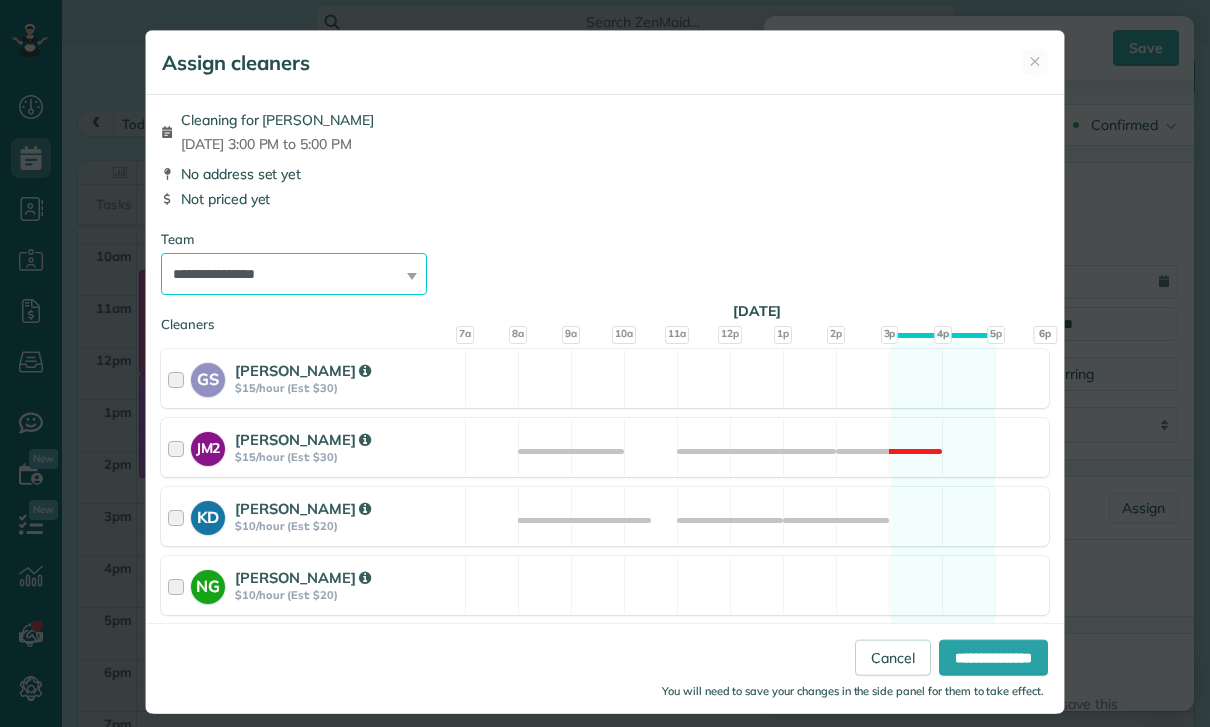 select on "***" 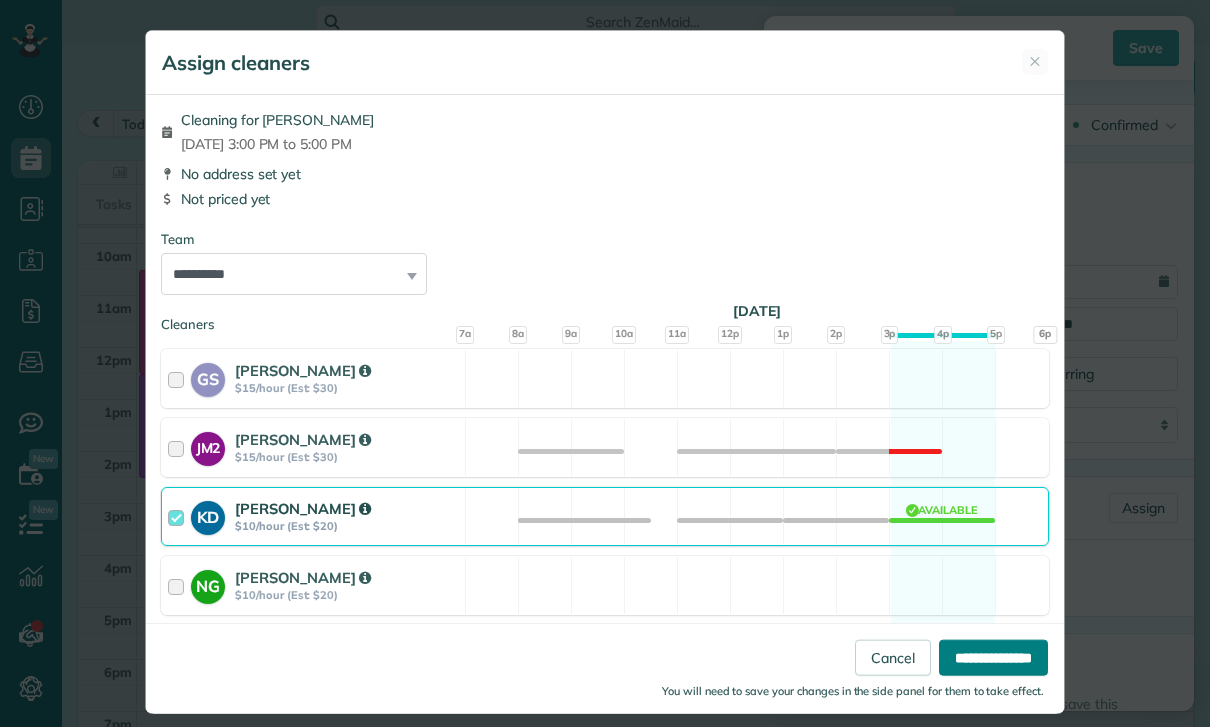 click on "**********" at bounding box center [993, 658] 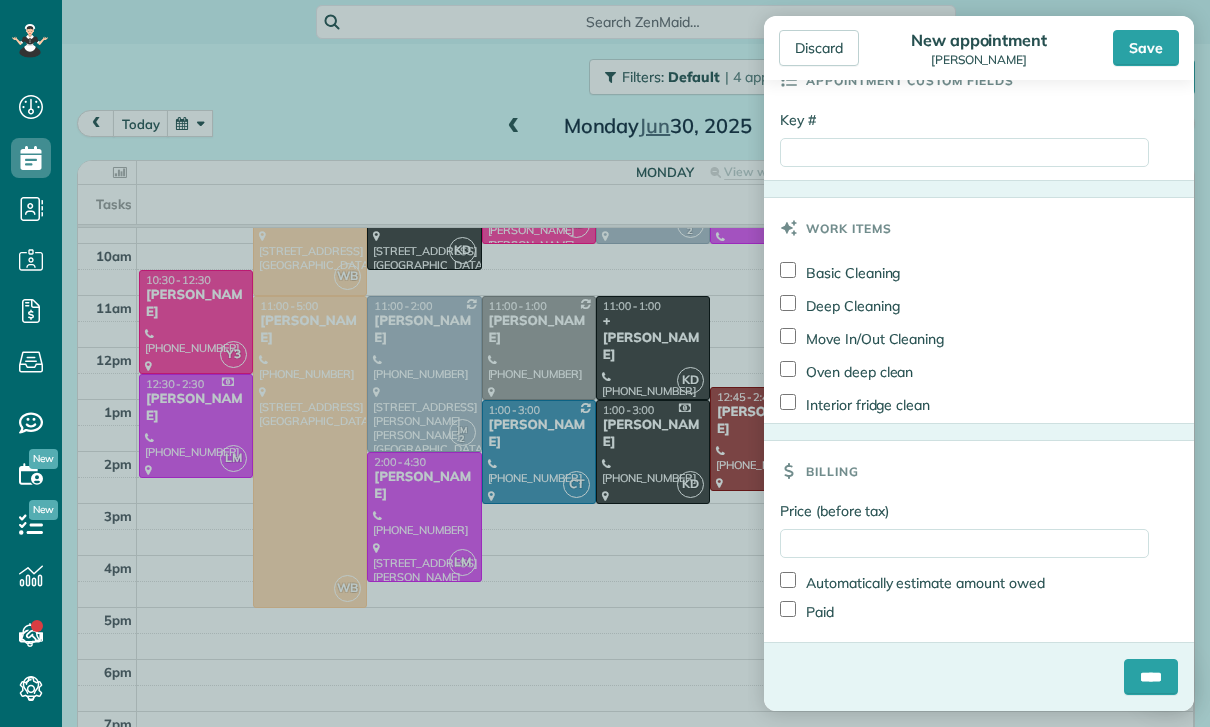 scroll, scrollTop: 1060, scrollLeft: 0, axis: vertical 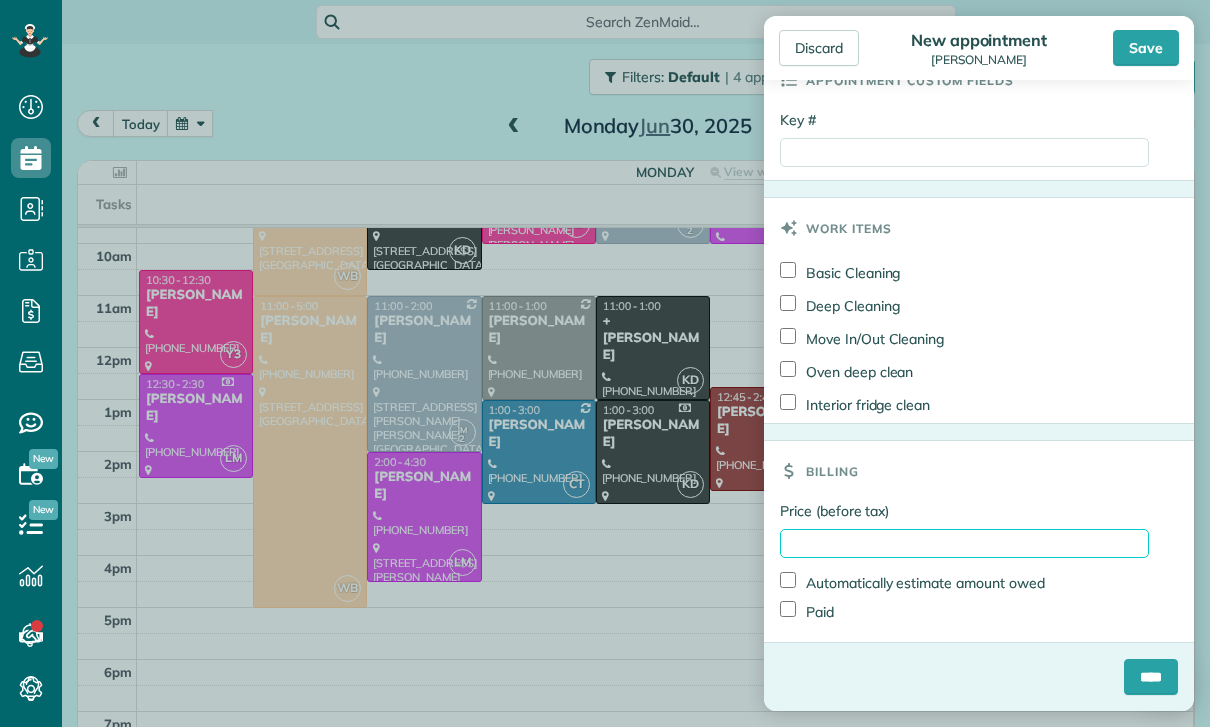 click on "Price (before tax)" at bounding box center (964, 543) 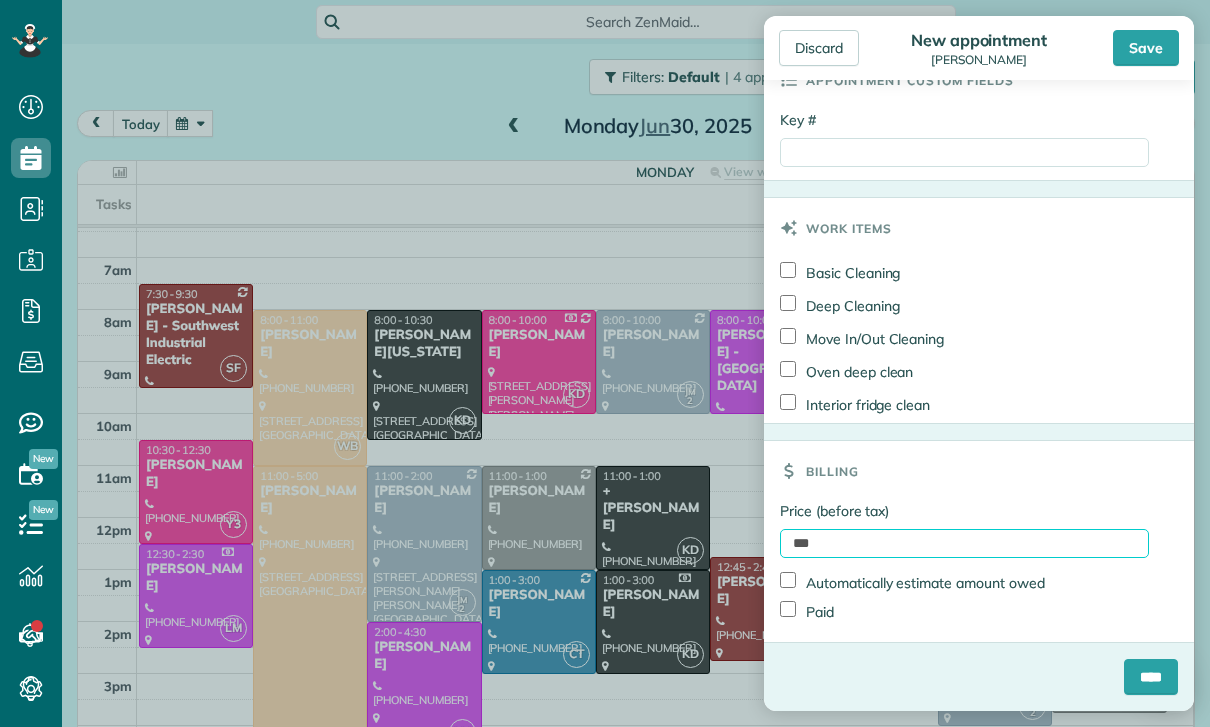 type on "***" 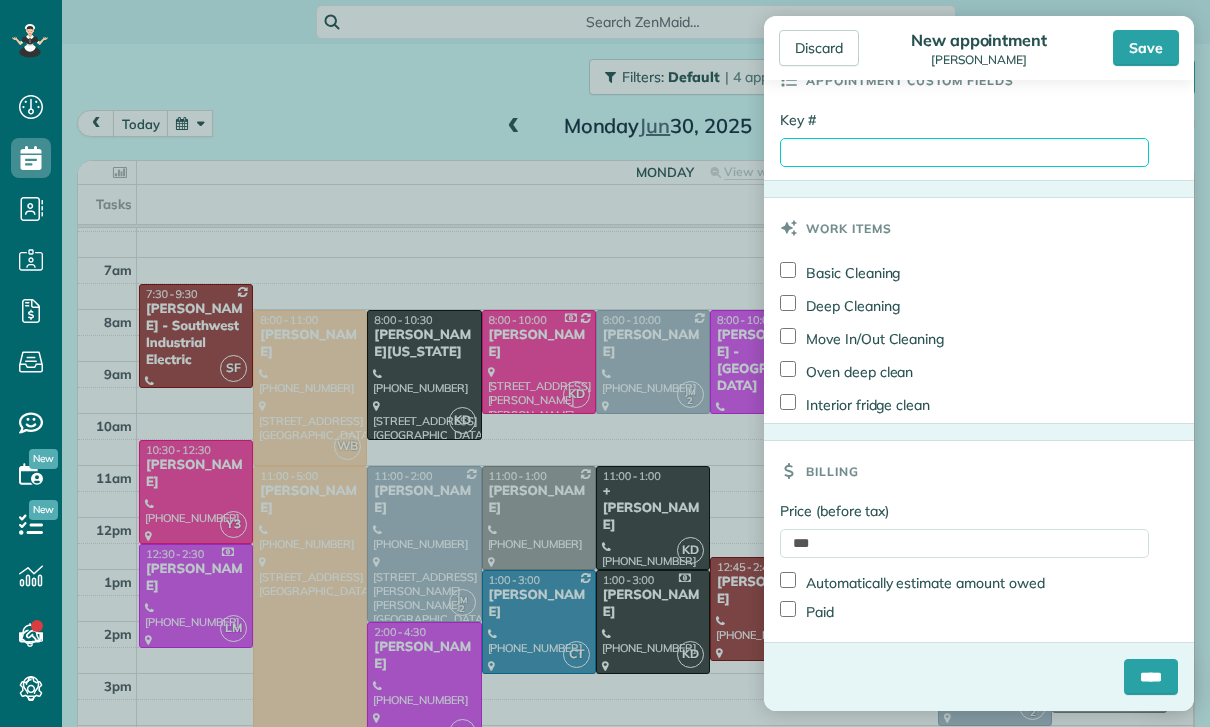 click on "Key #" at bounding box center (964, 152) 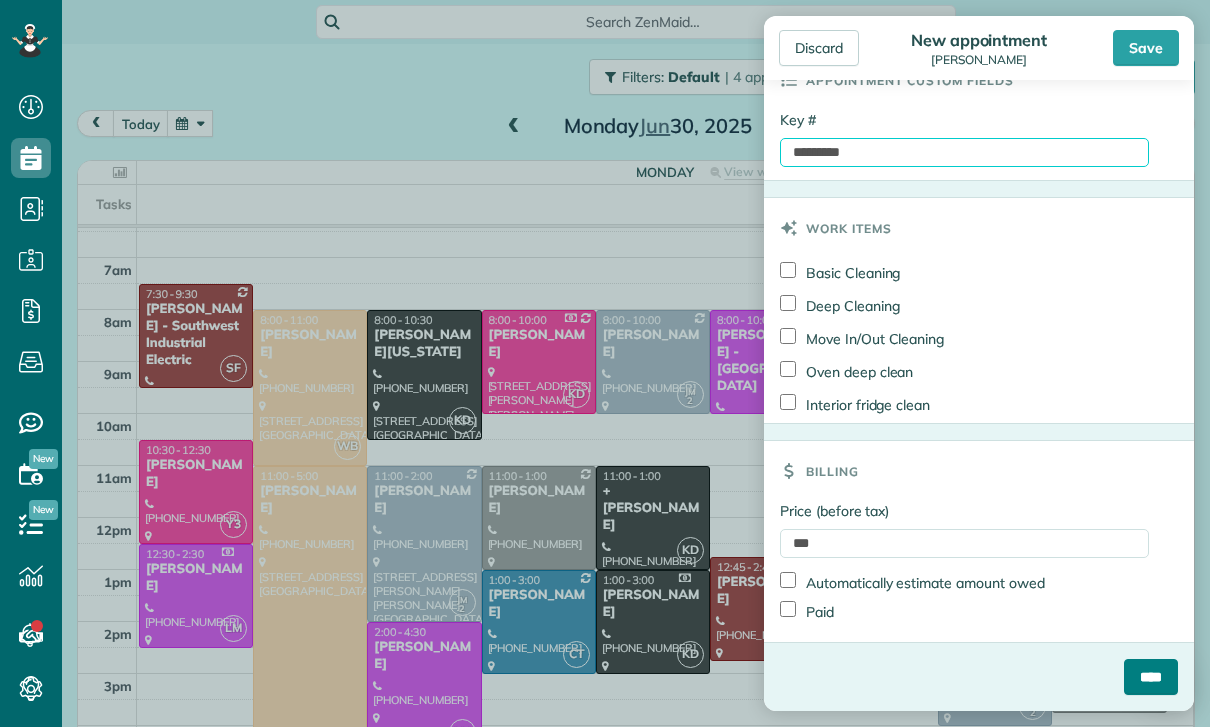 type on "*********" 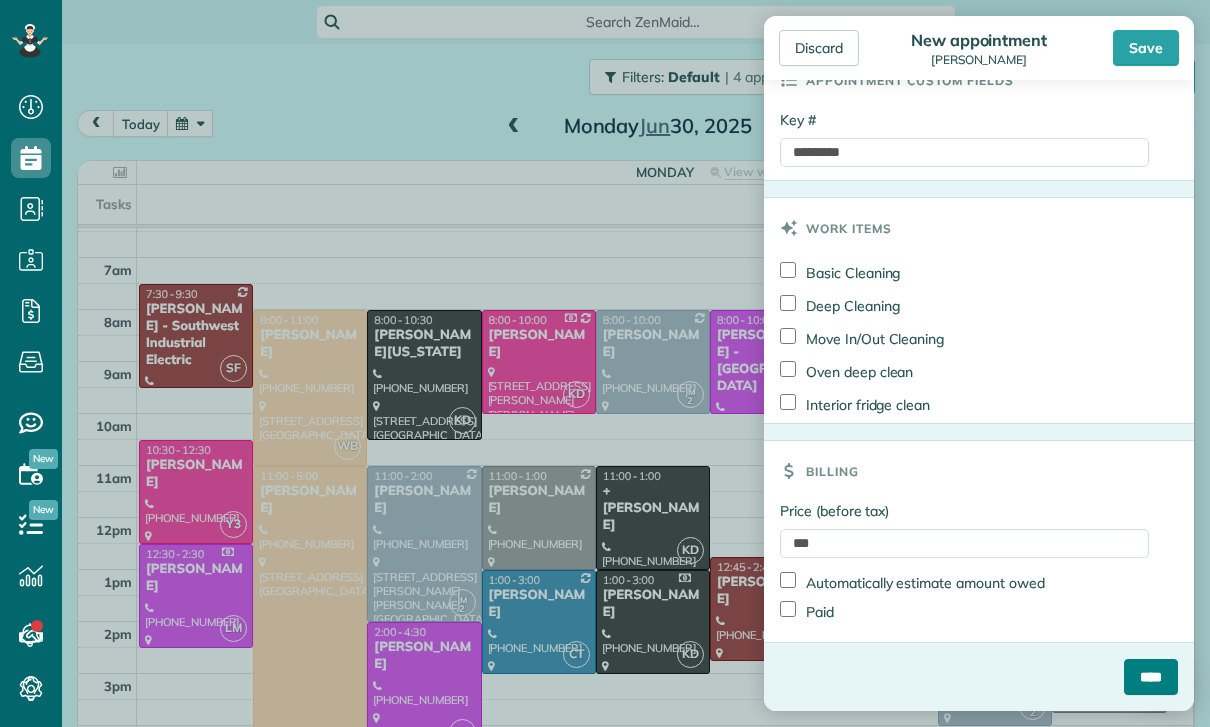 click on "****" at bounding box center [1151, 677] 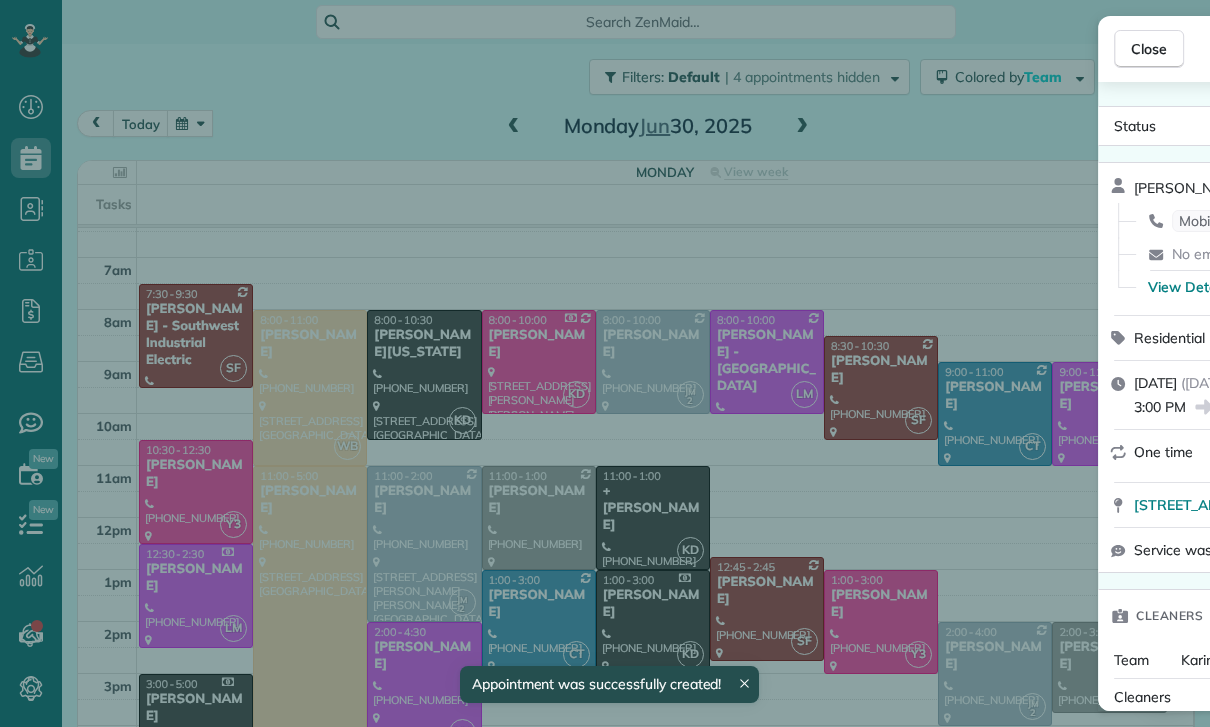 scroll, scrollTop: 126, scrollLeft: 0, axis: vertical 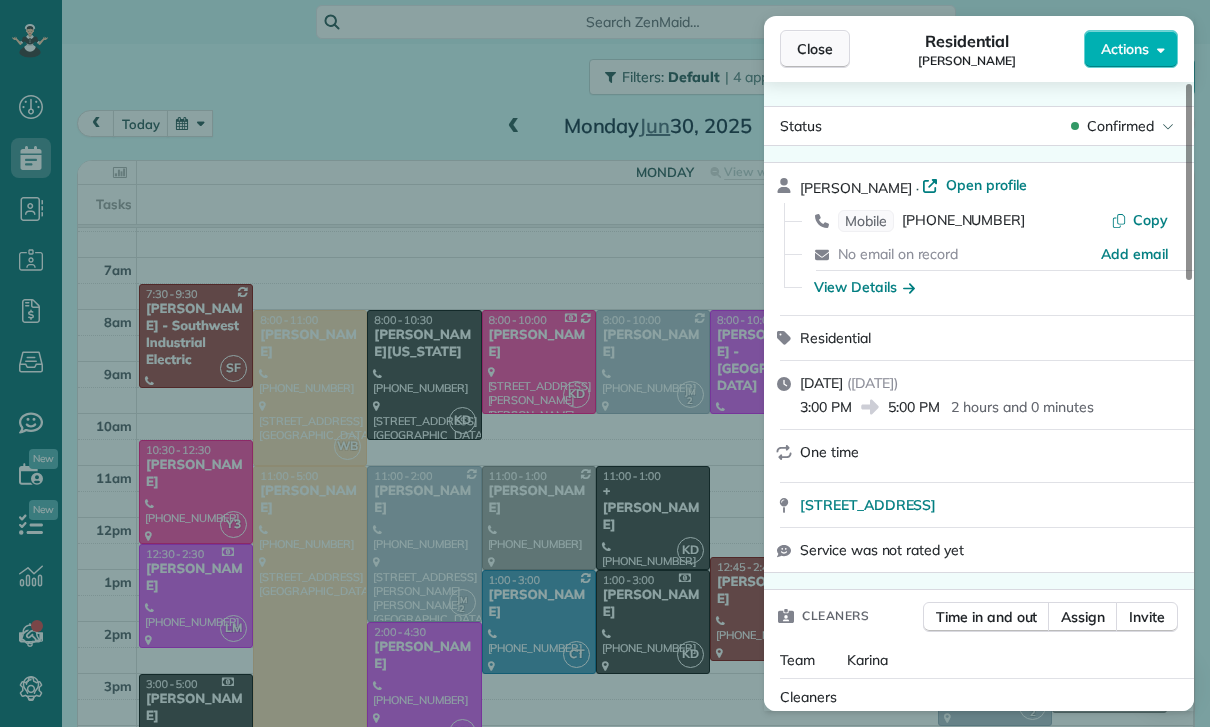 click on "Close" at bounding box center (815, 49) 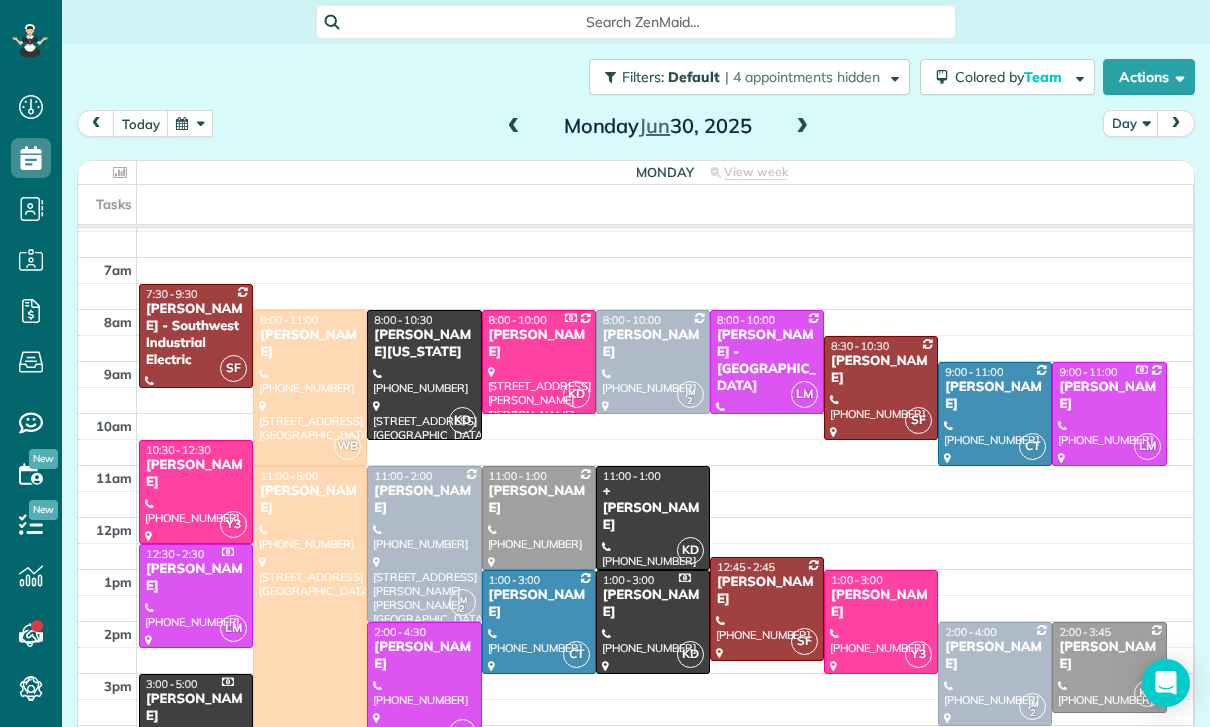 click at bounding box center (310, 622) 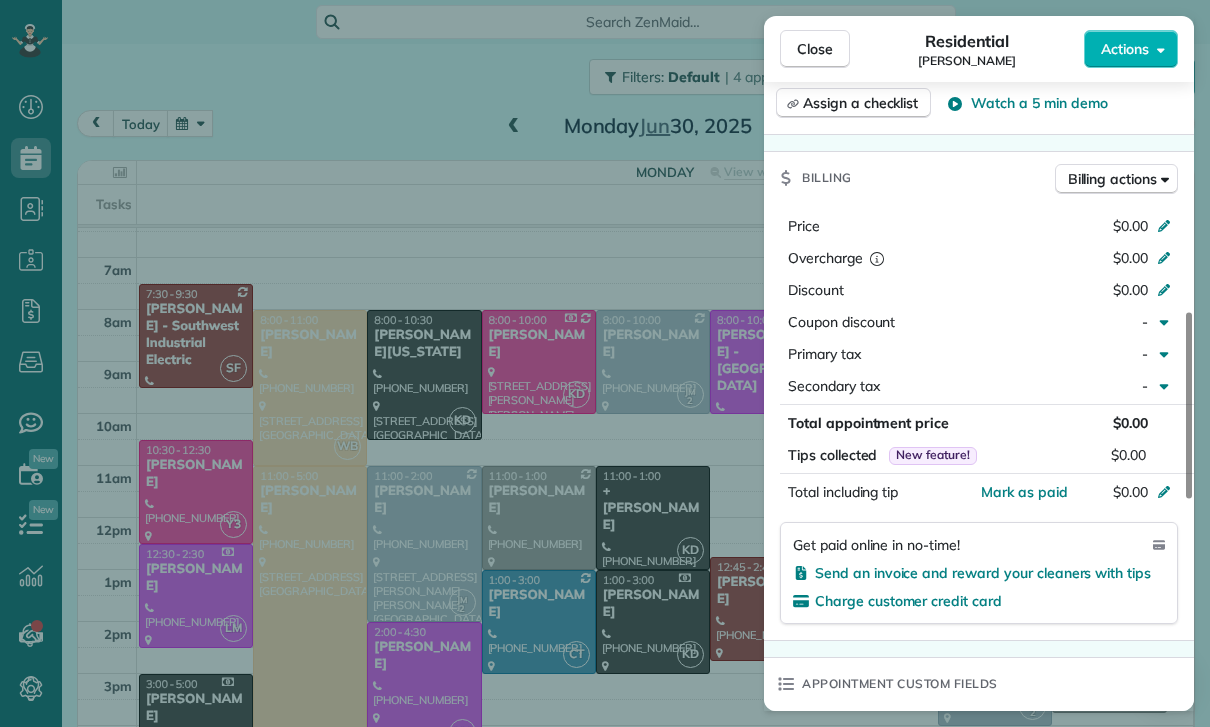 scroll, scrollTop: 767, scrollLeft: 0, axis: vertical 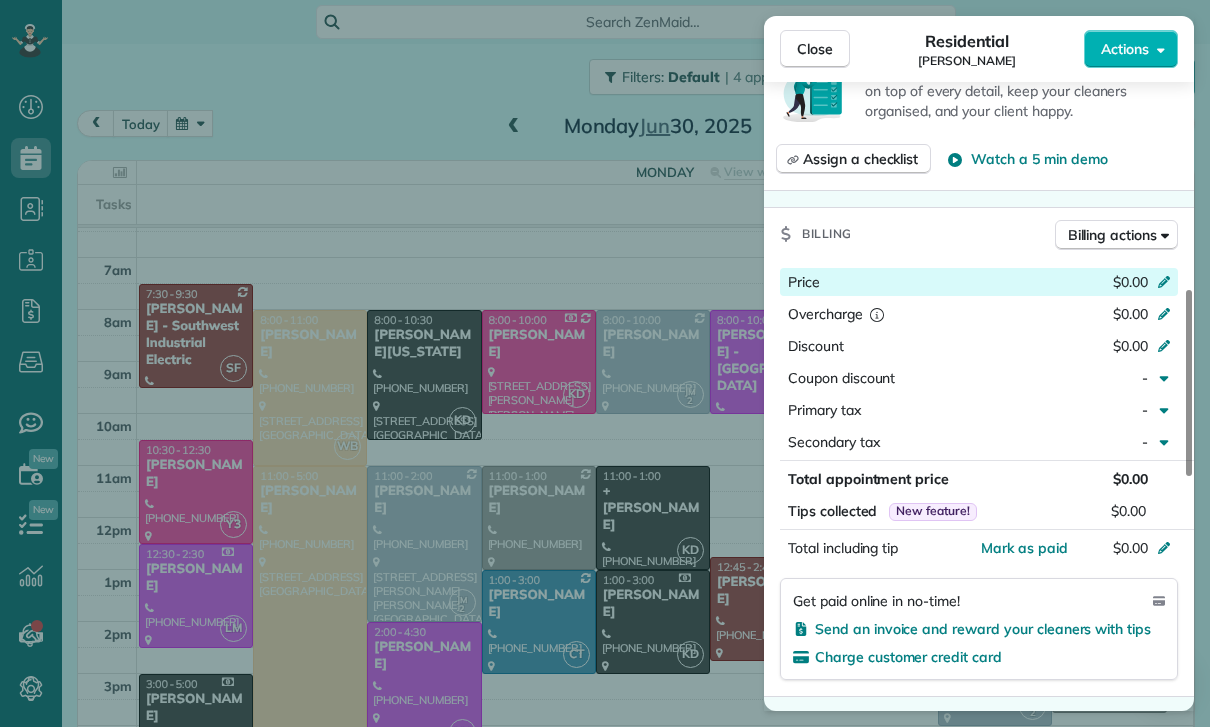 click 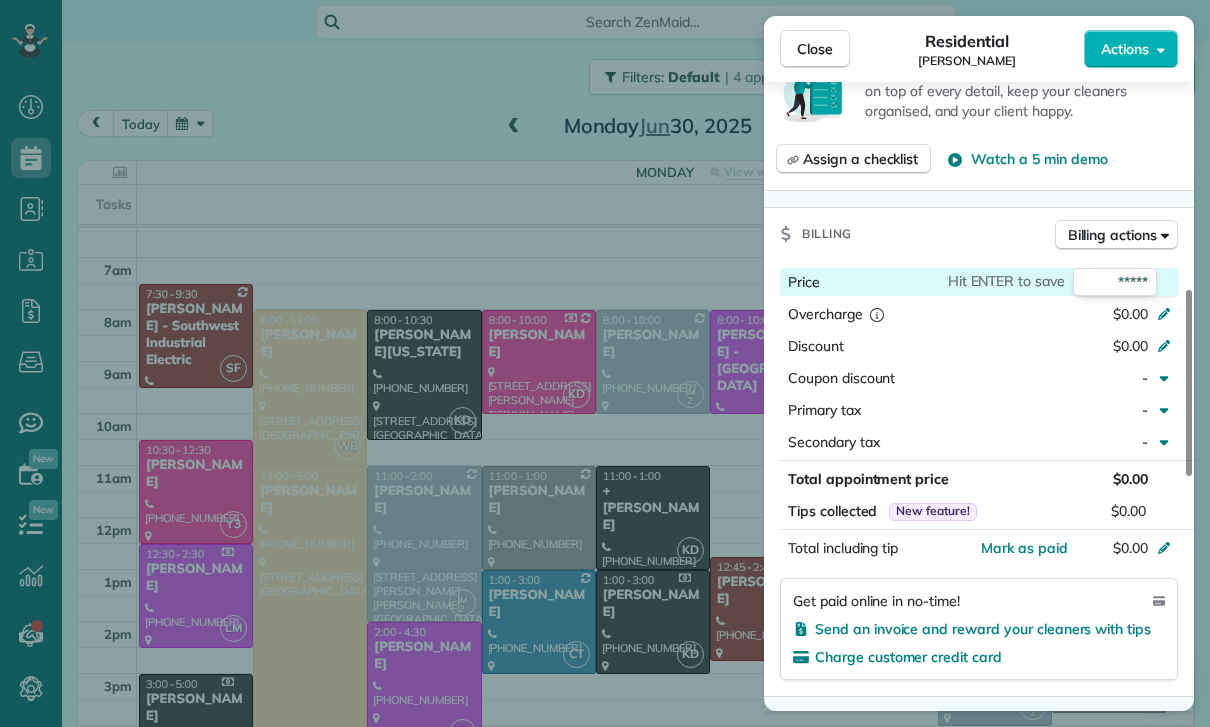 scroll, scrollTop: 126, scrollLeft: 0, axis: vertical 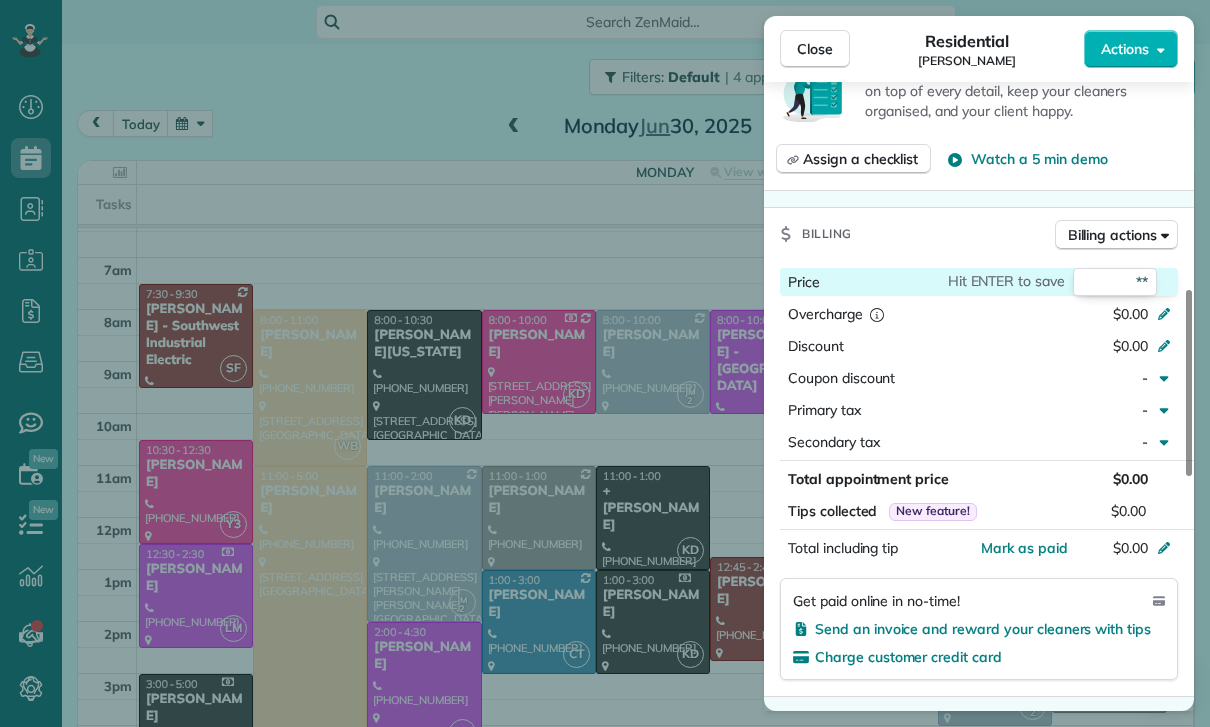 type on "***" 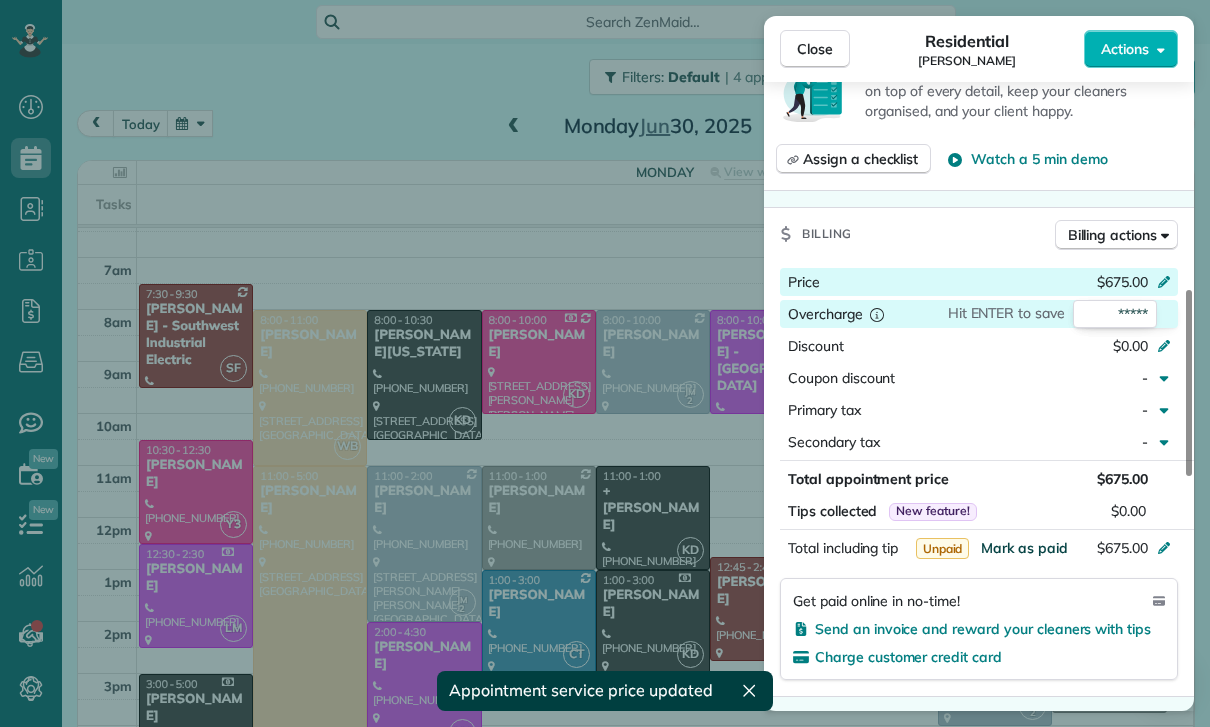 click on "Mark as paid" at bounding box center (1024, 548) 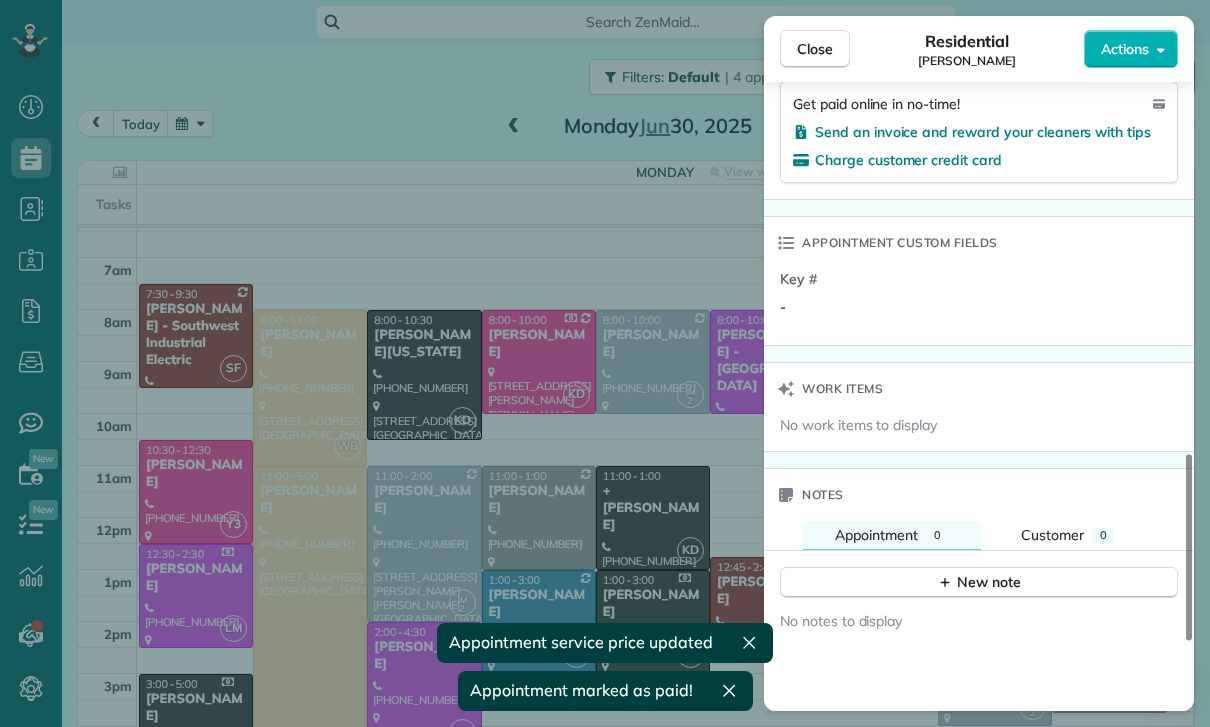 scroll, scrollTop: 1425, scrollLeft: 0, axis: vertical 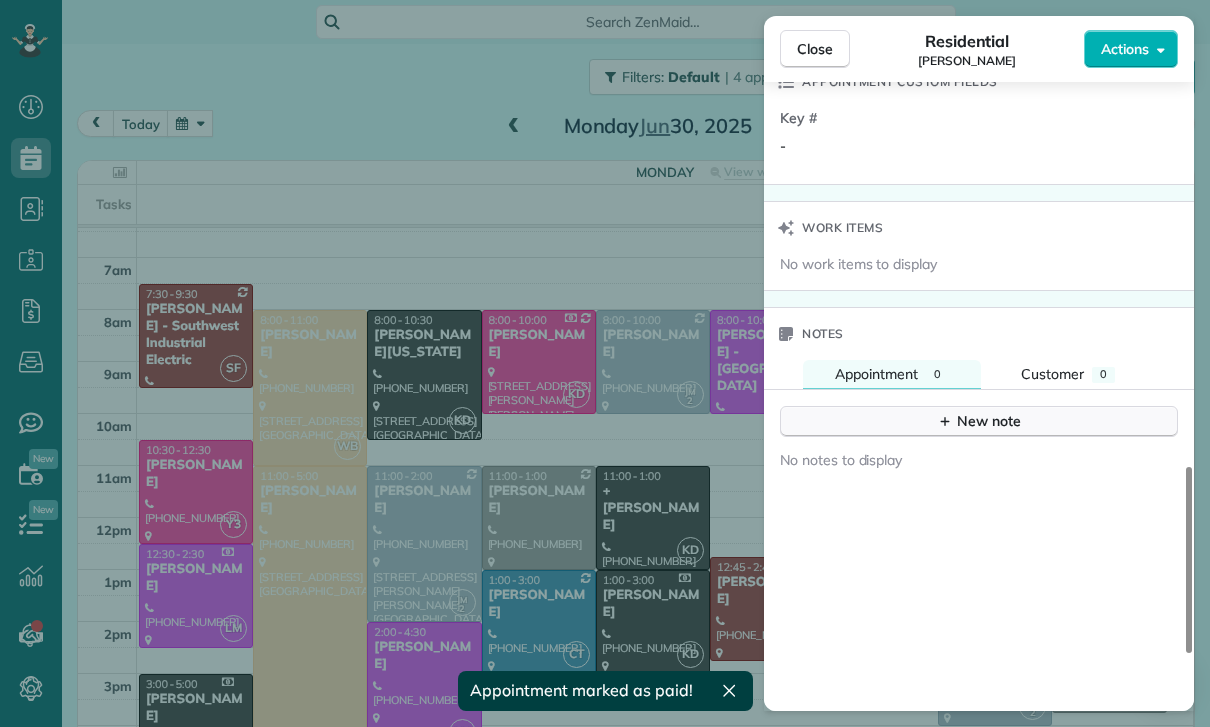 click on "New note" at bounding box center [979, 421] 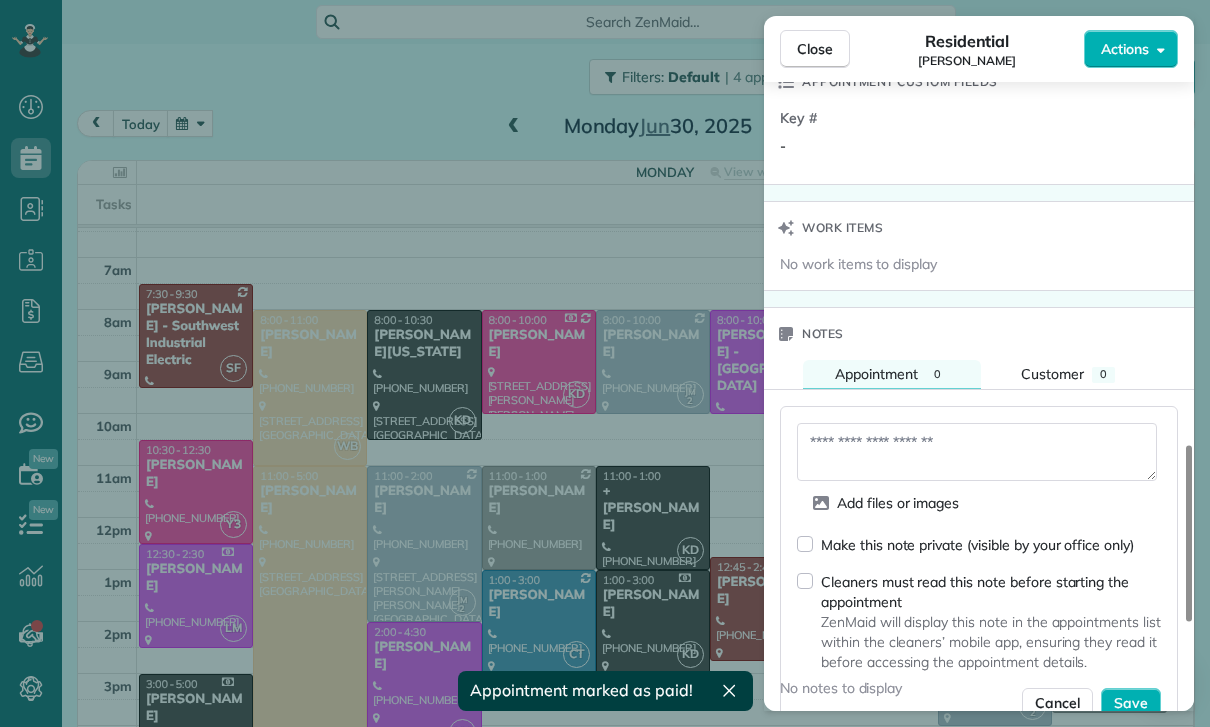 click at bounding box center [977, 452] 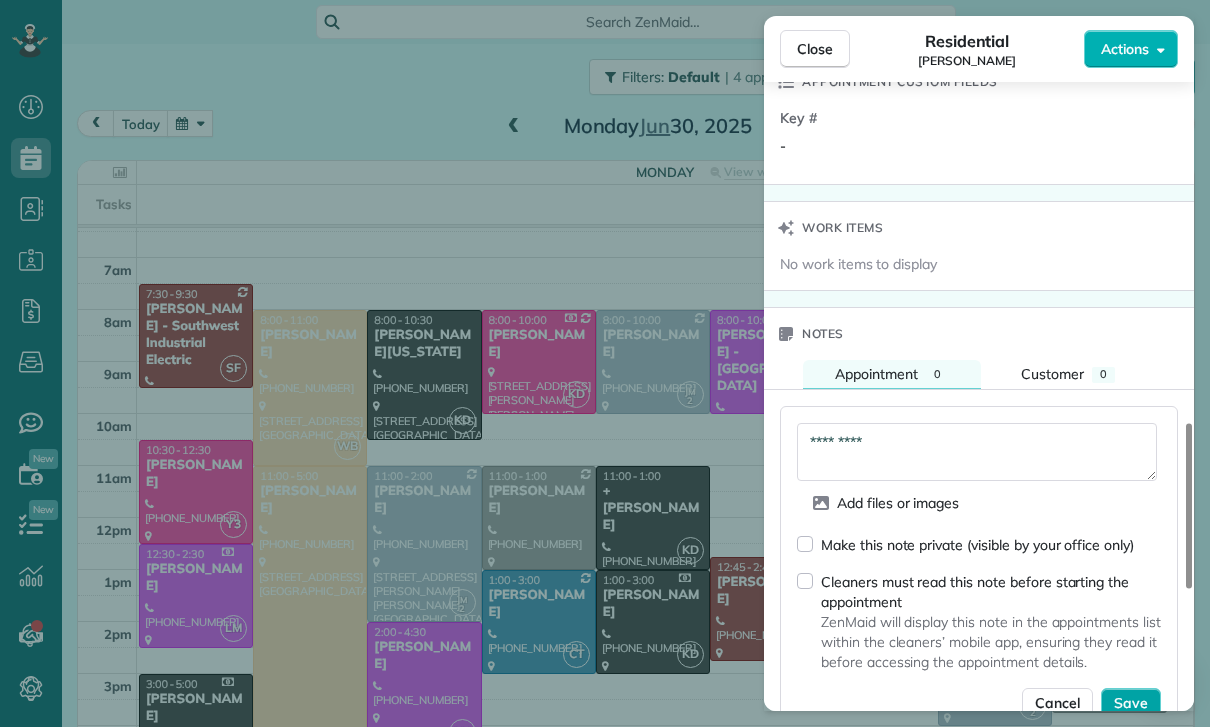 type on "*********" 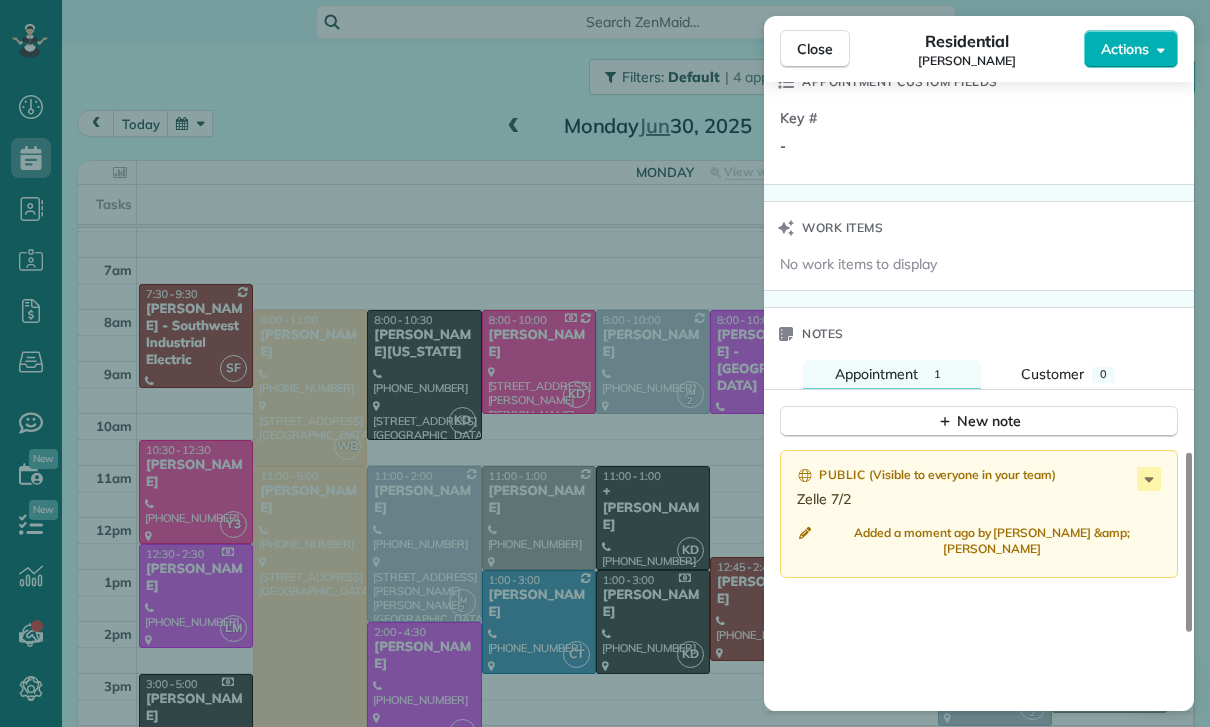 scroll, scrollTop: 126, scrollLeft: 0, axis: vertical 